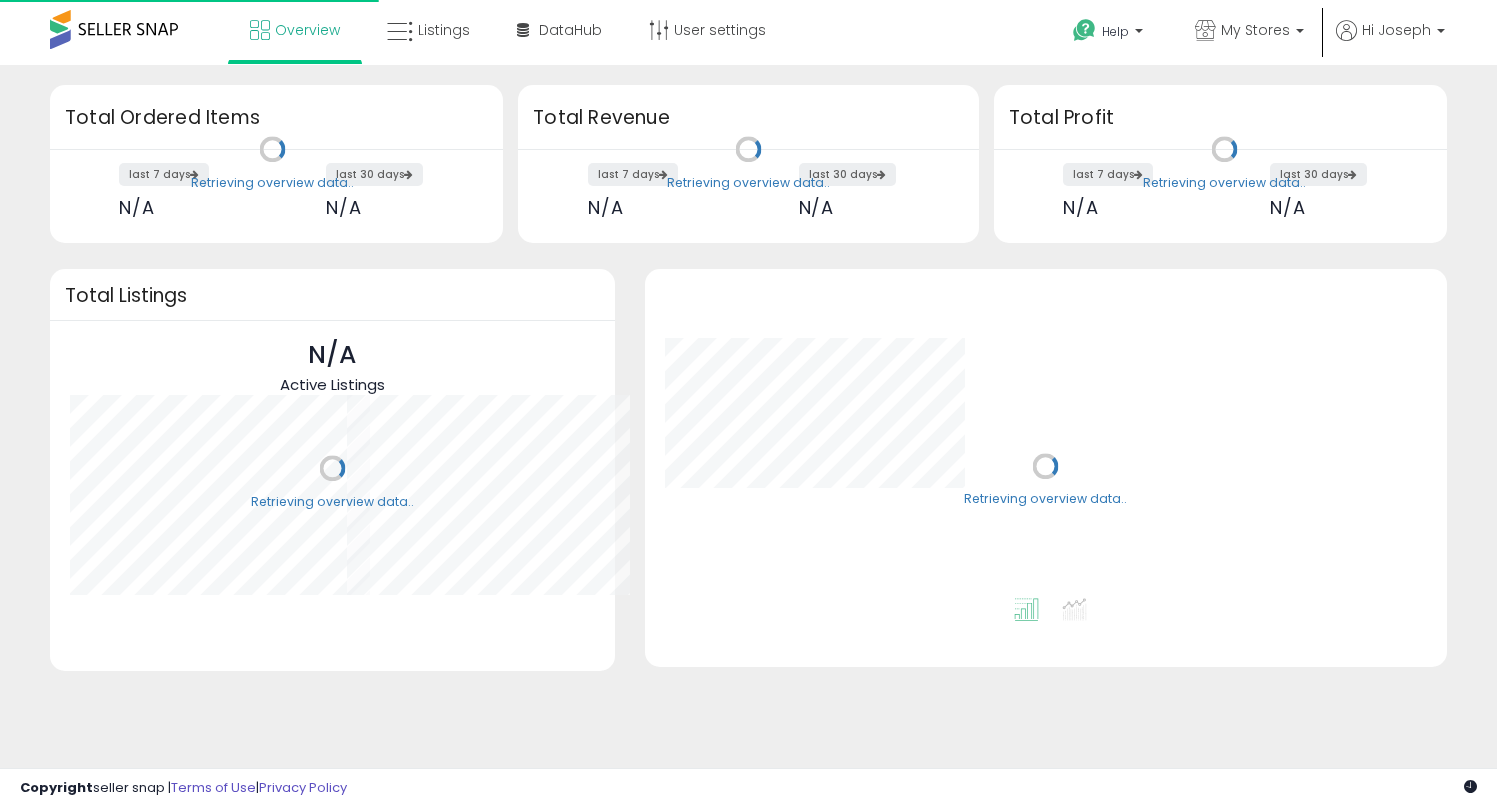 scroll, scrollTop: 0, scrollLeft: 0, axis: both 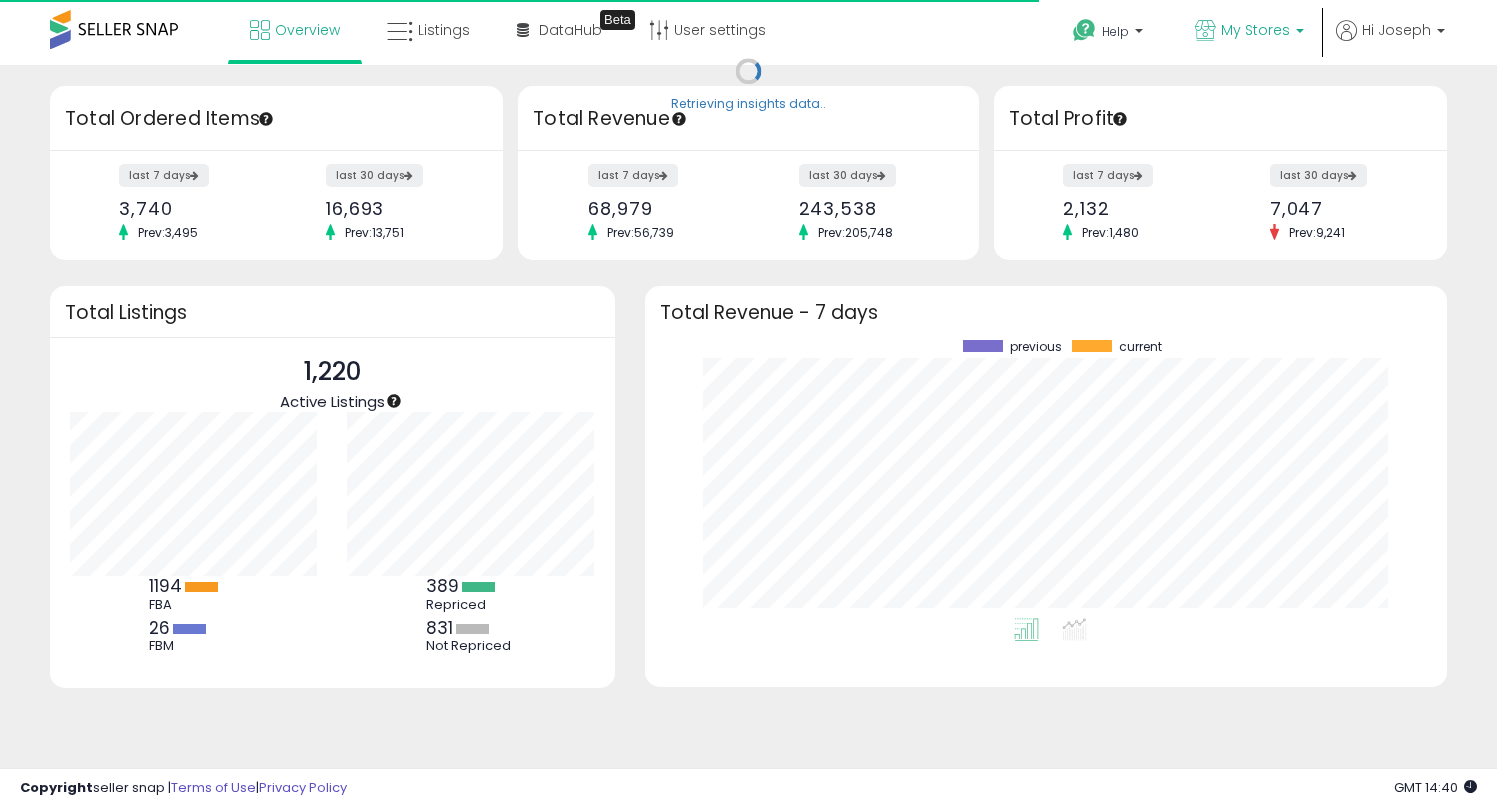 click at bounding box center [1205, 30] 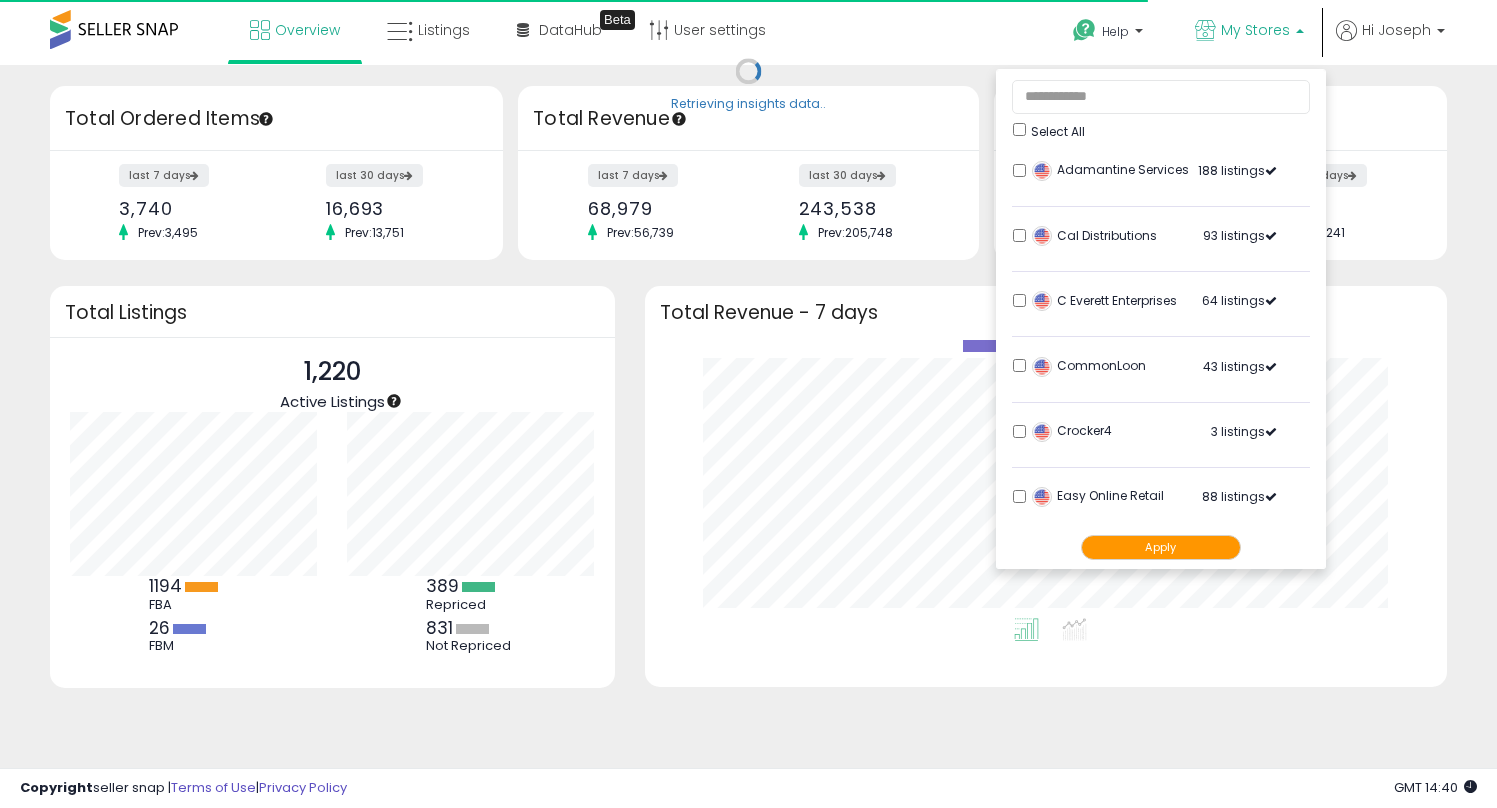 click at bounding box center (1205, 30) 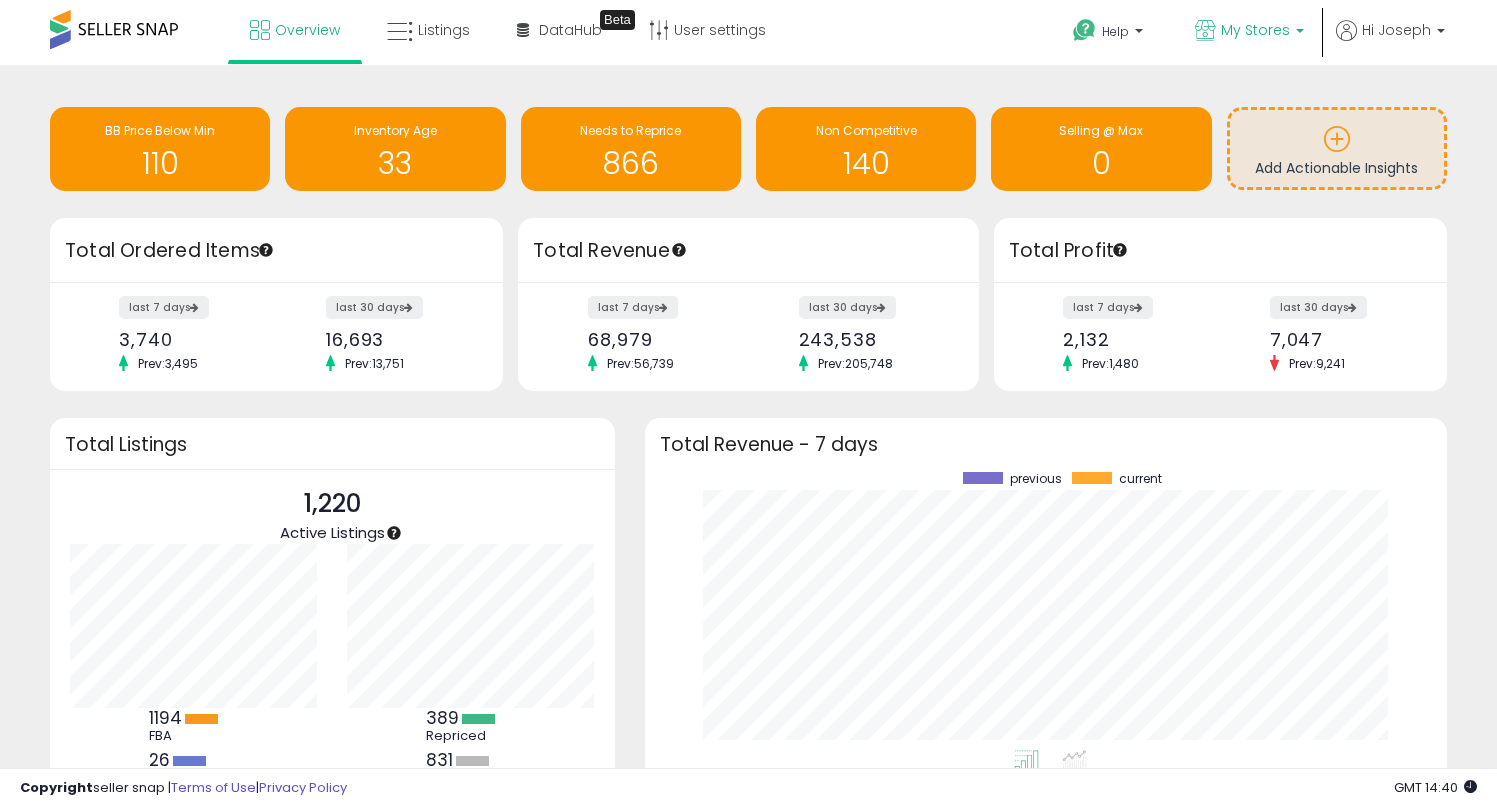 click on "My Stores" at bounding box center [1255, 30] 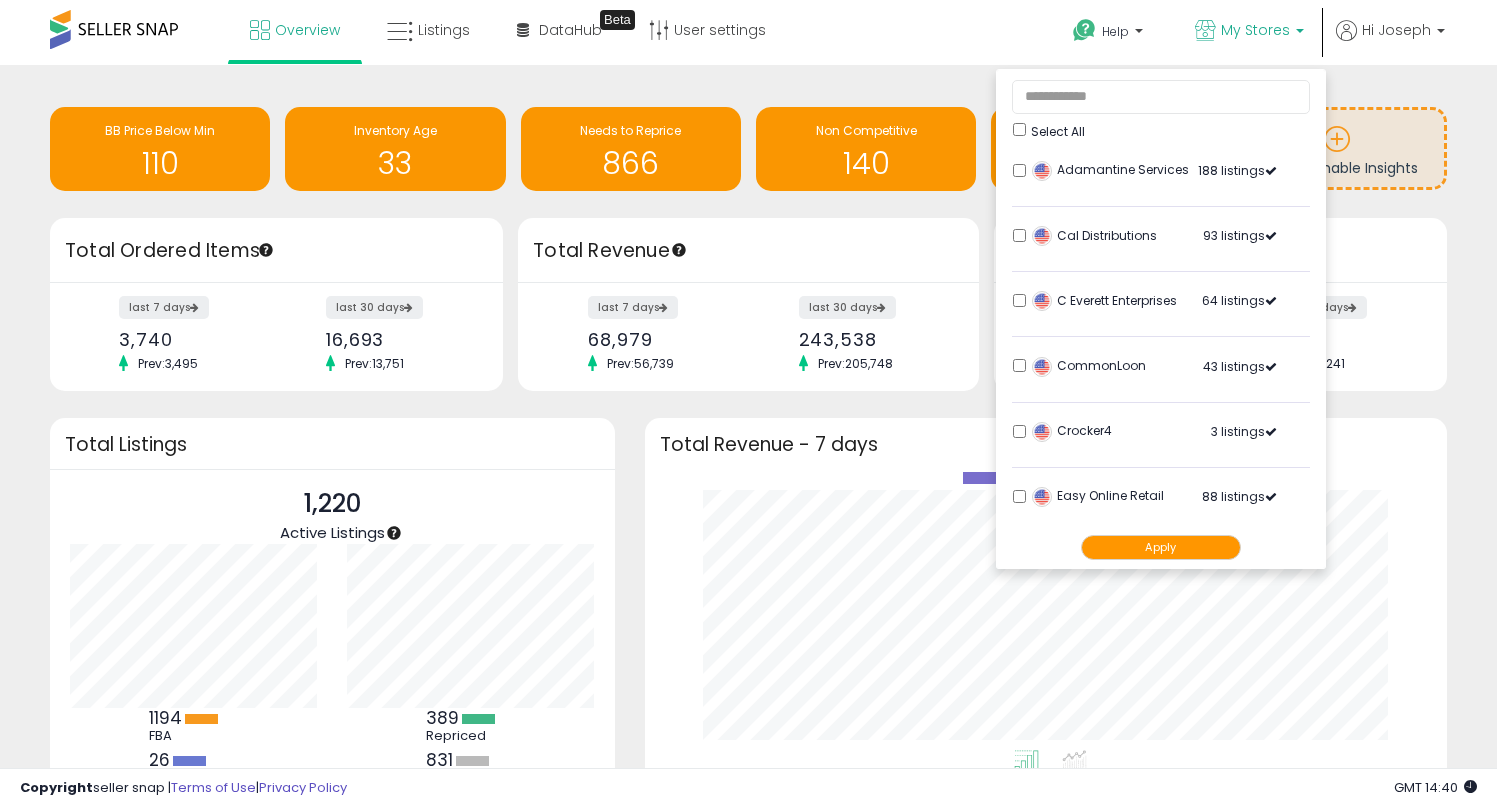 click on "Apply" at bounding box center (1161, 548) 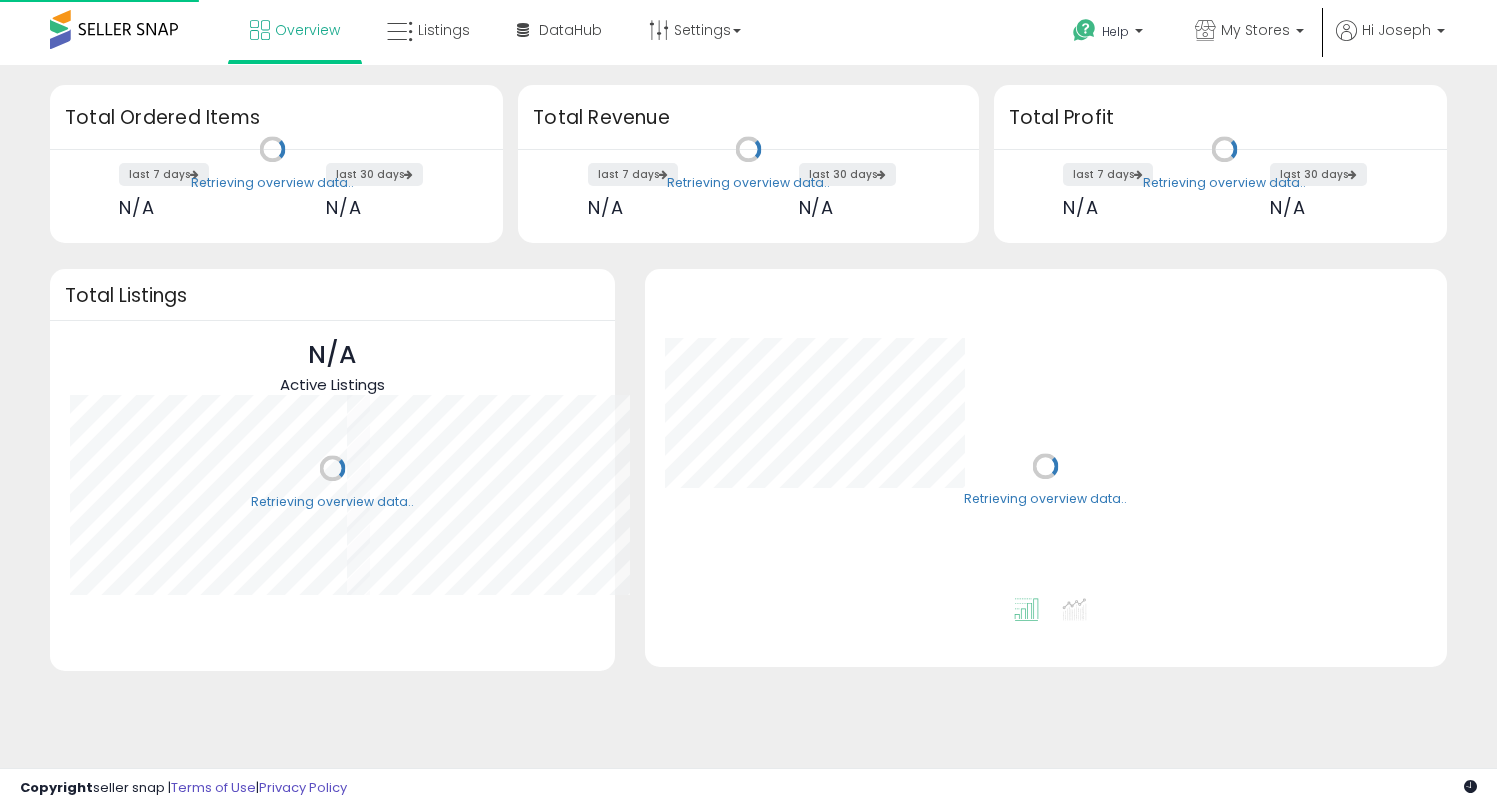 scroll, scrollTop: 0, scrollLeft: 0, axis: both 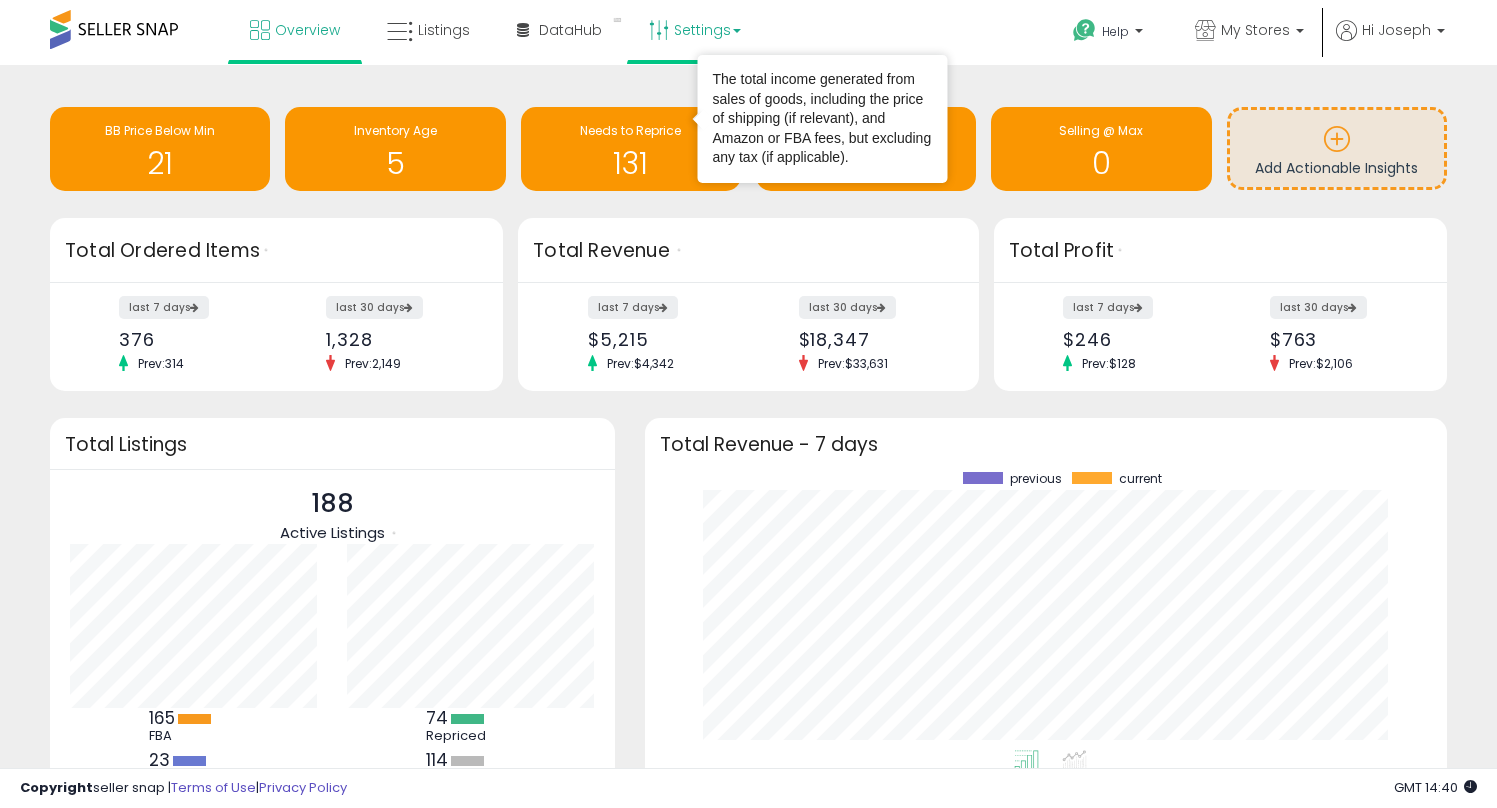 click on "Settings" at bounding box center [695, 30] 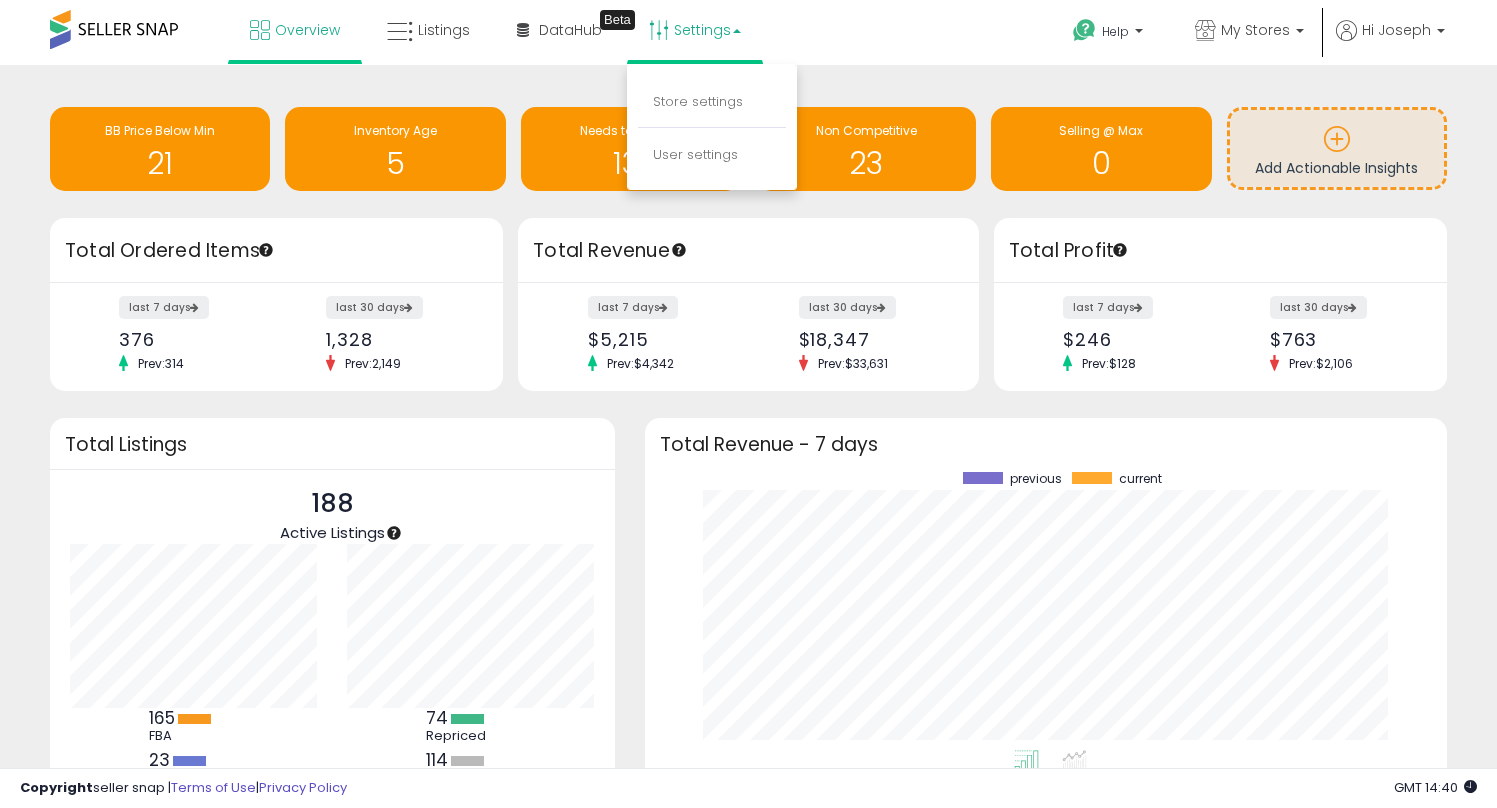 click on "Store
settings" at bounding box center (712, 103) 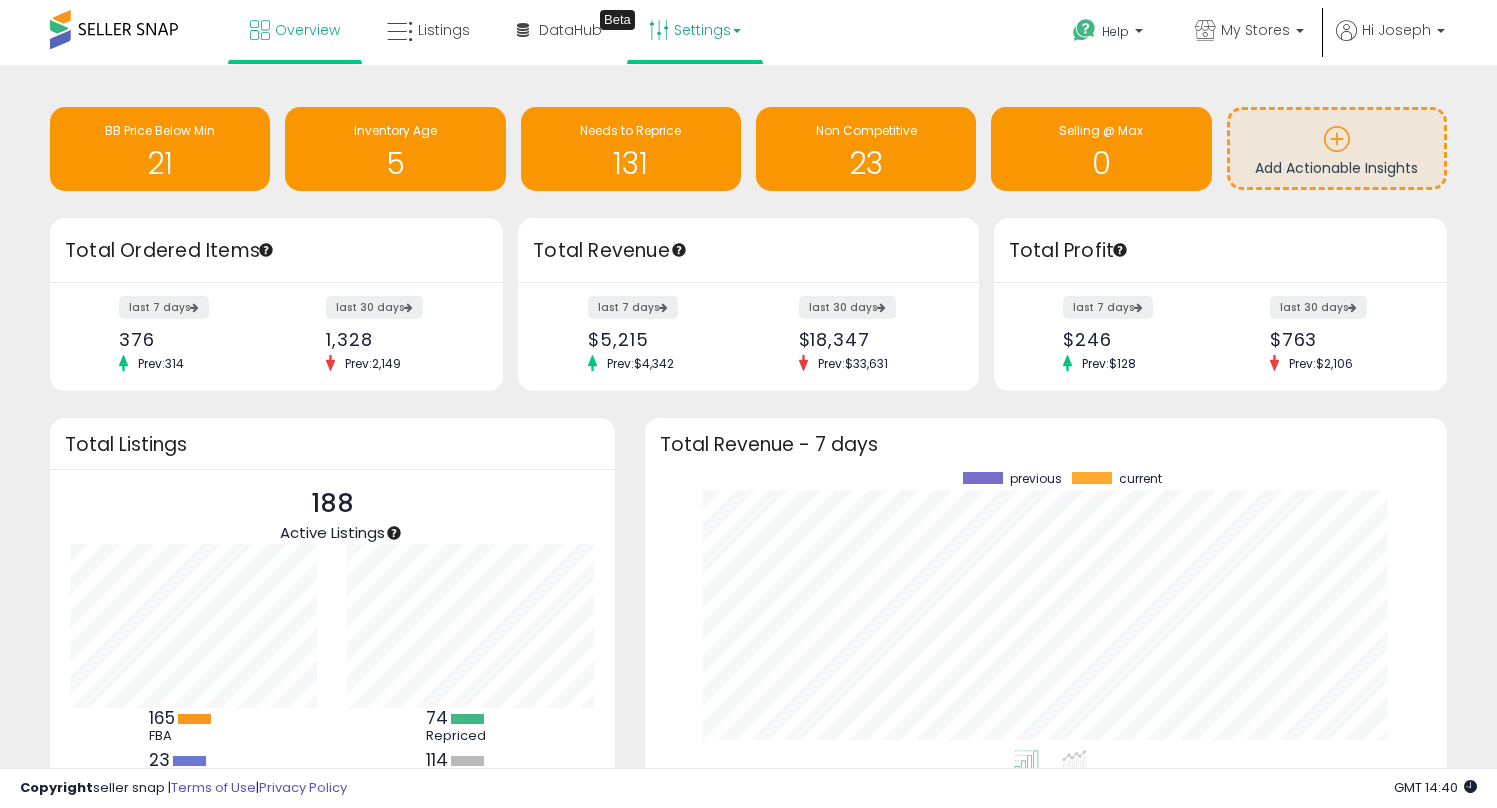 click on "Settings" at bounding box center [695, 30] 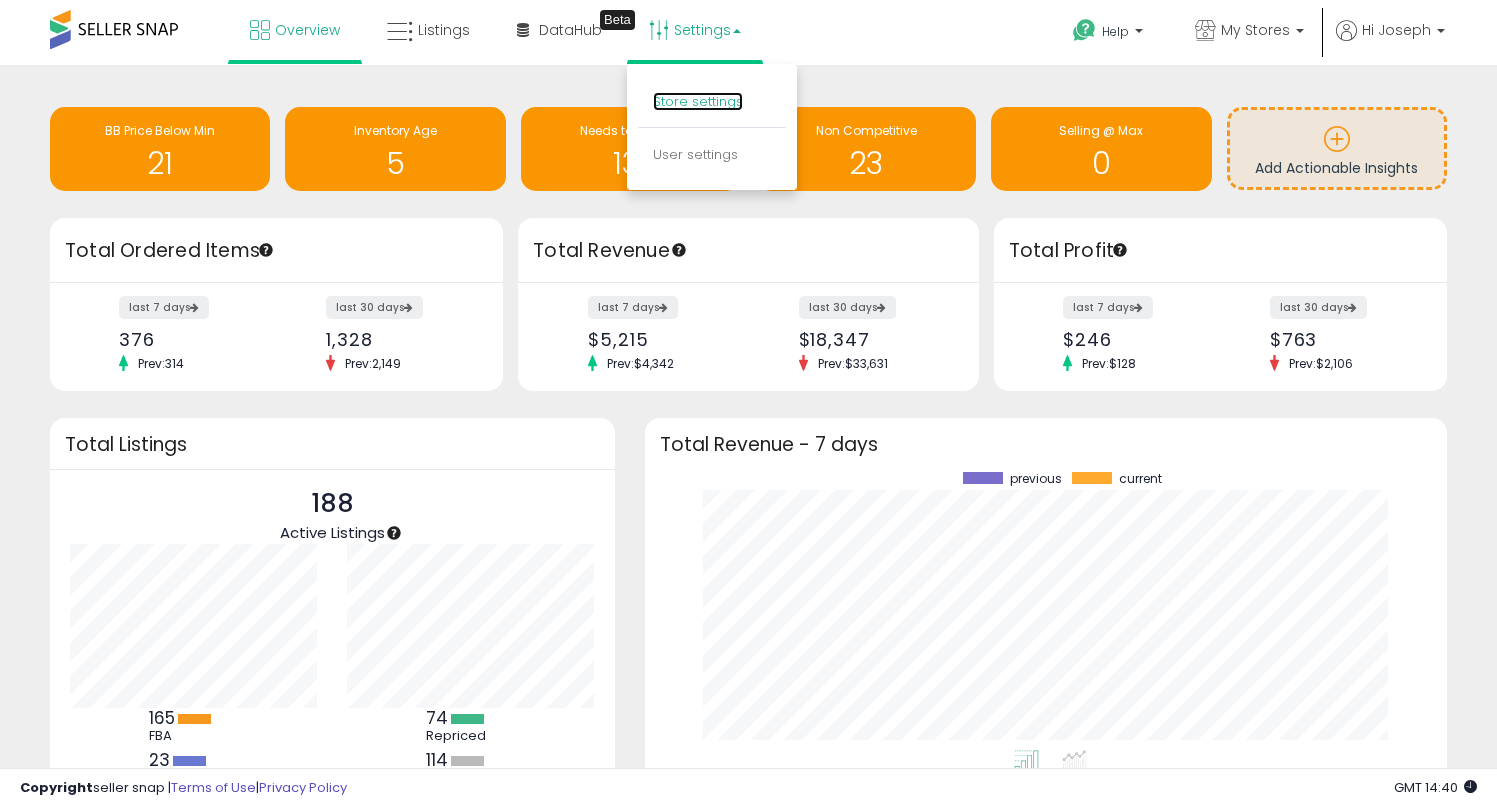 click on "Store
settings" at bounding box center (698, 101) 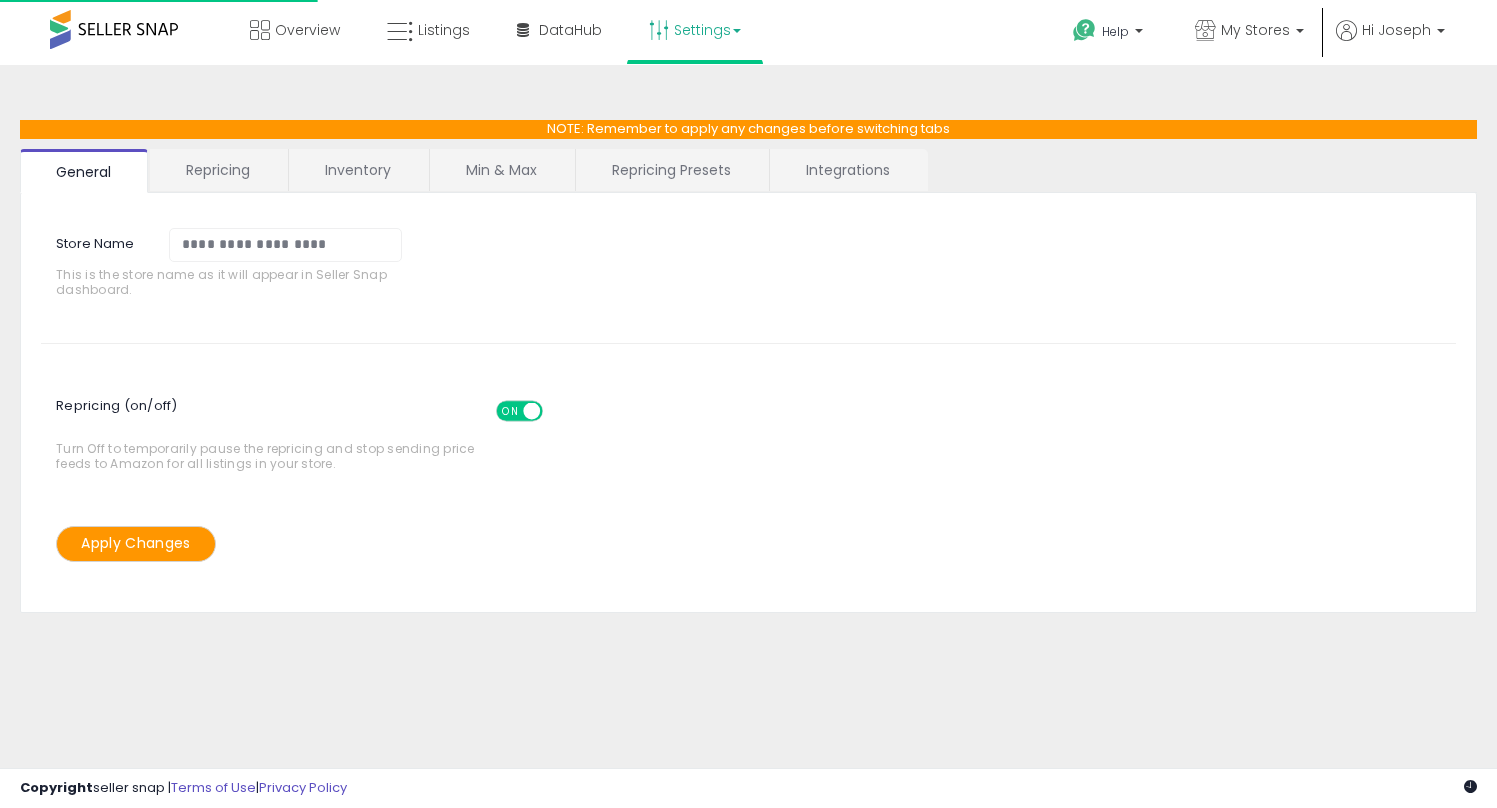 scroll, scrollTop: 0, scrollLeft: 0, axis: both 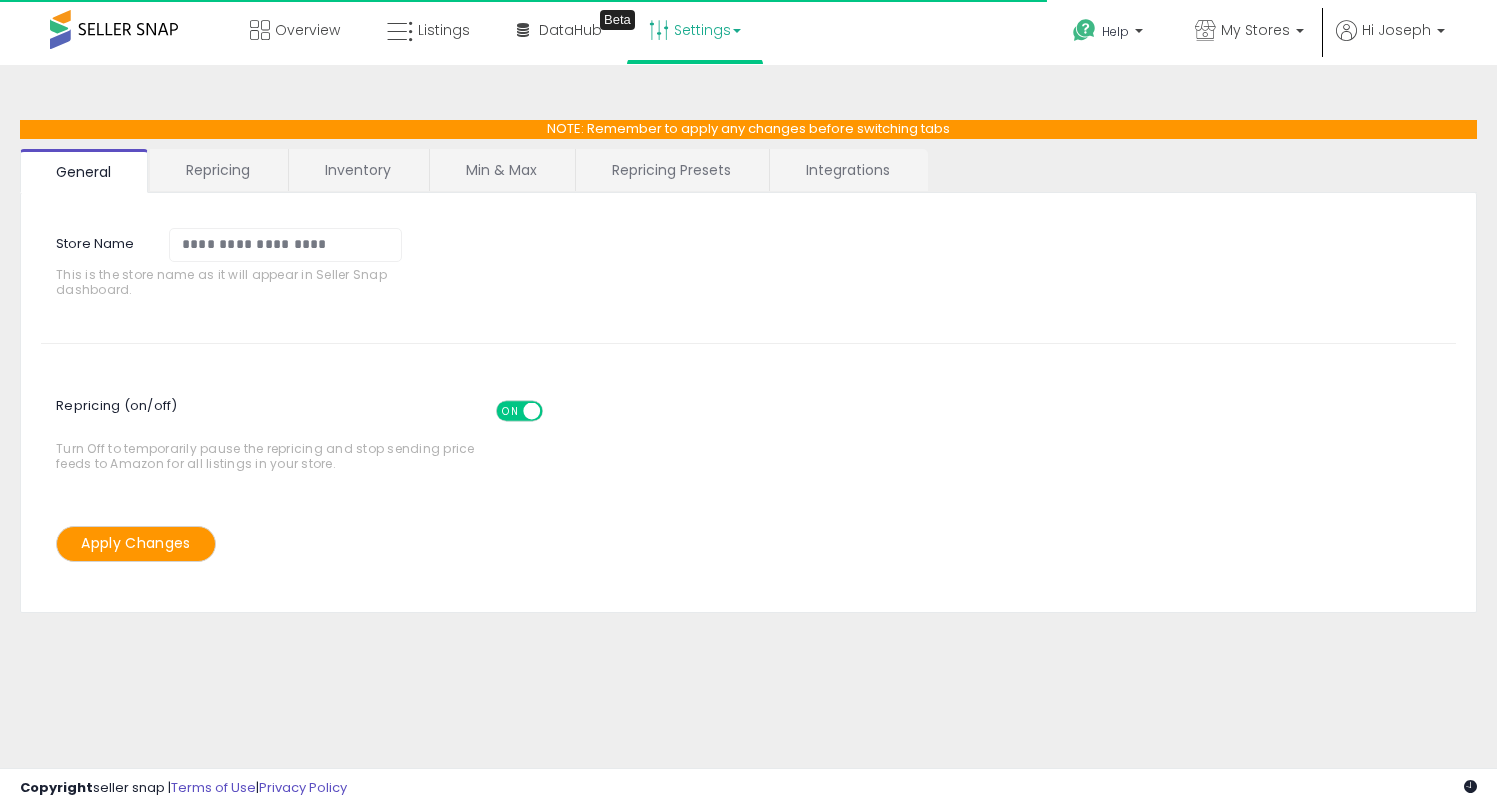 click on "Repricing Presets" at bounding box center (671, 170) 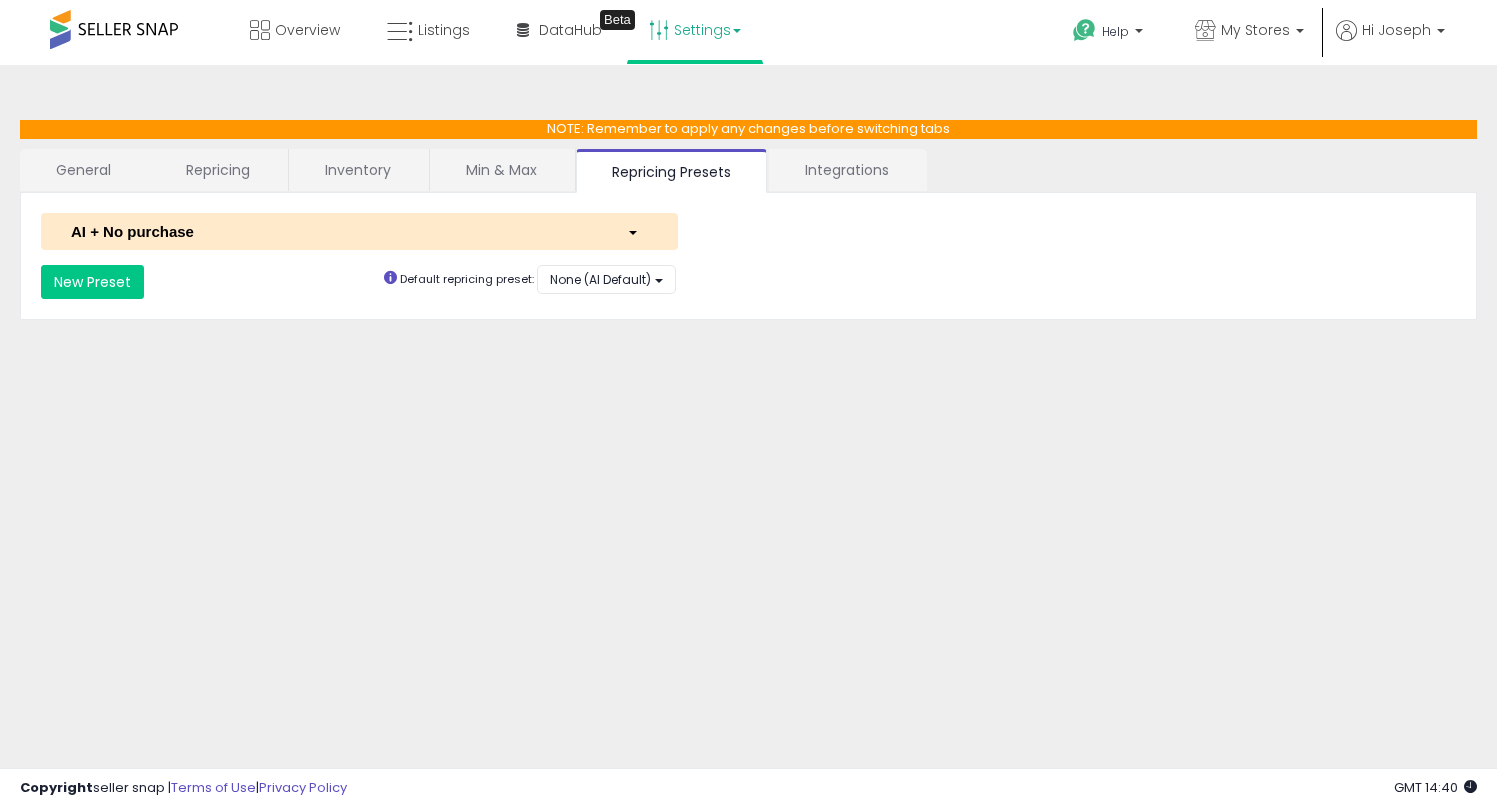click on "AI + No purchase" at bounding box center [334, 231] 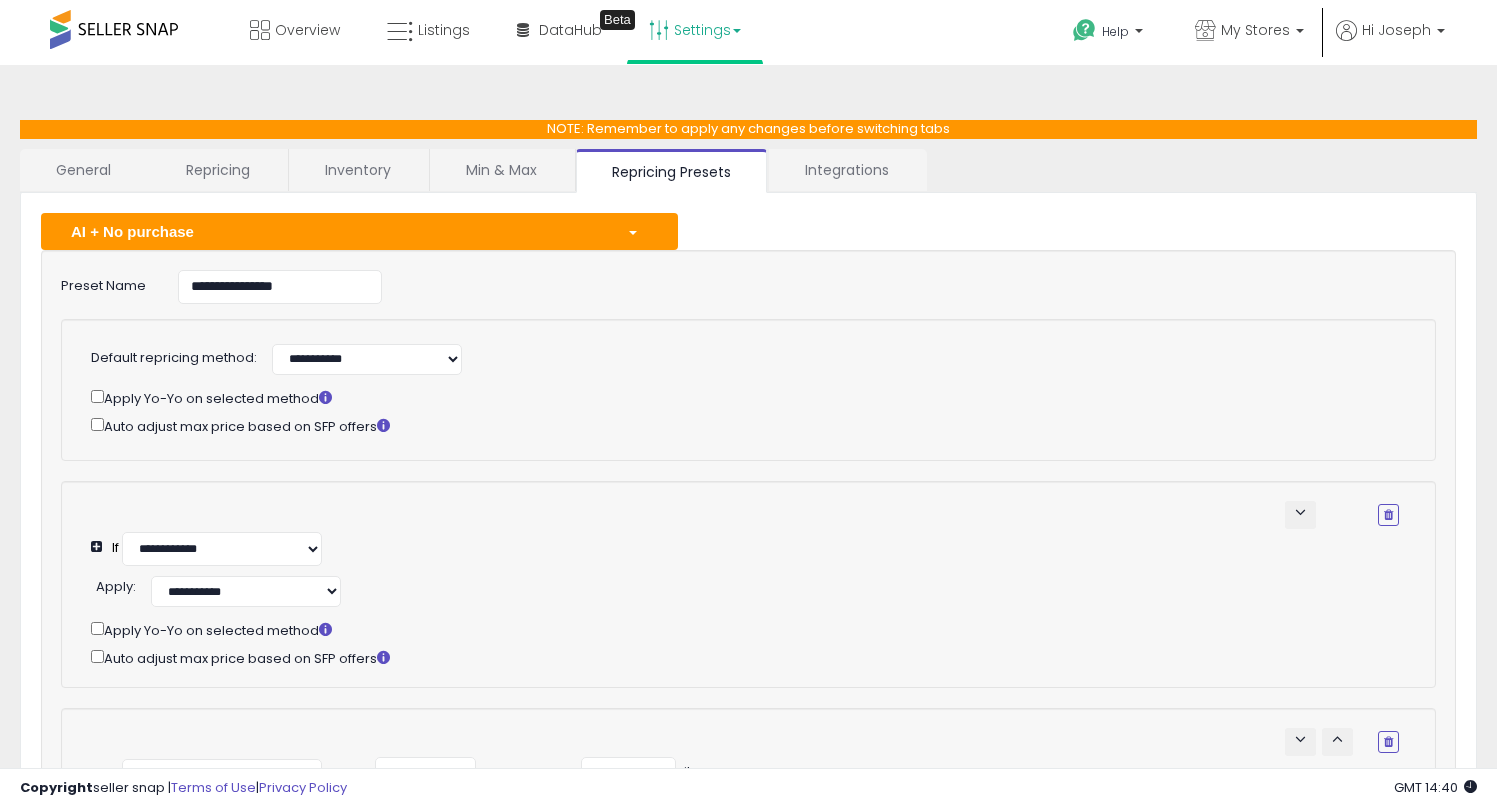 click on "AI + No purchase" at bounding box center [334, 231] 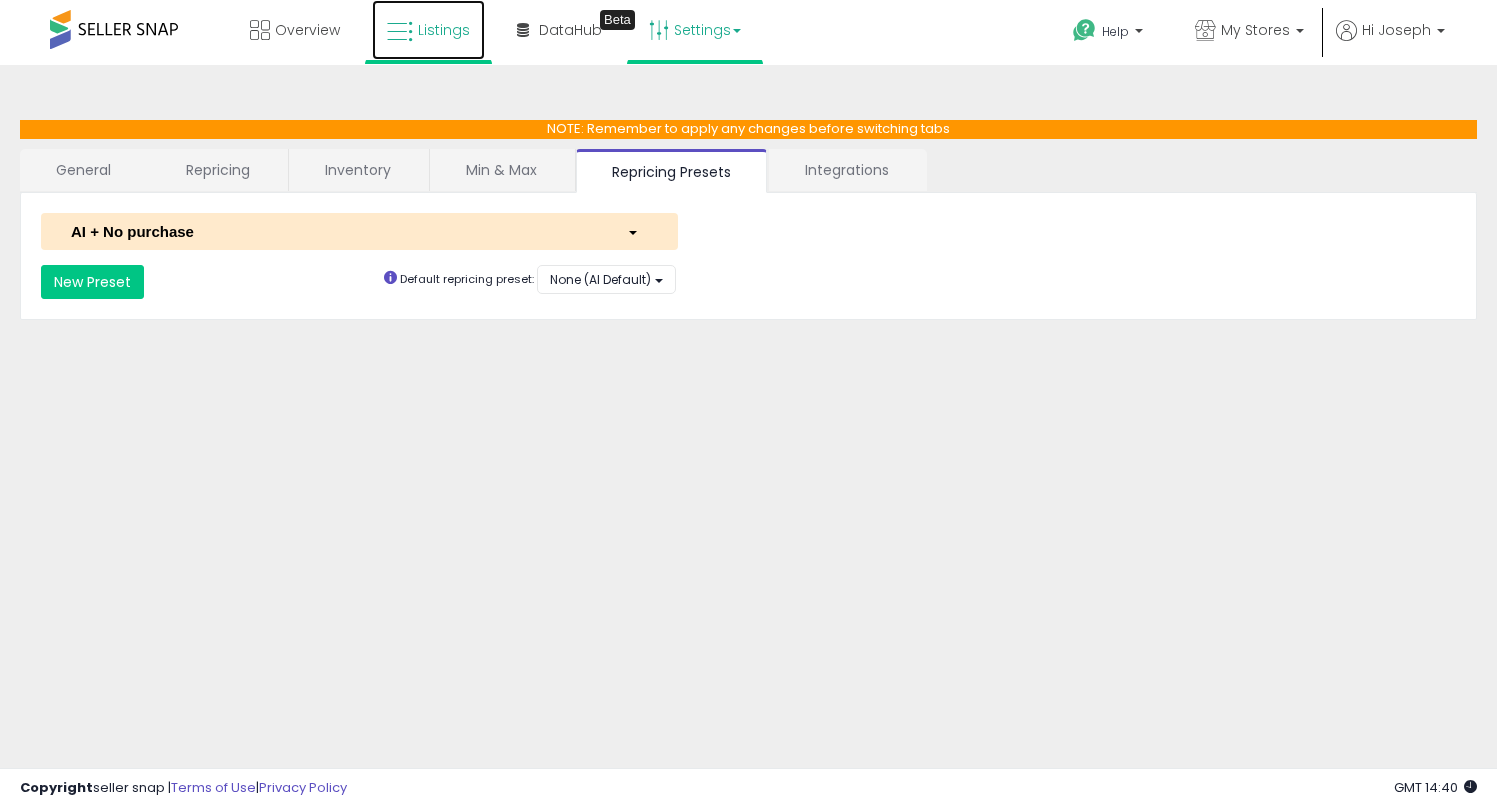 click on "Listings" at bounding box center [428, 30] 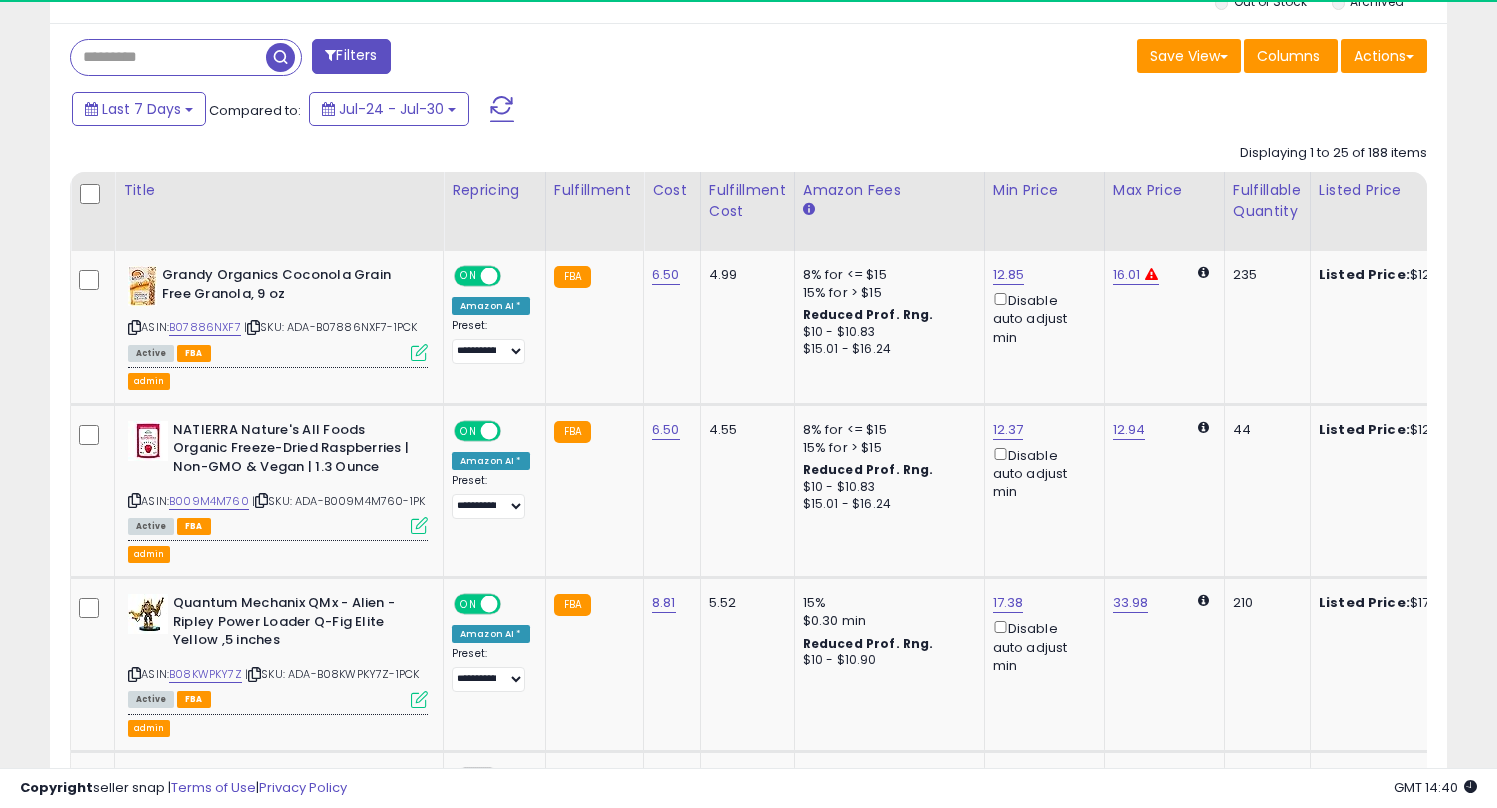 scroll, scrollTop: 801, scrollLeft: 0, axis: vertical 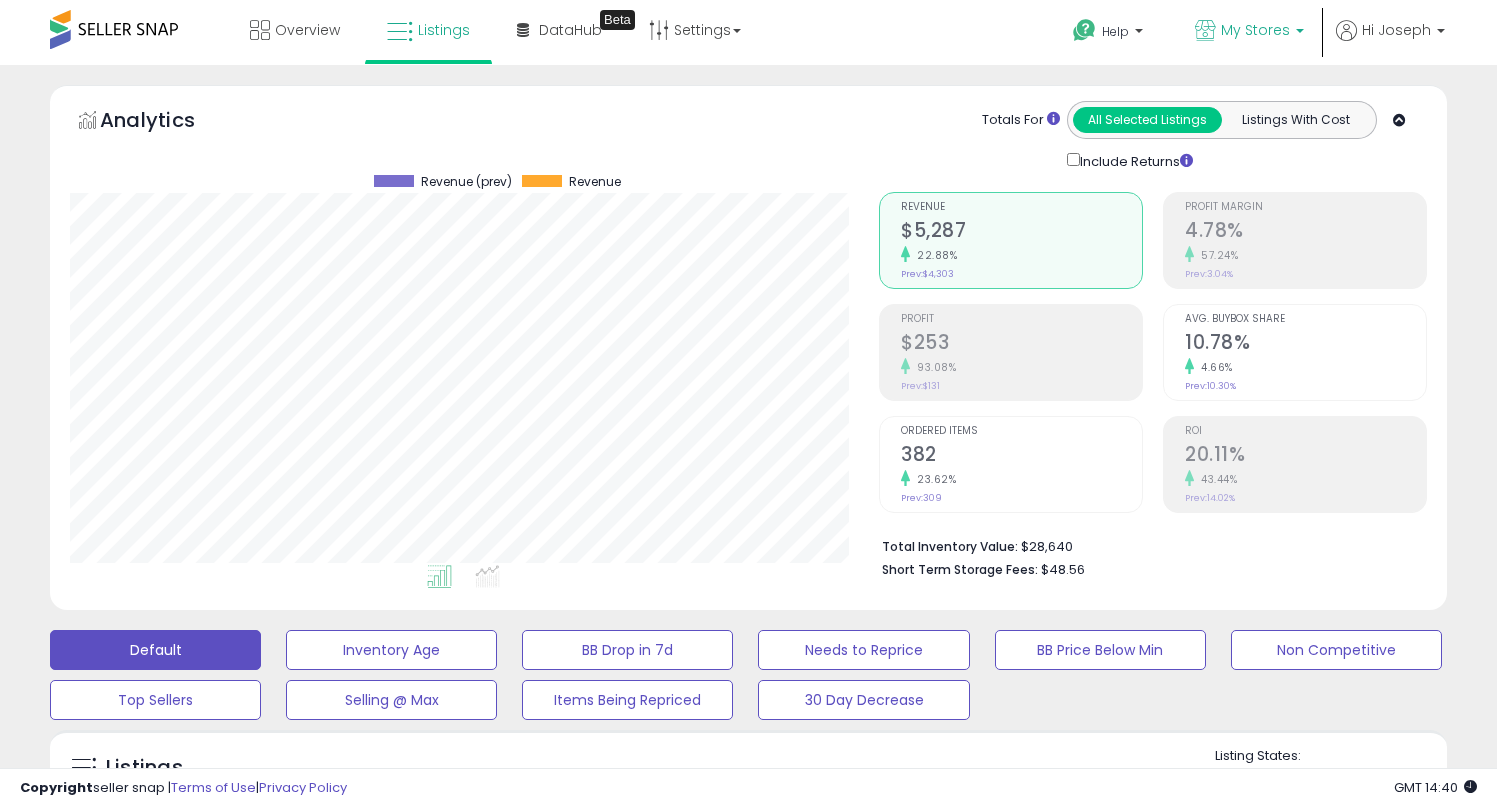 click on "My Stores" at bounding box center (1255, 30) 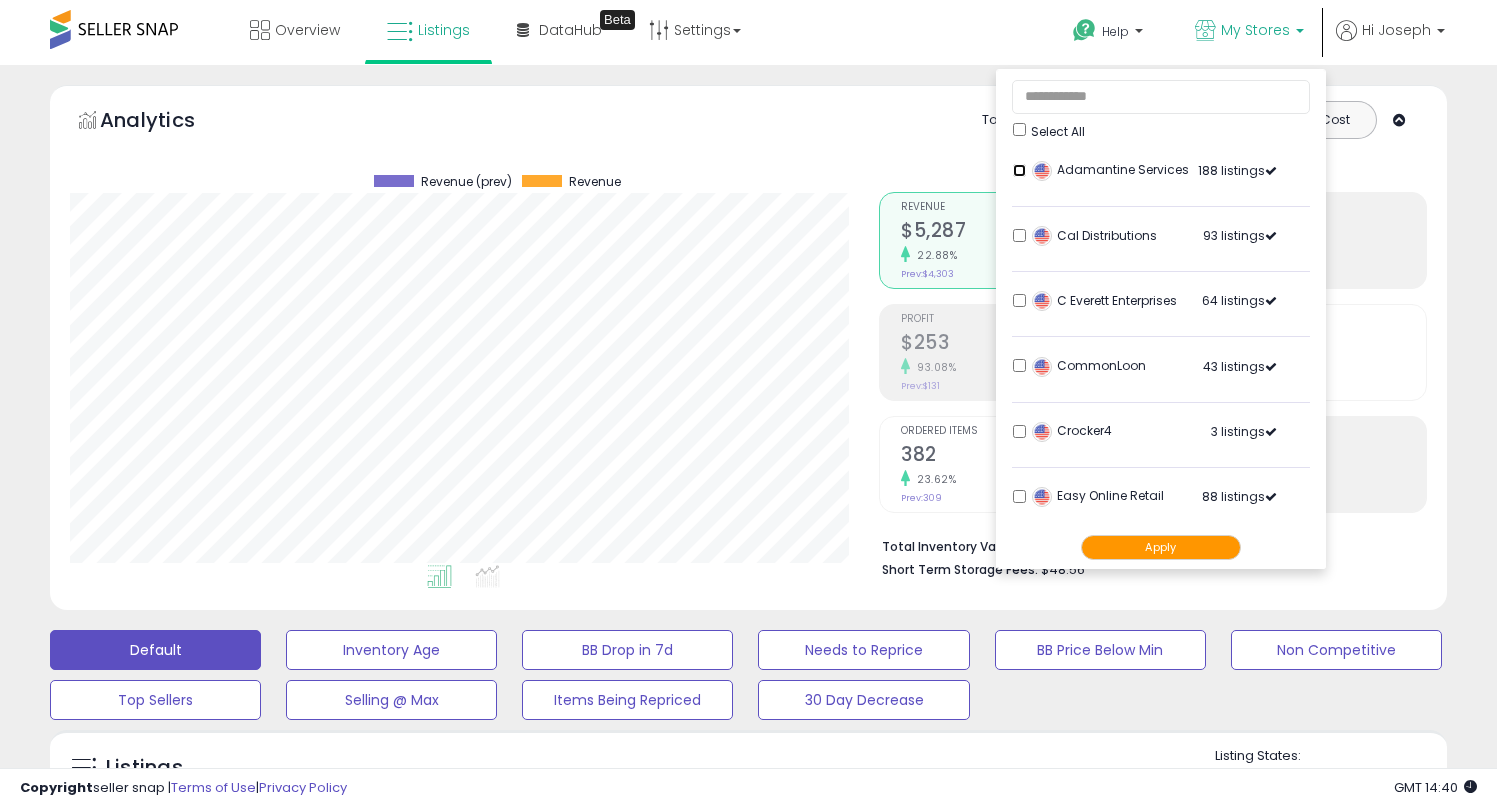 scroll, scrollTop: 664, scrollLeft: 0, axis: vertical 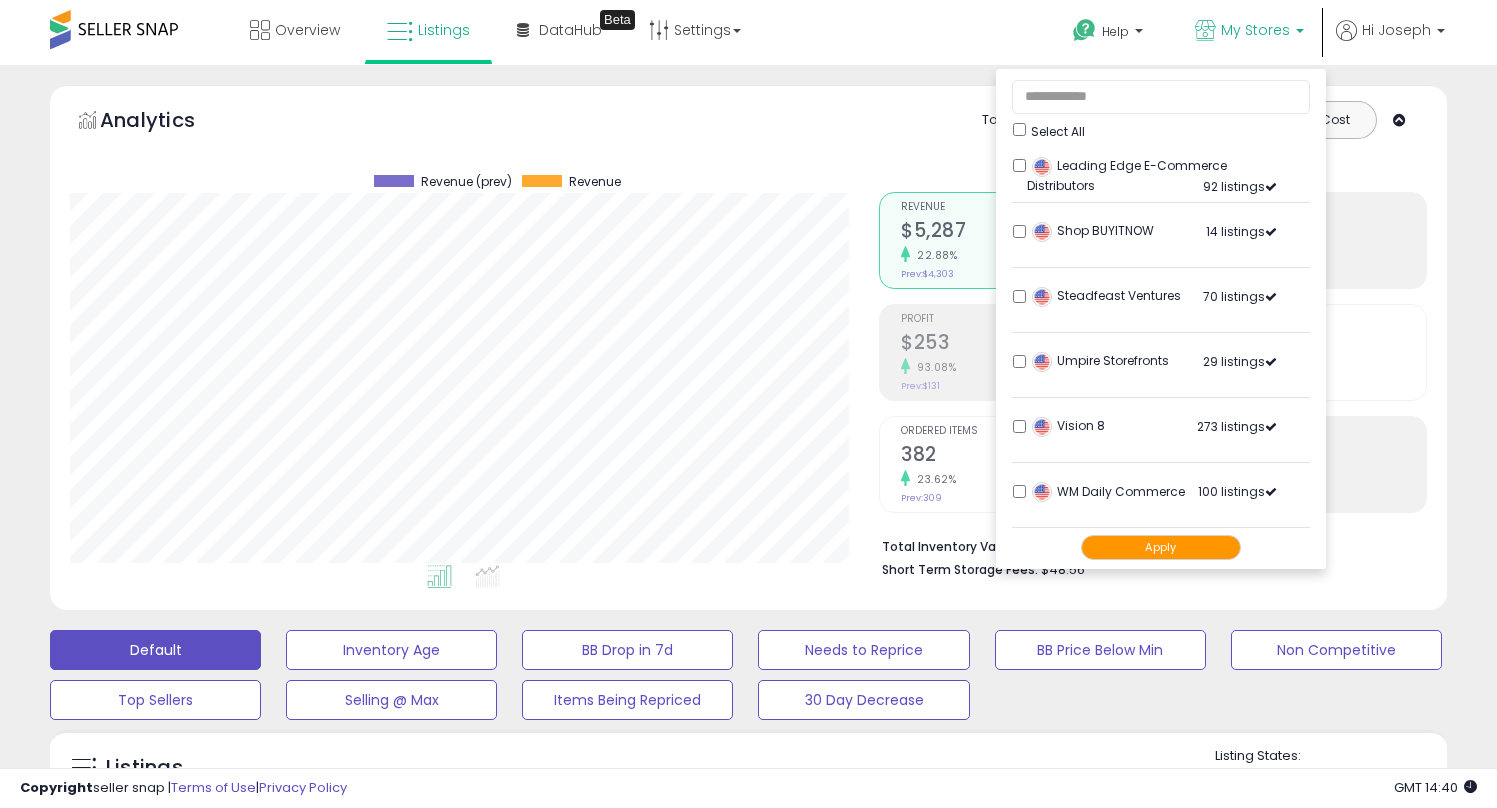 click on "Apply" at bounding box center (1161, 547) 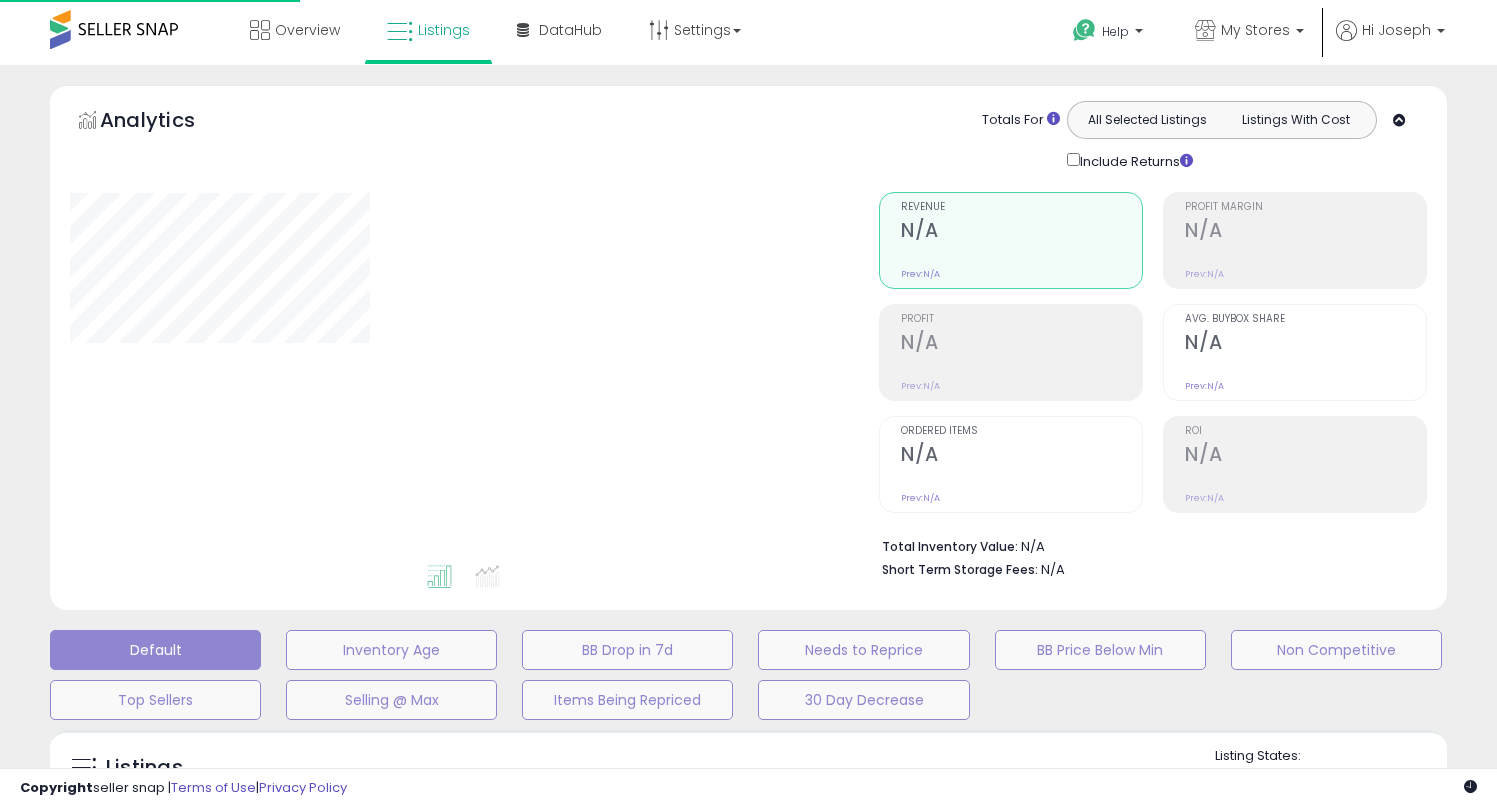 scroll, scrollTop: 0, scrollLeft: 0, axis: both 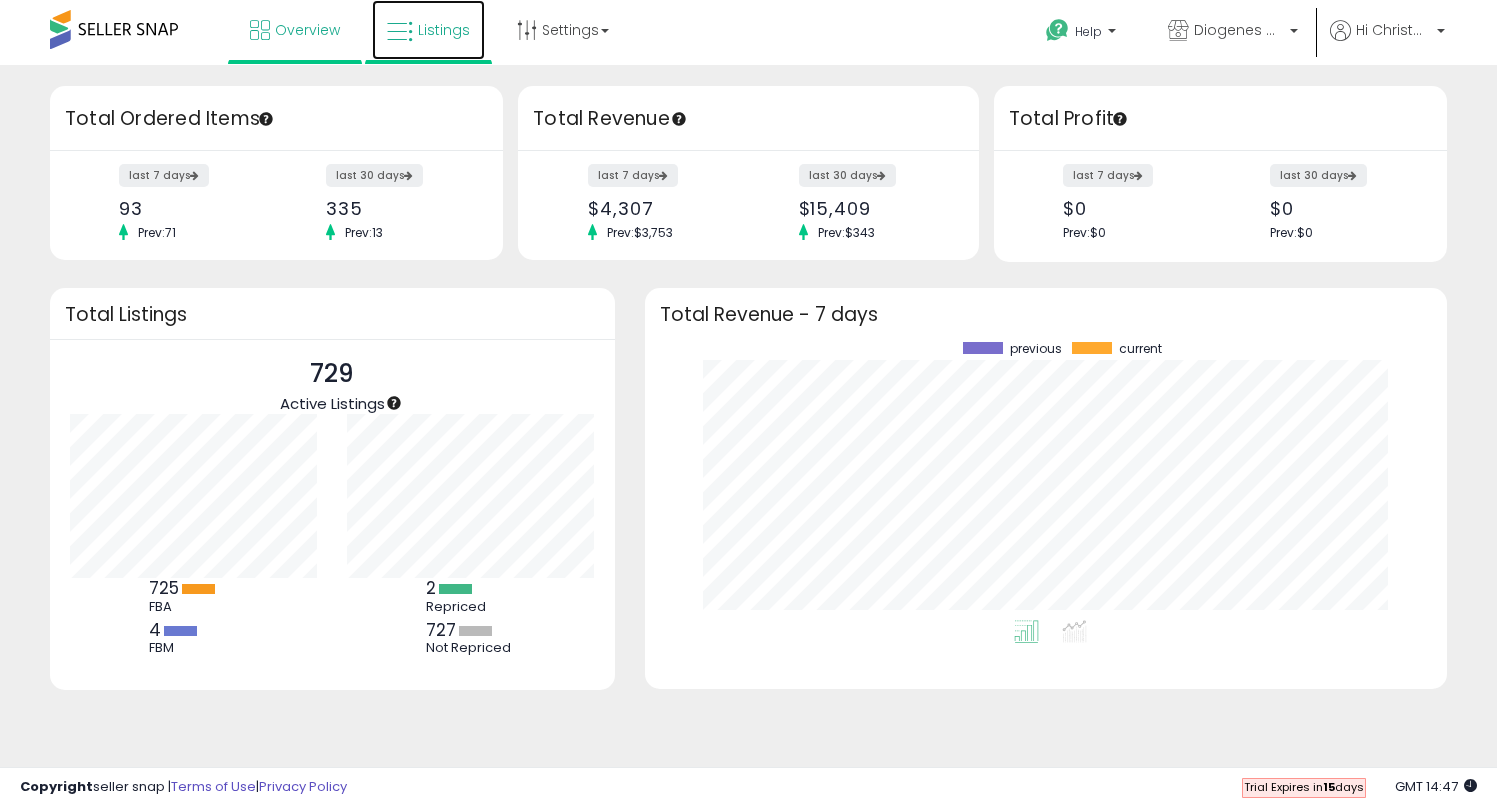 click on "Listings" at bounding box center [444, 30] 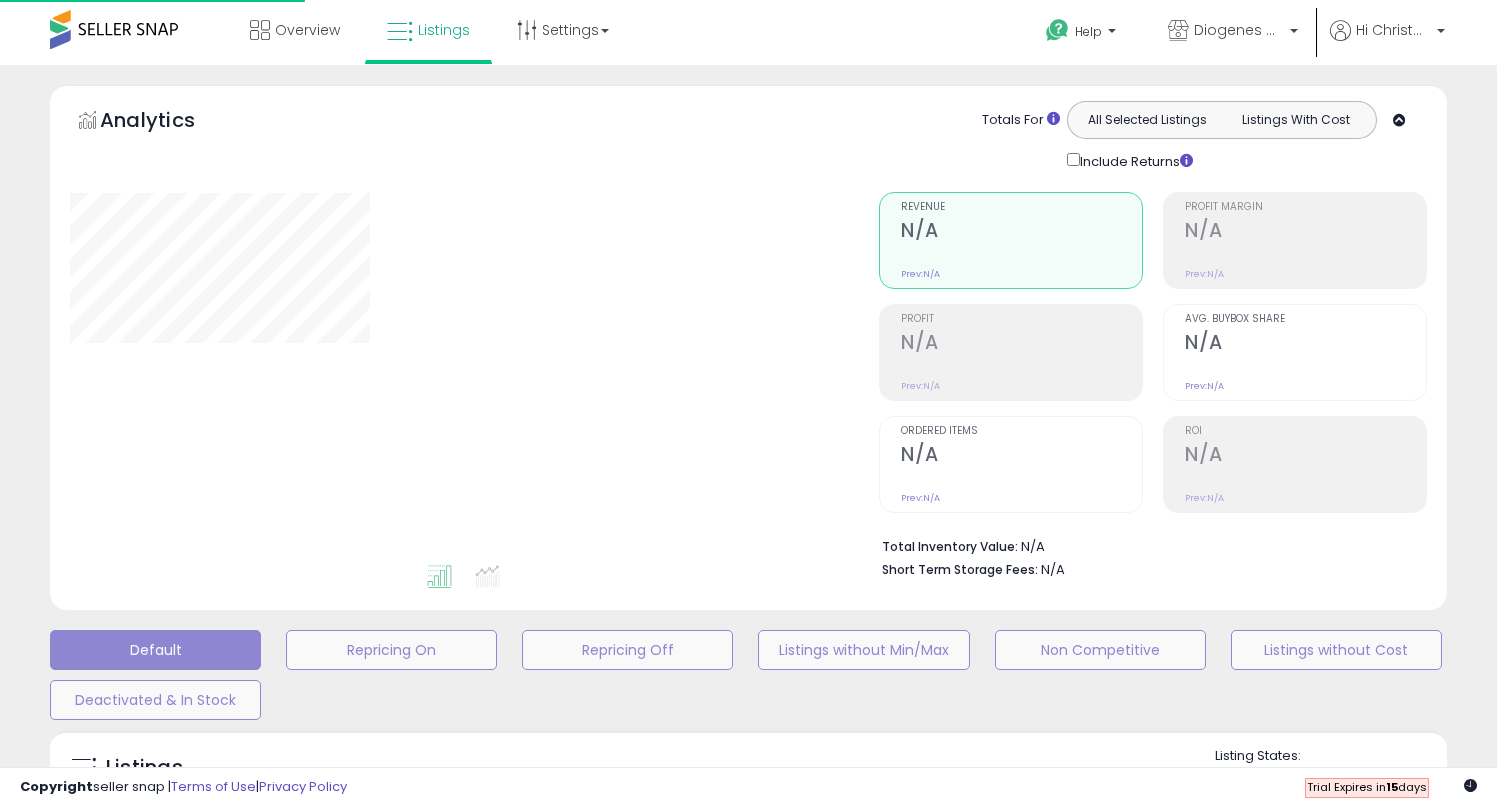 scroll, scrollTop: 0, scrollLeft: 0, axis: both 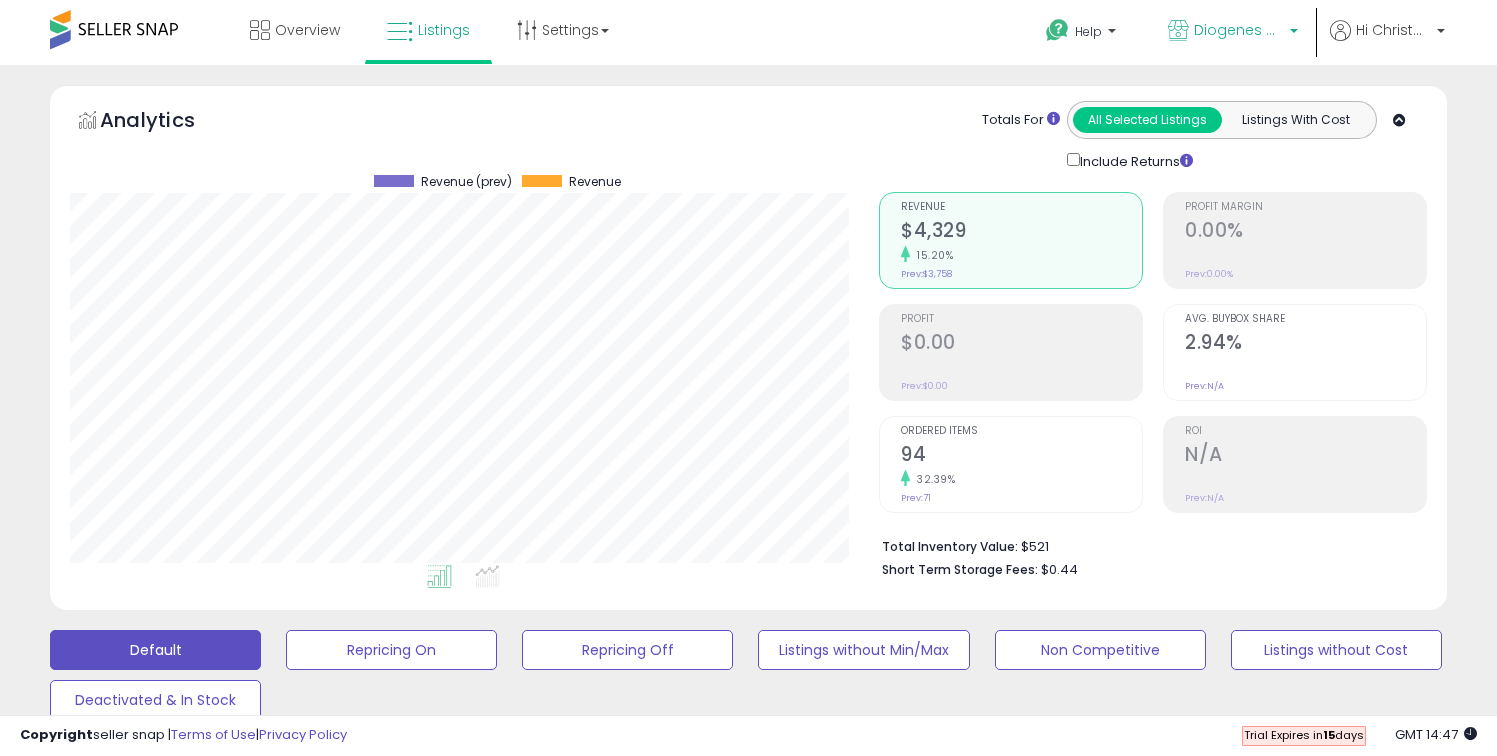 click on "Diogenes Distributors" at bounding box center [1233, 32] 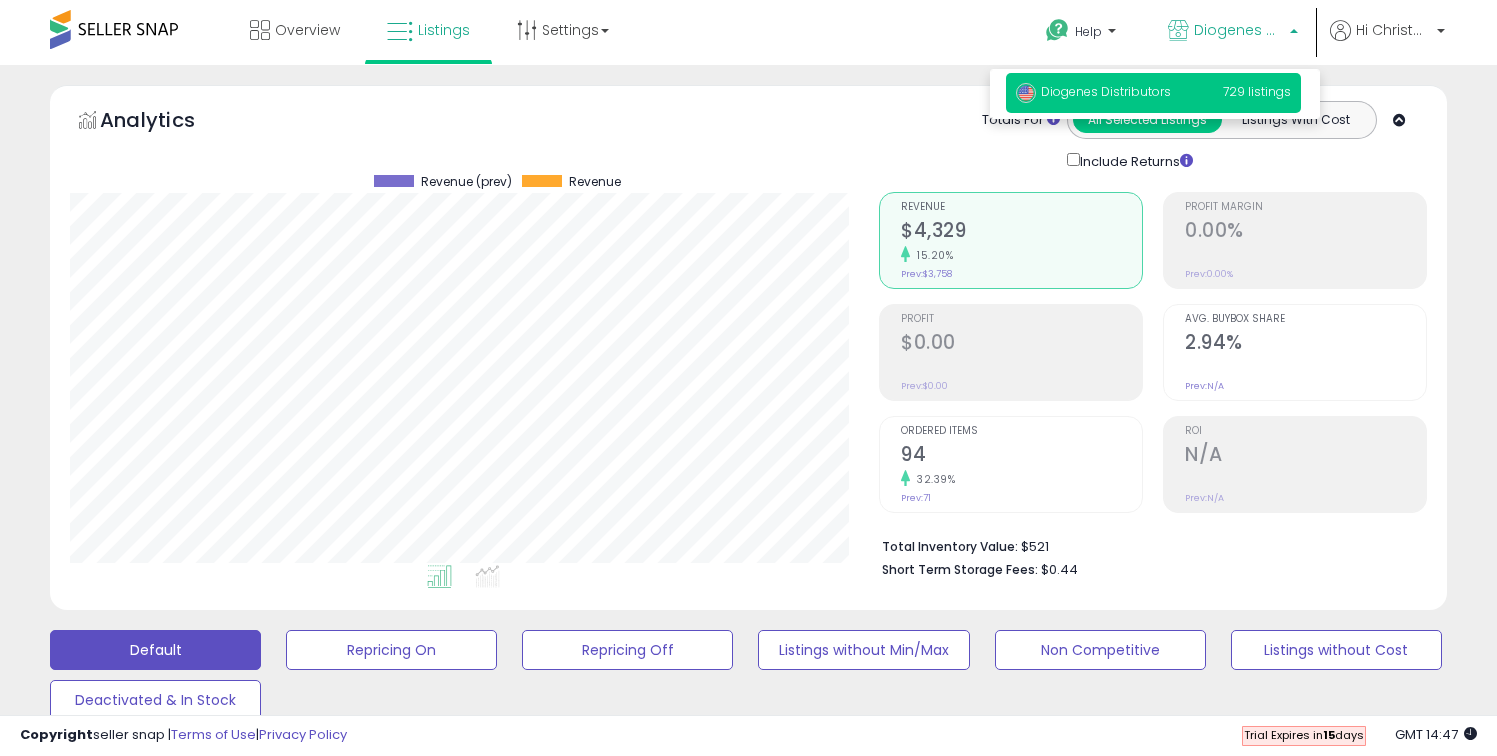click on "Analytics
Totals For
All Selected Listings
Listings With Cost
Include Returns" 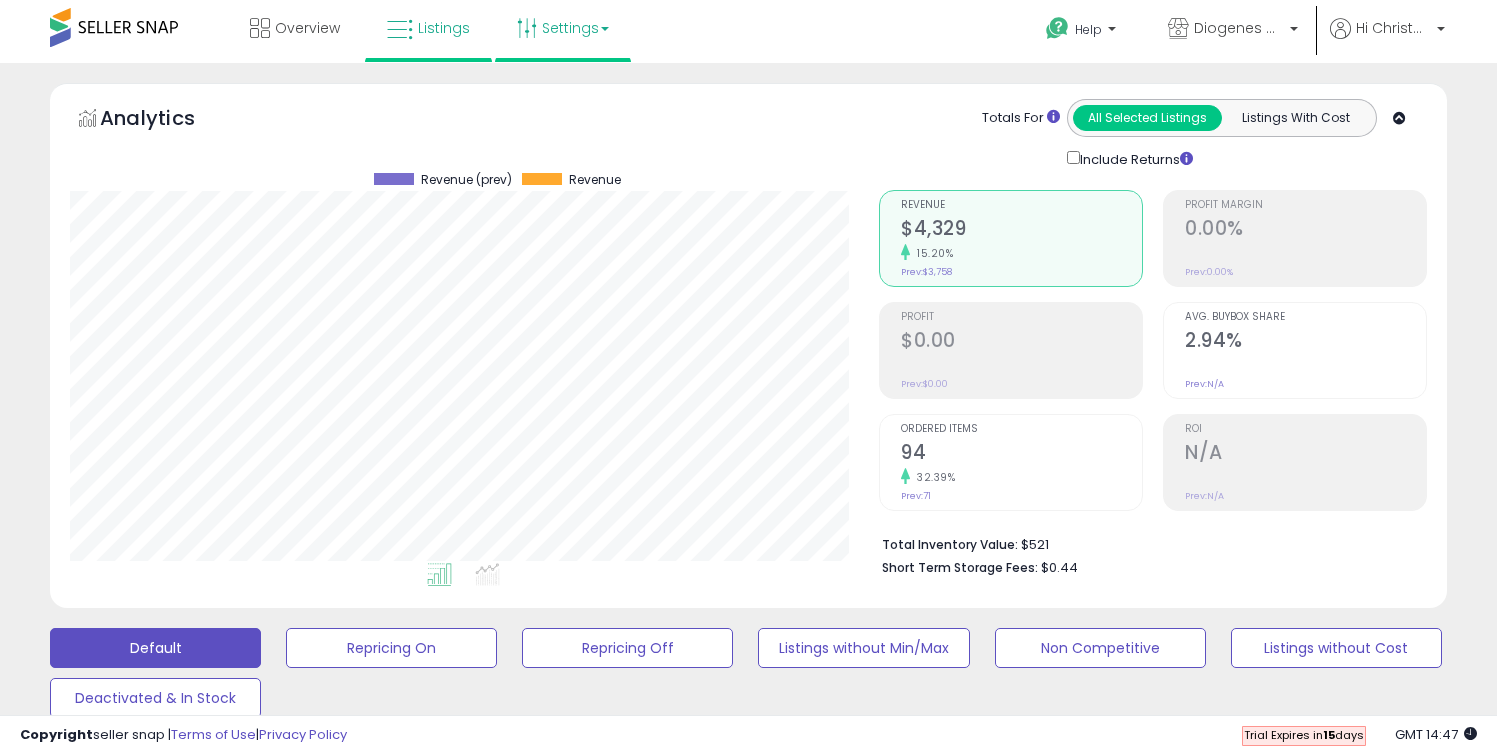scroll, scrollTop: 0, scrollLeft: 0, axis: both 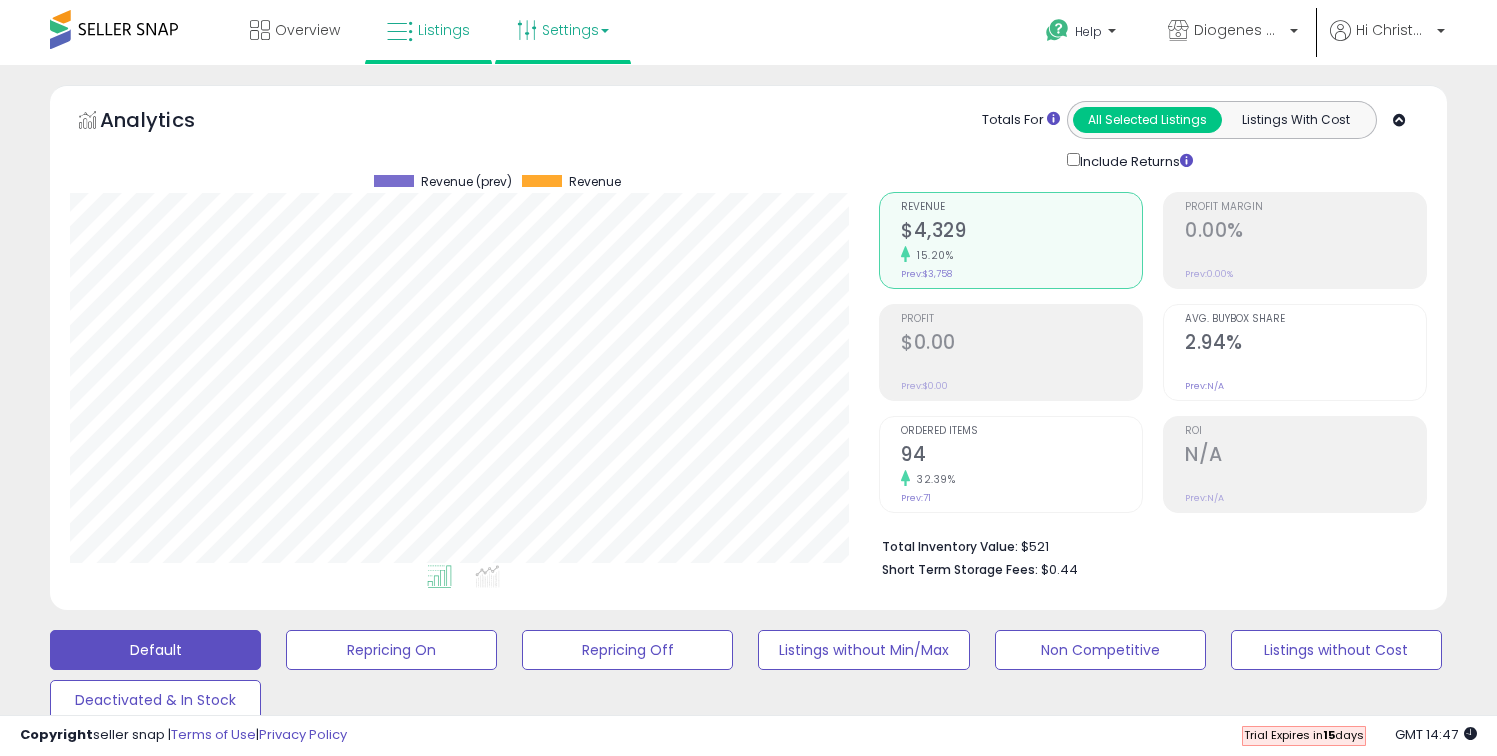 click on "Settings" at bounding box center [563, 30] 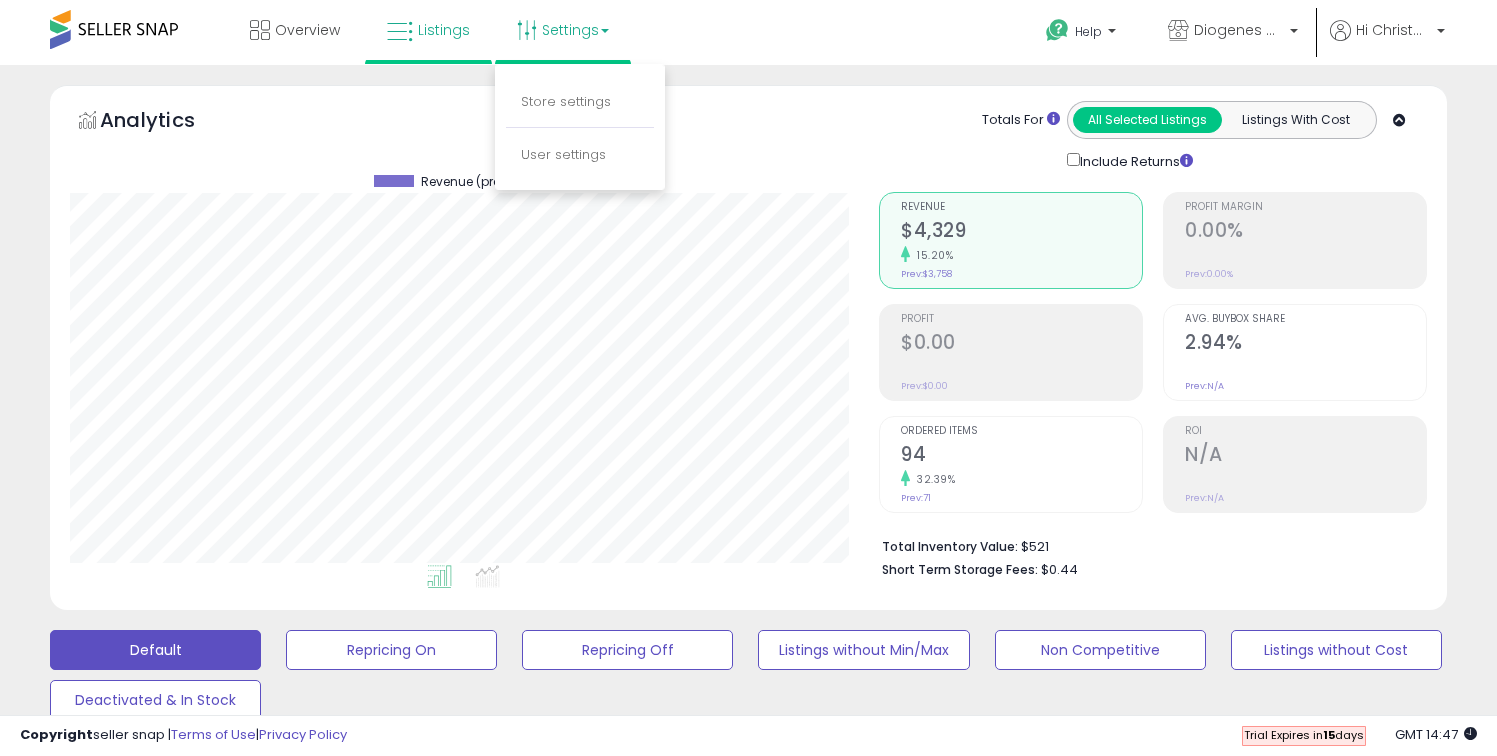 click on "Analytics
Totals For
All Selected Listings
Listings With Cost
Include Returns" 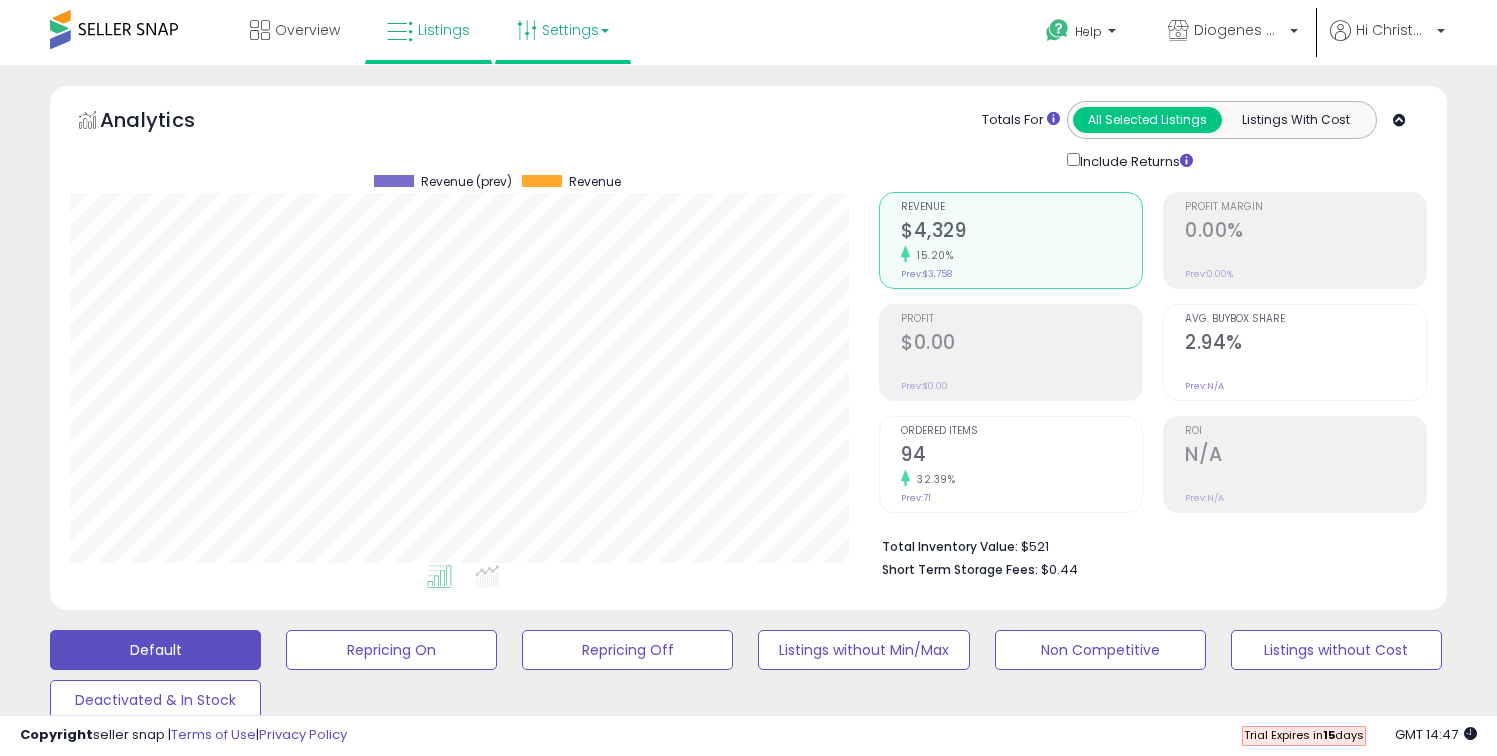 click on "Settings" at bounding box center [563, 30] 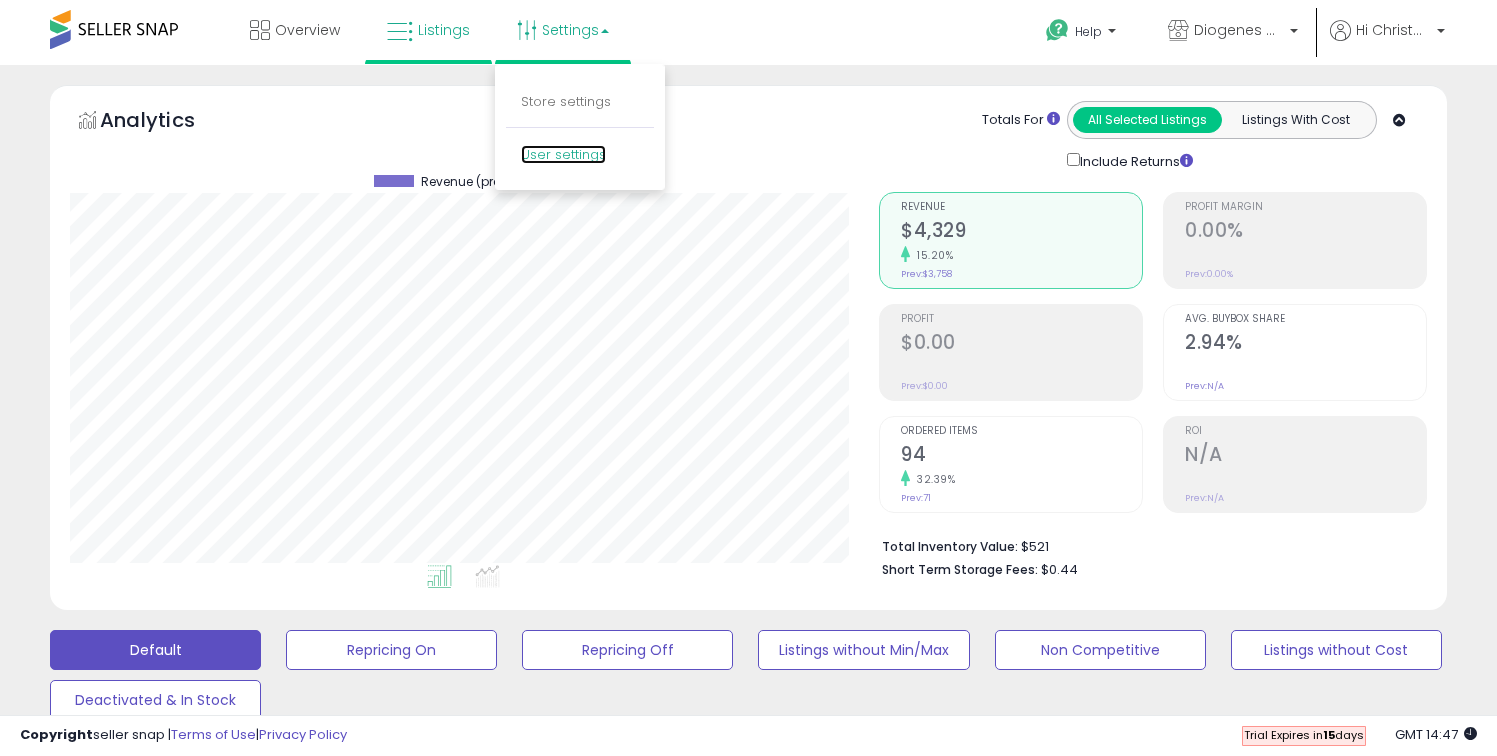 click on "User
settings" at bounding box center [563, 154] 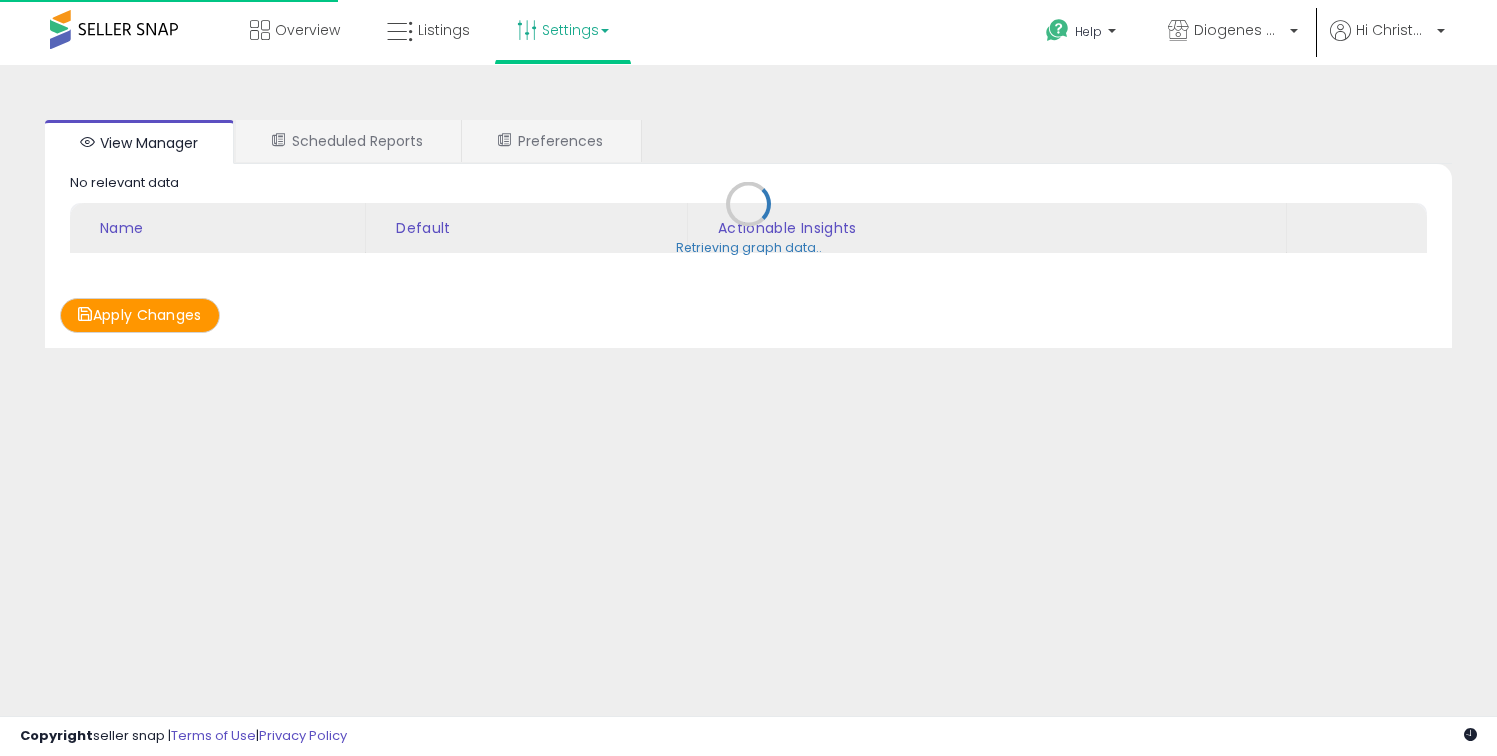 scroll, scrollTop: 0, scrollLeft: 0, axis: both 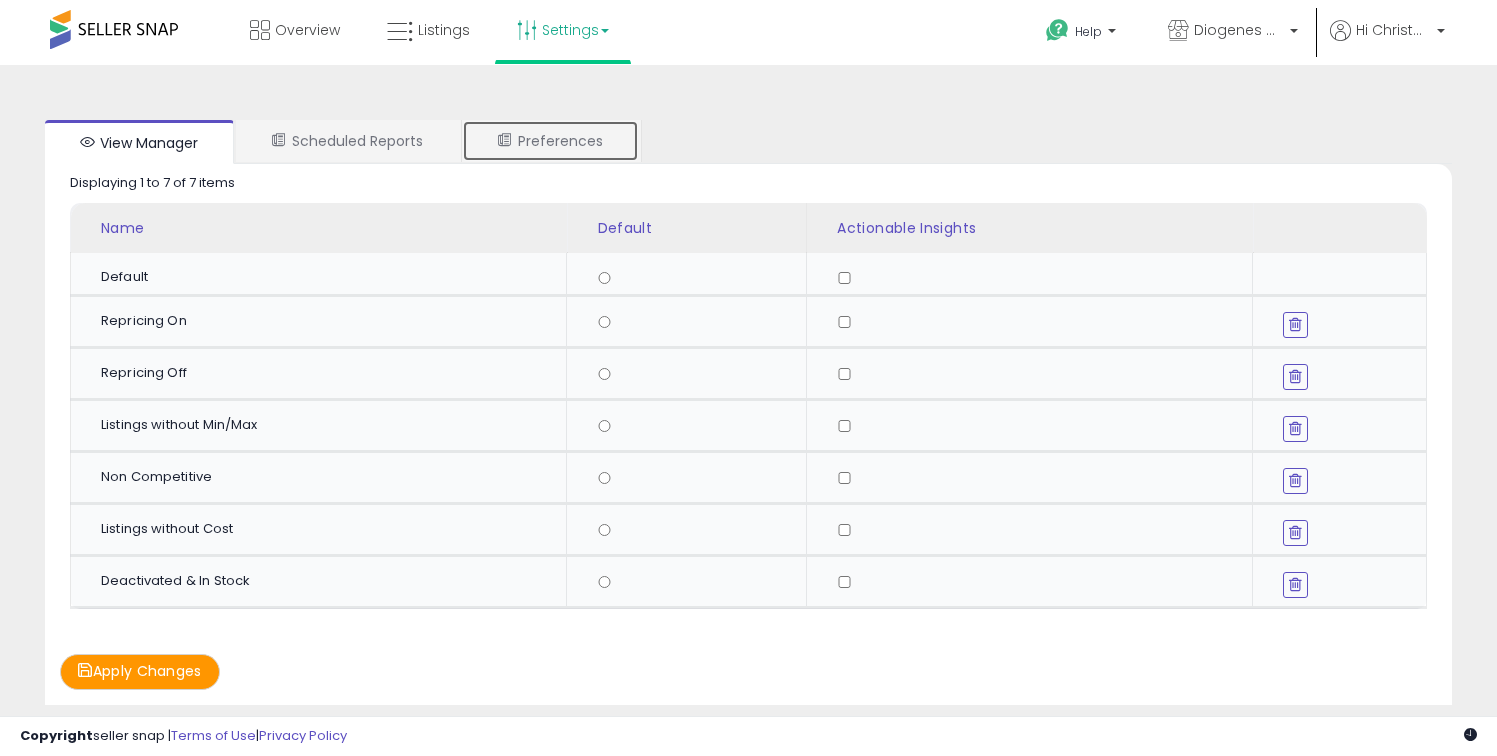 click on "Preferences" at bounding box center (550, 141) 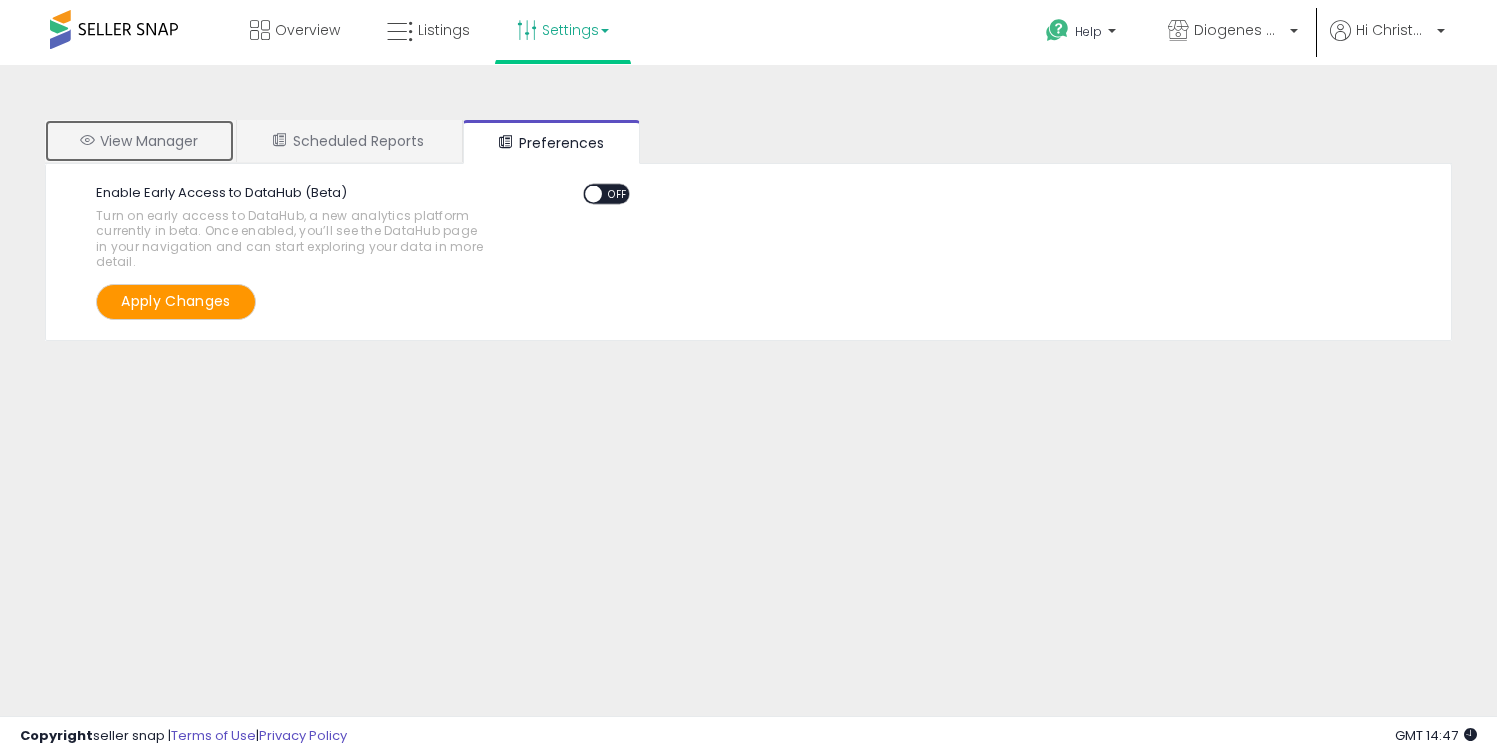 click on "View Manager" at bounding box center (139, 141) 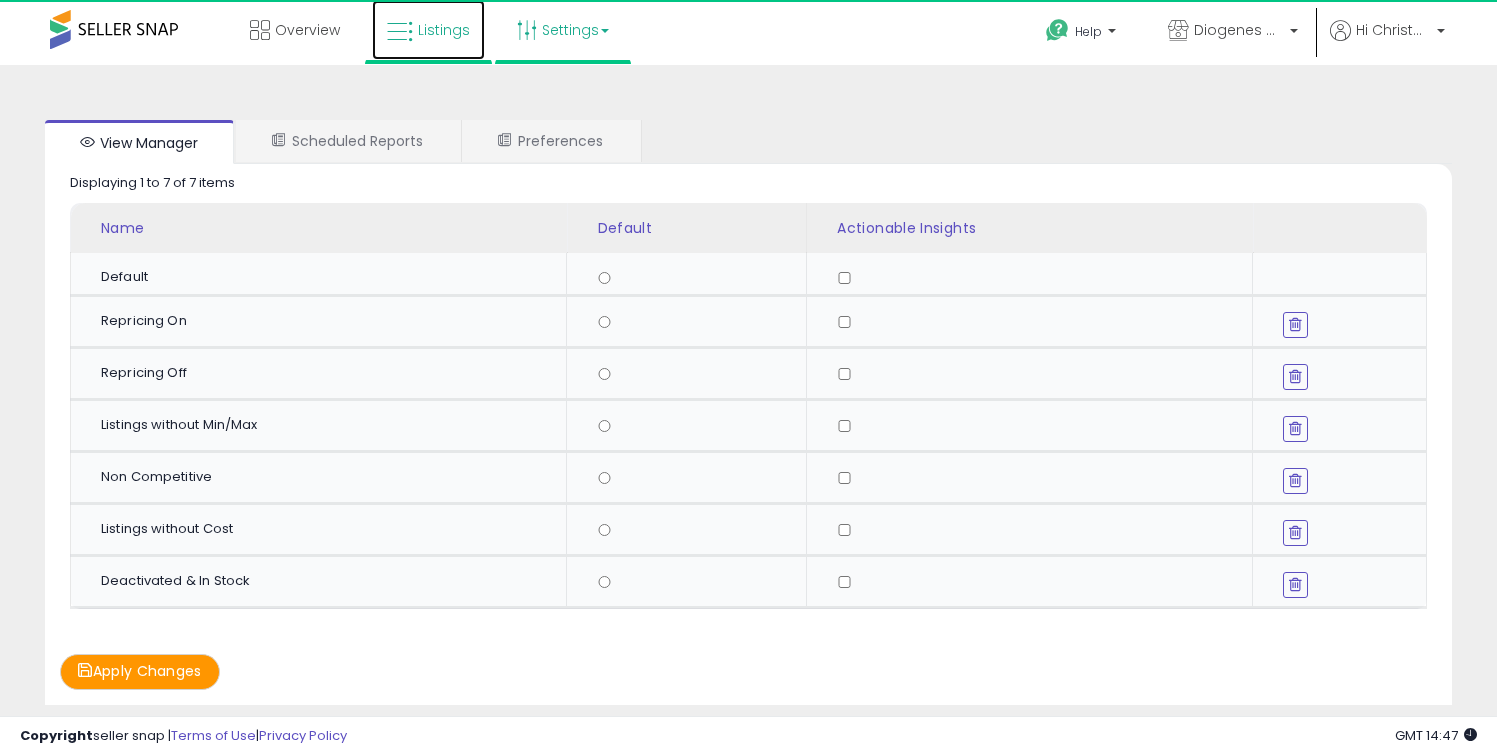 click on "Listings" at bounding box center [428, 30] 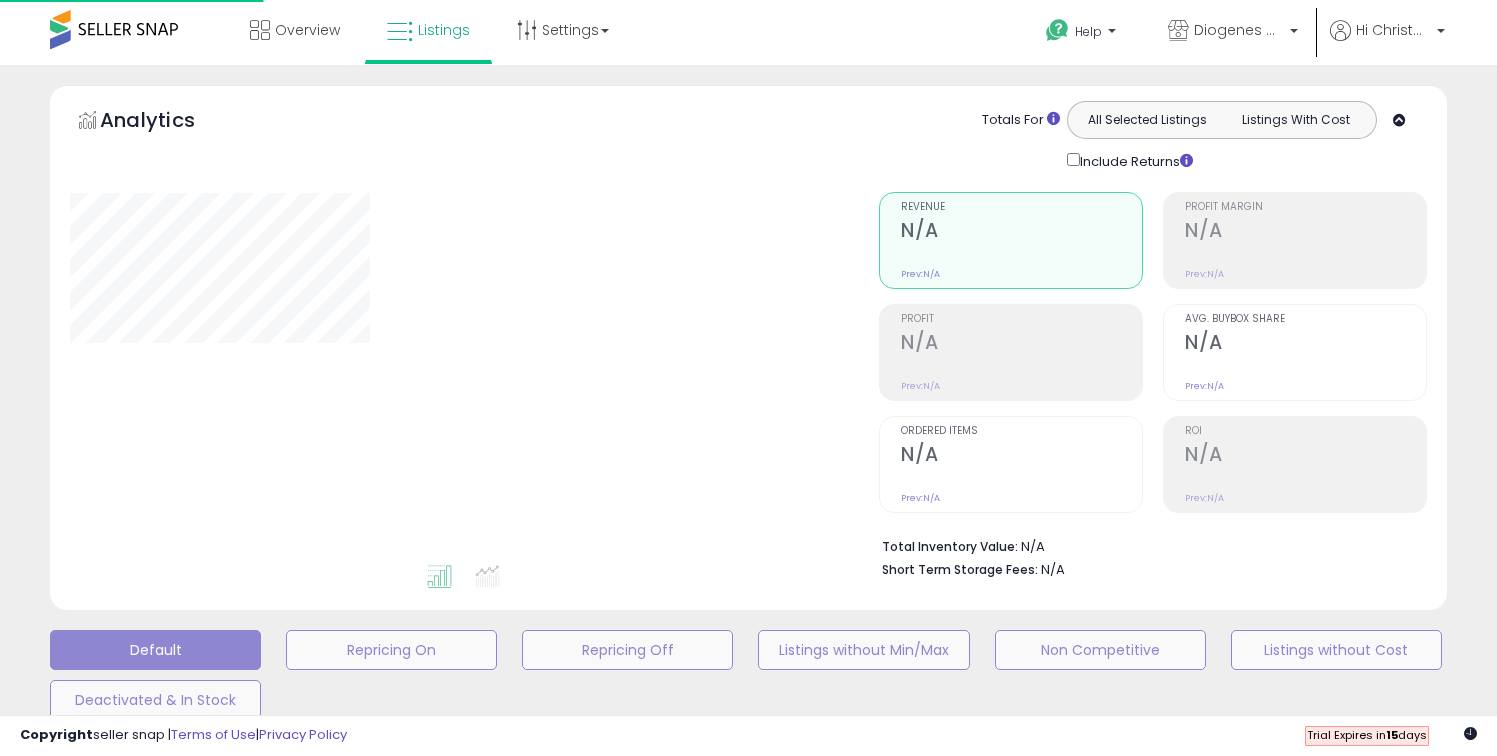 scroll, scrollTop: 0, scrollLeft: 0, axis: both 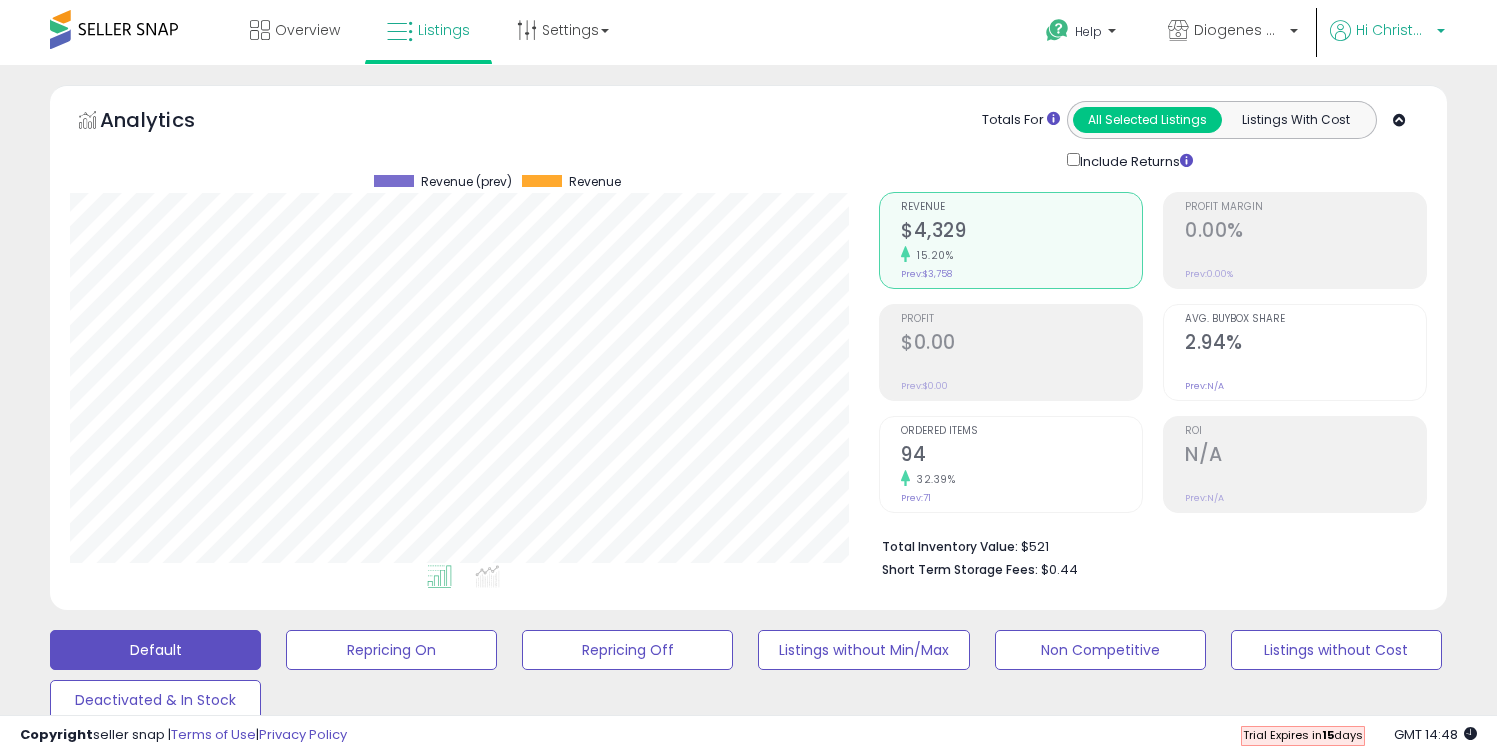 click on "Hi Christopher" at bounding box center [1387, 32] 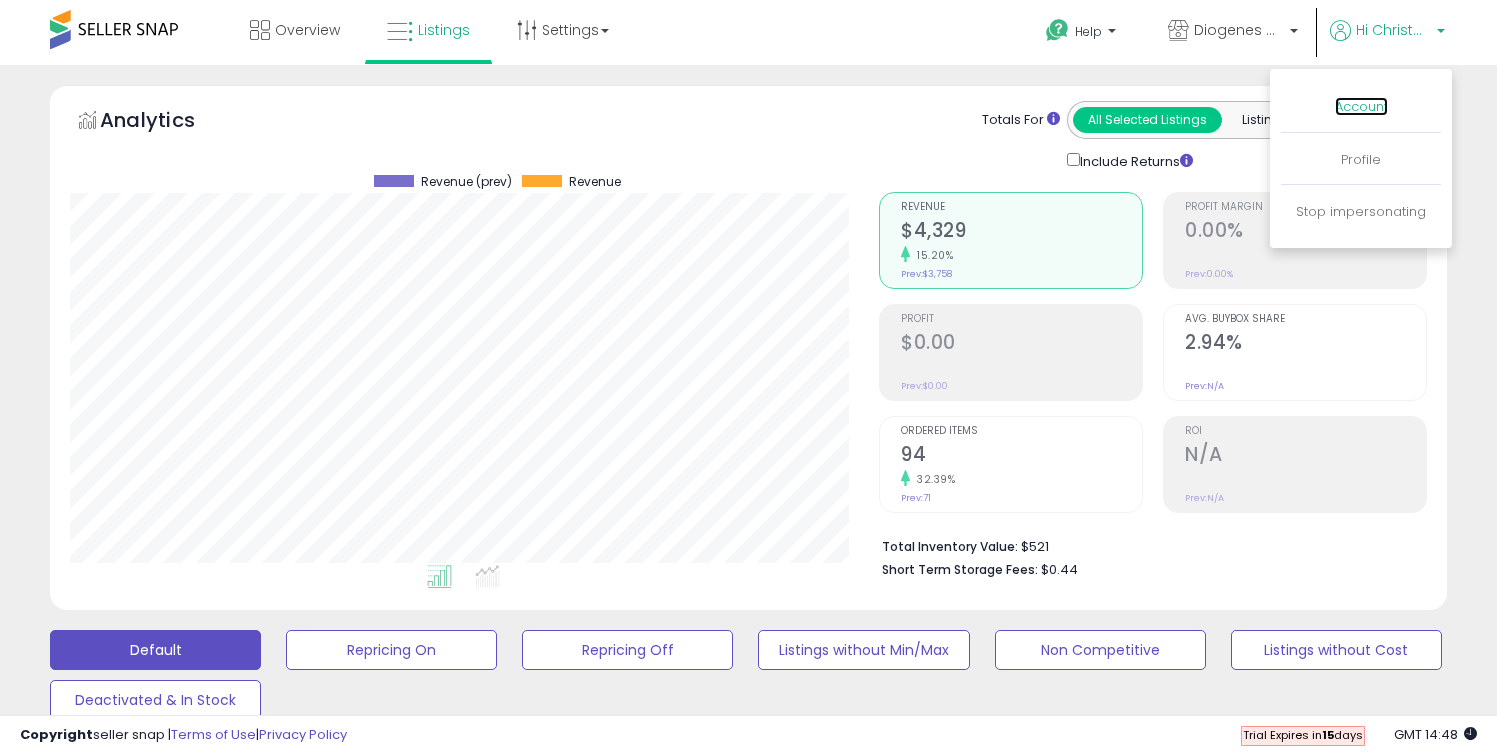 click on "Account" at bounding box center [1361, 106] 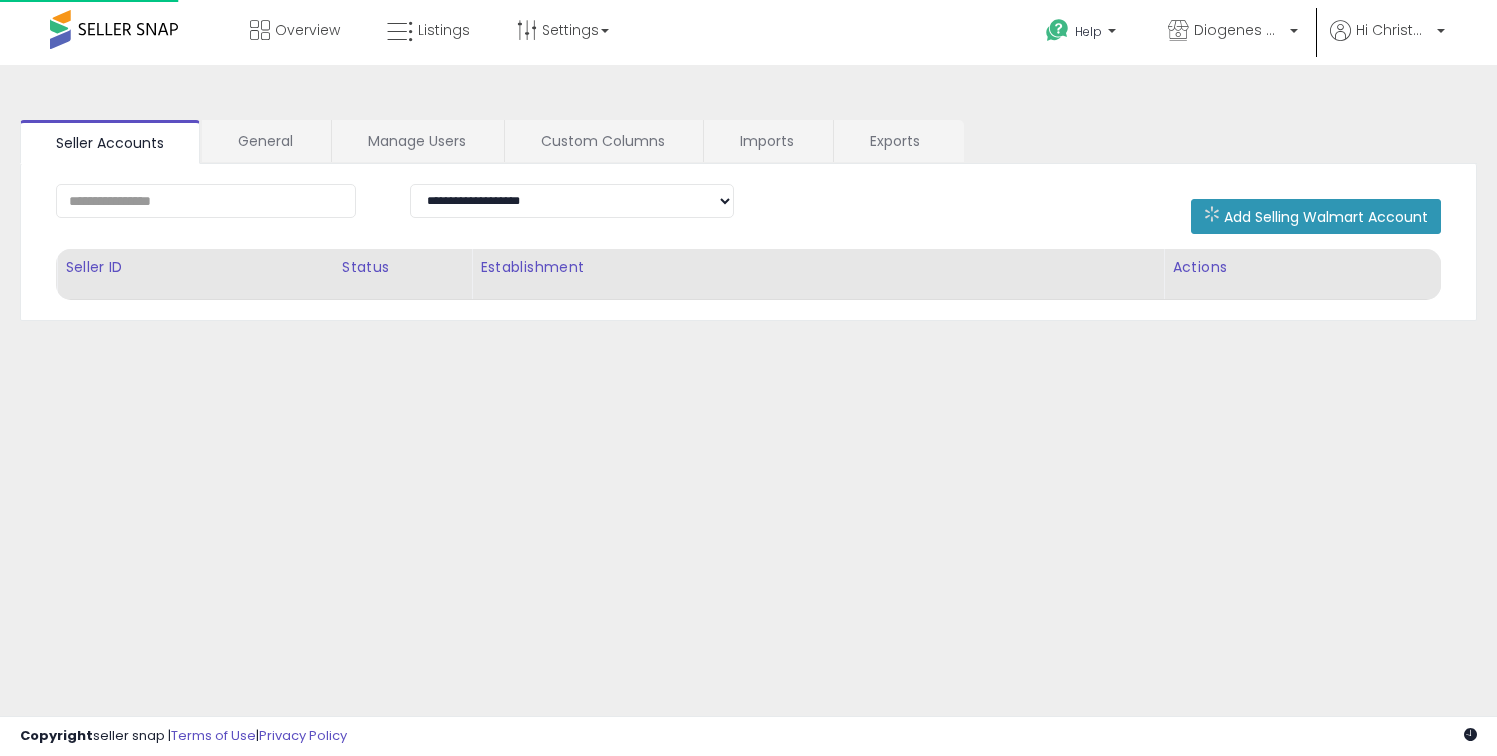 scroll, scrollTop: 0, scrollLeft: 0, axis: both 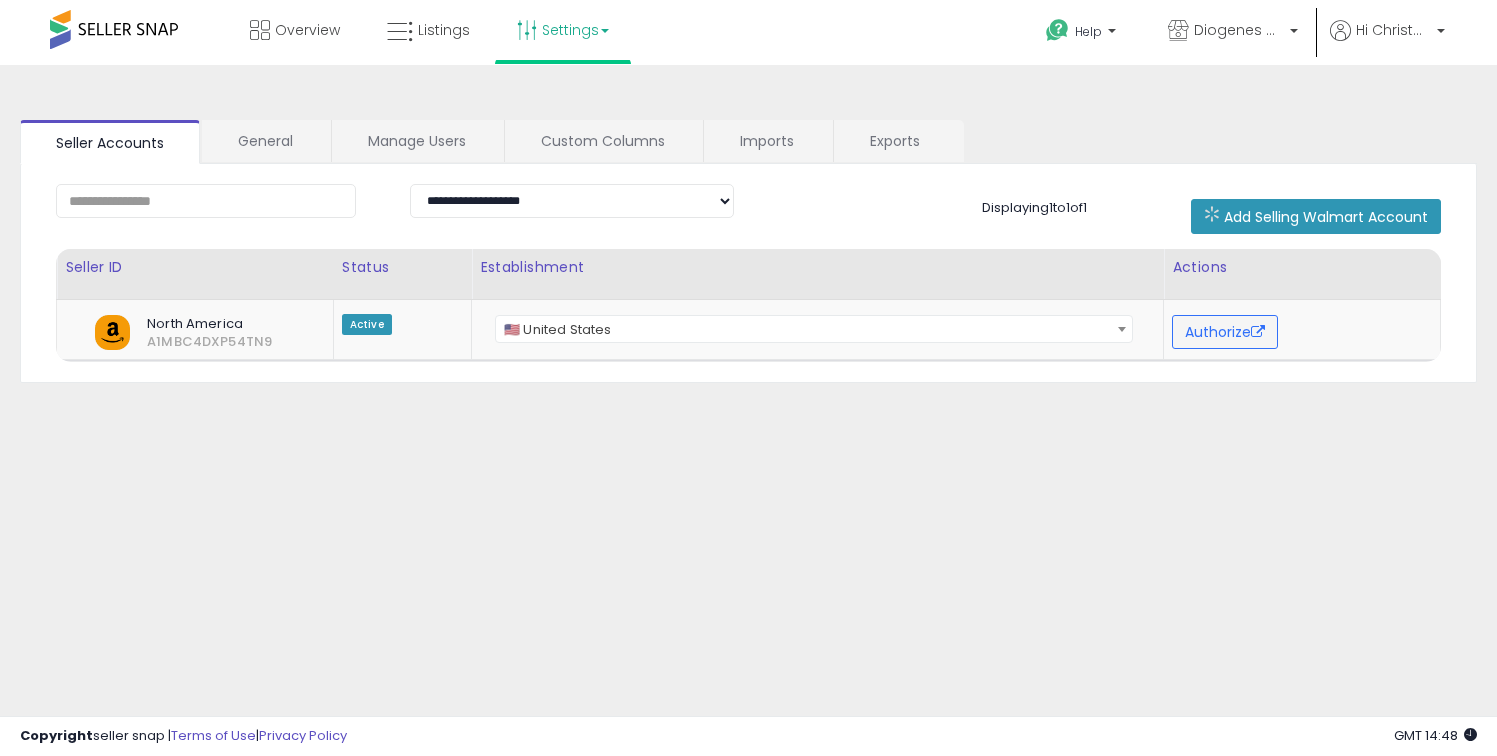 click on "Settings" at bounding box center [563, 30] 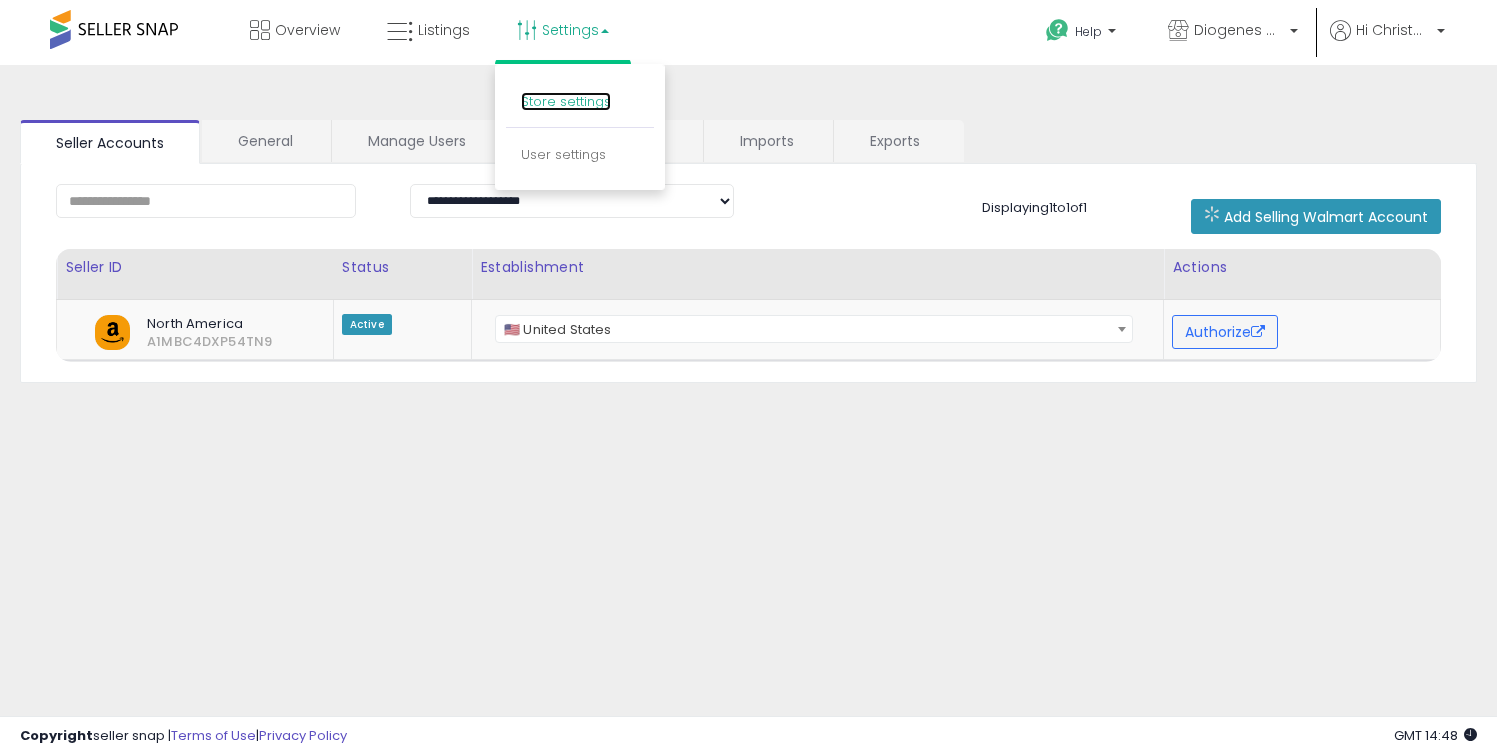 click on "Store
settings" at bounding box center (566, 101) 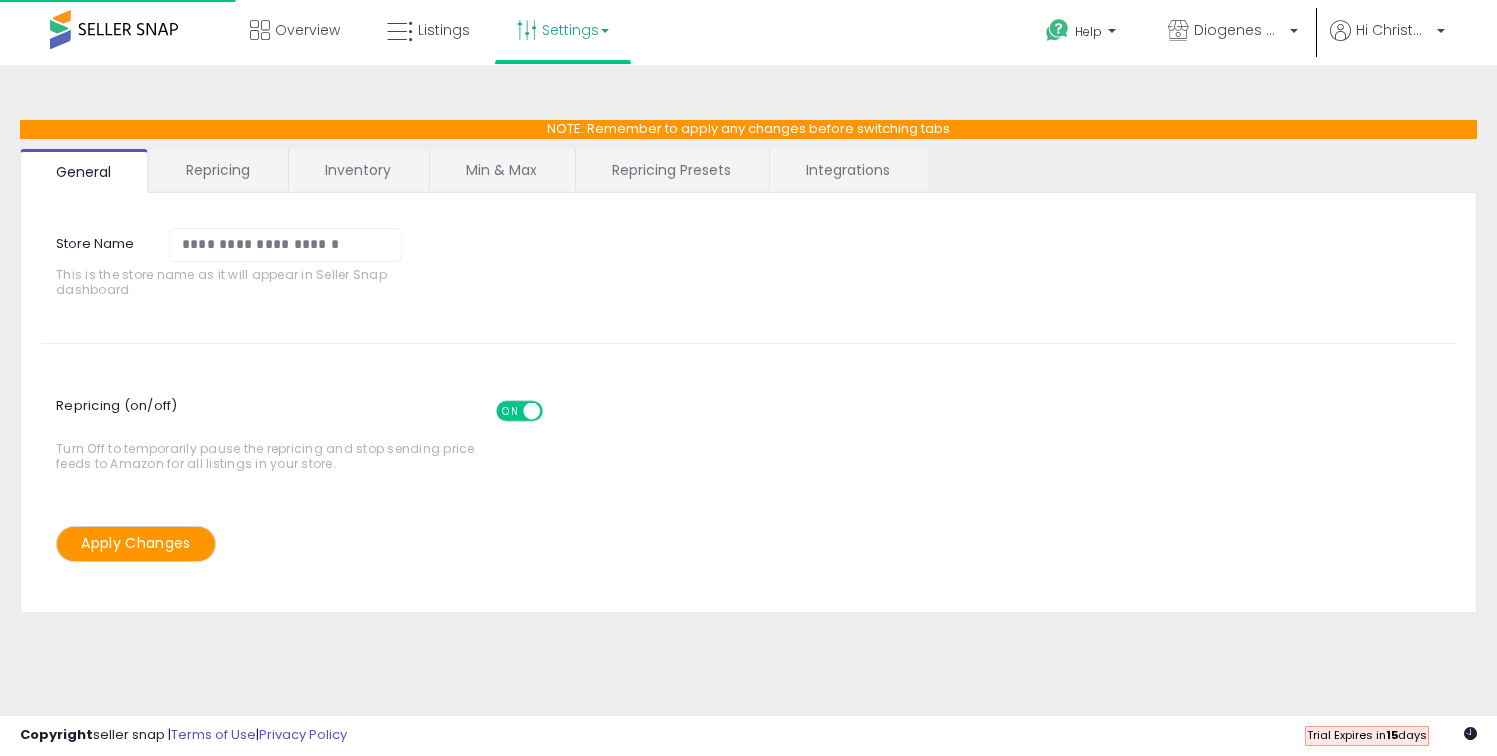 scroll, scrollTop: 0, scrollLeft: 0, axis: both 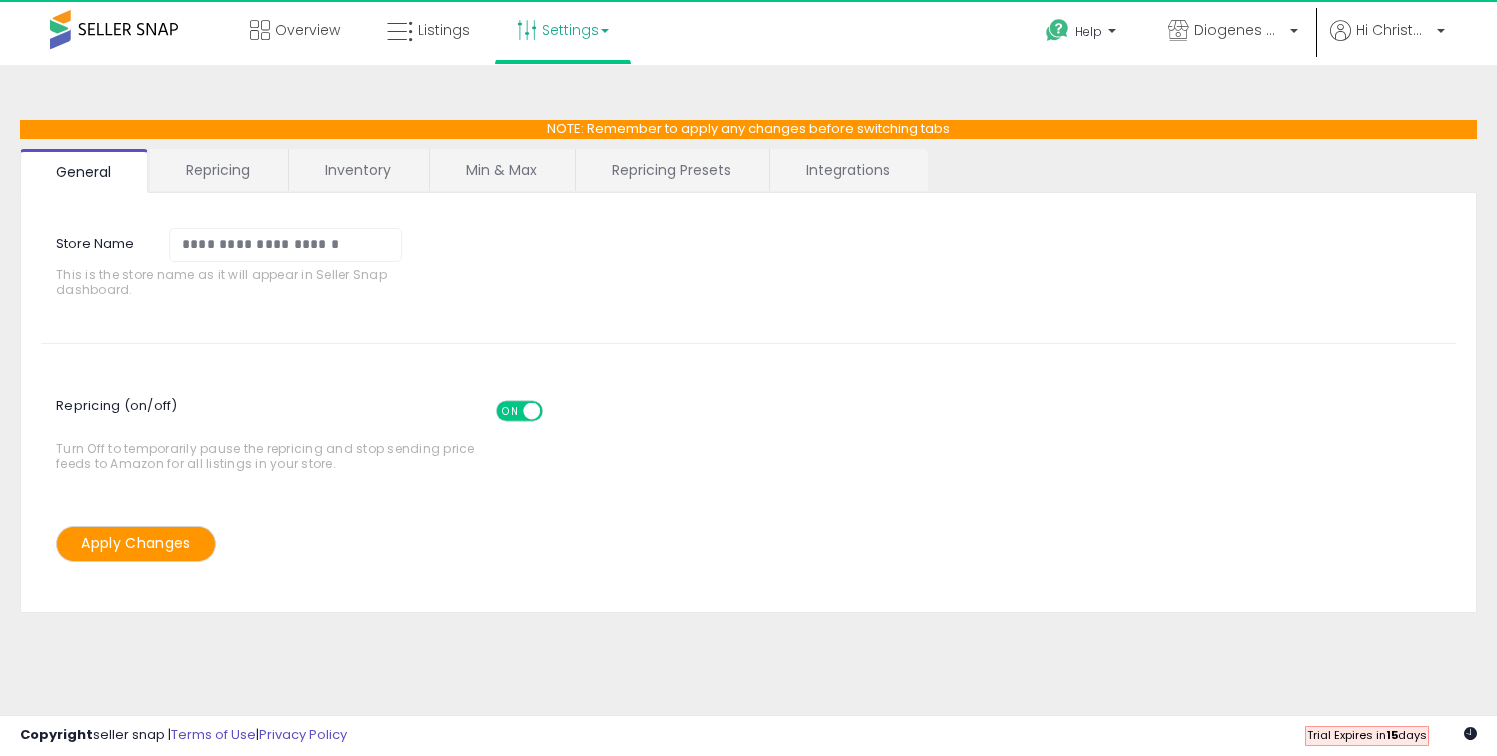 click on "Integrations" at bounding box center (848, 170) 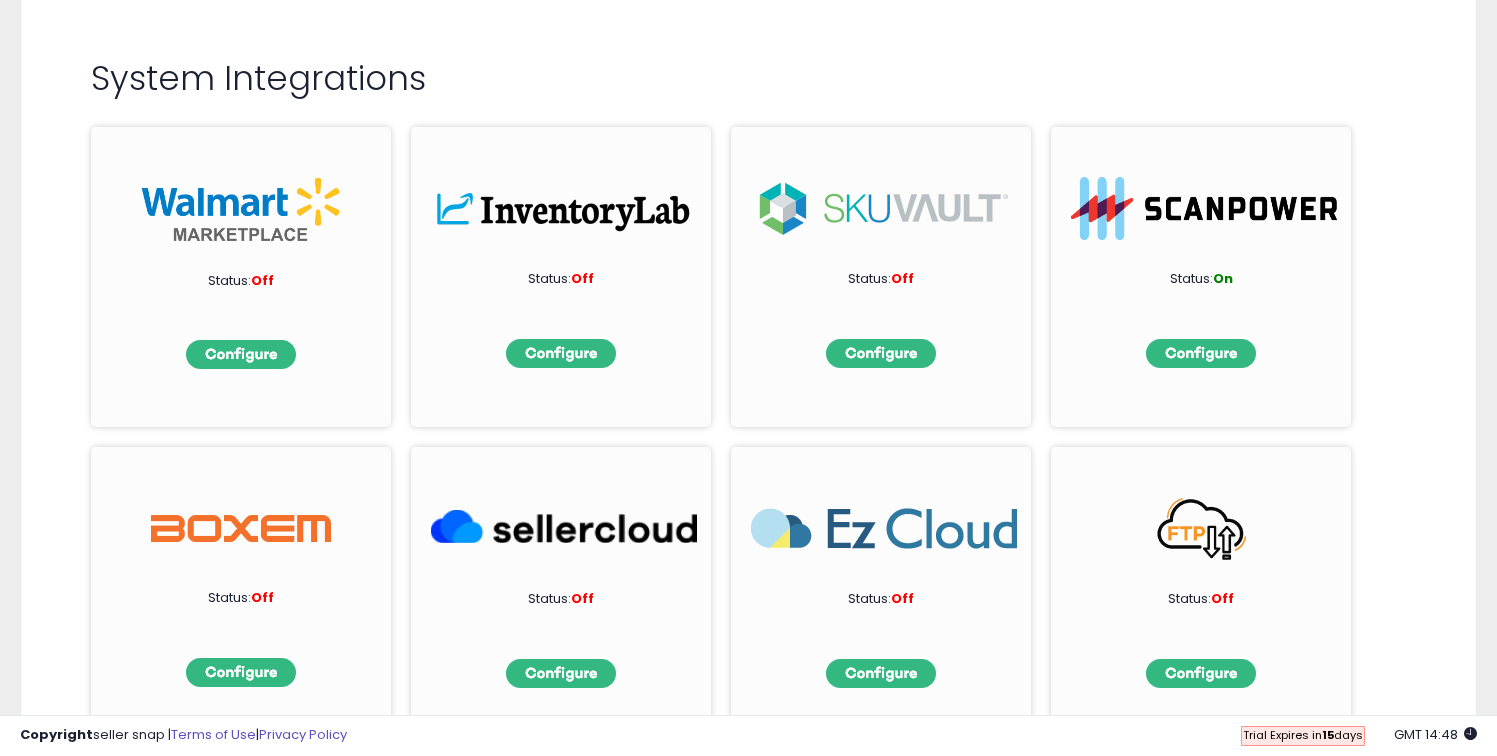 scroll, scrollTop: 0, scrollLeft: 0, axis: both 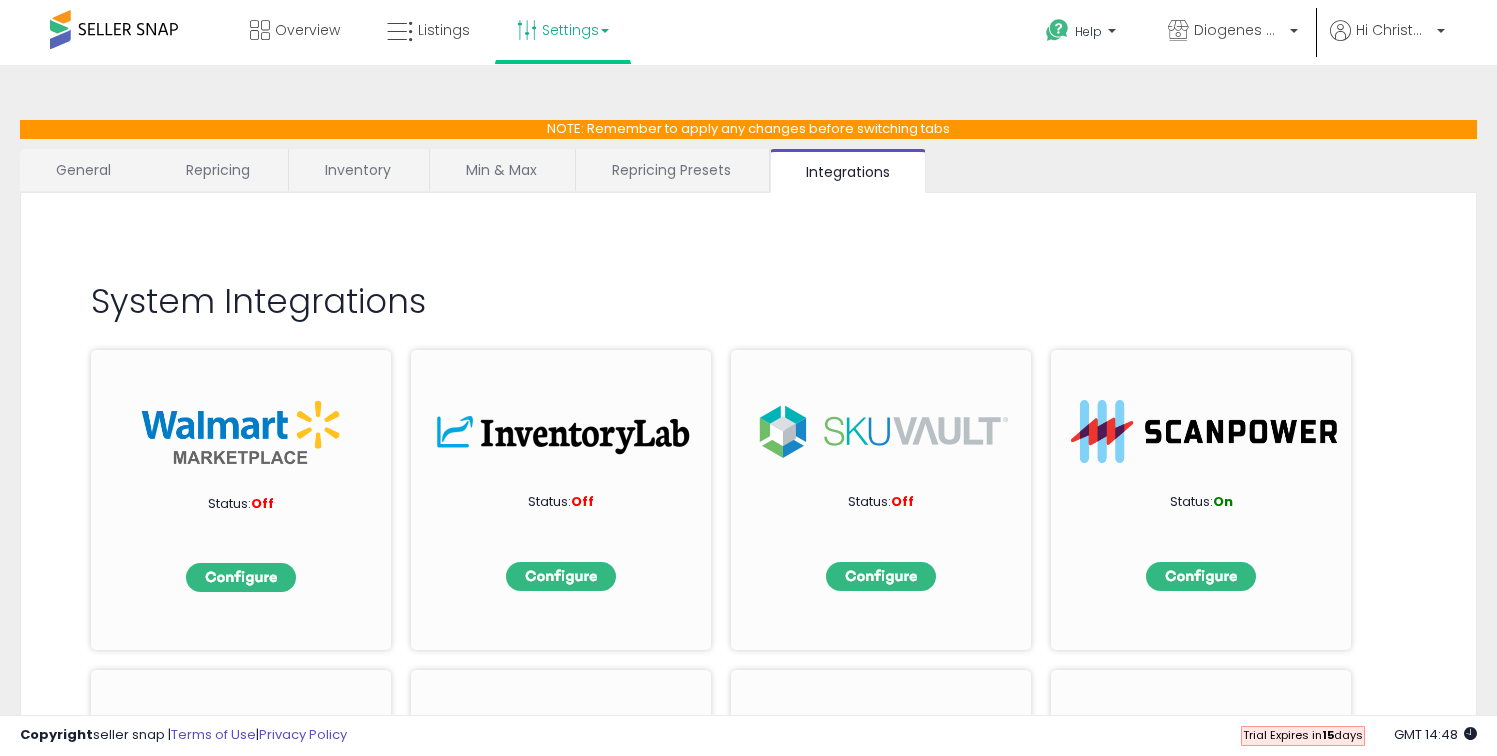 click on "Inventory" at bounding box center [358, 170] 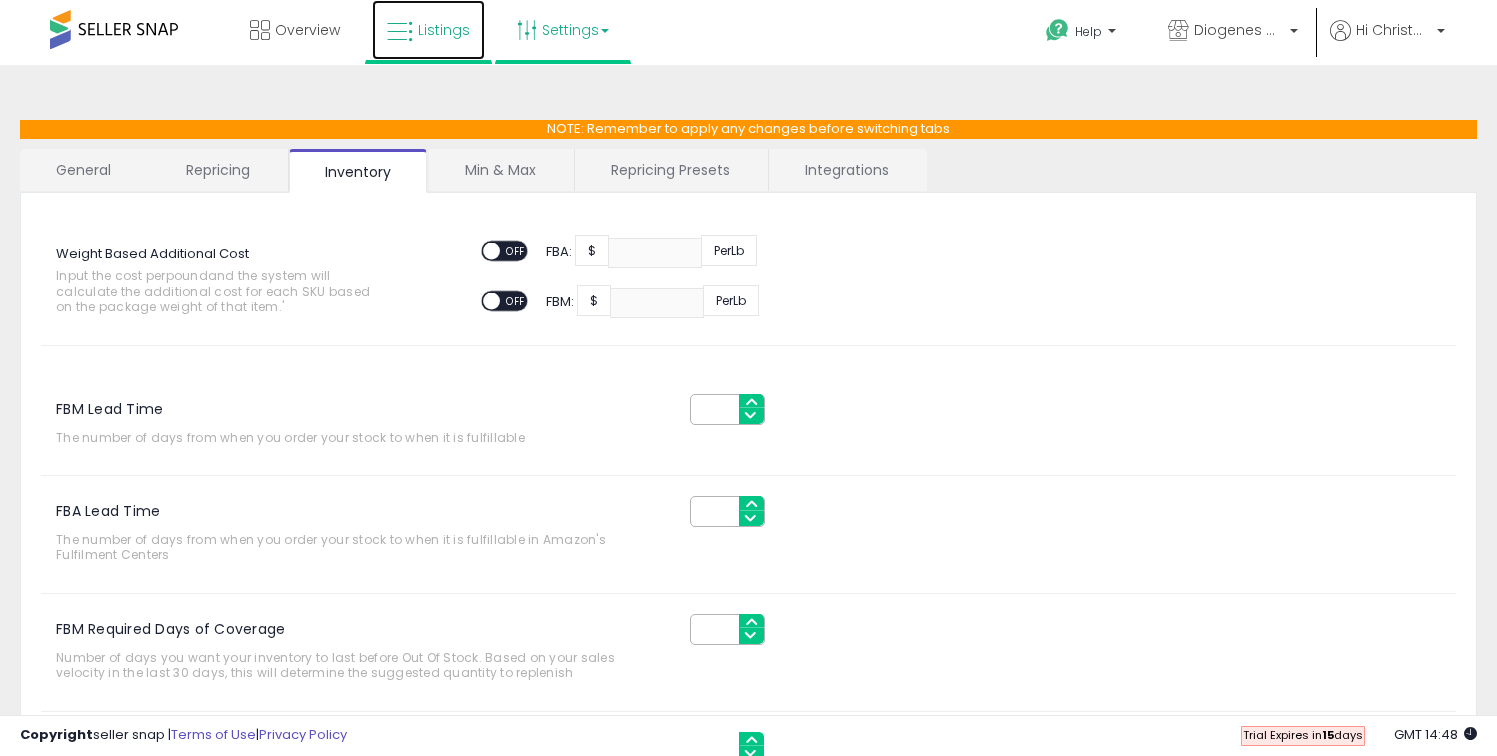 click on "Listings" at bounding box center (428, 30) 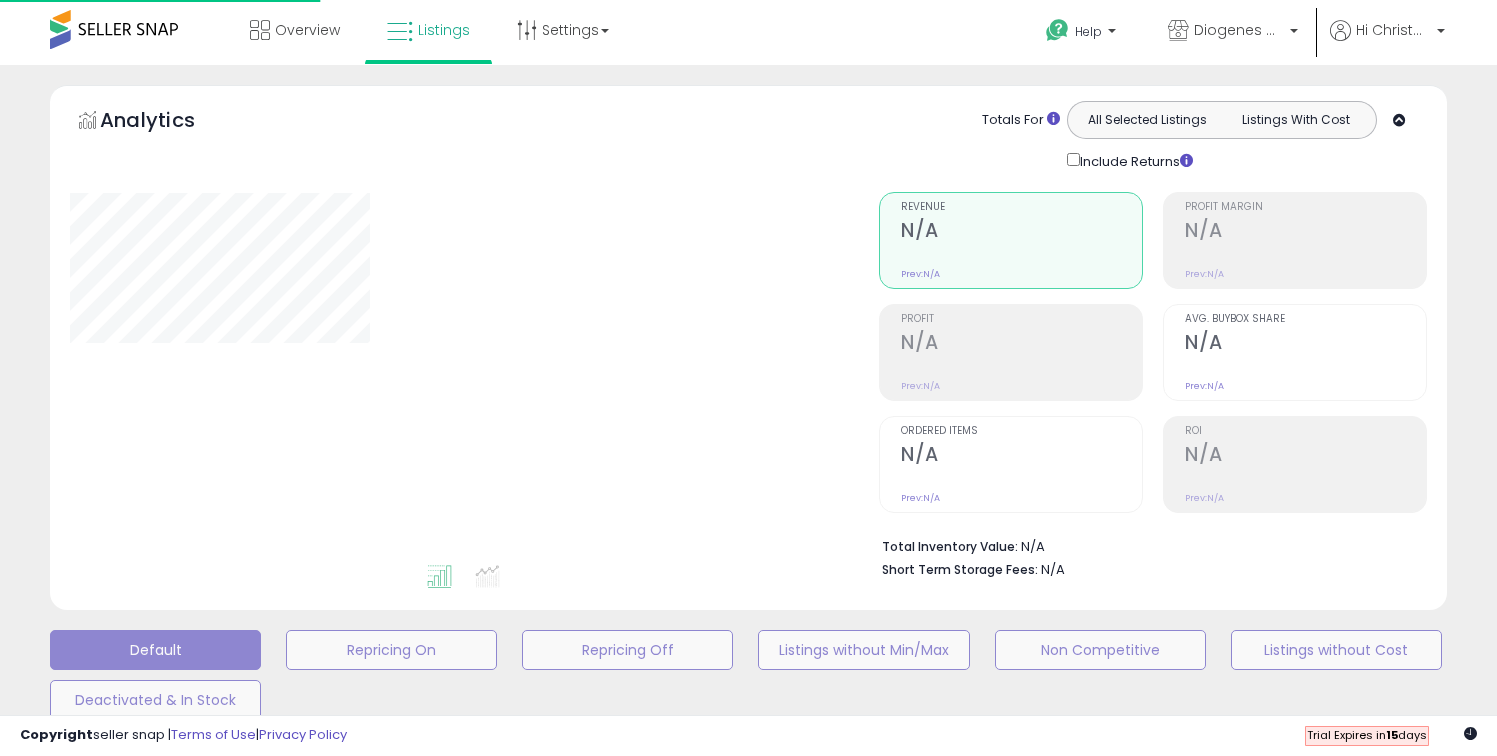 scroll, scrollTop: 0, scrollLeft: 0, axis: both 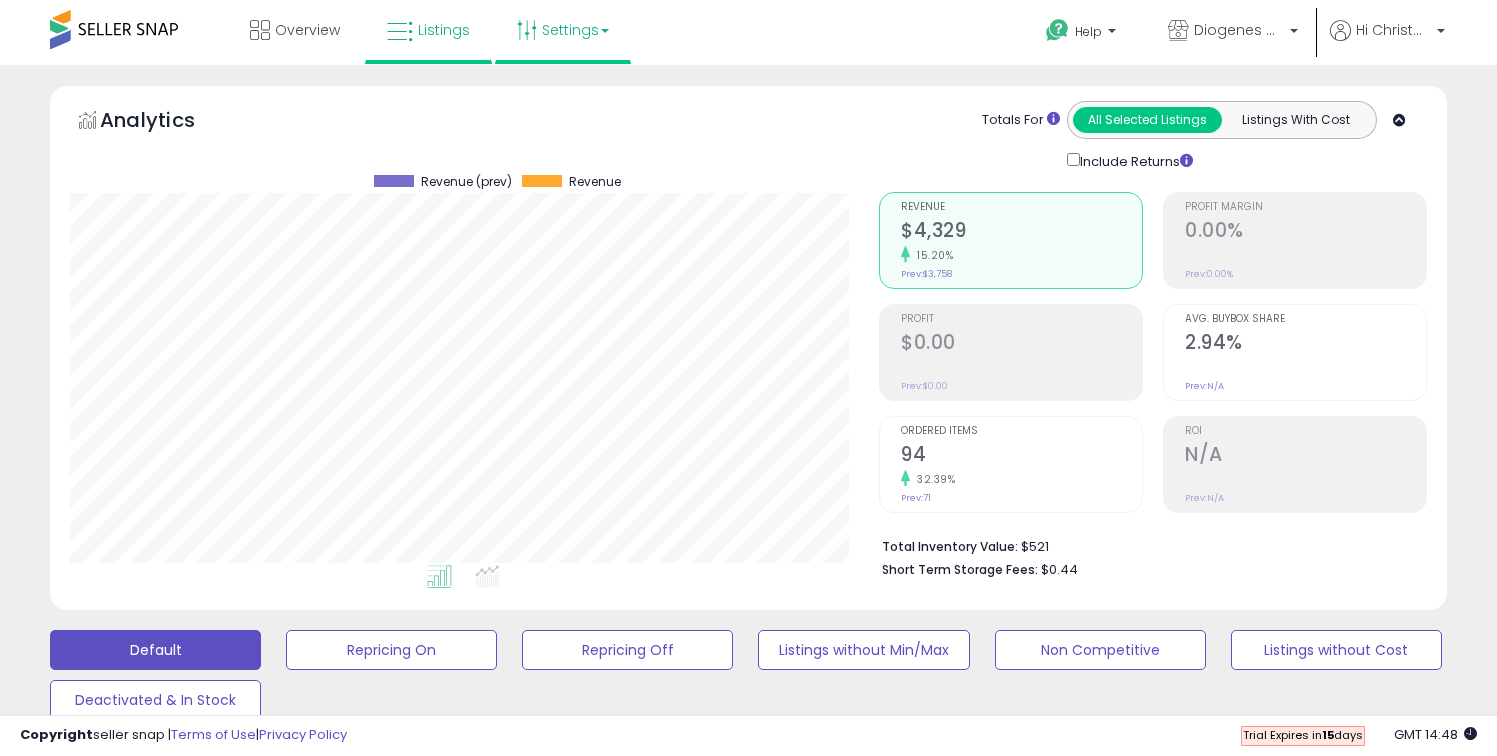 click on "Settings" at bounding box center (563, 30) 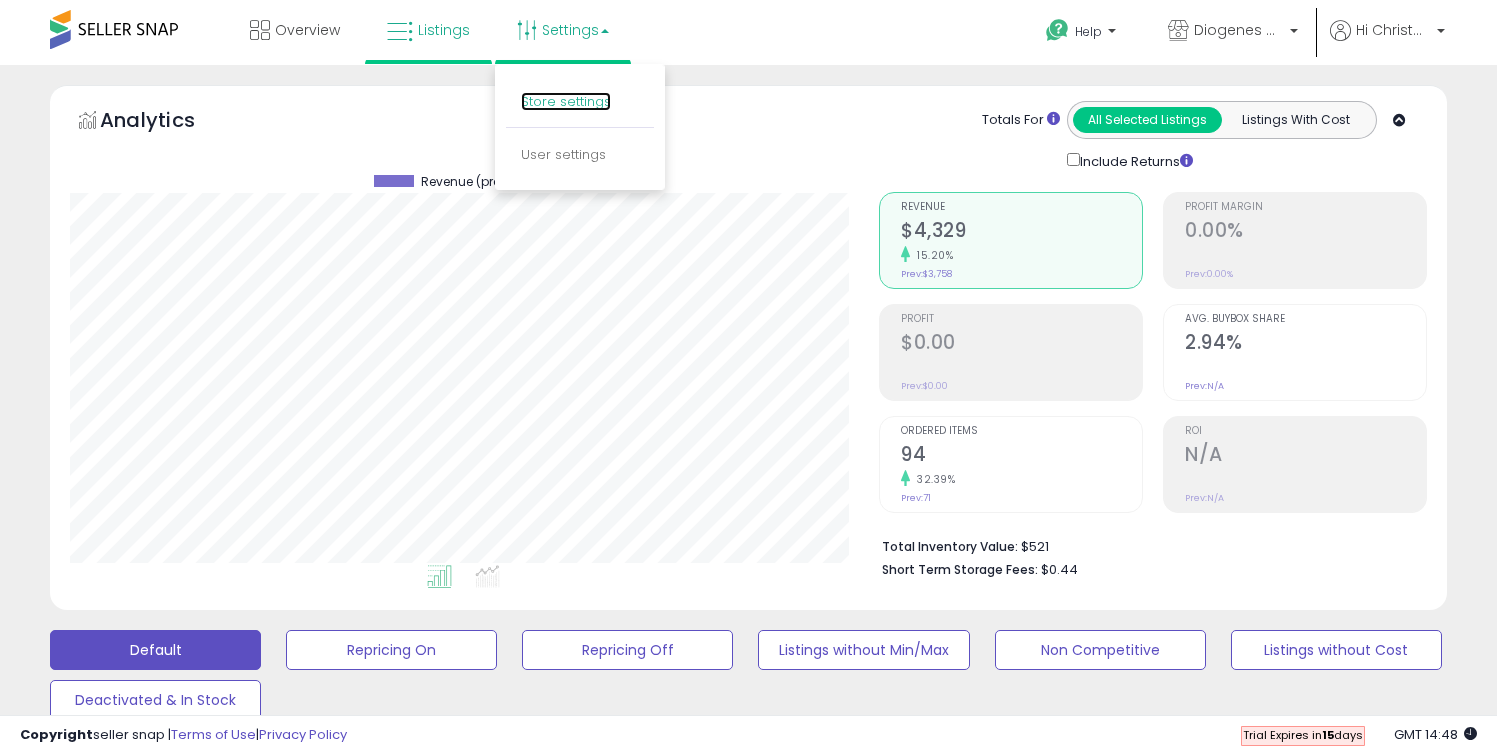 click on "Store
settings" at bounding box center [566, 101] 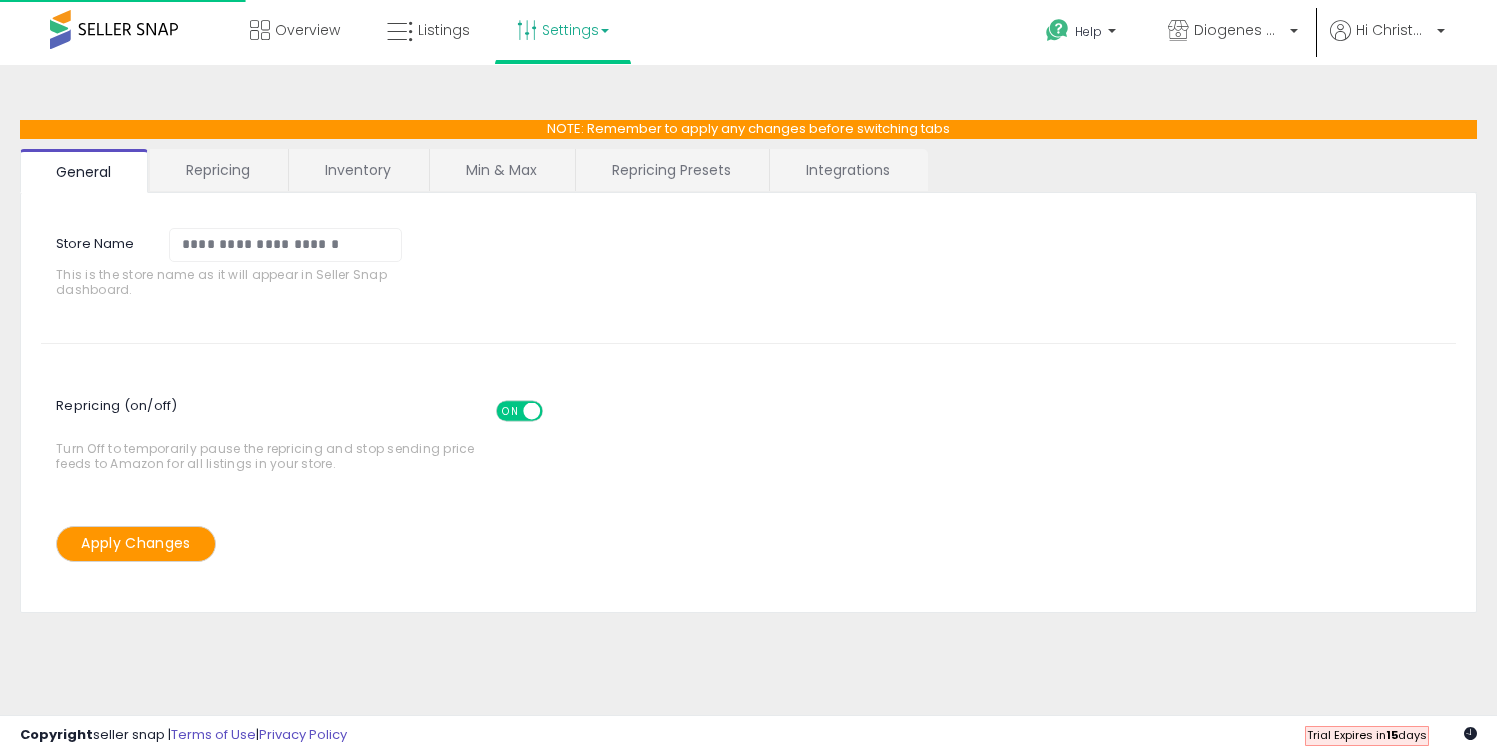 scroll, scrollTop: 0, scrollLeft: 0, axis: both 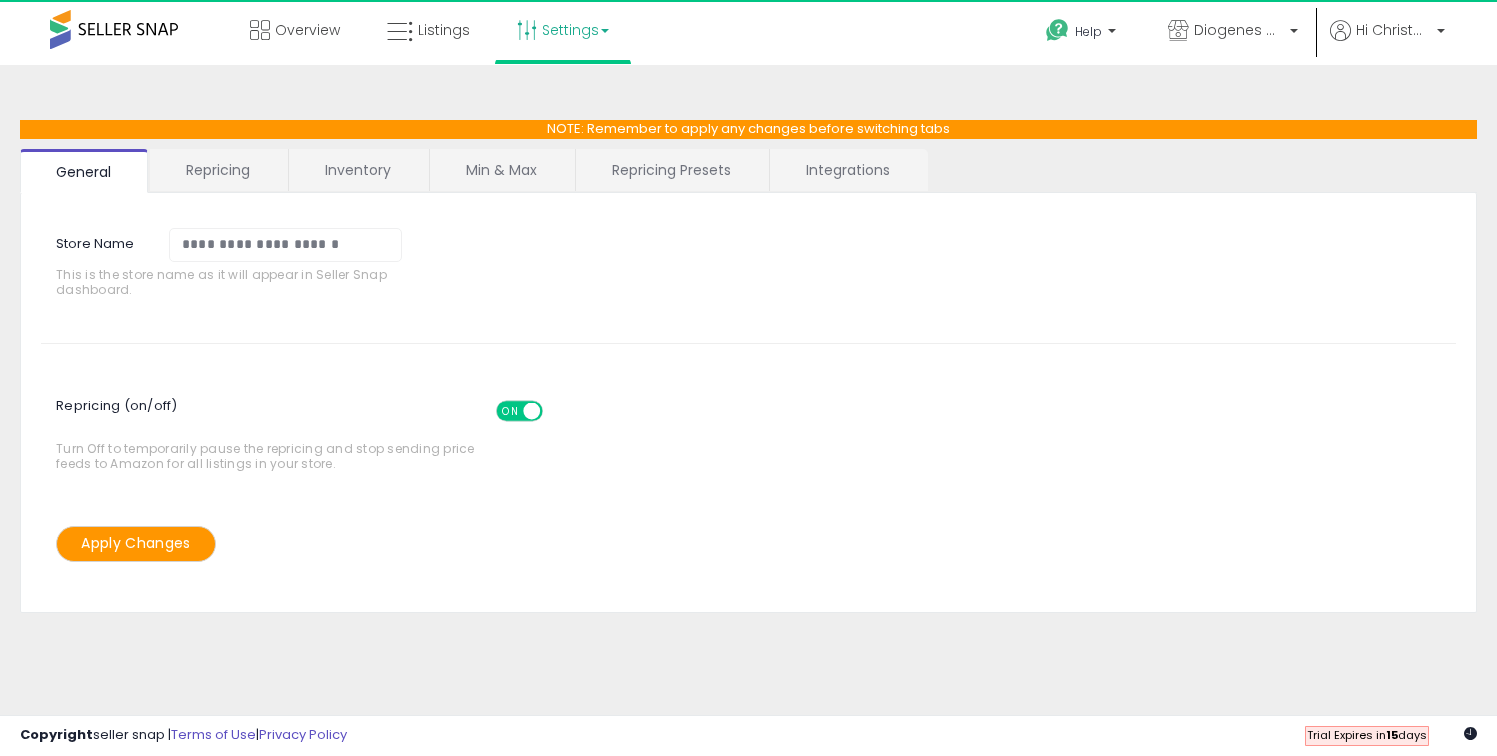 click on "Repricing Presets" at bounding box center [671, 170] 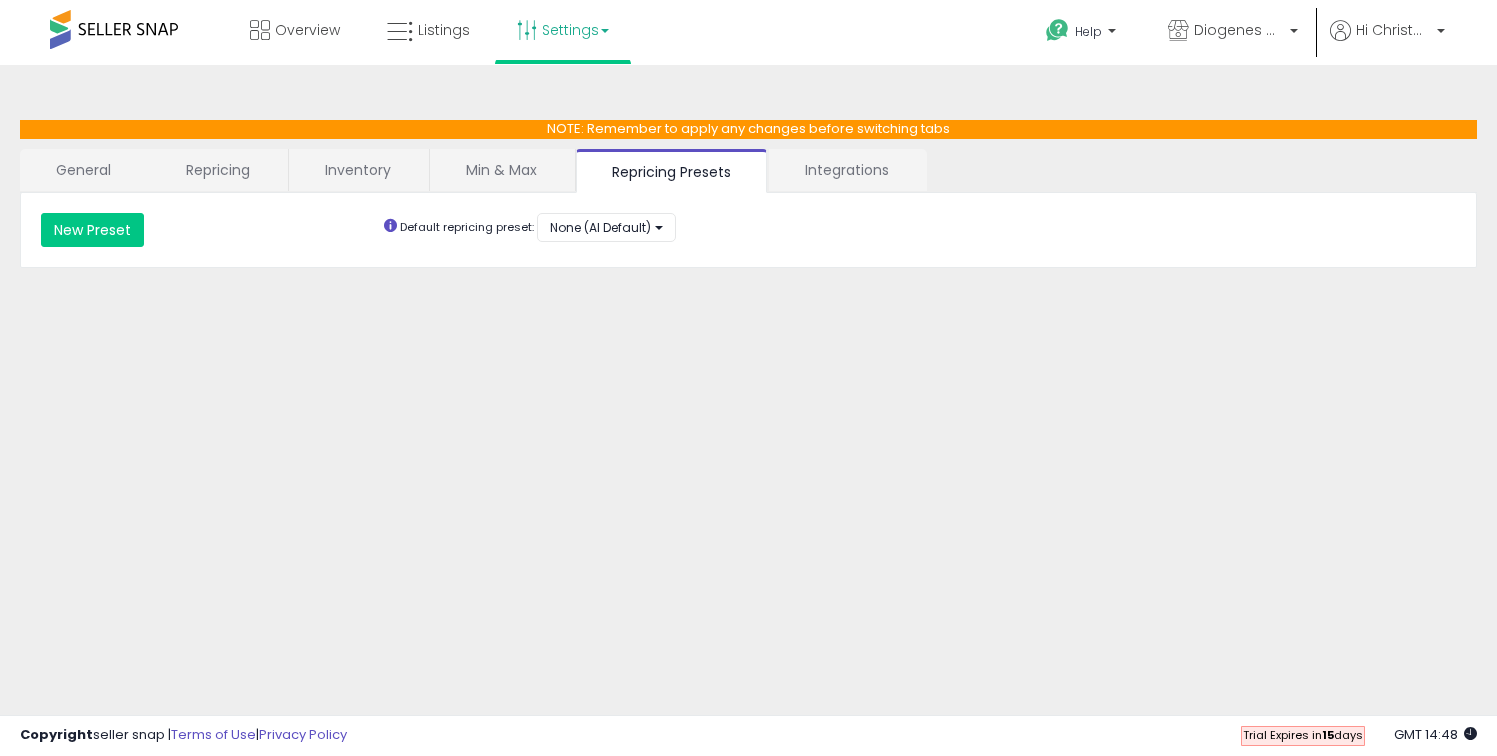 click on "Integrations" at bounding box center [847, 170] 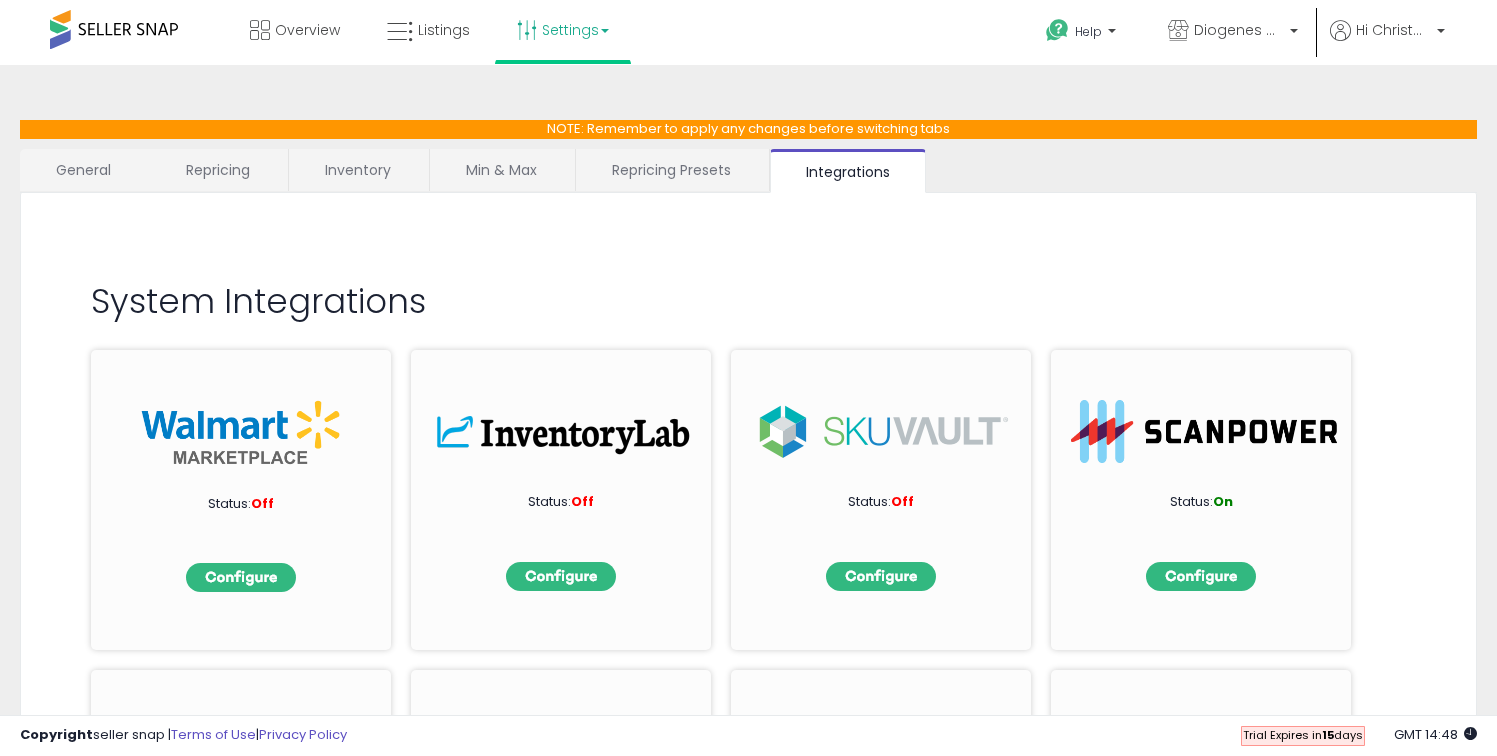 scroll, scrollTop: 2, scrollLeft: 0, axis: vertical 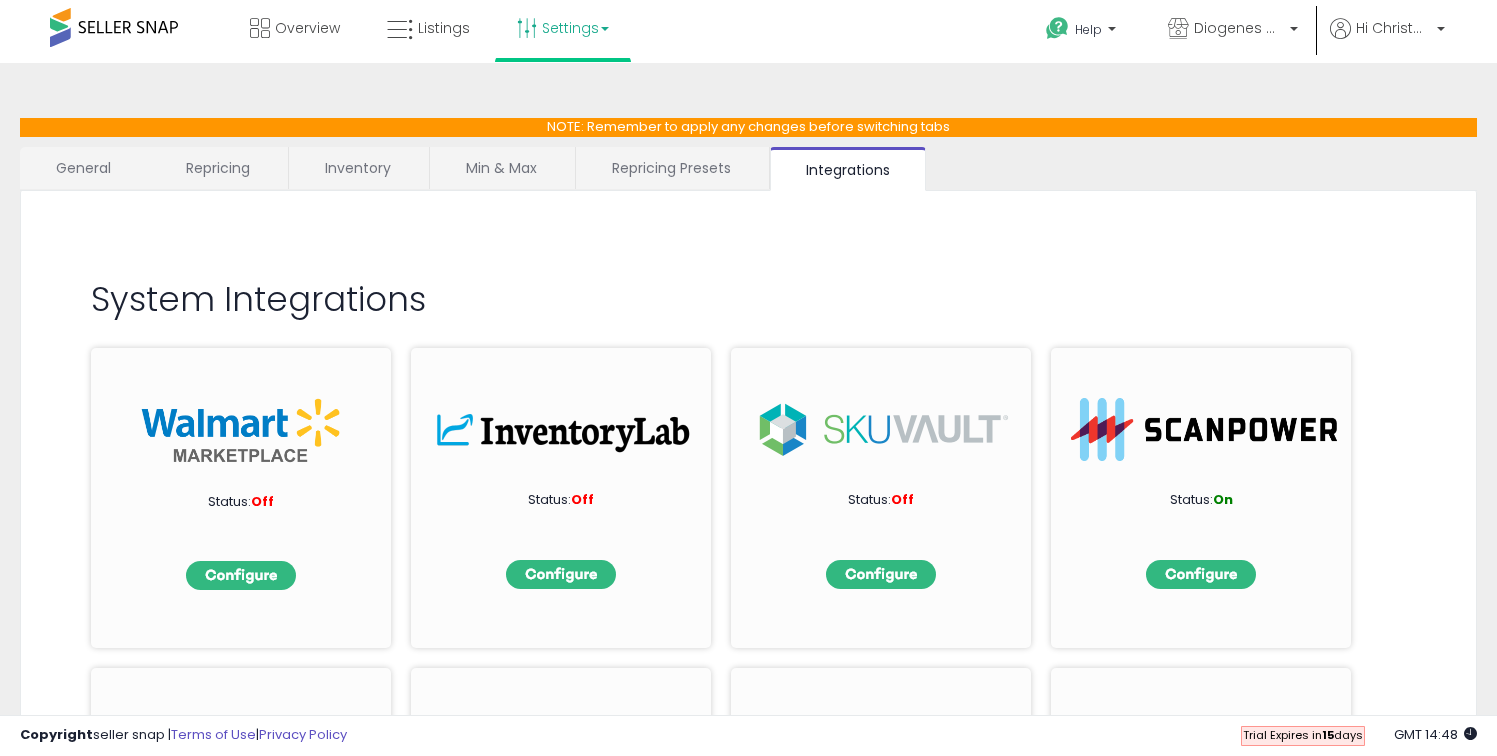 click on "Min & Max" at bounding box center (501, 168) 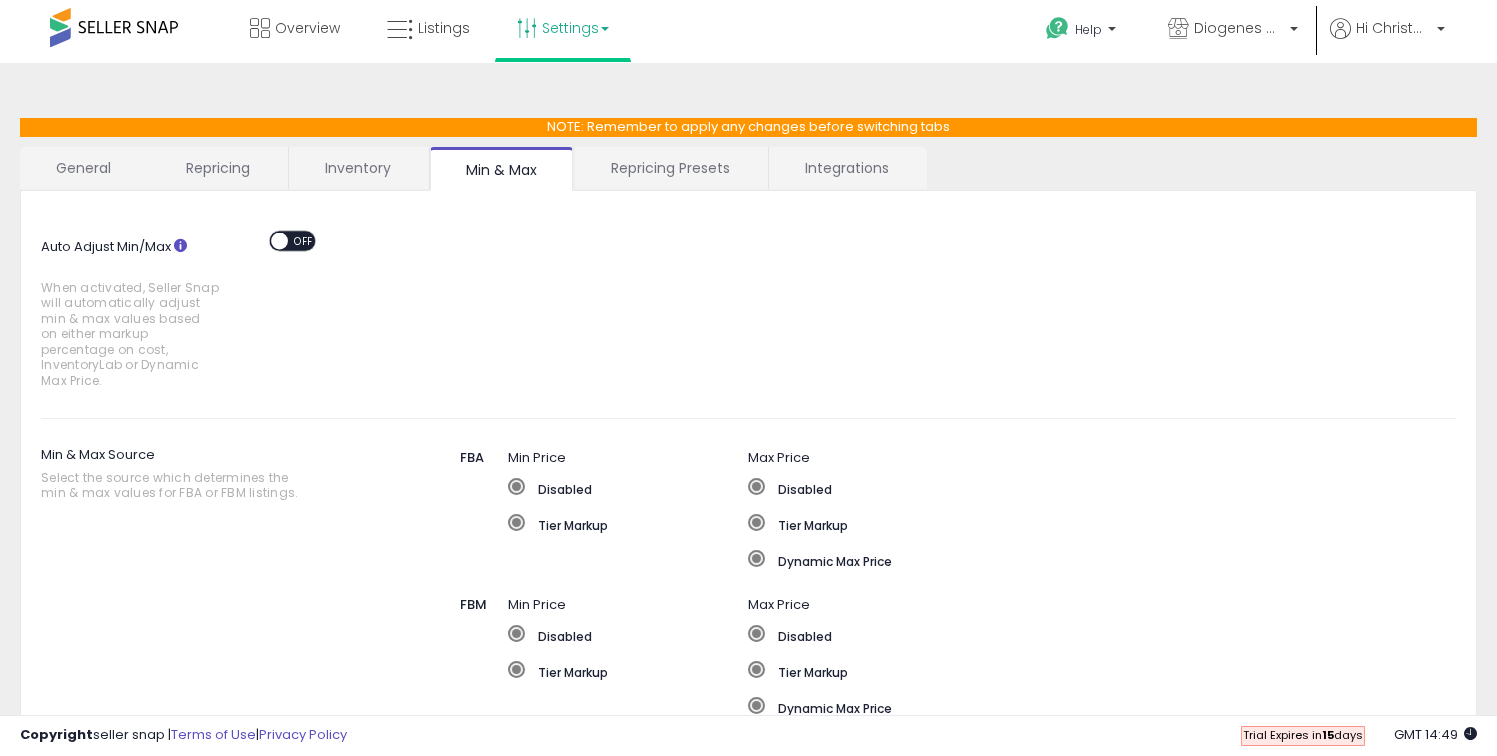 click on "Integrations" at bounding box center [847, 168] 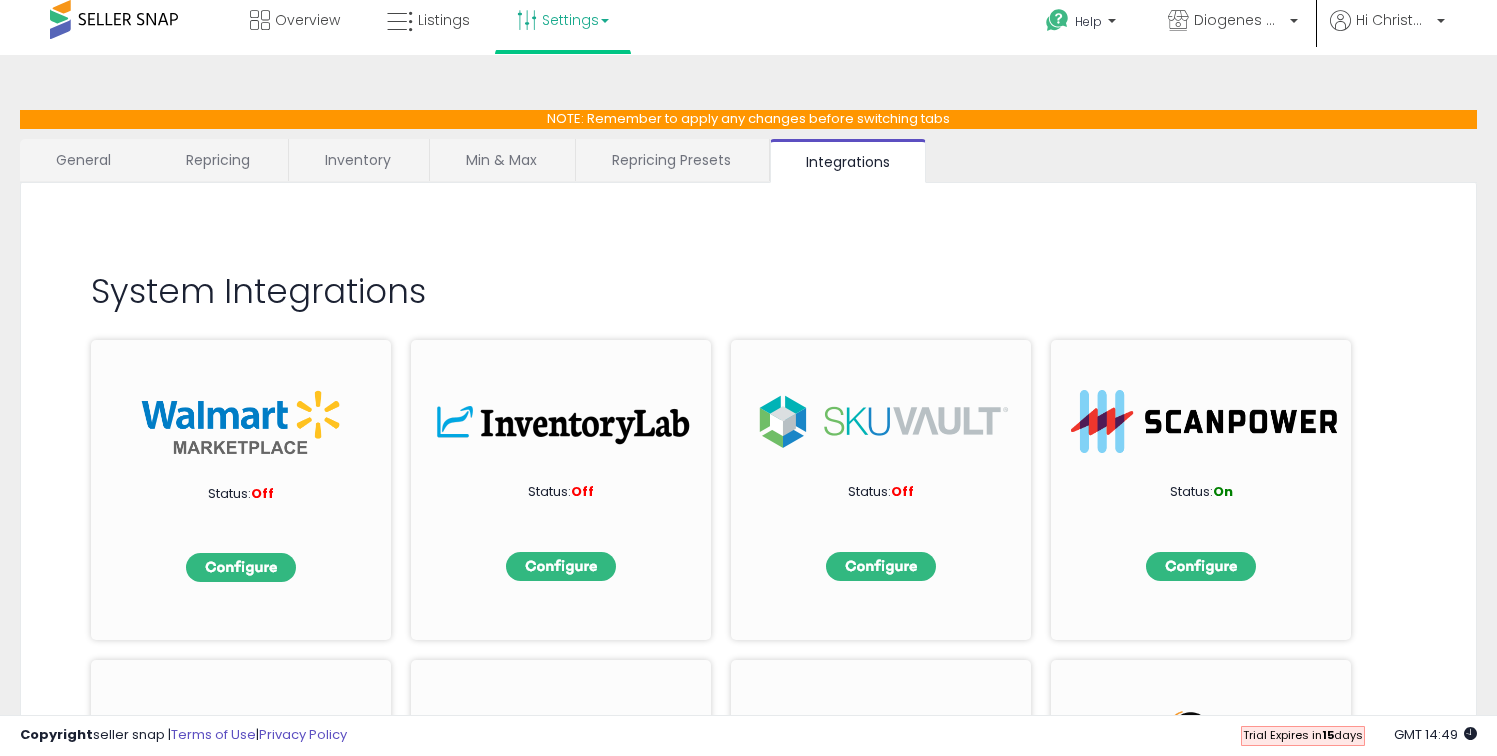scroll, scrollTop: 9, scrollLeft: 0, axis: vertical 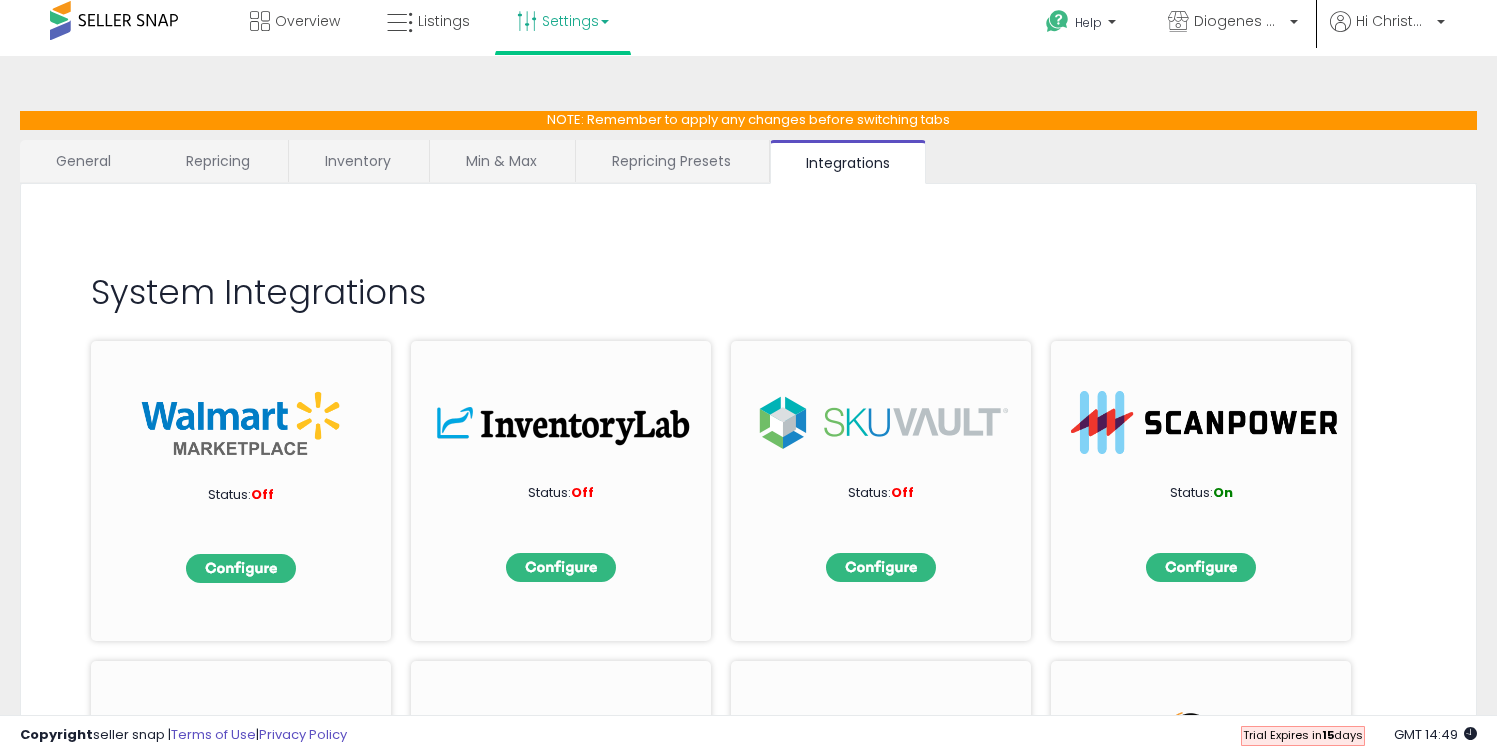 click on "Min & Max" at bounding box center (501, 161) 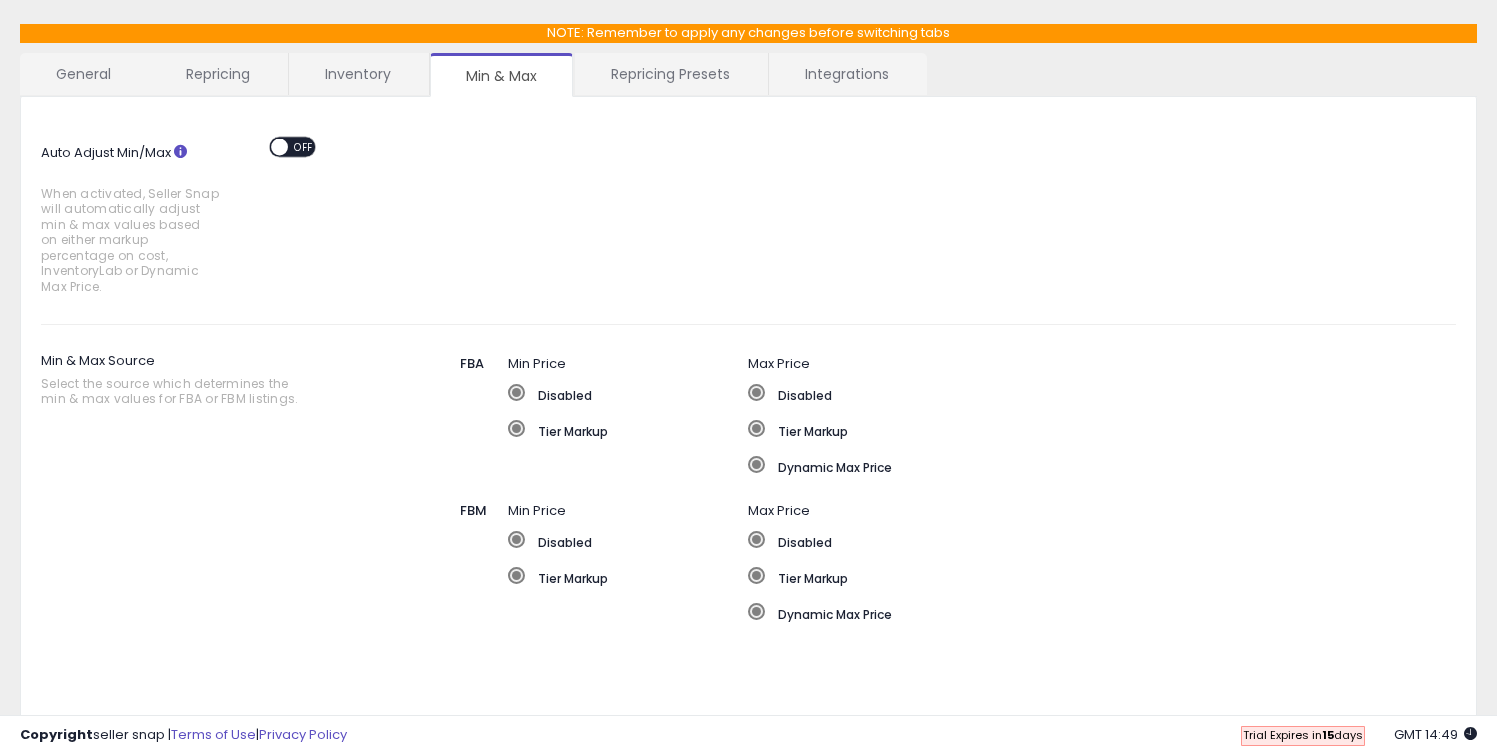 scroll, scrollTop: 99, scrollLeft: 0, axis: vertical 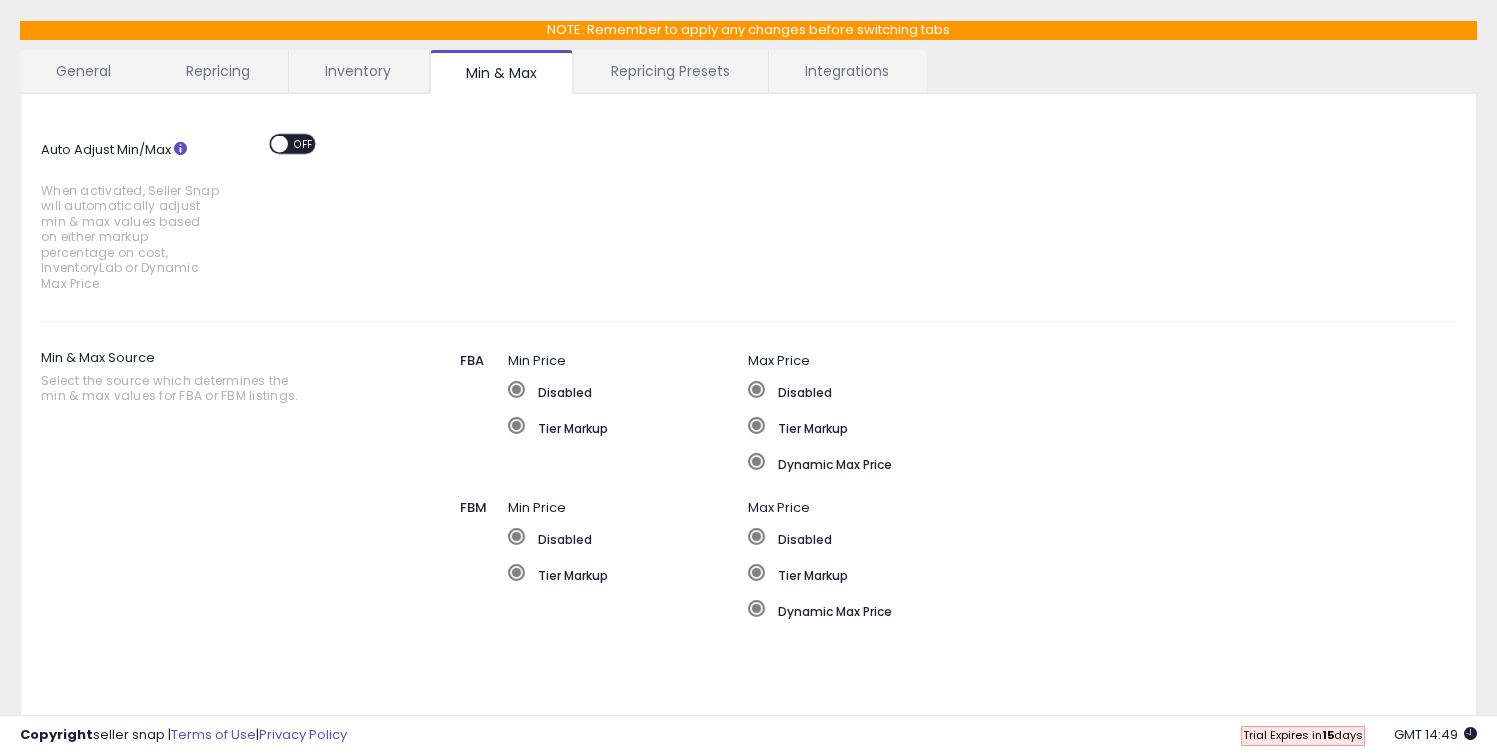 click on "Auto Adjust Min/Max
When activated, Seller Snap will automatically adjust min & max values based on either markup percentage on cost, InventoryLab or Dynamic Max Price.
ON   OFF" 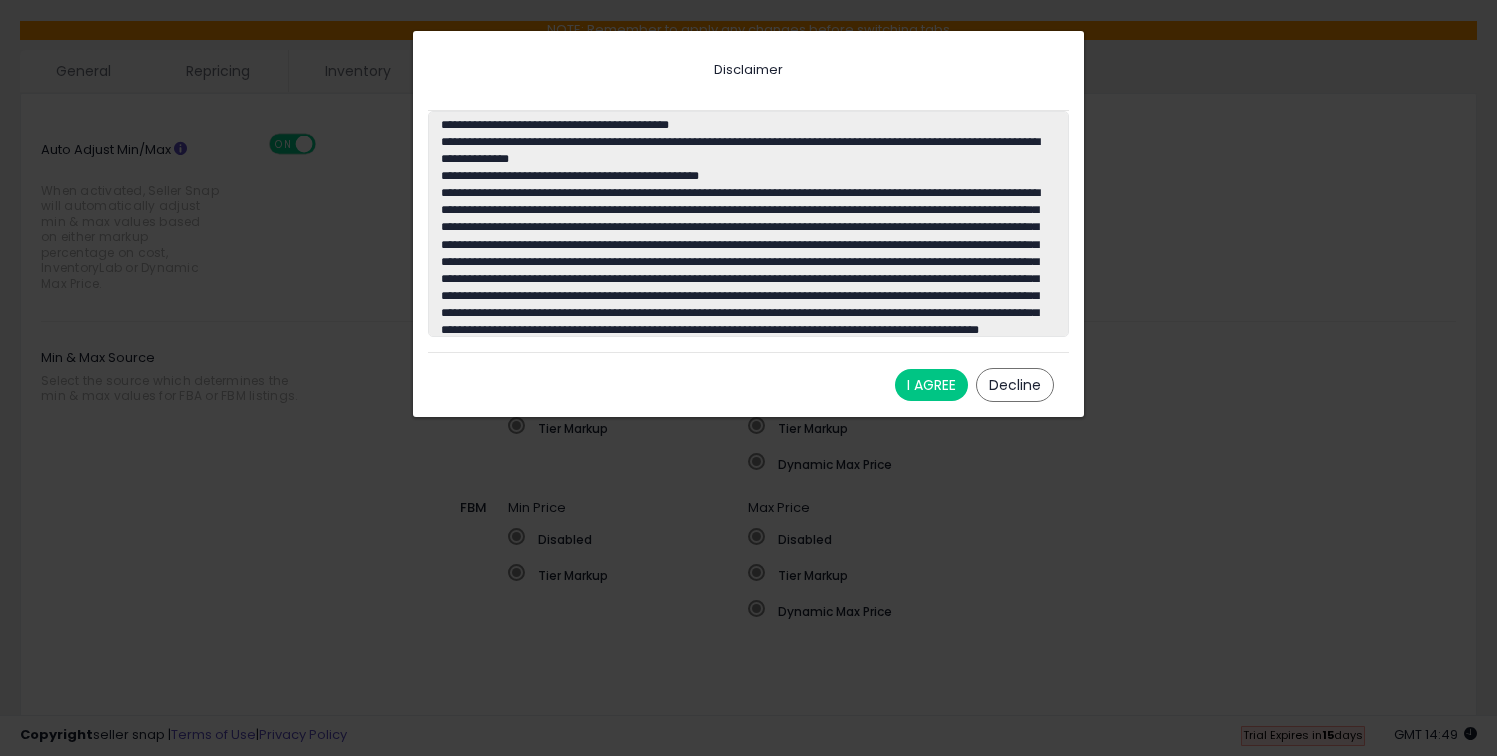 click on "I AGREE" at bounding box center (931, 385) 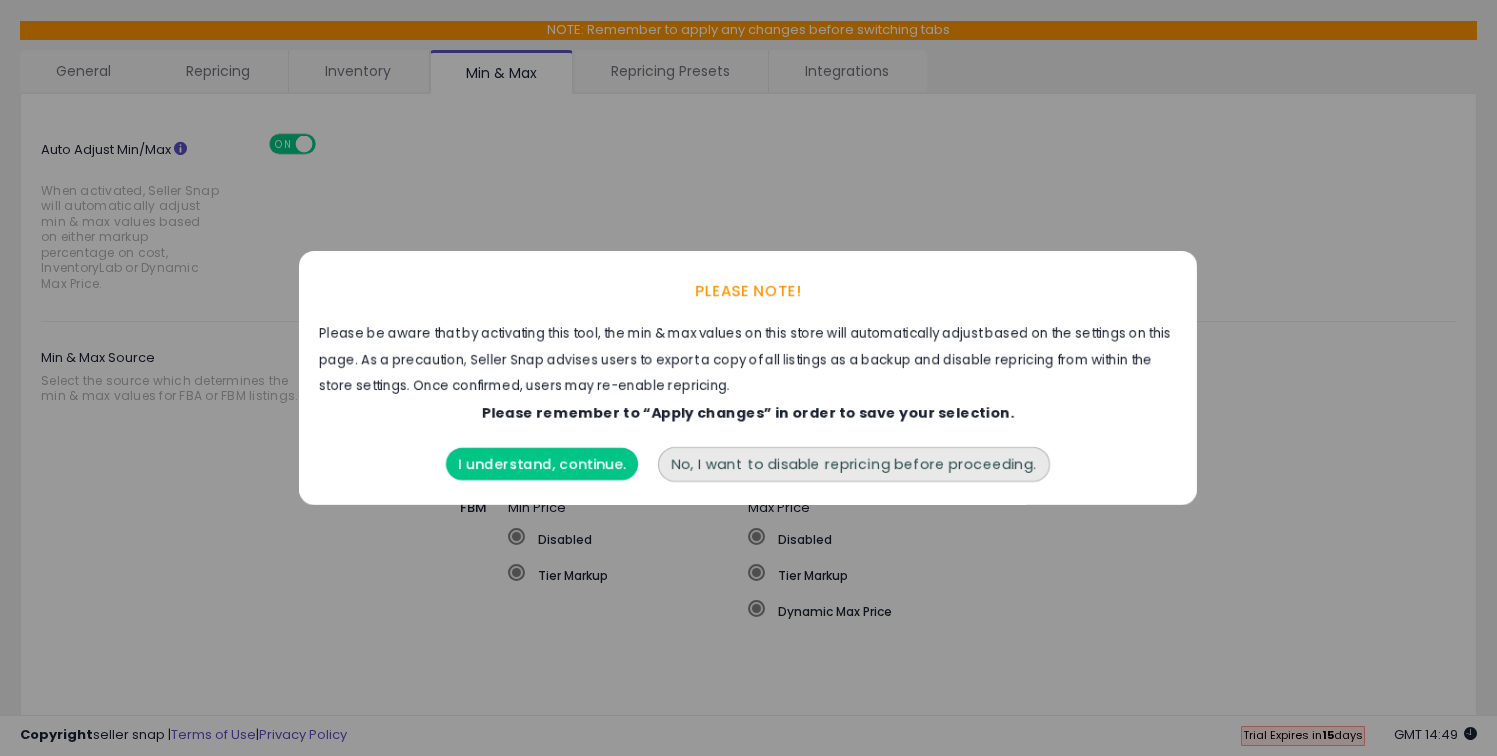 click on "I understand, continue." at bounding box center [543, 464] 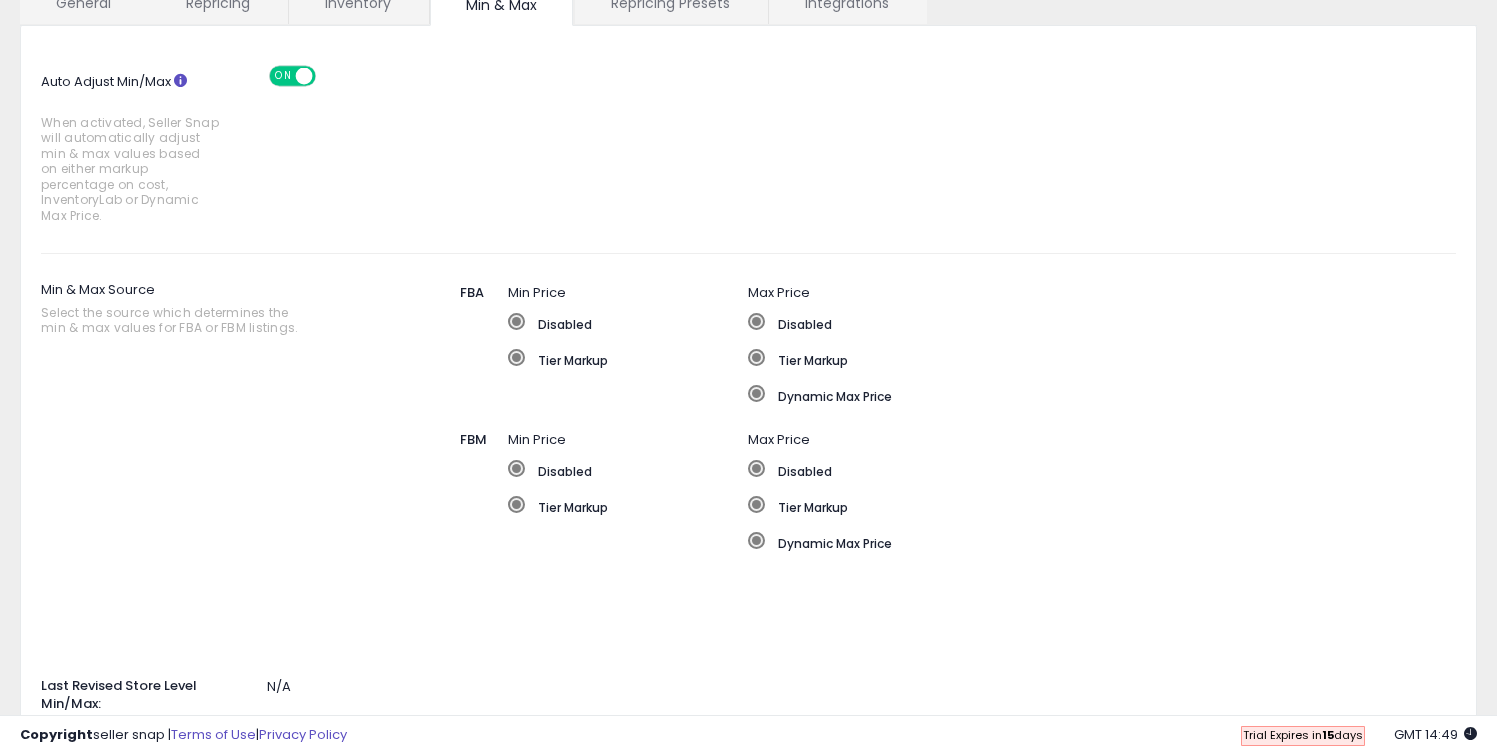 scroll, scrollTop: 169, scrollLeft: 0, axis: vertical 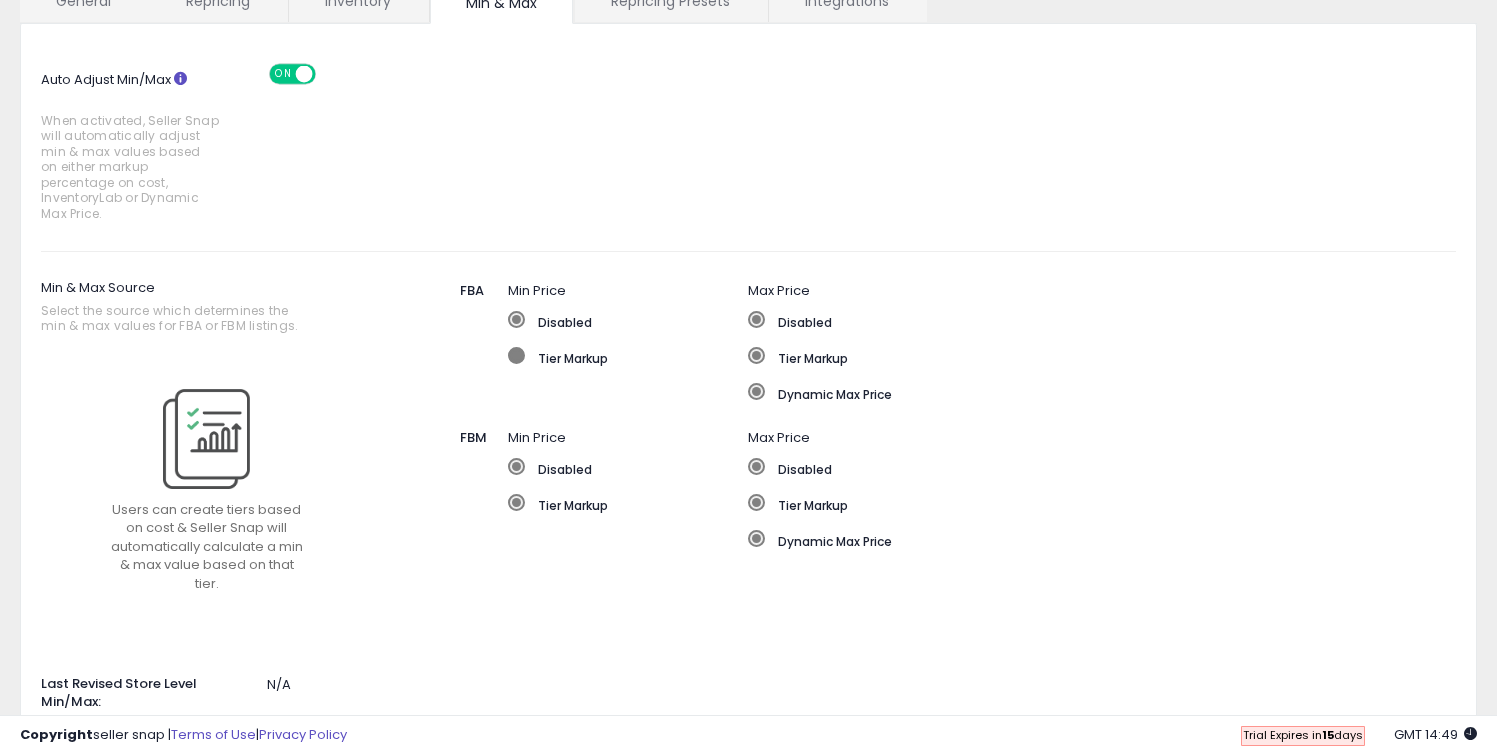click on "Tier Markup" 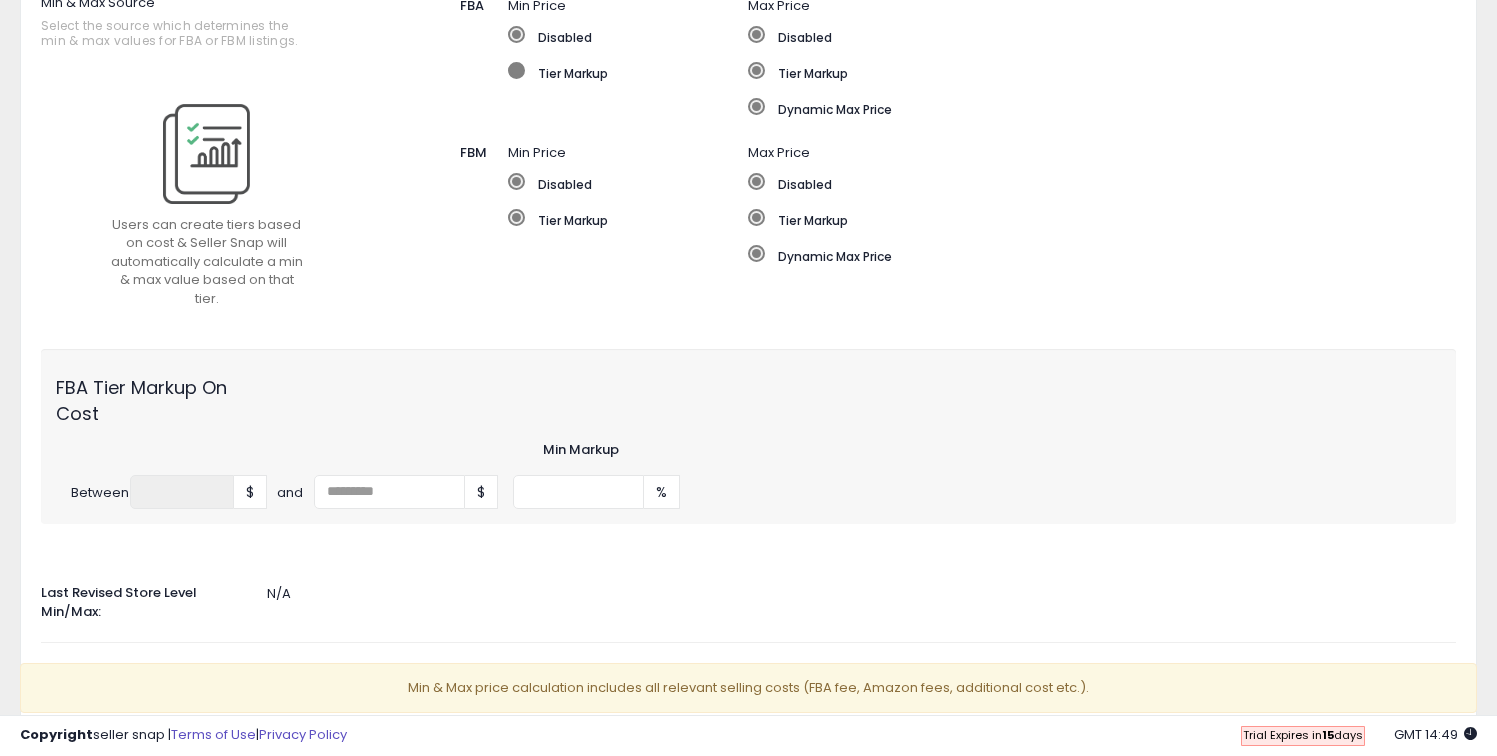 scroll, scrollTop: 456, scrollLeft: 0, axis: vertical 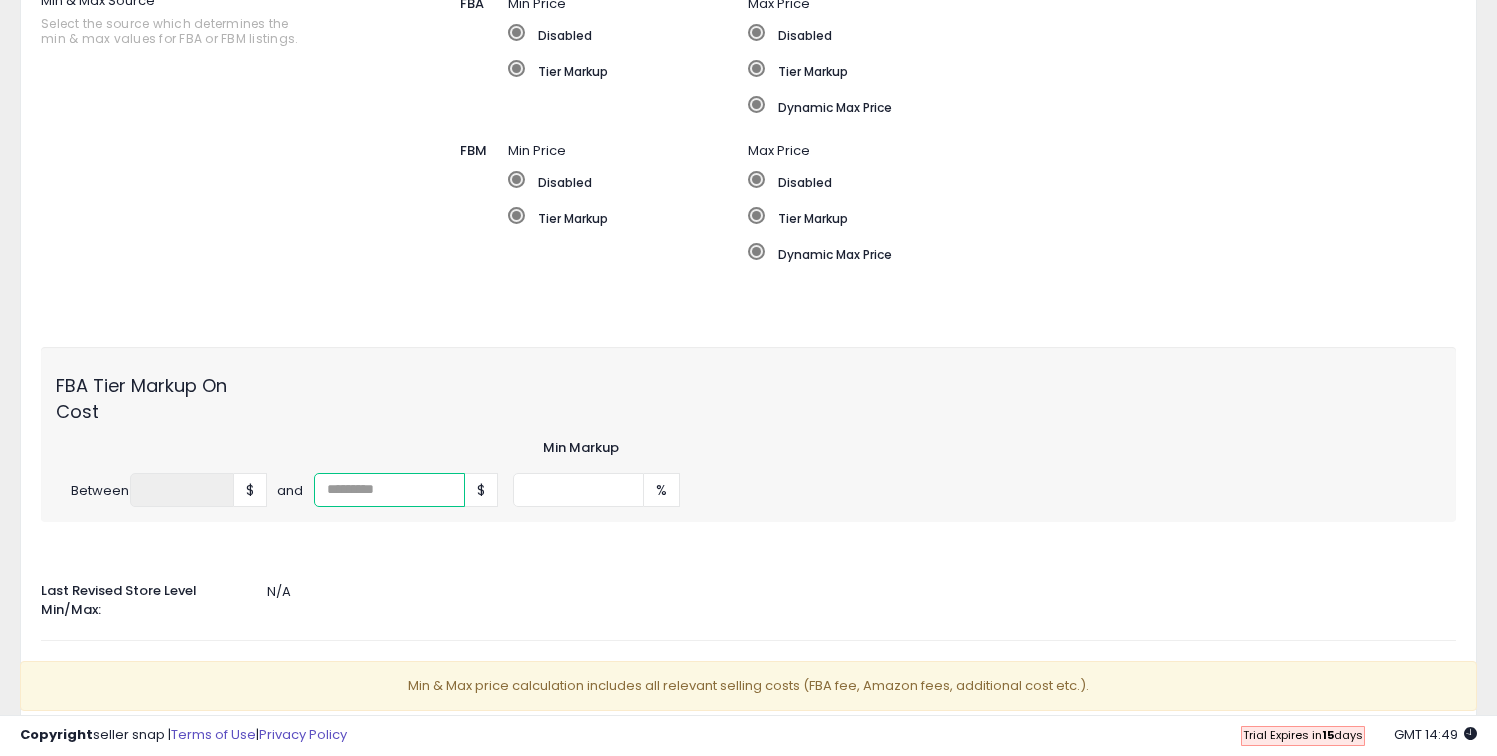 click at bounding box center (389, 490) 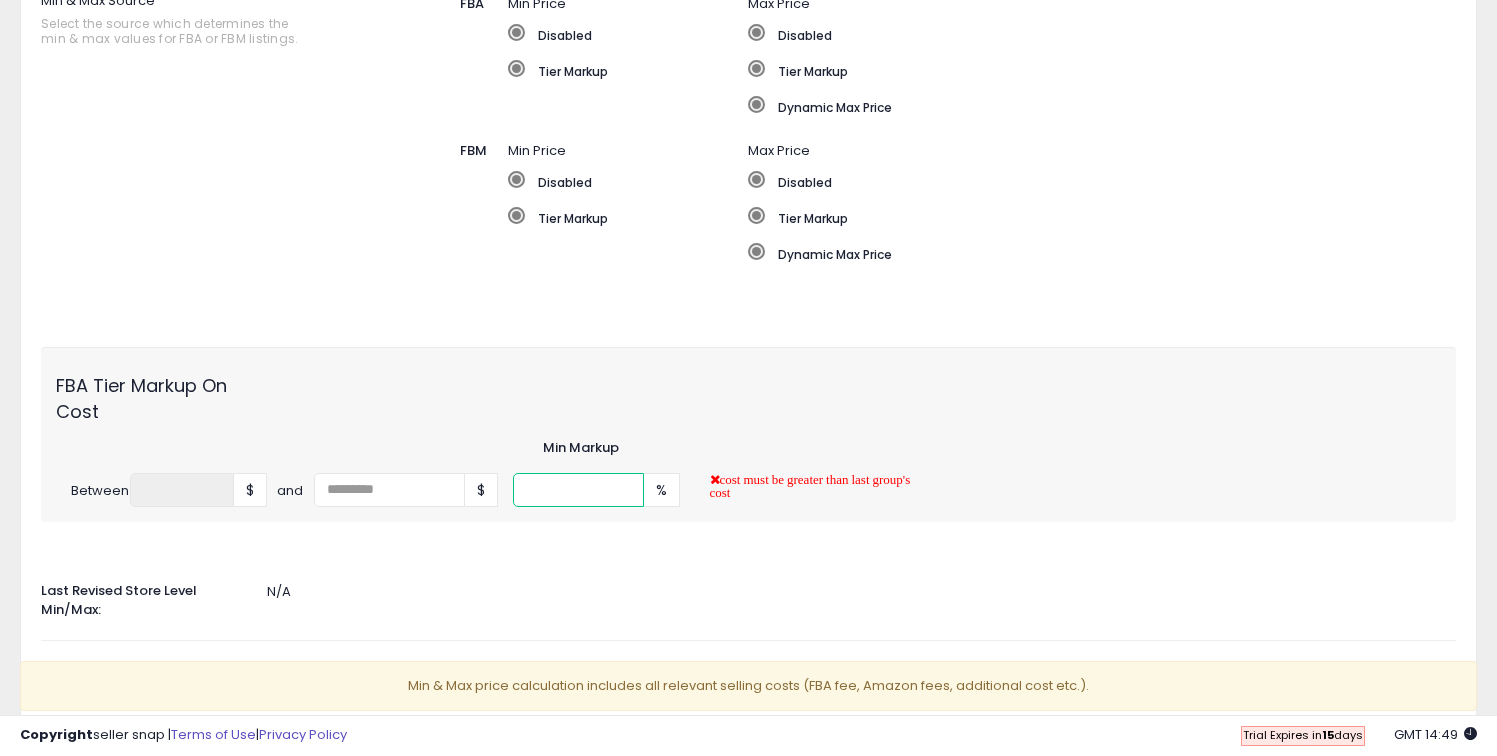 drag, startPoint x: 559, startPoint y: 480, endPoint x: 484, endPoint y: 480, distance: 75 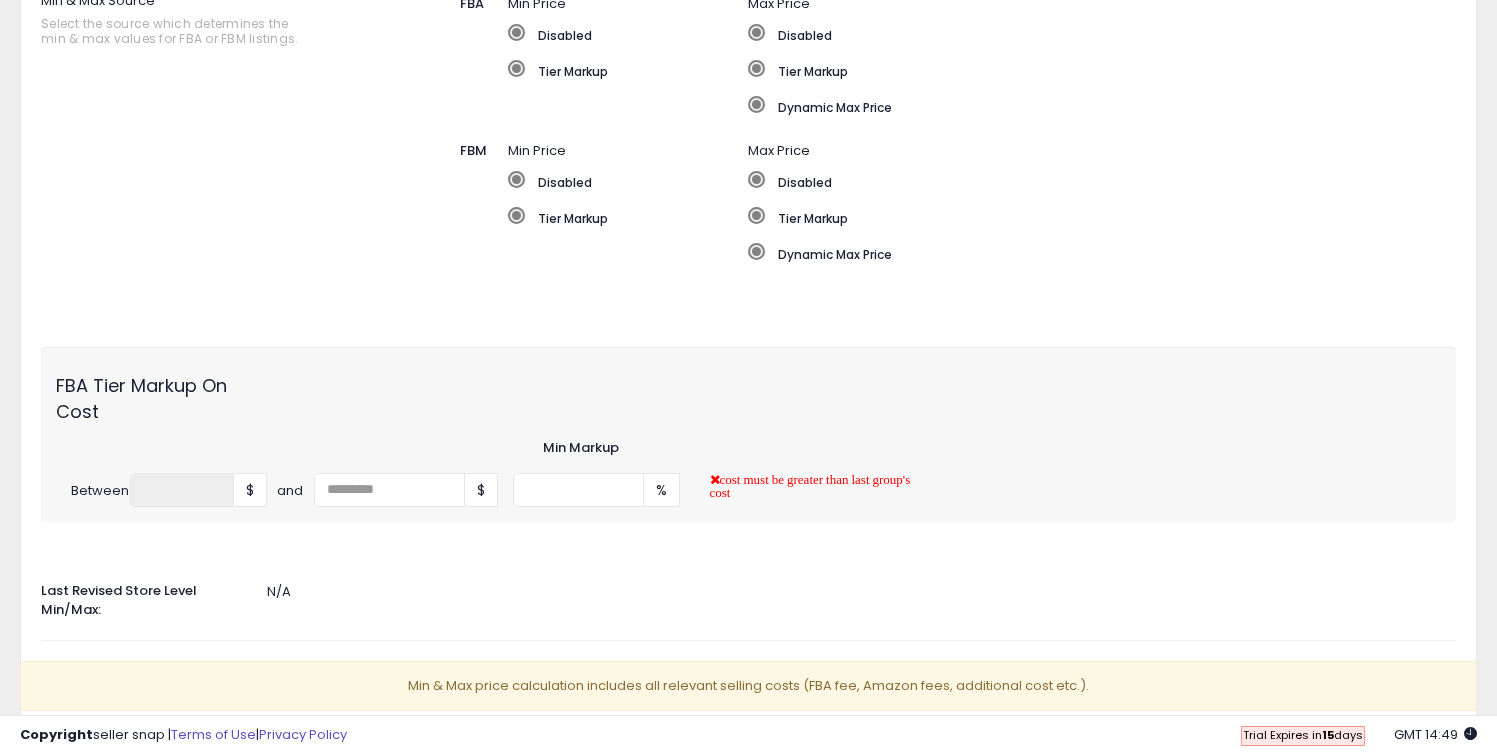 click on "FBA Tier Markup On Cost" at bounding box center (748, 393) 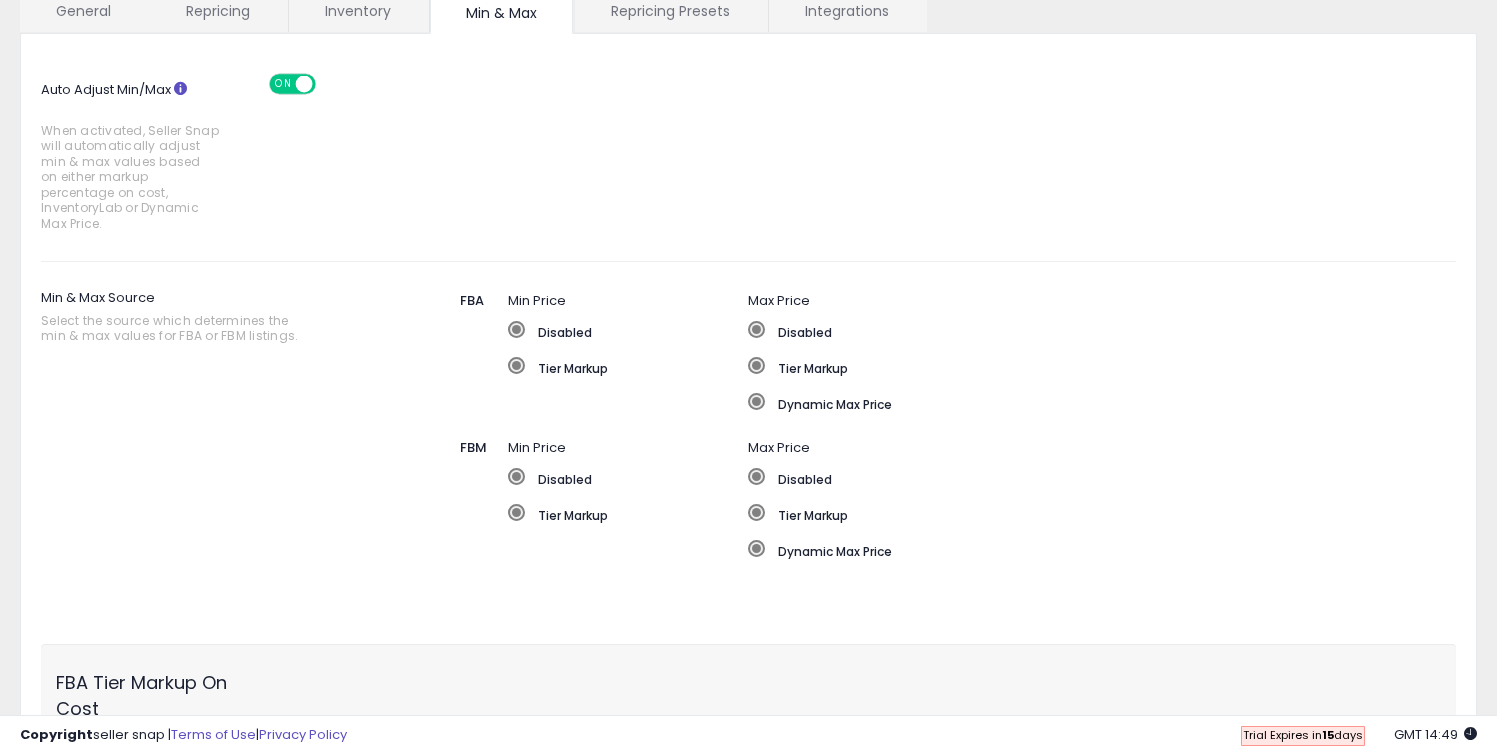 scroll, scrollTop: 0, scrollLeft: 0, axis: both 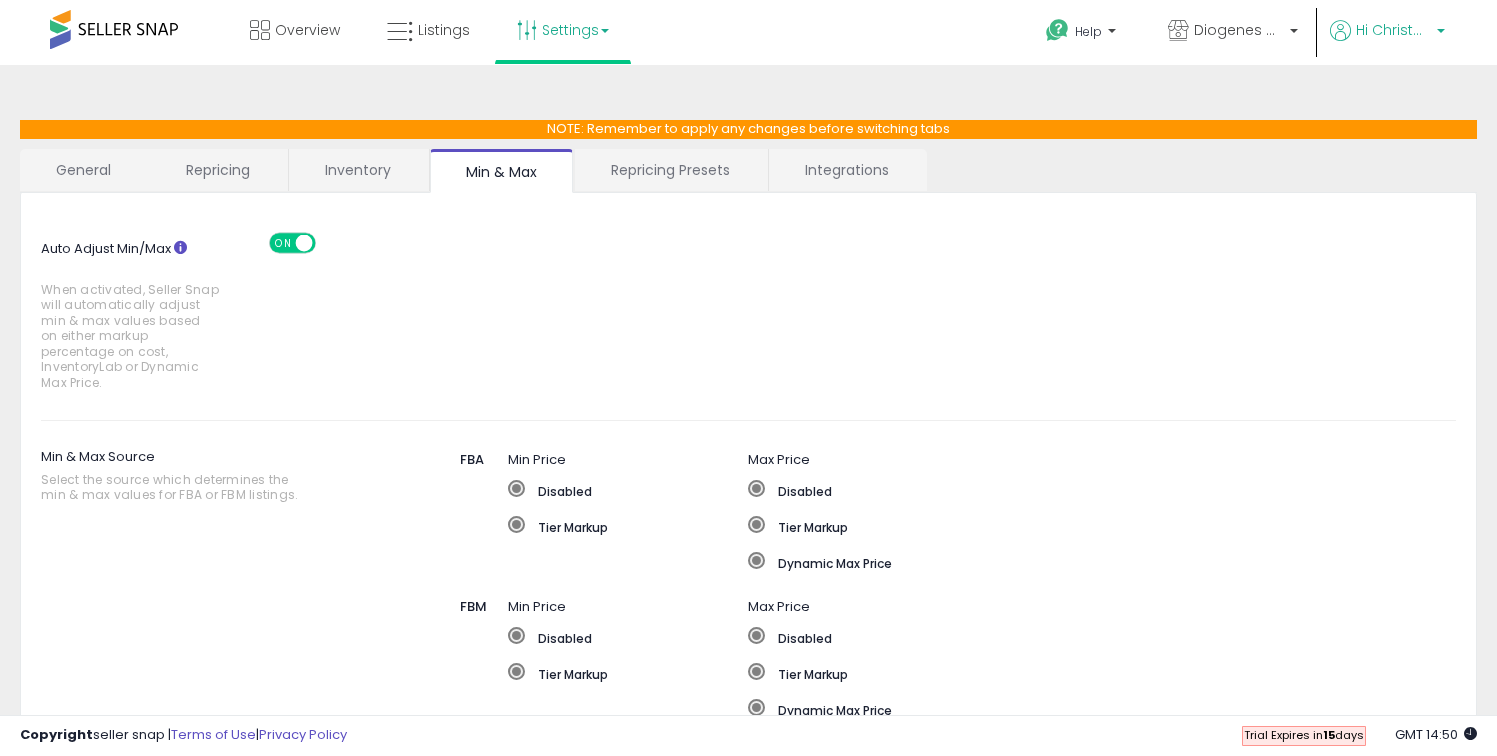 click on "Hi Christopher" at bounding box center [1393, 30] 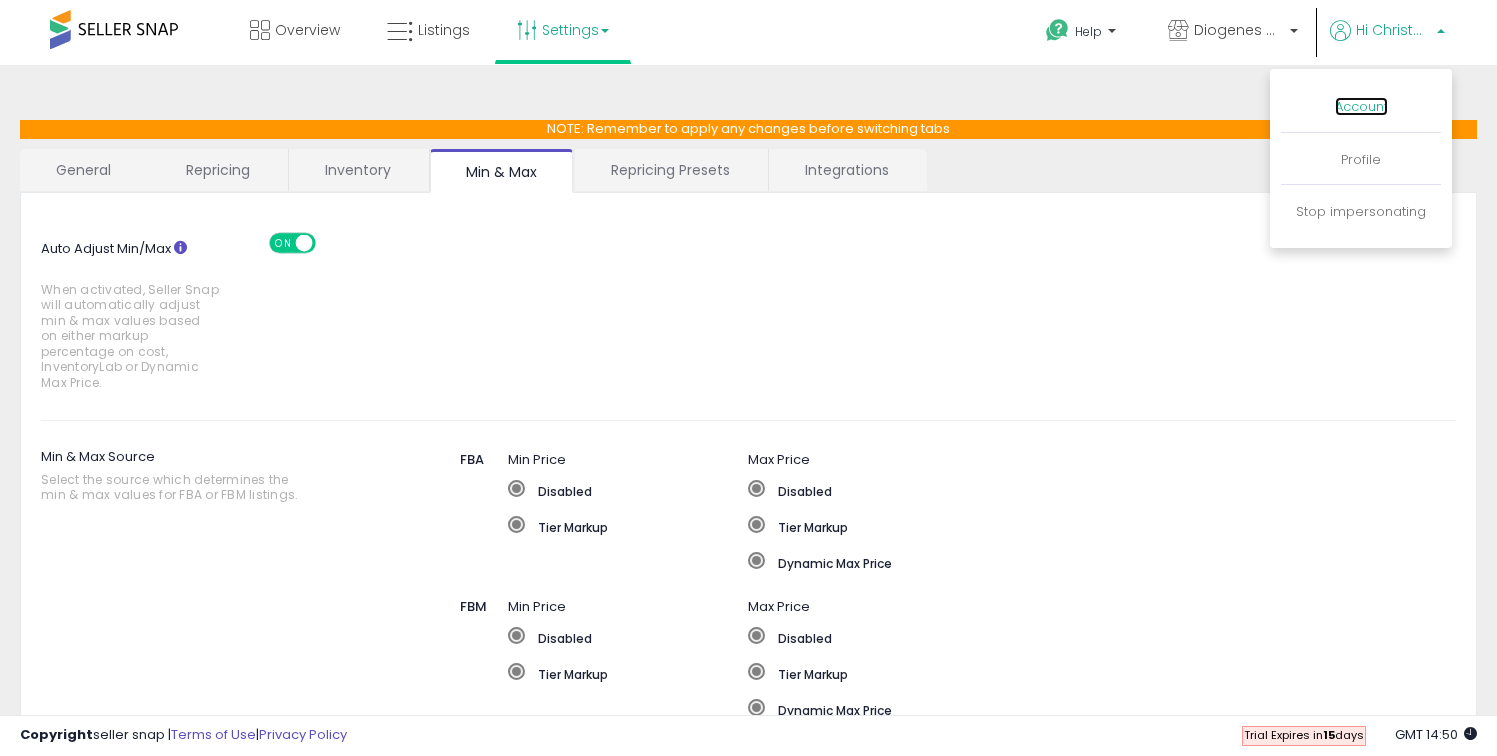 click on "Account" at bounding box center (1361, 106) 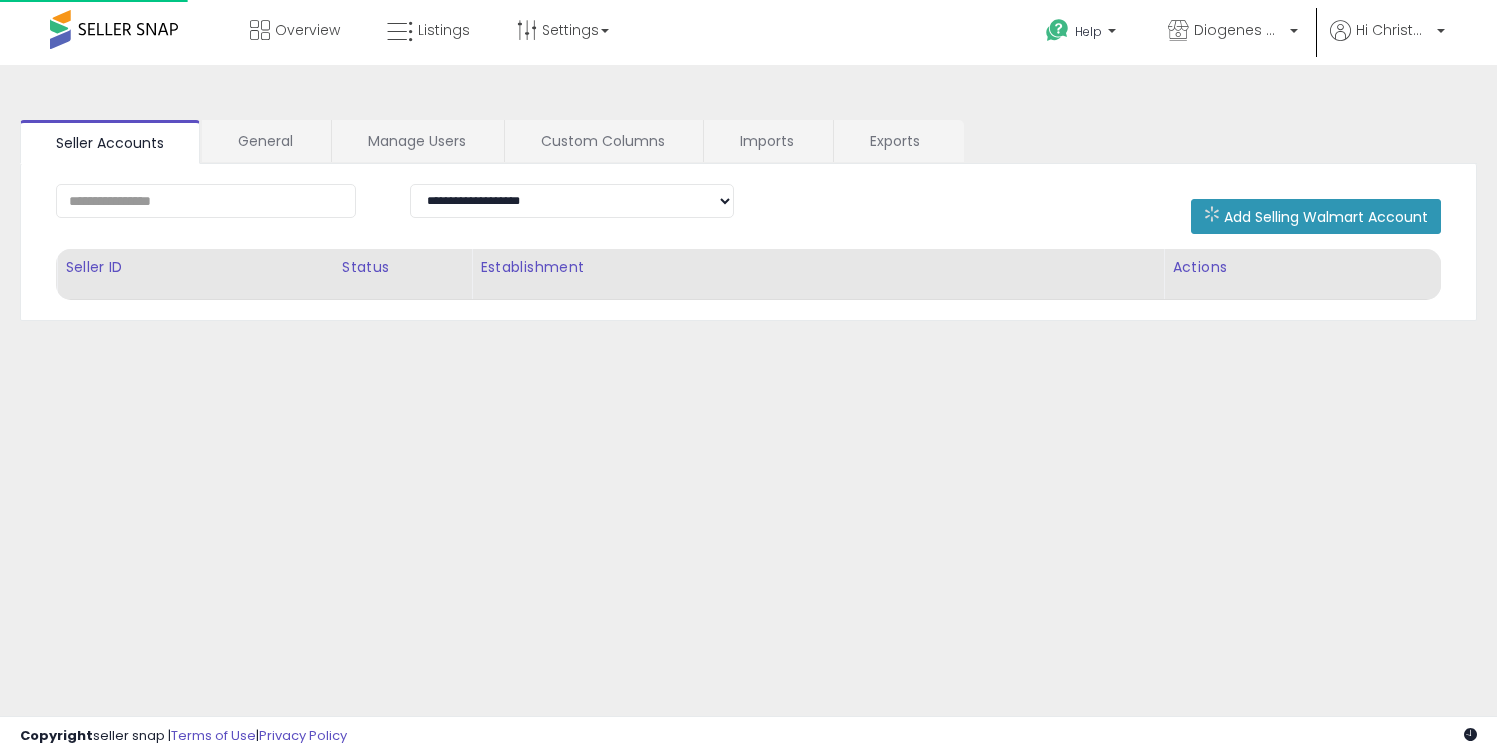 scroll, scrollTop: 0, scrollLeft: 0, axis: both 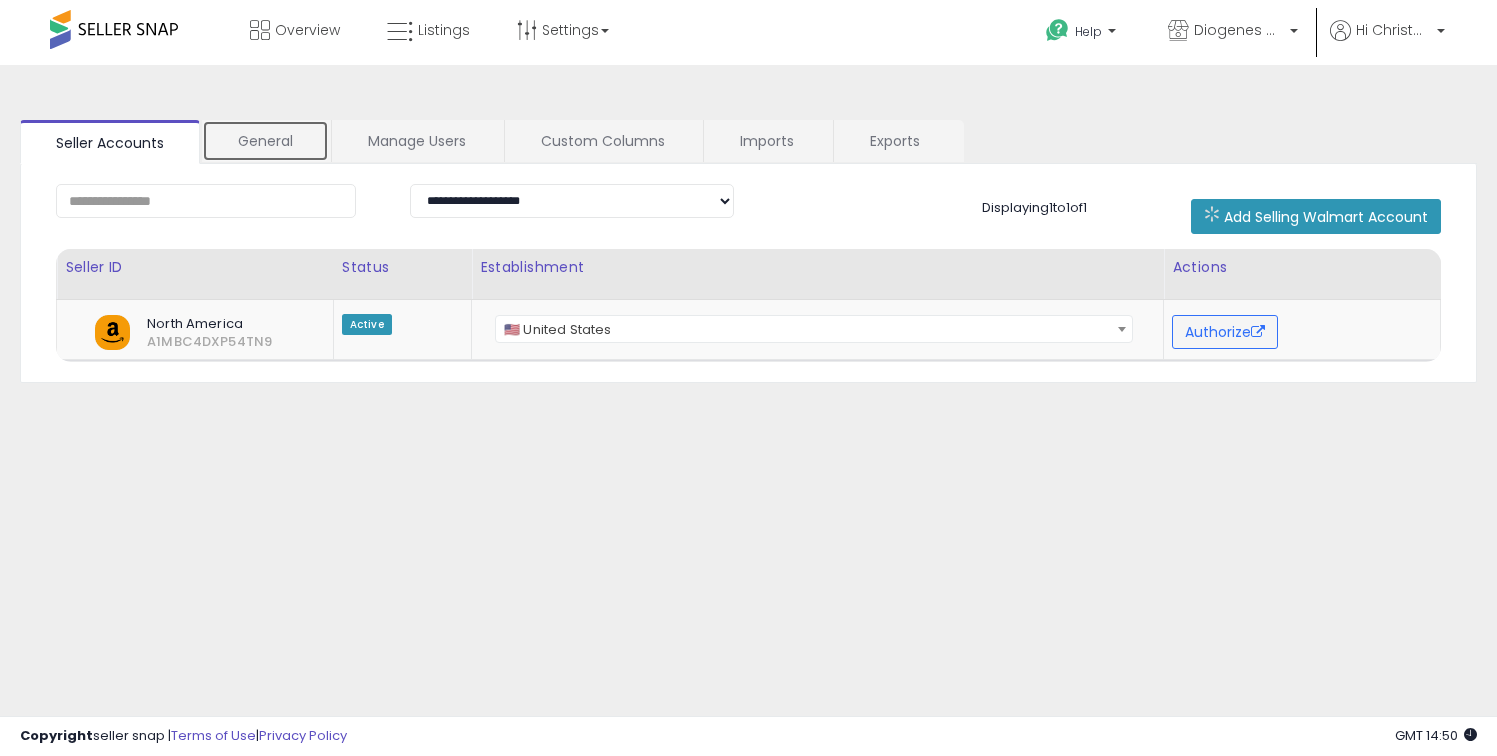 click on "General" at bounding box center (265, 141) 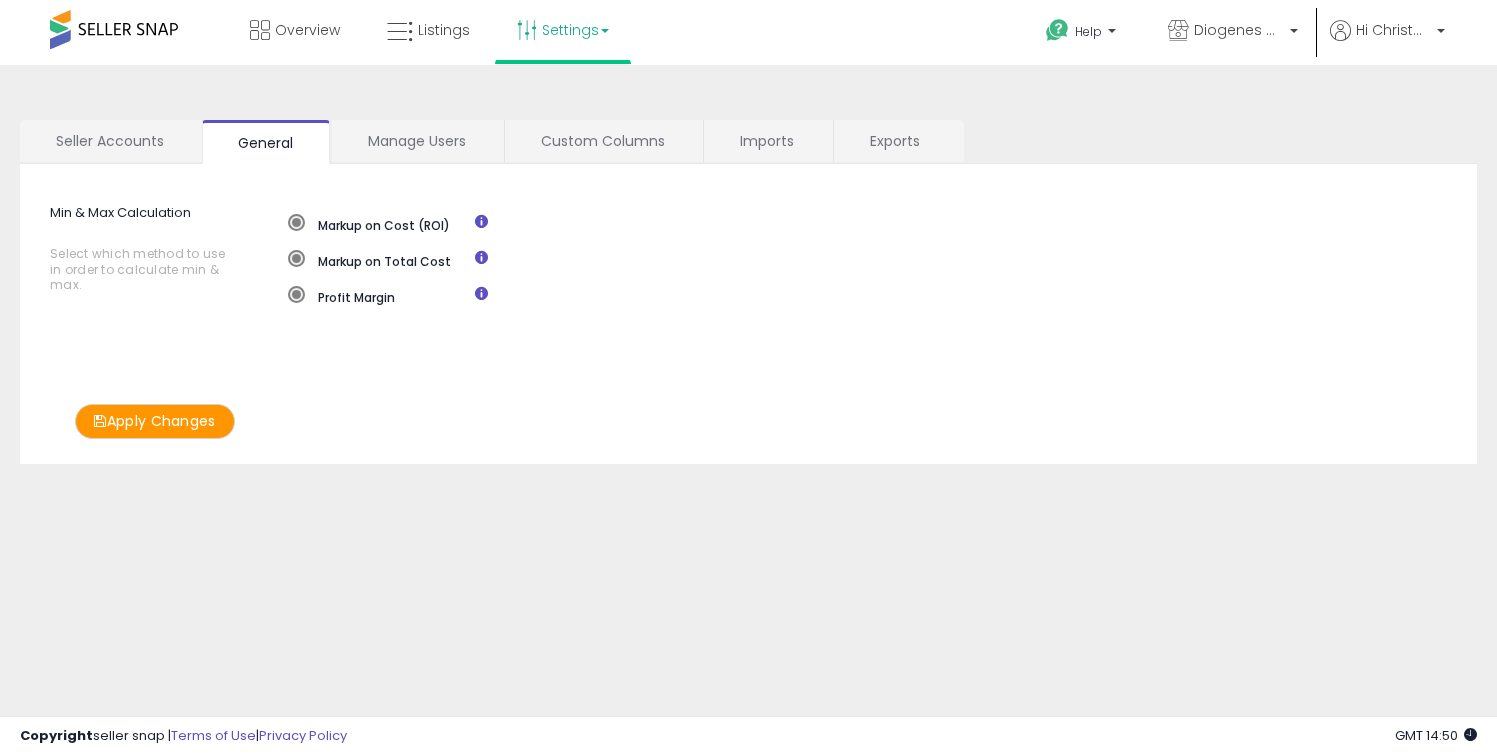 click on "Settings" at bounding box center (563, 30) 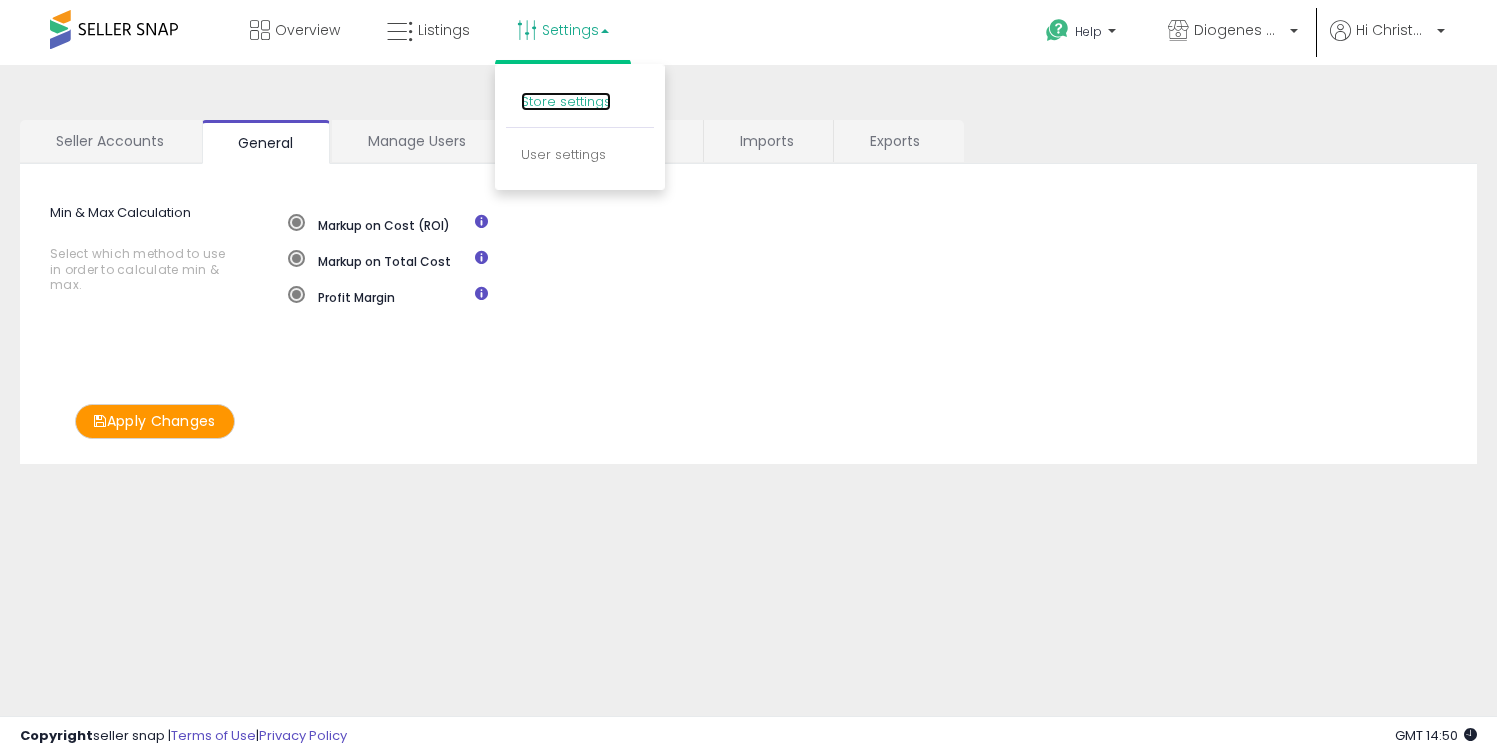 click on "Store
settings" at bounding box center (566, 101) 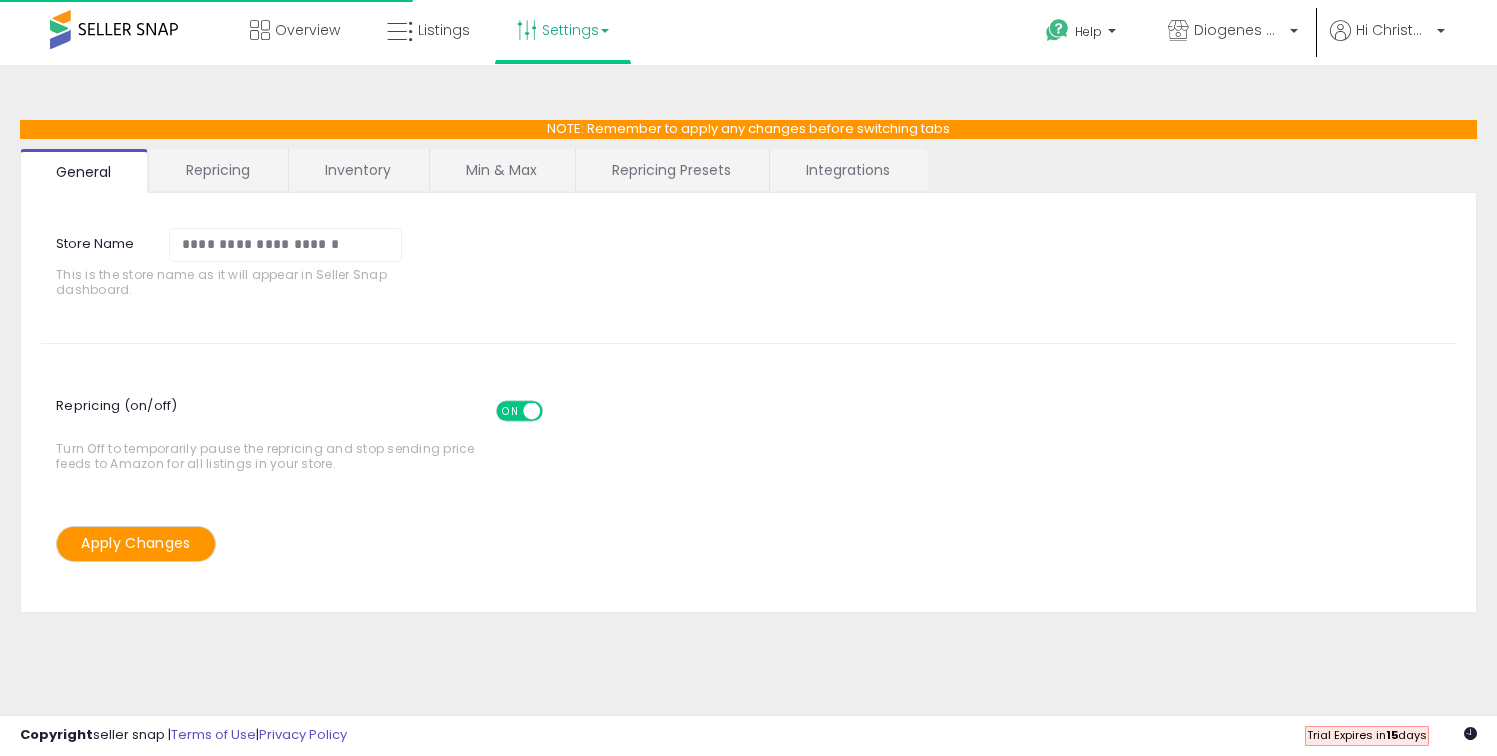 scroll, scrollTop: 0, scrollLeft: 0, axis: both 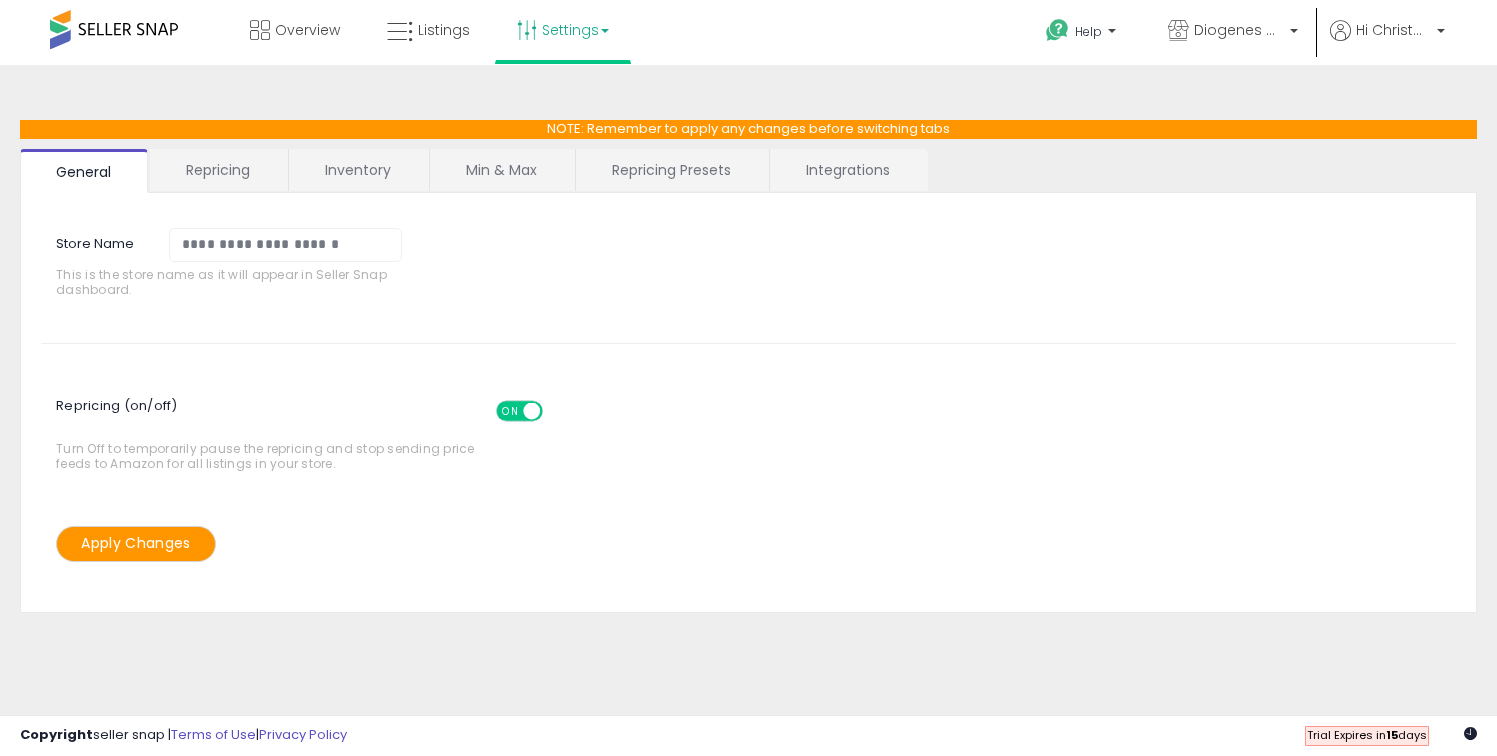 click on "Min & Max" at bounding box center [501, 170] 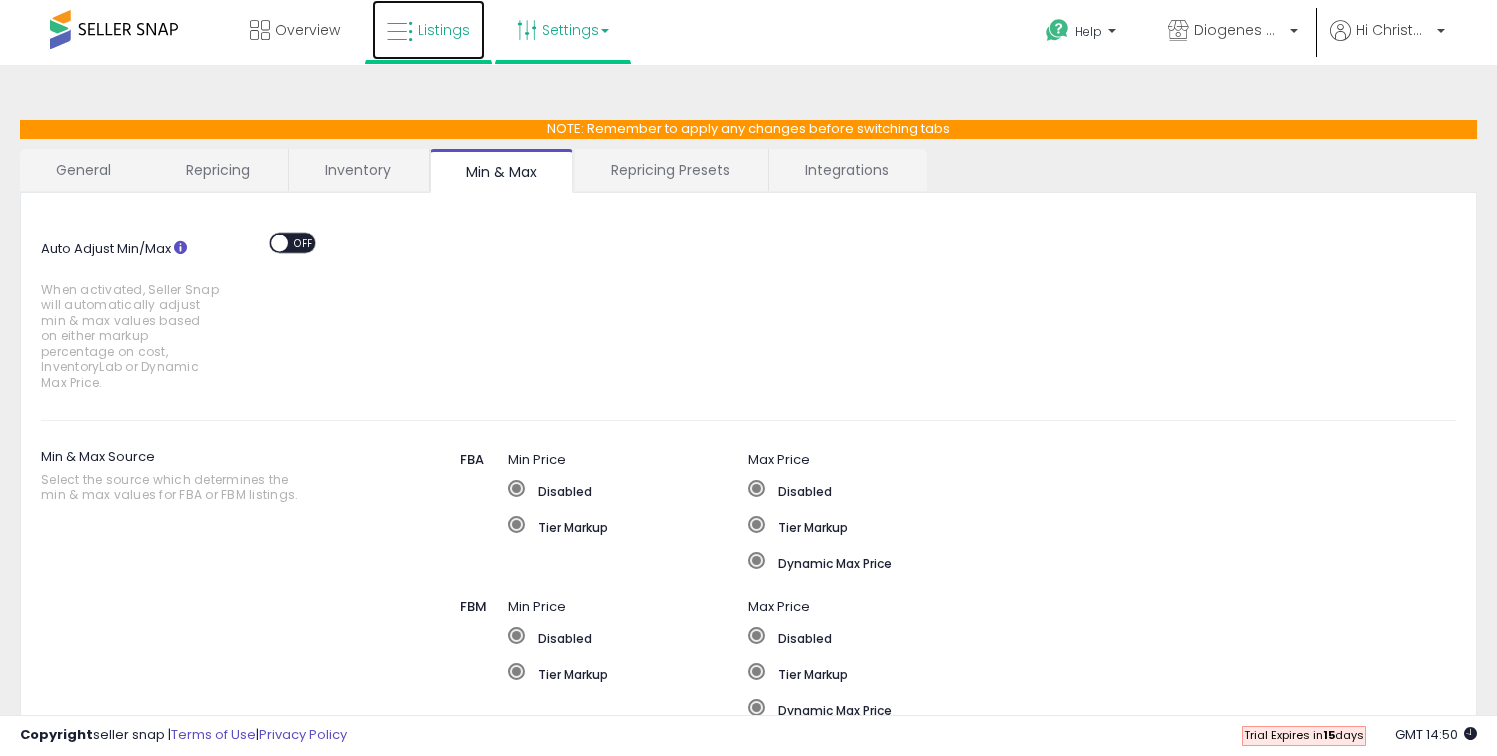 click on "Listings" at bounding box center [444, 30] 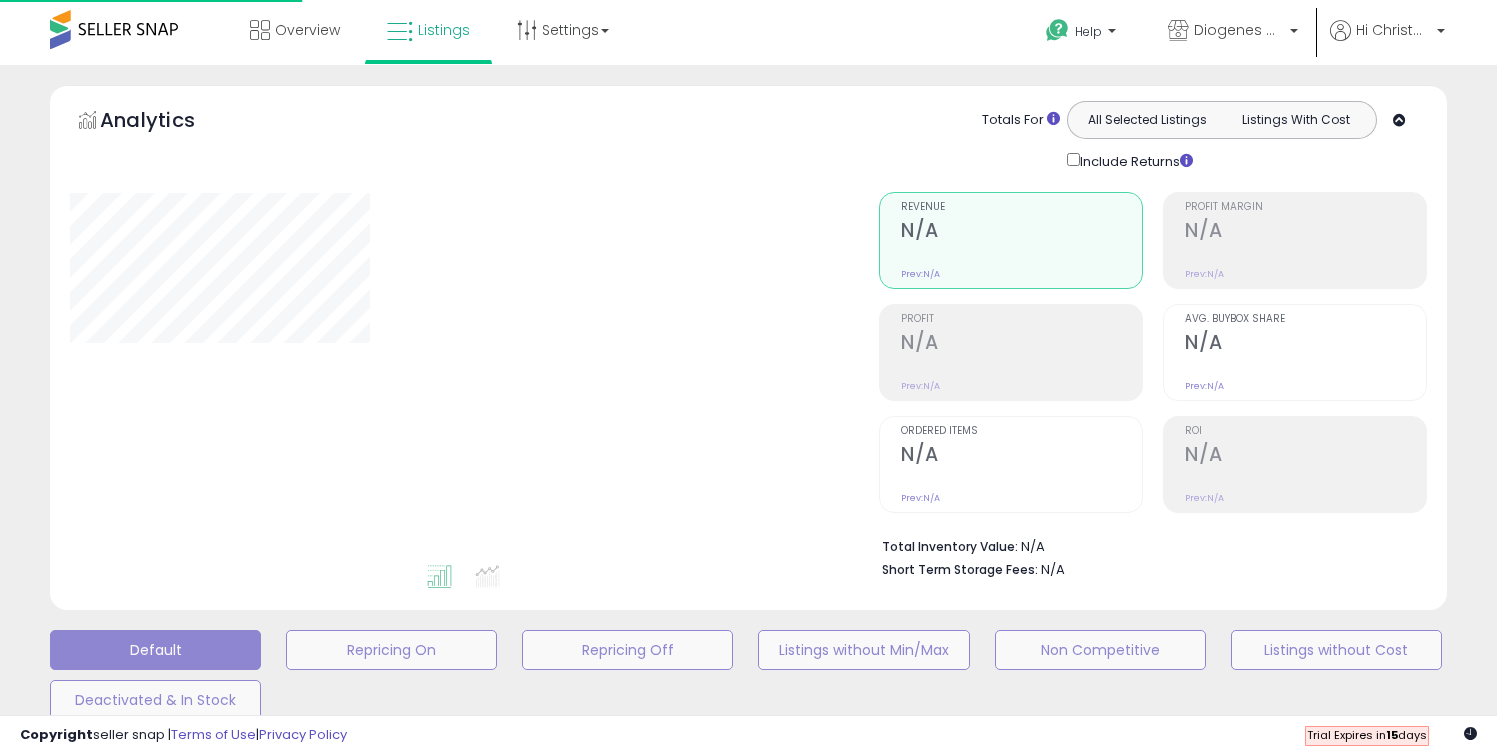 scroll, scrollTop: 0, scrollLeft: 0, axis: both 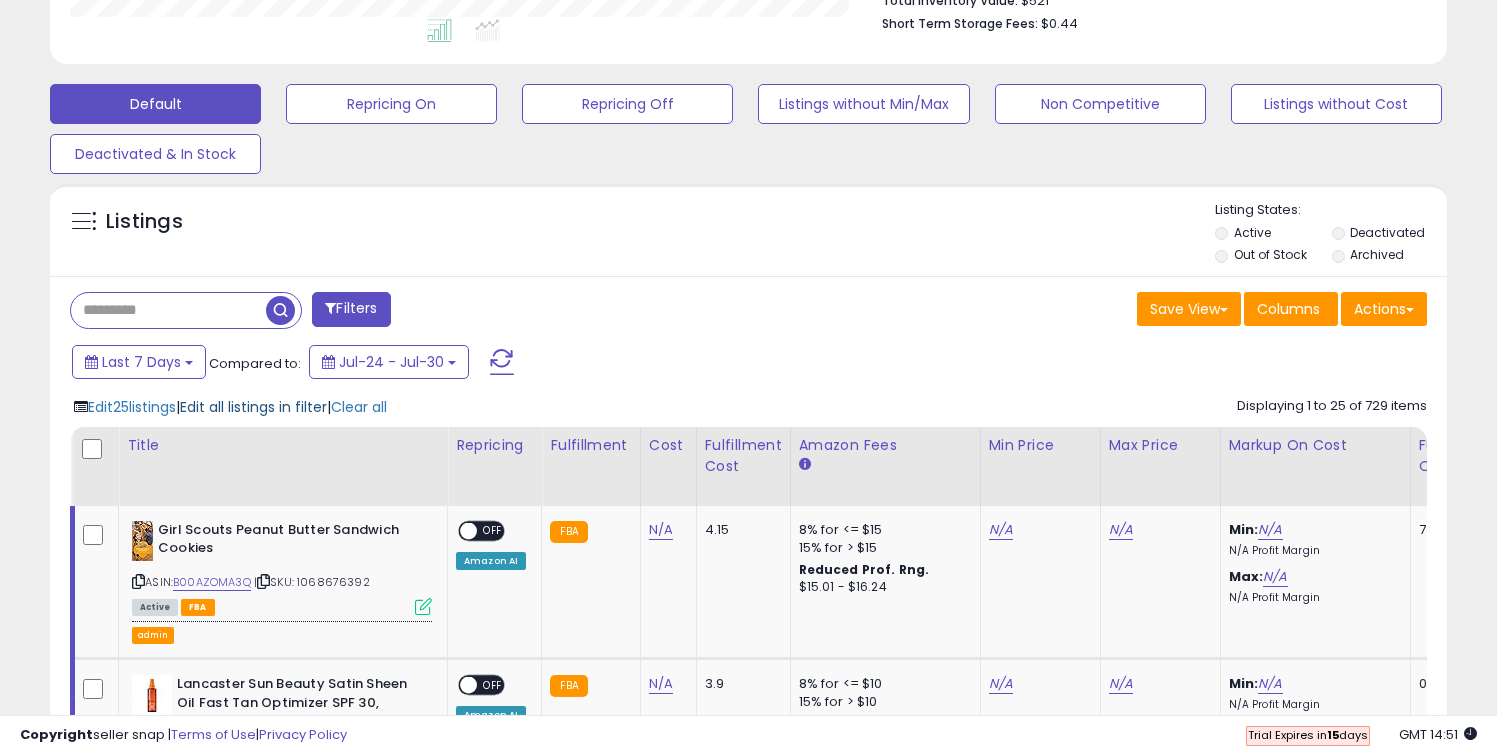 click on "Edit all listings in filter" at bounding box center [253, 407] 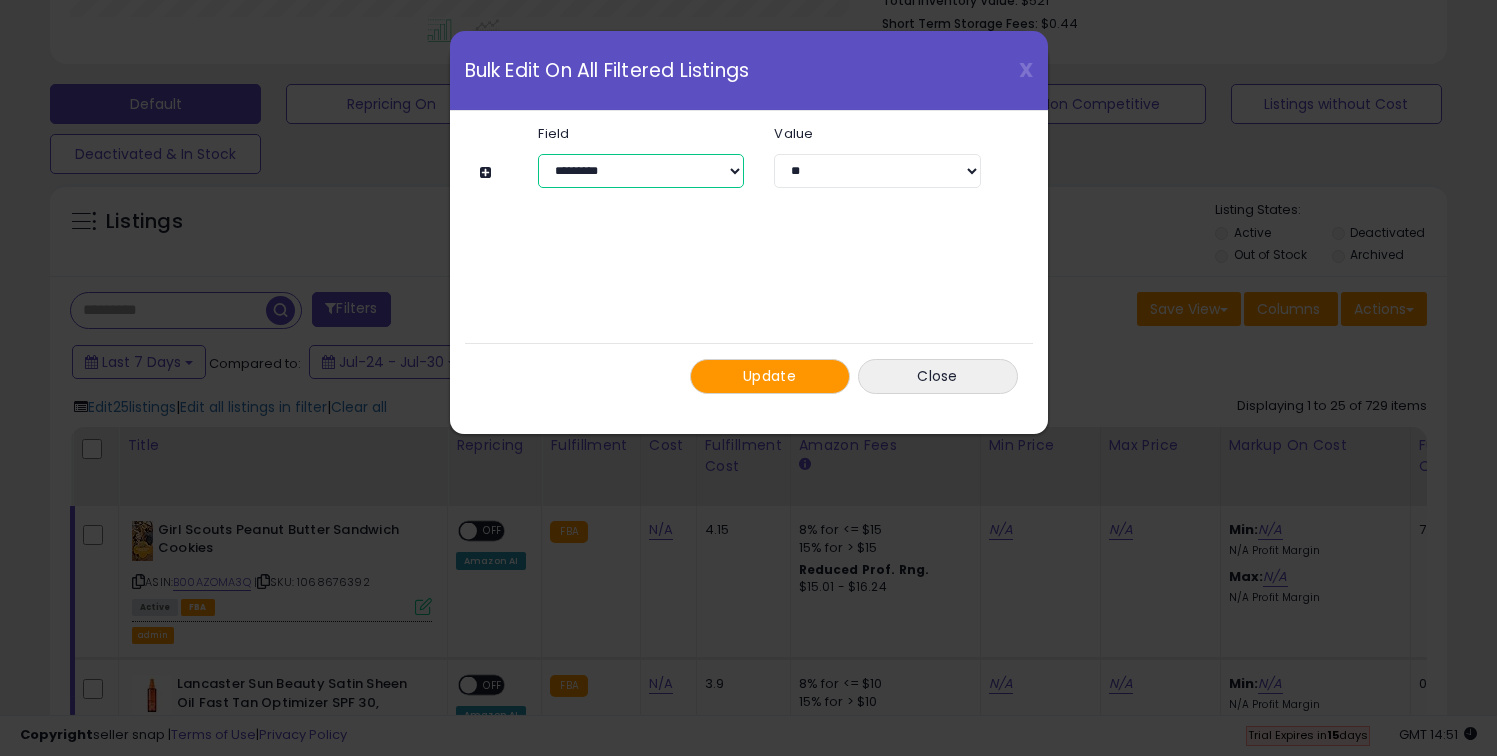 click on "**********" at bounding box center [641, 171] 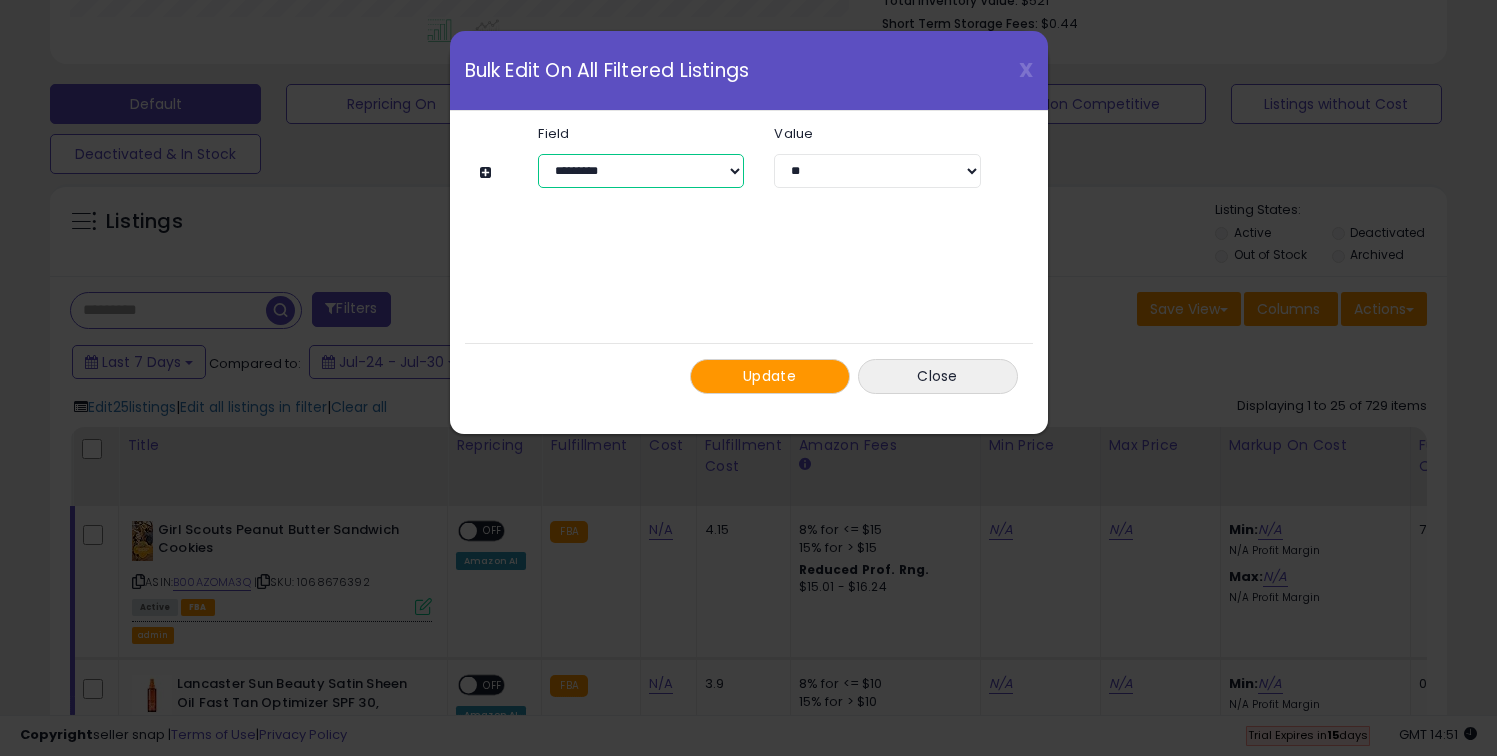 select on "**********" 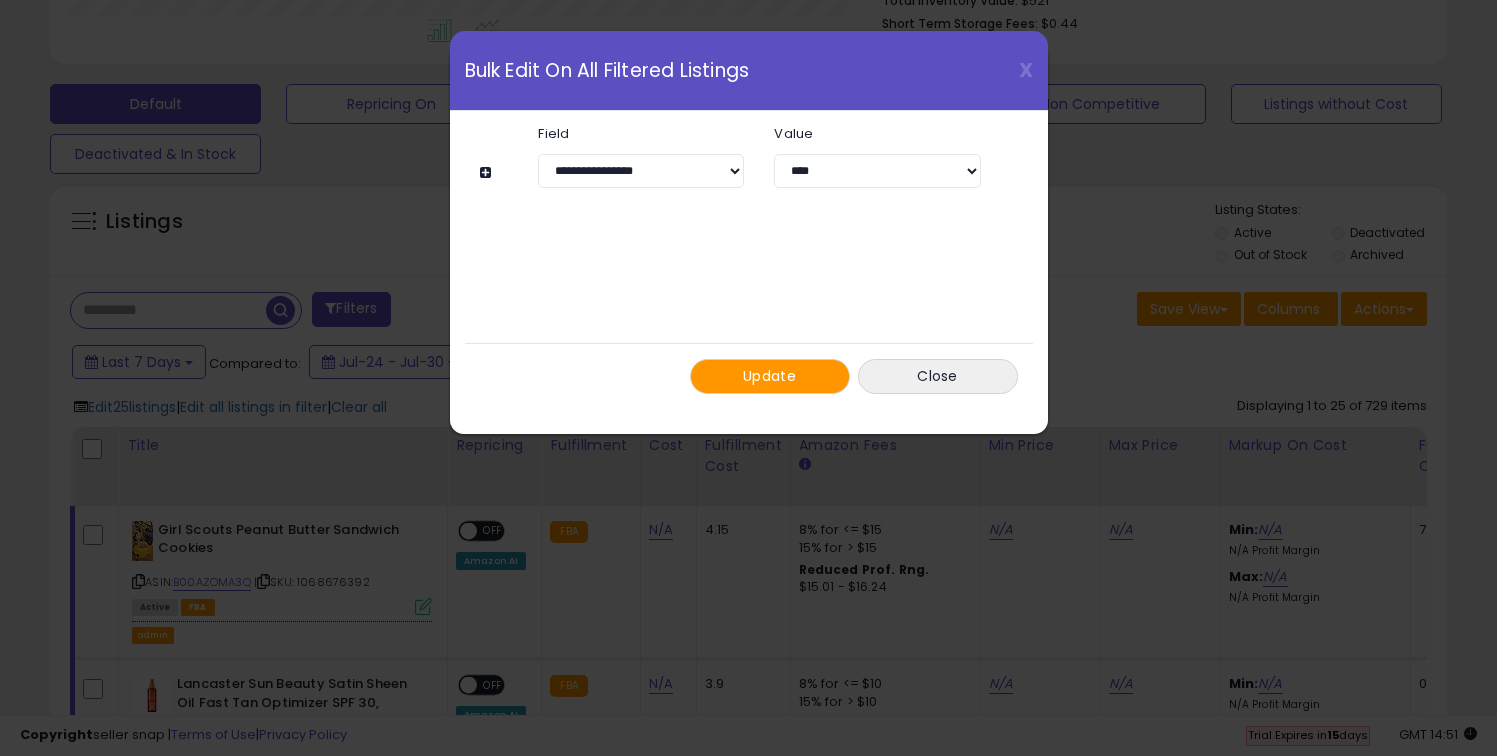 click on "**********" 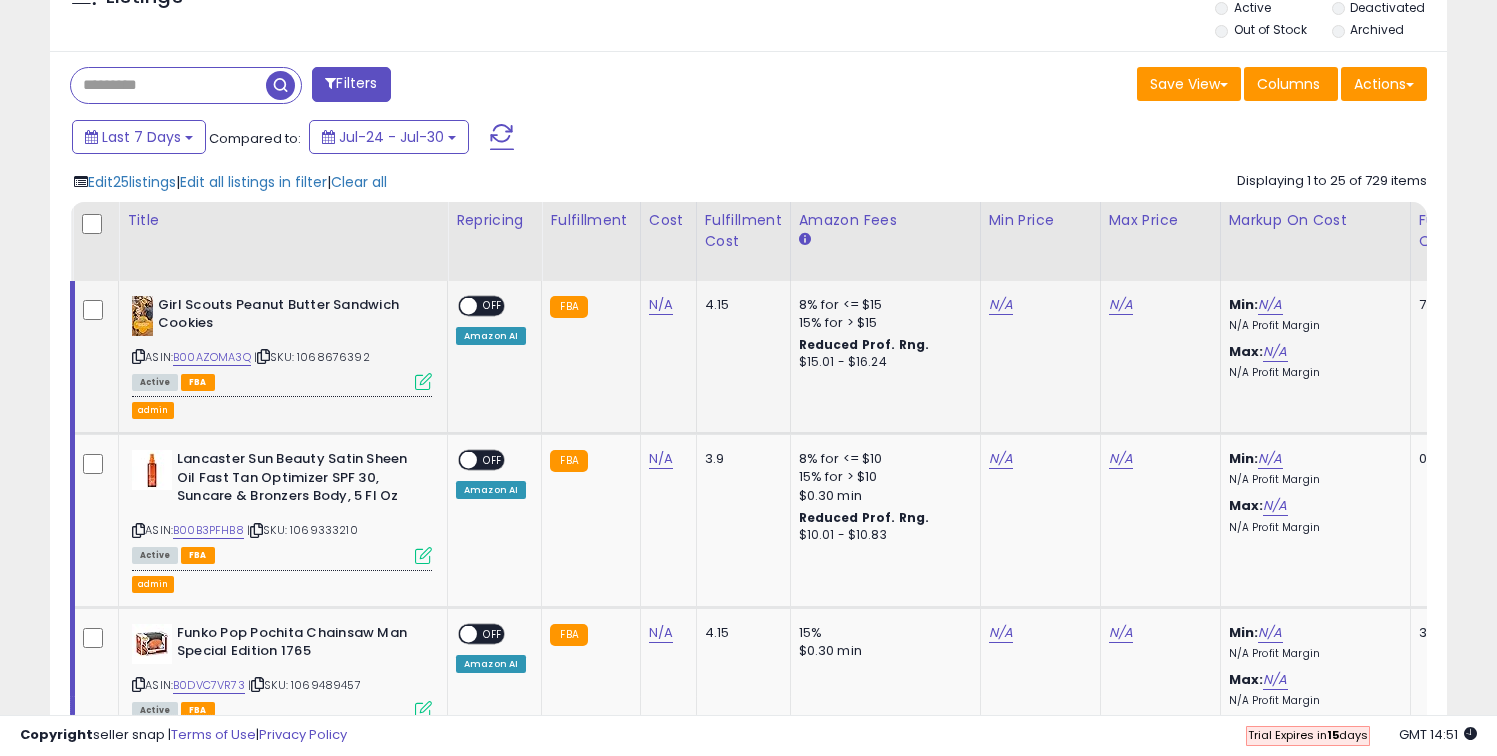 scroll, scrollTop: 774, scrollLeft: 0, axis: vertical 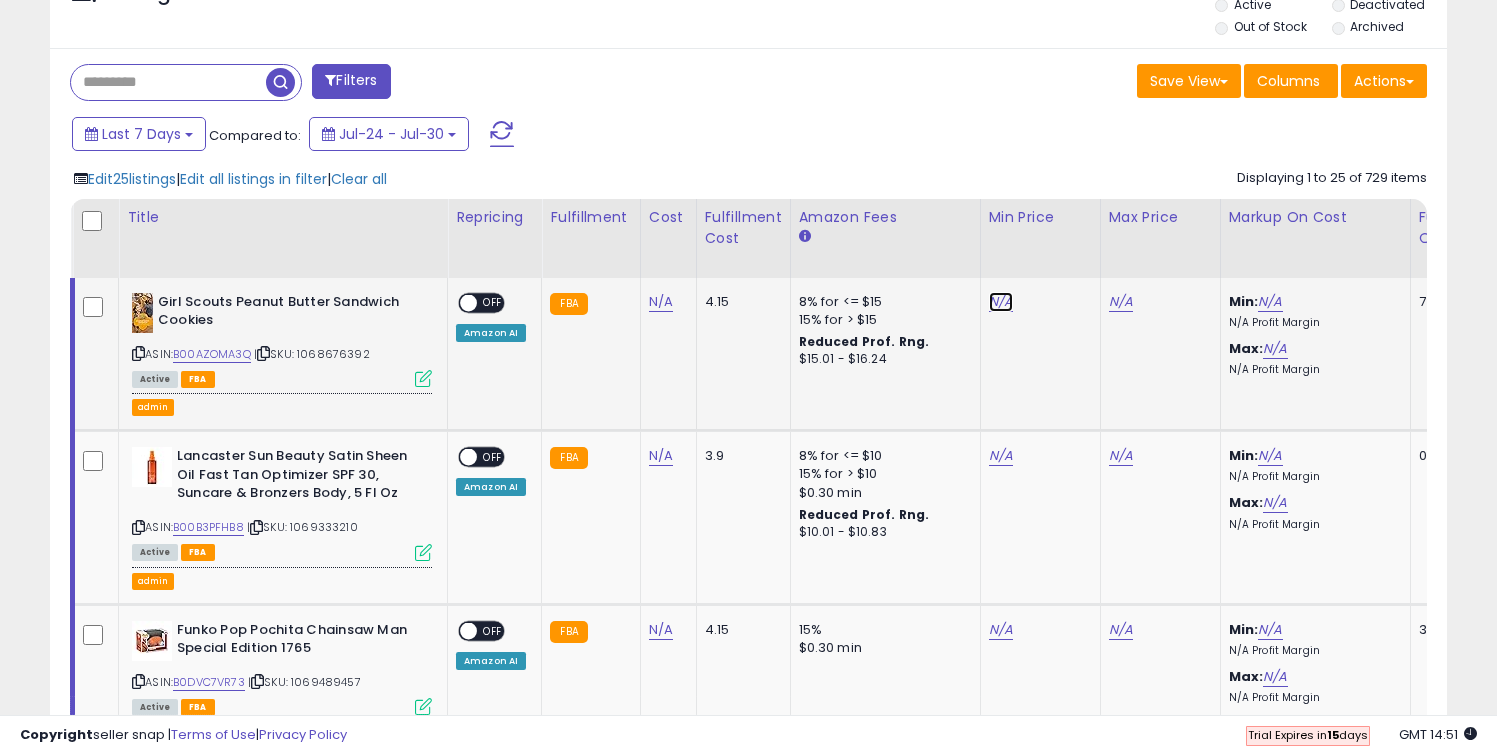 click on "N/A" at bounding box center (1001, 302) 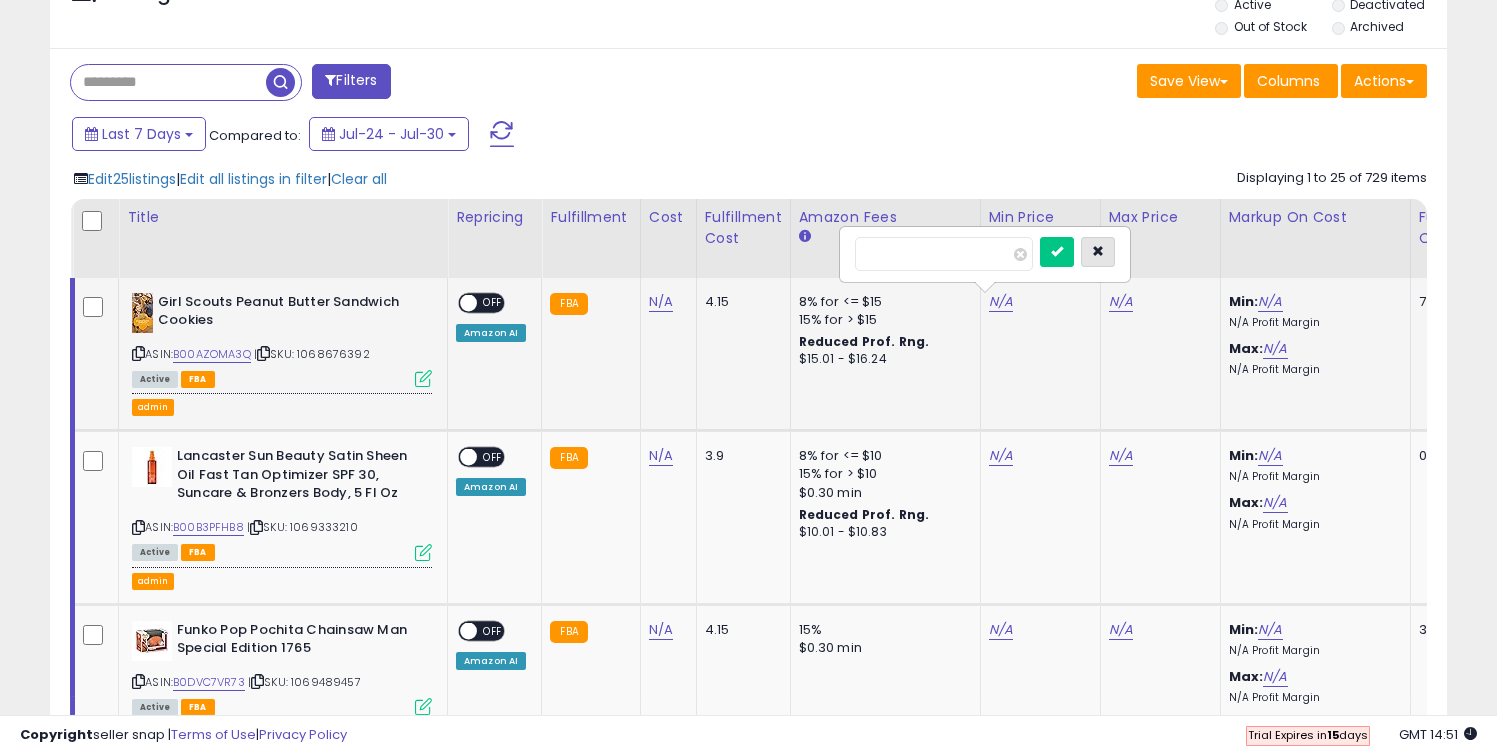 click at bounding box center (1098, 251) 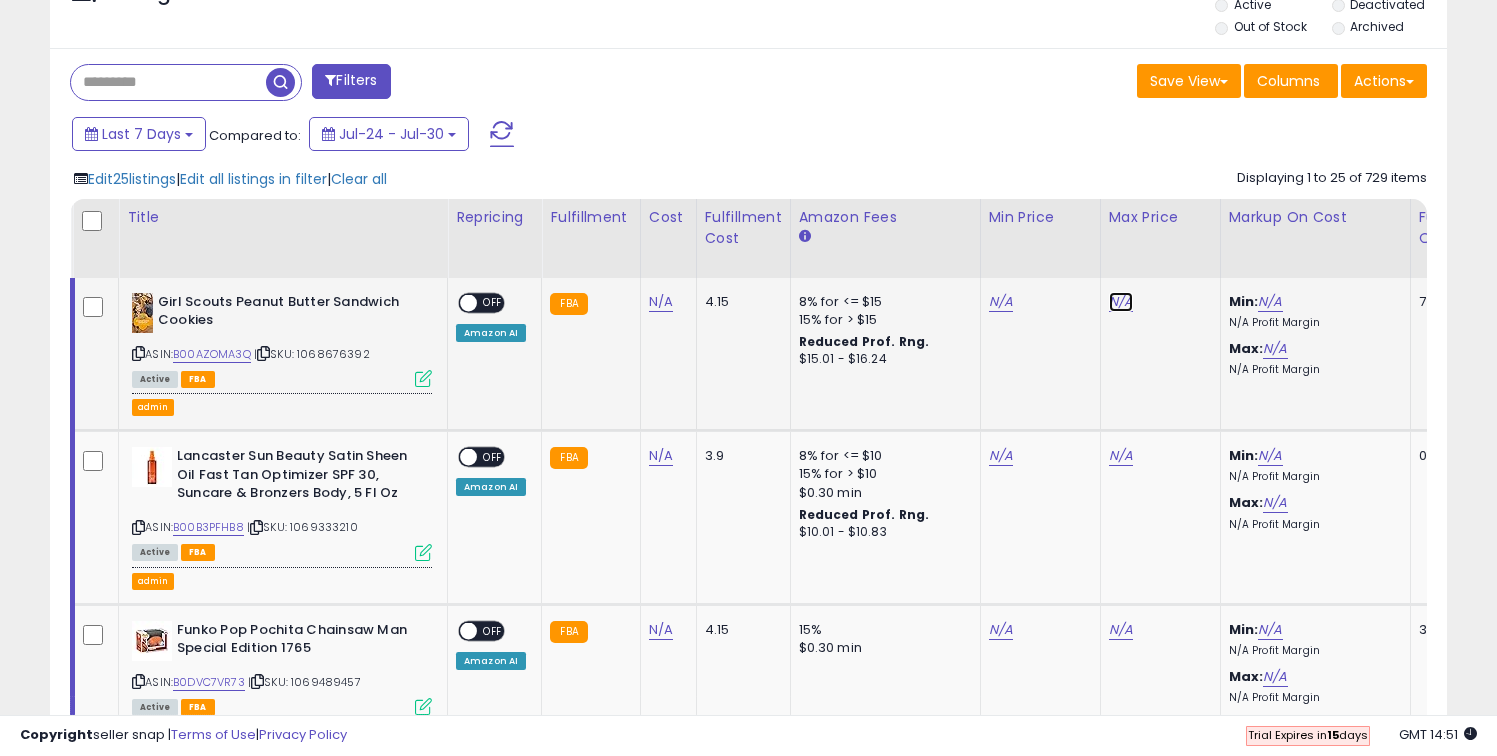 click on "N/A" at bounding box center [1121, 302] 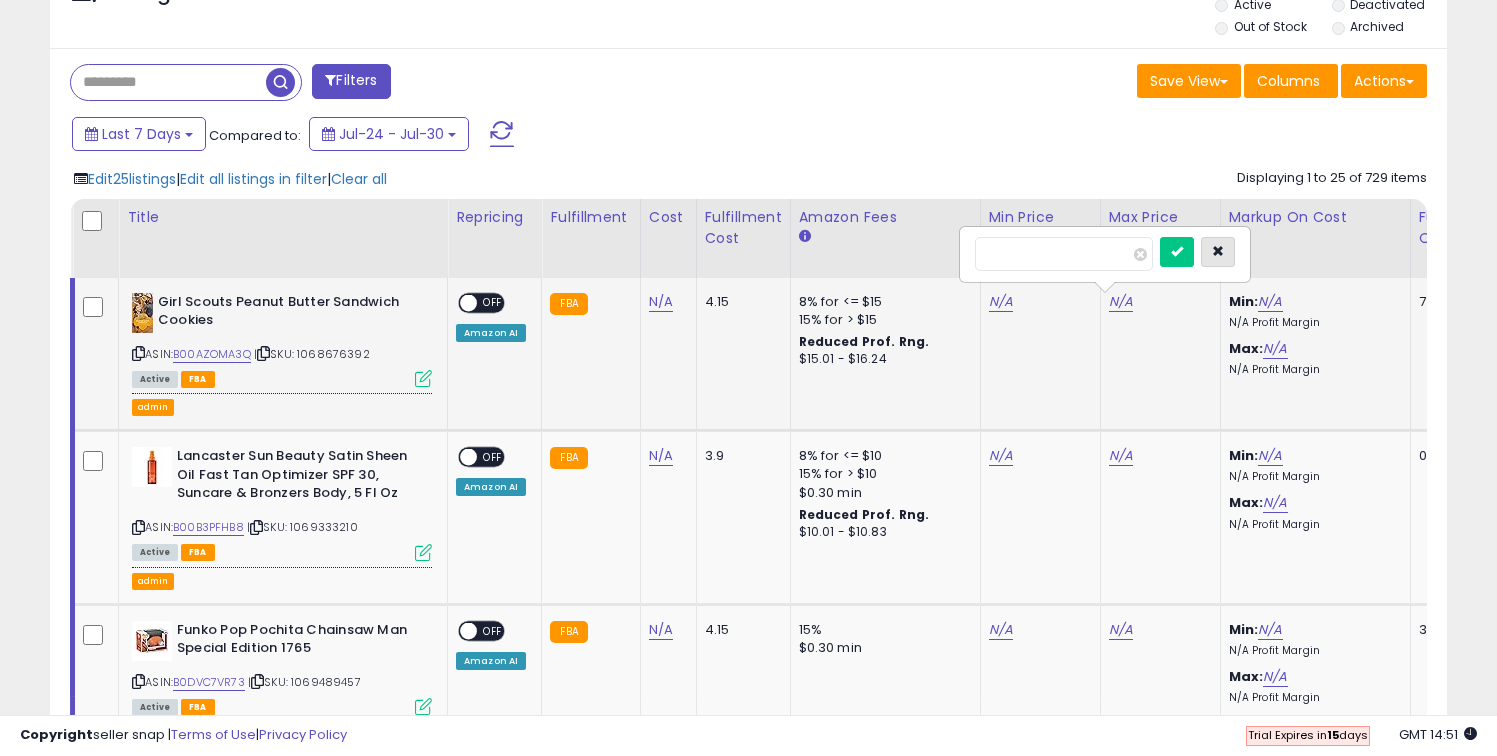 click at bounding box center [1218, 251] 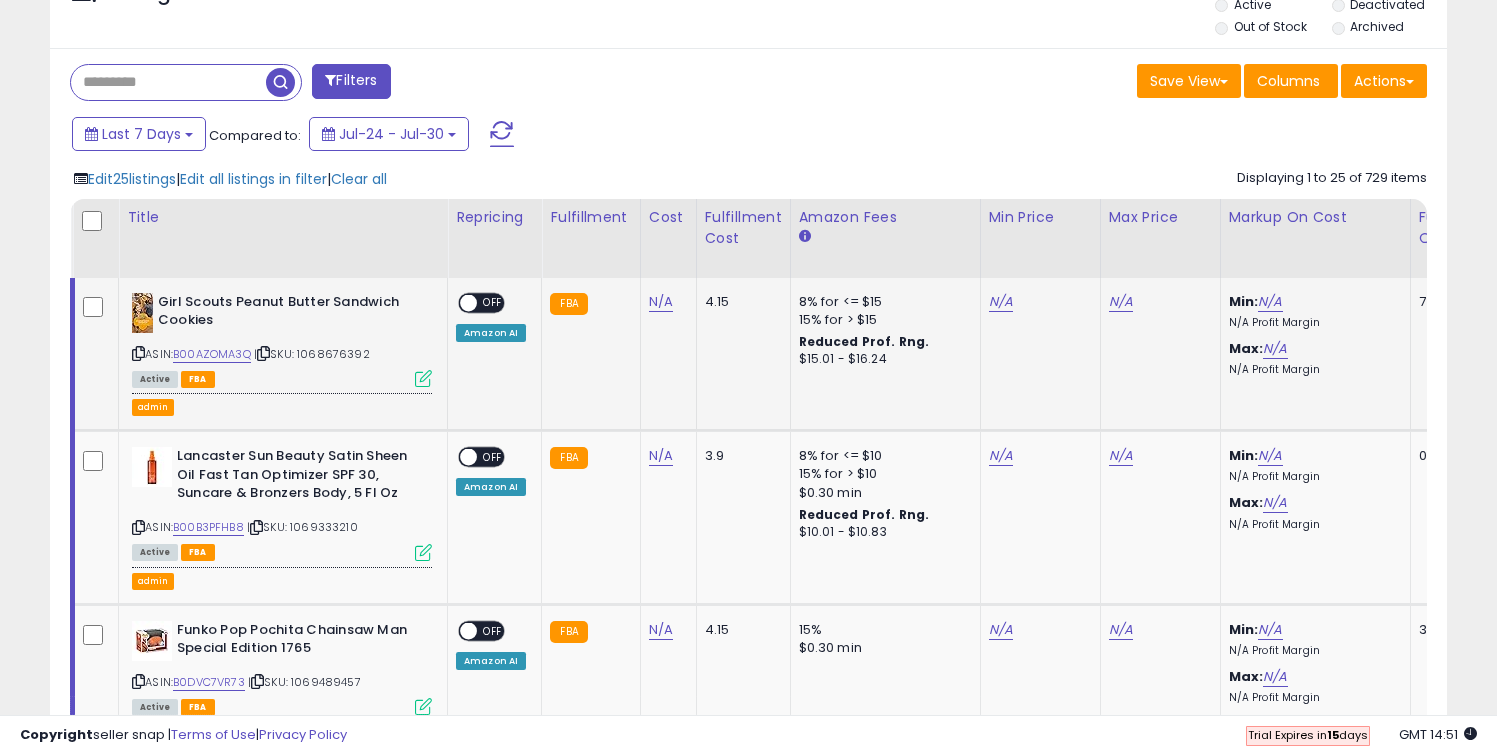 scroll, scrollTop: 0, scrollLeft: 764, axis: horizontal 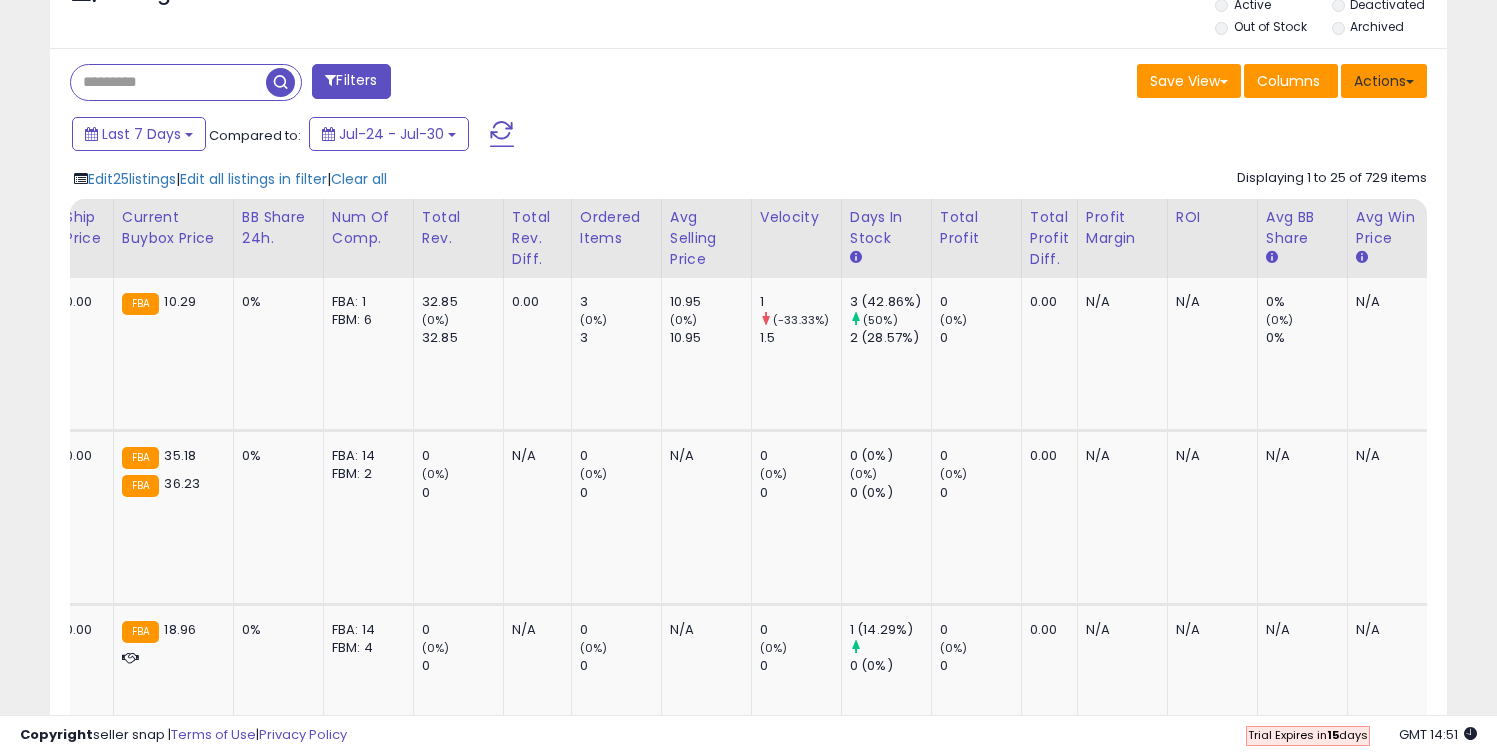 click on "Actions" at bounding box center (1384, 81) 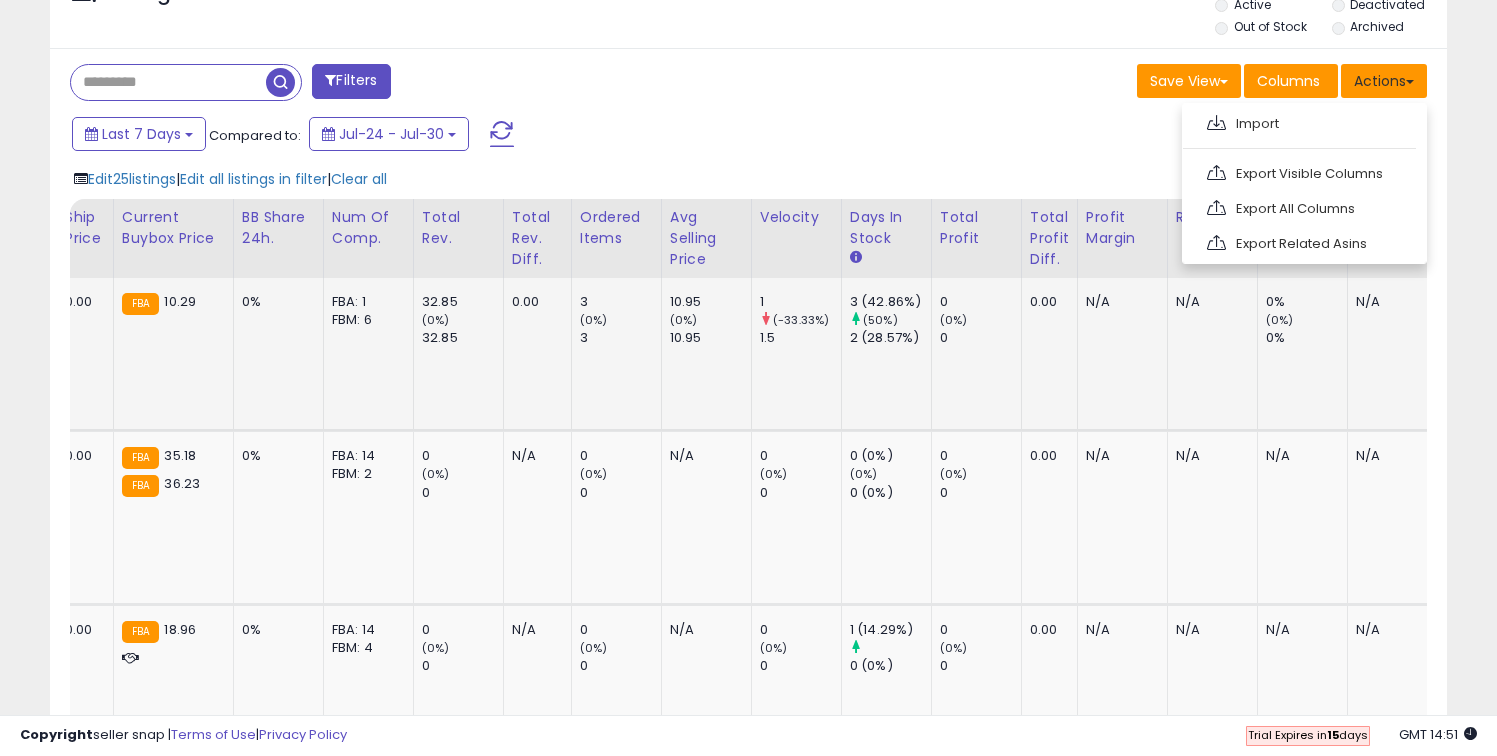 scroll, scrollTop: 0, scrollLeft: 321, axis: horizontal 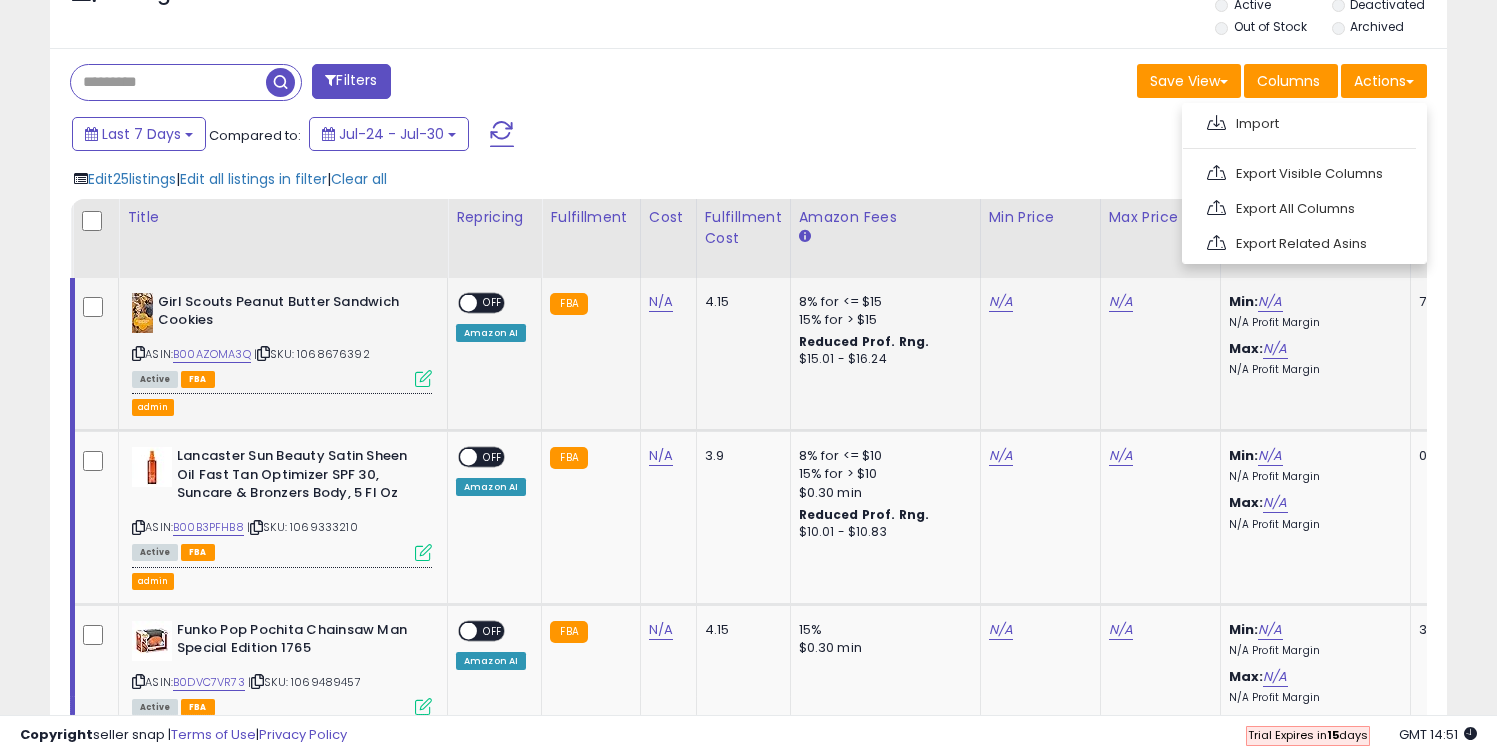 click at bounding box center [423, 378] 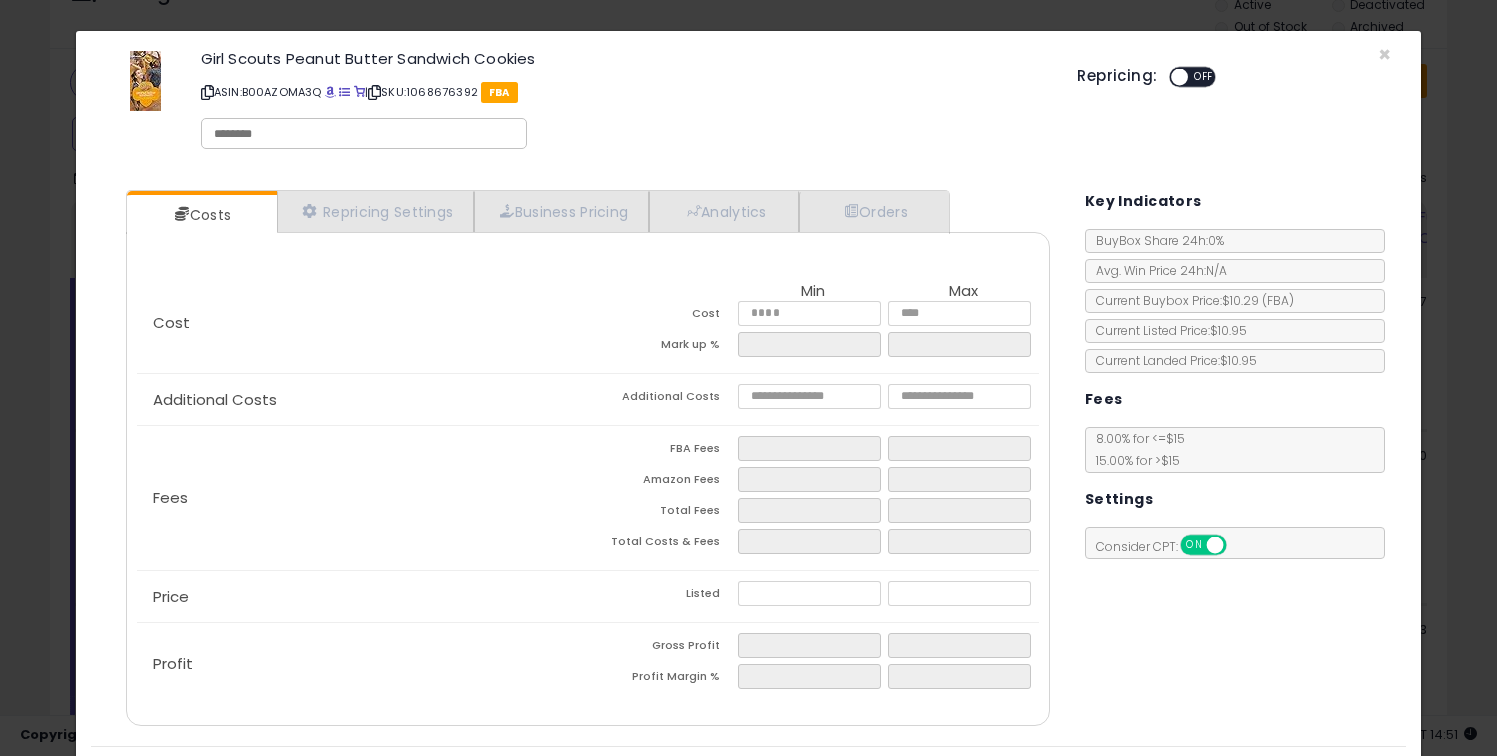 scroll, scrollTop: 54, scrollLeft: 0, axis: vertical 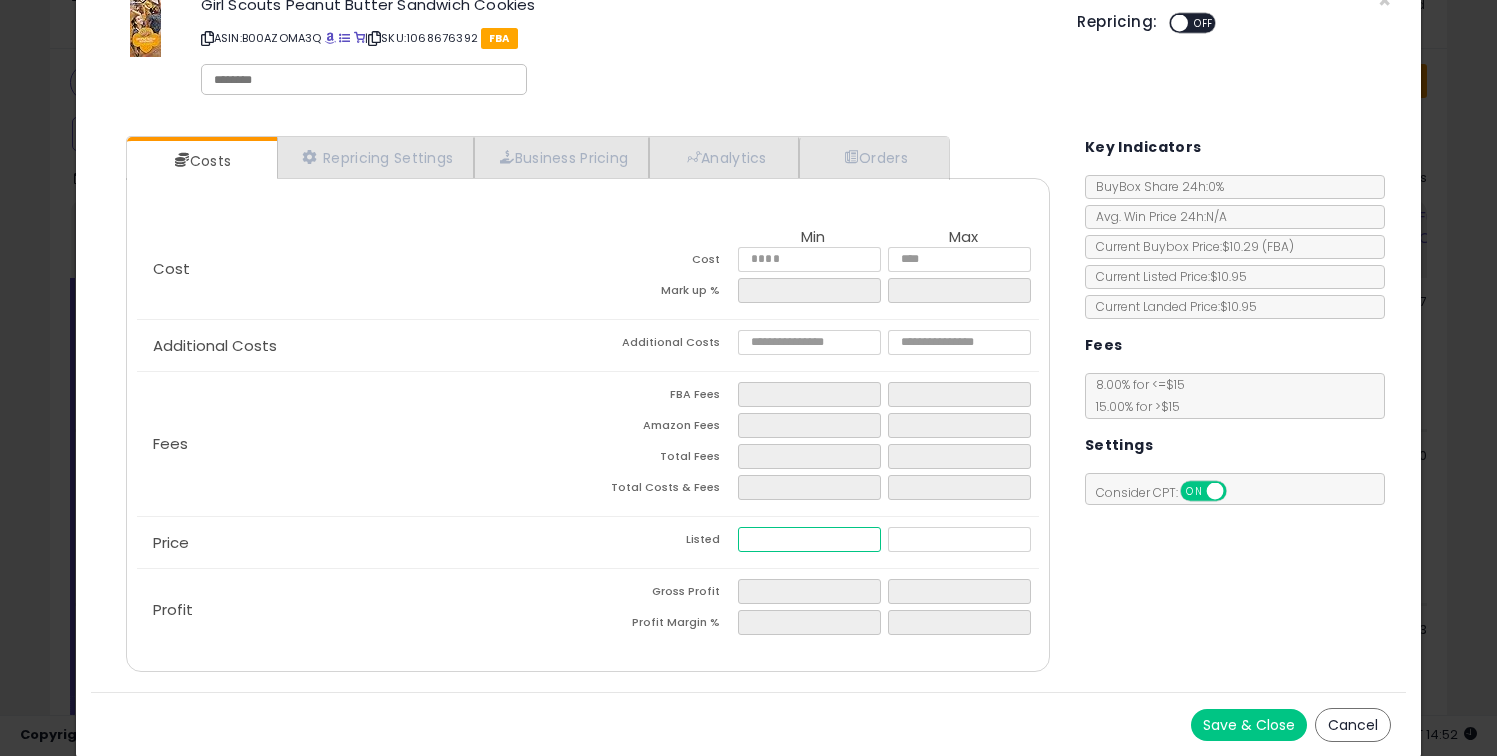 click at bounding box center (809, 539) 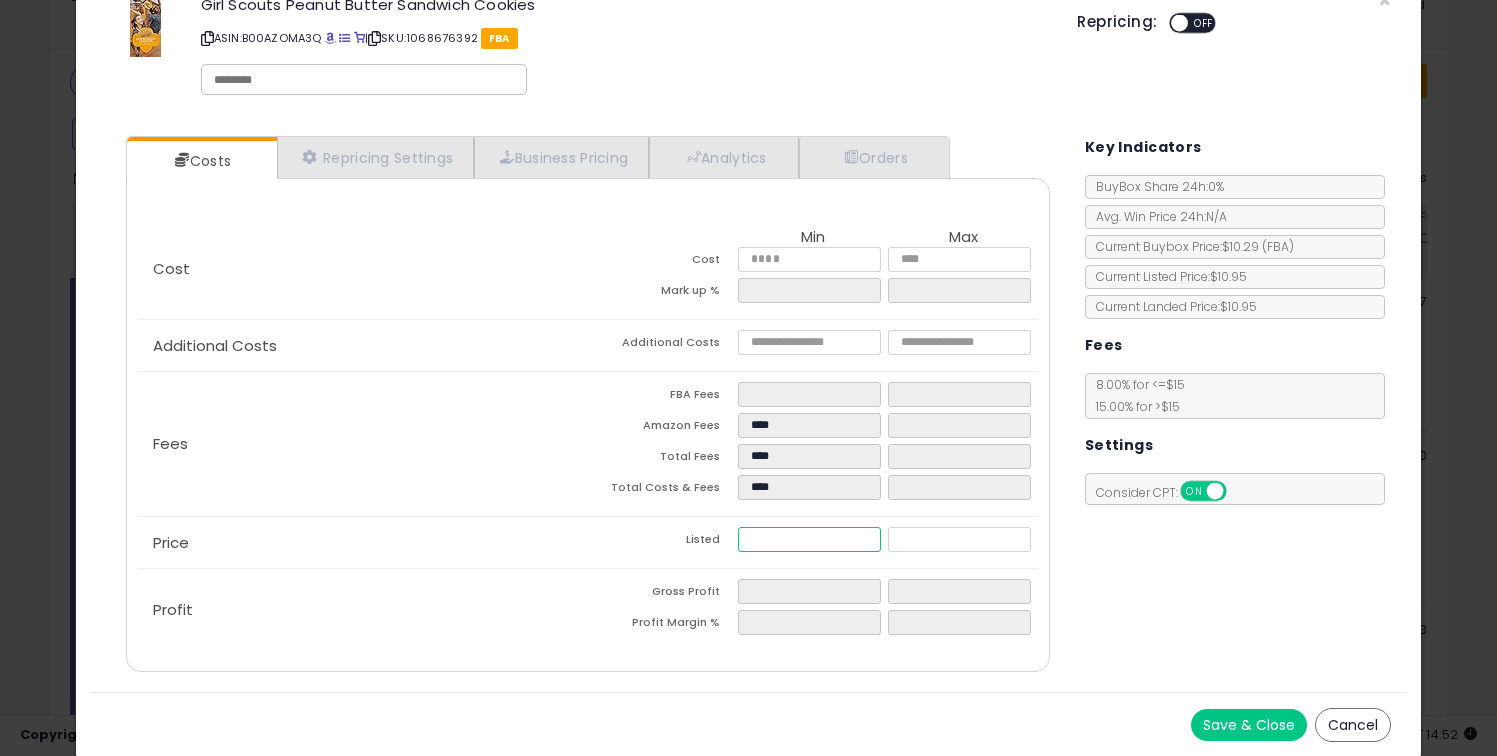 scroll, scrollTop: 0, scrollLeft: 0, axis: both 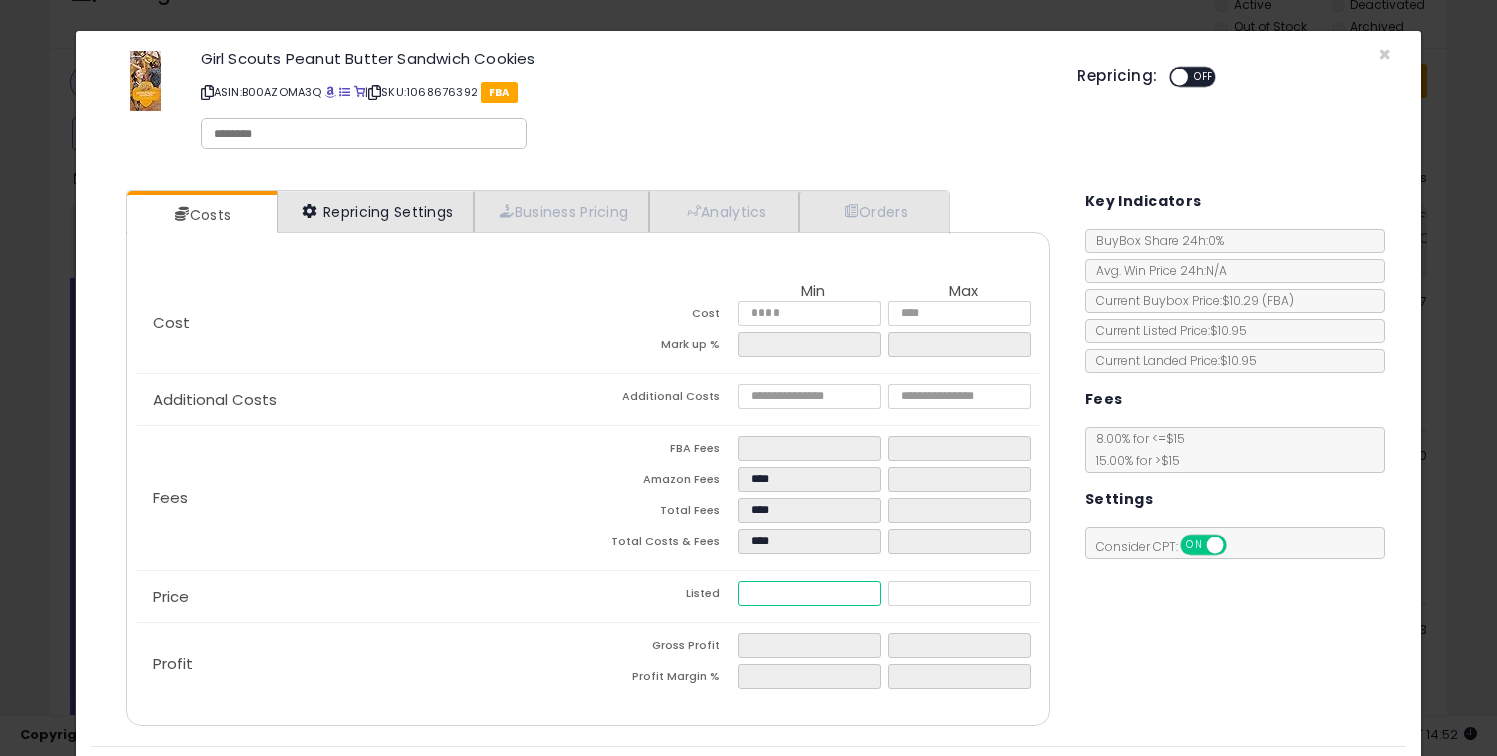 type on "****" 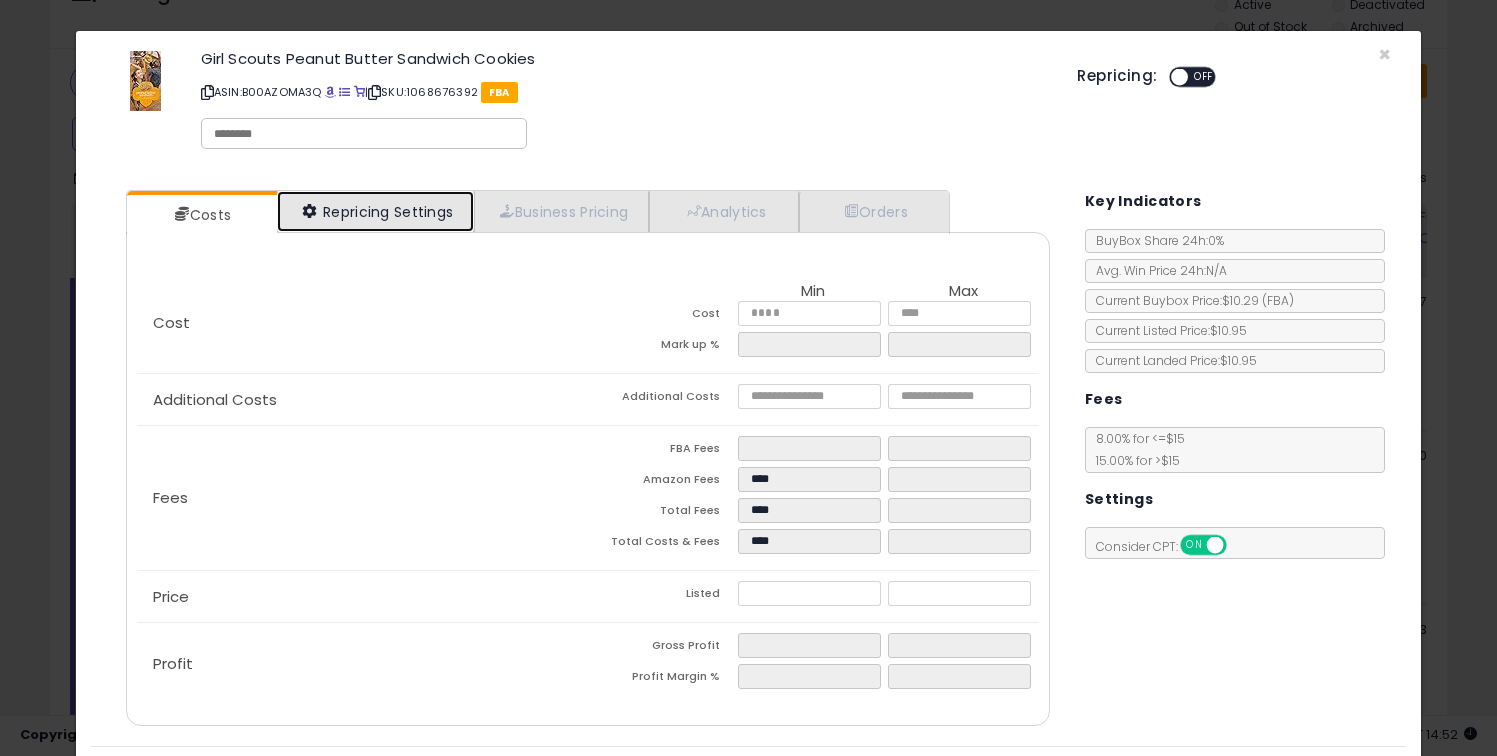 click on "Repricing Settings" at bounding box center (376, 211) 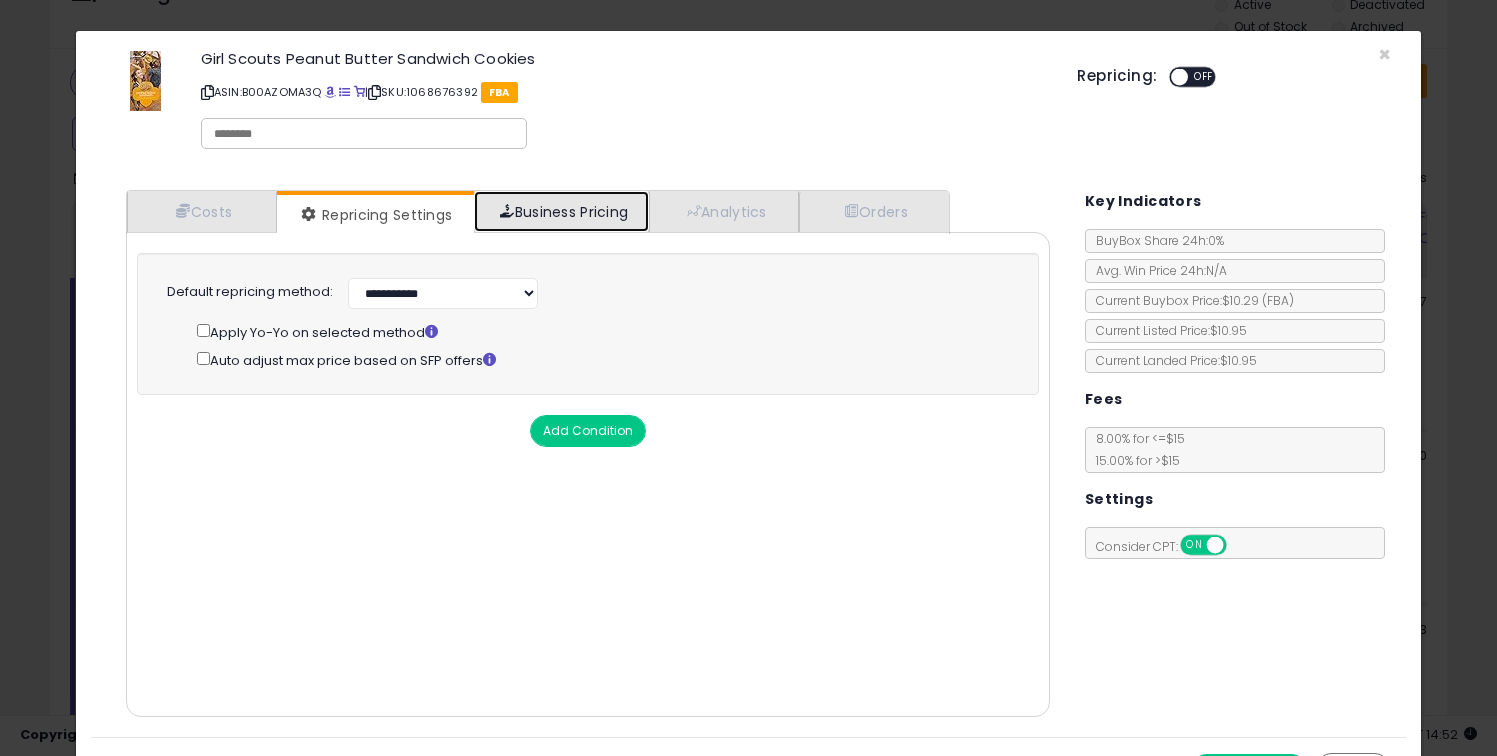 click on "Business Pricing" at bounding box center (561, 211) 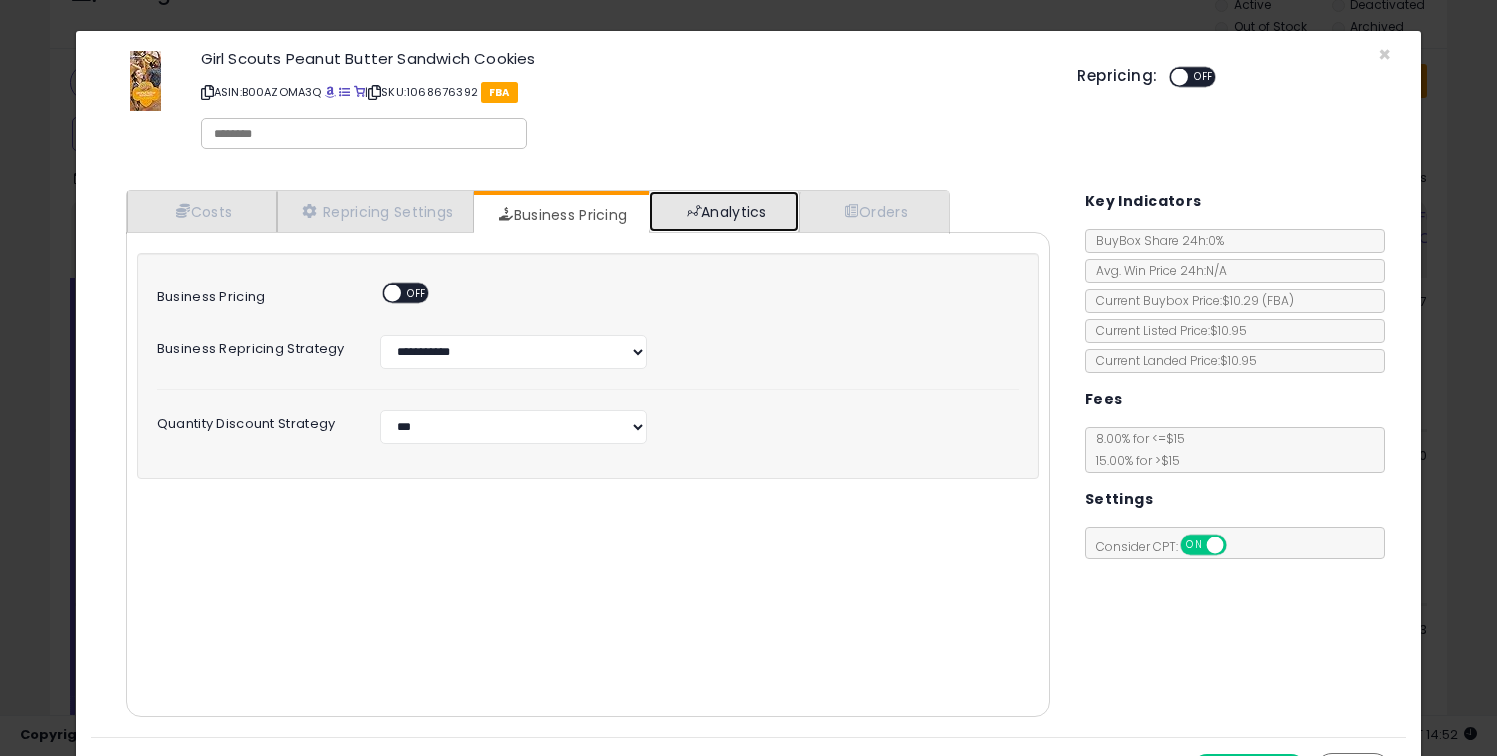 click on "Analytics" at bounding box center [724, 211] 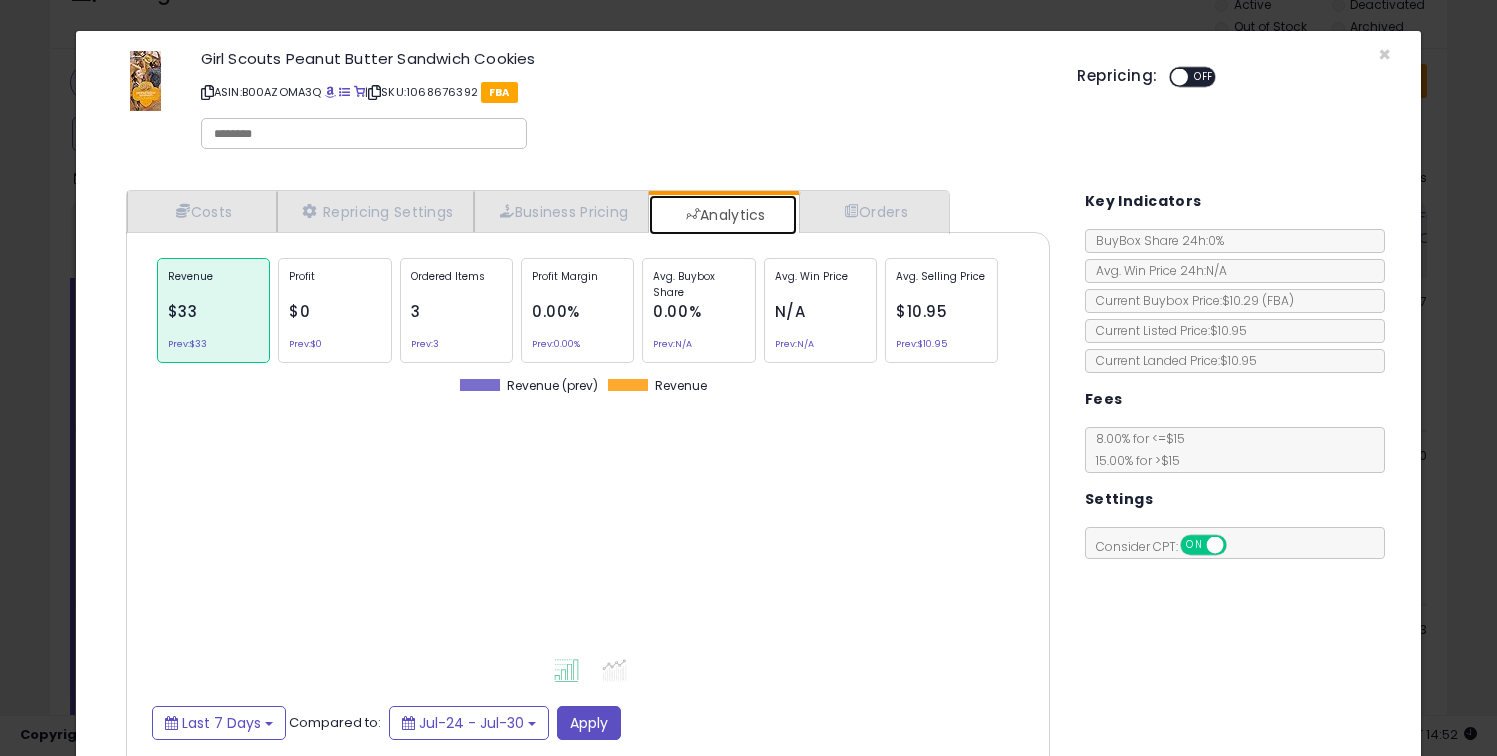scroll, scrollTop: 999385, scrollLeft: 999036, axis: both 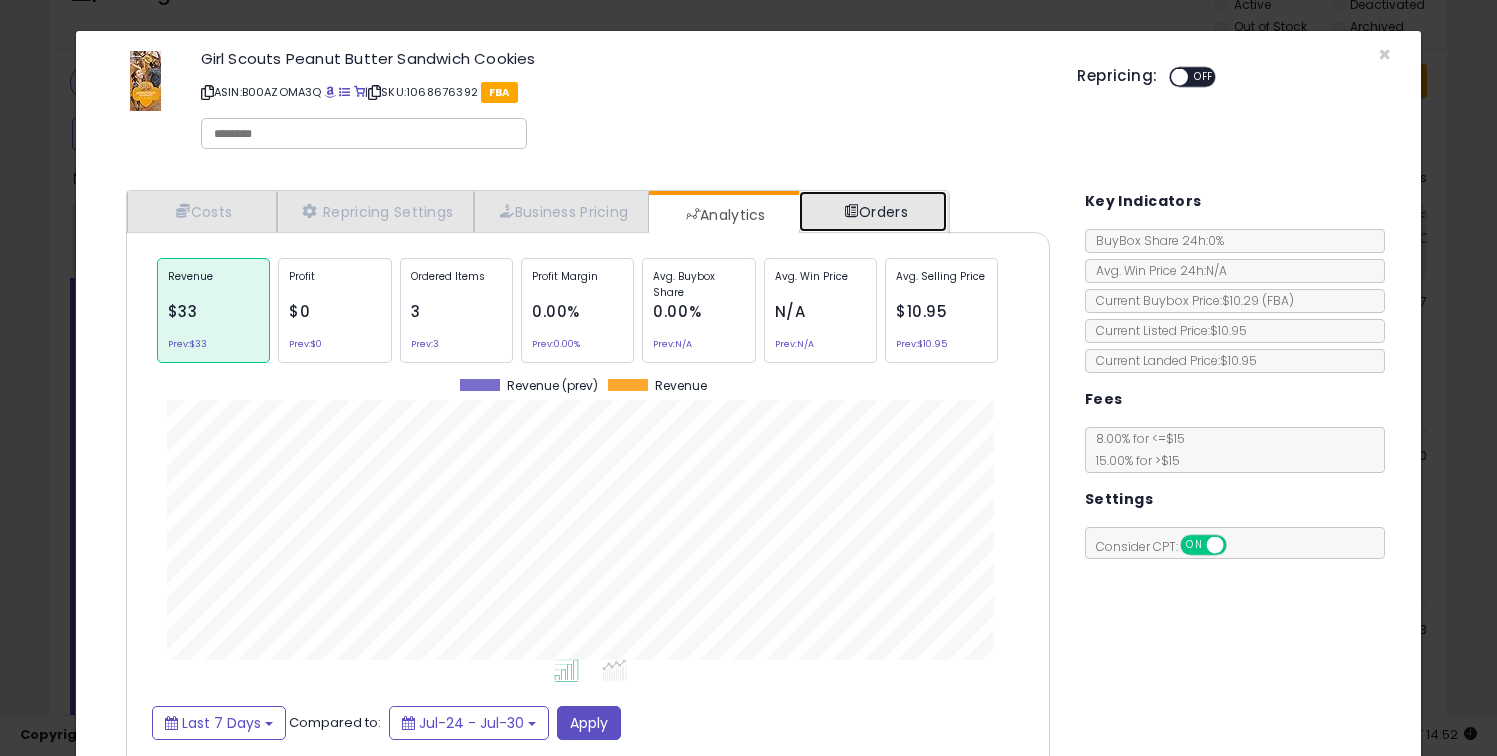 click on "Orders" at bounding box center [873, 211] 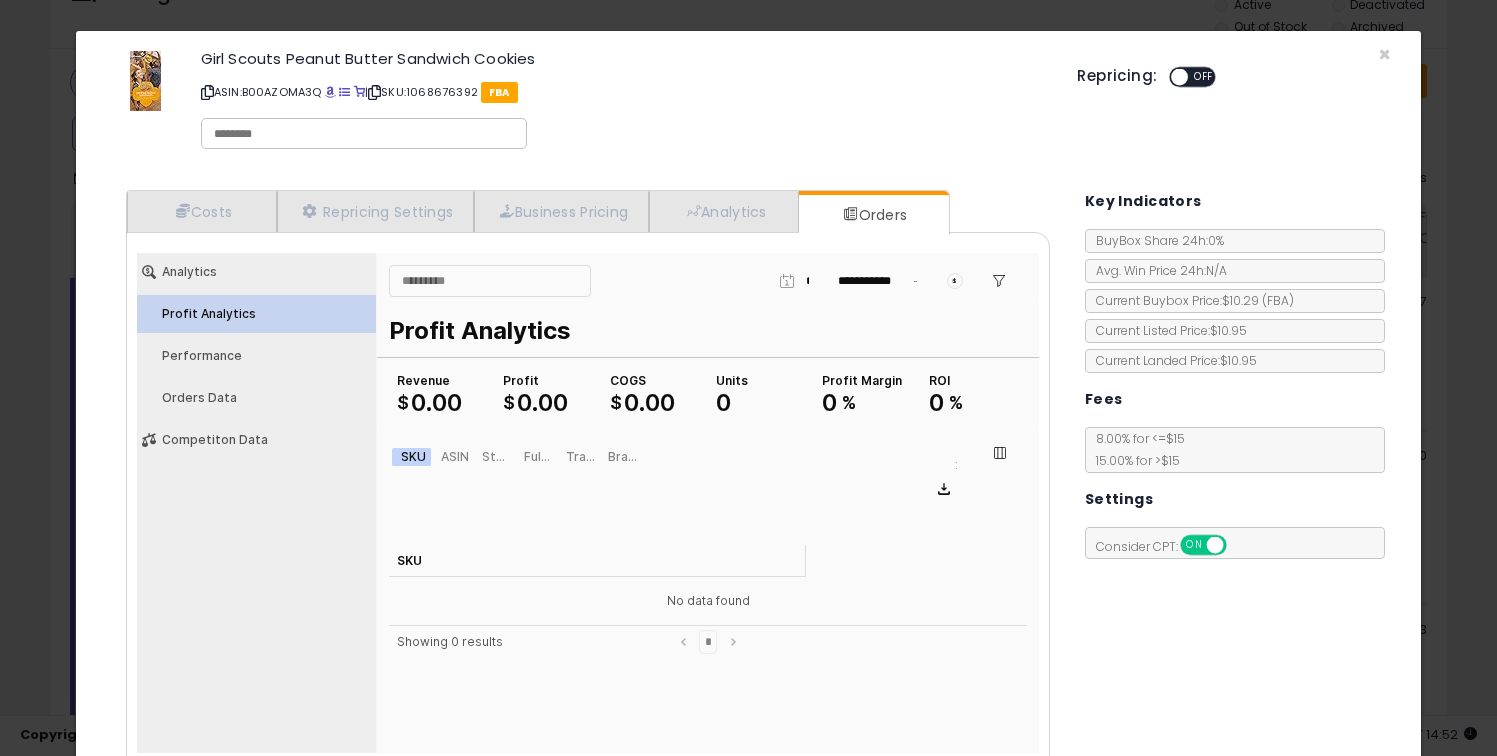 click on "× Close
Girl Scouts Peanut Butter Sandwich Cookies
ASIN:  B00AZOMA3Q
|
SKU:  1068676392
FBA
Repricing:
ON   OFF
Retrieving listing data..." 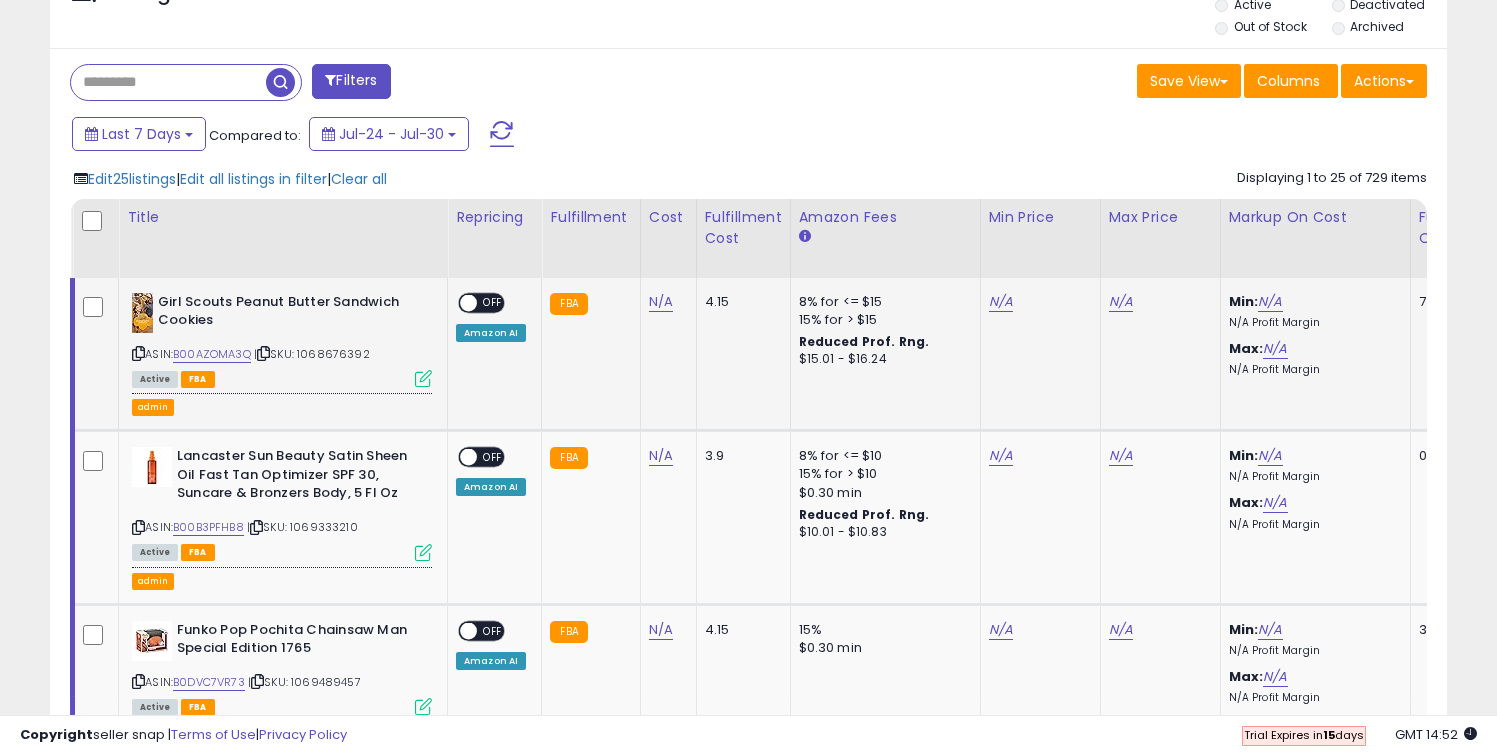 click at bounding box center [423, 378] 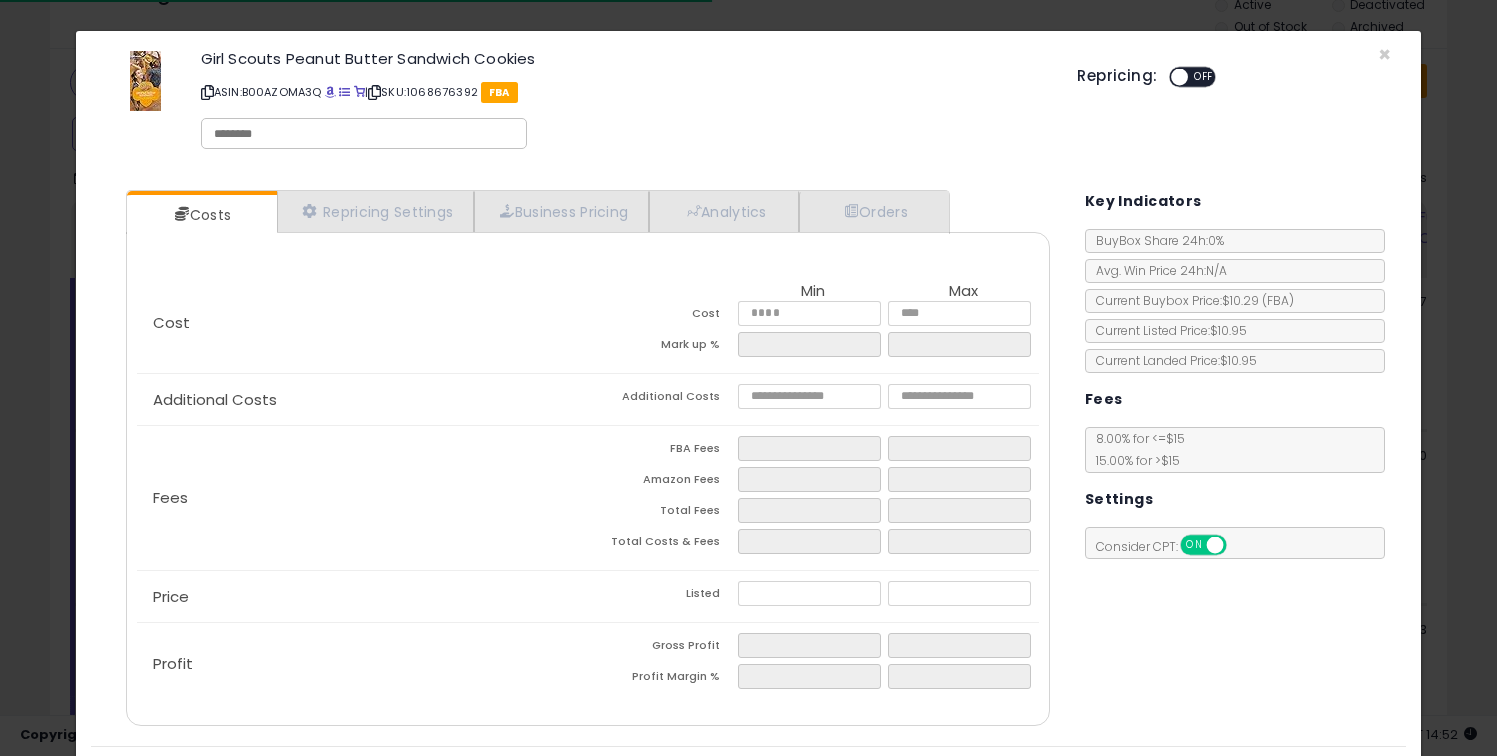 scroll, scrollTop: 54, scrollLeft: 0, axis: vertical 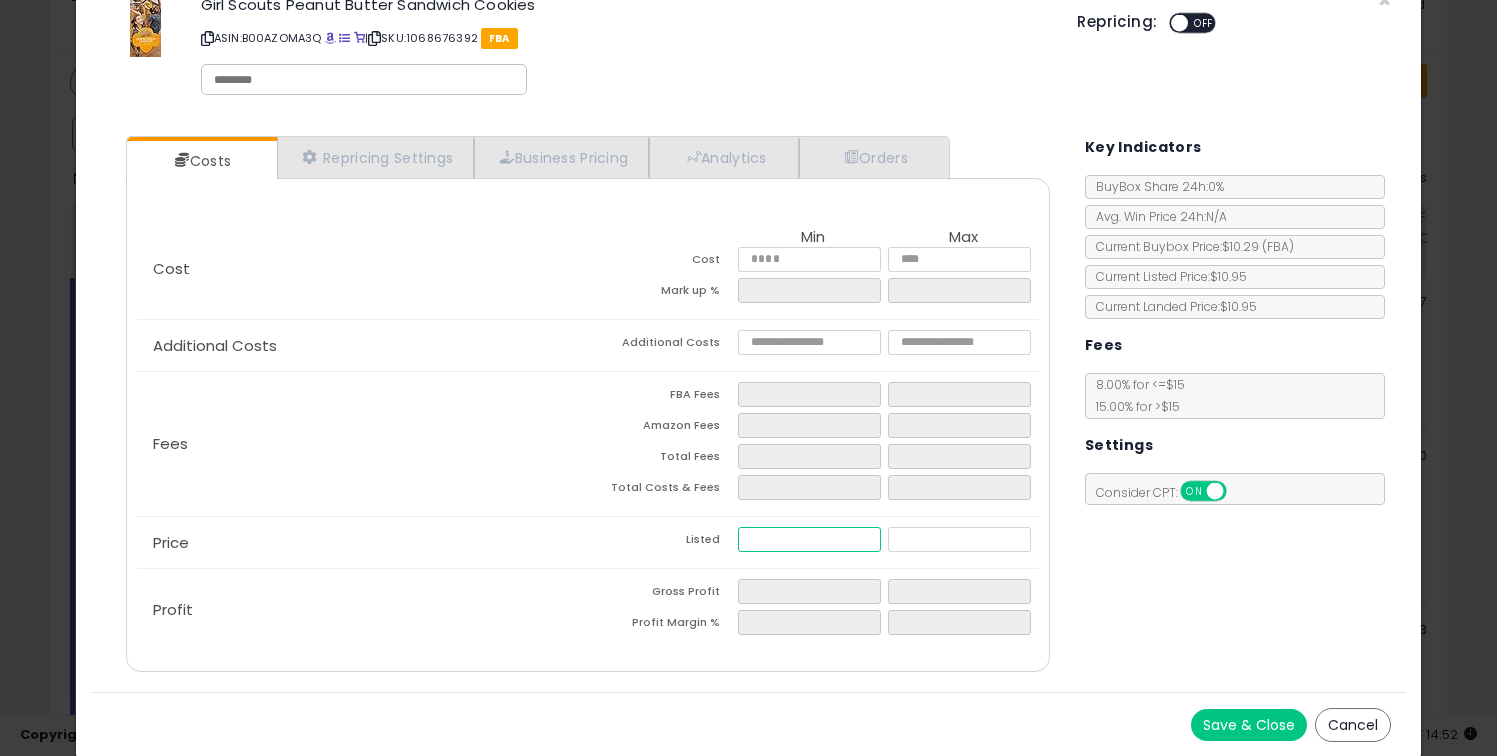 click at bounding box center (809, 539) 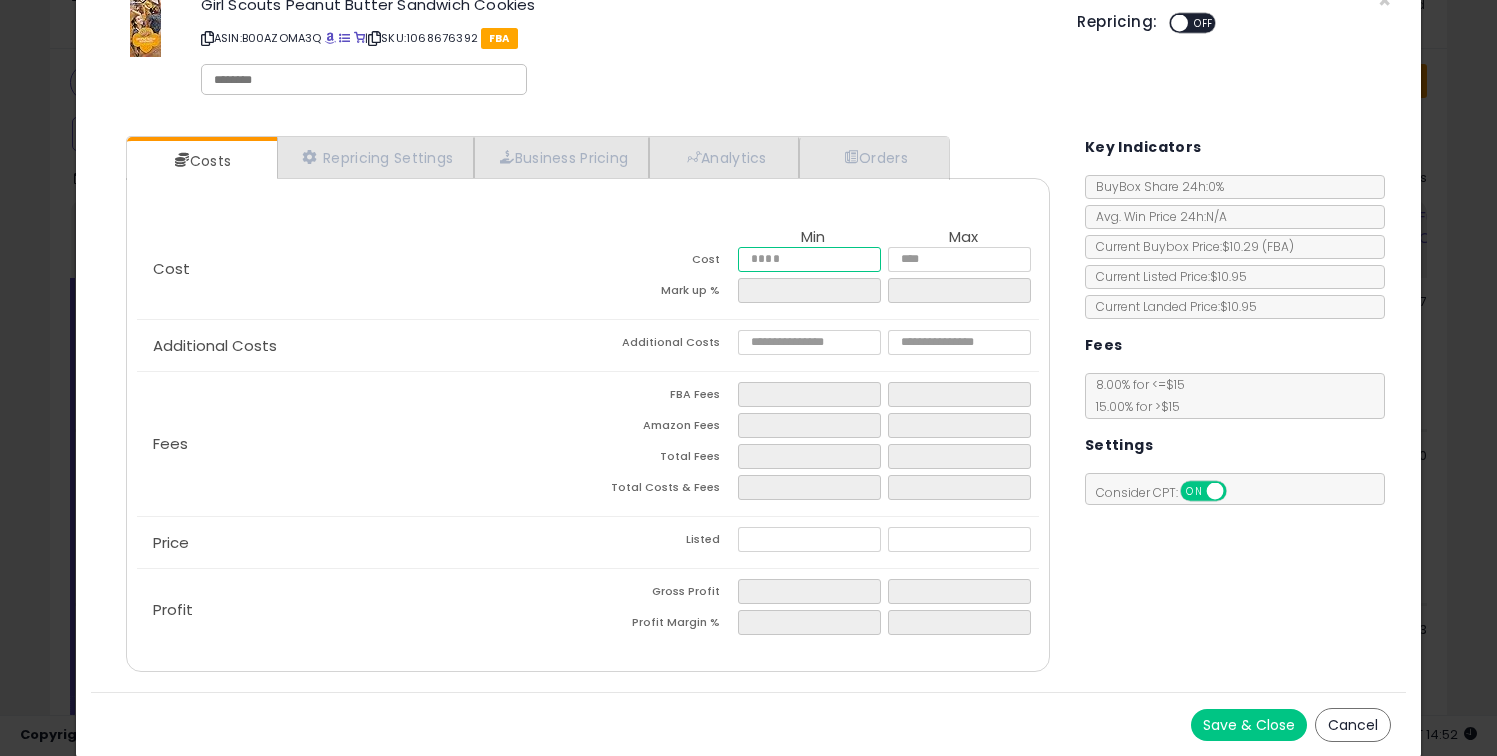 type on "****" 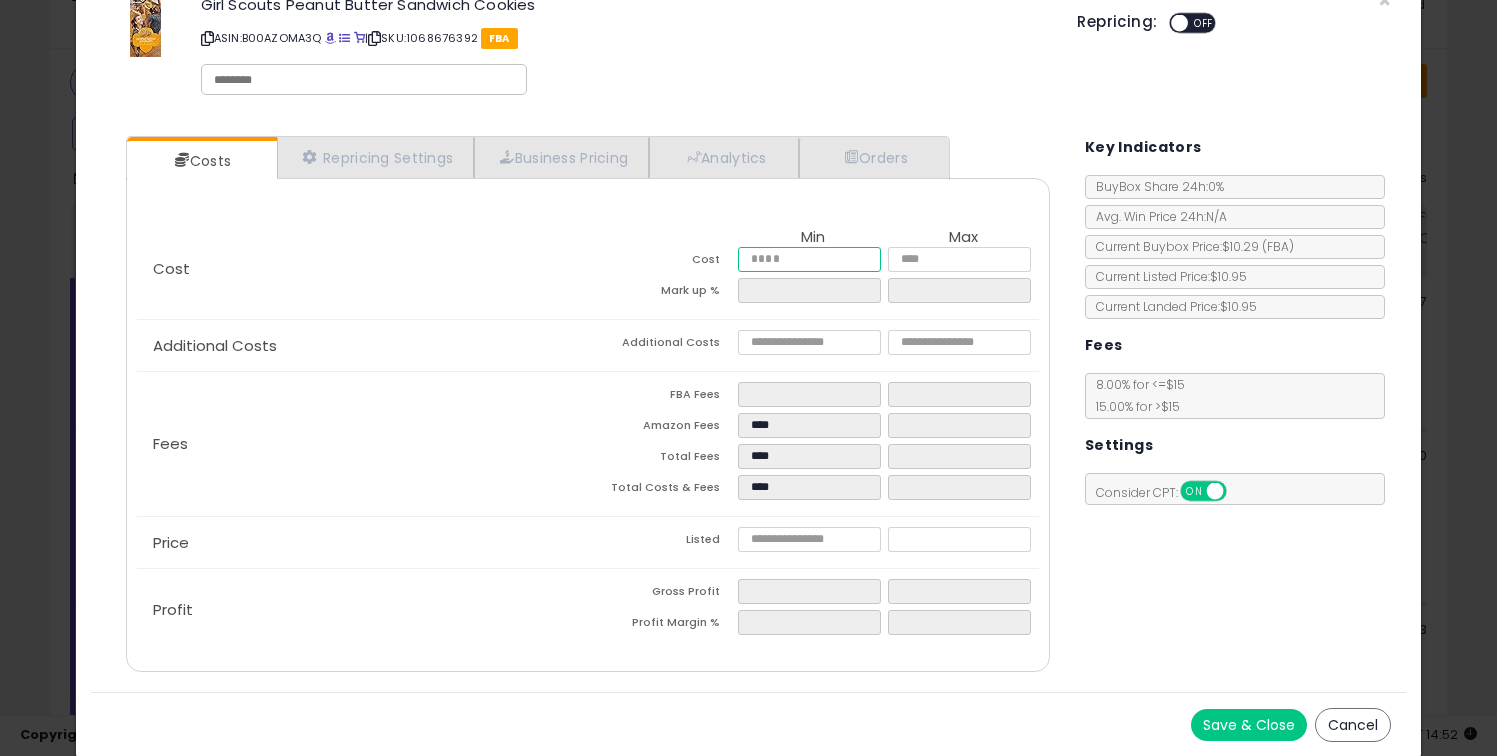 click at bounding box center [809, 259] 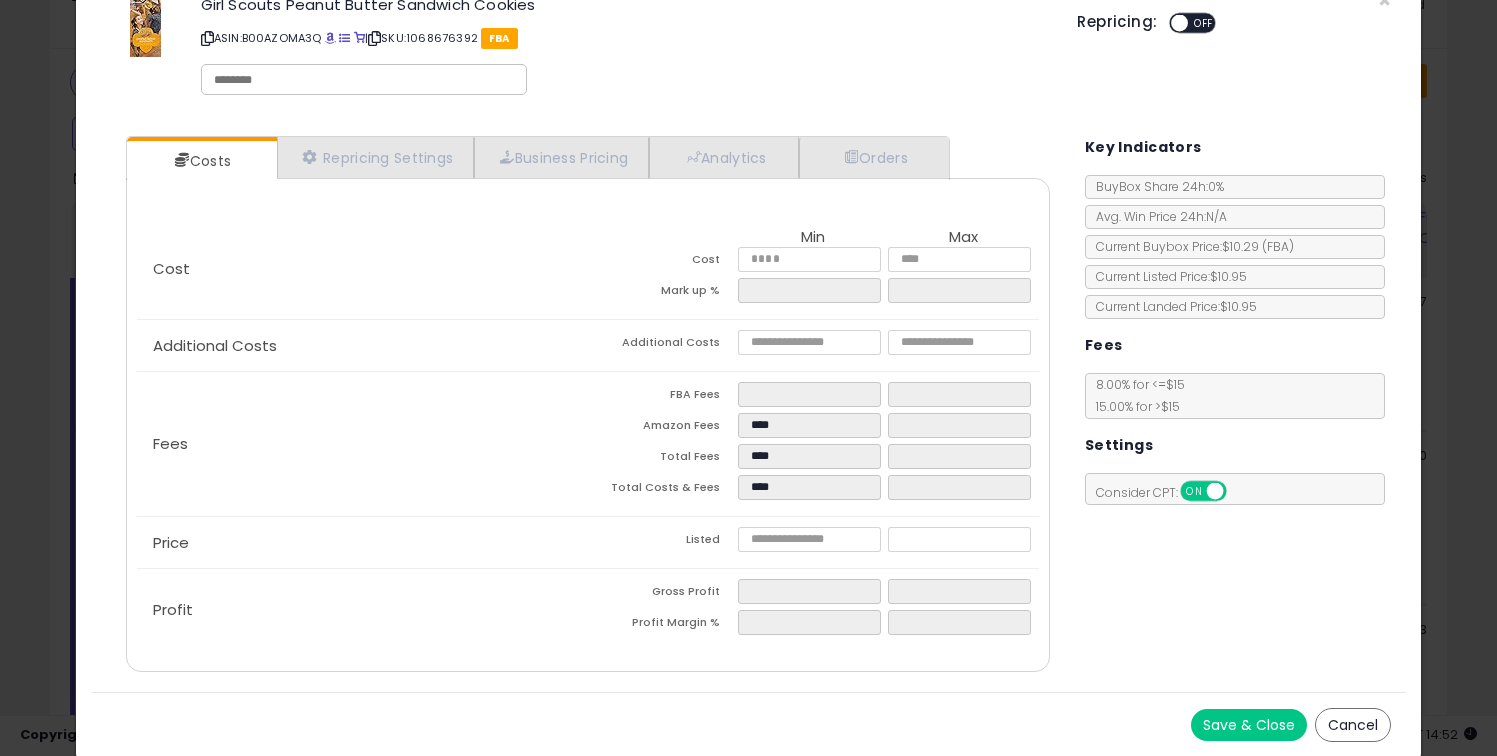 type on "*******" 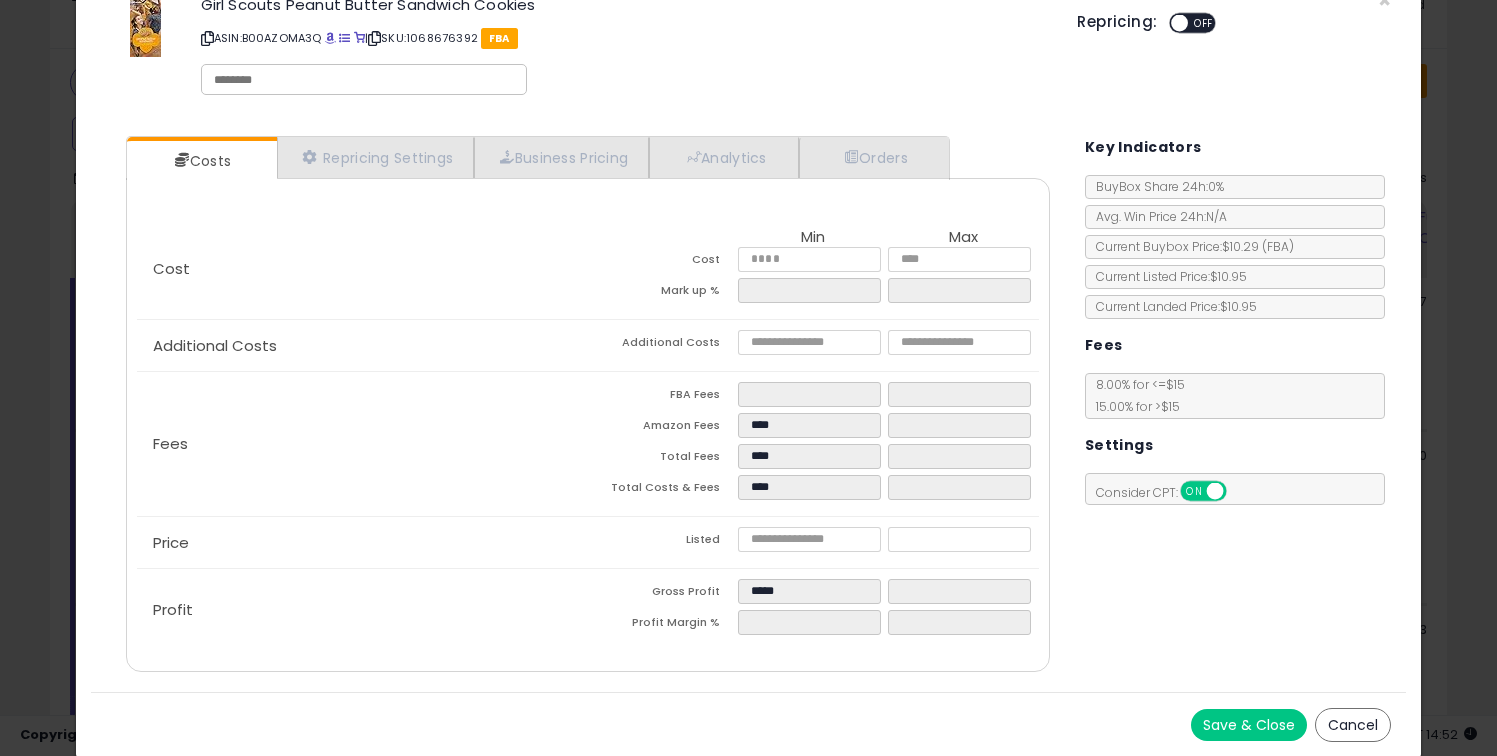 click on "Cost" at bounding box center (362, 269) 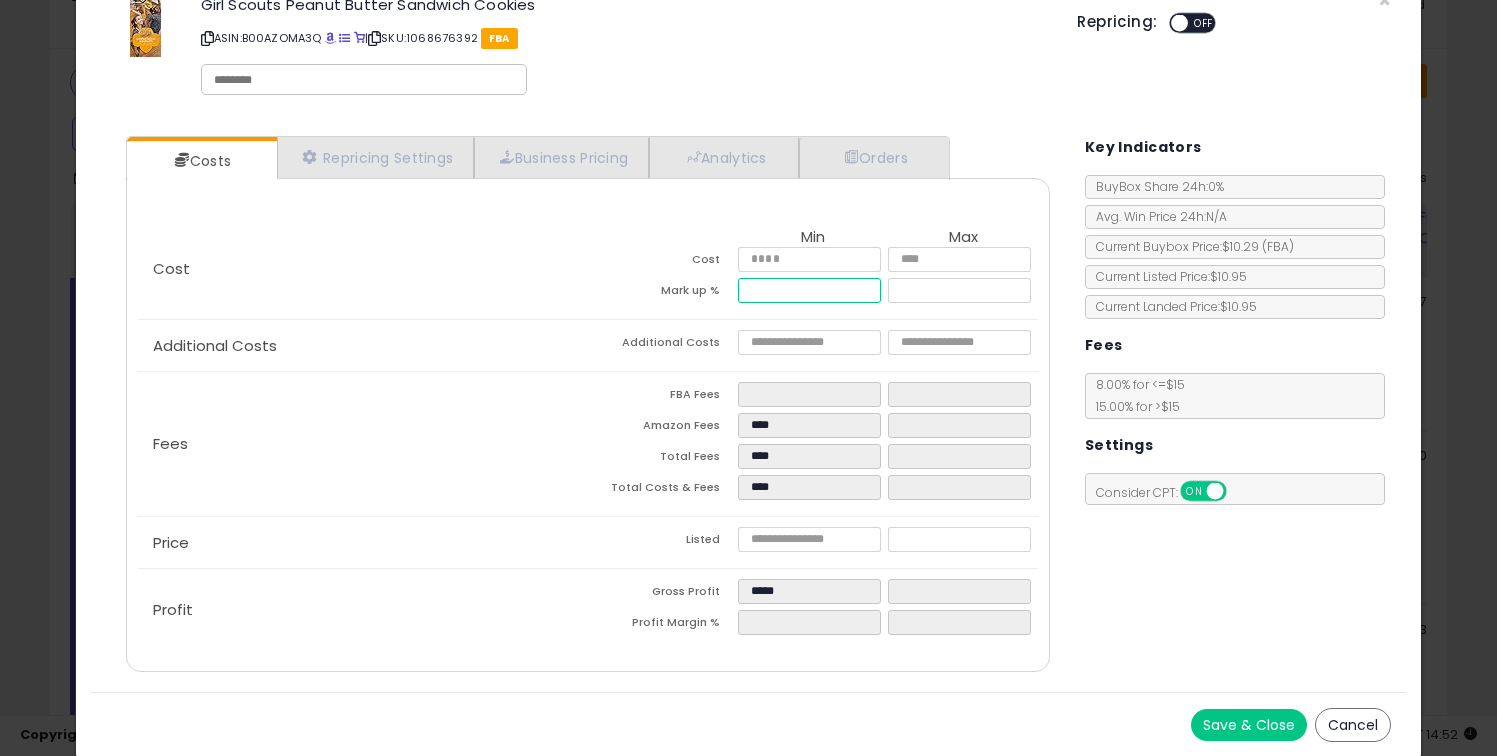 drag, startPoint x: 812, startPoint y: 283, endPoint x: 653, endPoint y: 283, distance: 159 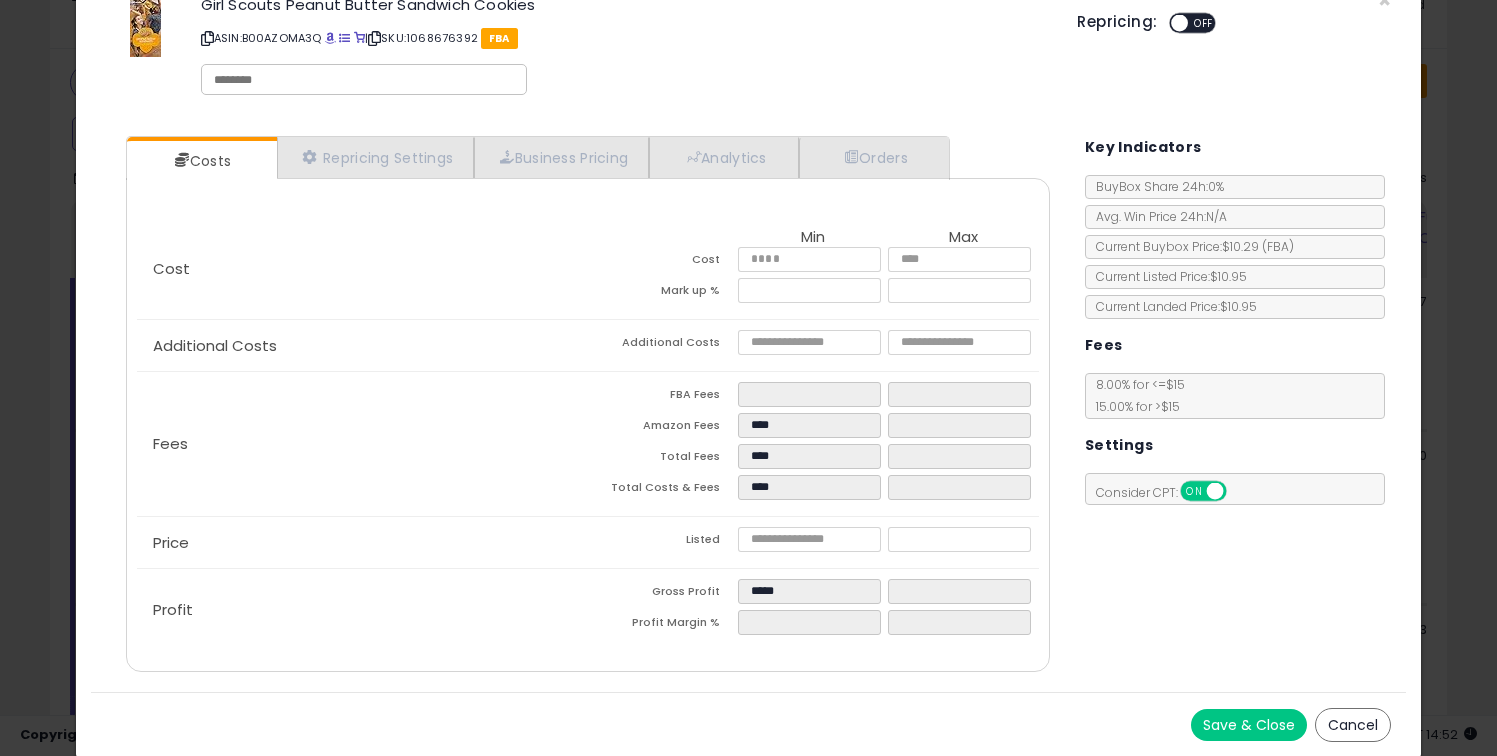 click on "Gross Profit
*****" 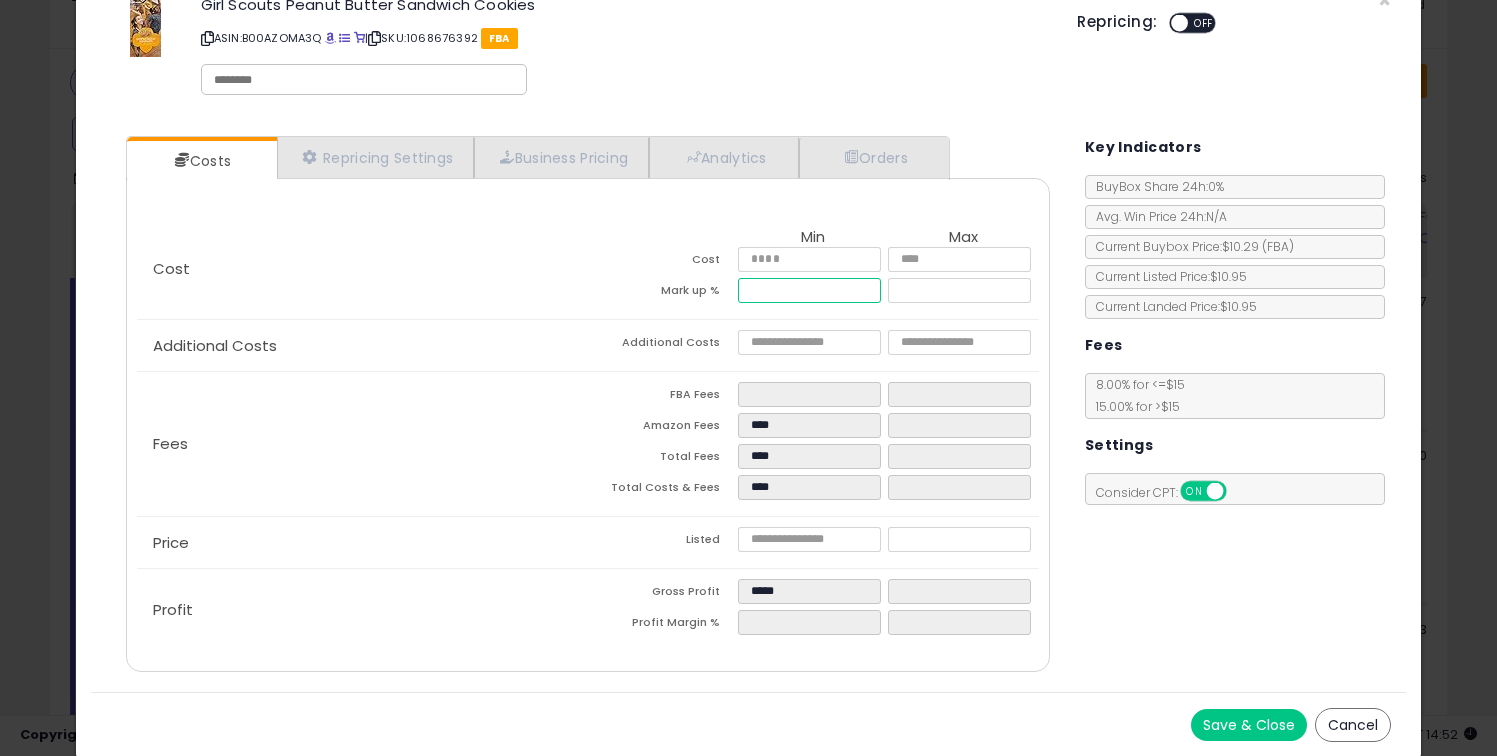 drag, startPoint x: 804, startPoint y: 287, endPoint x: 642, endPoint y: 287, distance: 162 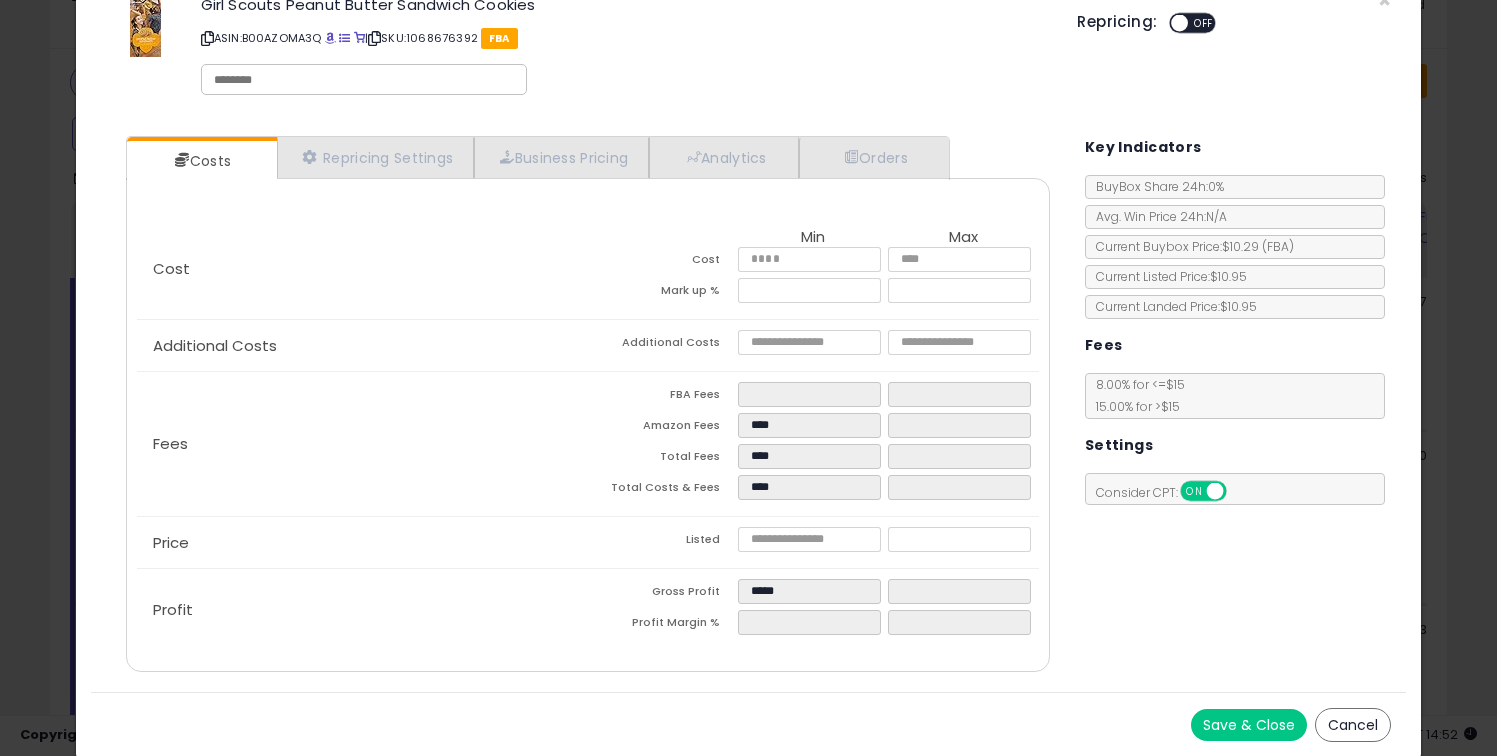 type on "******" 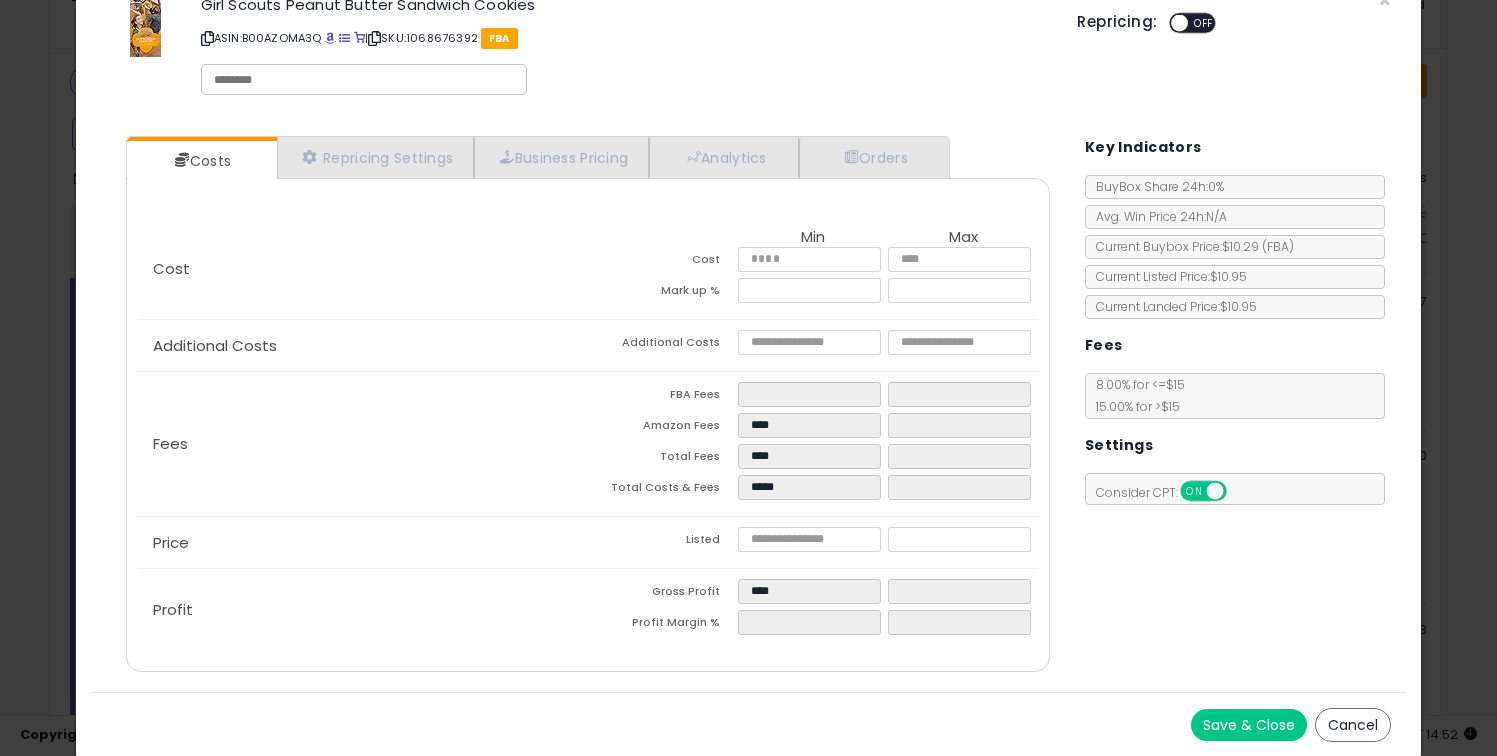 click on "Cost
Min
Max
Cost
****
****
Mark up %
******" at bounding box center (588, 269) 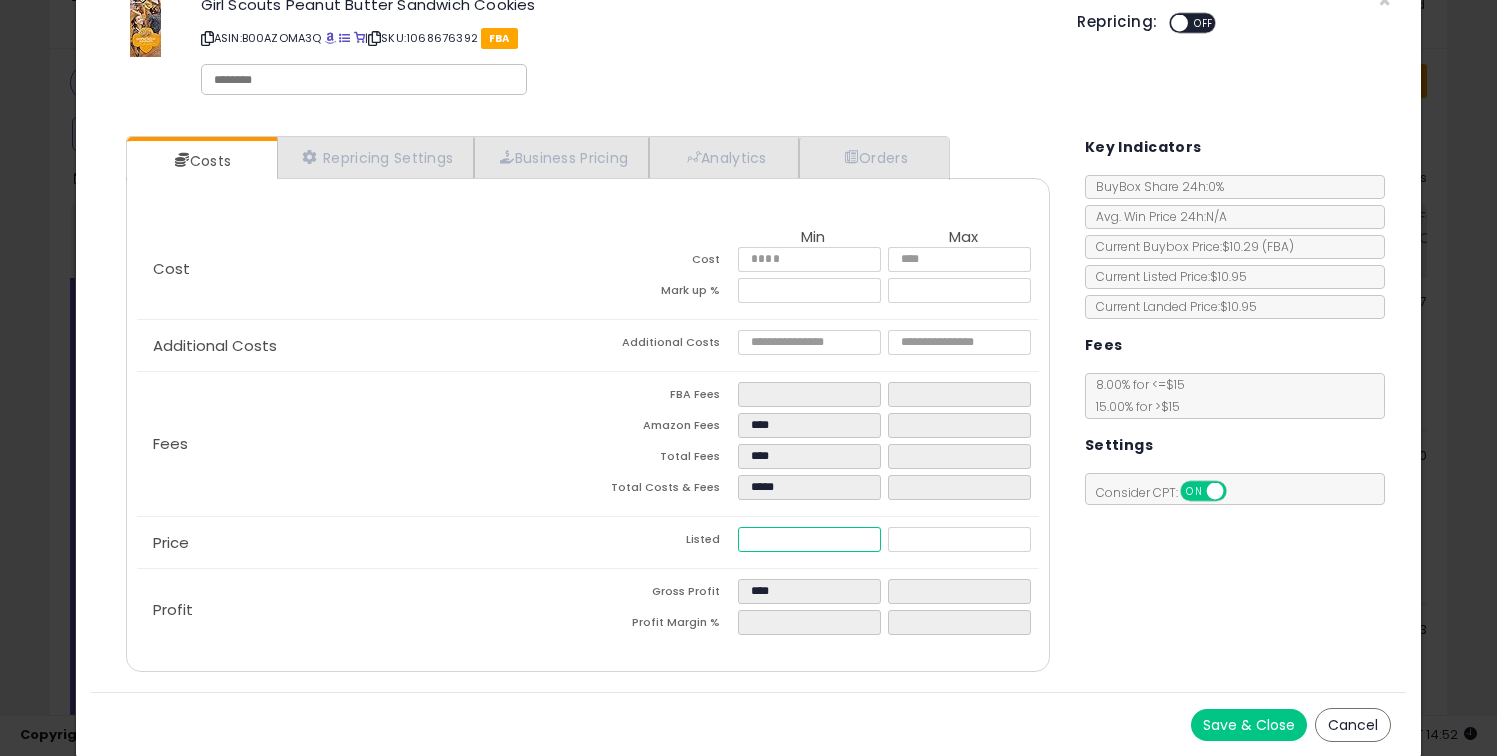 drag, startPoint x: 809, startPoint y: 545, endPoint x: 506, endPoint y: 538, distance: 303.08084 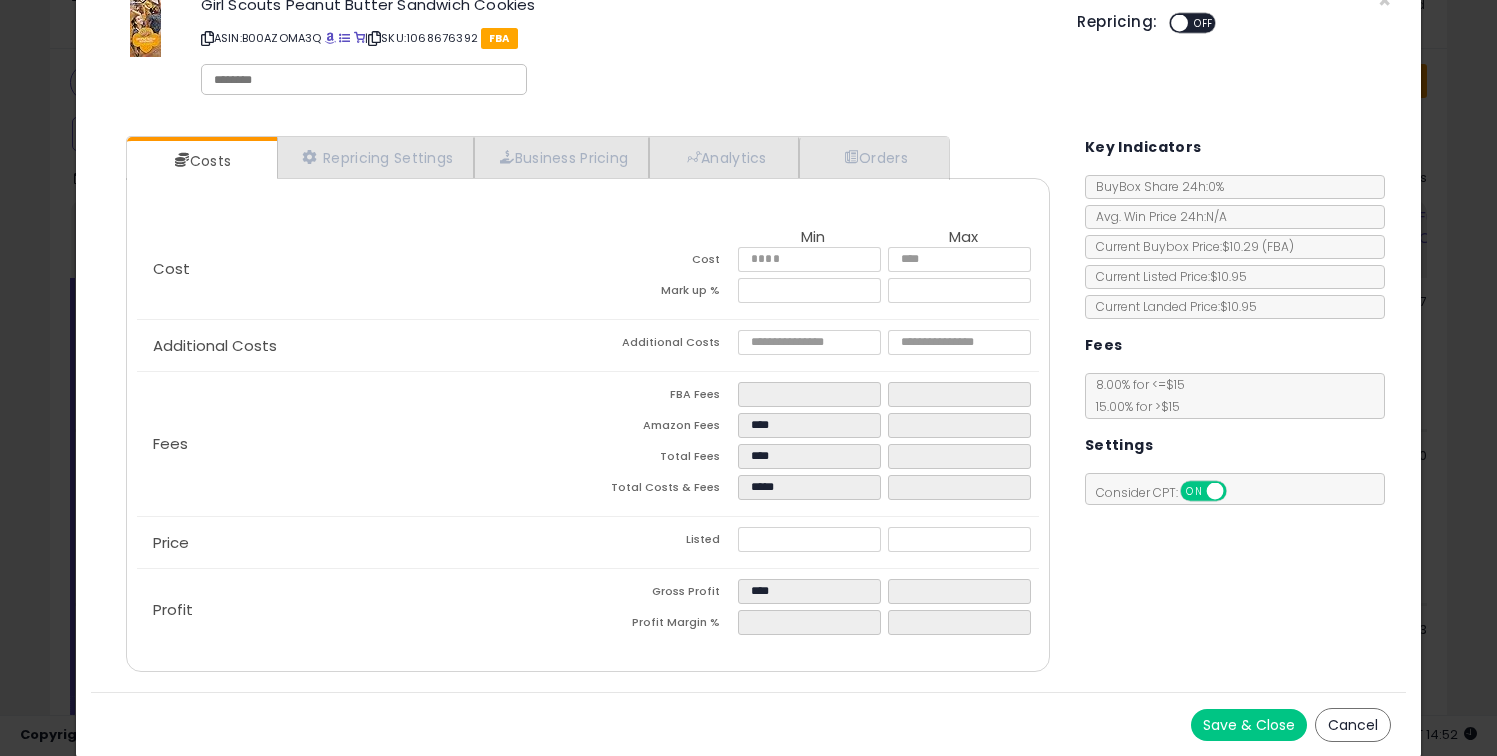 click on "× Close
Girl Scouts Peanut Butter Sandwich Cookies
ASIN:  B00AZOMA3Q
|
SKU:  1068676392
FBA
Repricing:
ON   OFF
Retrieving listing data..." 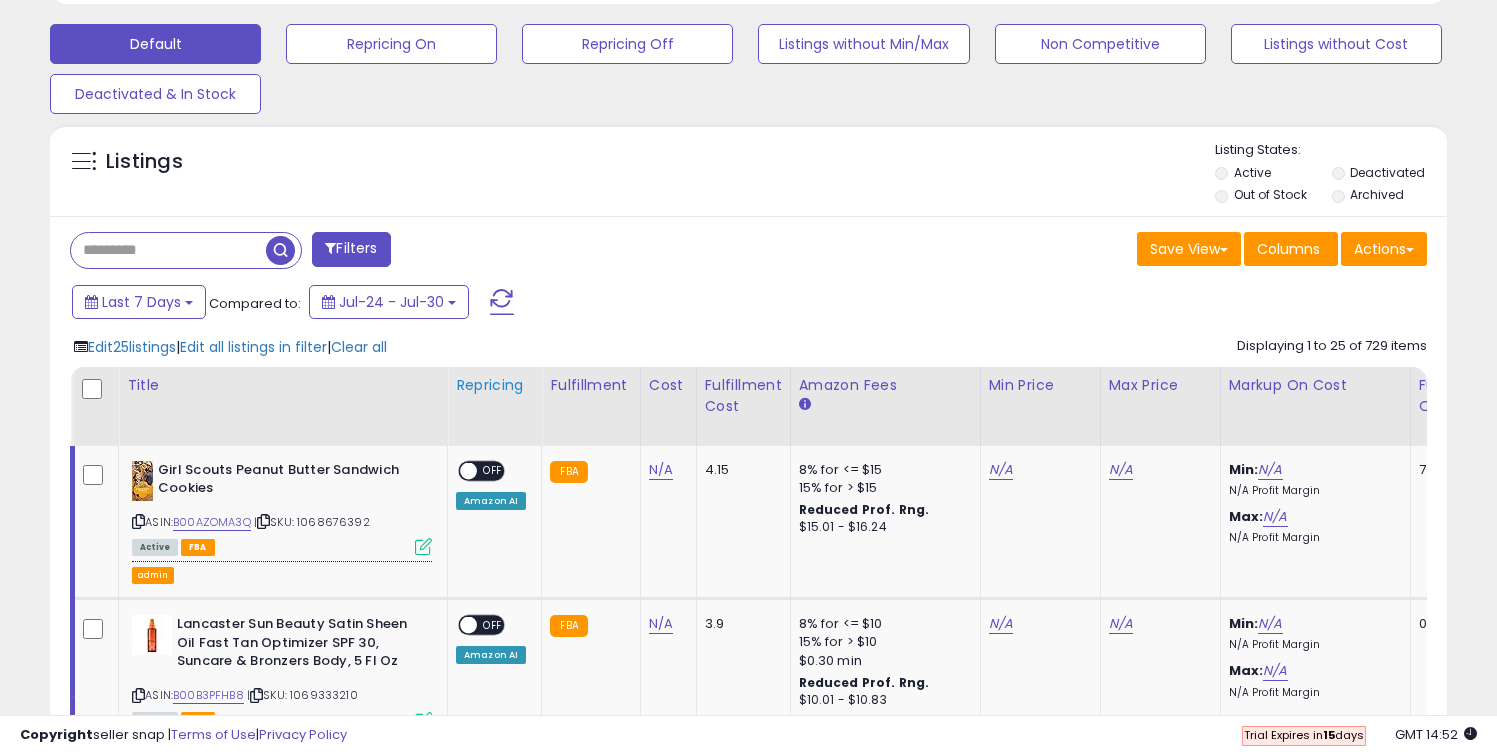 scroll, scrollTop: 583, scrollLeft: 0, axis: vertical 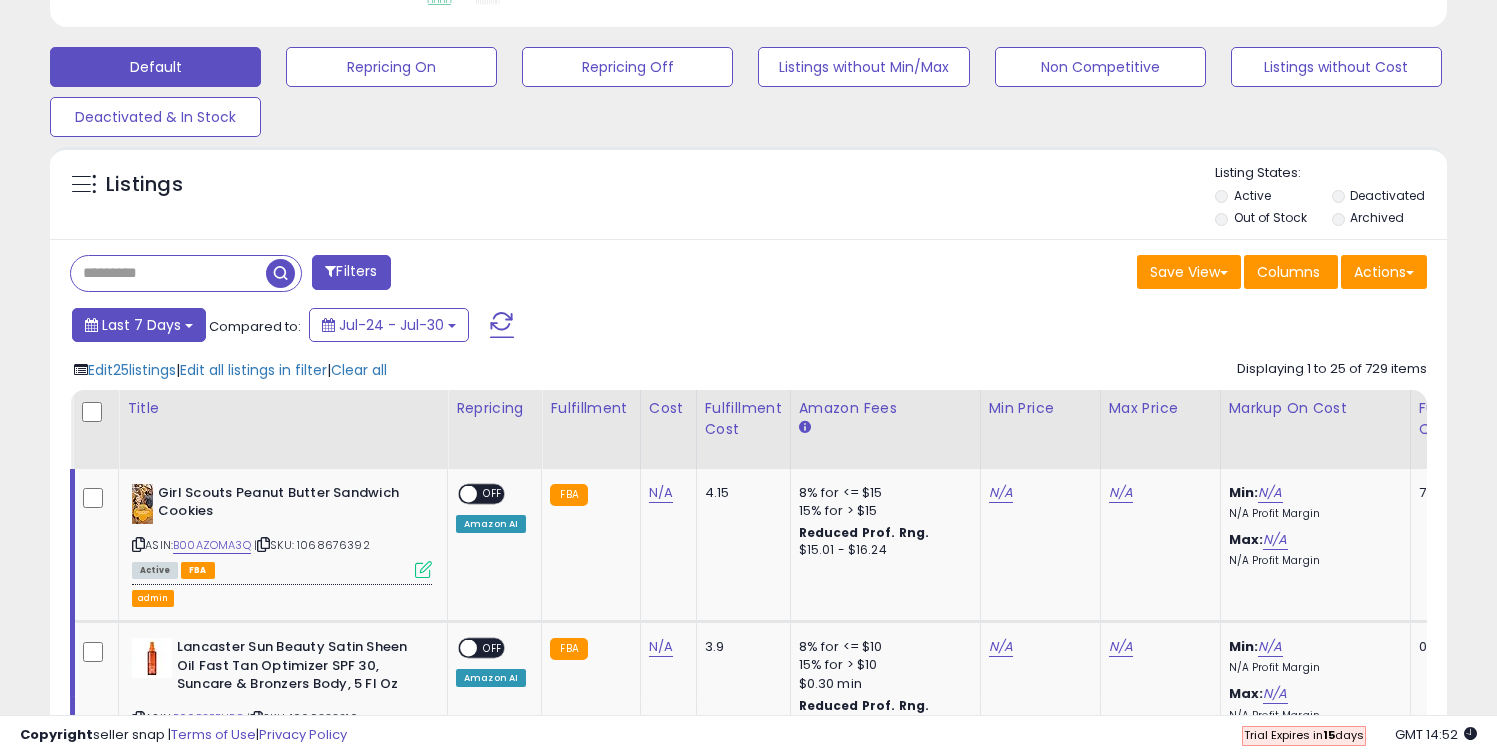 click on "Last 7 Days" at bounding box center [141, 325] 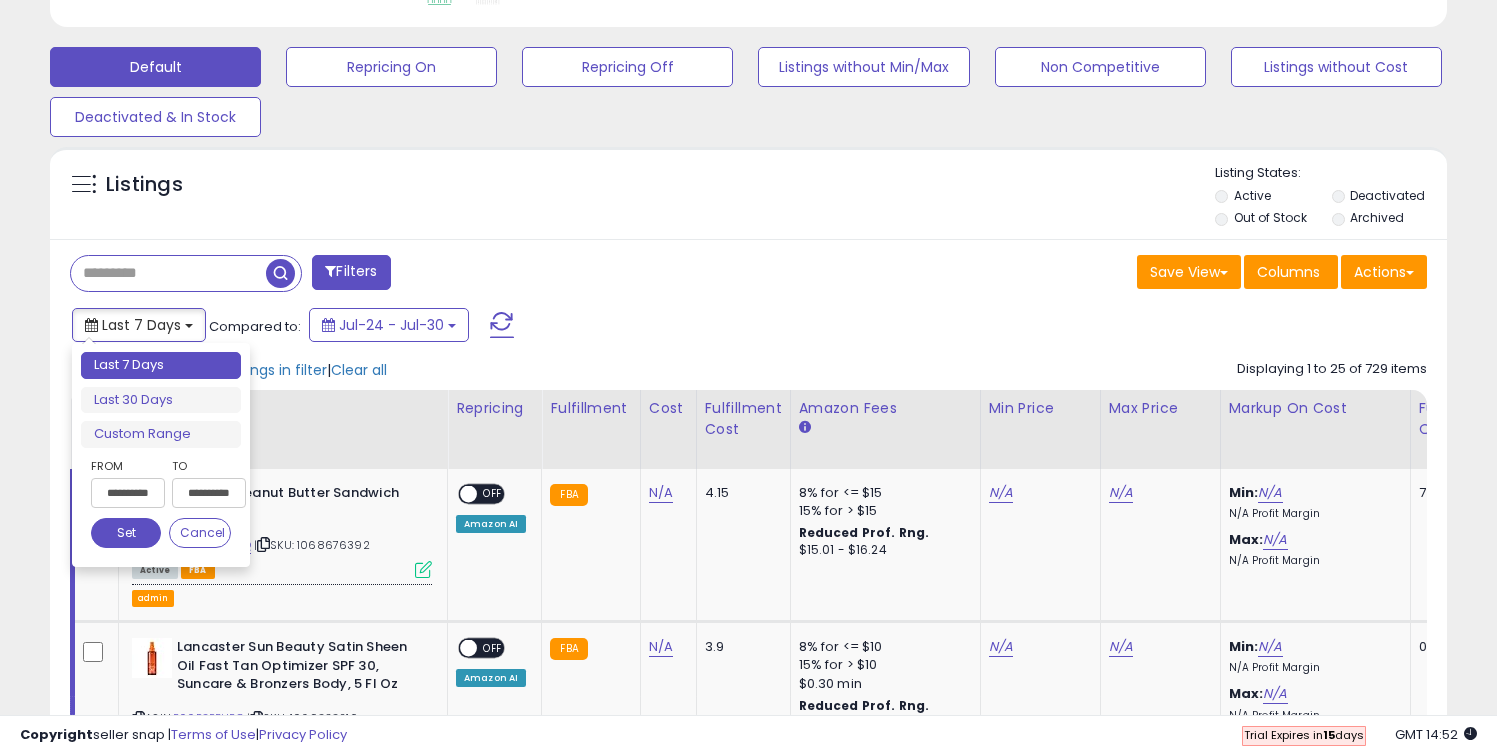 type on "**********" 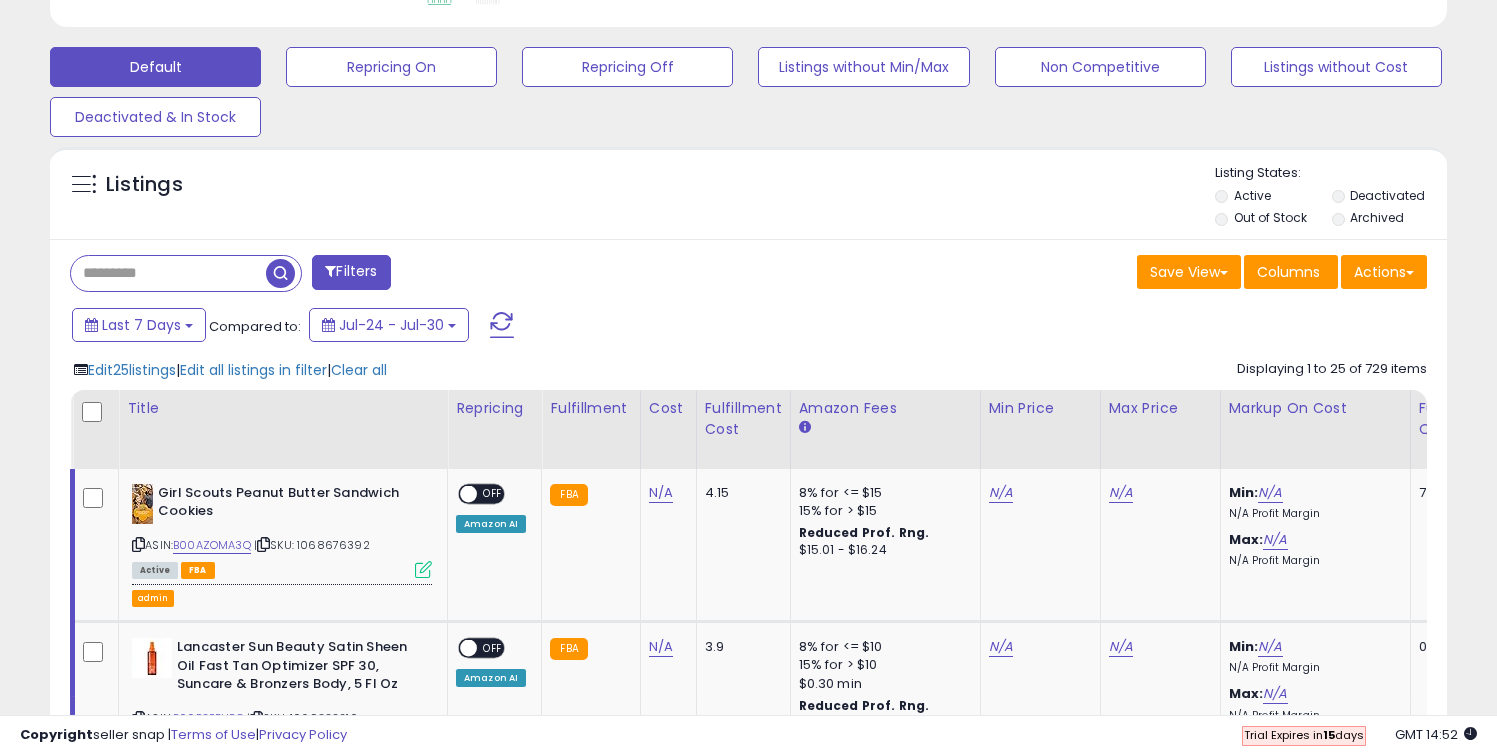 click on "Last 7 Days
Compared to:
Jul-24 - Jul-30" at bounding box center [576, 327] 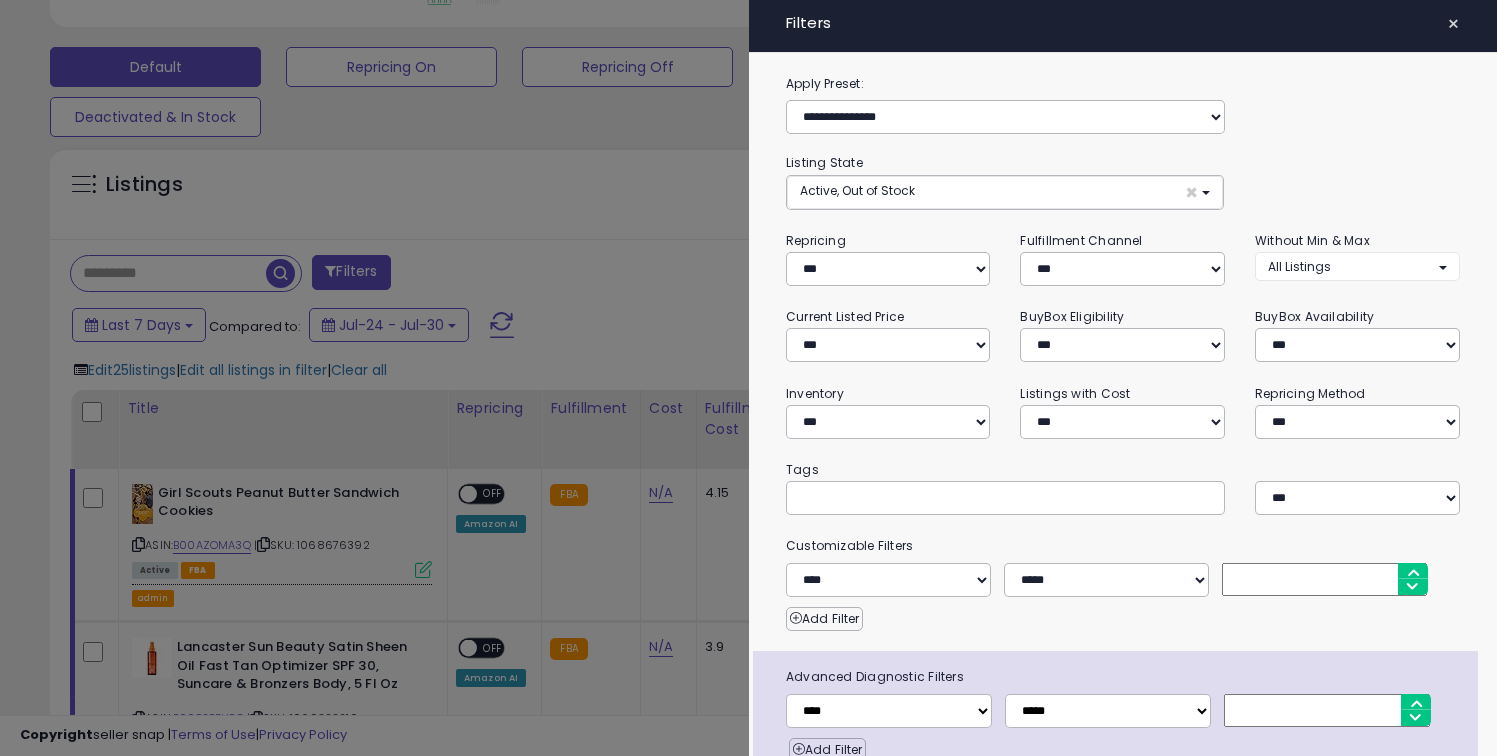 click at bounding box center (748, 378) 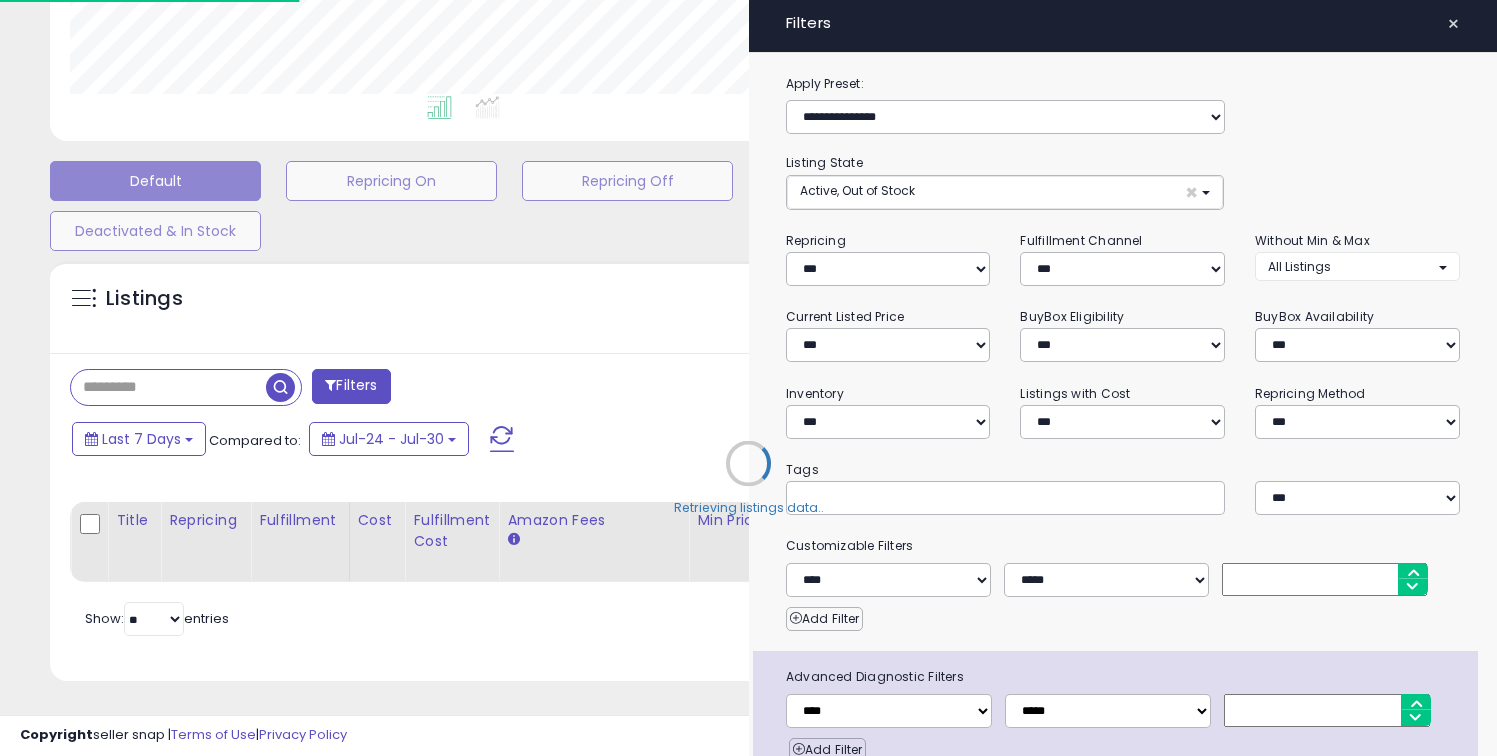 scroll, scrollTop: 469, scrollLeft: 0, axis: vertical 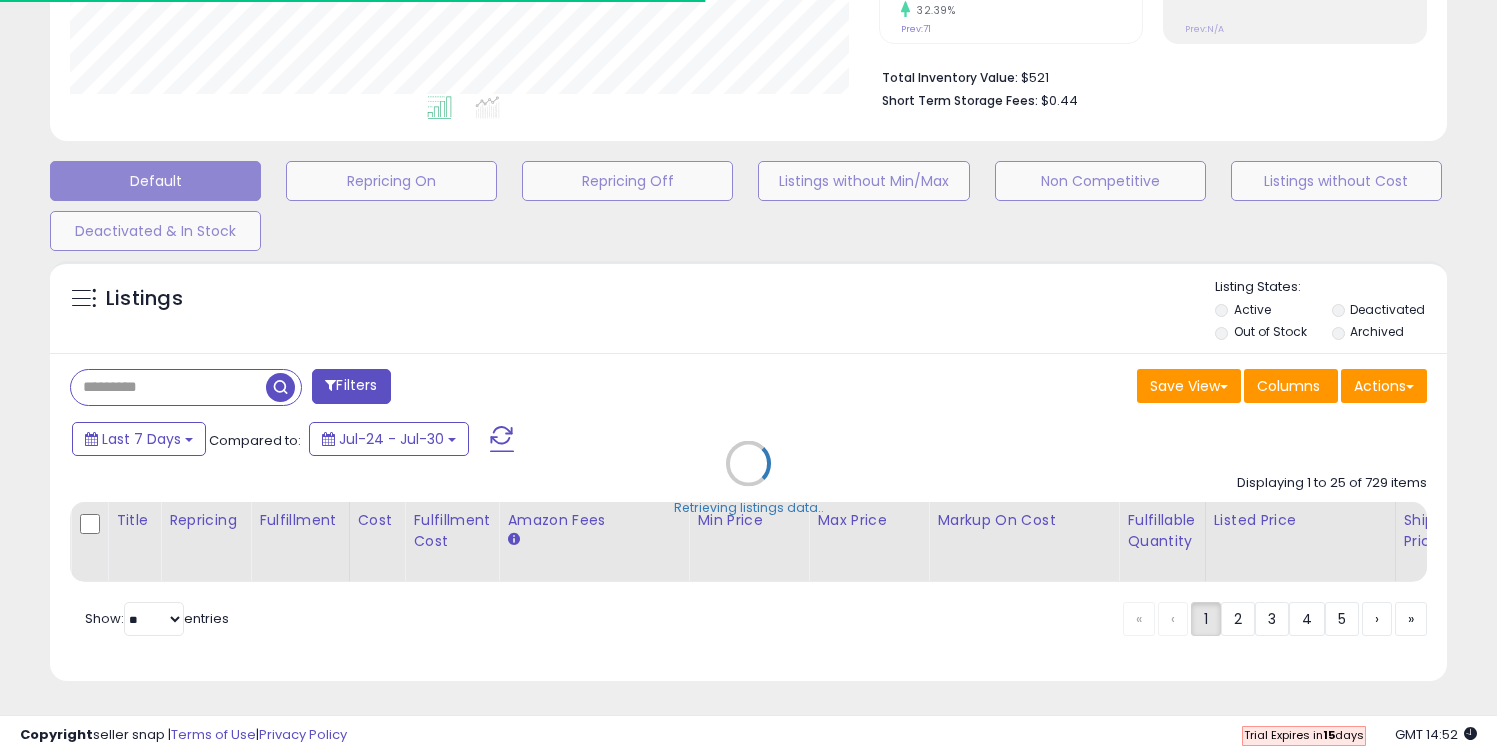 click on "Retrieving listings data.." at bounding box center (748, 478) 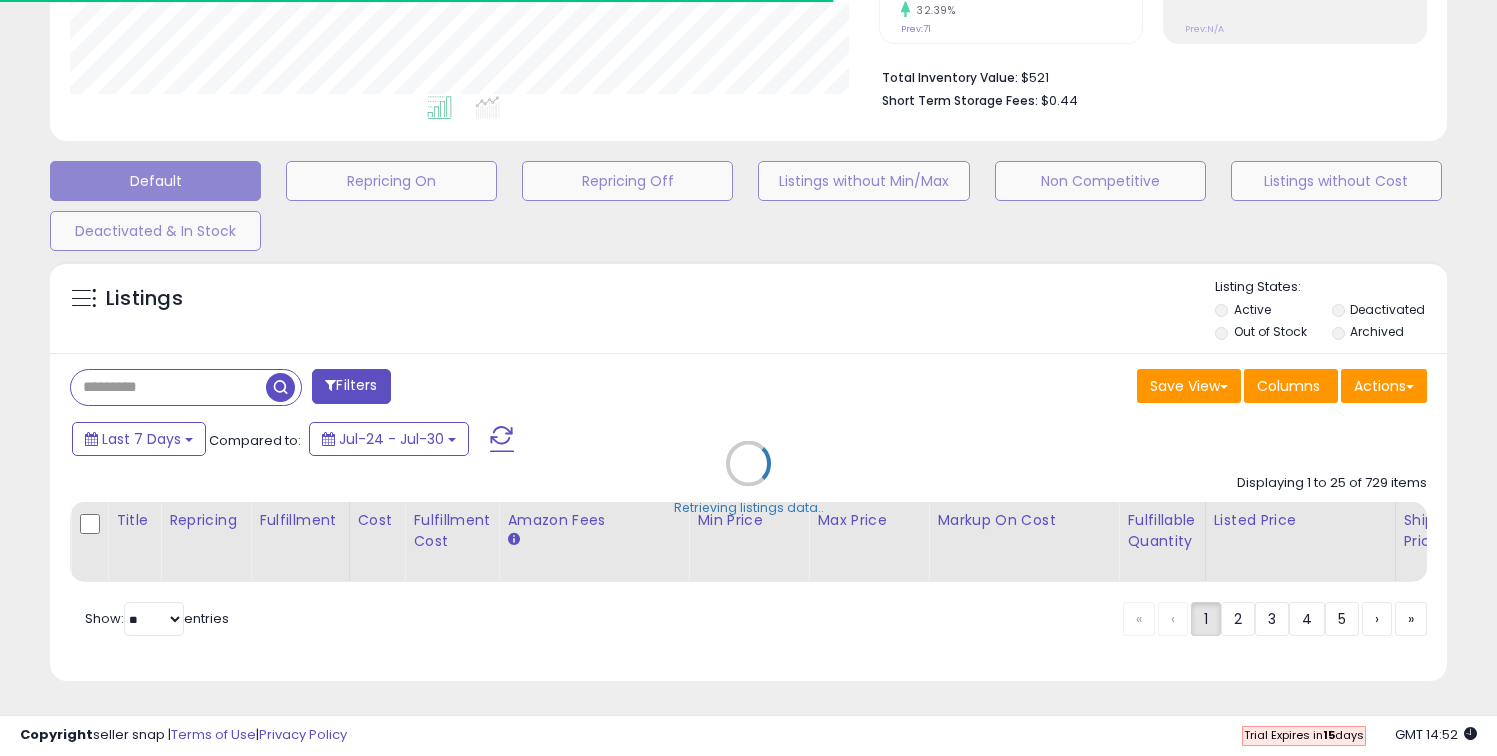 click on "Retrieving listings data.." at bounding box center [748, 478] 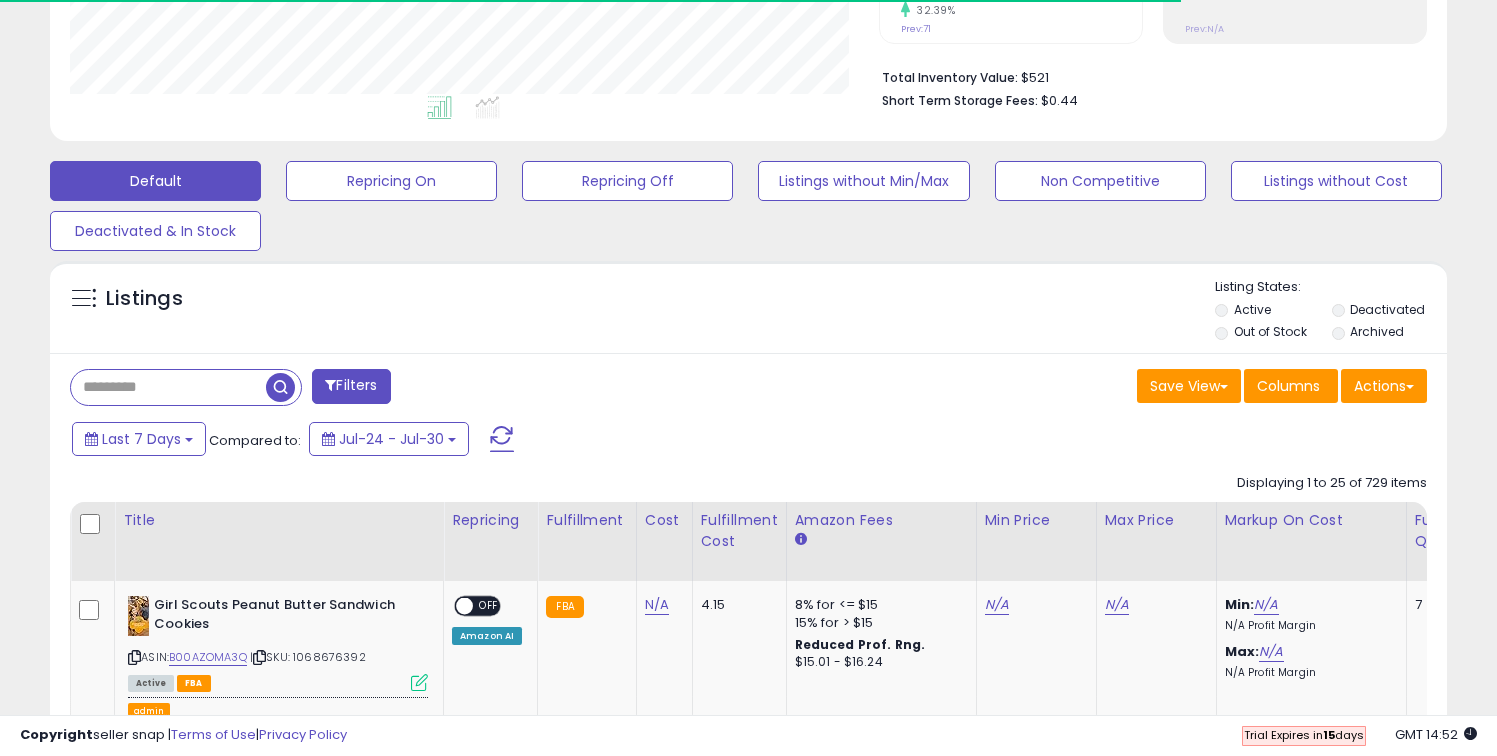 scroll, scrollTop: 583, scrollLeft: 0, axis: vertical 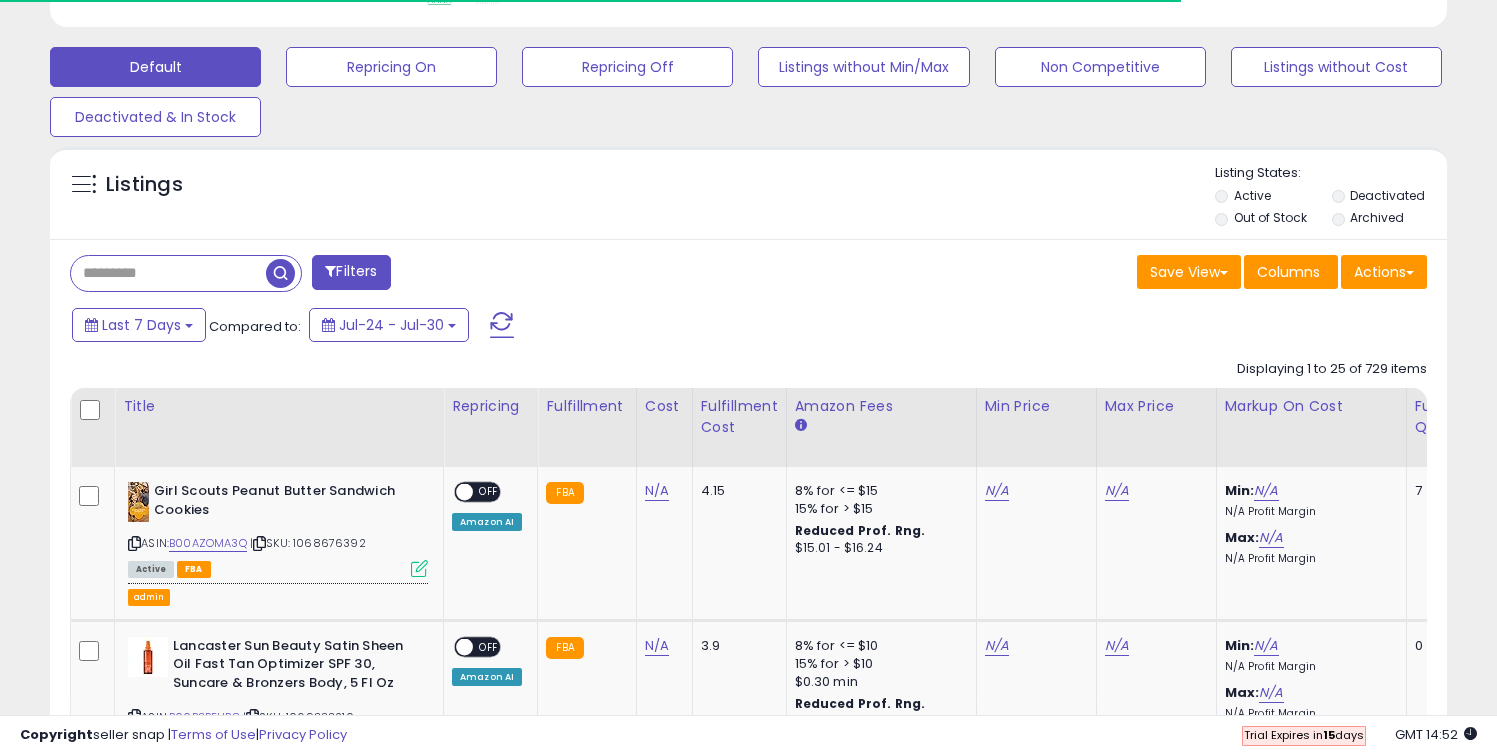click on "Displaying 1 to 25 of 729 items" at bounding box center (1332, 369) 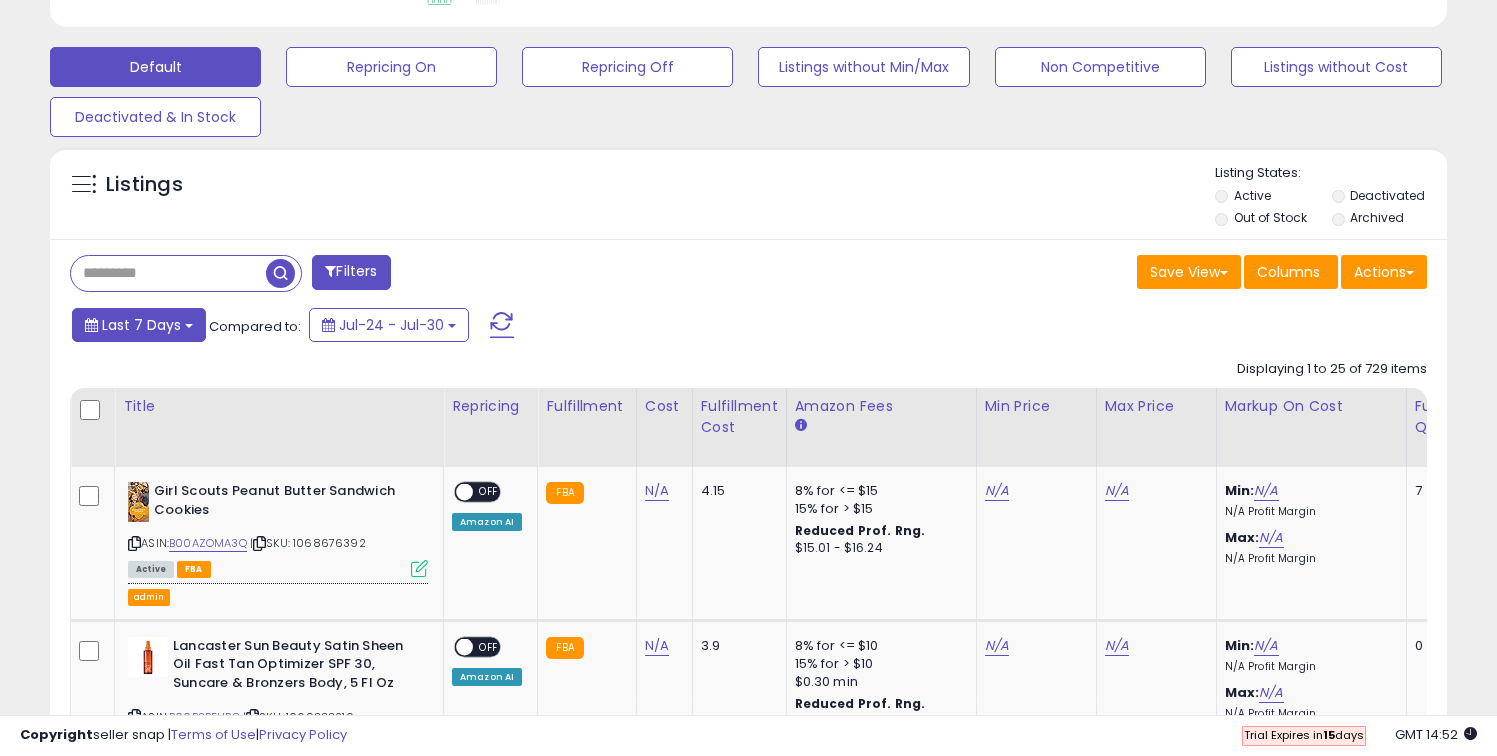 scroll, scrollTop: 999590, scrollLeft: 999191, axis: both 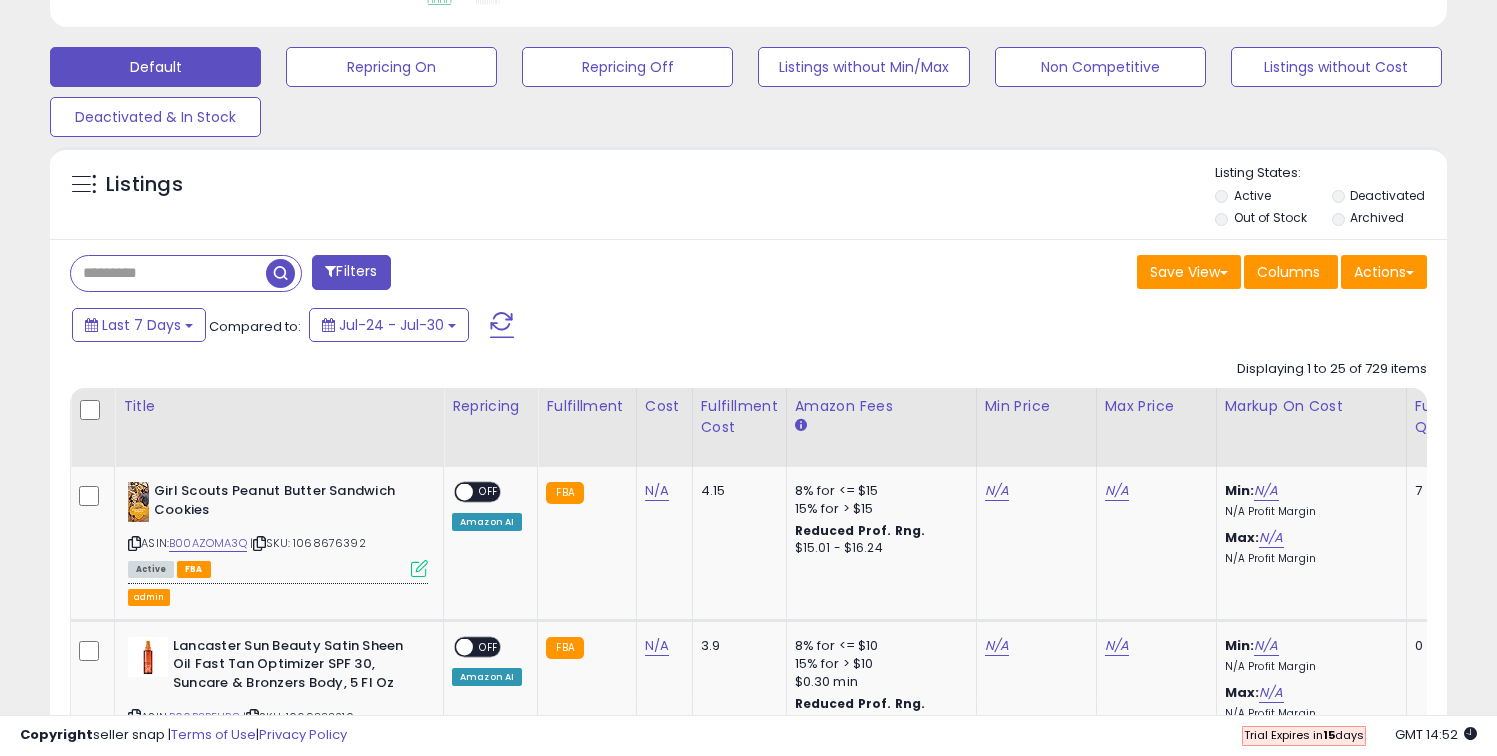 click on "Filters" at bounding box center (351, 272) 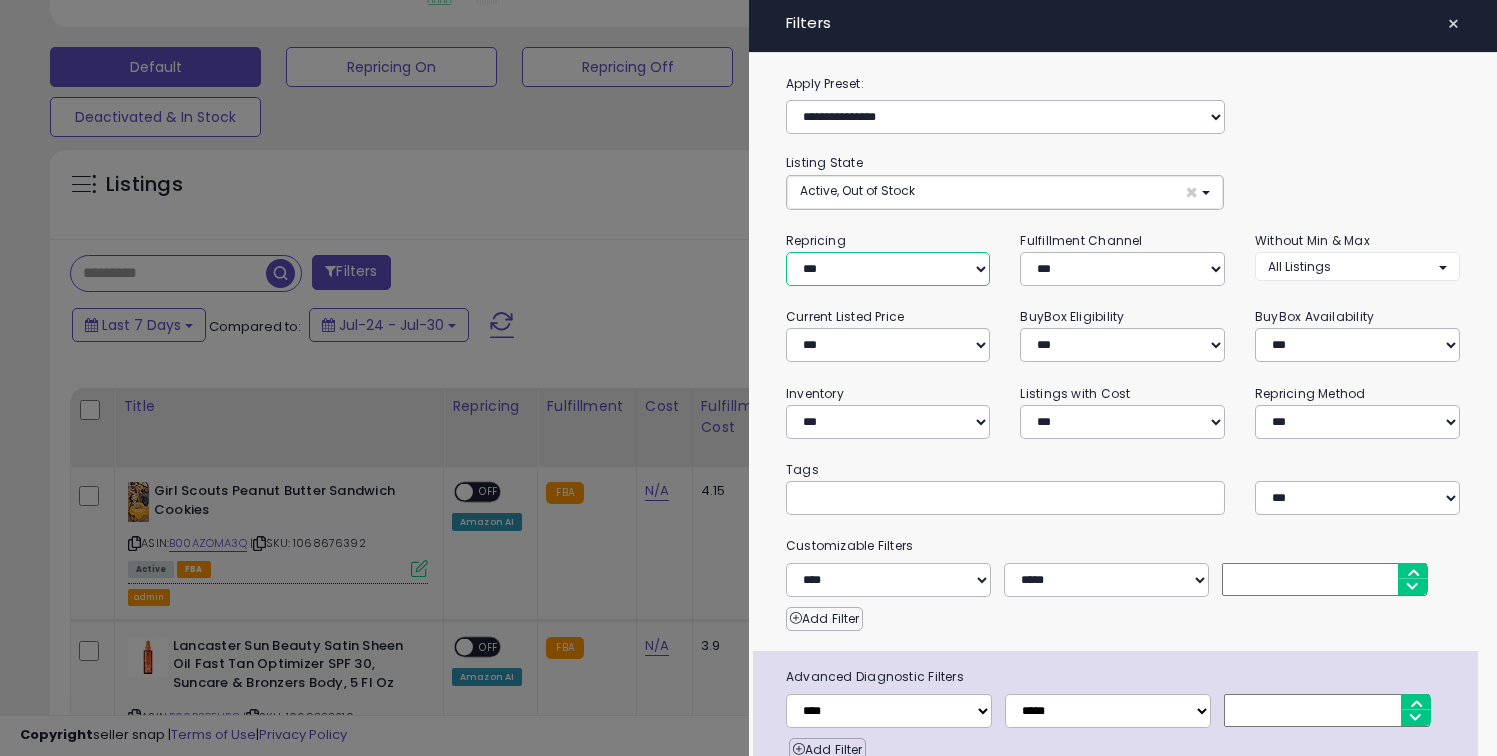 click on "**********" at bounding box center [888, 269] 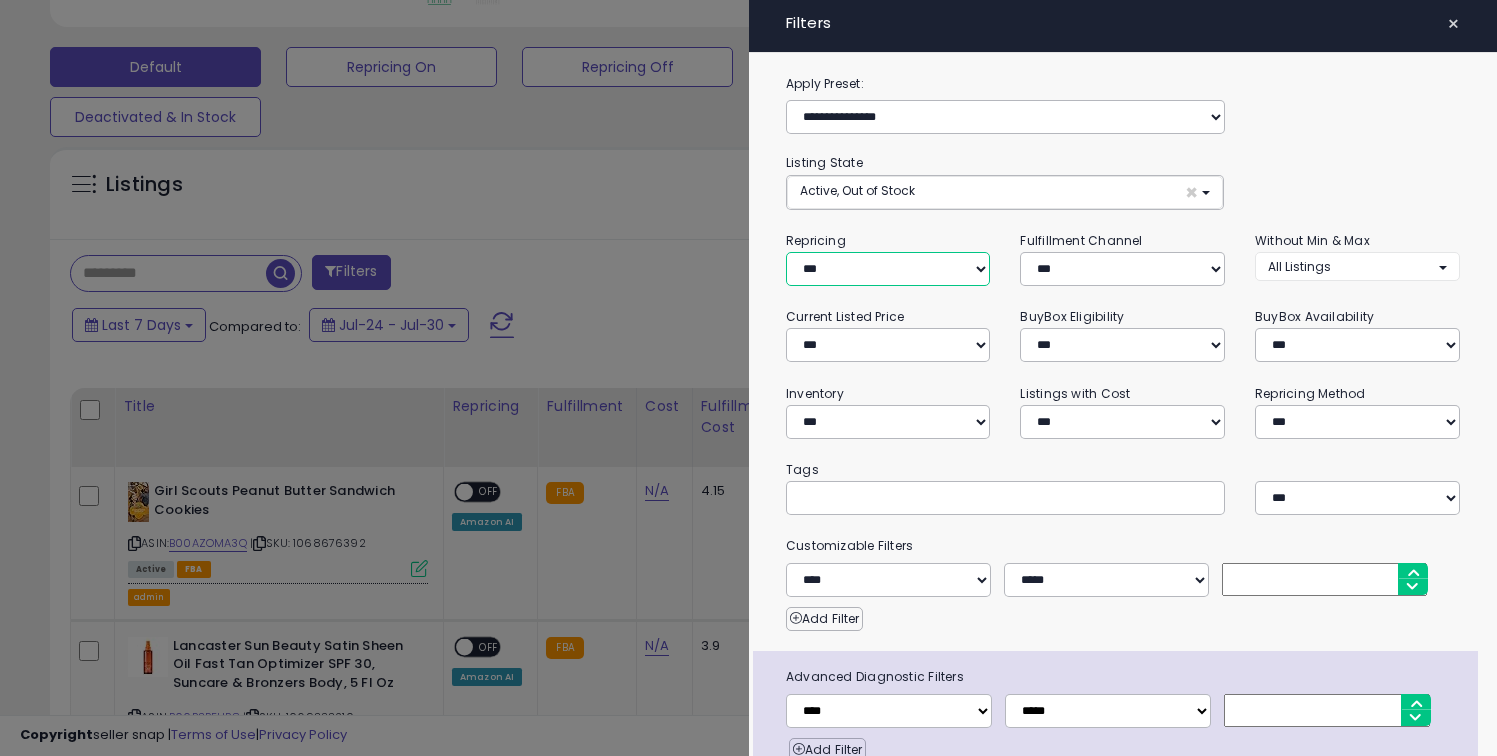 select on "**" 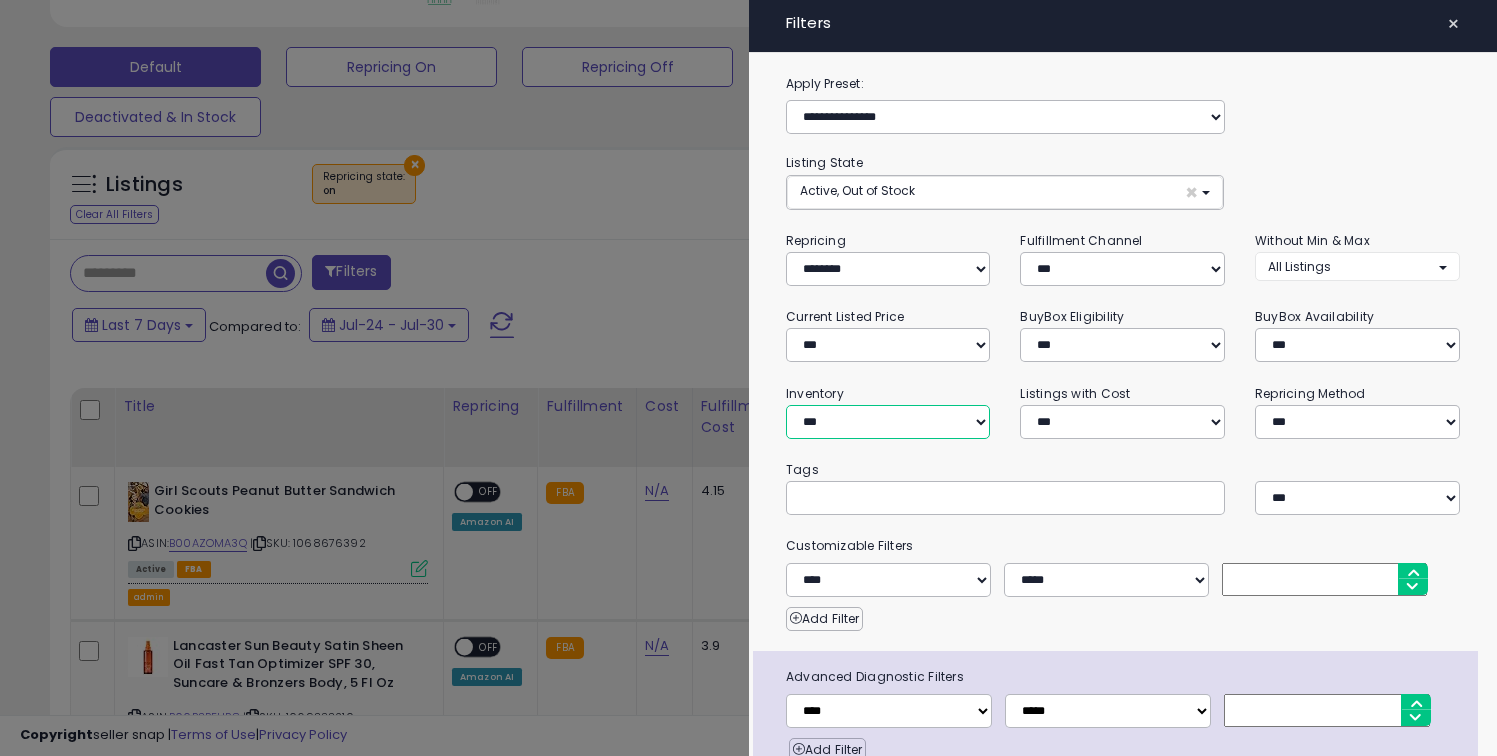 click on "**********" at bounding box center (888, 422) 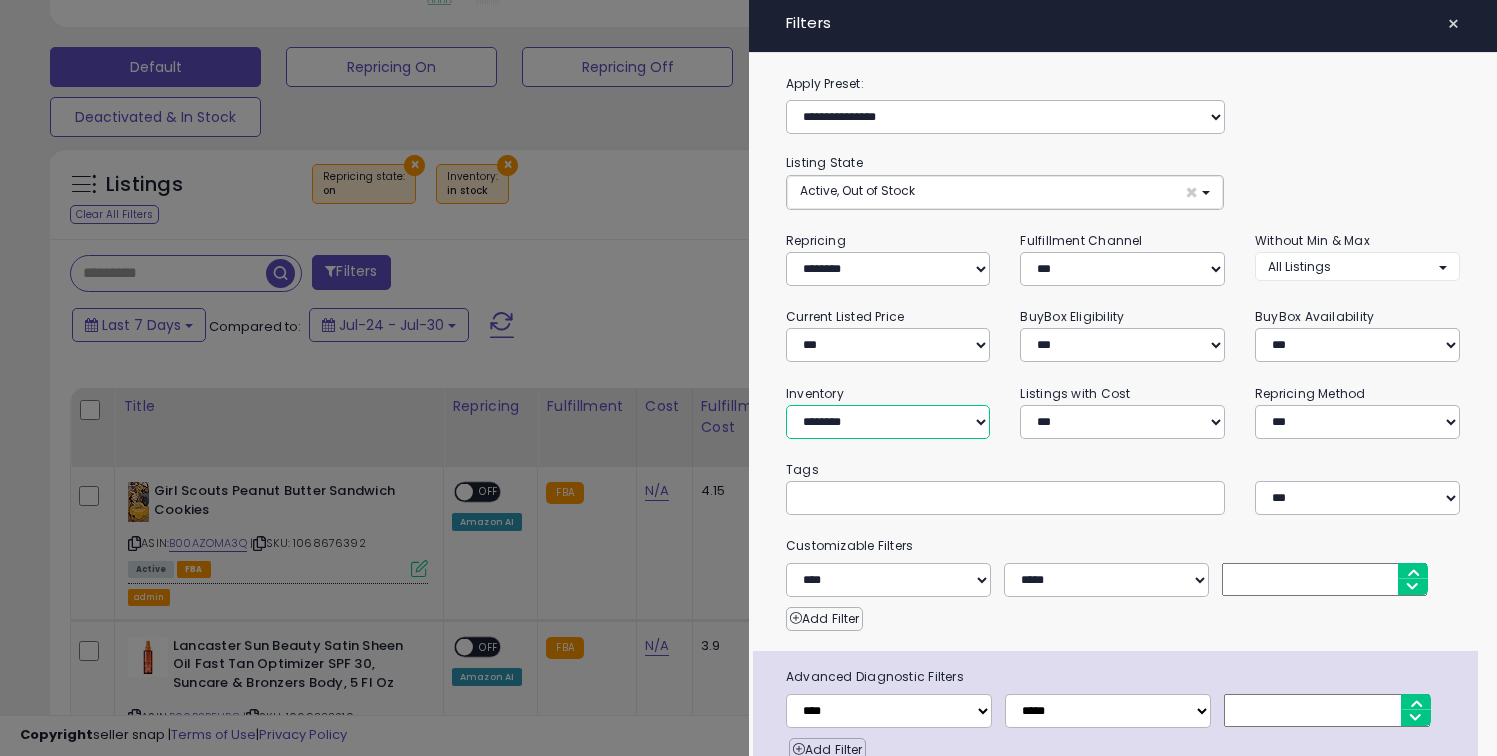 scroll, scrollTop: 95, scrollLeft: 0, axis: vertical 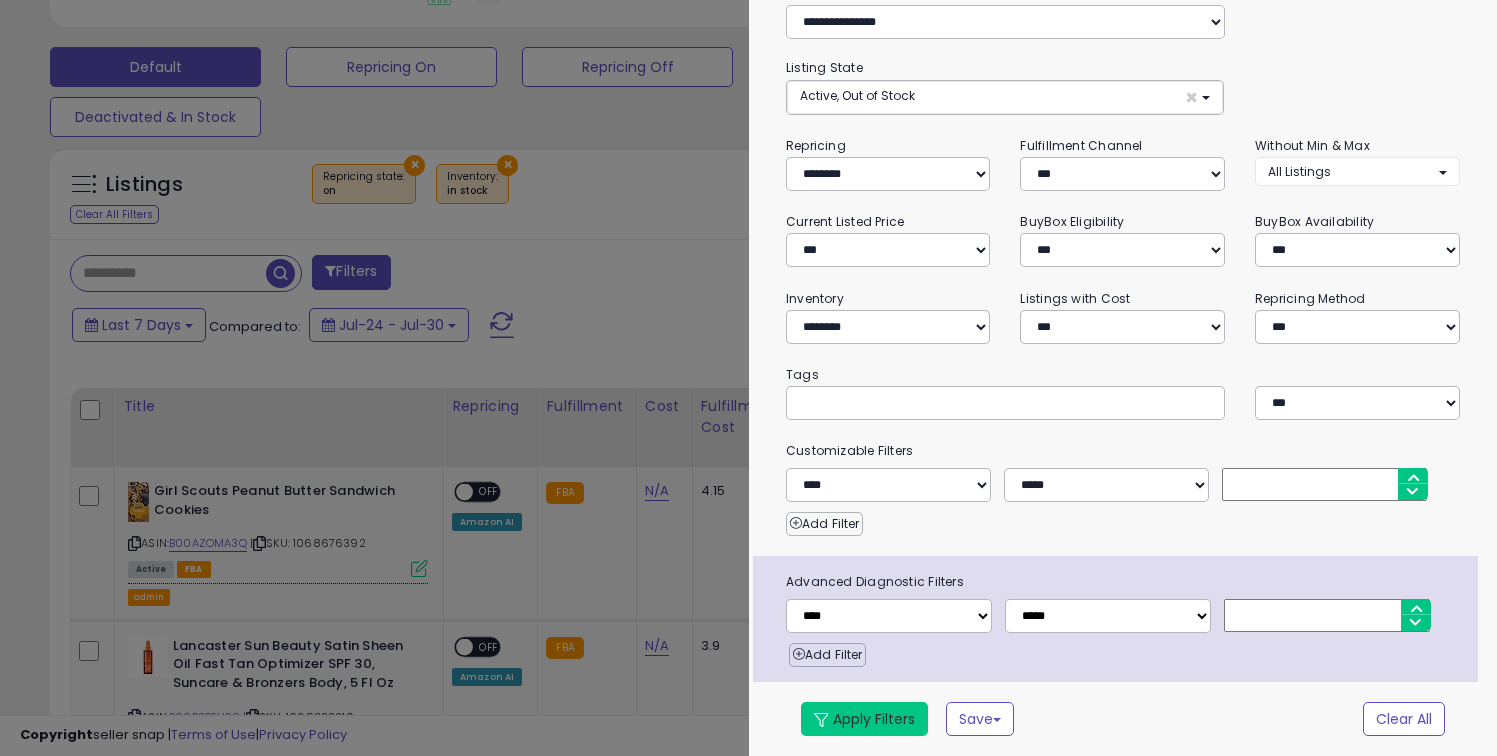 drag, startPoint x: 896, startPoint y: 713, endPoint x: 905, endPoint y: 707, distance: 10.816654 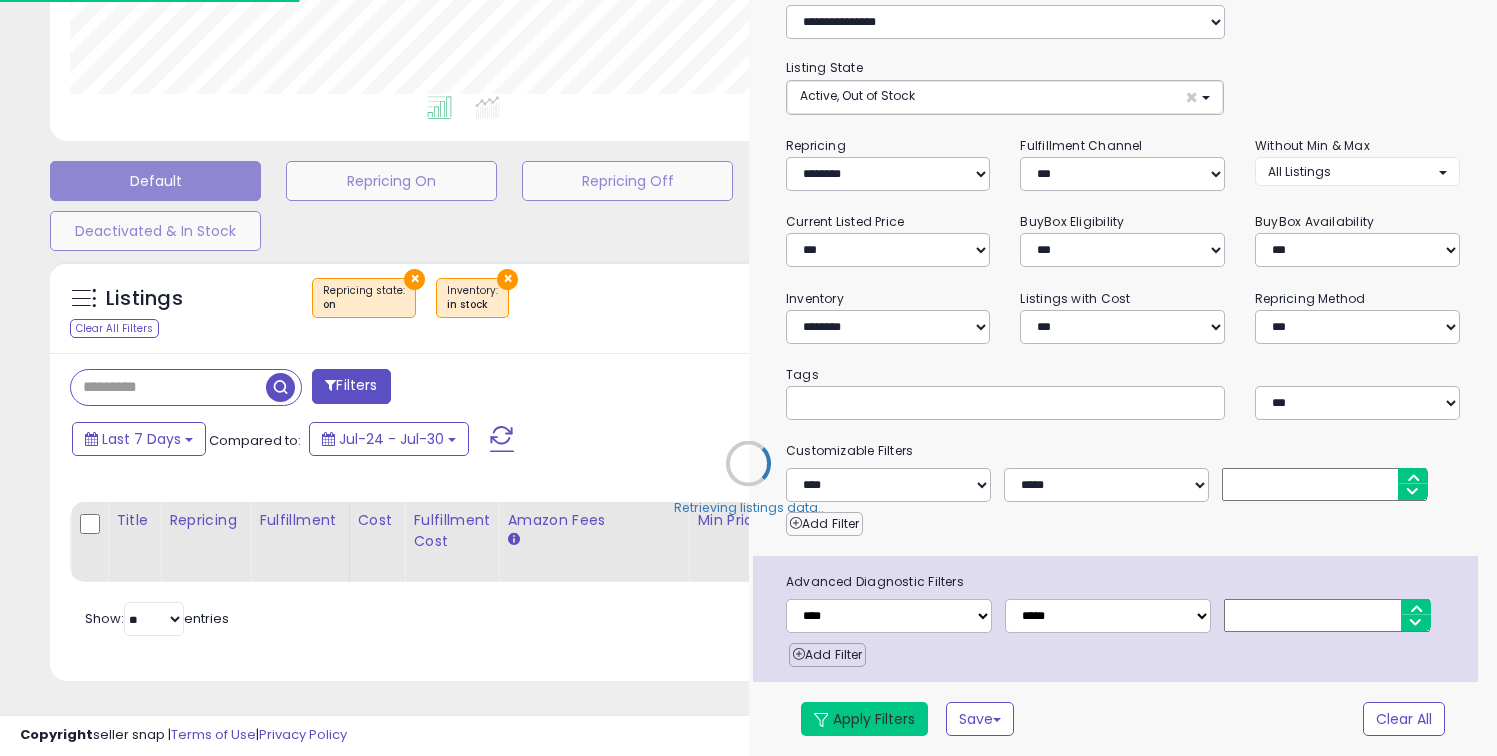 scroll, scrollTop: 469, scrollLeft: 0, axis: vertical 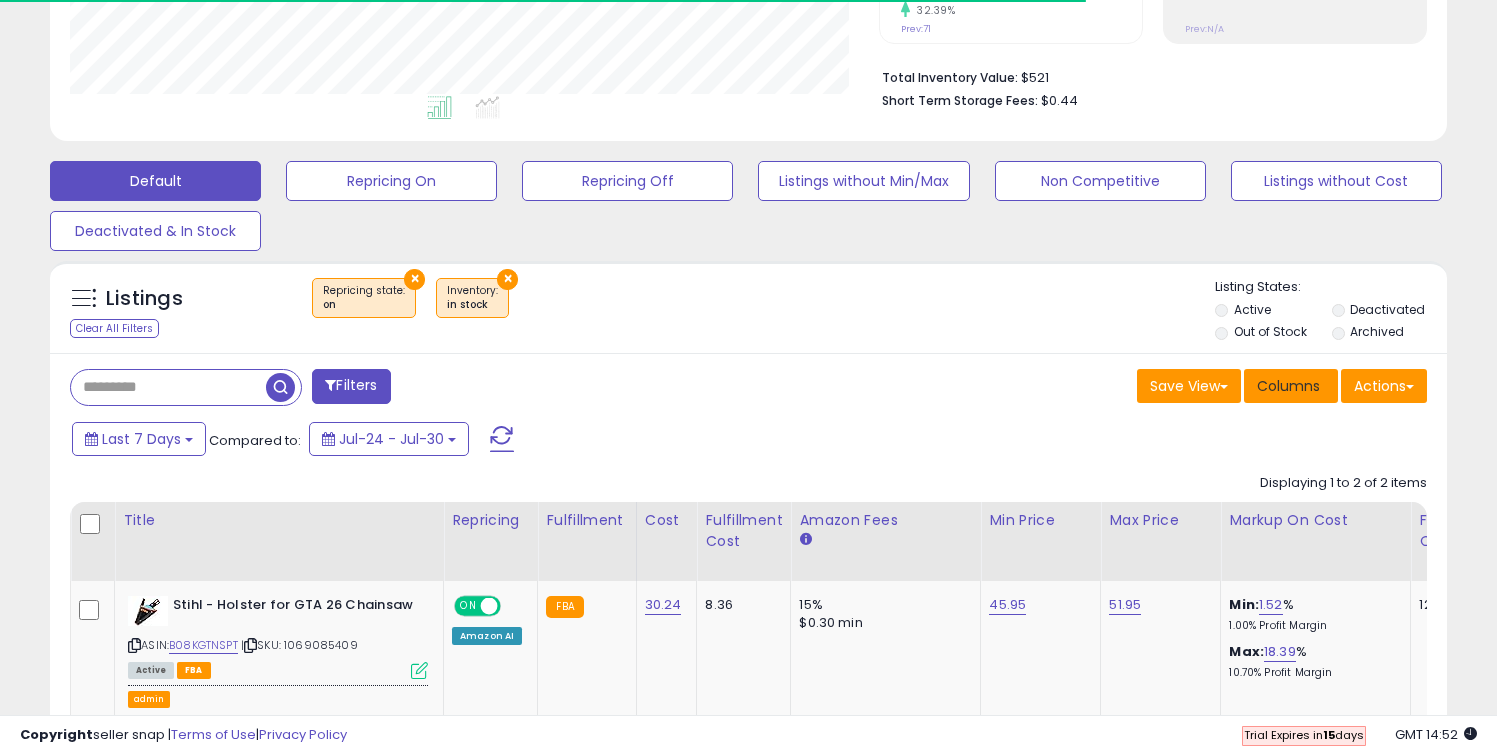 click on "Columns" at bounding box center (1288, 386) 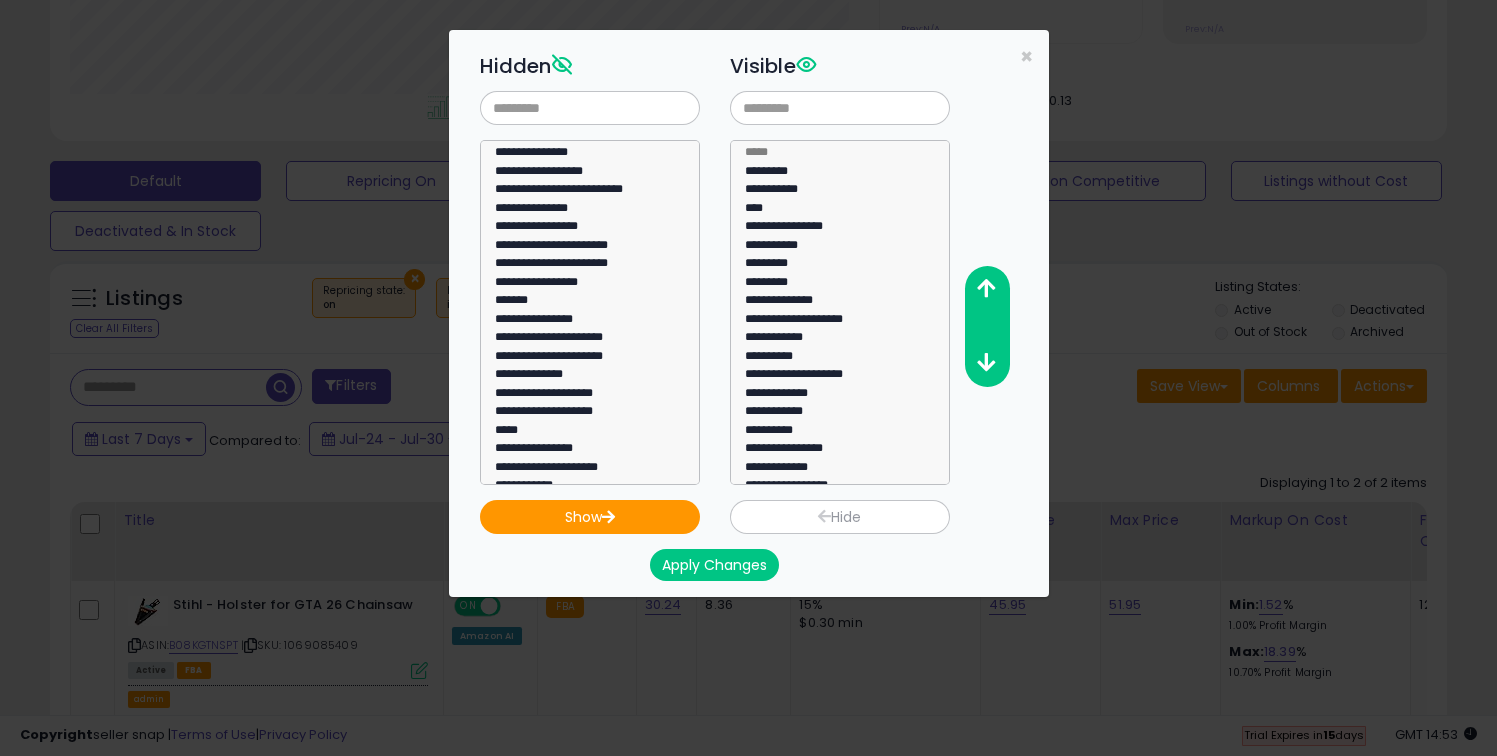 scroll, scrollTop: 999590, scrollLeft: 999191, axis: both 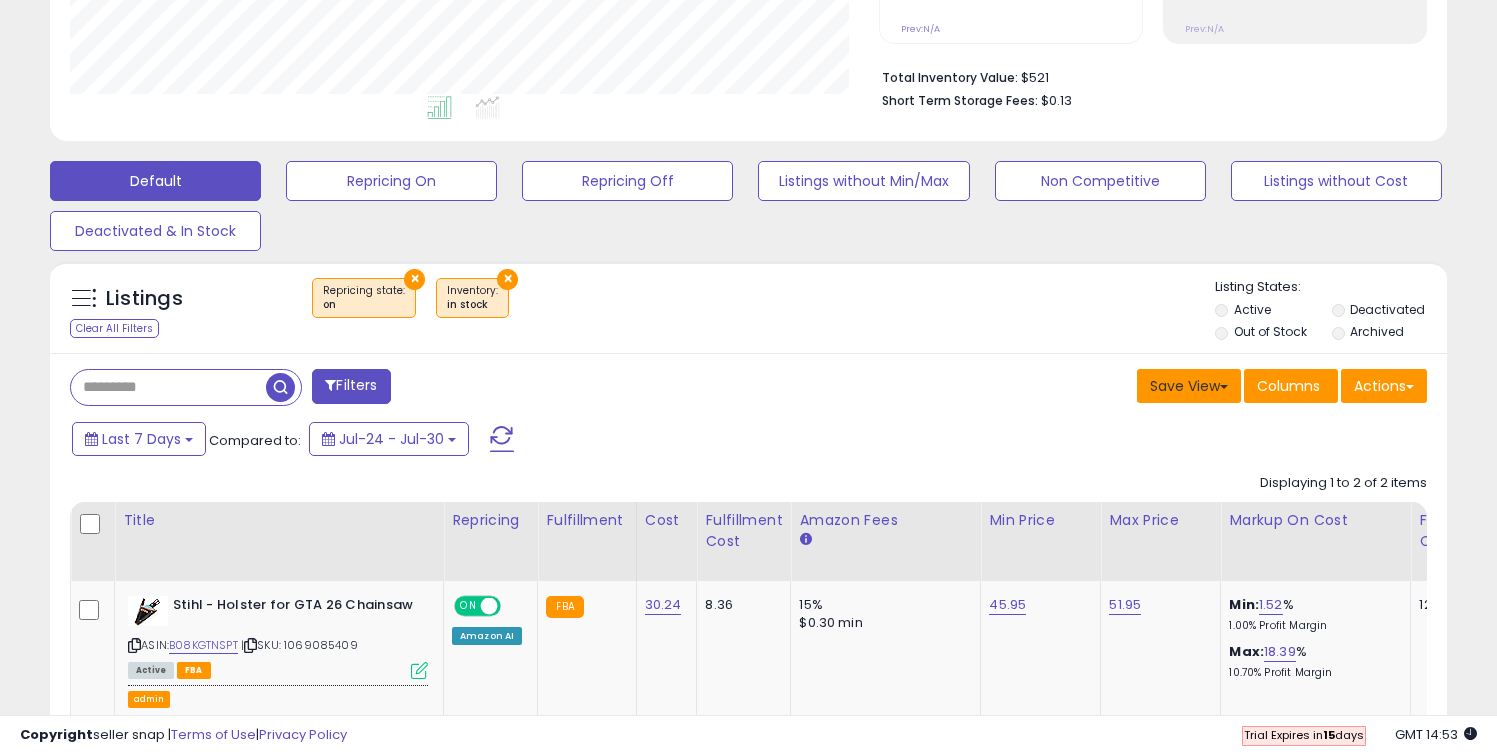 click on "Save View" at bounding box center (1189, 386) 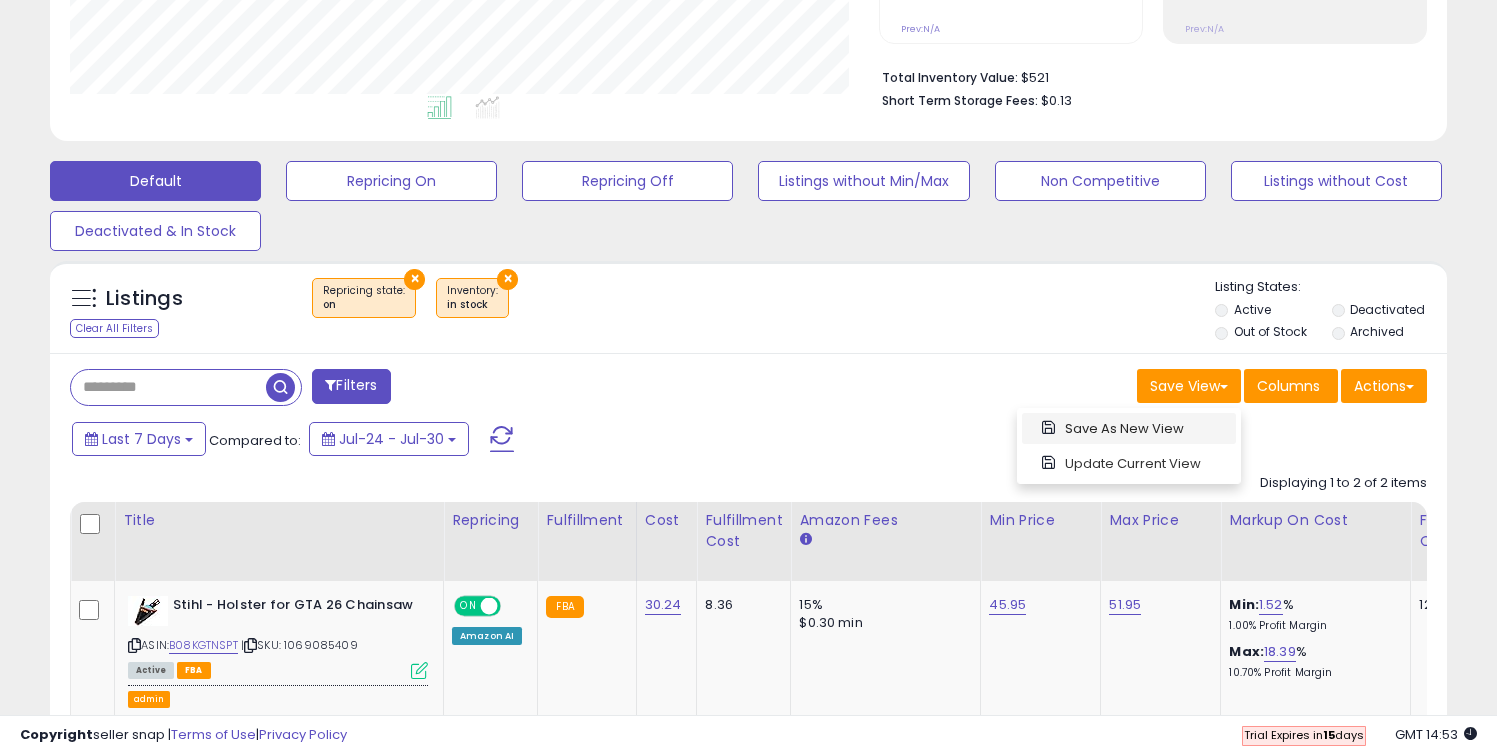 click on "Save As New View" at bounding box center [1129, 428] 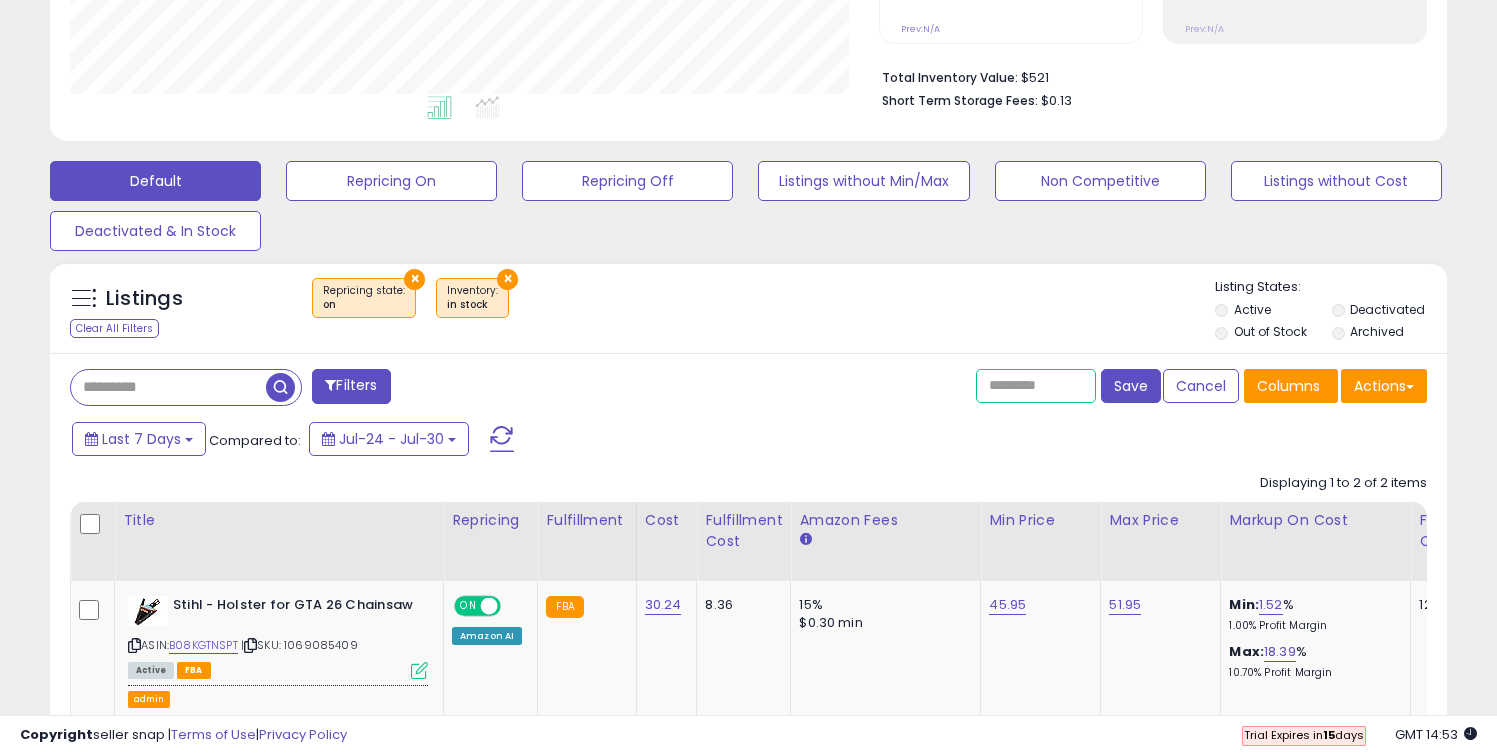 click at bounding box center (1036, 386) 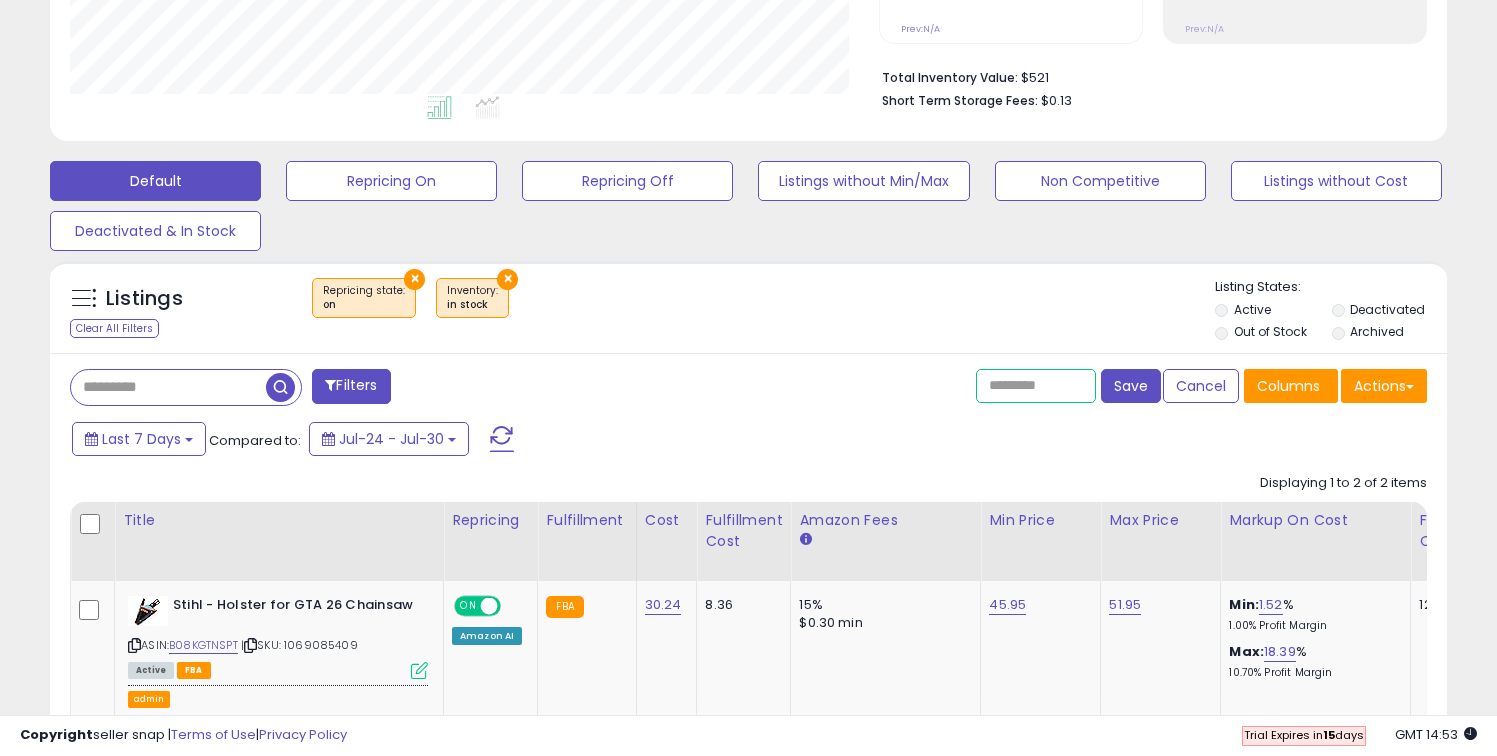scroll, scrollTop: 0, scrollLeft: 0, axis: both 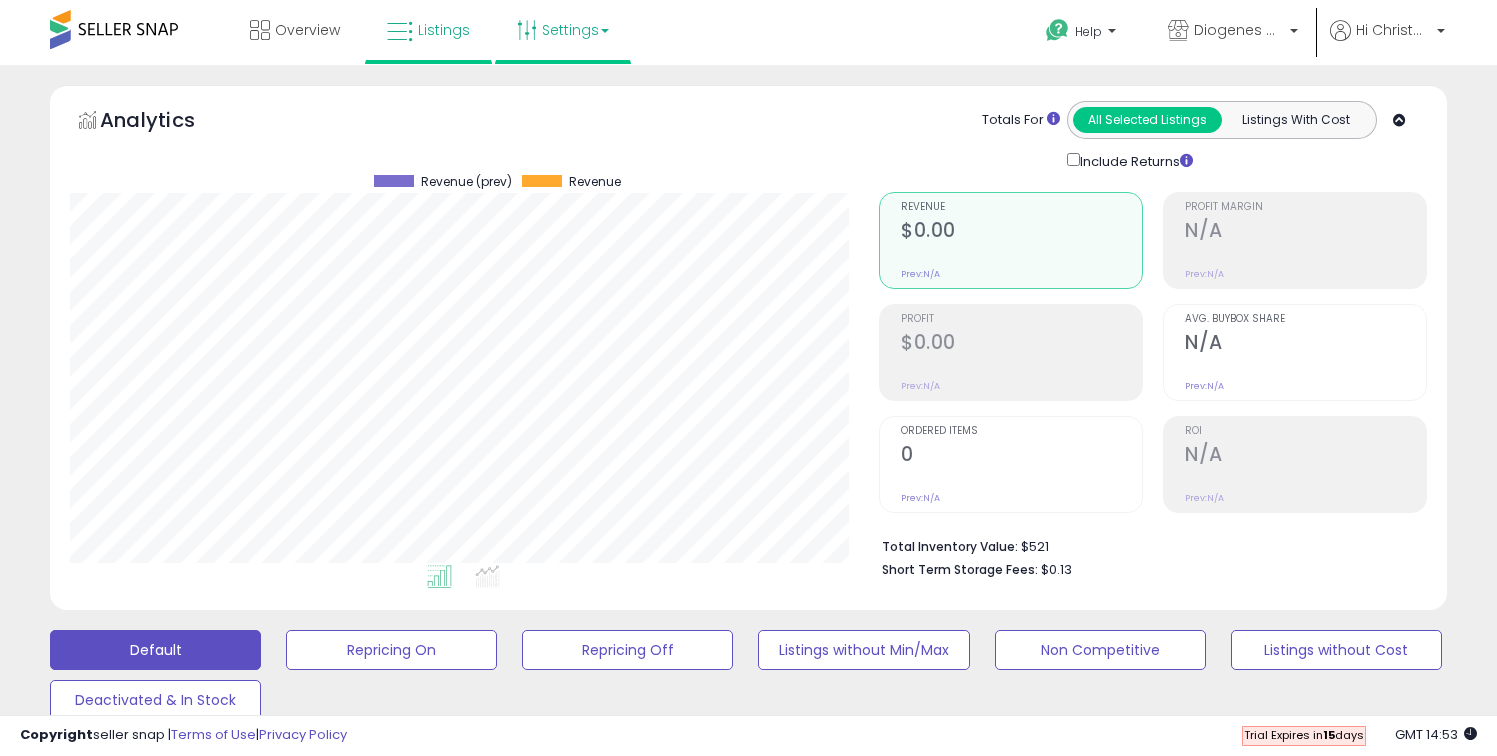 click on "Settings" at bounding box center (563, 30) 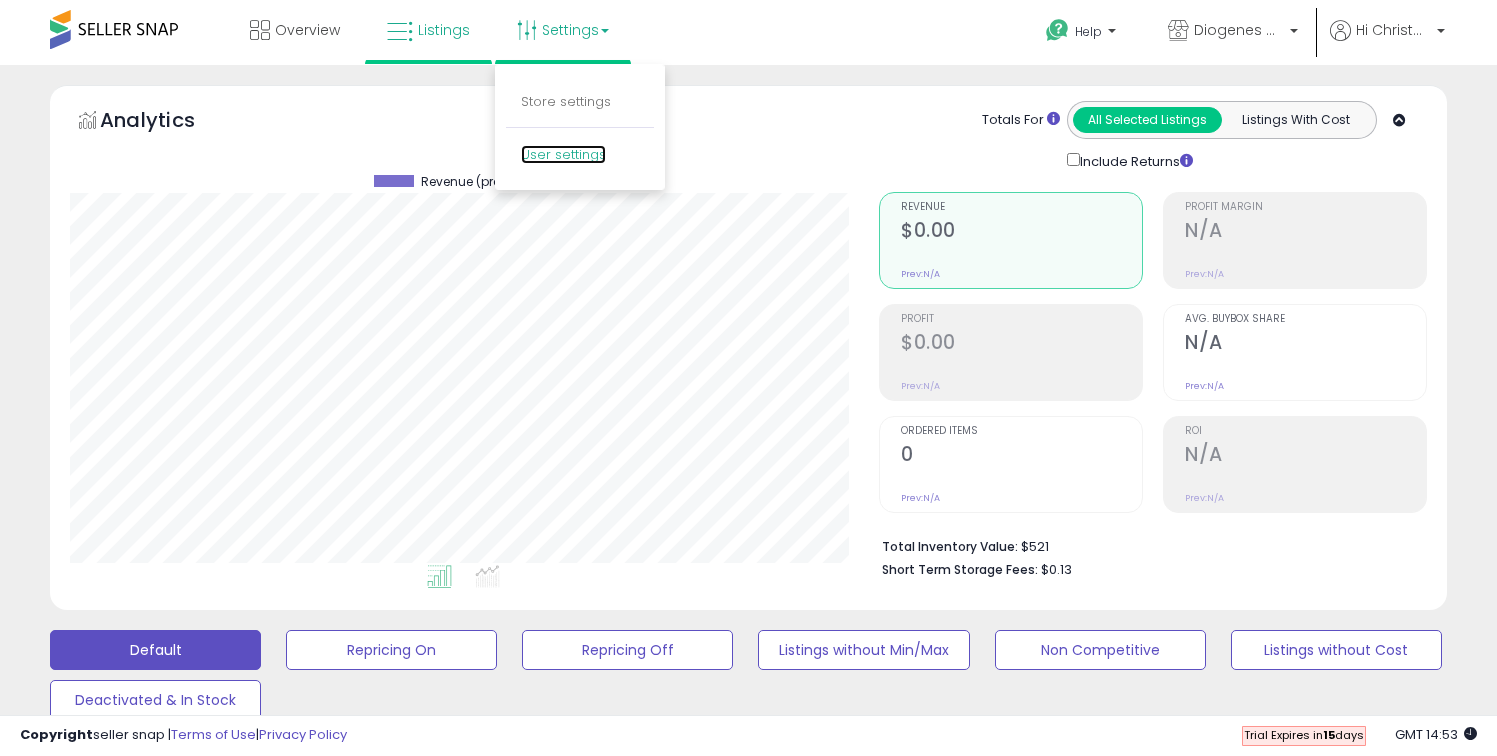 click on "User
settings" at bounding box center [563, 154] 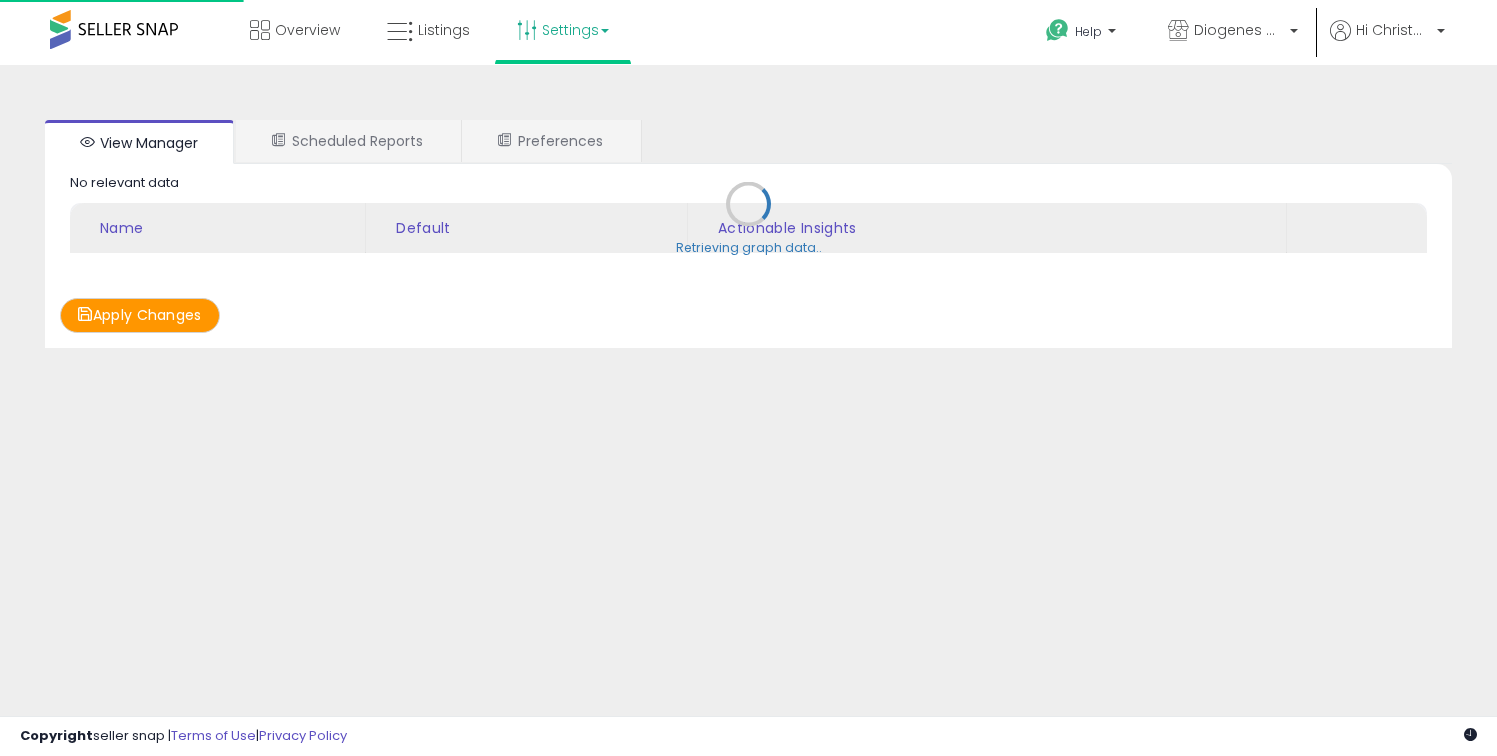 scroll, scrollTop: 0, scrollLeft: 0, axis: both 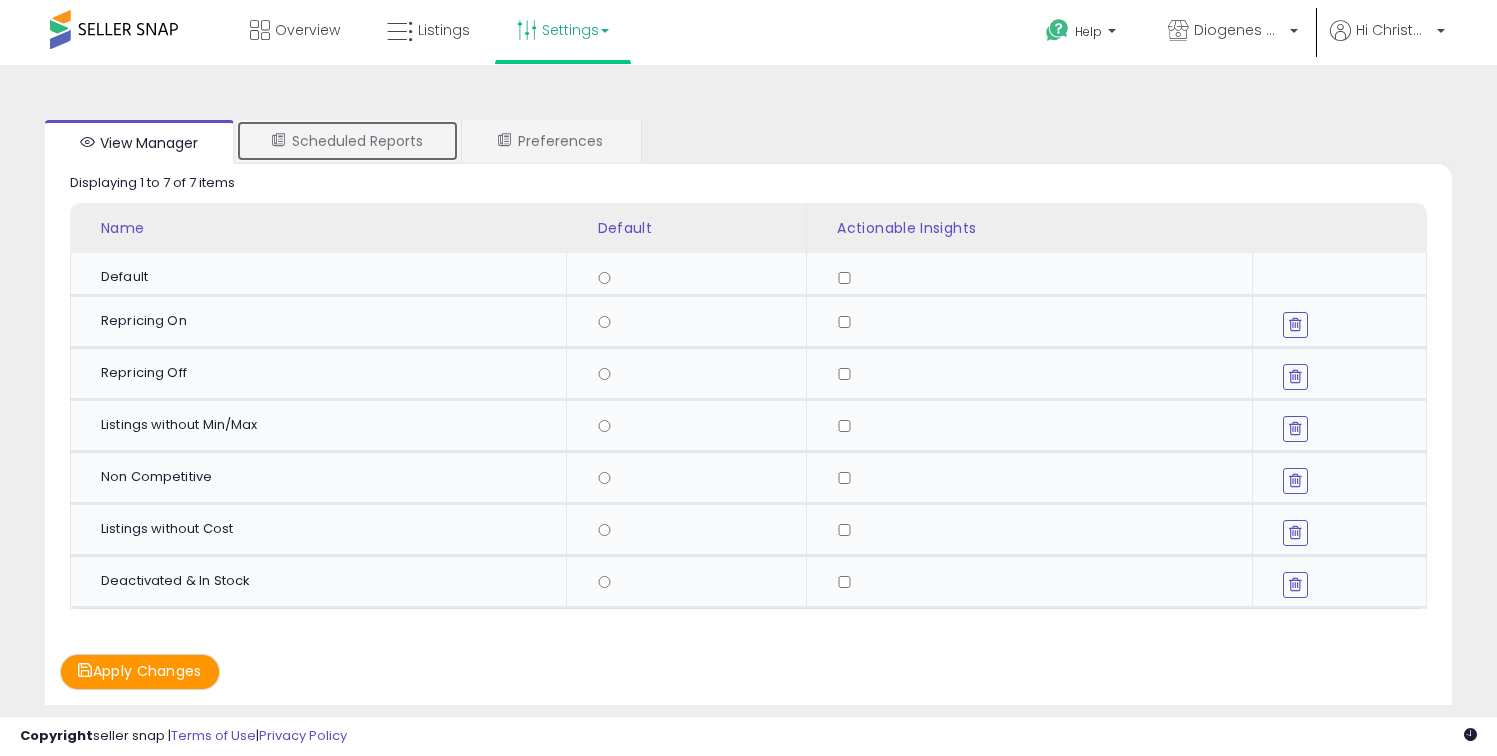 click on "Scheduled Reports" at bounding box center (347, 141) 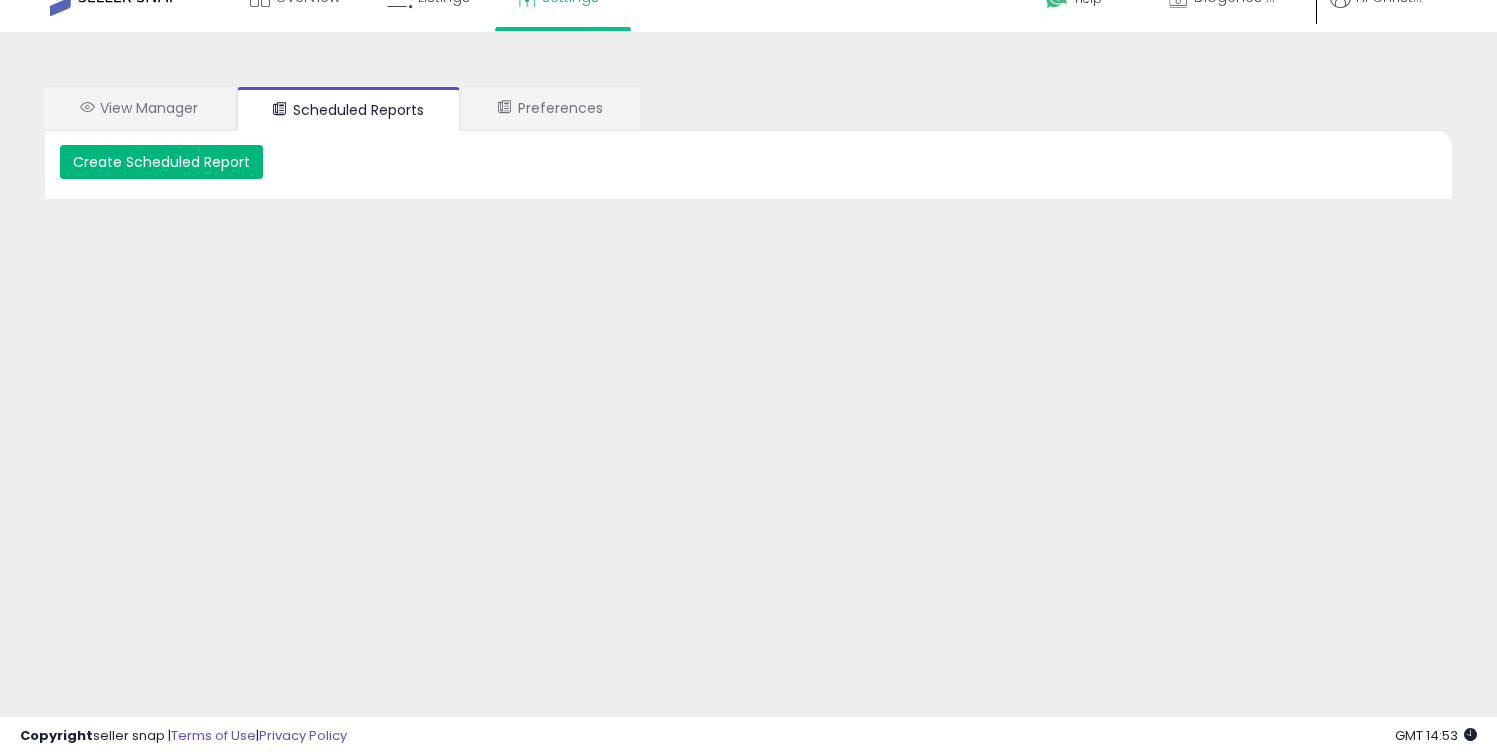 click on "Create Scheduled Report" at bounding box center [161, 162] 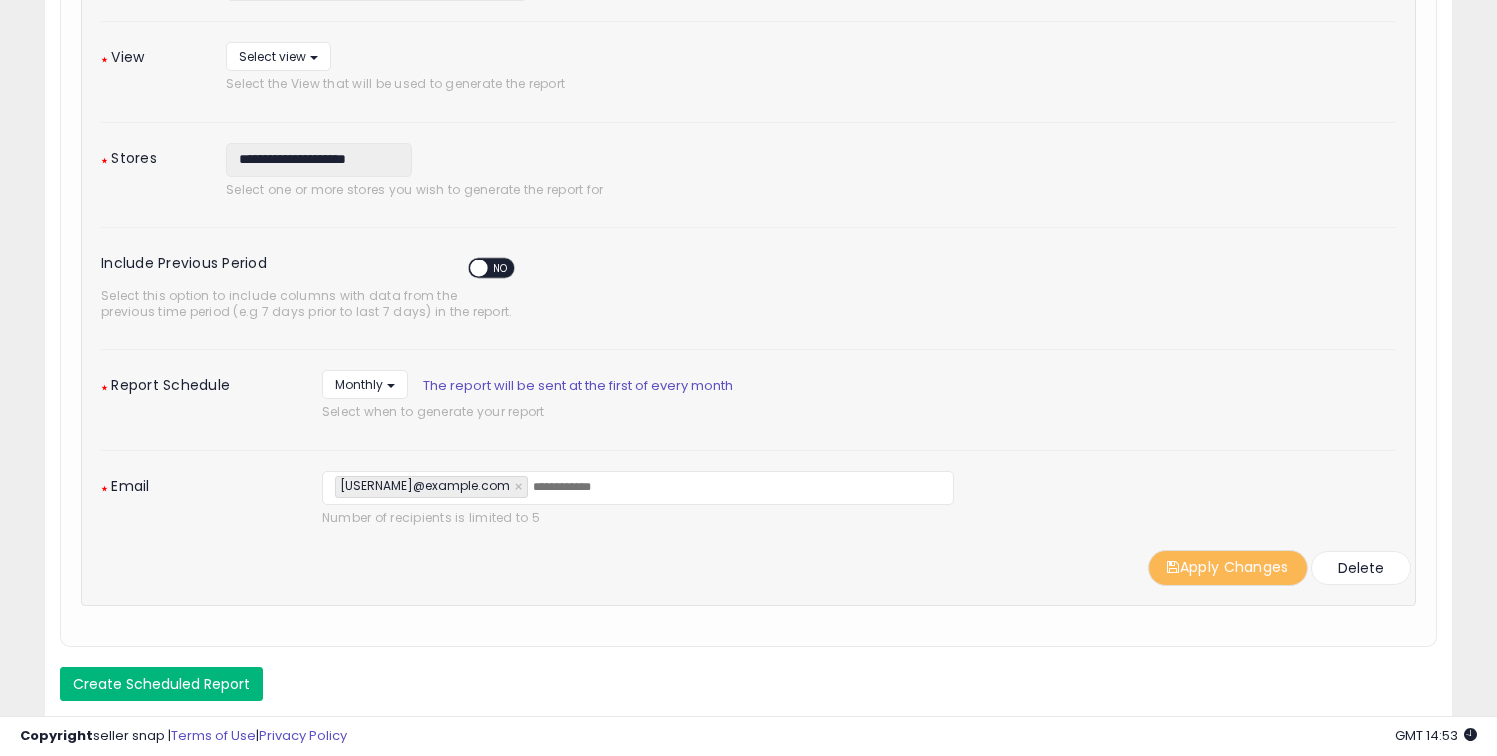 scroll, scrollTop: 287, scrollLeft: 0, axis: vertical 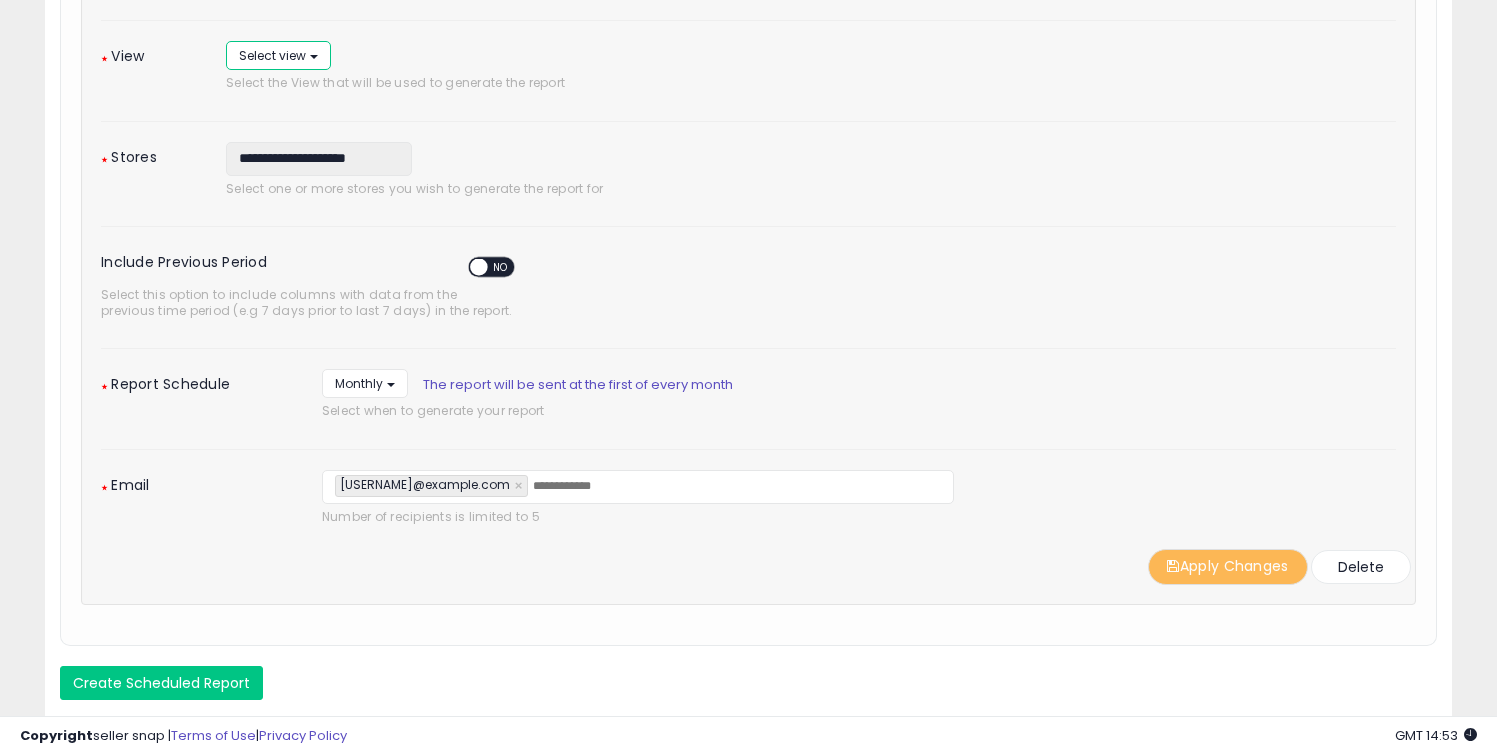 click on "Select view" at bounding box center [272, 55] 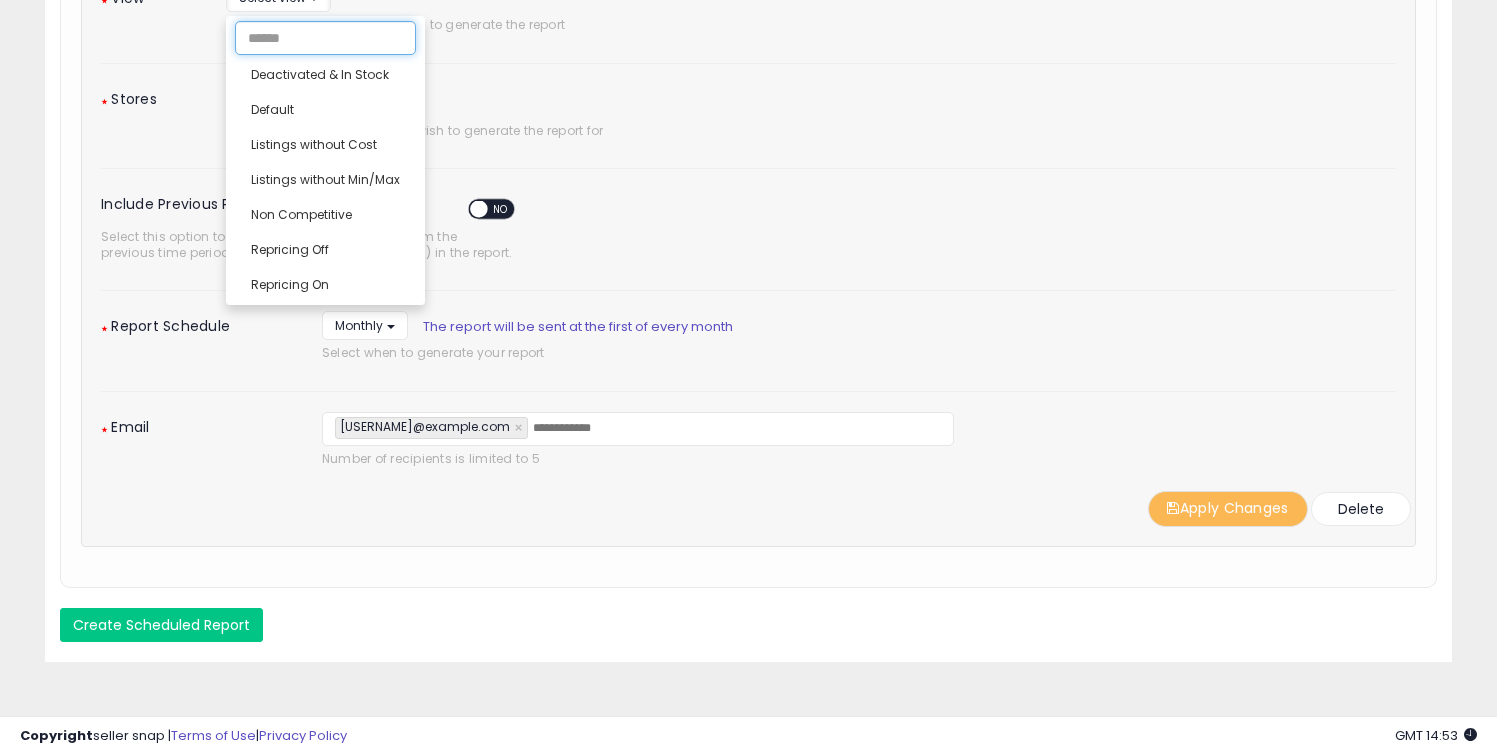scroll, scrollTop: 349, scrollLeft: 0, axis: vertical 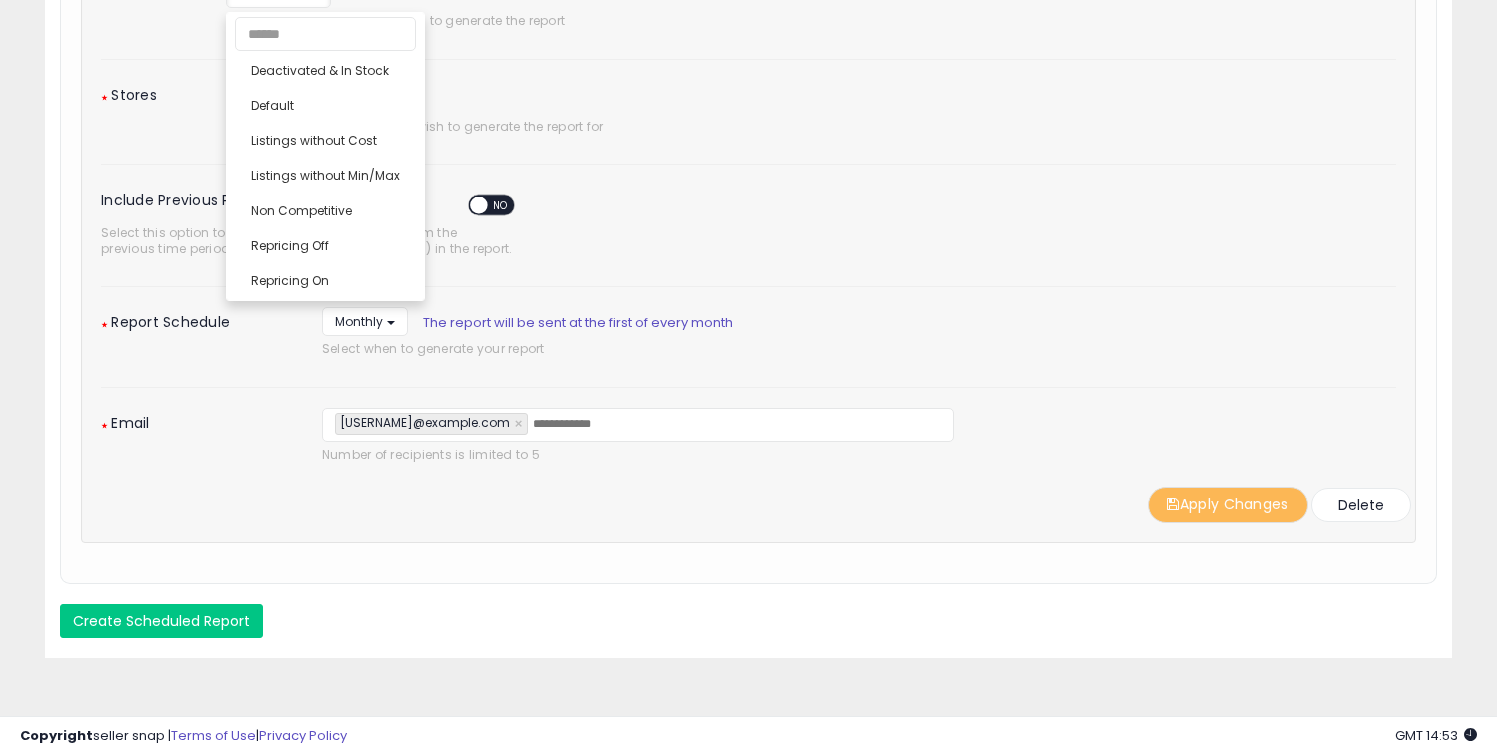 click on "**********" at bounding box center (748, 213) 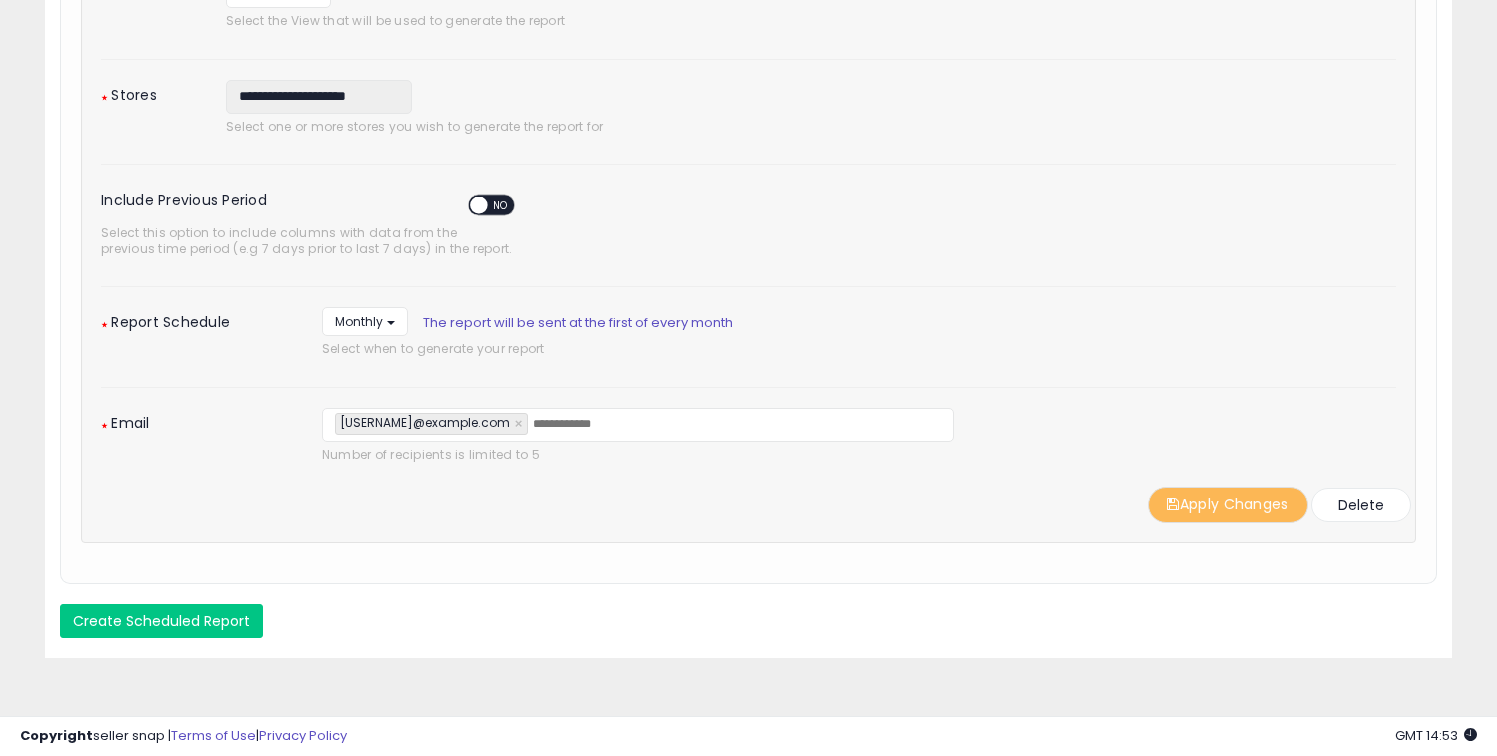 scroll, scrollTop: 385, scrollLeft: 0, axis: vertical 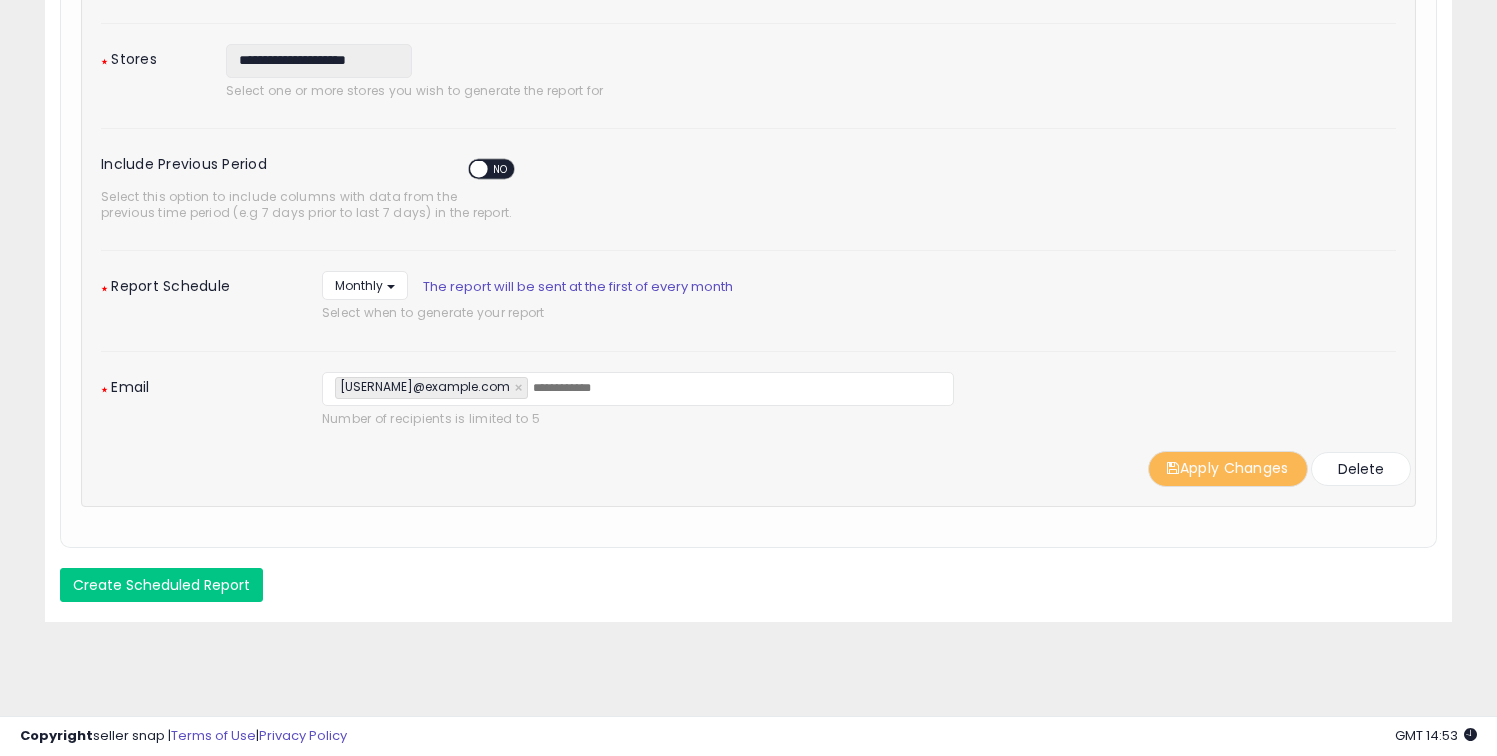 click on "**********" at bounding box center (748, 177) 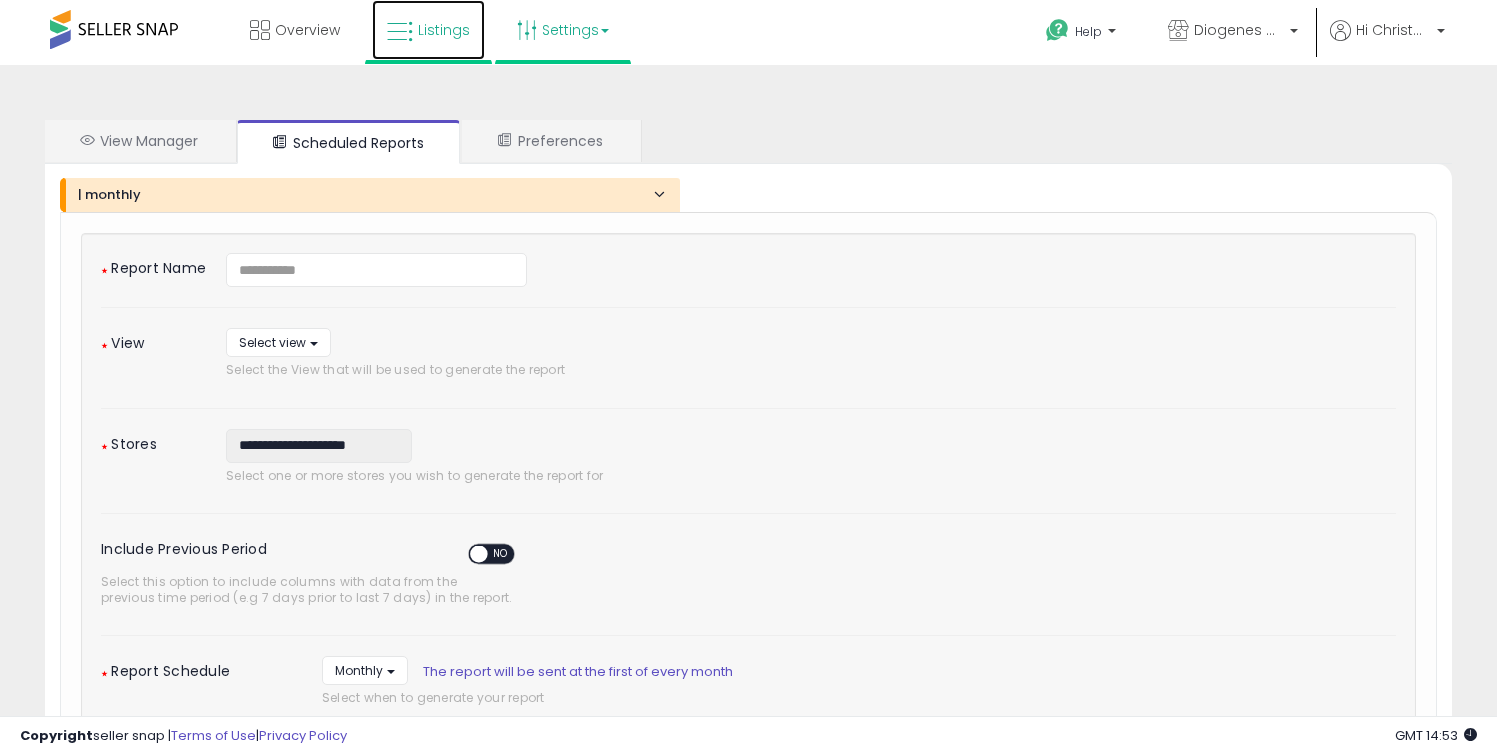 click on "Listings" at bounding box center [444, 30] 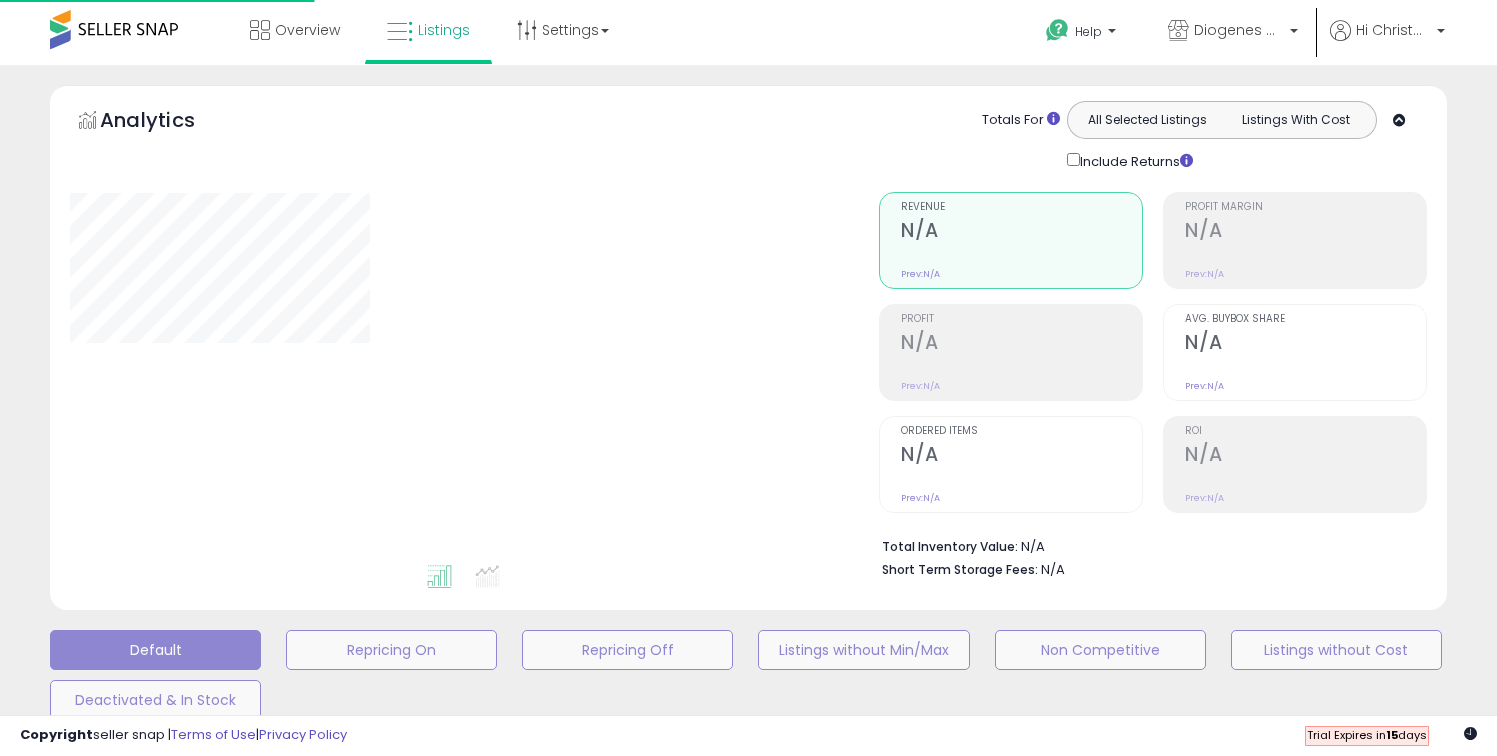 scroll, scrollTop: 0, scrollLeft: 0, axis: both 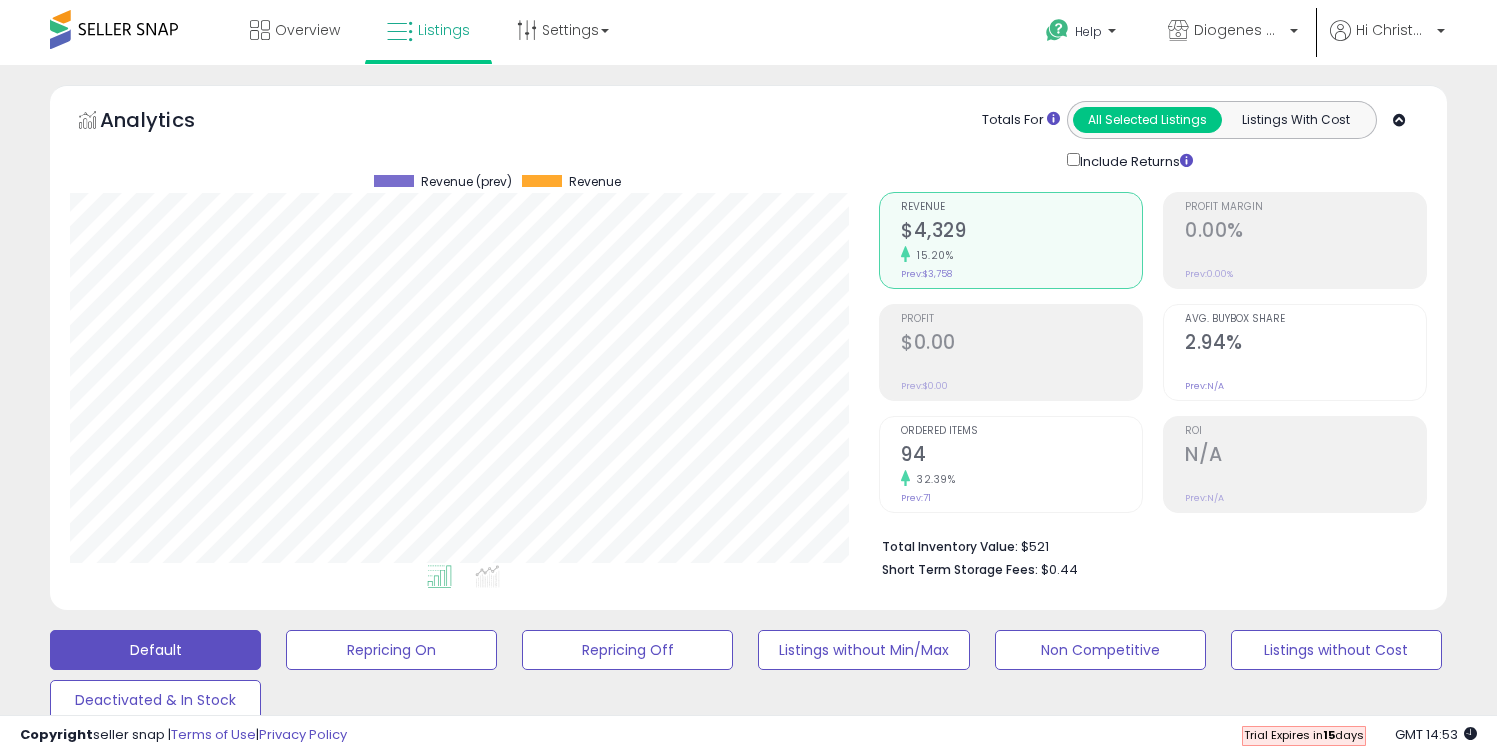 click on "$0.00" at bounding box center [1021, 344] 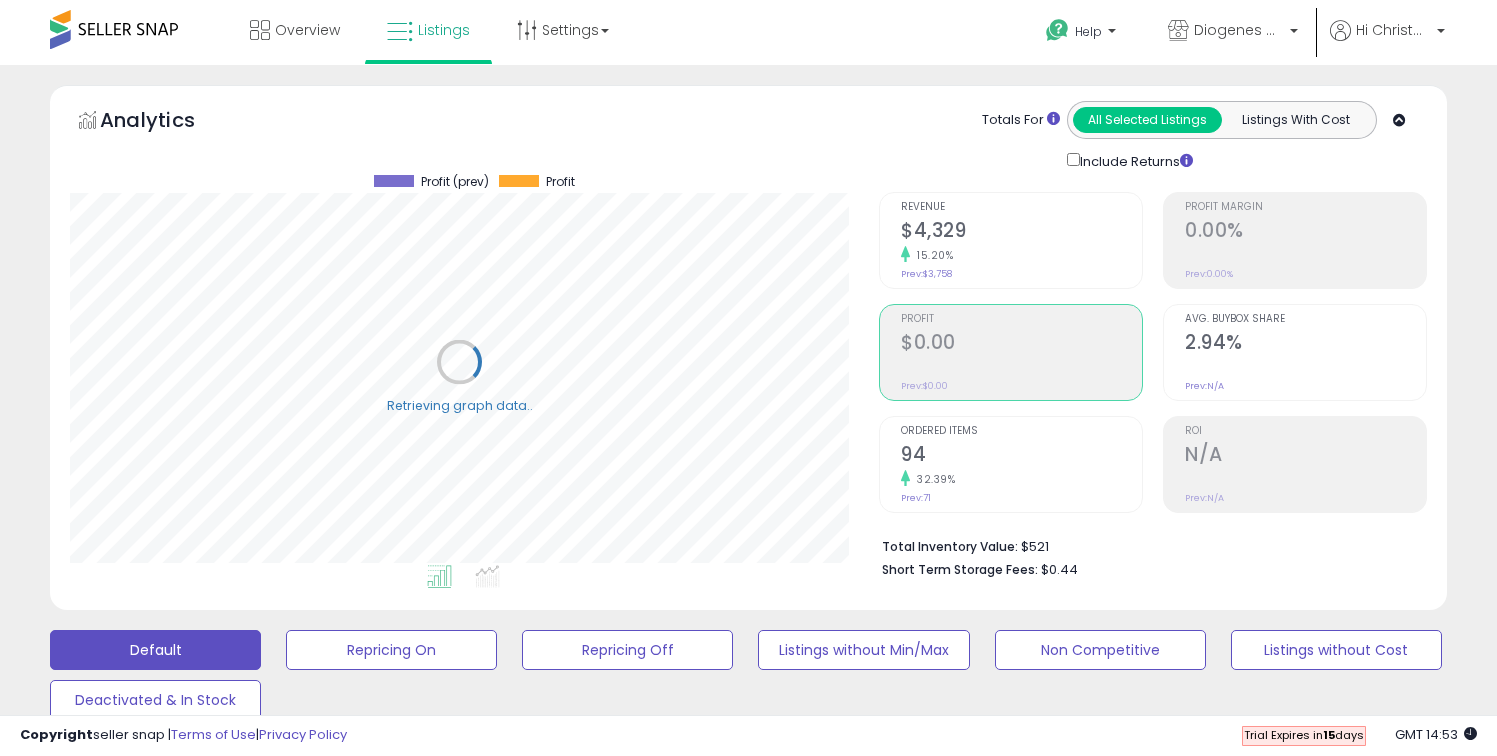 scroll, scrollTop: 999590, scrollLeft: 999191, axis: both 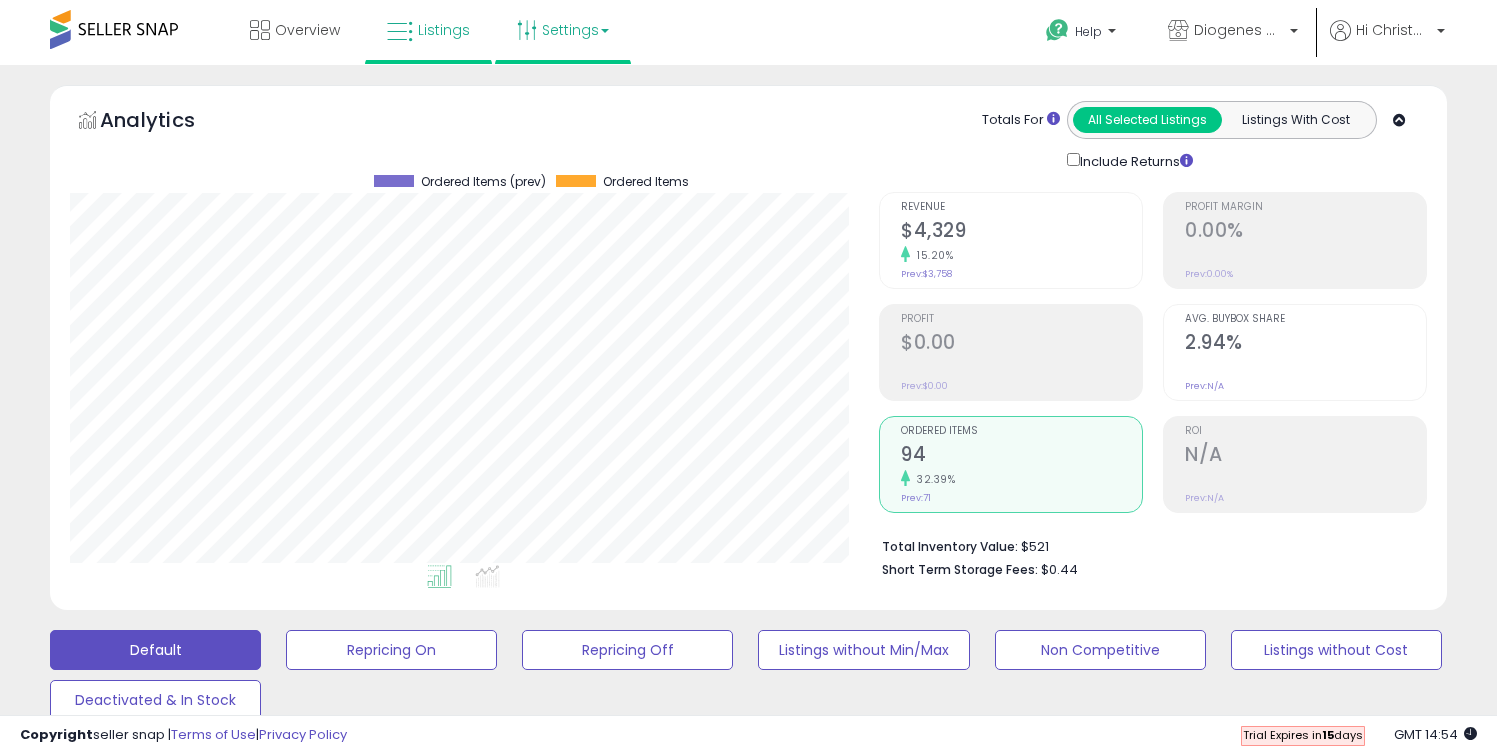 click on "Settings" at bounding box center (563, 30) 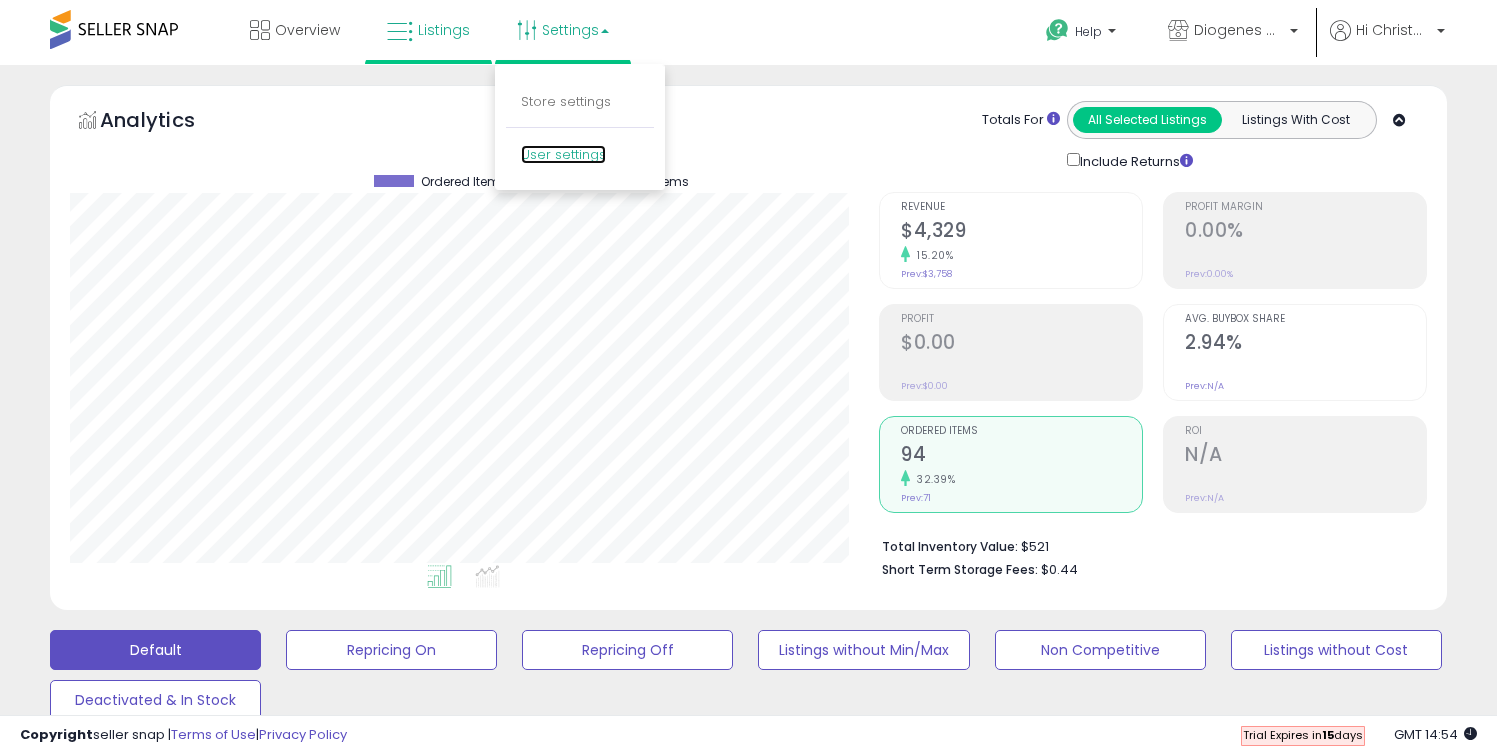 click on "User
settings" at bounding box center [563, 154] 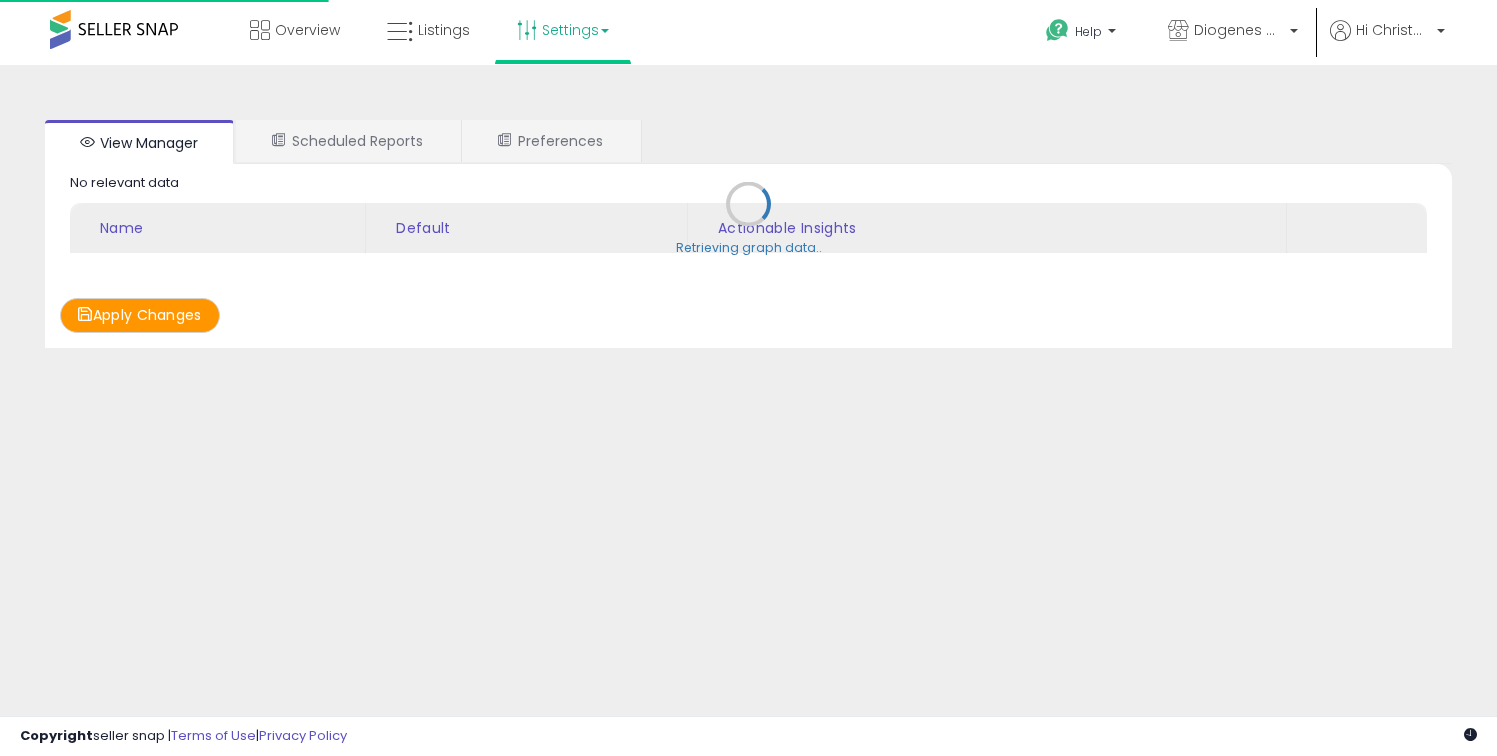 scroll, scrollTop: 0, scrollLeft: 0, axis: both 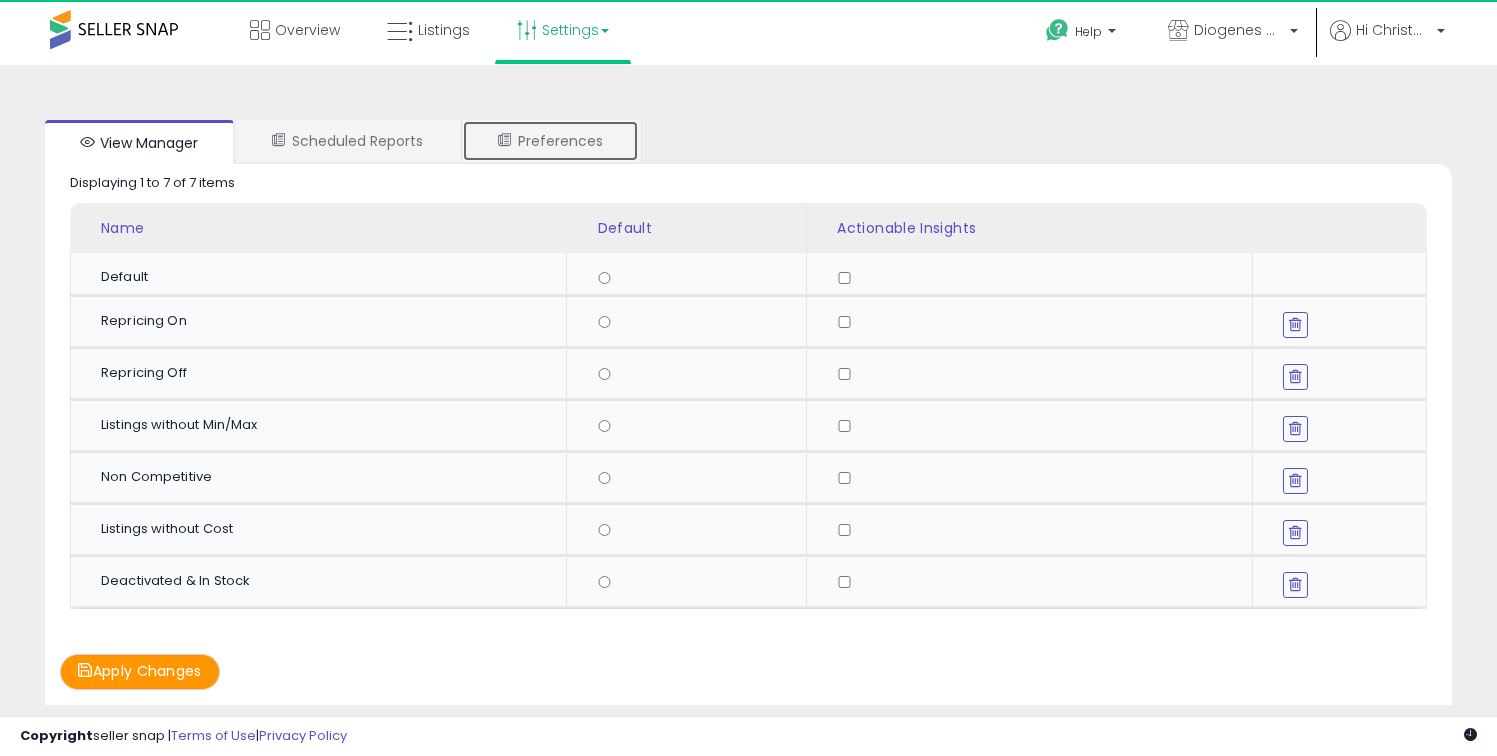click on "Preferences" at bounding box center (550, 141) 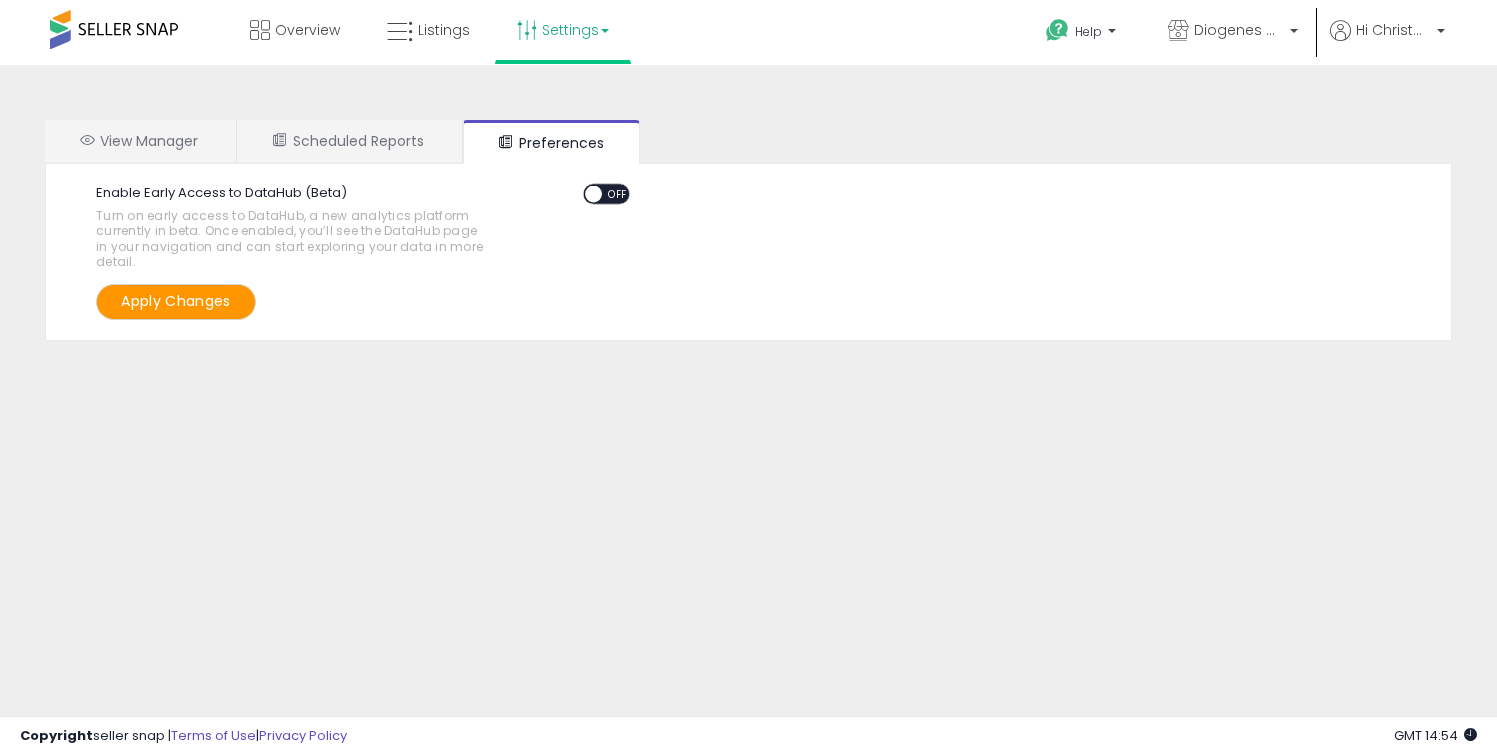 click on "ON   OFF" at bounding box center [584, 194] 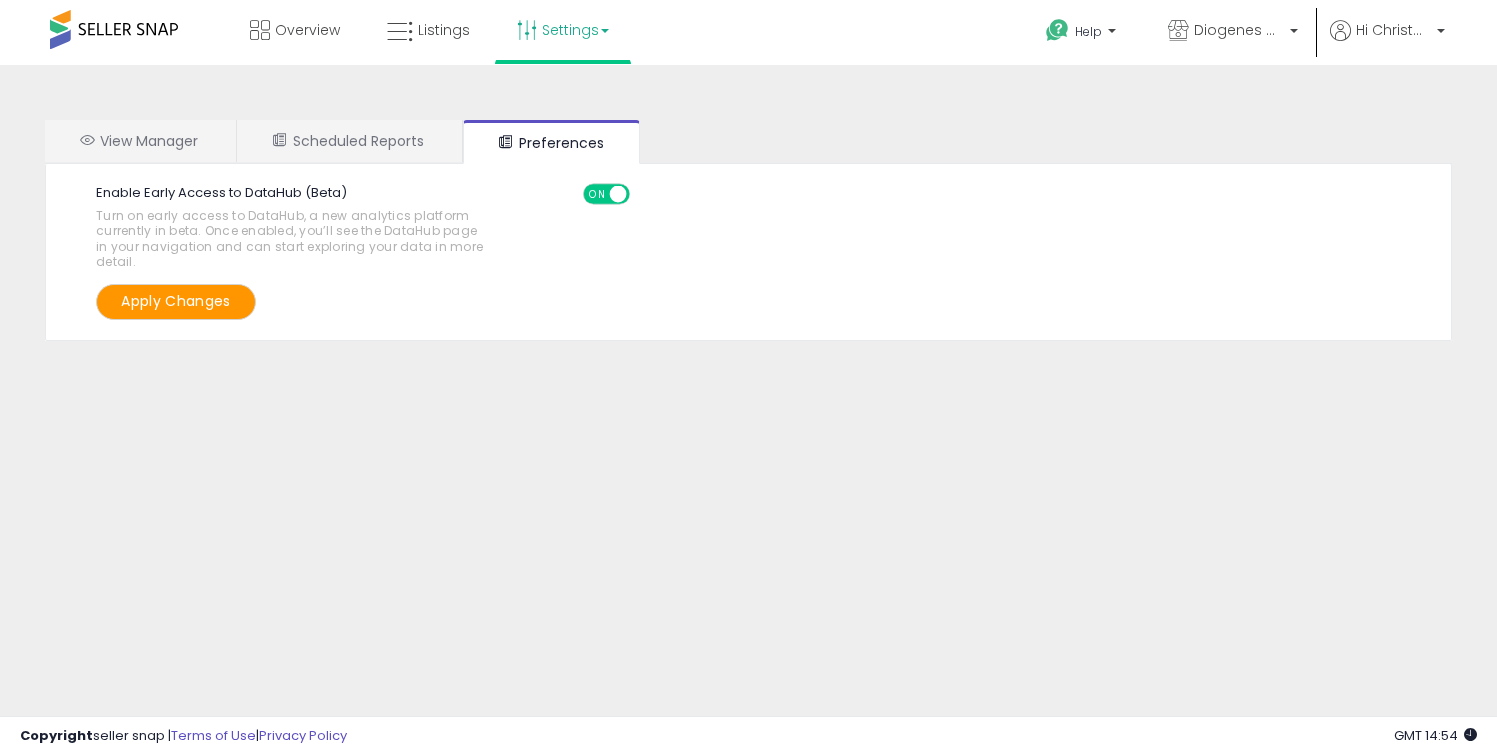 click on "Apply Changes" at bounding box center (176, 301) 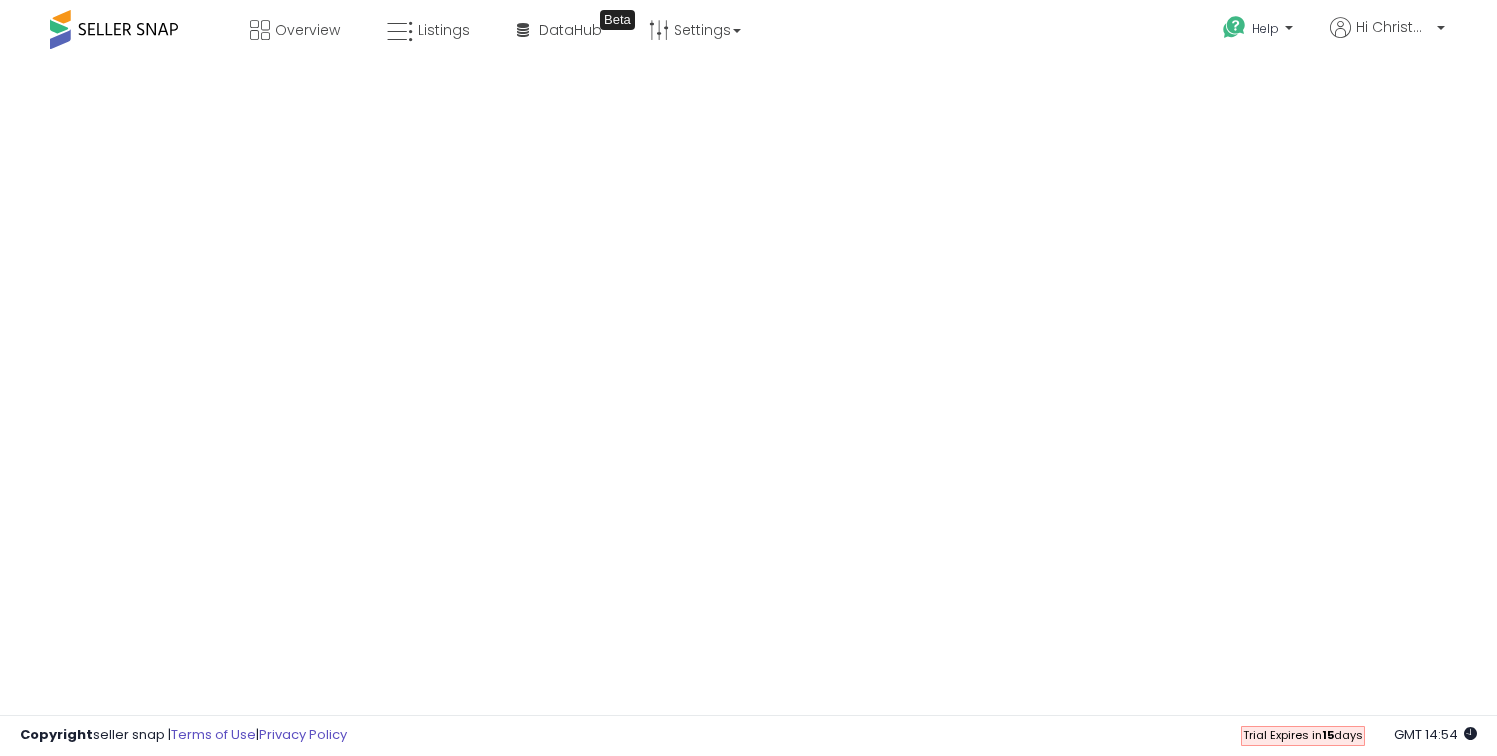 scroll, scrollTop: 0, scrollLeft: 0, axis: both 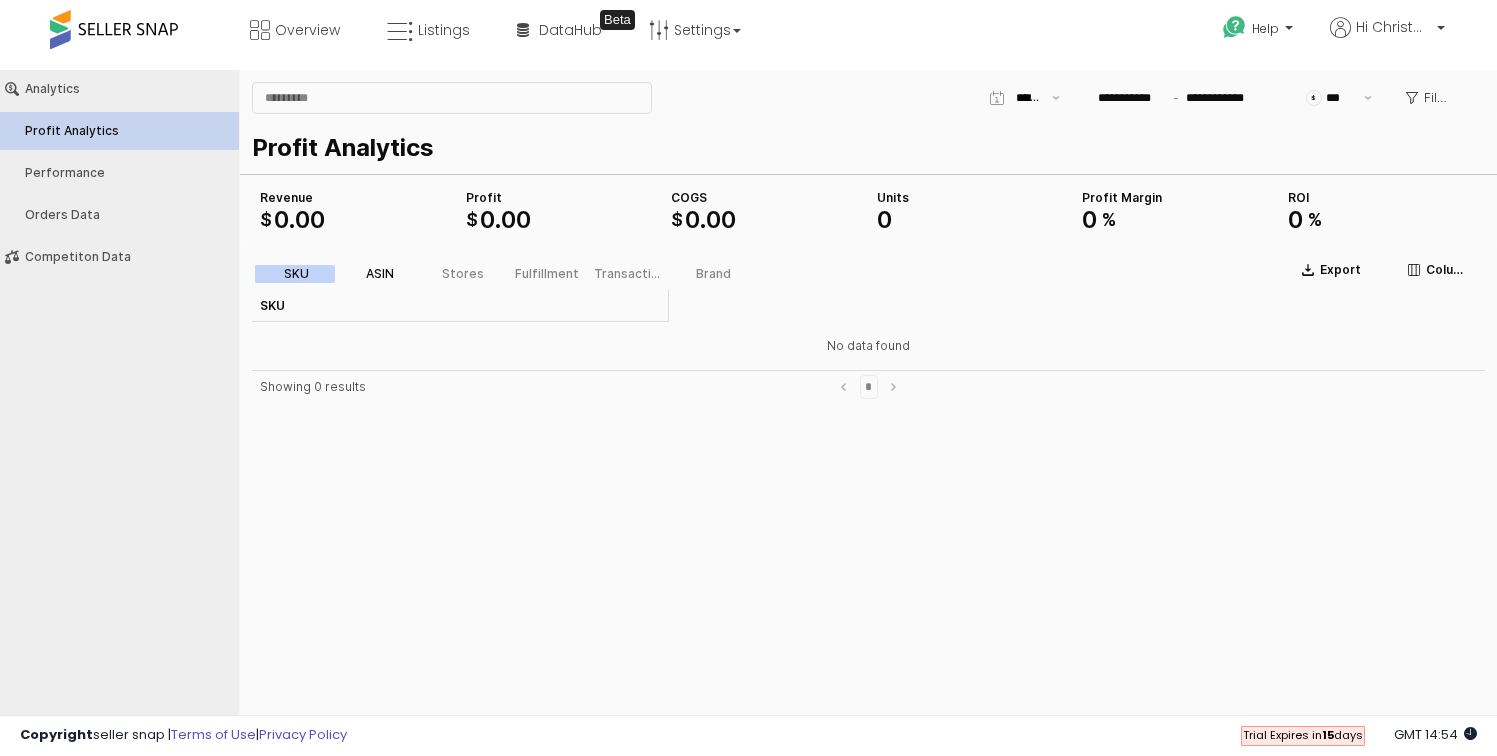 click on "ASIN" at bounding box center (380, 274) 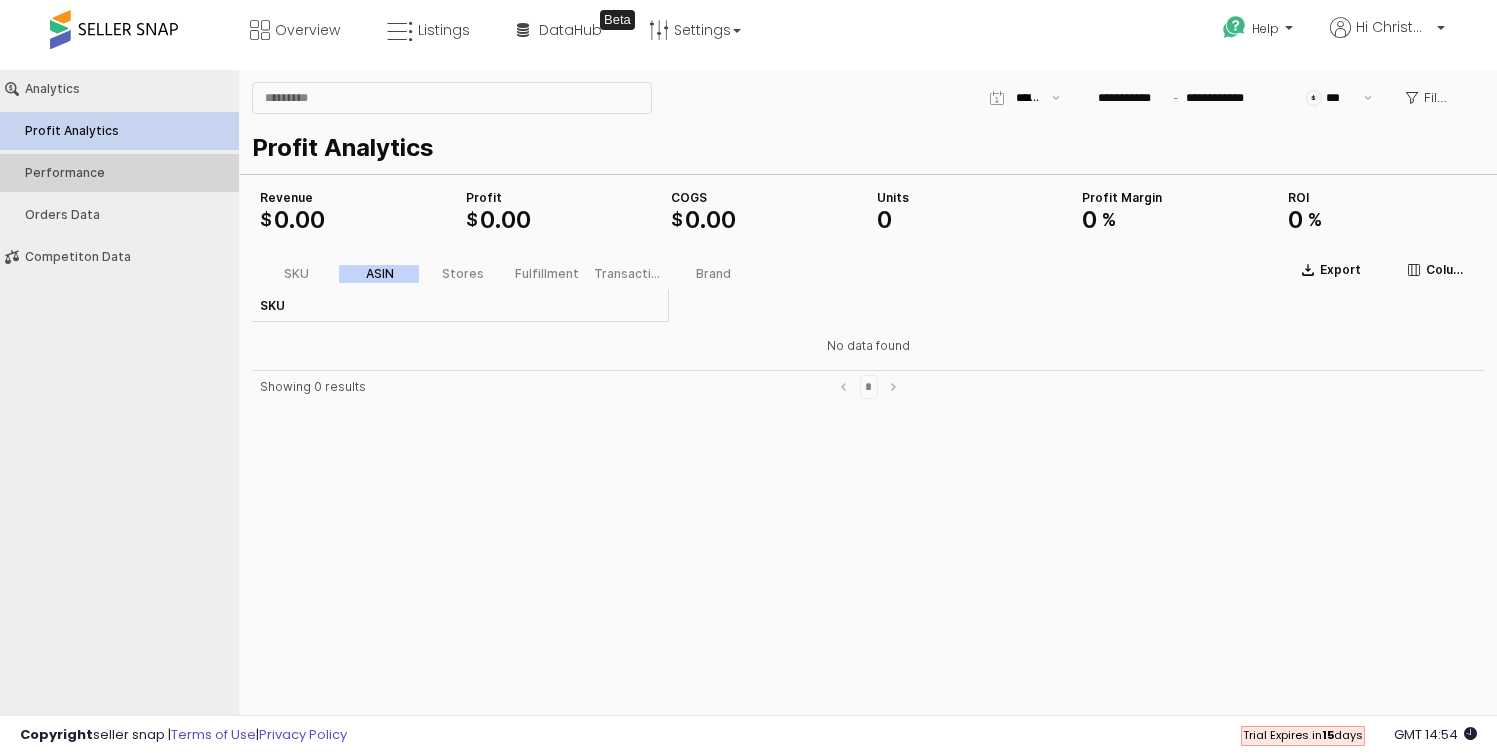 click on "Performance" at bounding box center (119, 173) 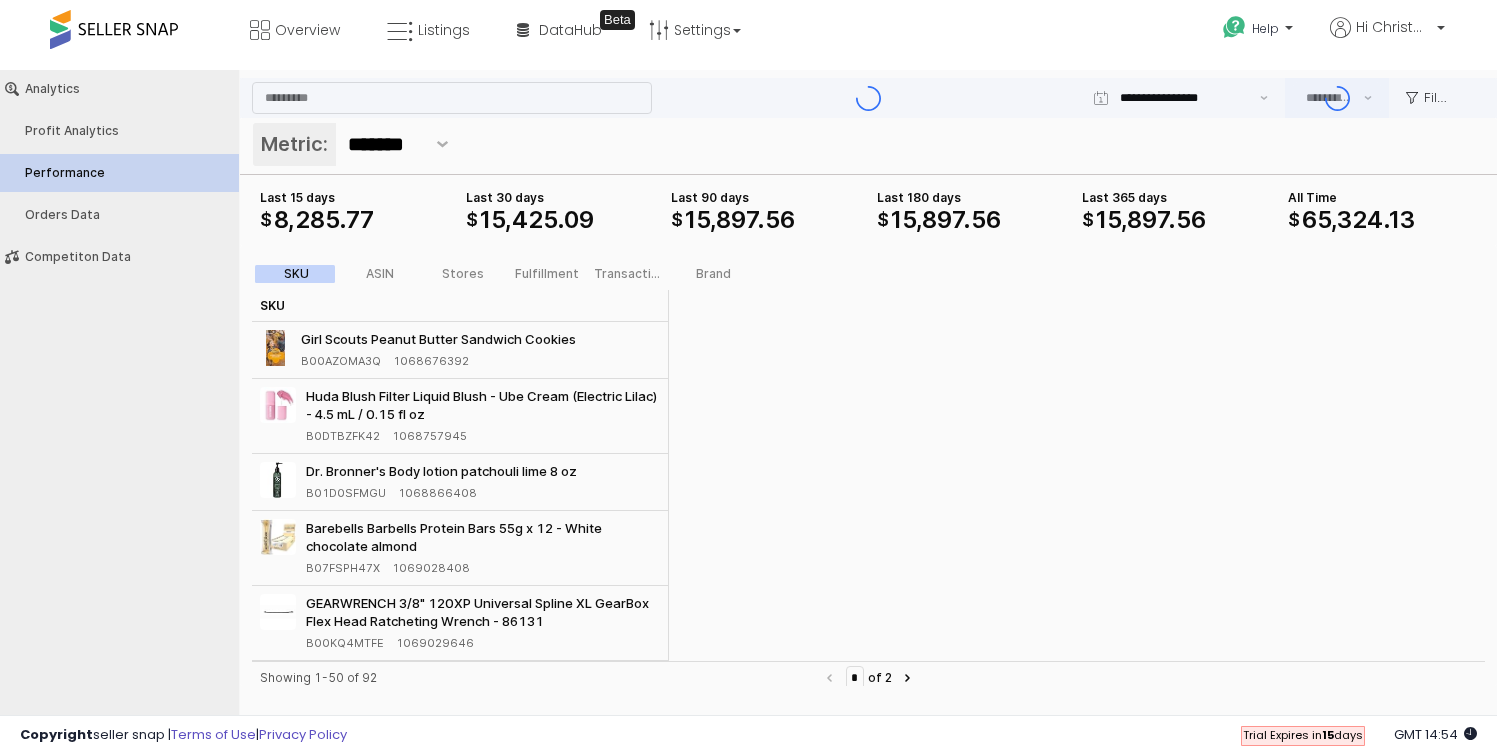 type on "***" 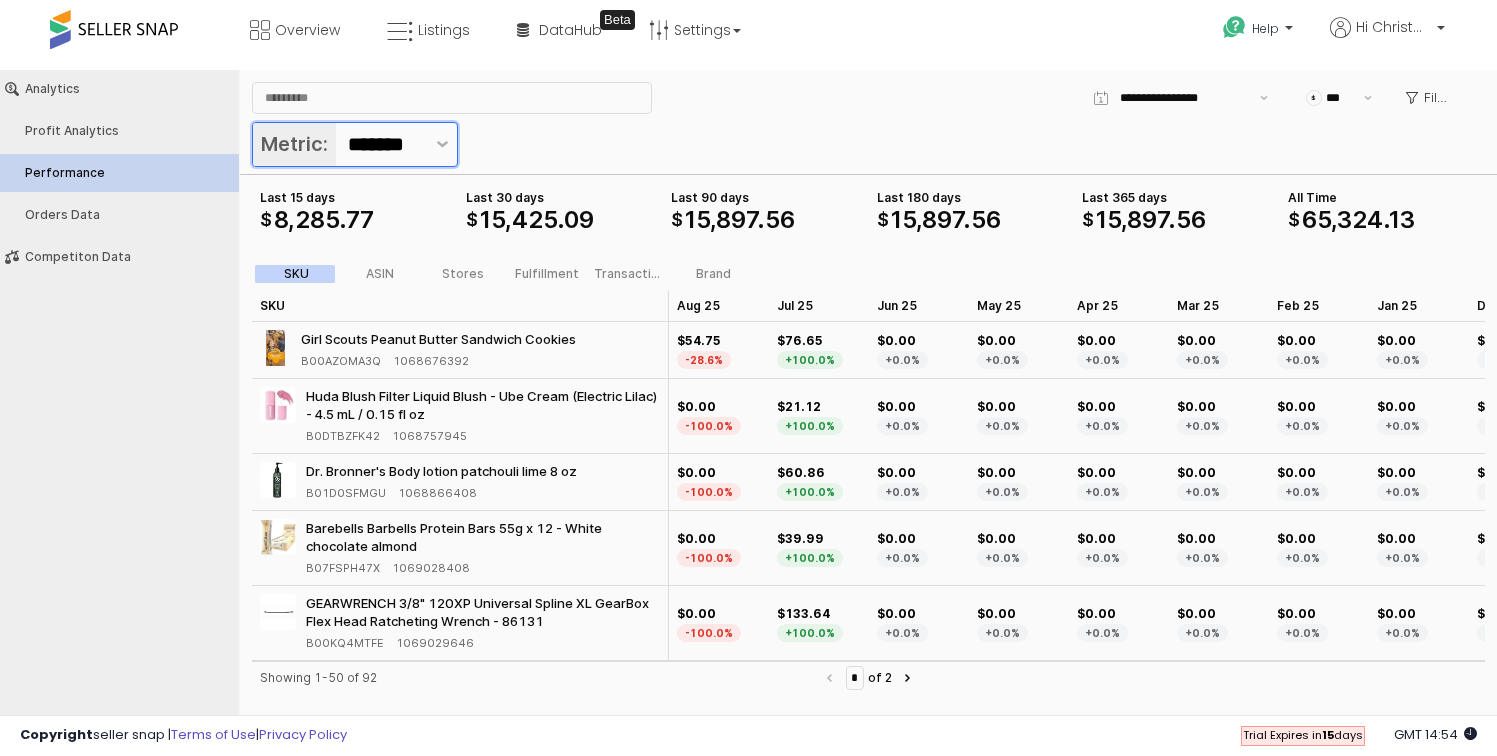 click on "*******" at bounding box center [395, 144] 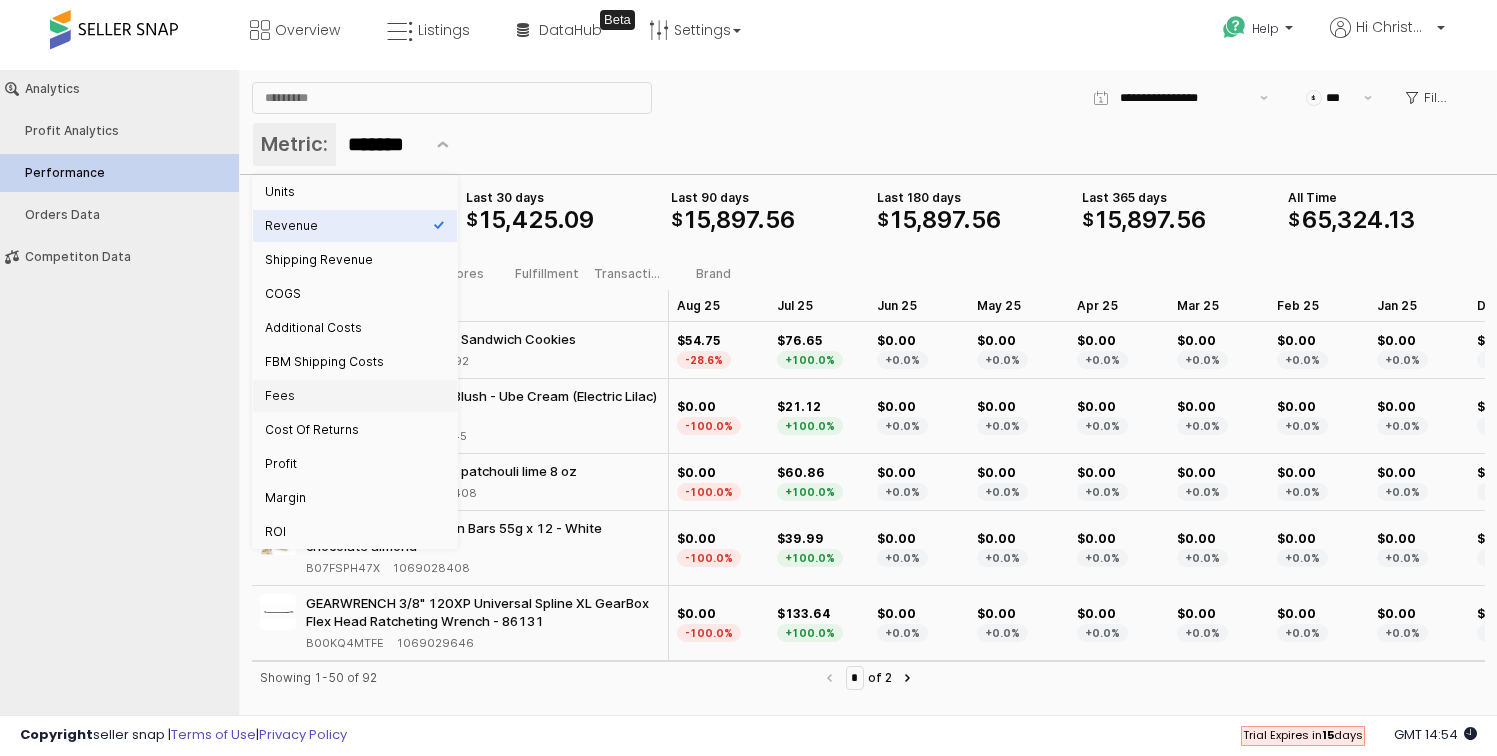 click on "SKU ASIN Stores Fulfillment Transaction Brand SKU SKU Aug 25 Aug 25 Jul 25 Jul 25 Jun 25 Jun 25 May 25 May 25 Apr 25 Apr 25 Mar 25 Mar 25 Feb 25 Feb 25 Jan 25 Jan 25 Dec 24 Dec 24 Nov 24 Nov 24 Oct 24 Oct 24
Girl Scouts Peanut Butter Sandwich Cookies
B00AZOMA3Q
1068676392
$54.75
-28.6%
$76.65
+100.0%
$0.00
+0.0%
$0.00
+0.0%
$0.00
+0.0%
$0.00
+0.0%
$0.00
+0.0%
$0.00
+0.0%
$0.00
+0.0%
$0.00
+0.0%
$0.00" at bounding box center [868, 610] 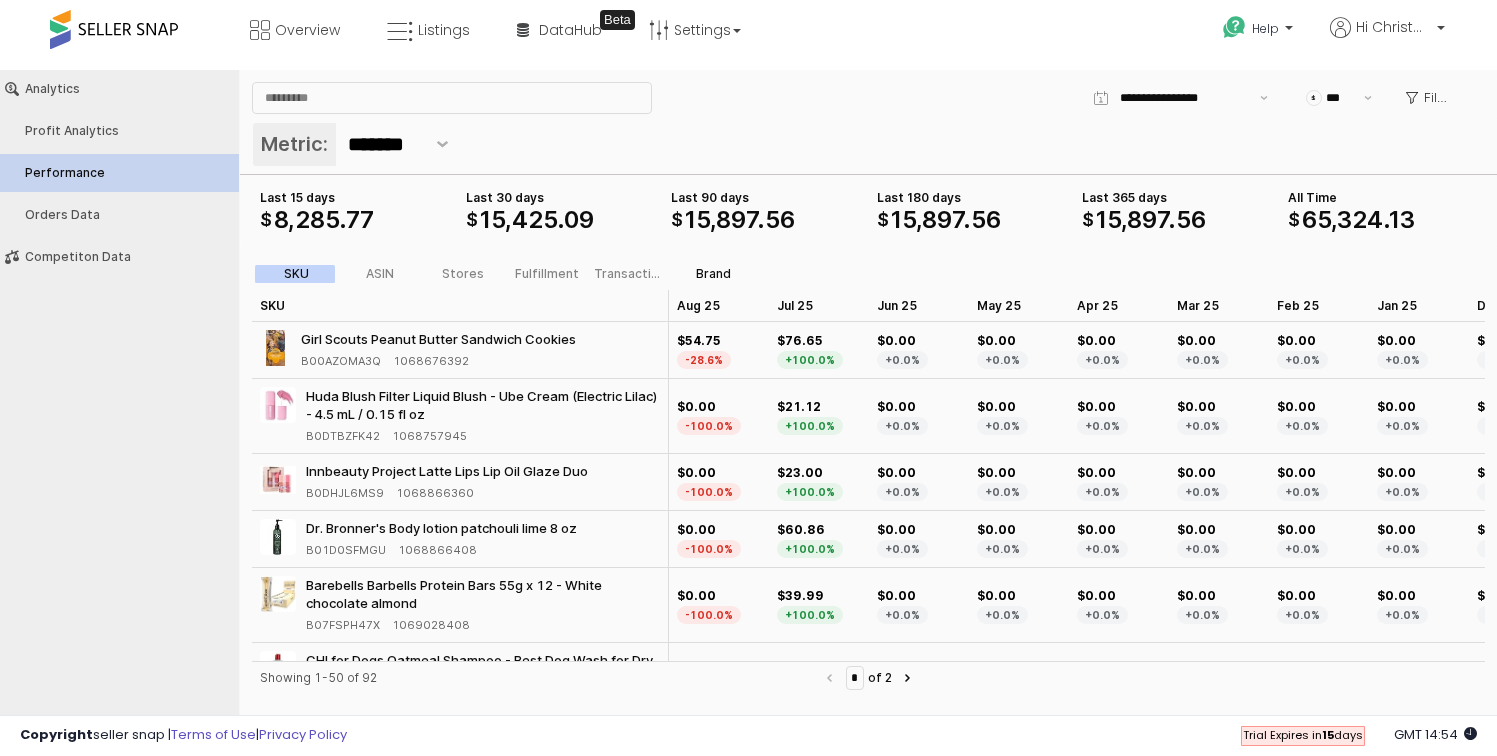 click on "Brand" at bounding box center [713, 274] 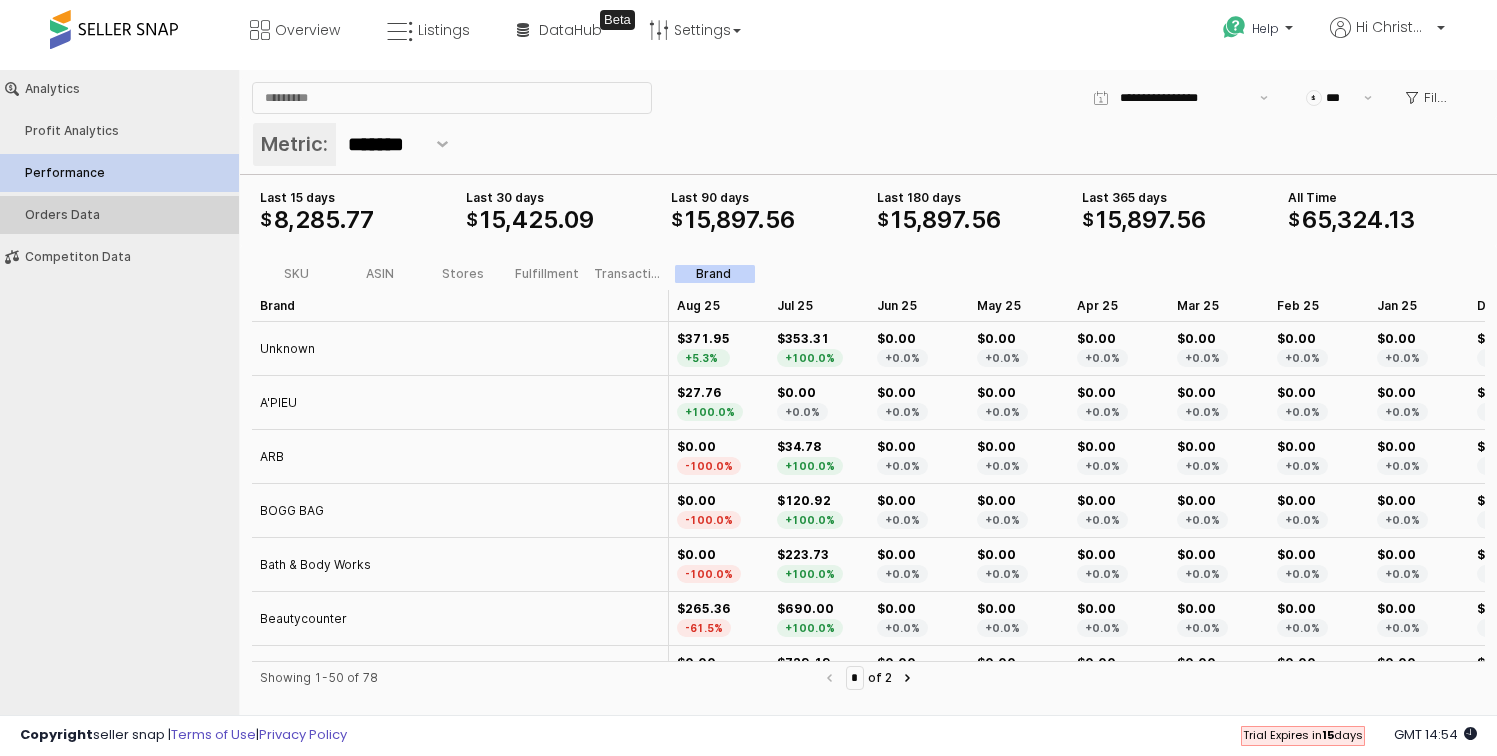 click on "Orders Data" at bounding box center (119, 215) 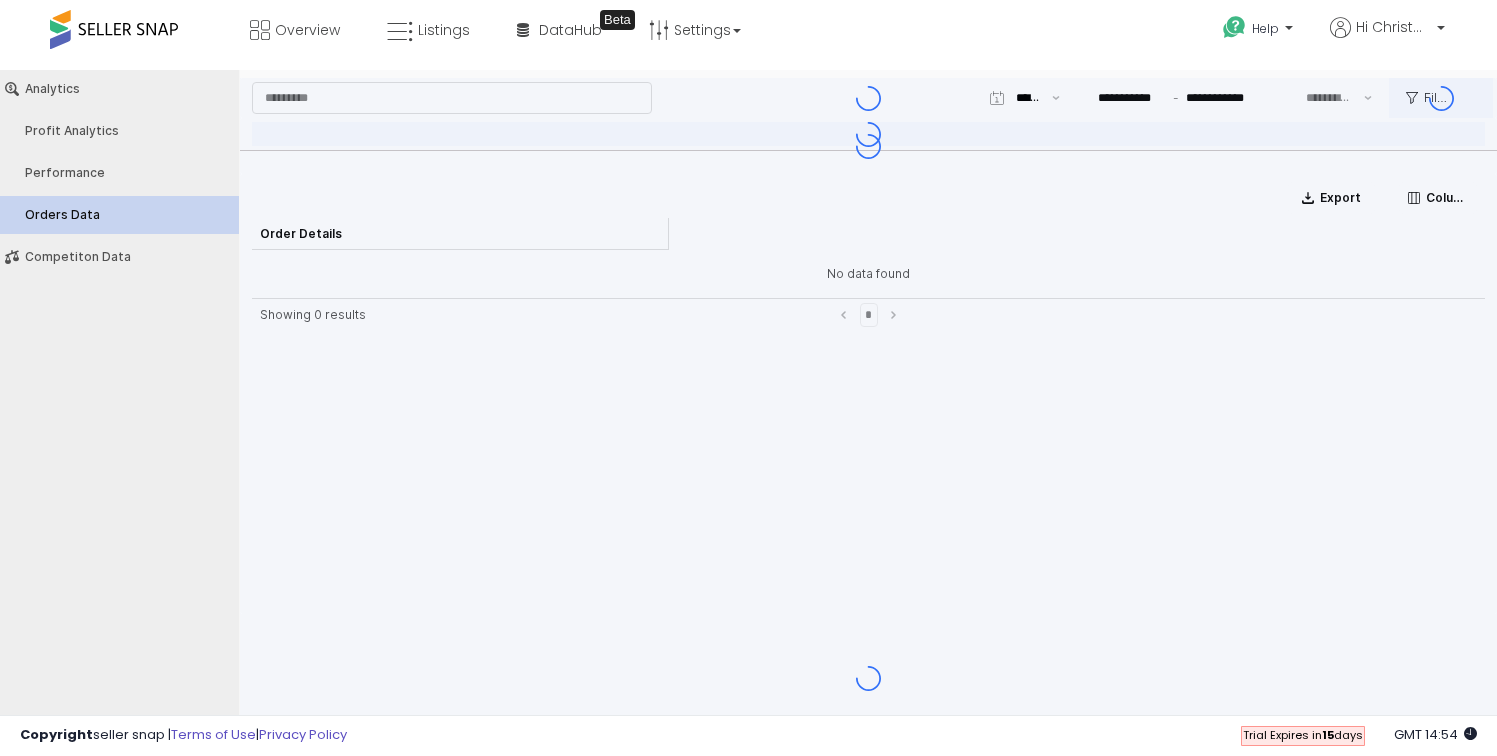 type on "***" 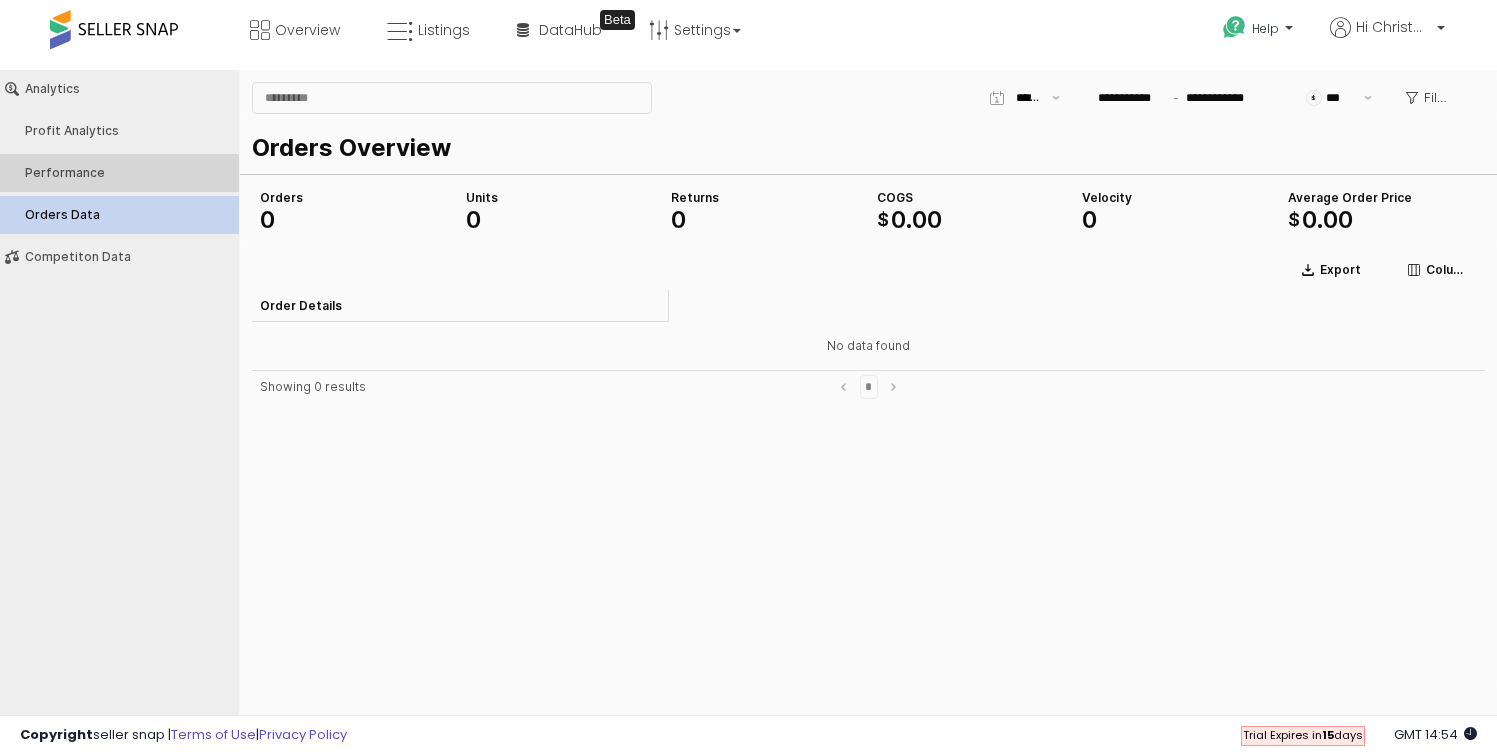 click on "Performance" at bounding box center (129, 173) 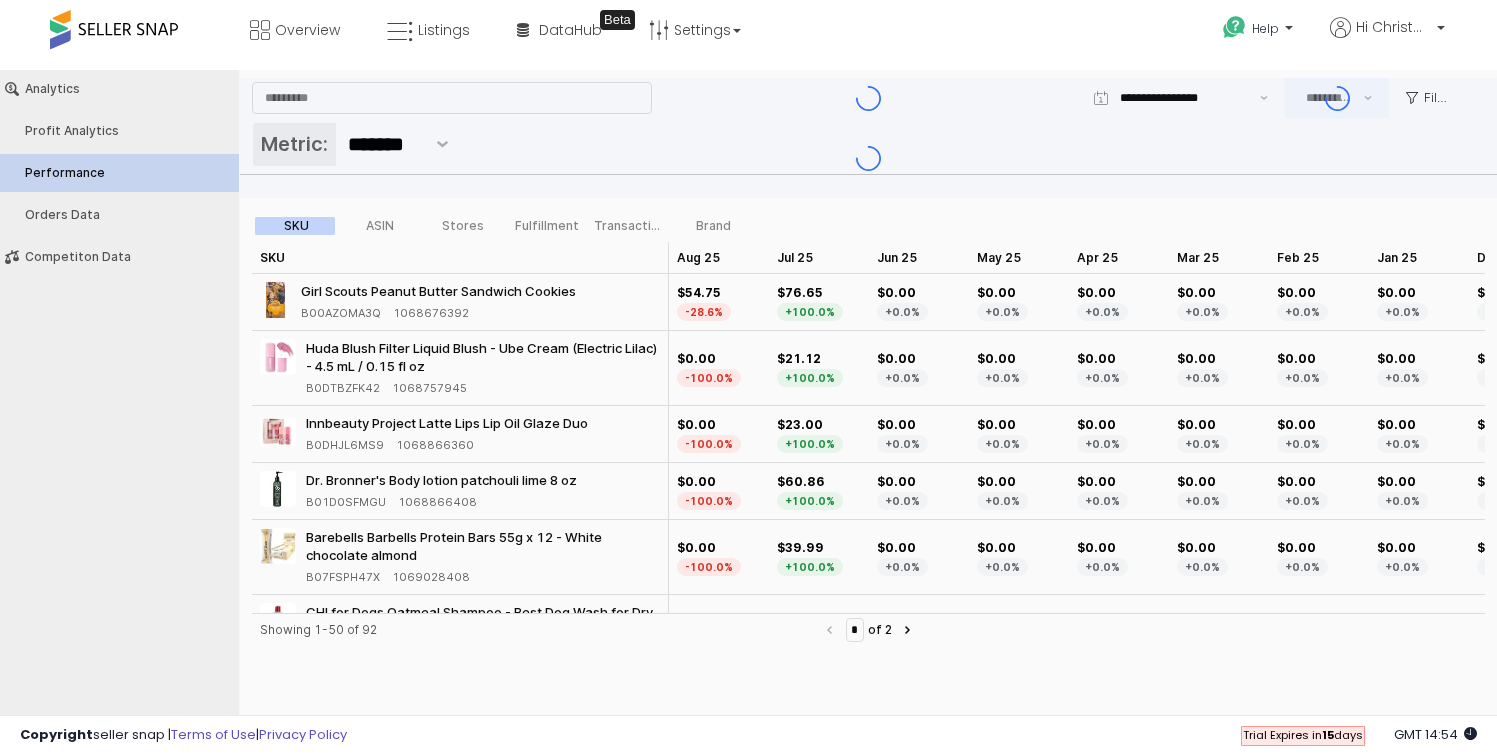 type on "***" 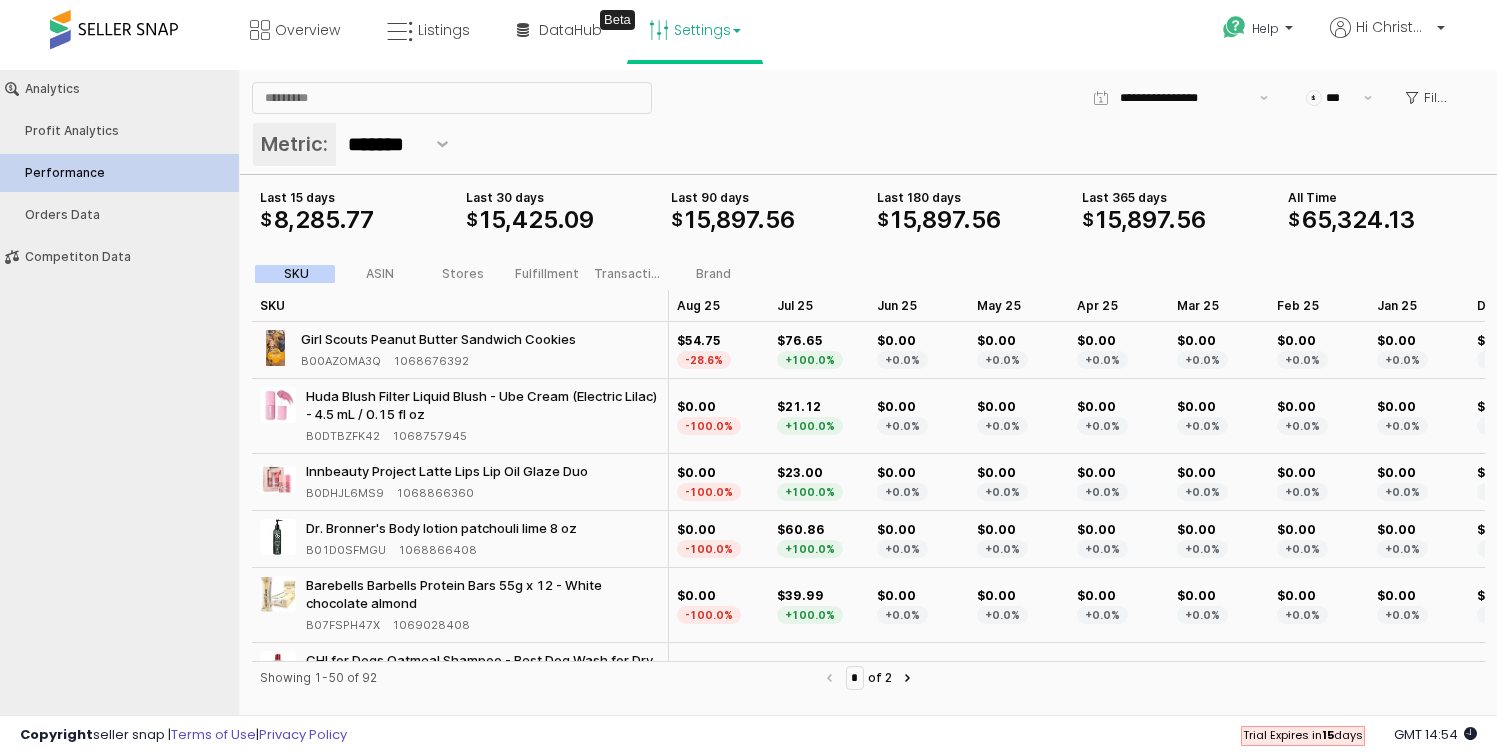 click on "Settings" at bounding box center [695, 30] 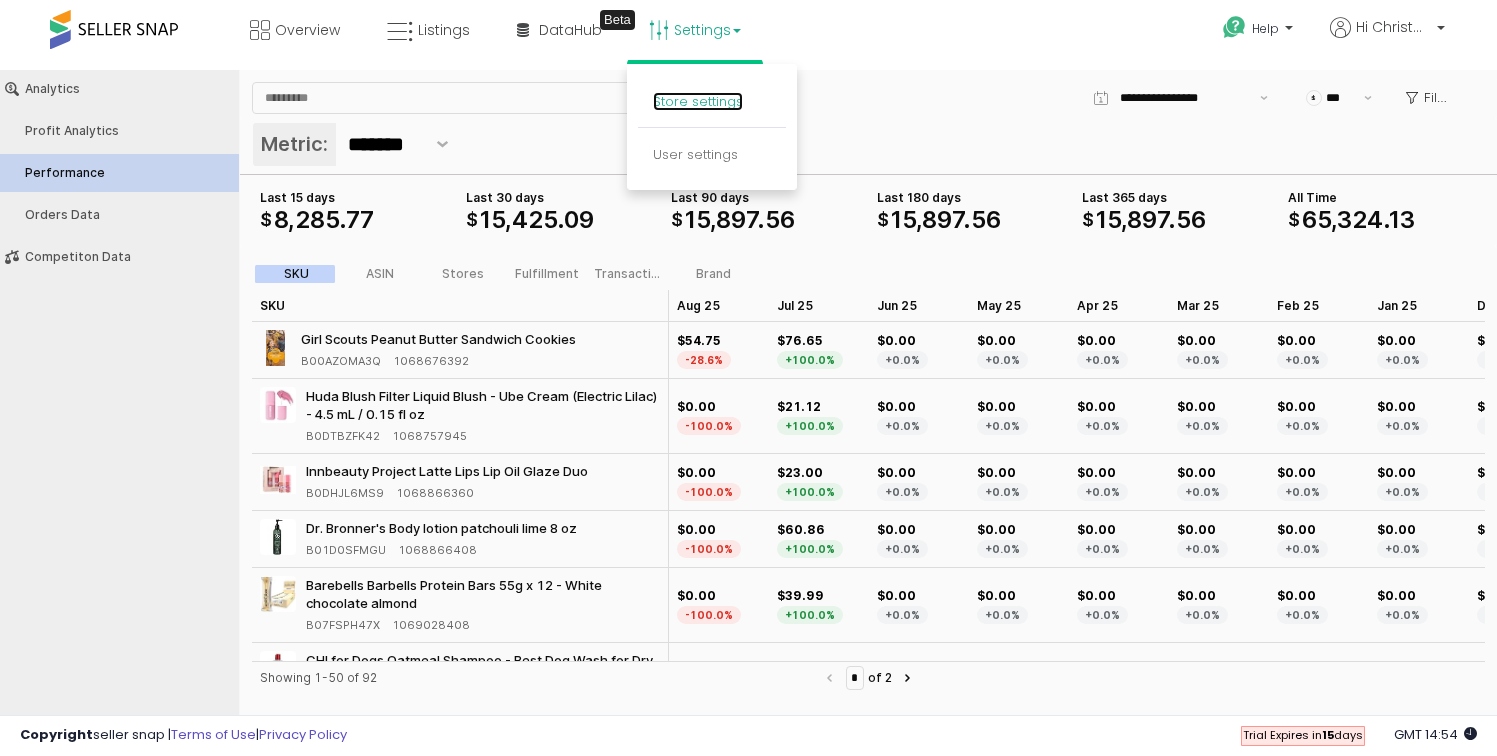 click on "Store
settings" at bounding box center [698, 101] 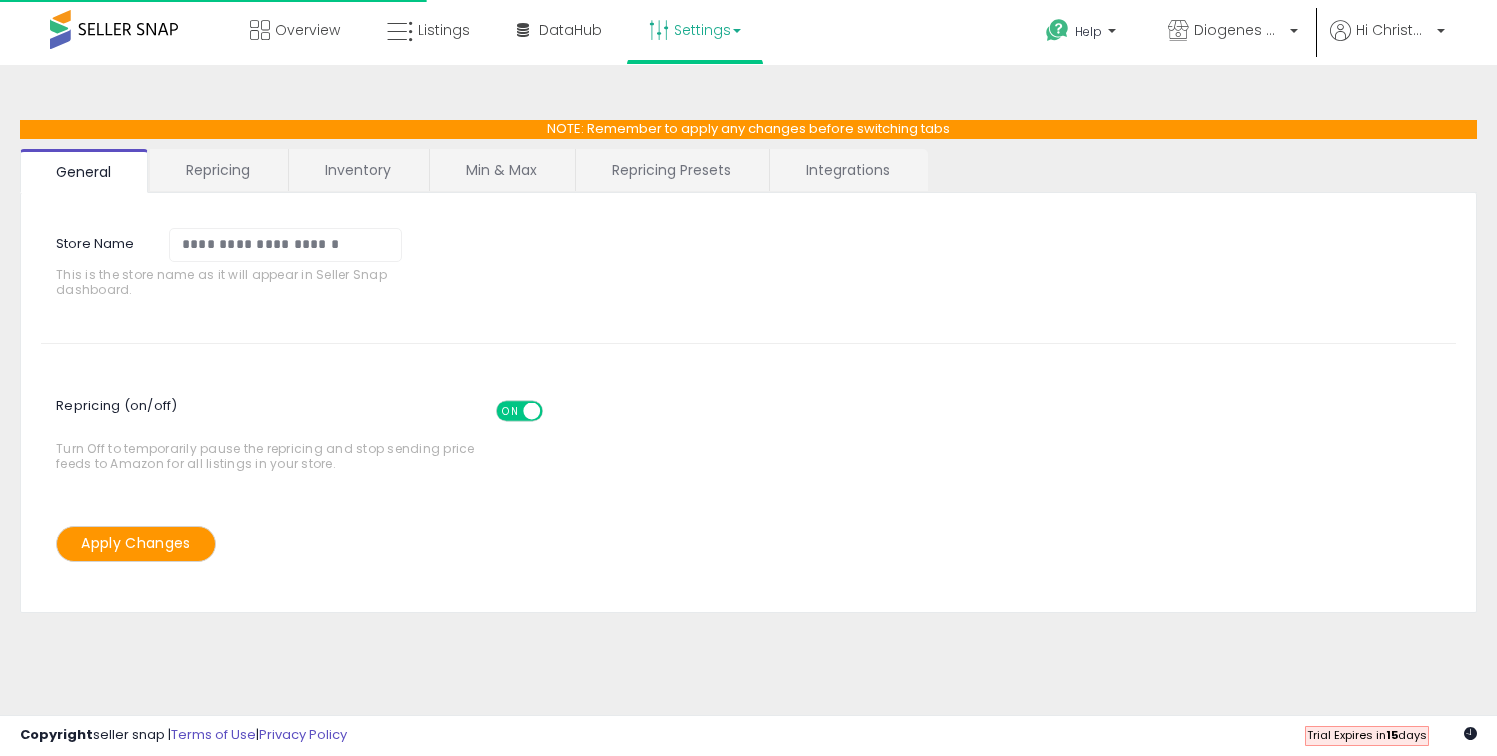 scroll, scrollTop: 0, scrollLeft: 0, axis: both 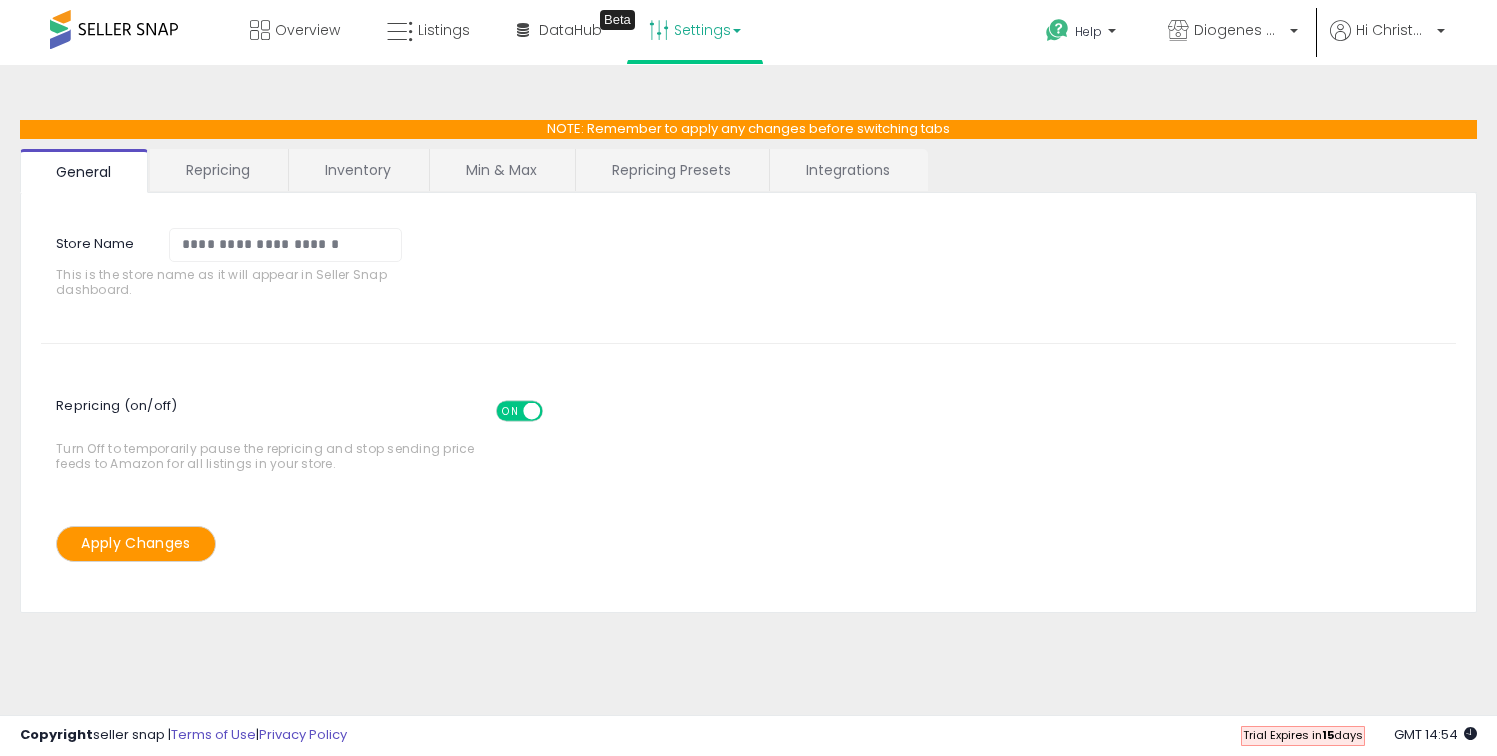 click on "Repricing Presets" at bounding box center [671, 170] 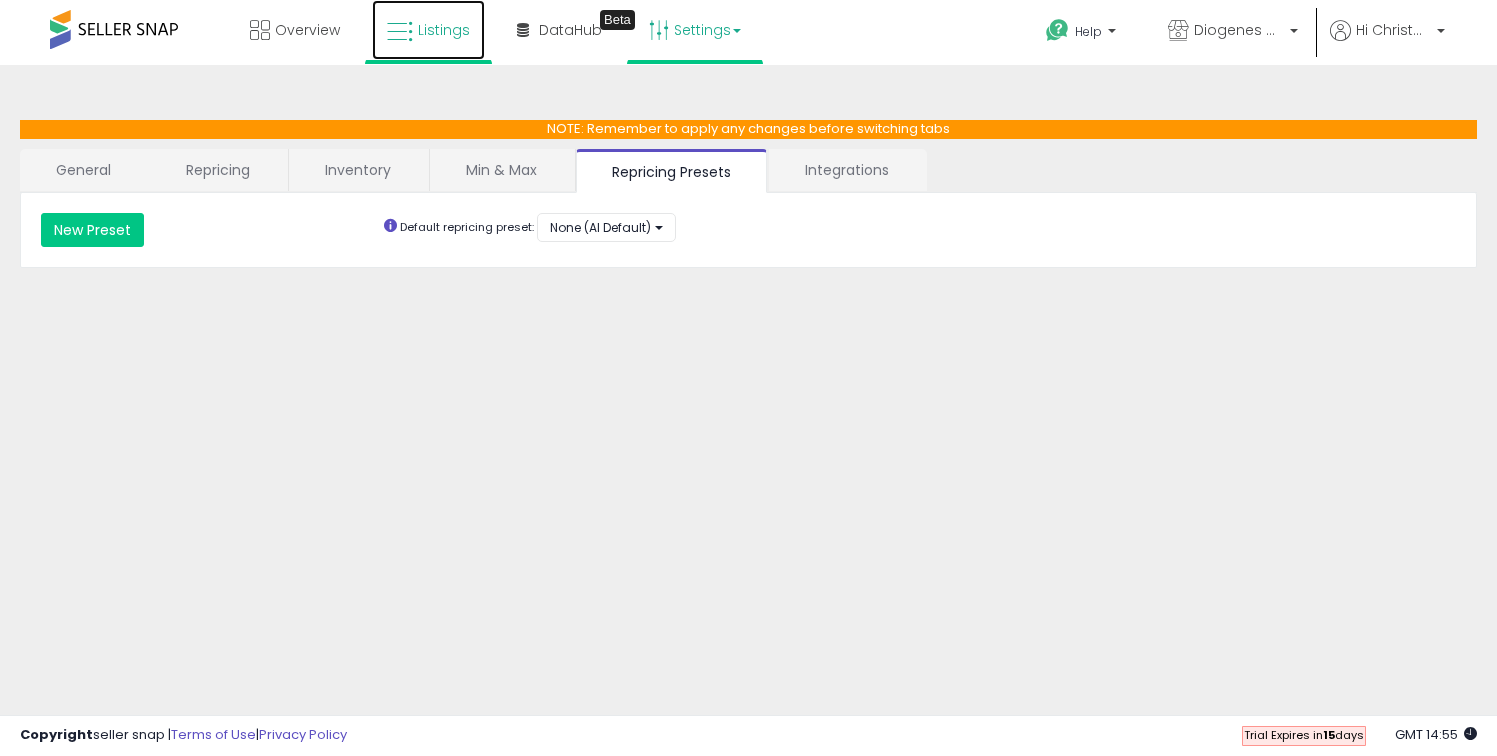 click on "Listings" at bounding box center [428, 30] 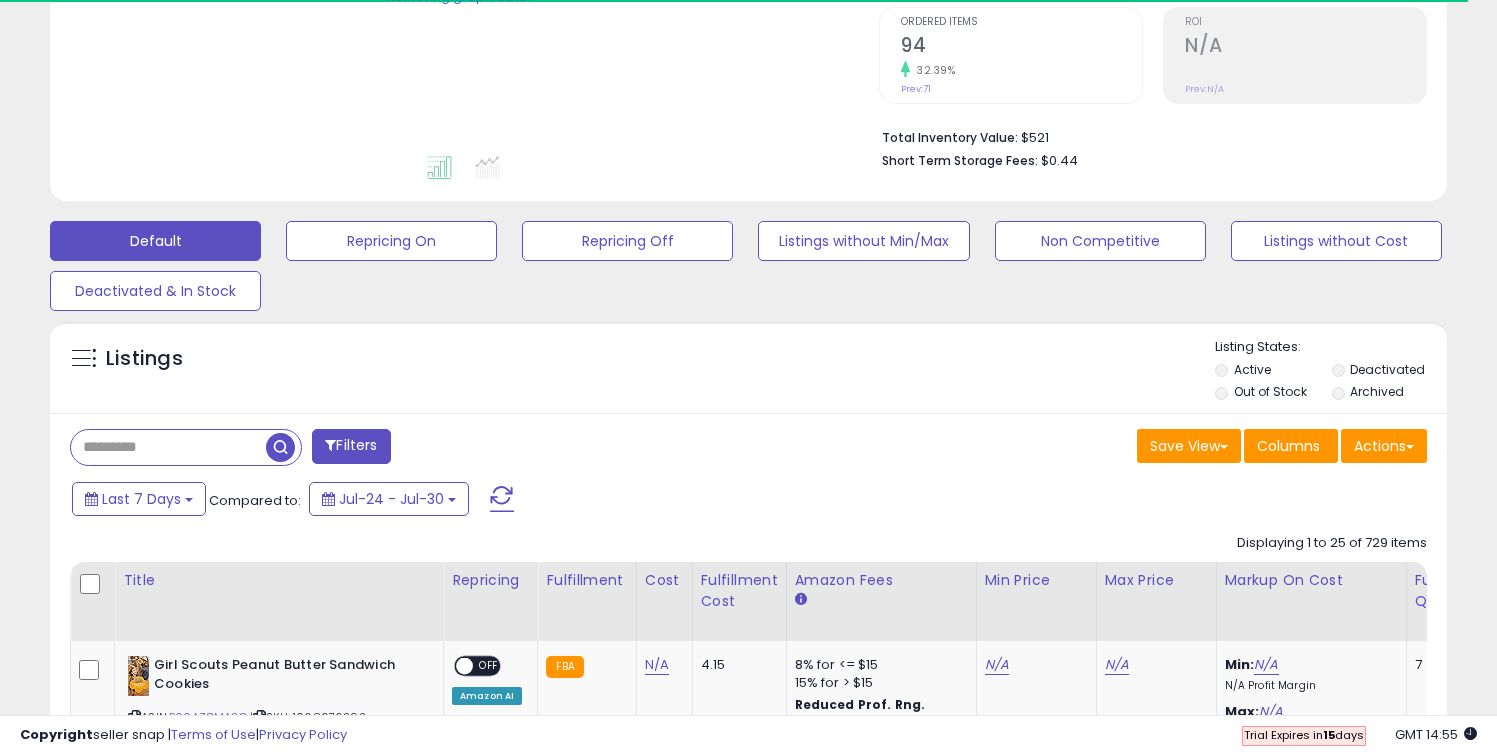 scroll, scrollTop: 429, scrollLeft: 0, axis: vertical 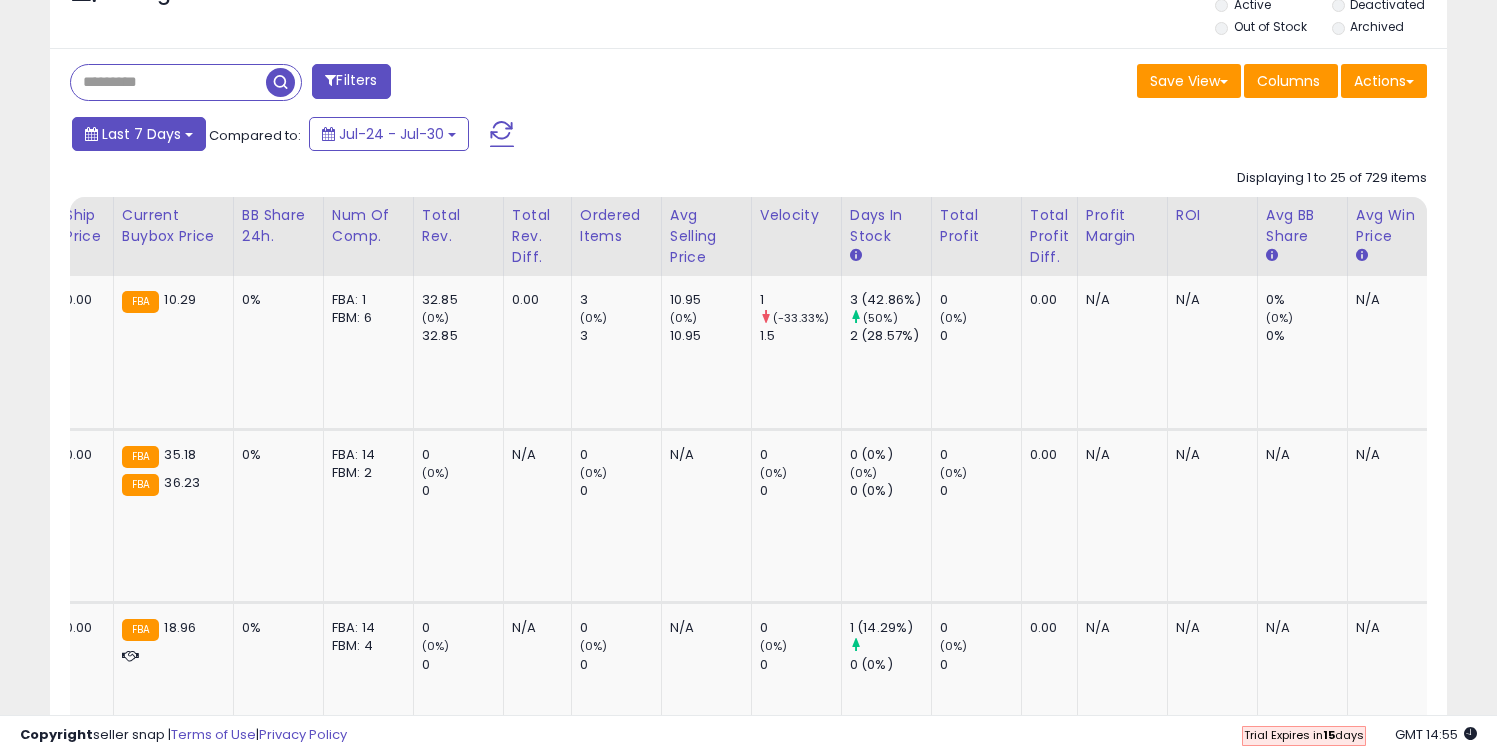 click on "Last 7 Days" at bounding box center (141, 134) 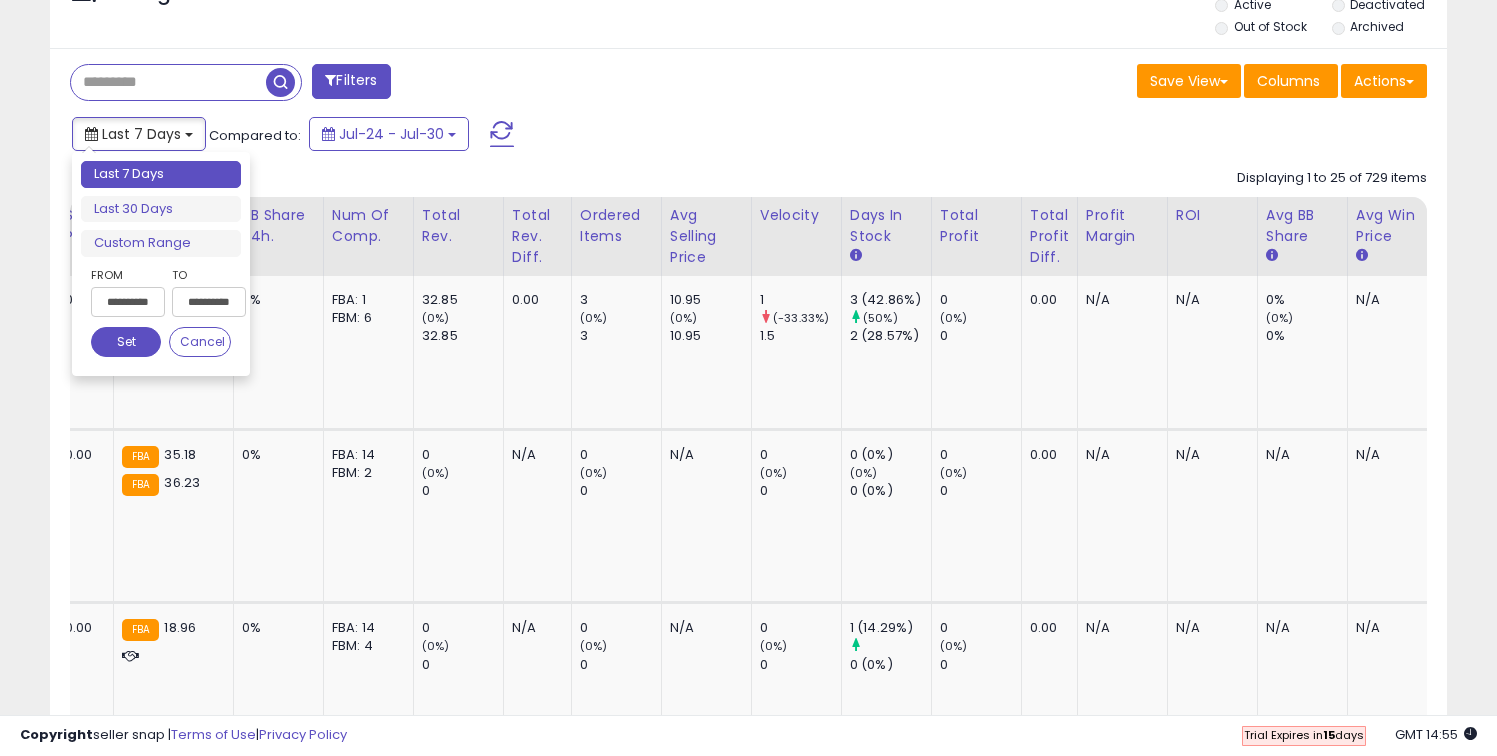 type on "**********" 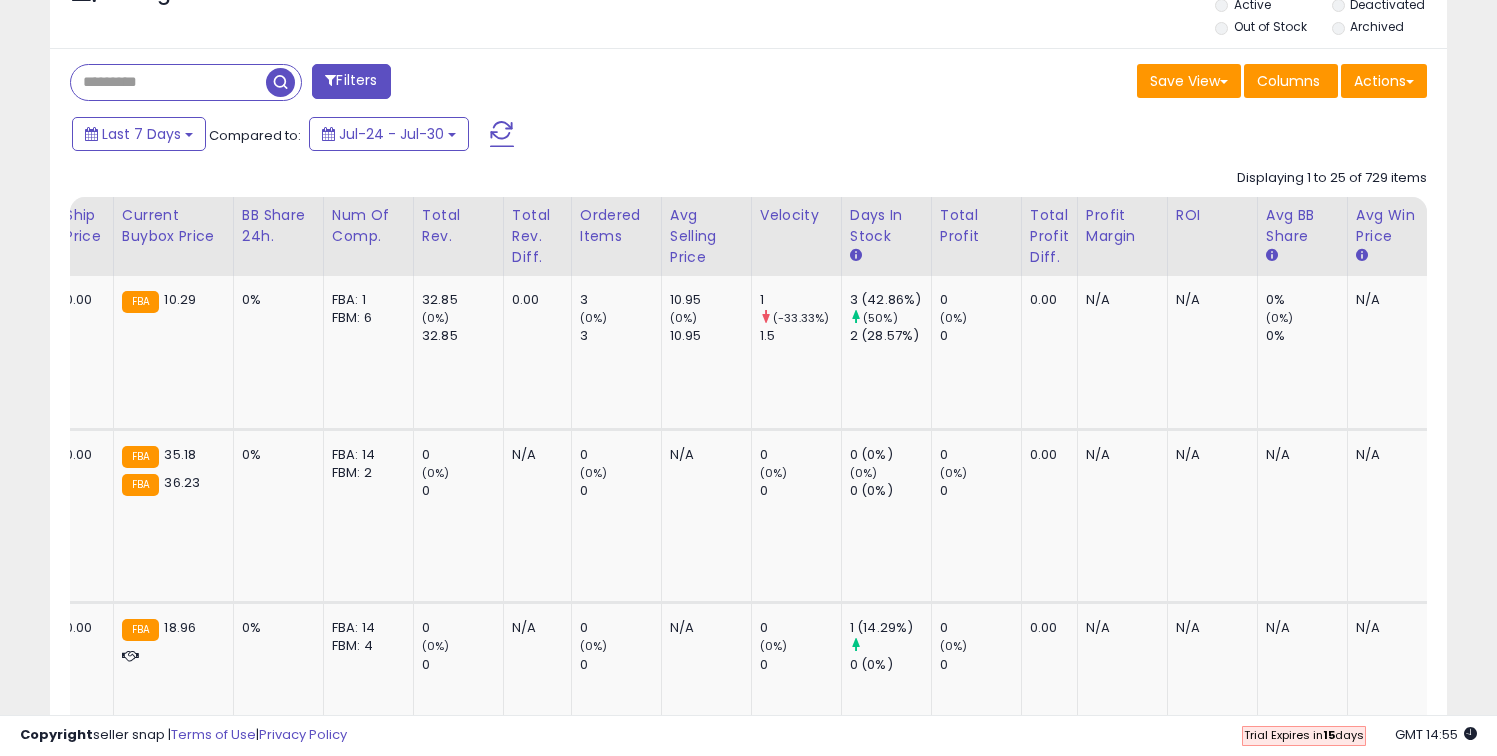 click on "Filters
Save View
Save As New View
Update Current View
Columns" at bounding box center (748, 2427) 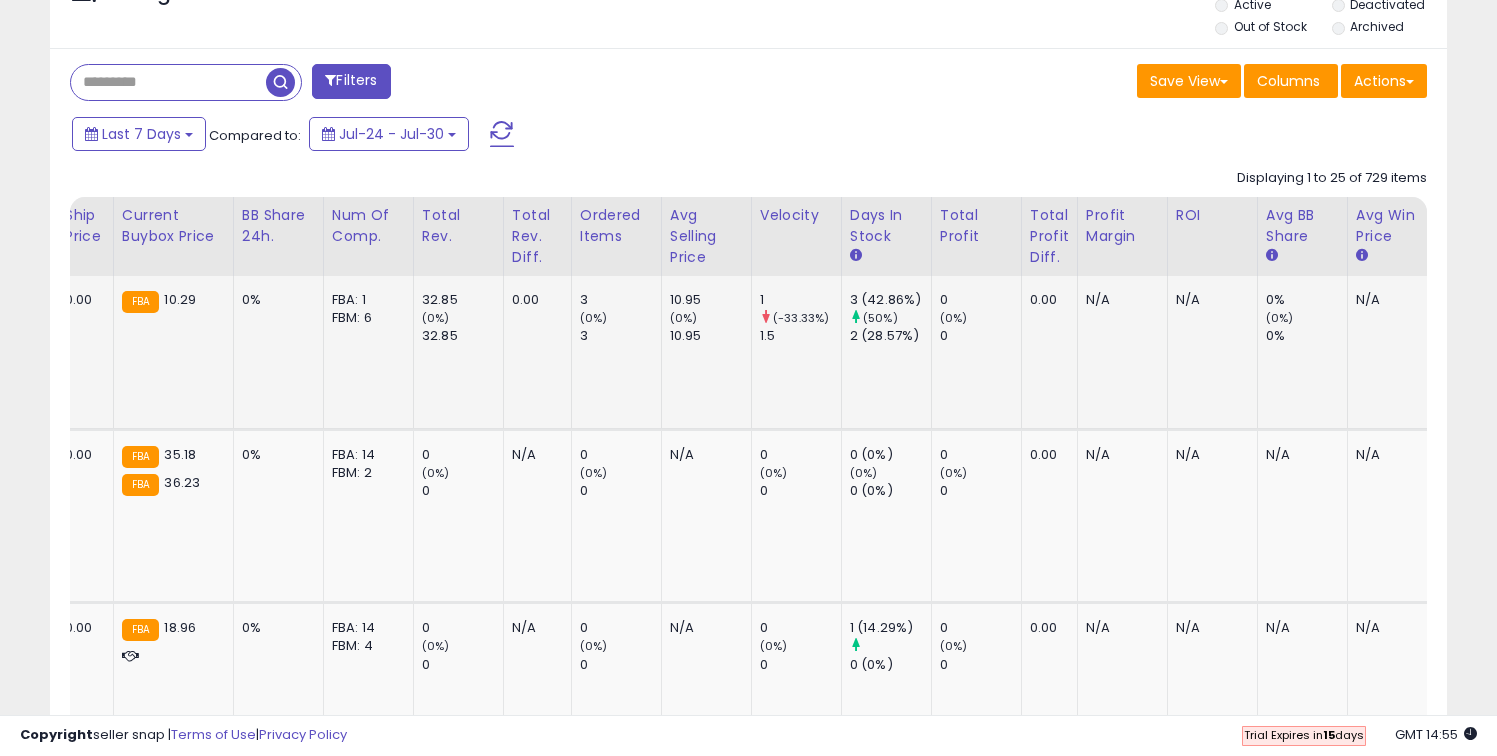 scroll, scrollTop: 0, scrollLeft: 762, axis: horizontal 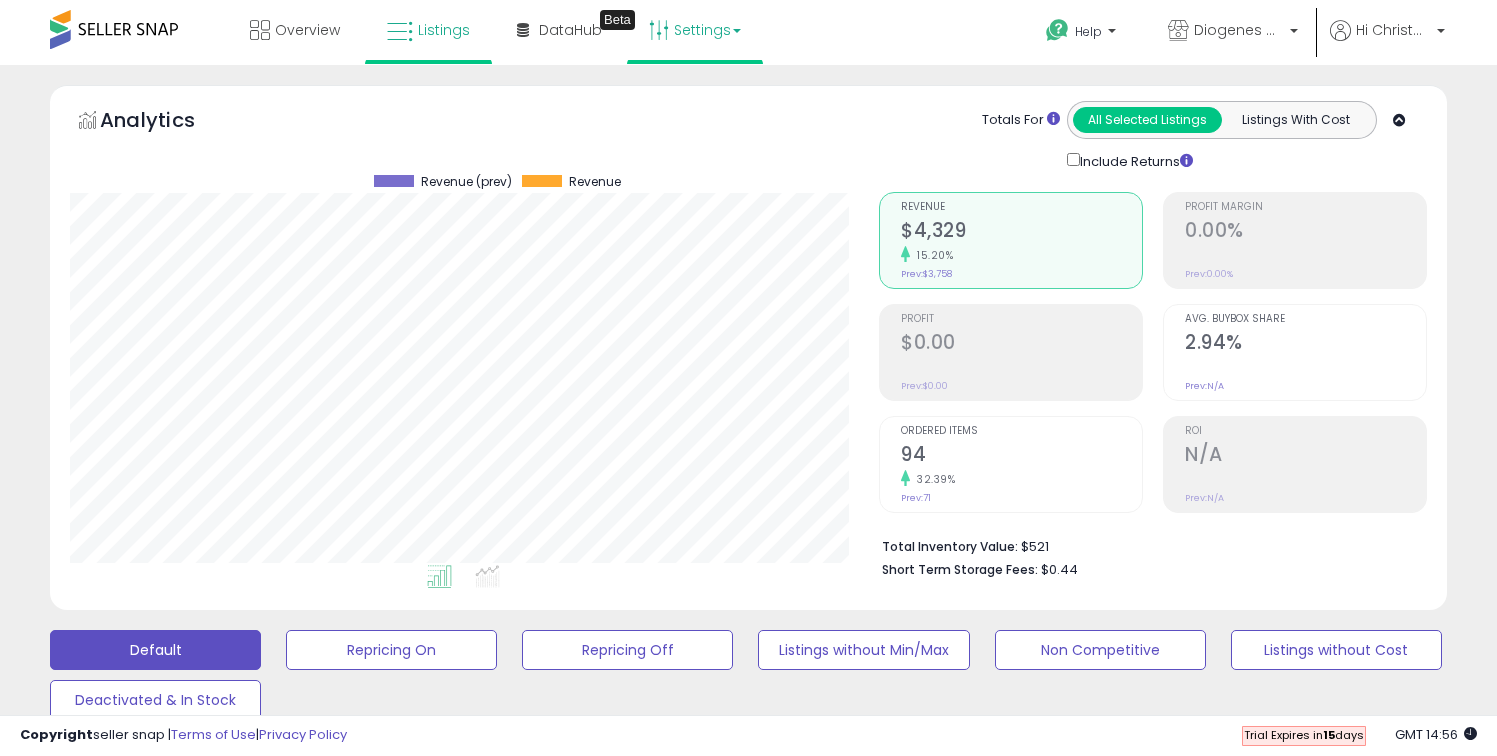 click on "Settings" at bounding box center (695, 30) 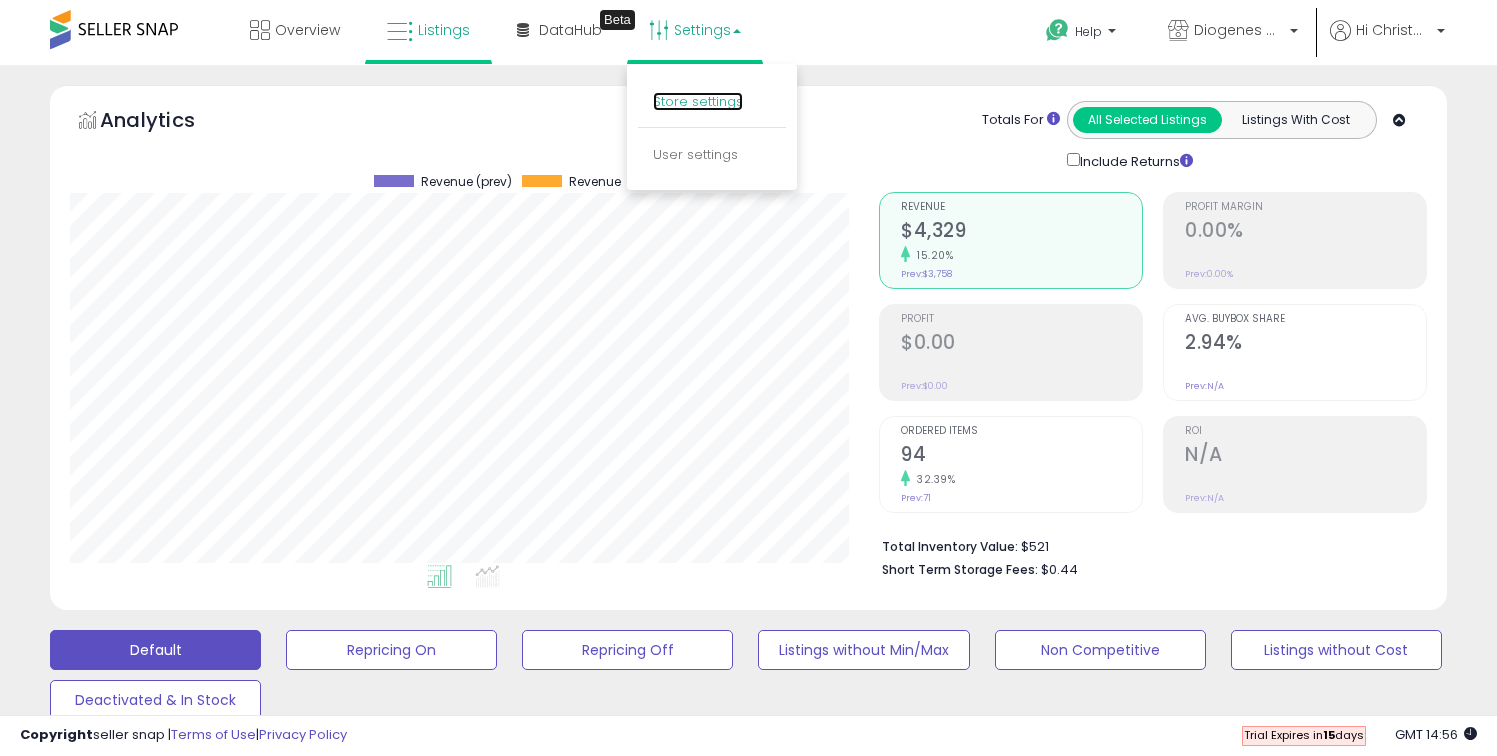 click on "Store
settings" at bounding box center [698, 101] 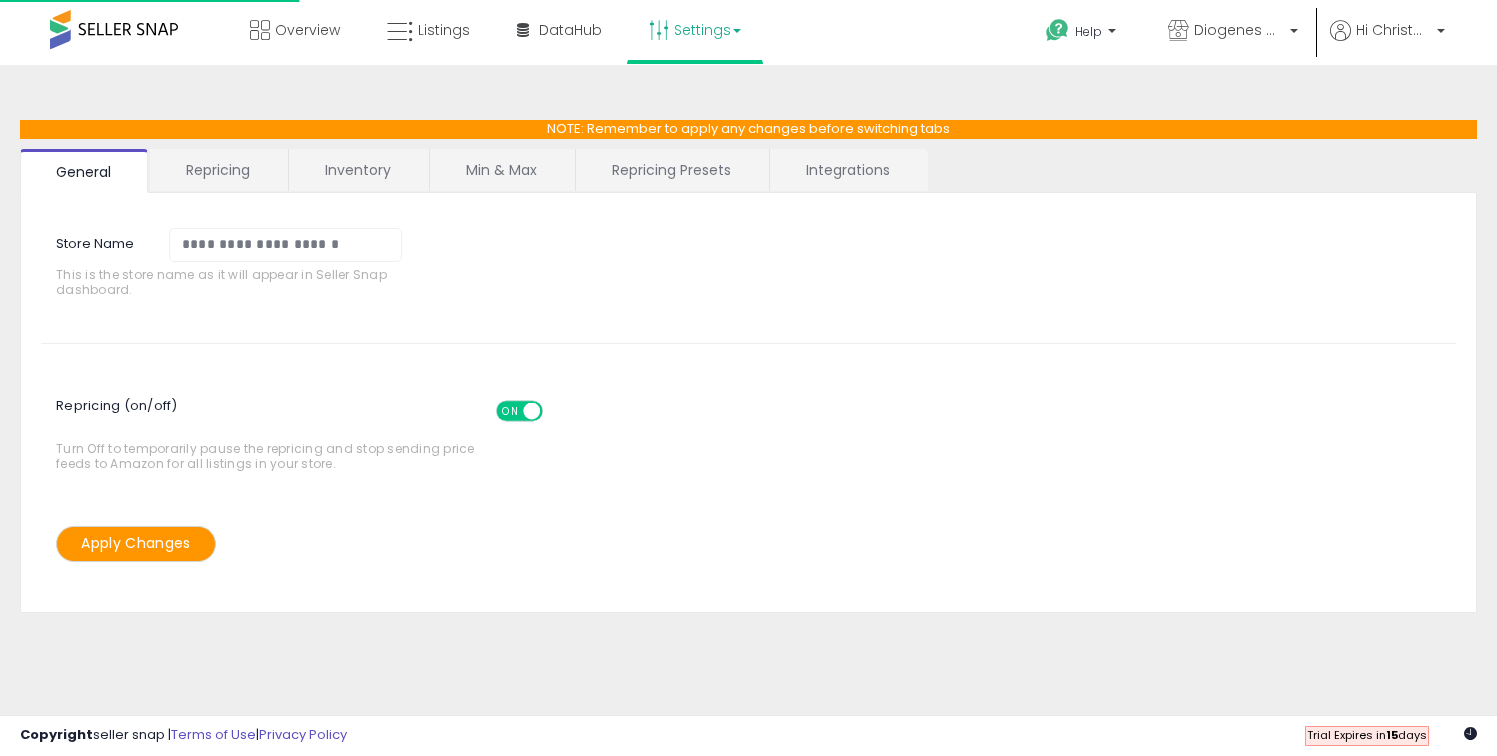 scroll, scrollTop: 0, scrollLeft: 0, axis: both 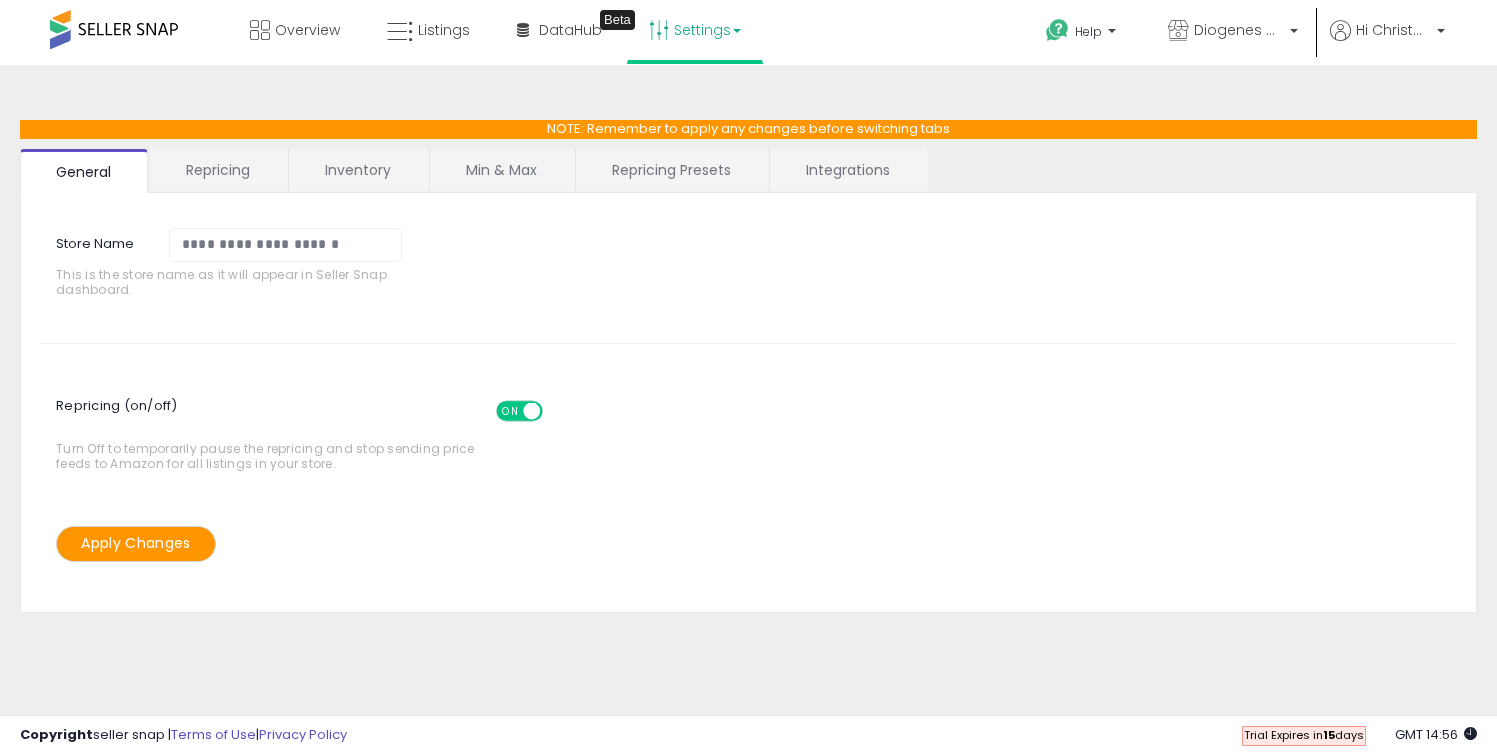 click on "Repricing Presets" at bounding box center [671, 170] 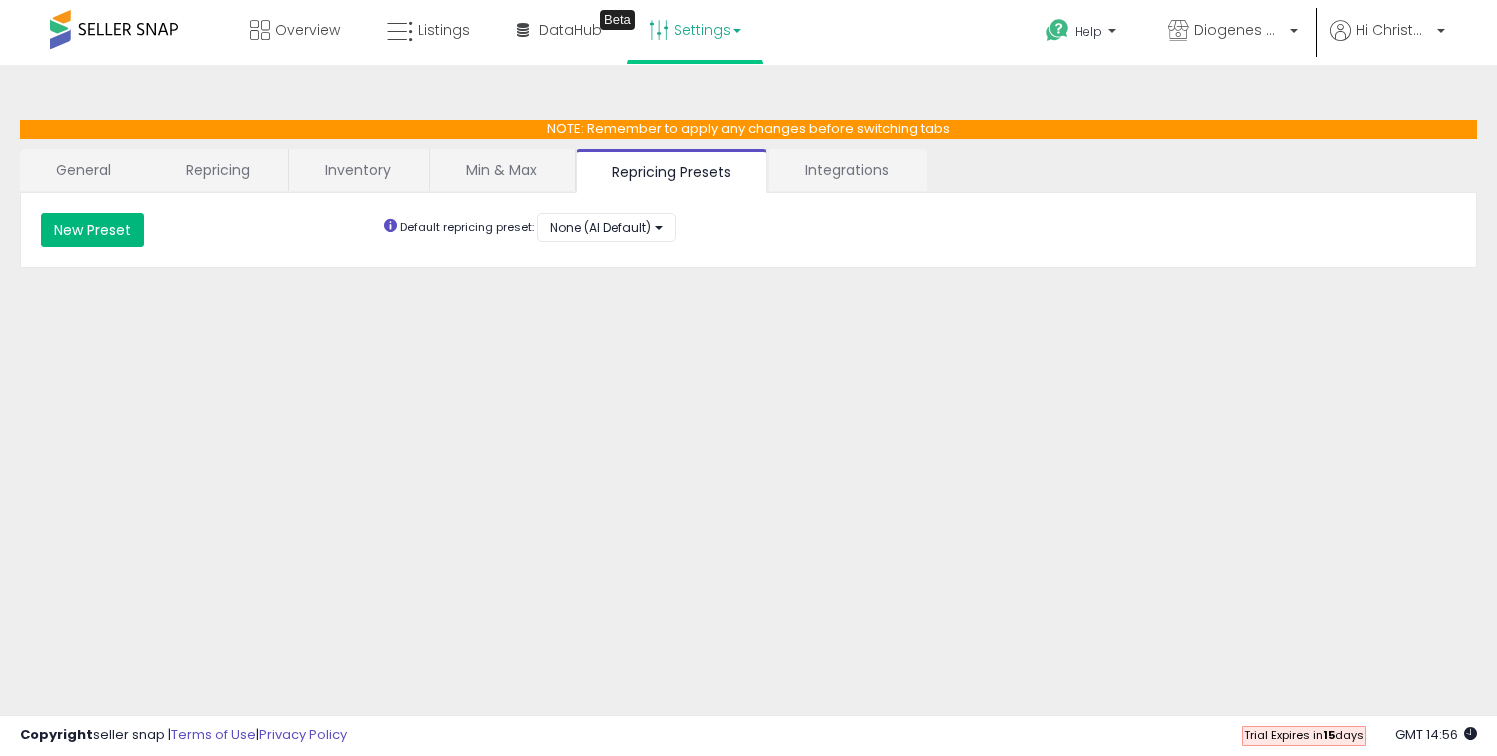 click on "New Preset" at bounding box center (92, 230) 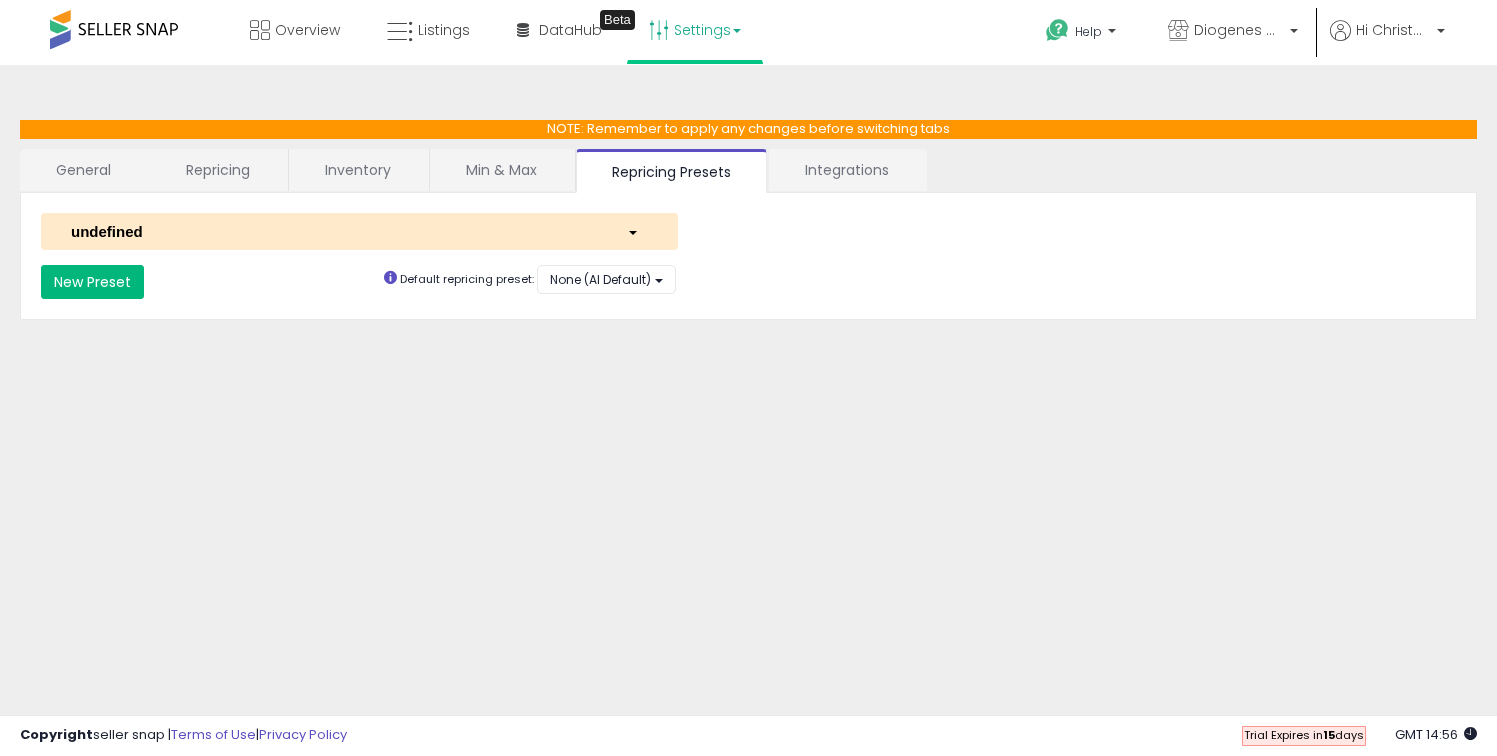 type 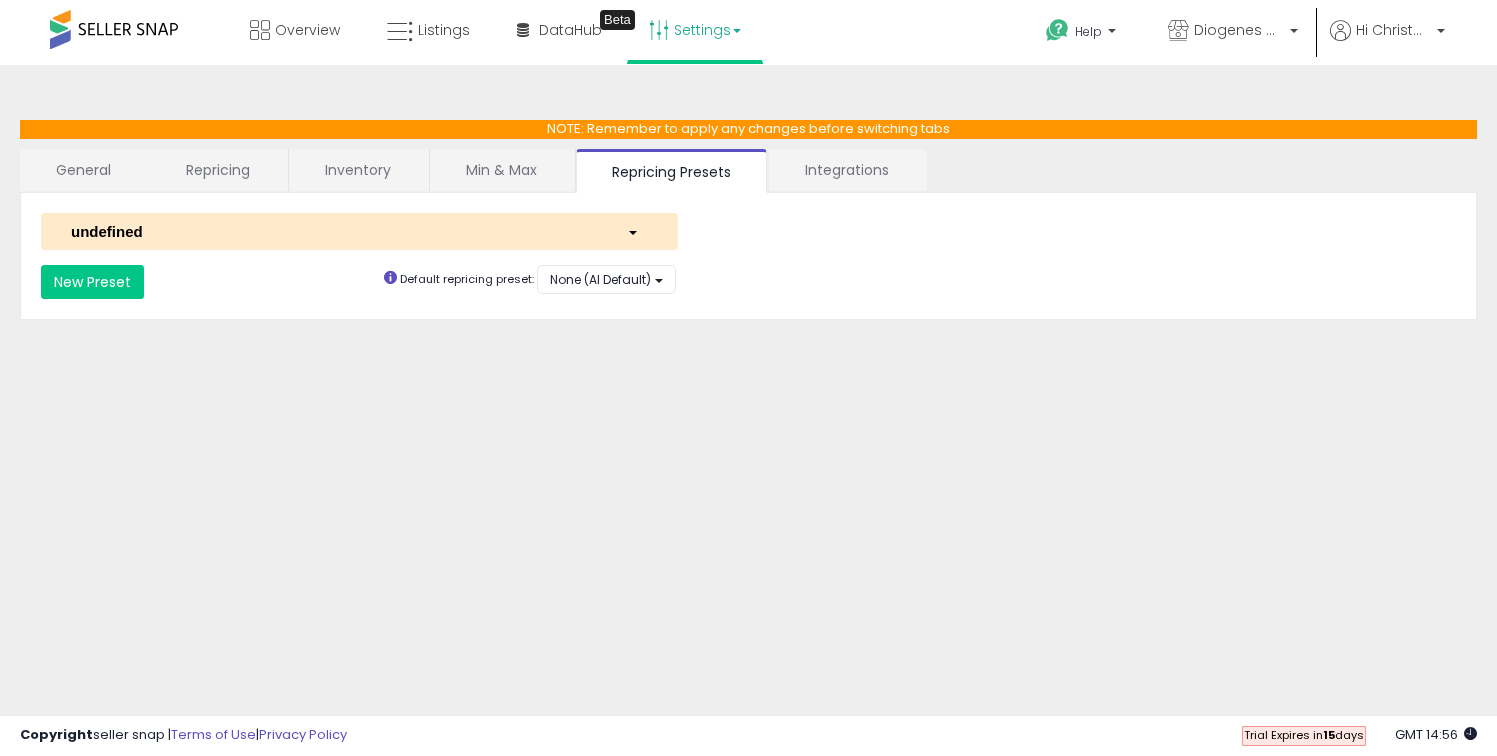 click on "undefined" at bounding box center (359, 231) 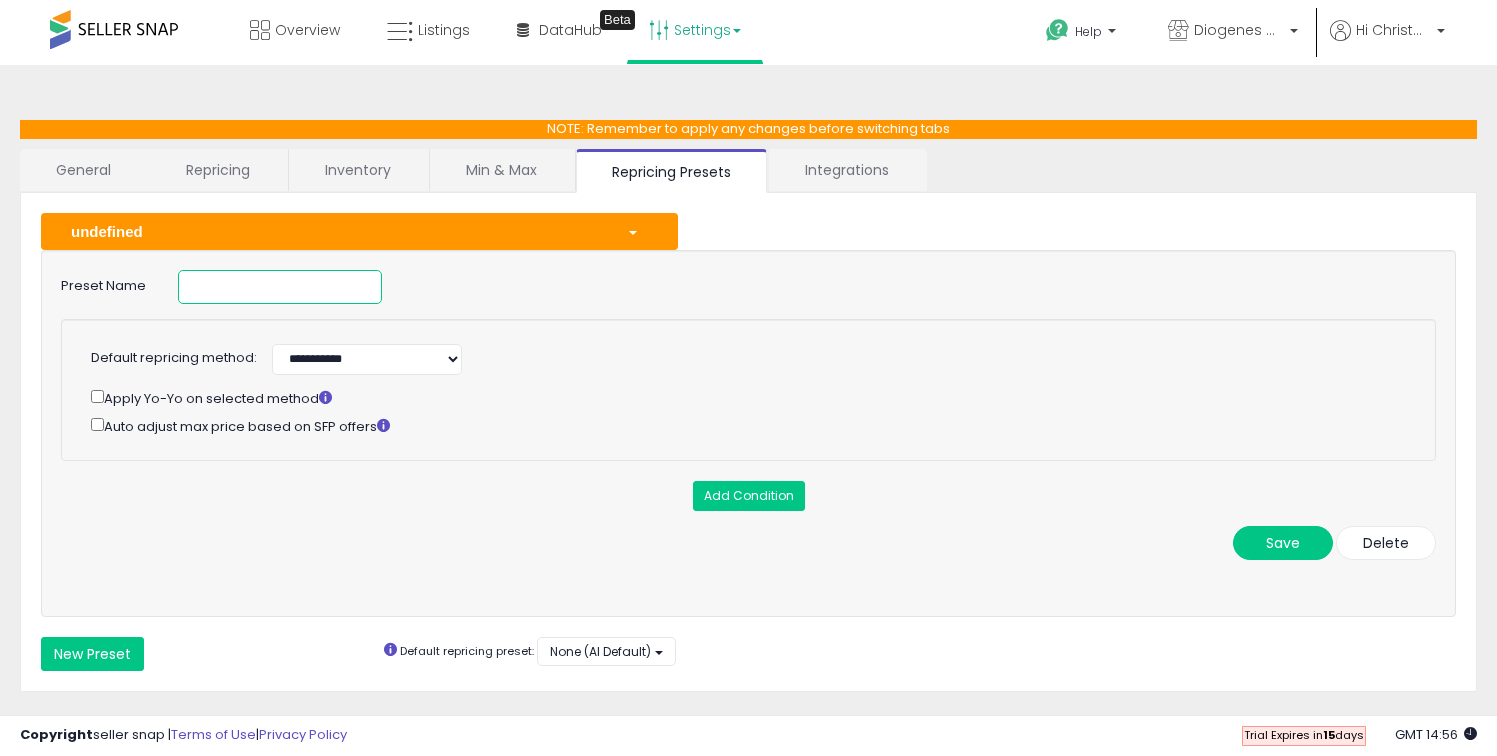 click at bounding box center [280, 287] 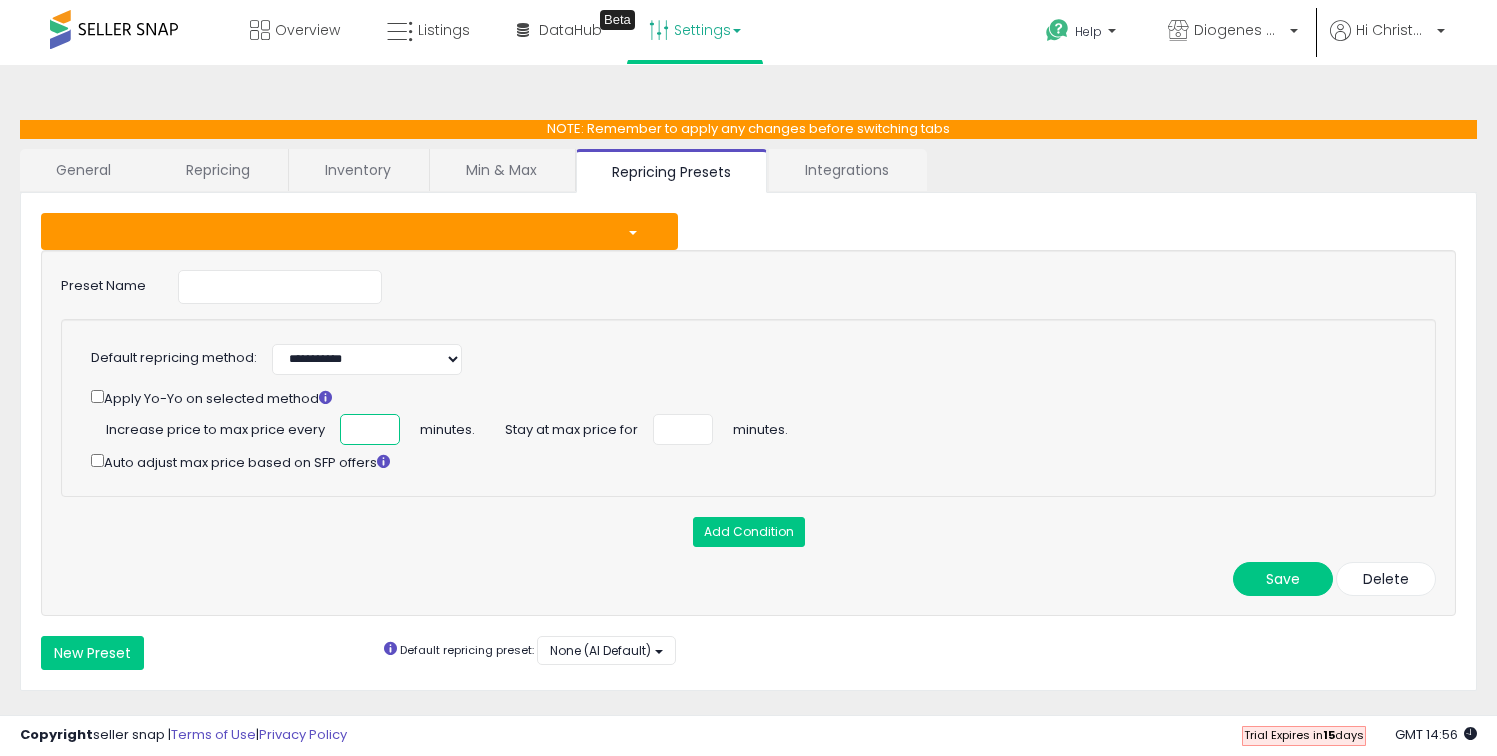 click at bounding box center (370, 429) 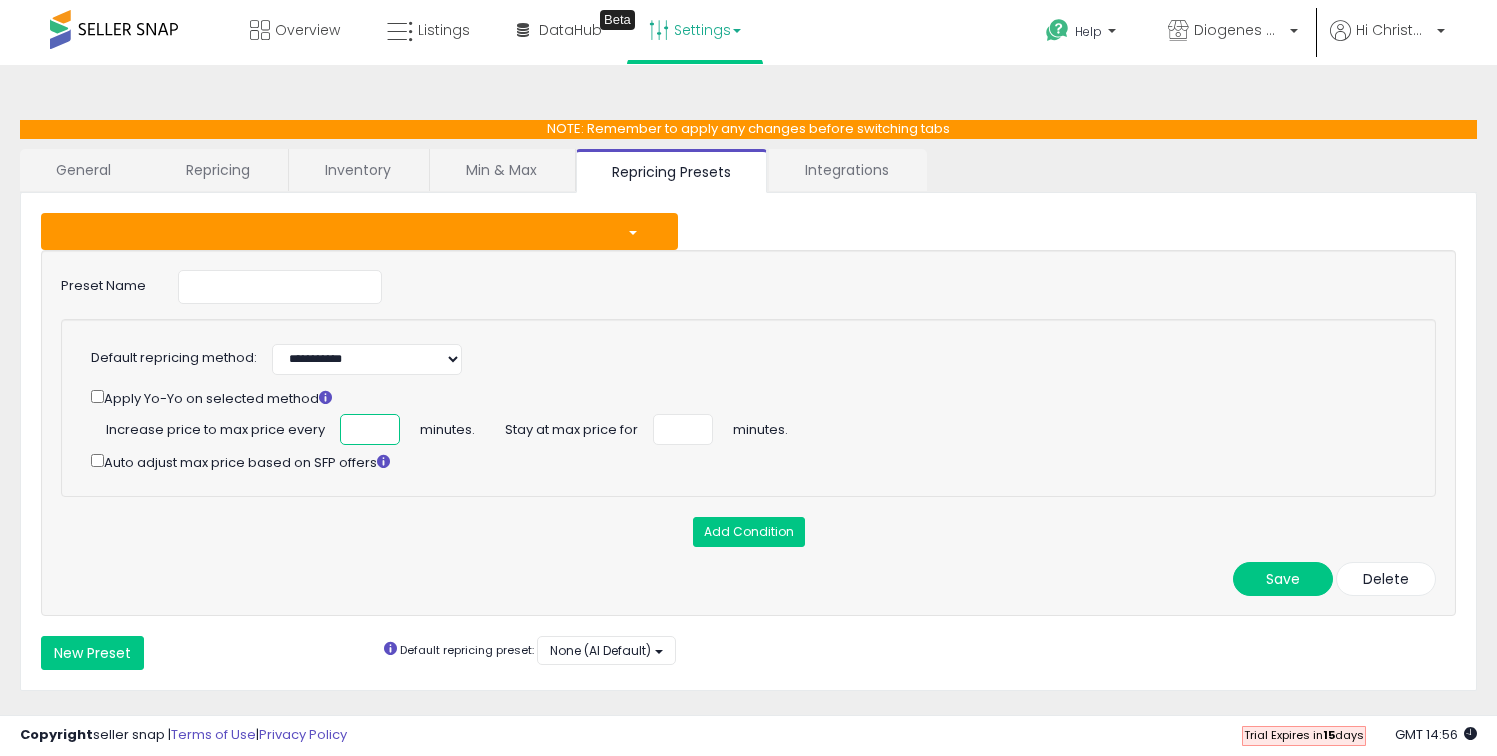 scroll, scrollTop: 0, scrollLeft: 3, axis: horizontal 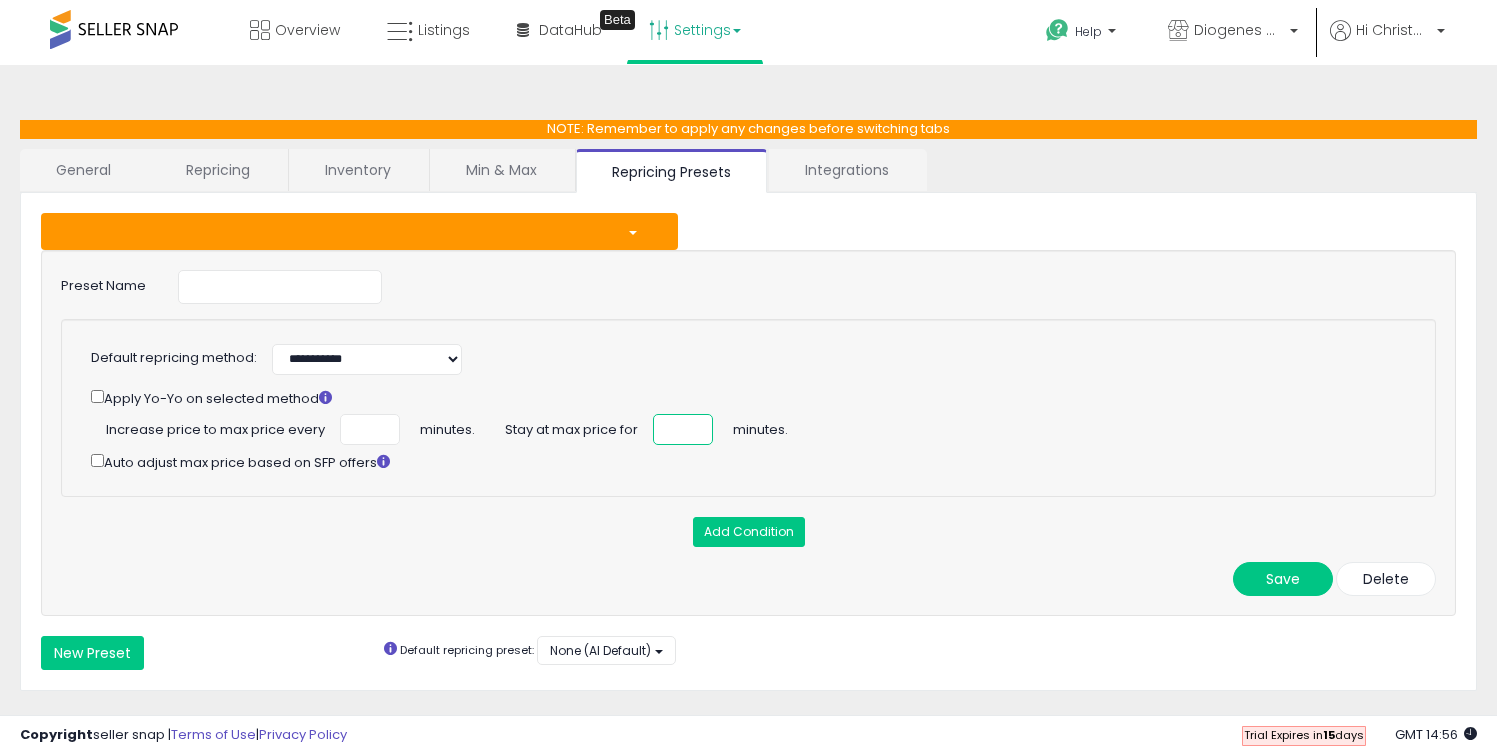 click at bounding box center [683, 429] 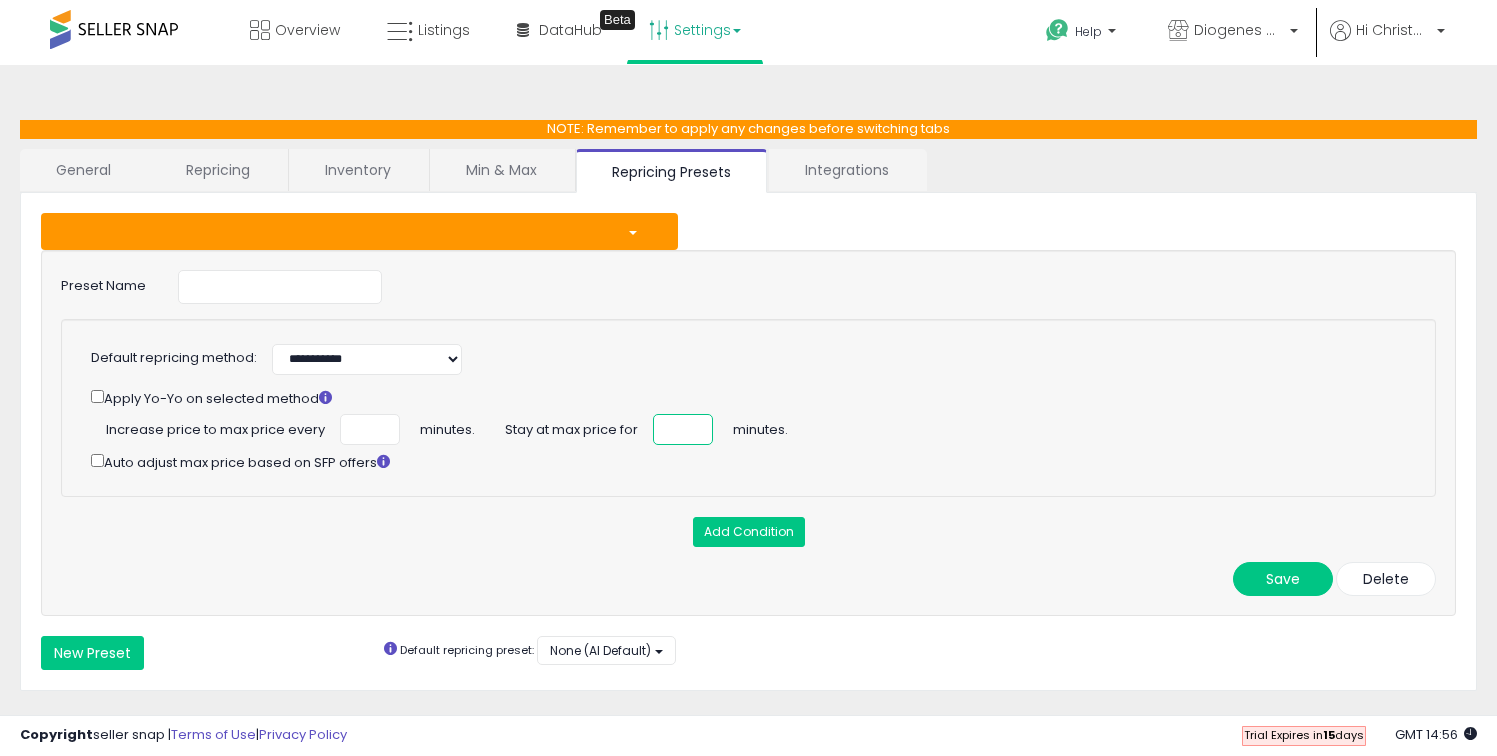 type on "**" 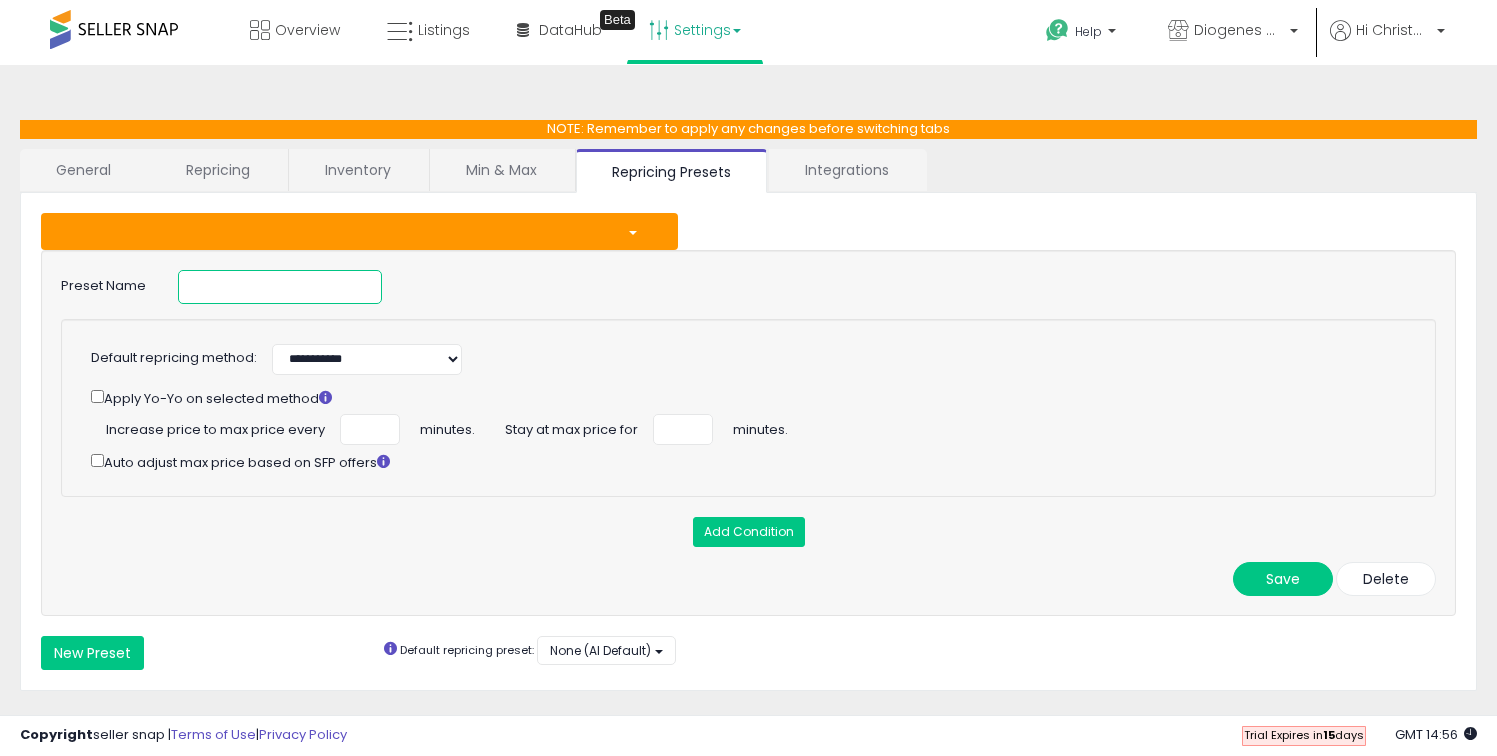 click at bounding box center [280, 287] 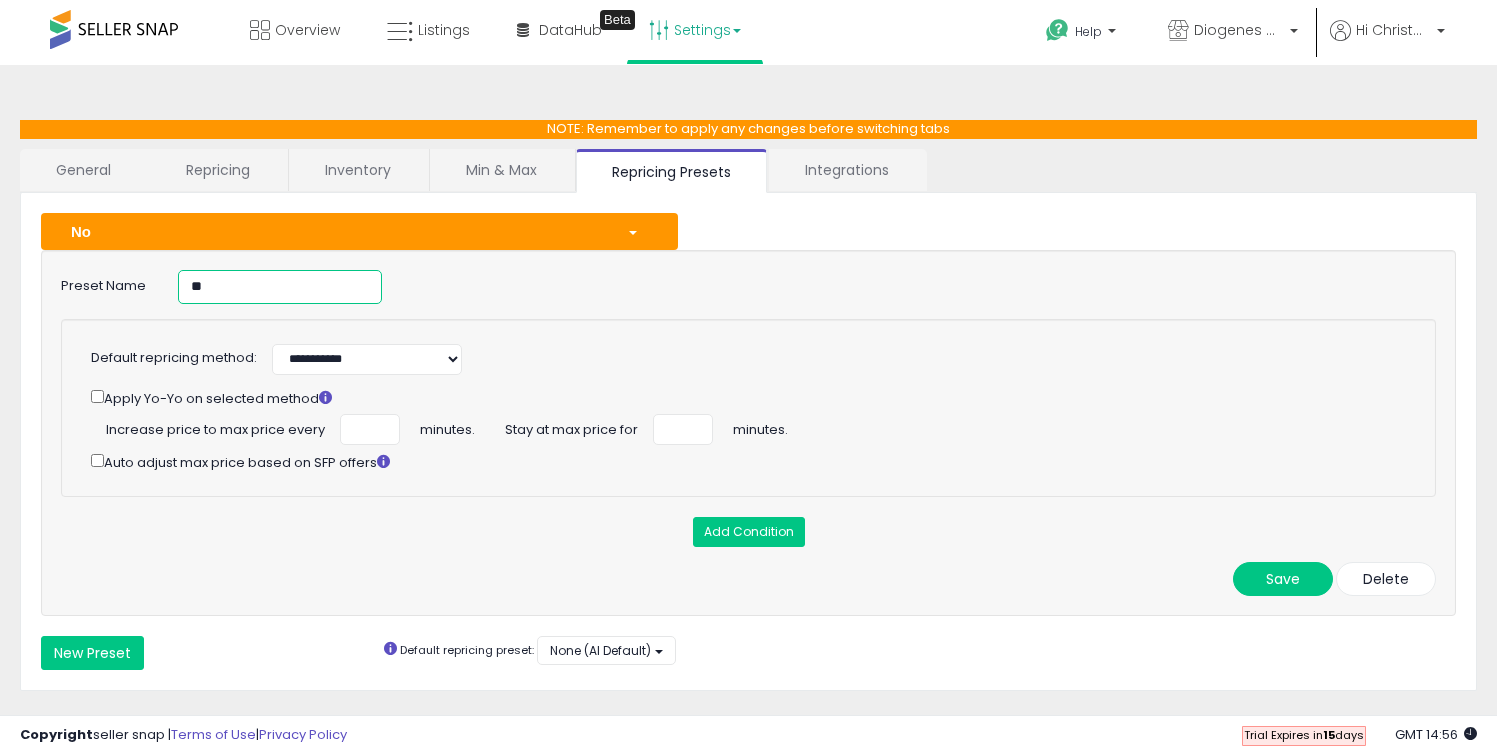 type on "*" 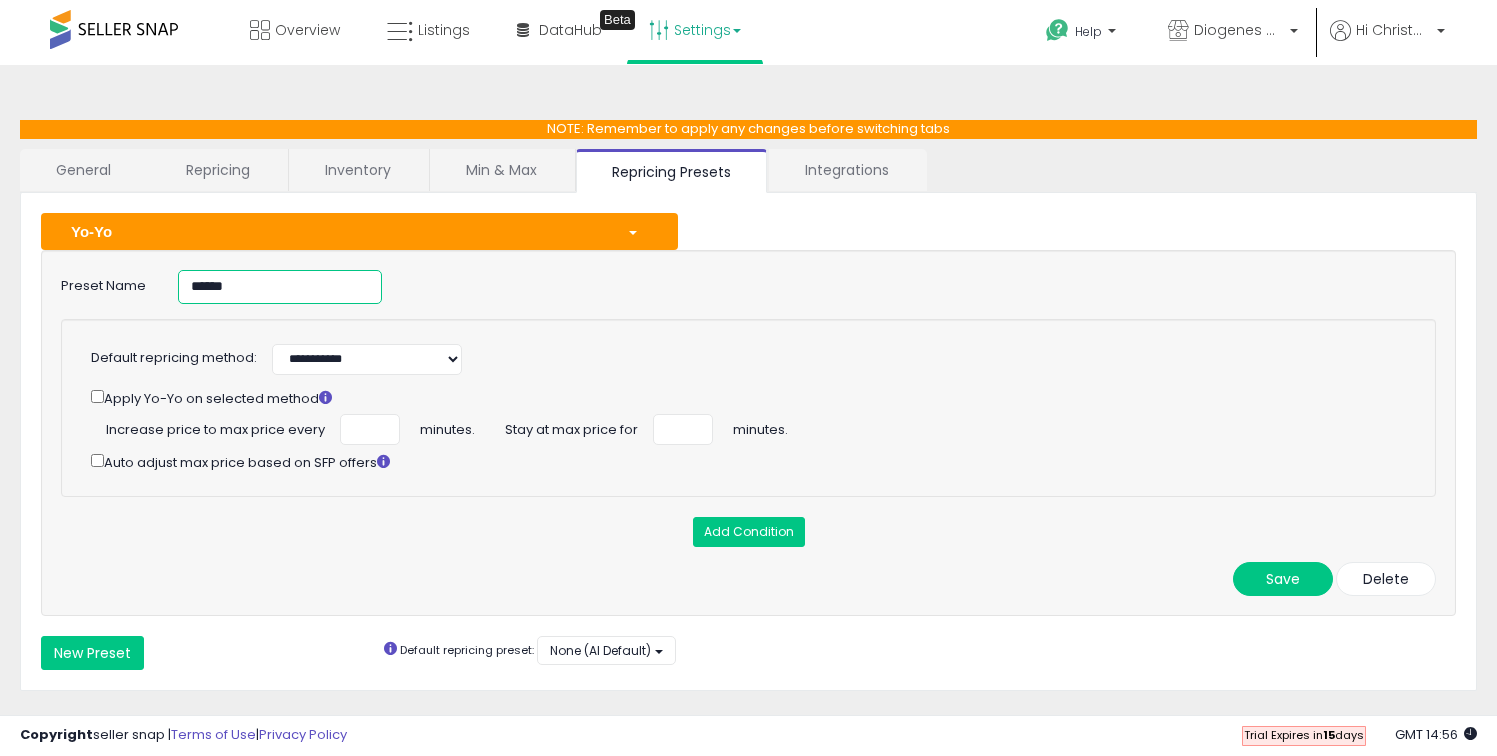 type on "*****" 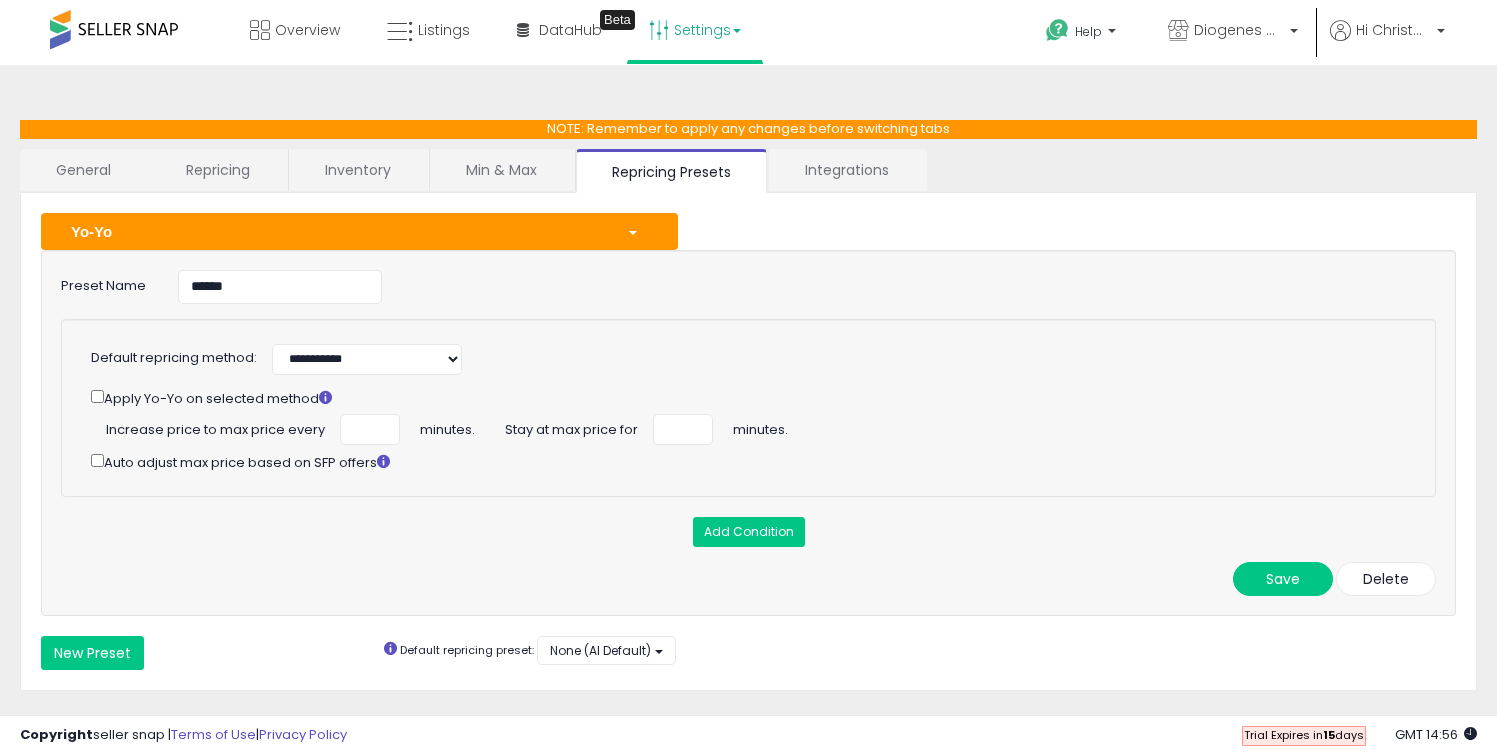 click on "**********" at bounding box center [748, 433] 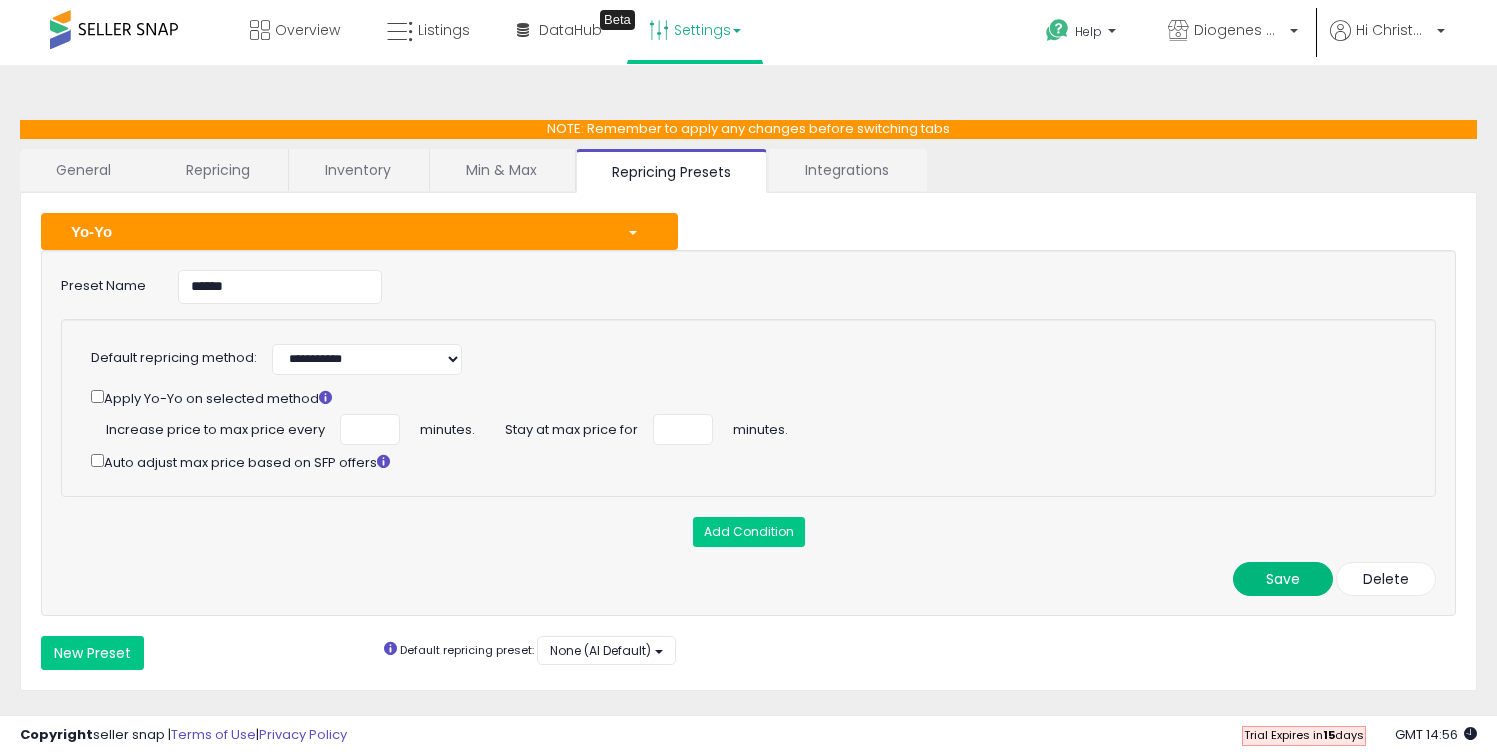 click on "Save" at bounding box center (1283, 579) 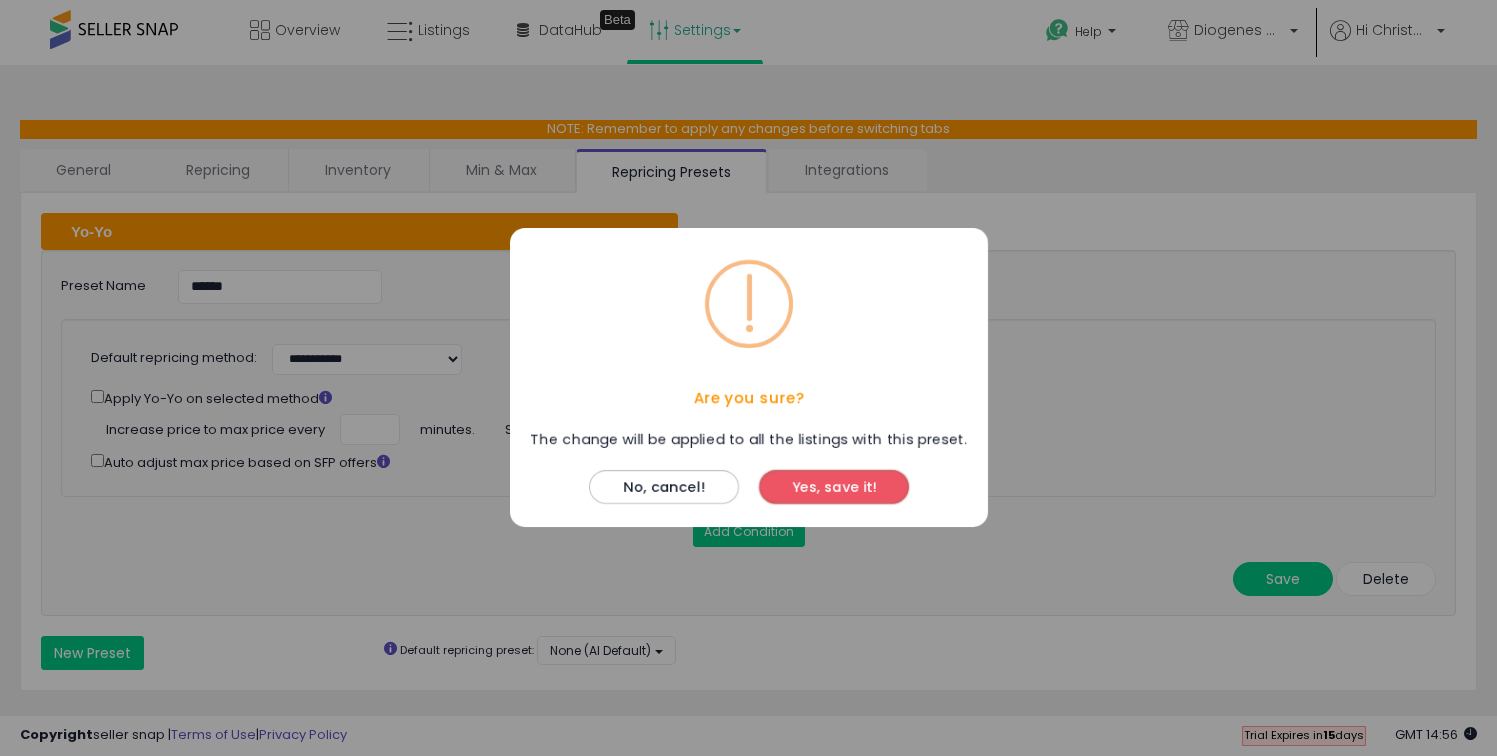click on "Yes, save it!" at bounding box center (834, 488) 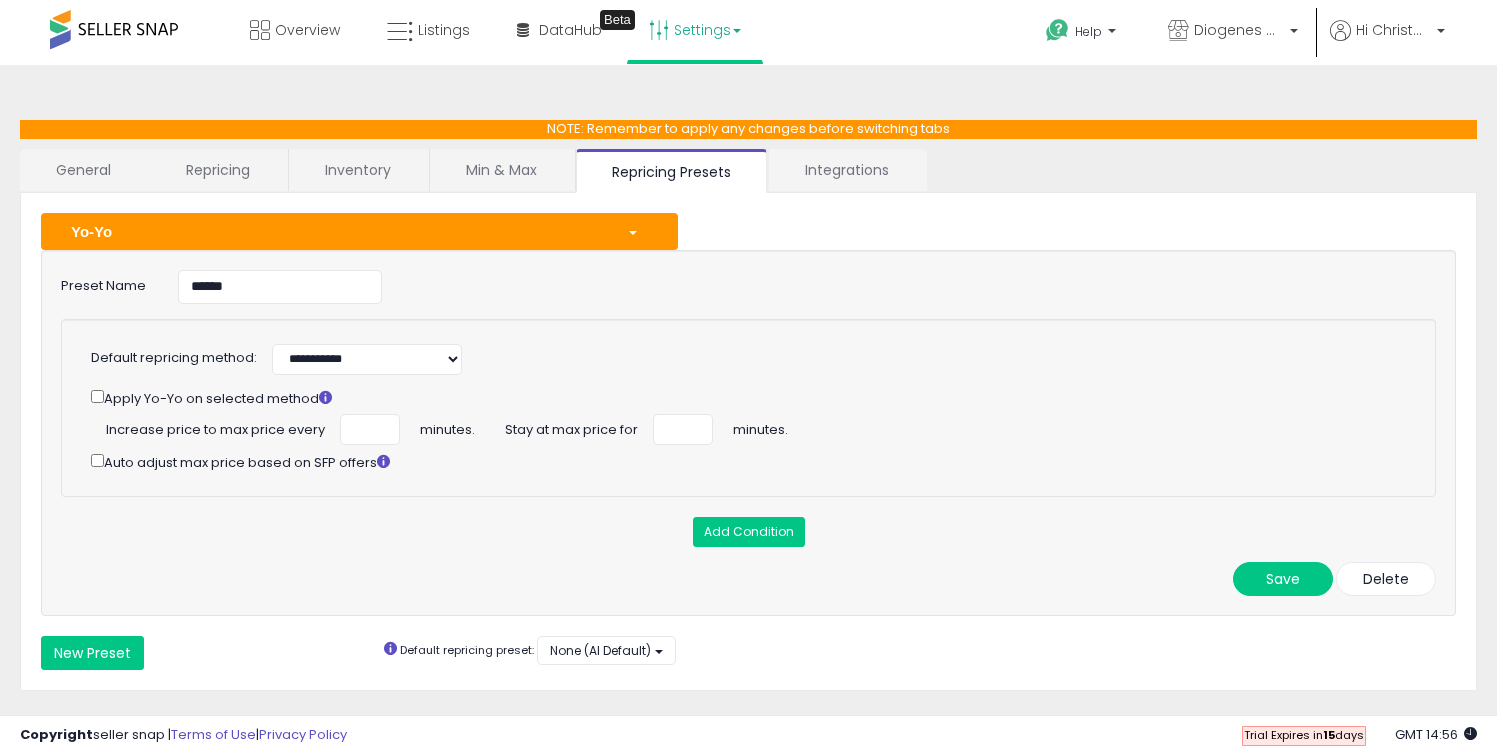 click on "**********" at bounding box center (748, 408) 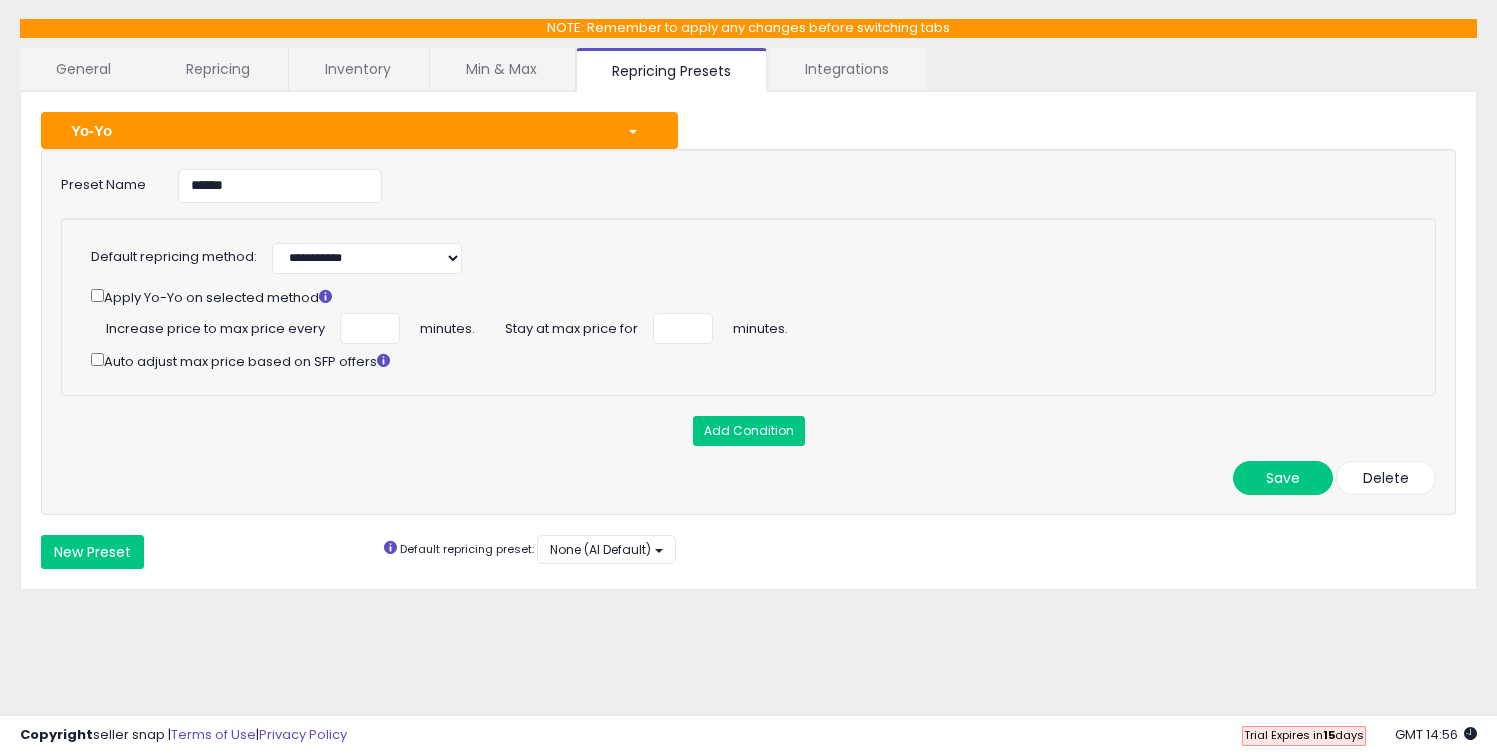 scroll, scrollTop: 102, scrollLeft: 0, axis: vertical 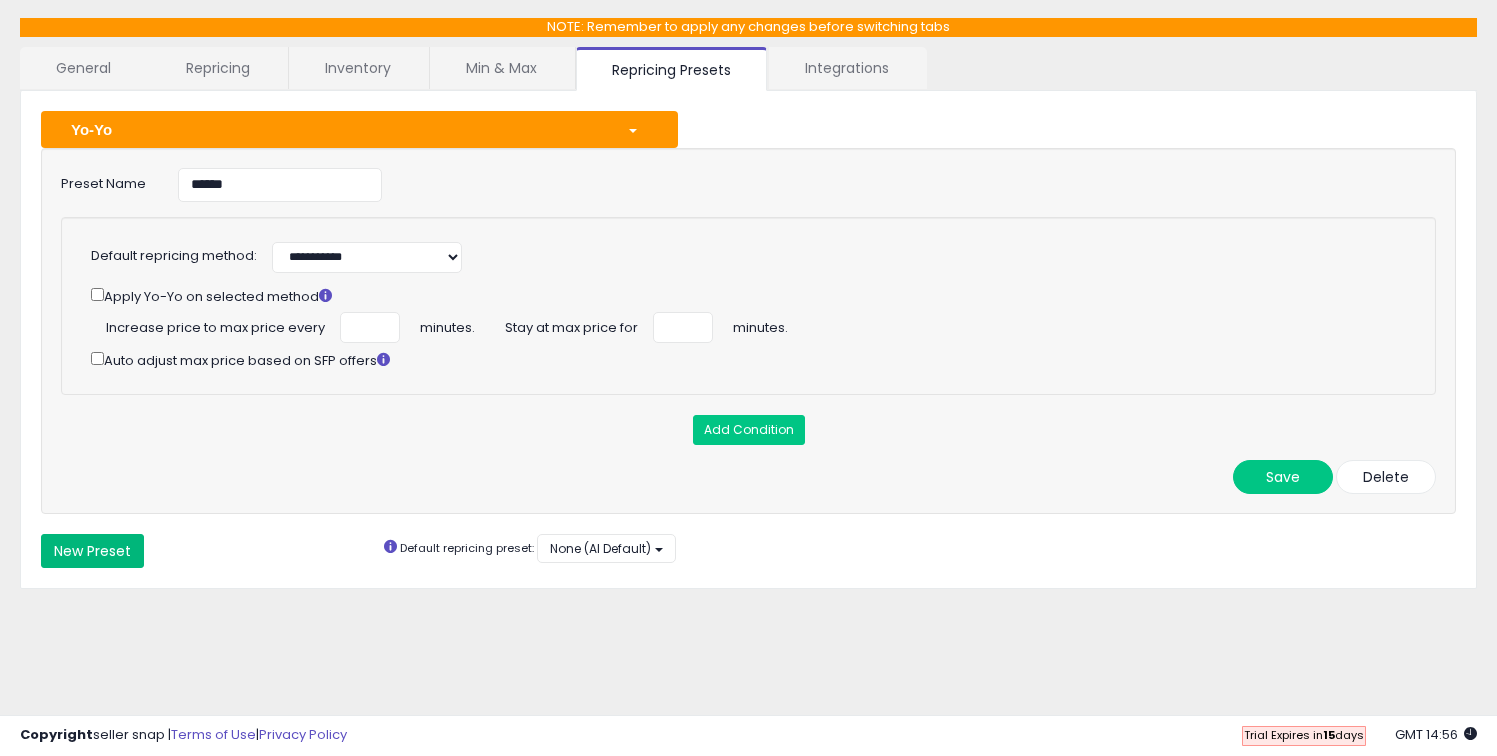 click on "New Preset" at bounding box center (92, 551) 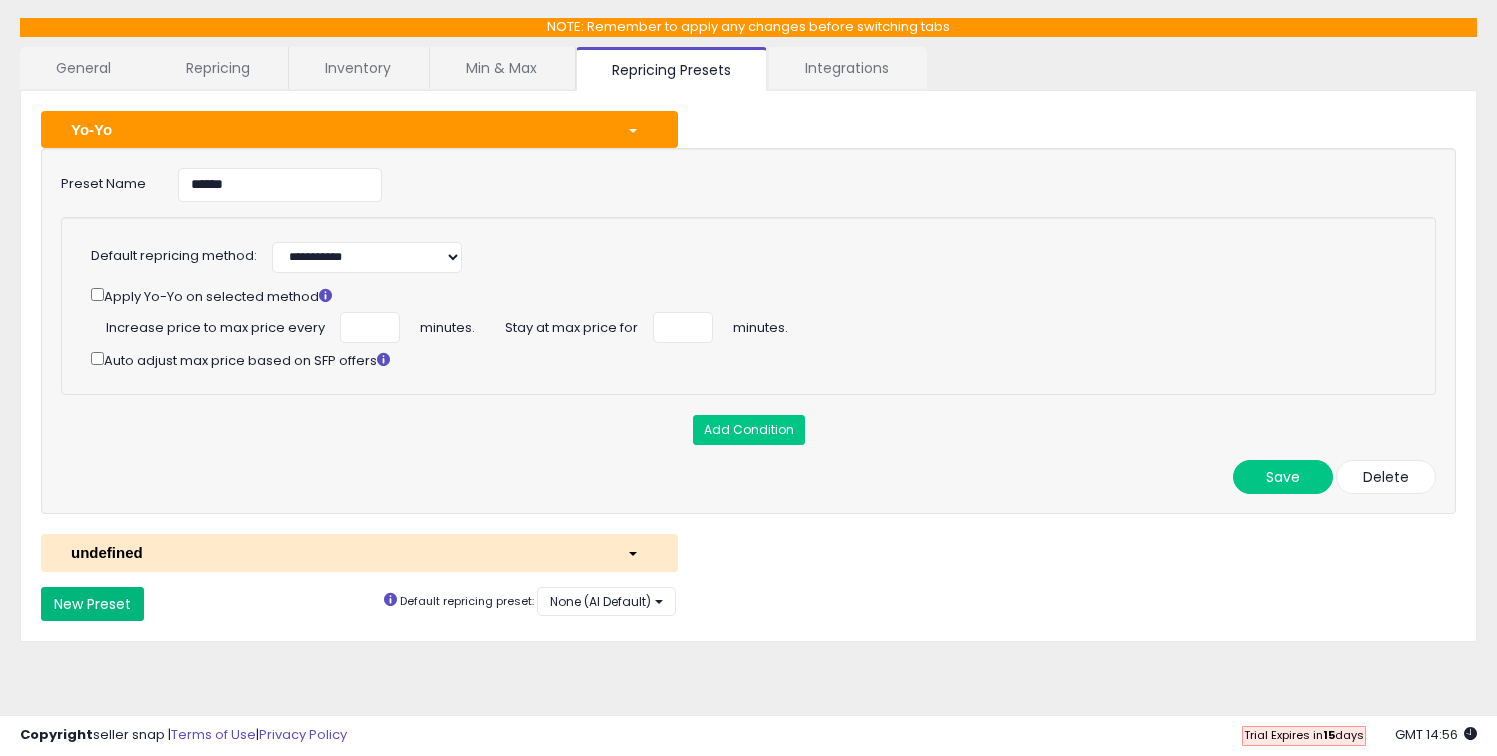 select on "*********" 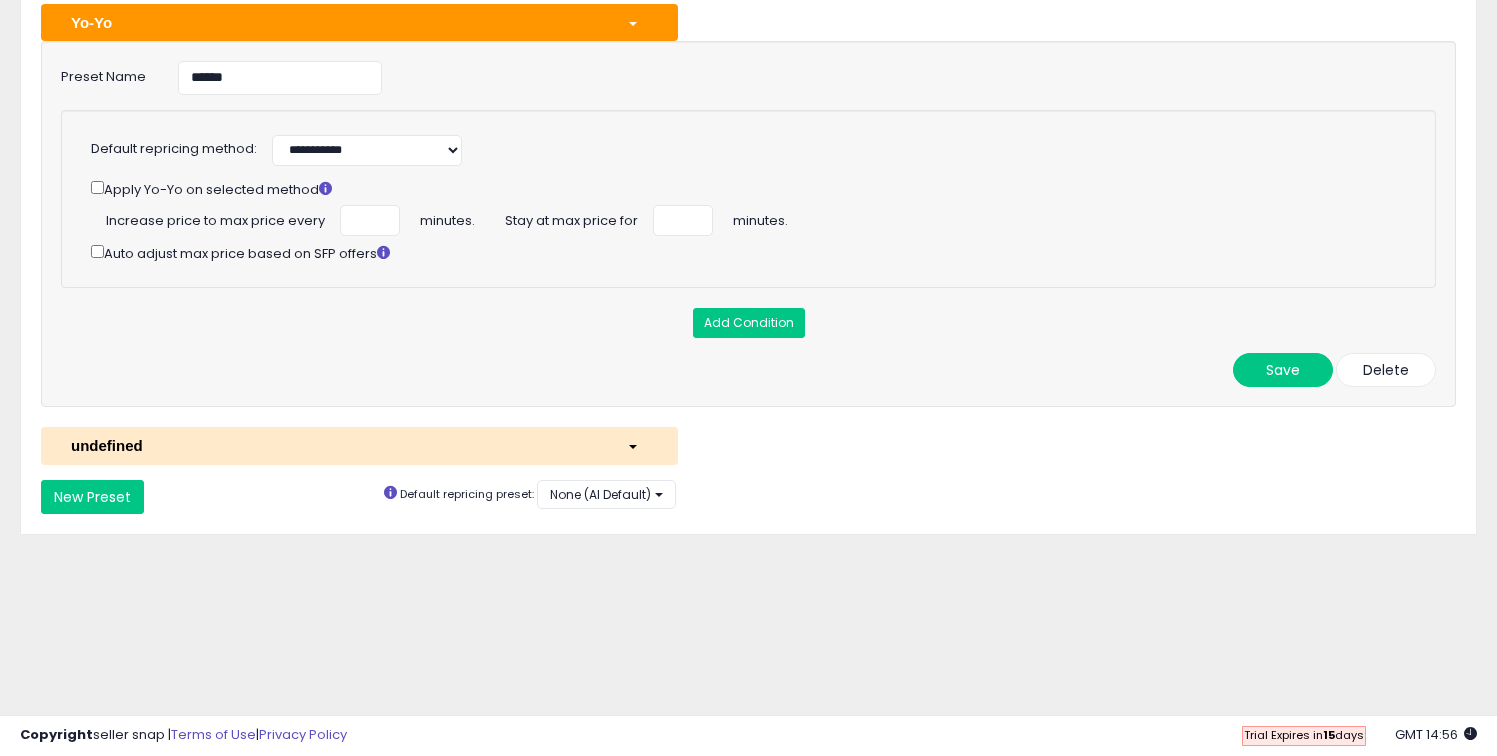 click on "undefined" at bounding box center [334, 445] 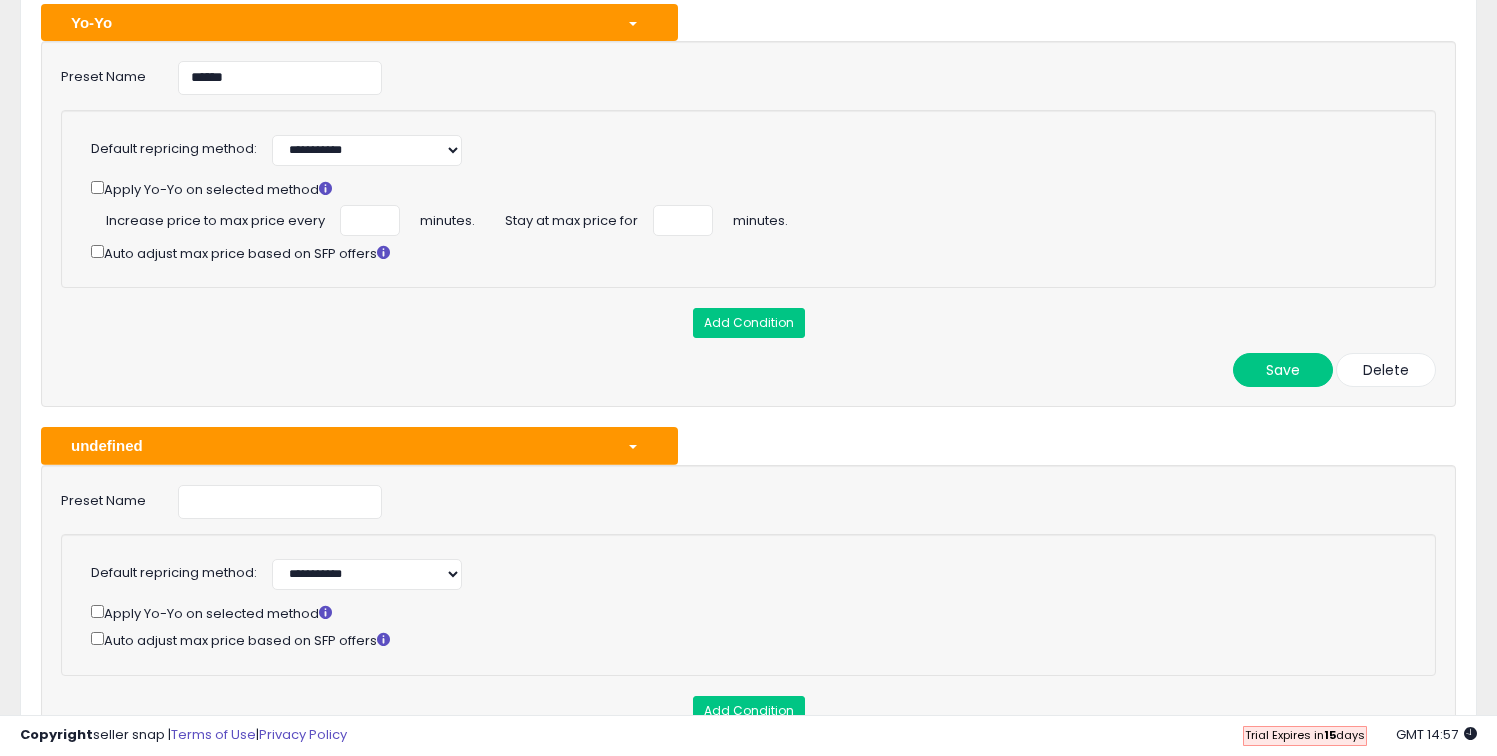 scroll, scrollTop: 420, scrollLeft: 0, axis: vertical 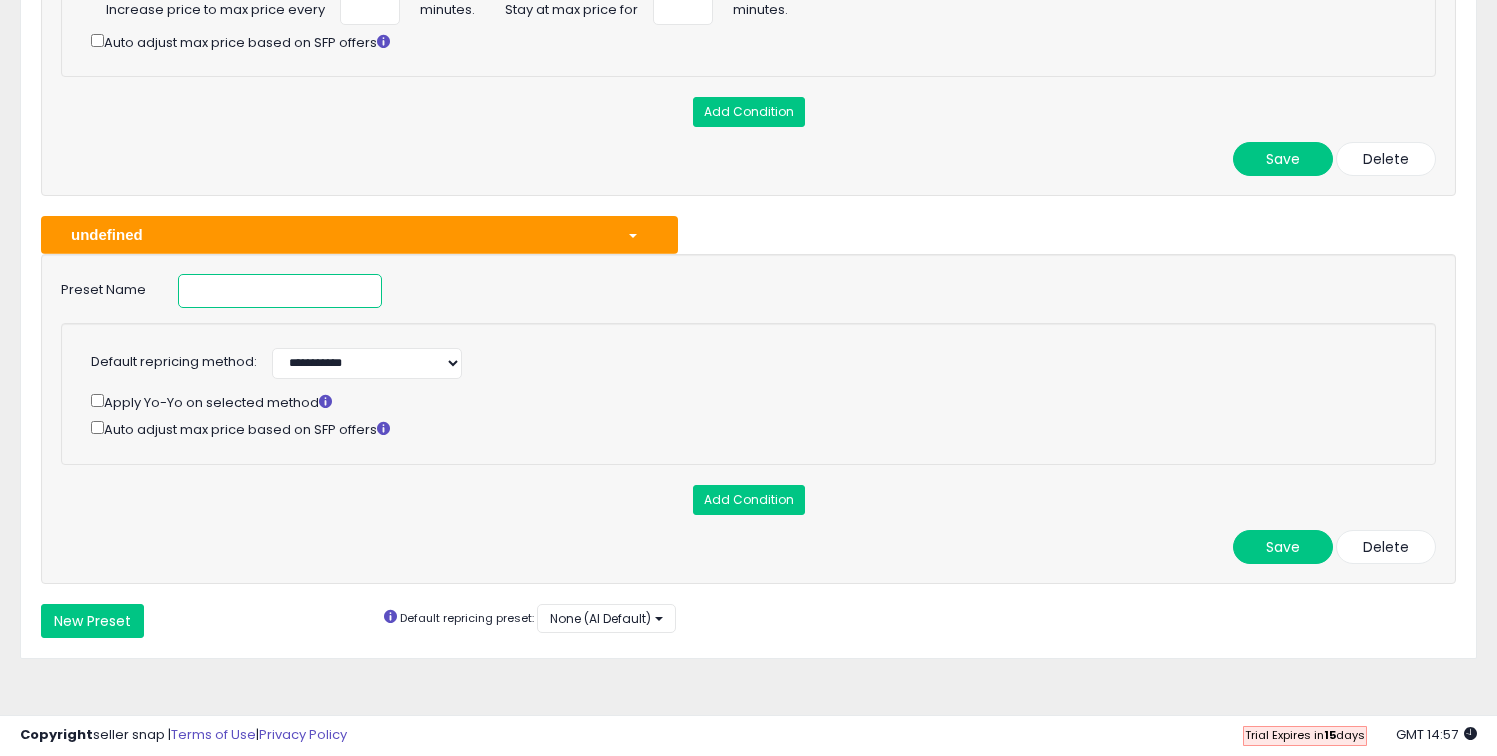click at bounding box center (280, 291) 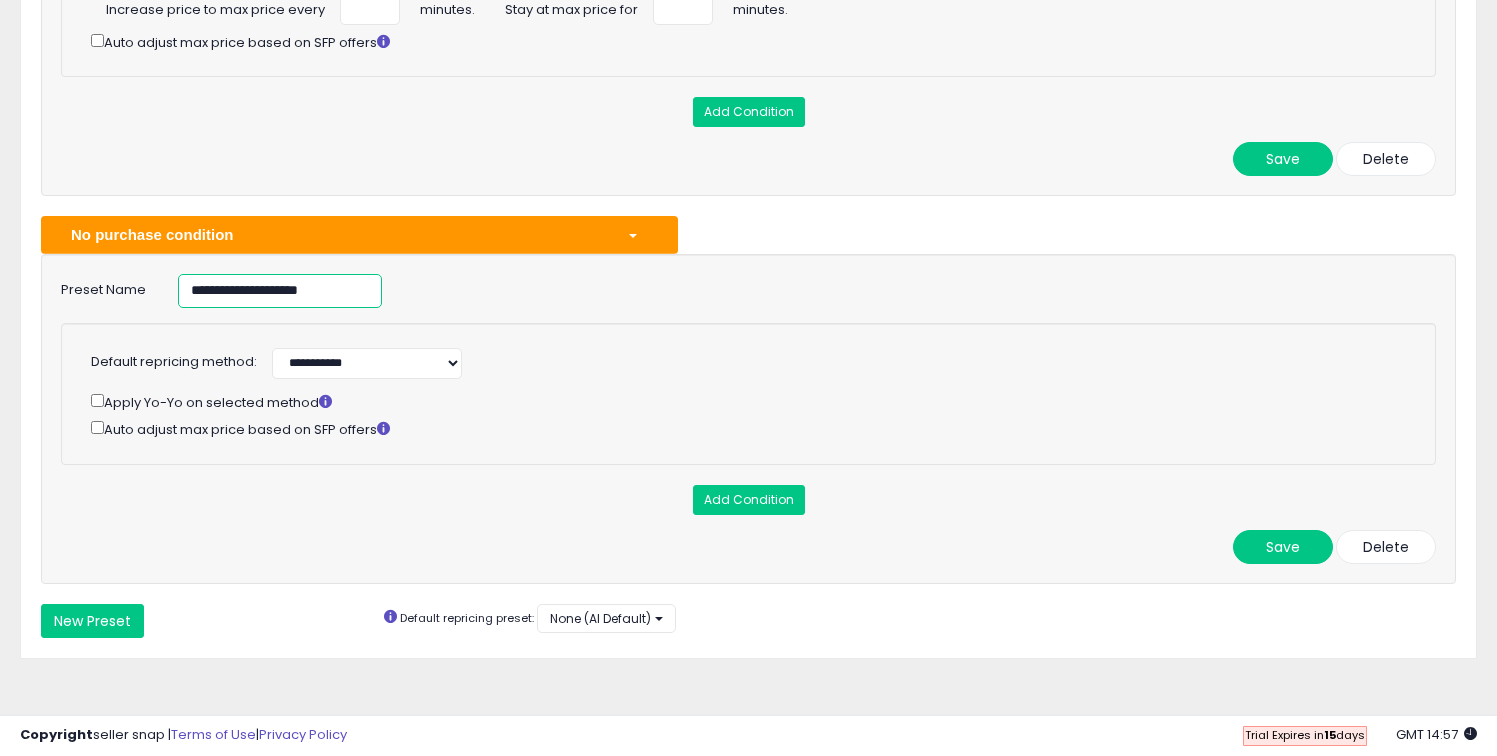 type on "**********" 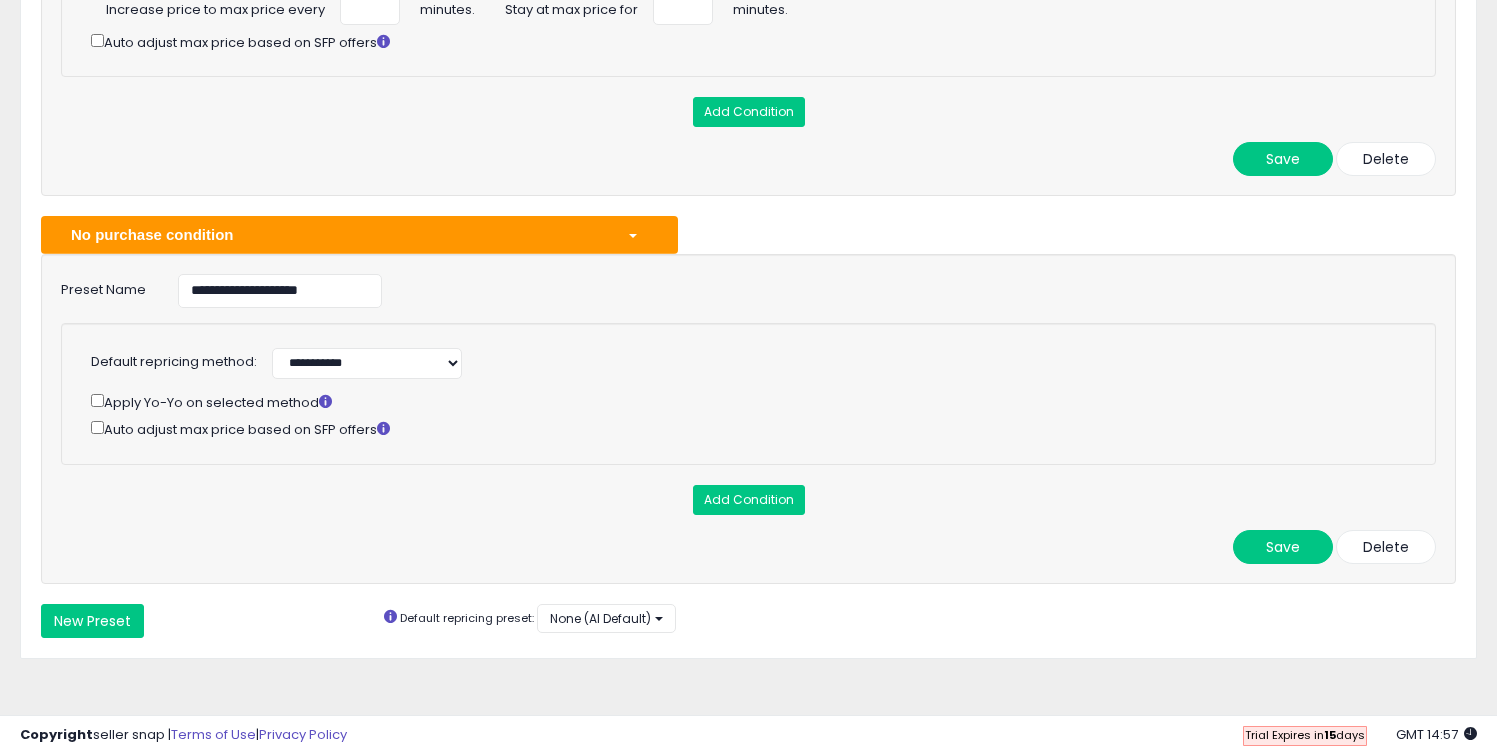 click on "Apply Yo-Yo on selected method" at bounding box center (745, 401) 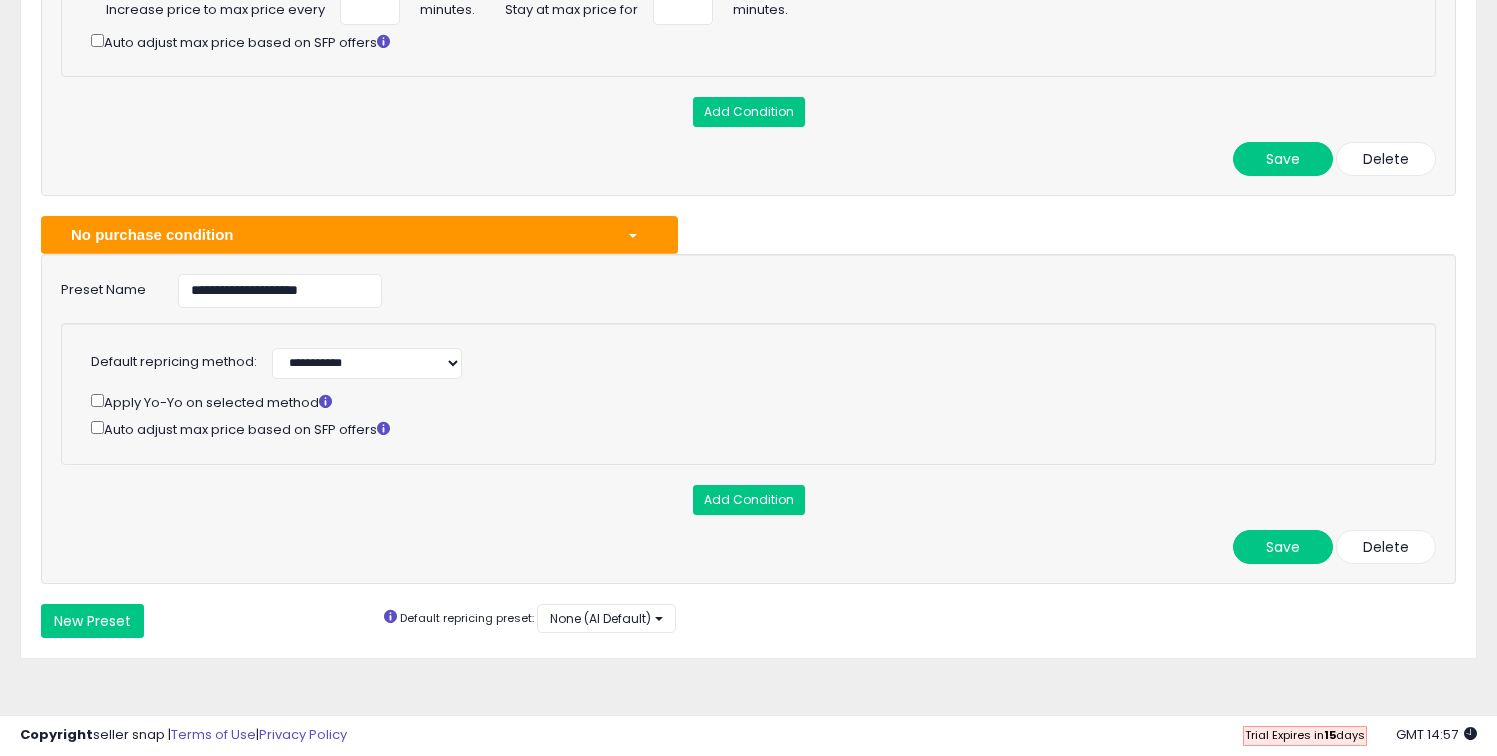 click on "Apply Yo-Yo on selected method" at bounding box center (745, 401) 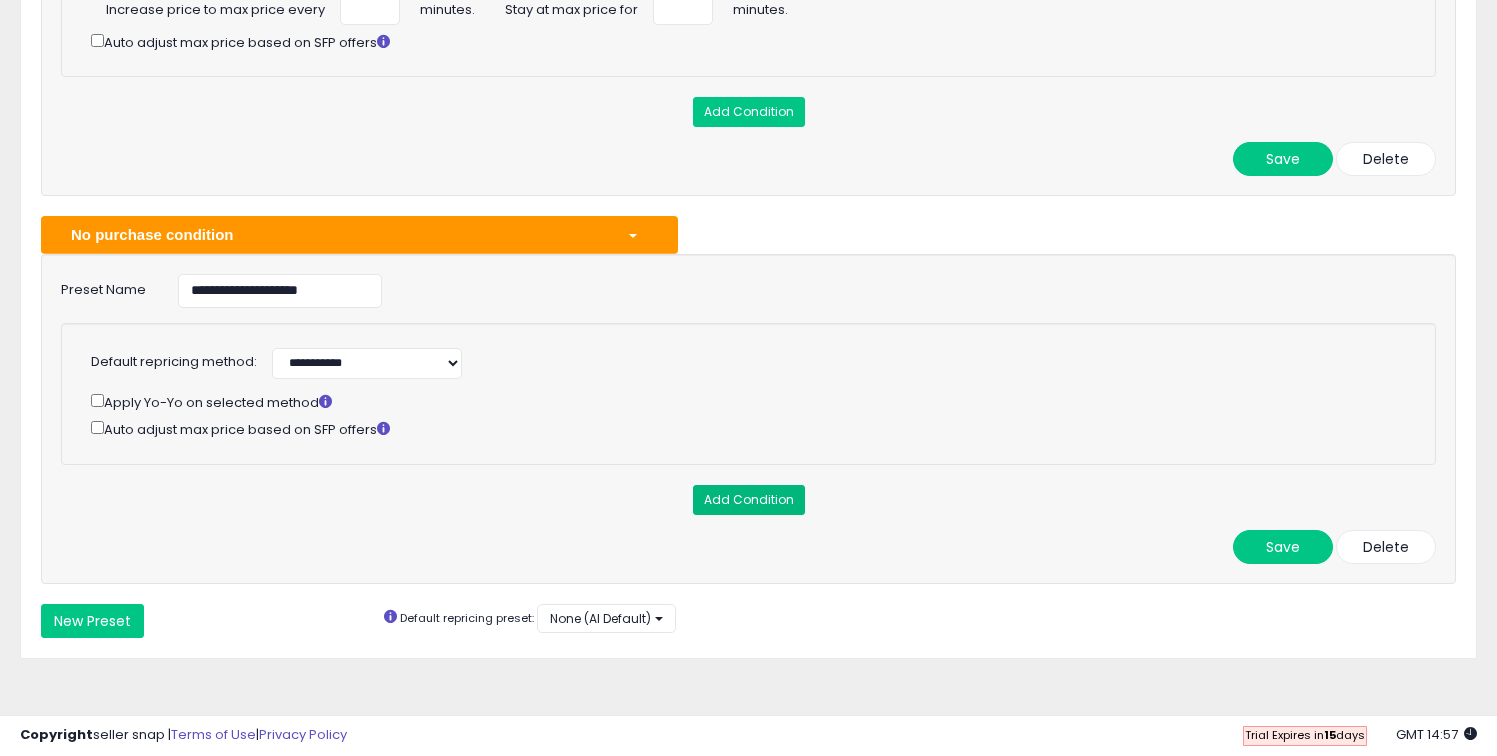 click on "Add Condition" at bounding box center [749, 500] 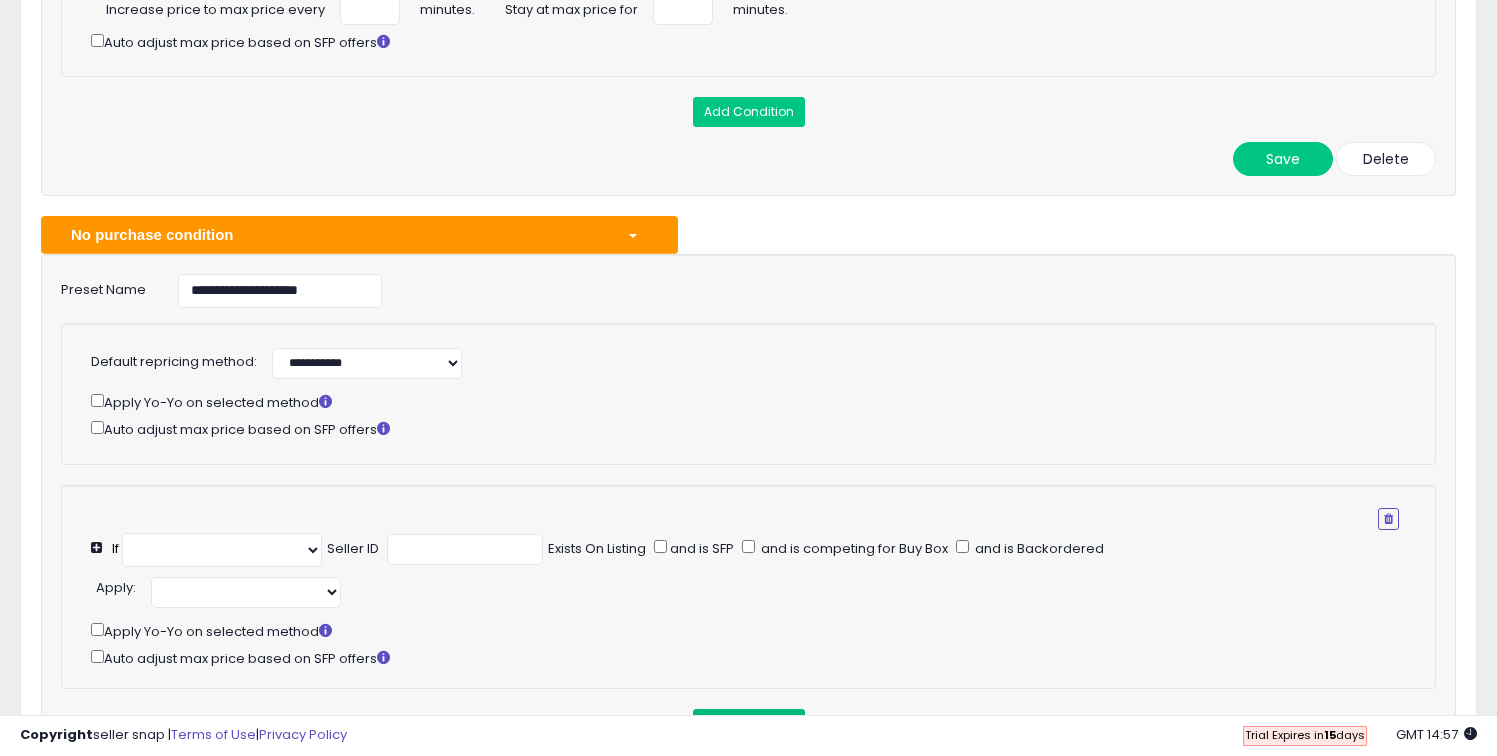 select on "**********" 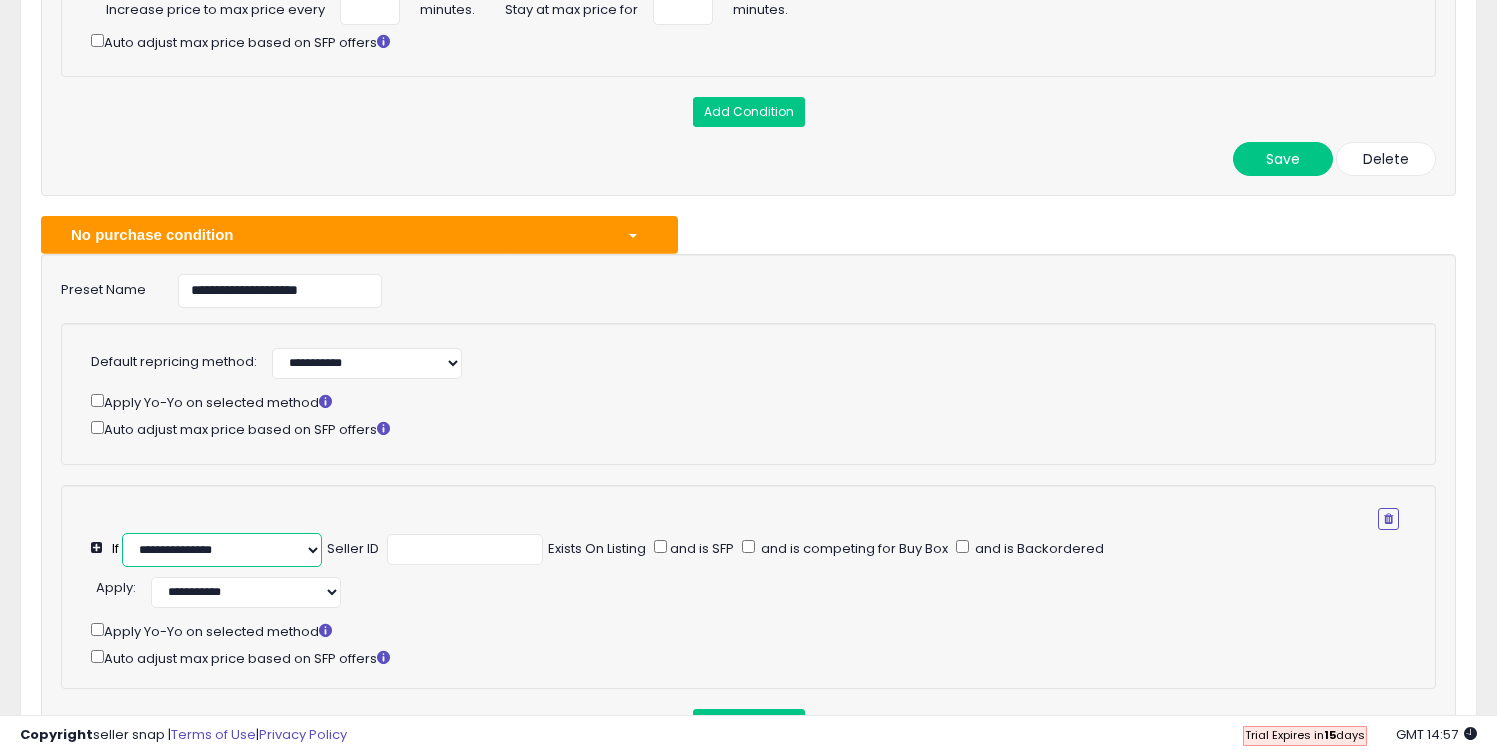 click on "**********" at bounding box center [222, 550] 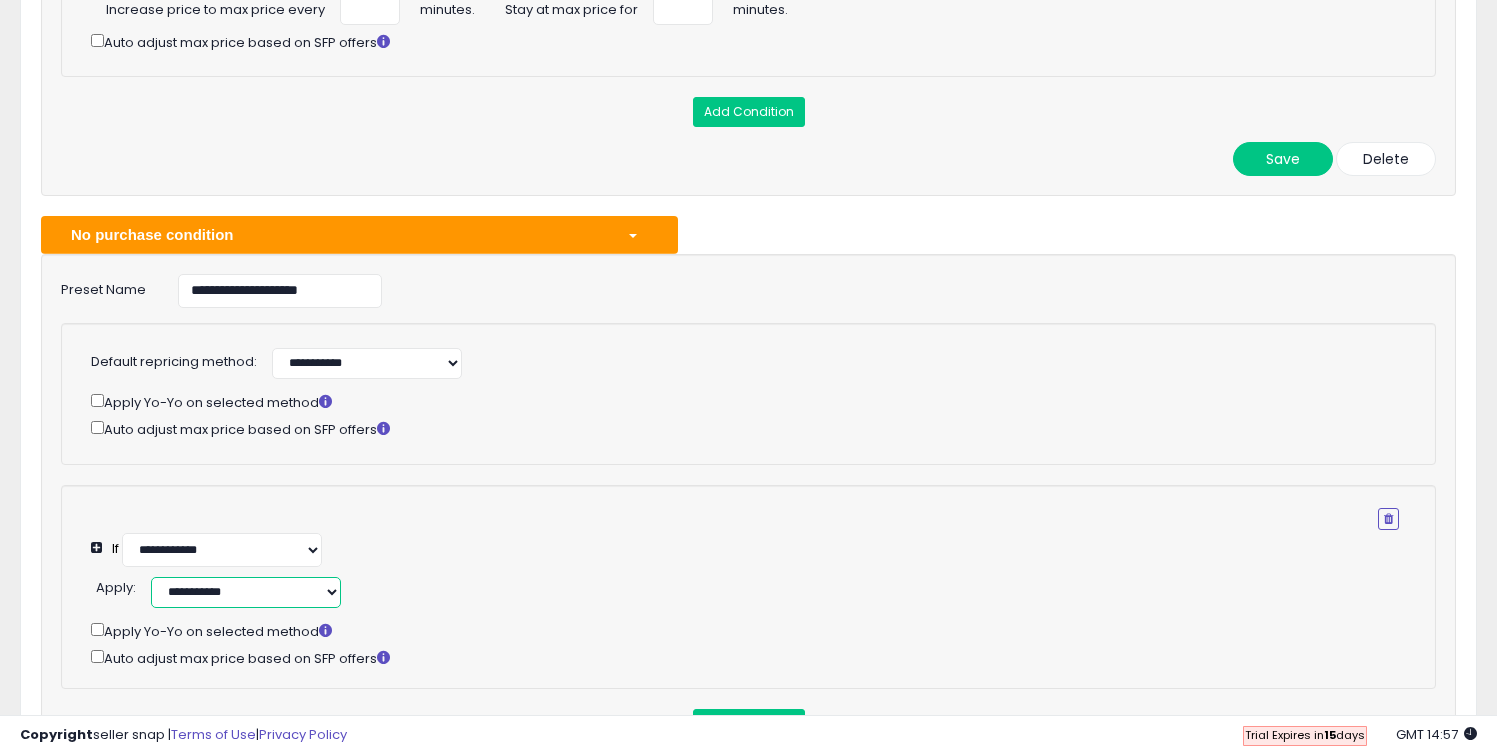 click on "**********" at bounding box center (246, 592) 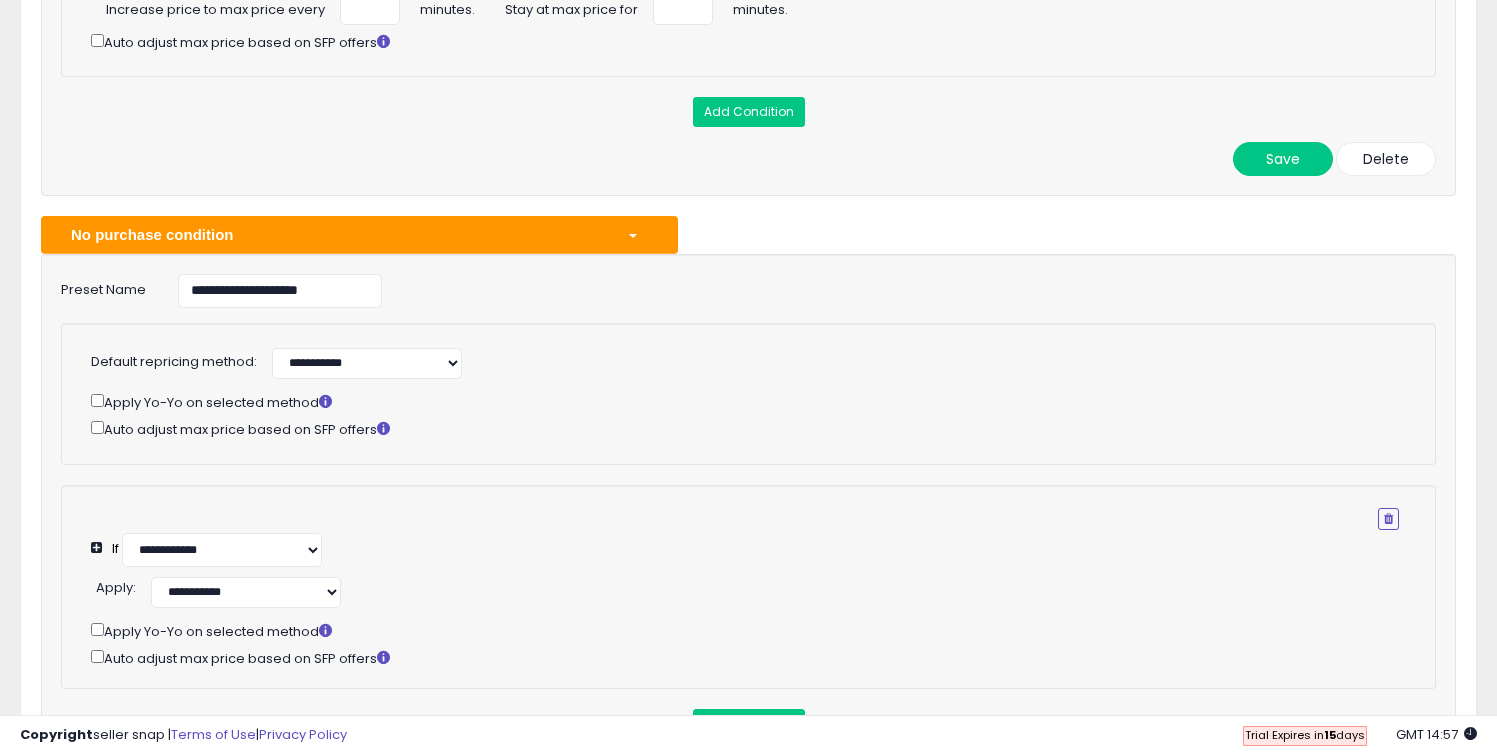 click on "**********" at bounding box center (745, 536) 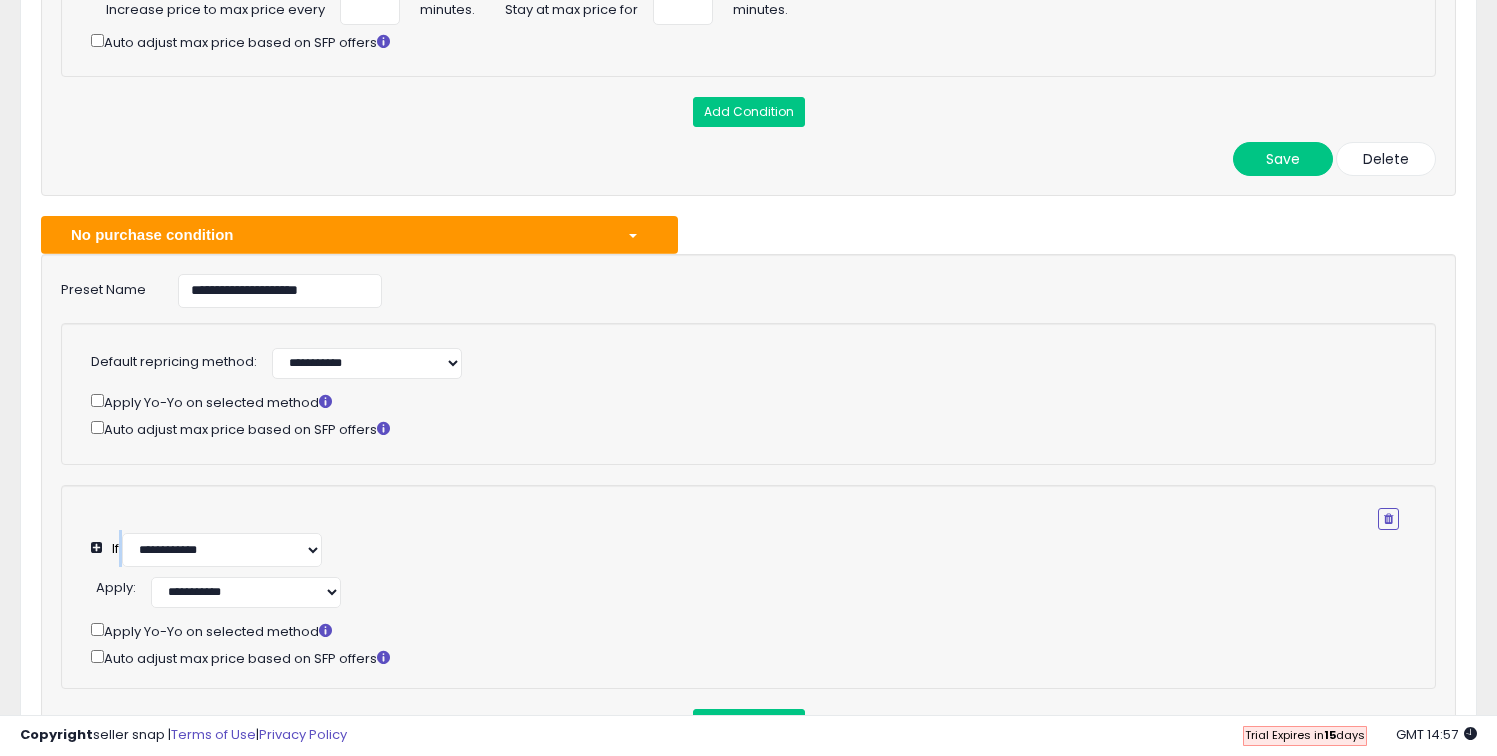 click on "**********" at bounding box center (745, 536) 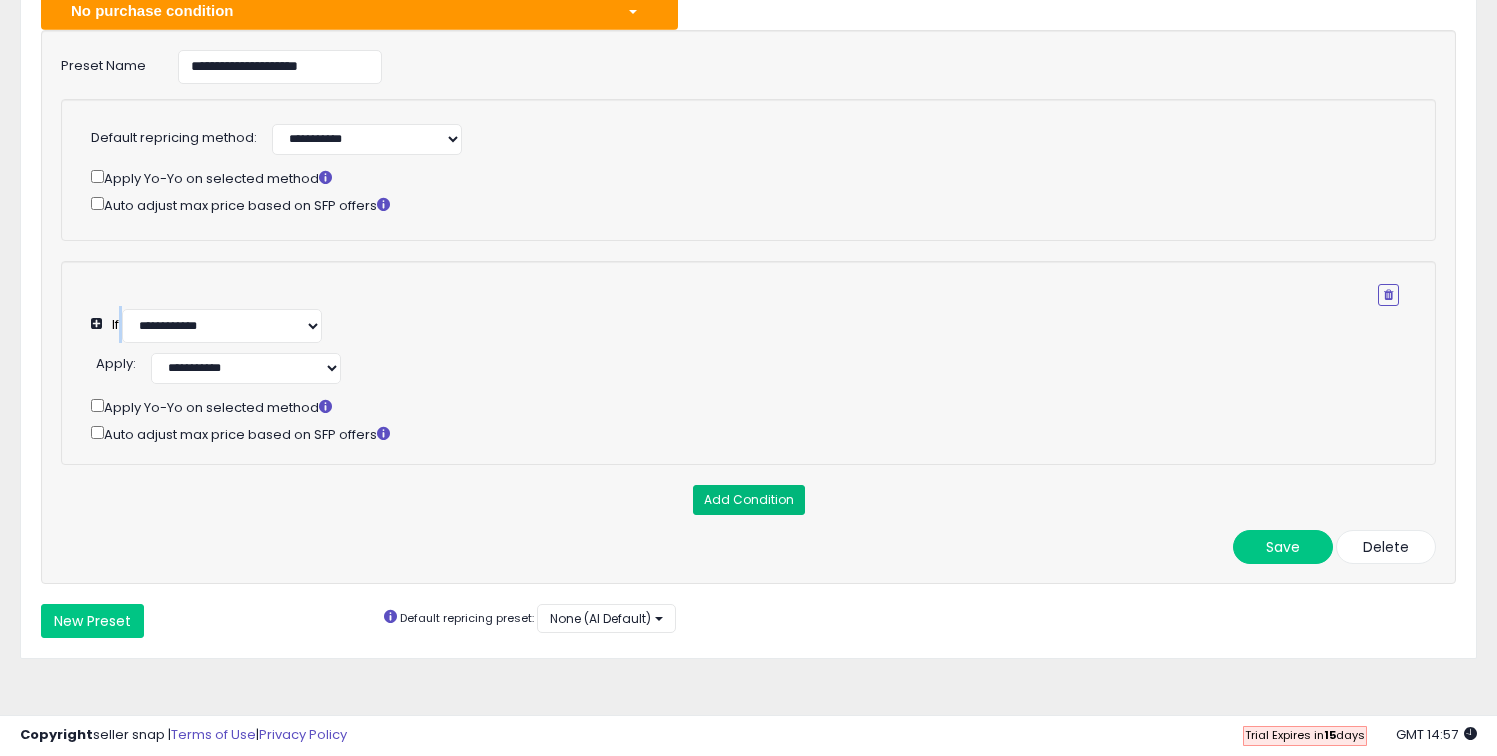 click on "Add Condition" at bounding box center (749, 500) 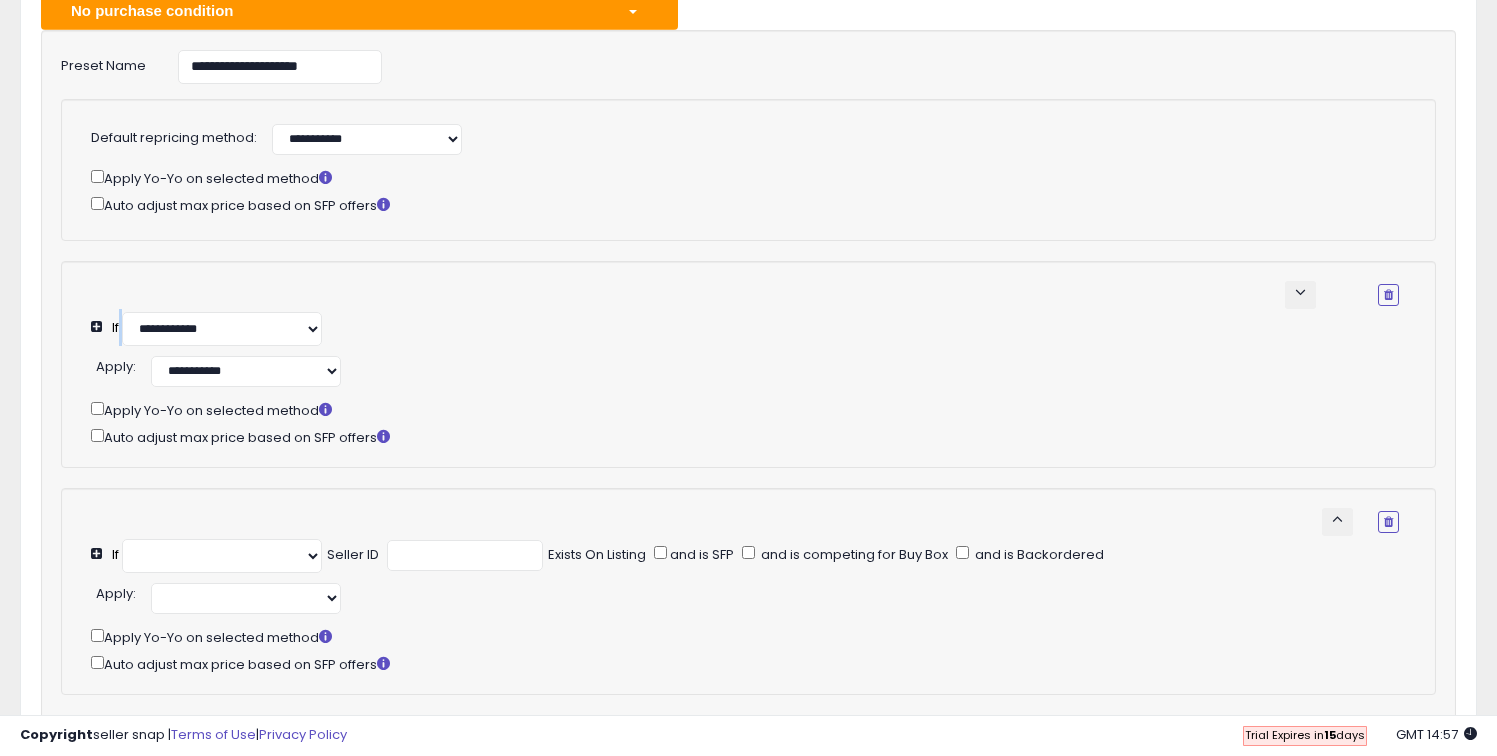 select on "**********" 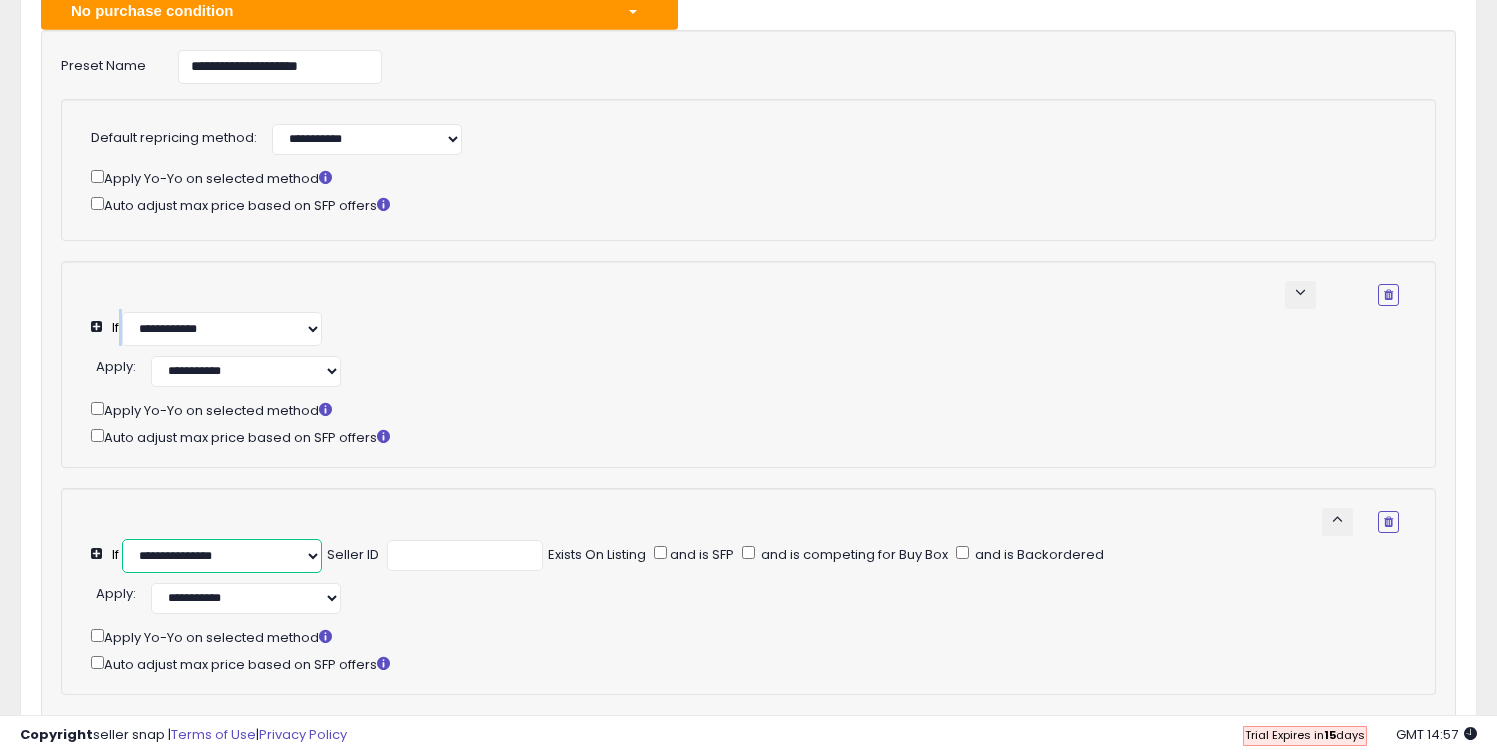 click on "**********" at bounding box center (222, 556) 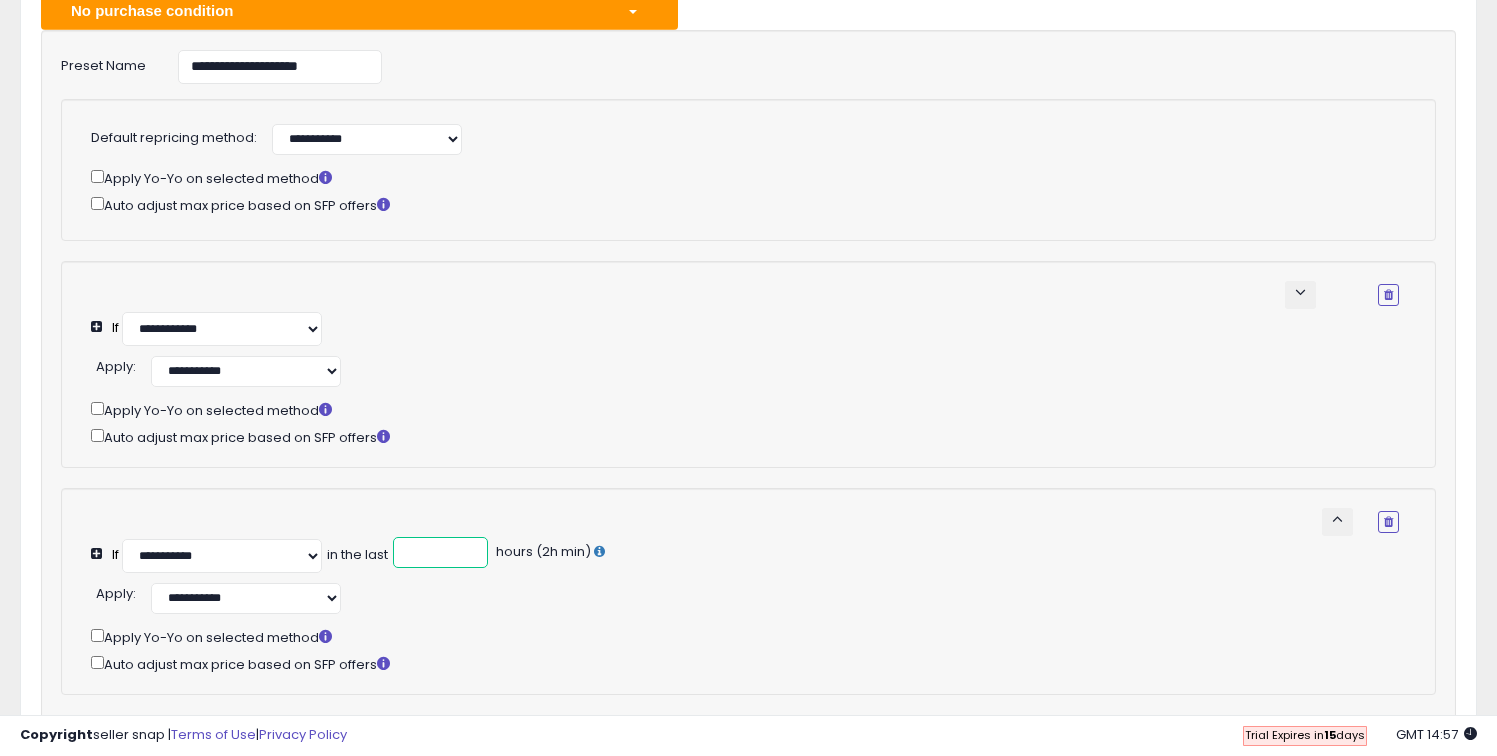 click at bounding box center [440, 552] 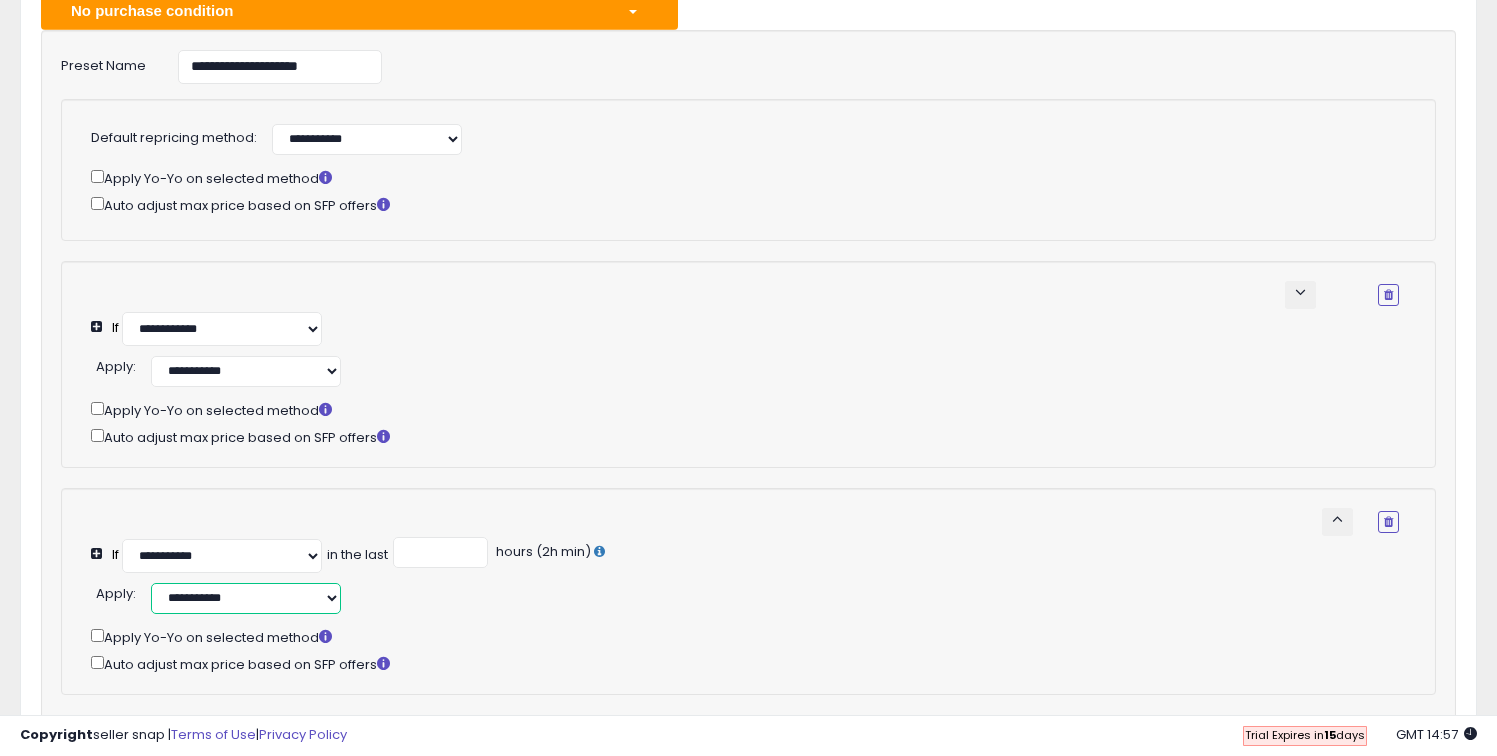 click on "**********" at bounding box center [246, 598] 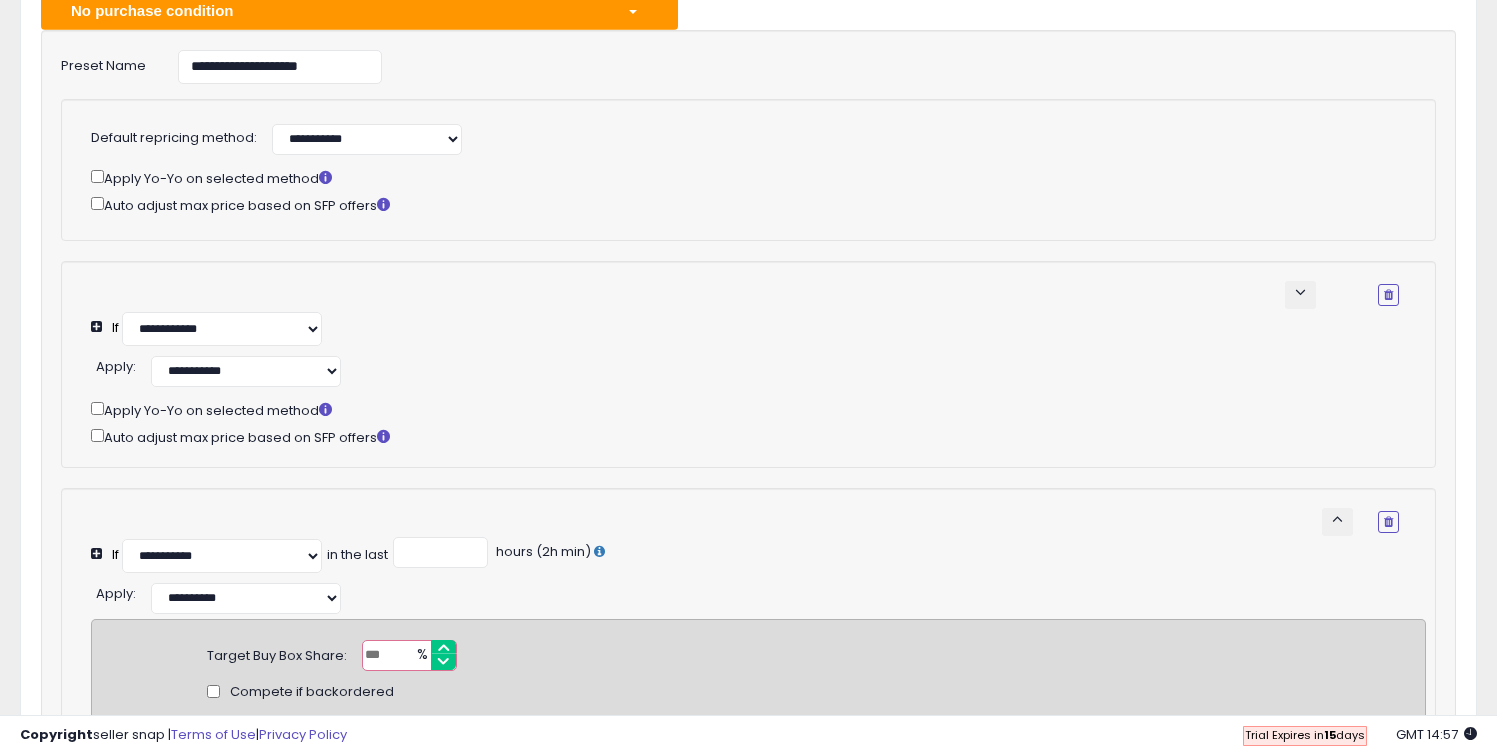 click at bounding box center (409, 655) 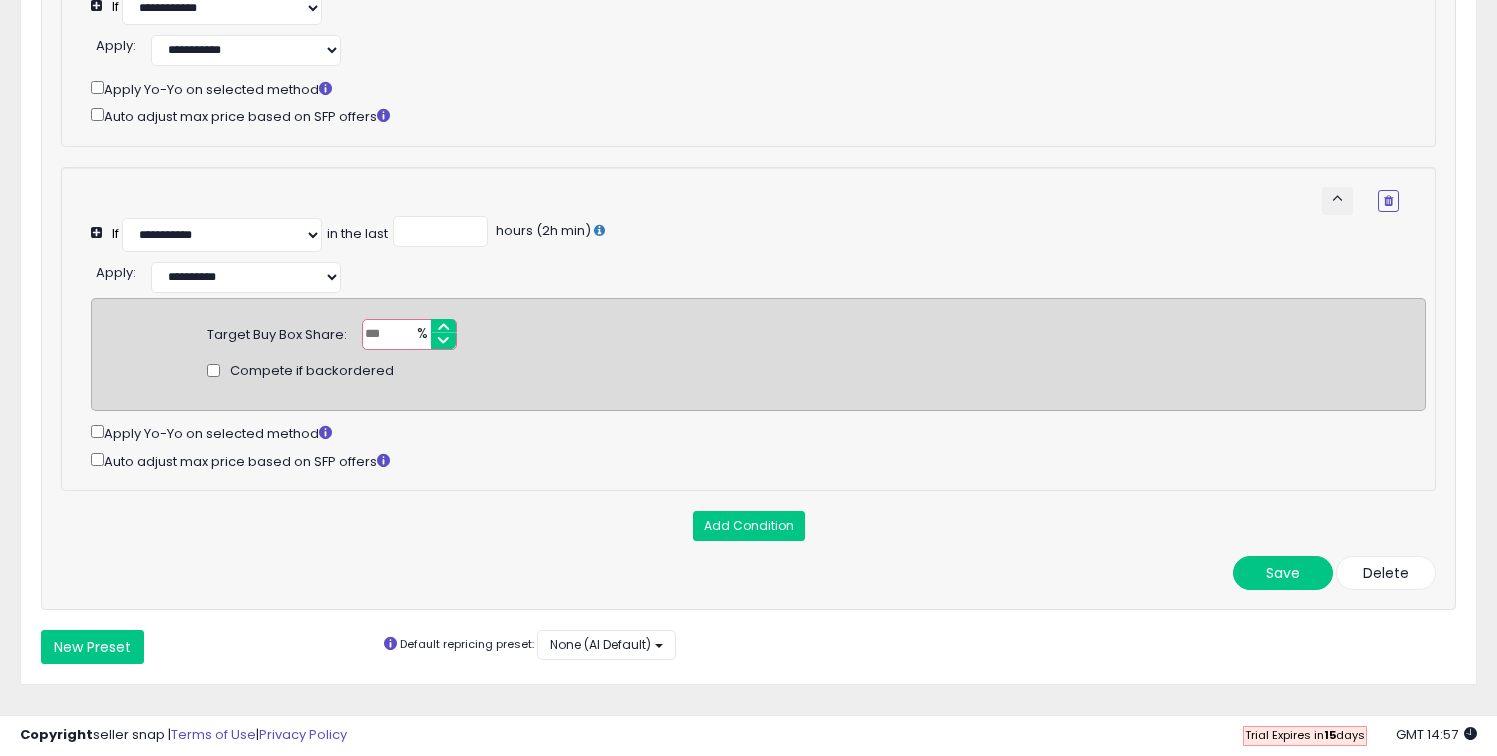 scroll, scrollTop: 990, scrollLeft: 0, axis: vertical 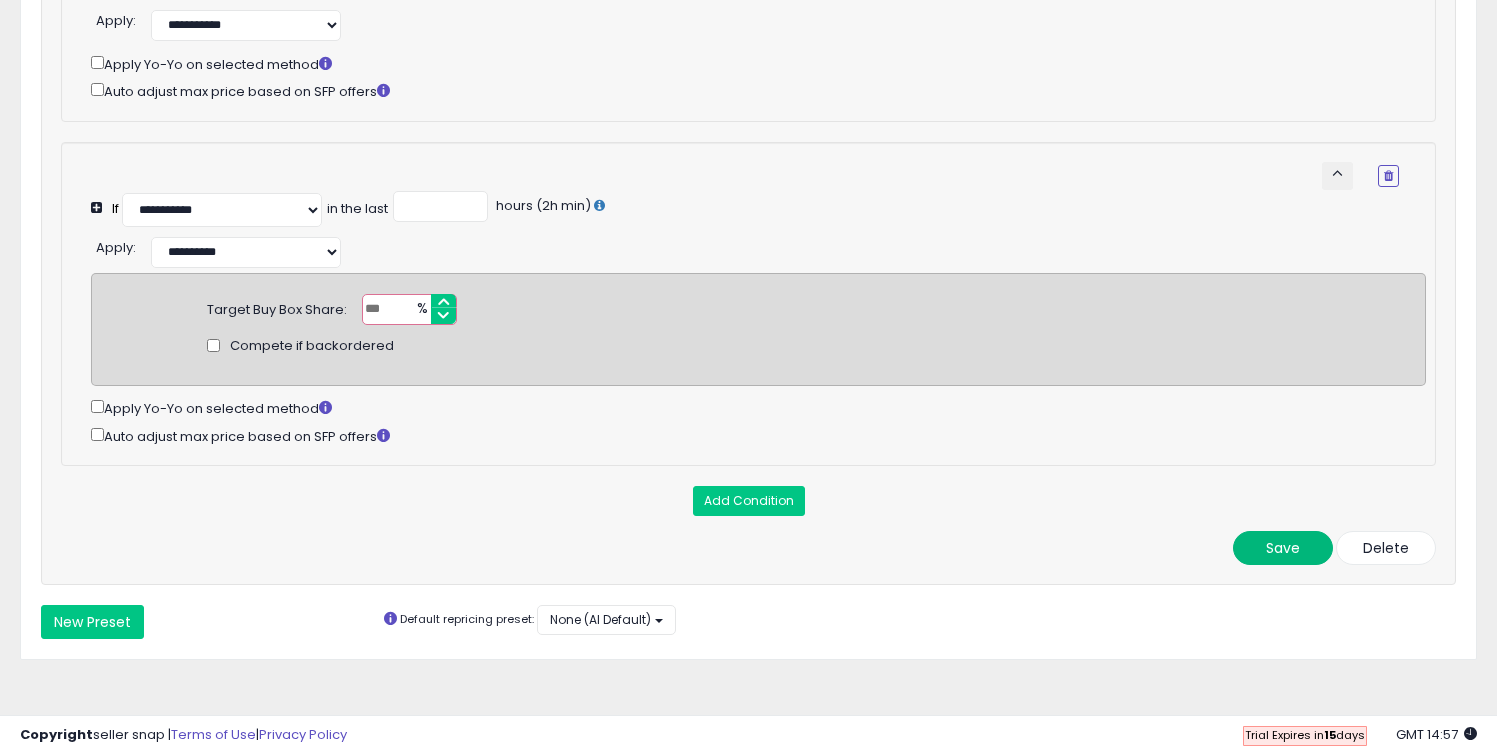click on "Save" at bounding box center [1283, 548] 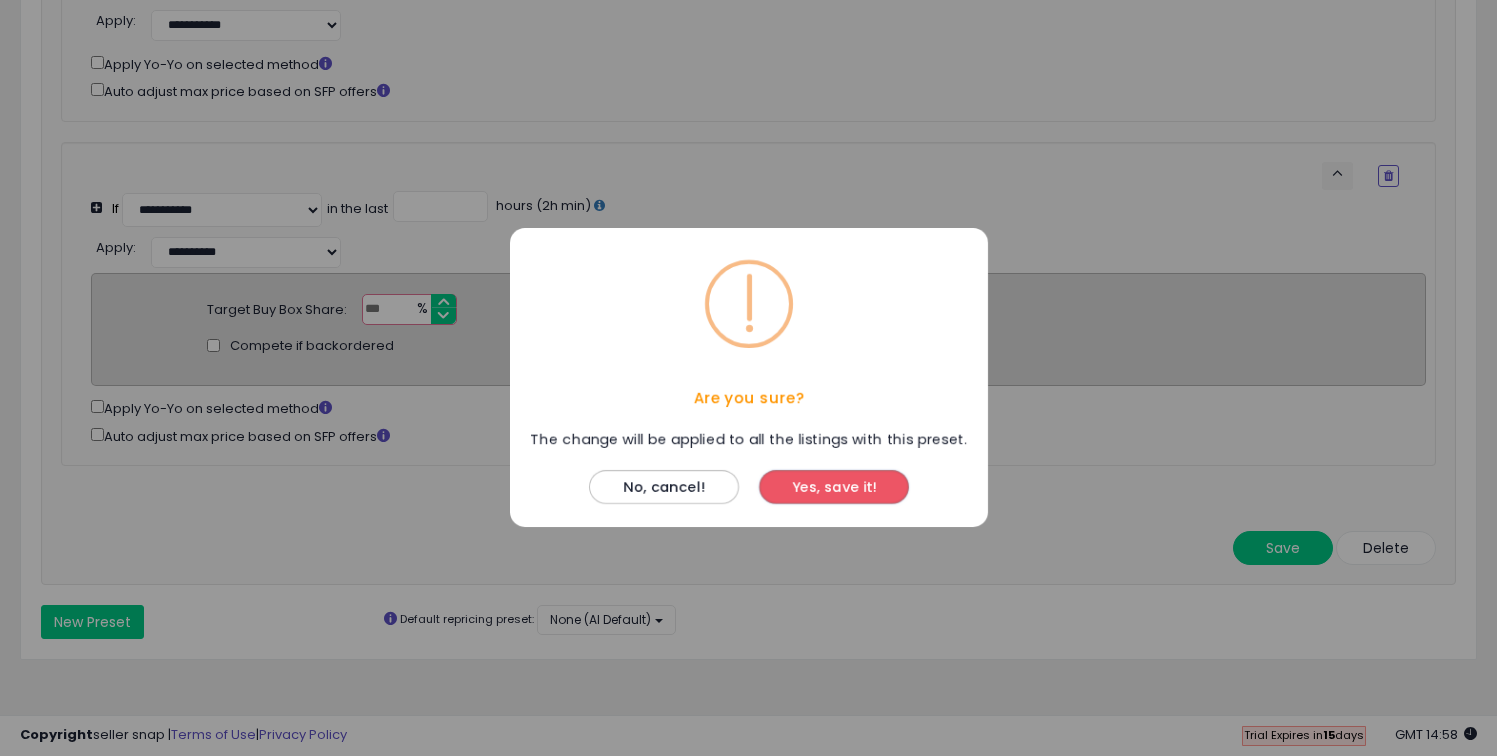 click on "Yes, save it!" at bounding box center [834, 488] 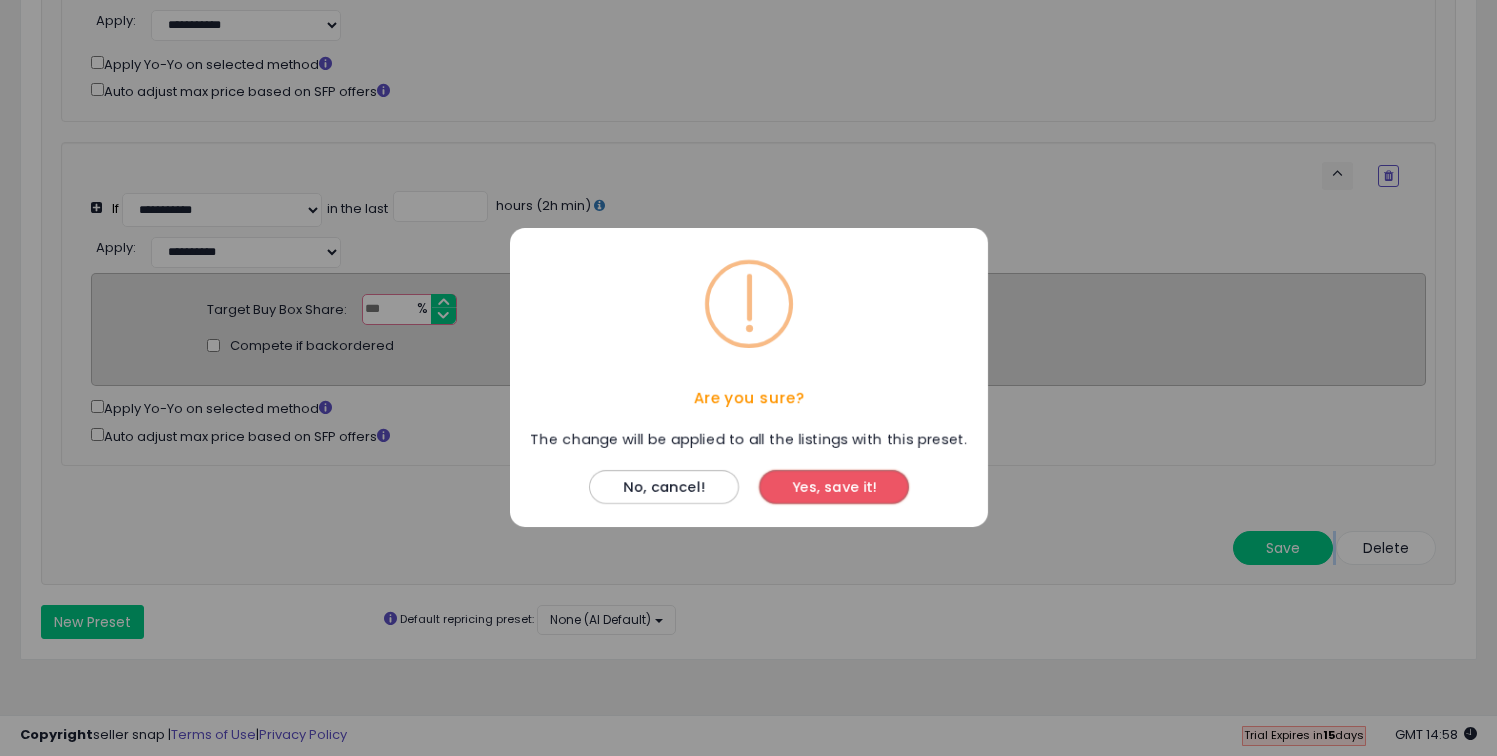 click on "Add Condition" at bounding box center [748, 501] 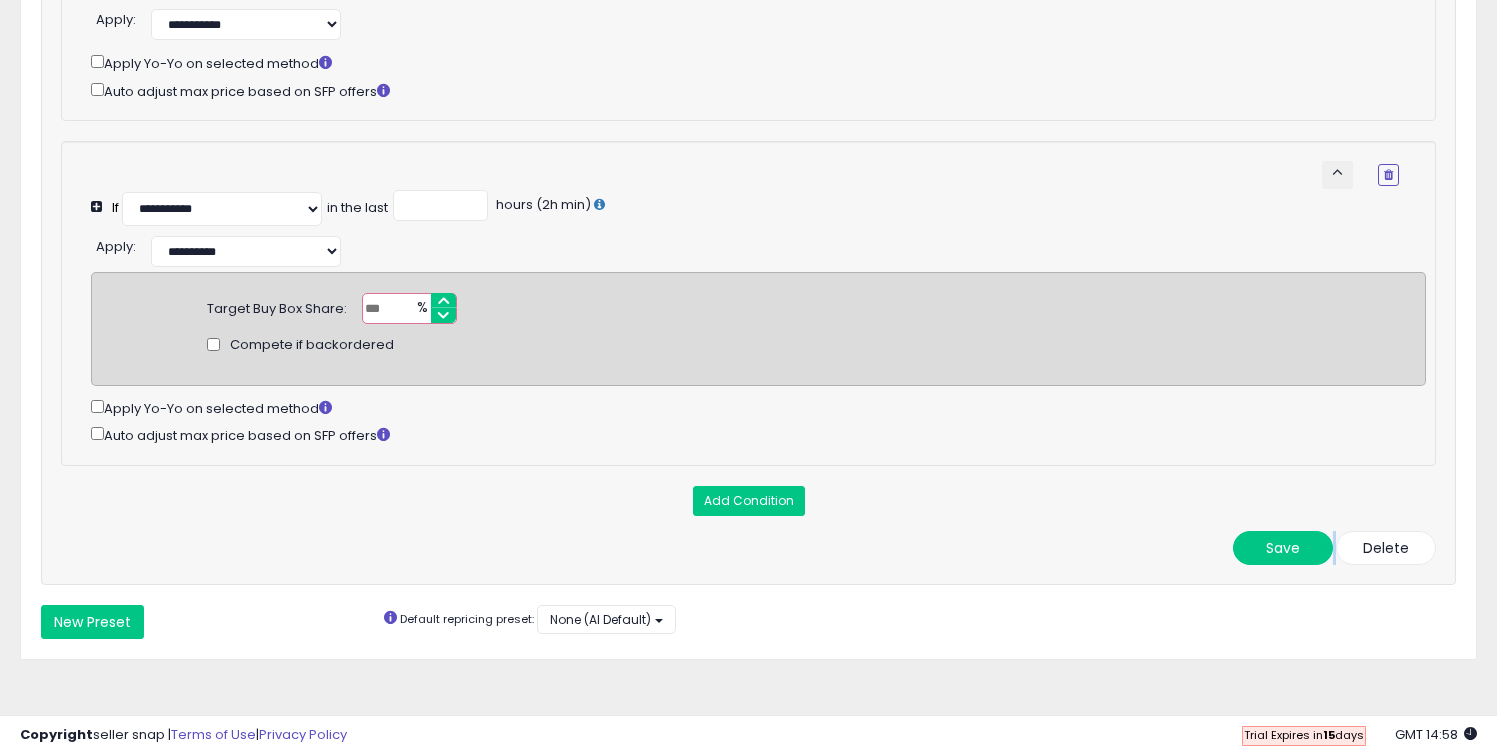 scroll, scrollTop: 0, scrollLeft: 0, axis: both 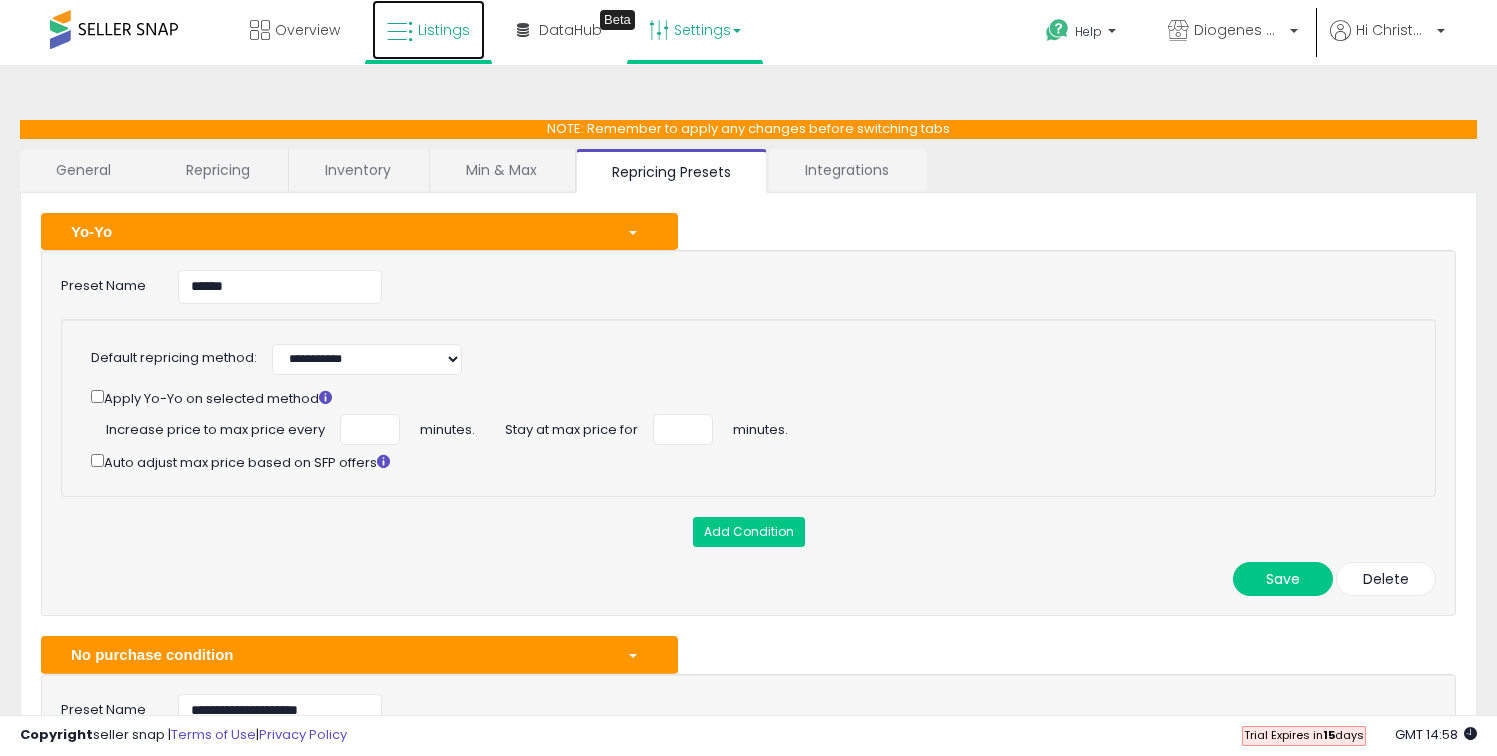 click on "Listings" at bounding box center [428, 32] 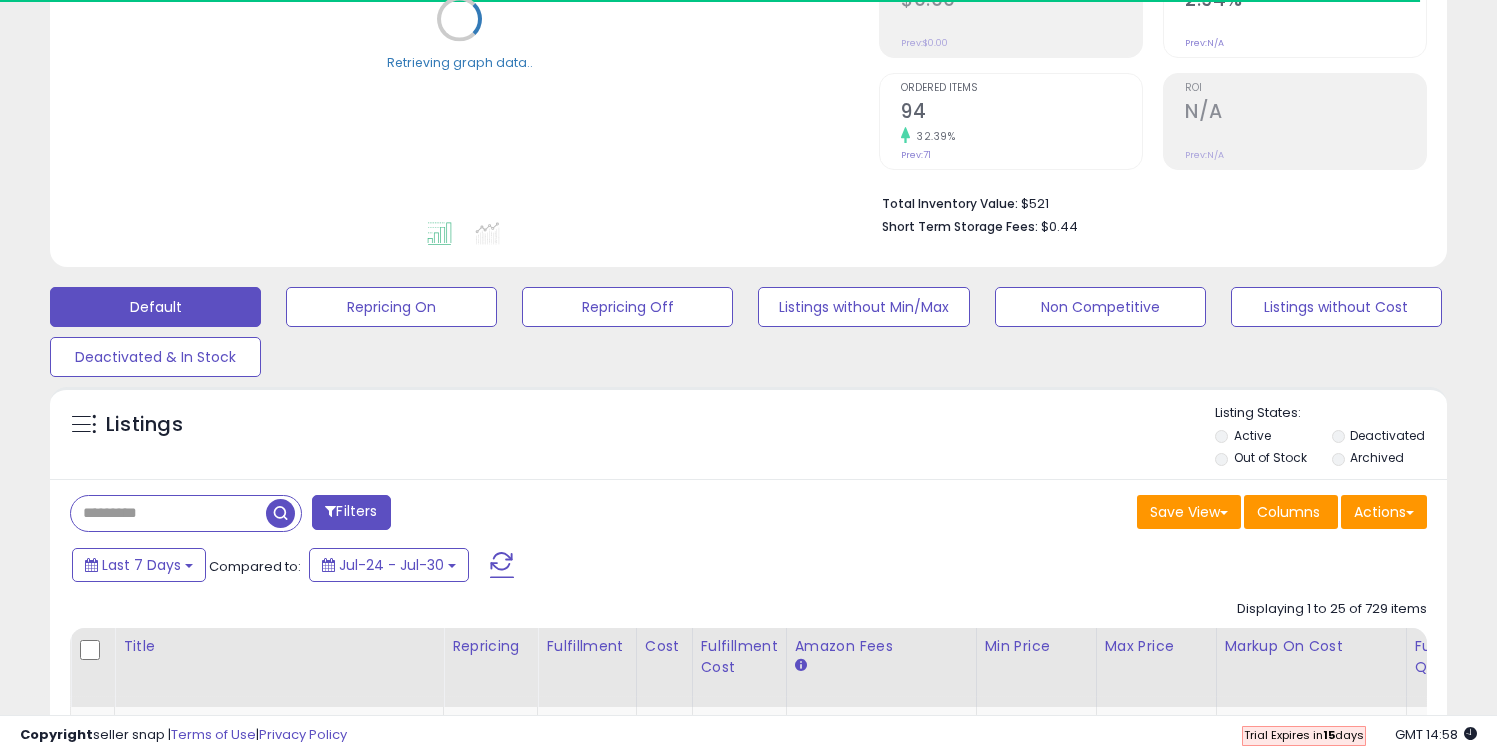scroll, scrollTop: 448, scrollLeft: 0, axis: vertical 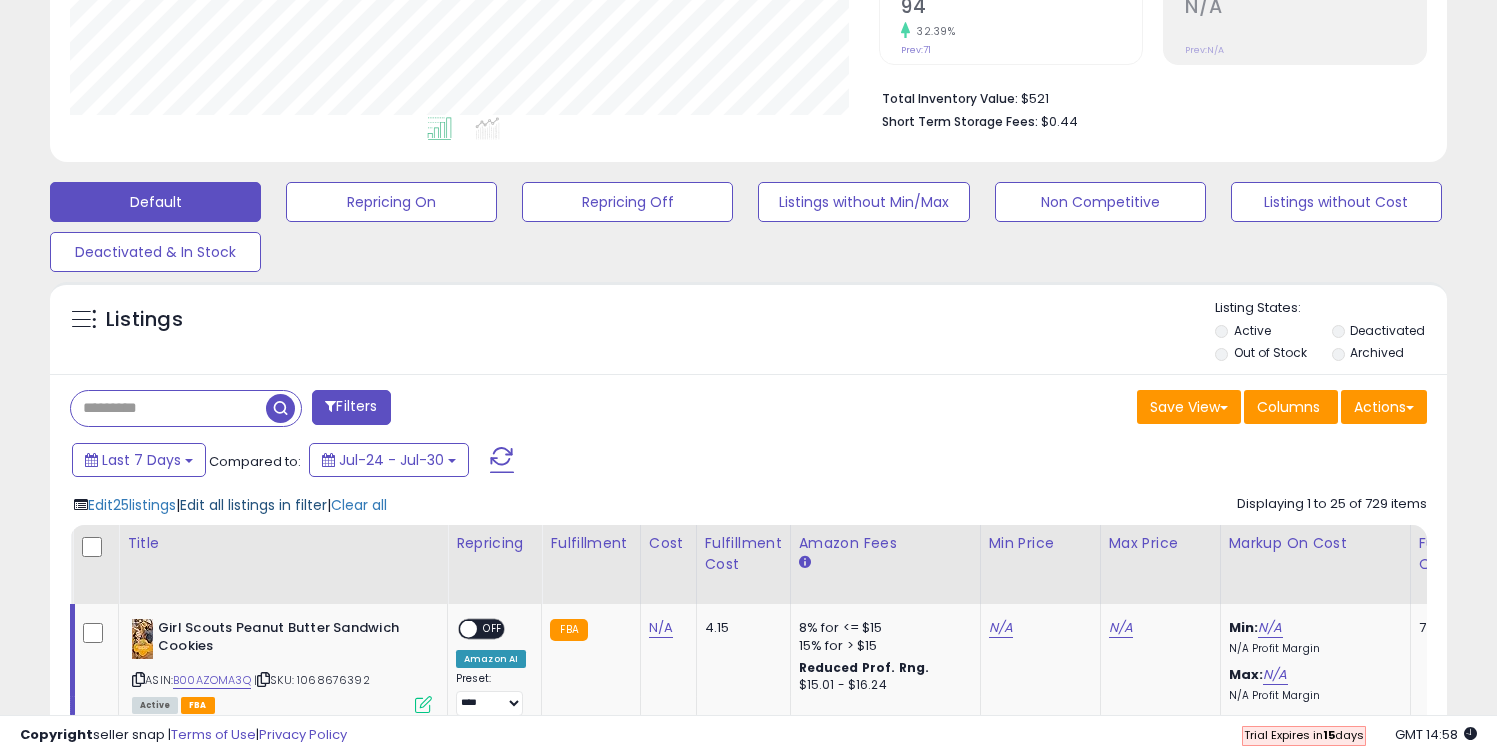 click on "Edit all listings in filter" at bounding box center [253, 505] 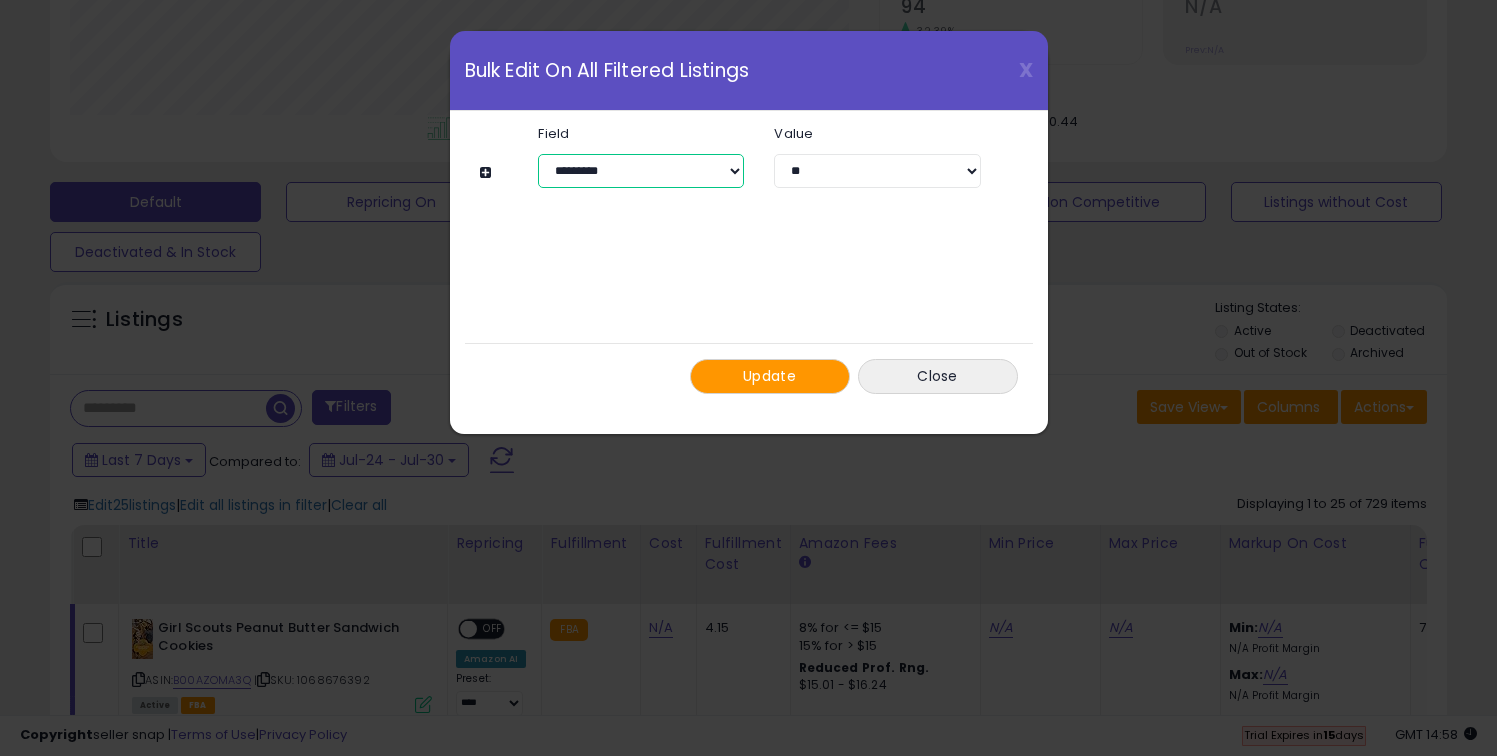 click on "**********" at bounding box center (641, 171) 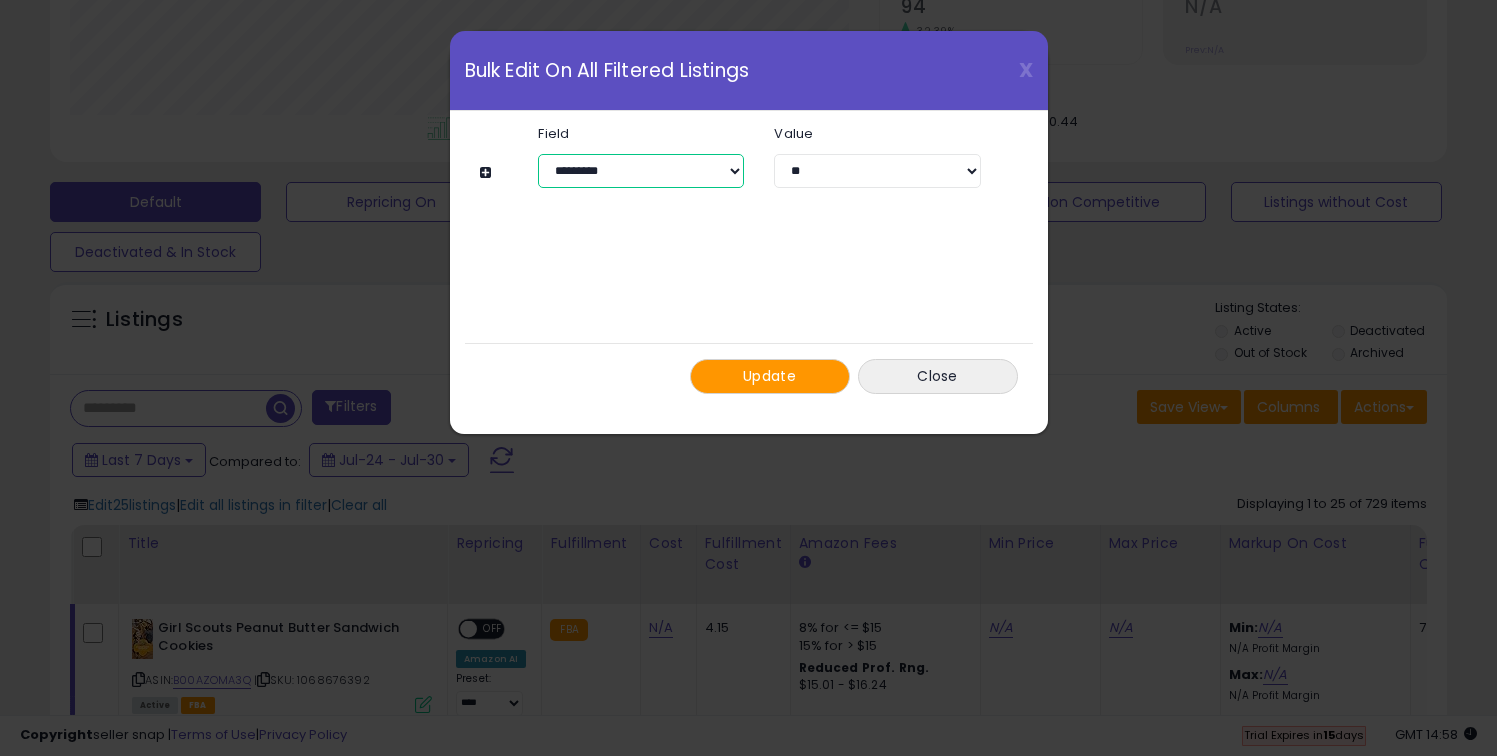 select on "**********" 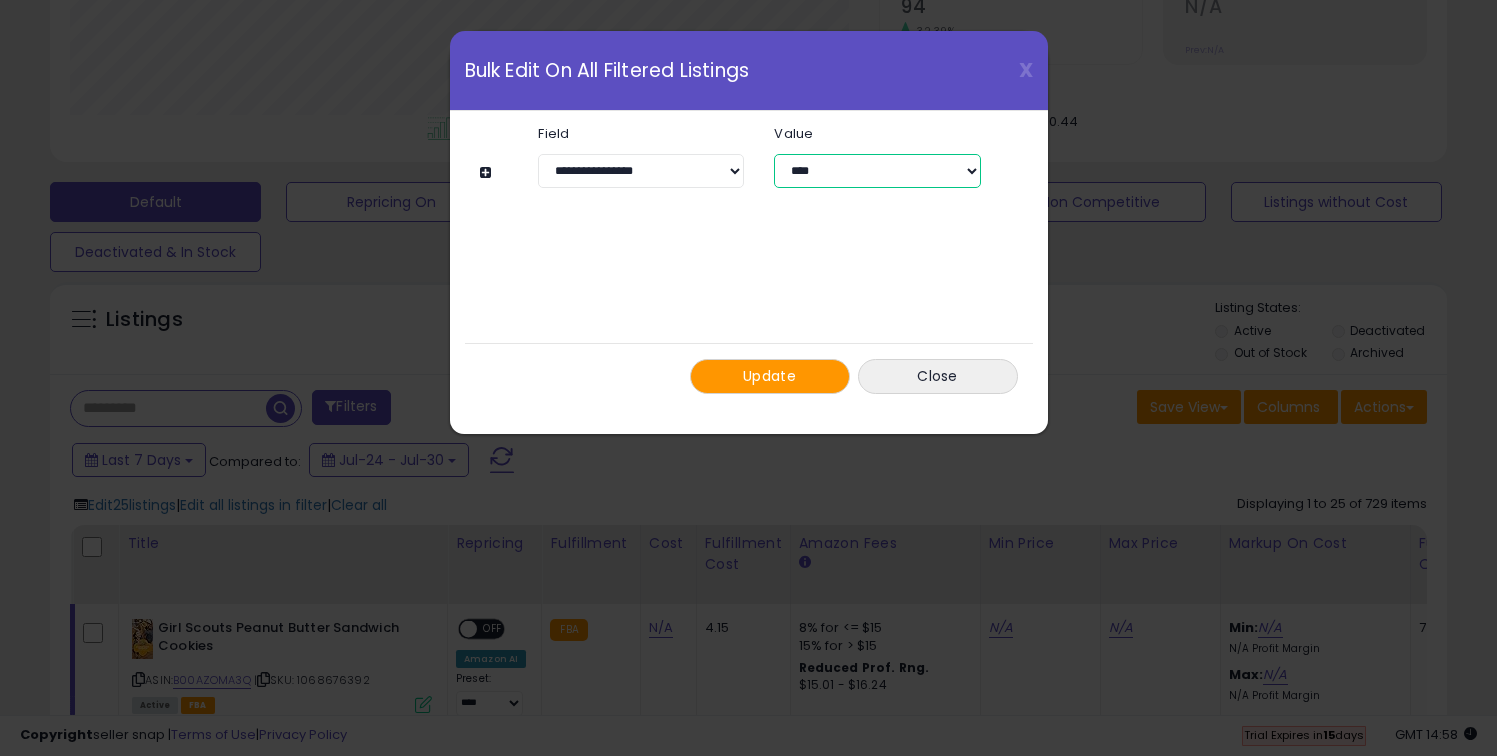 click on "**********" at bounding box center [877, 171] 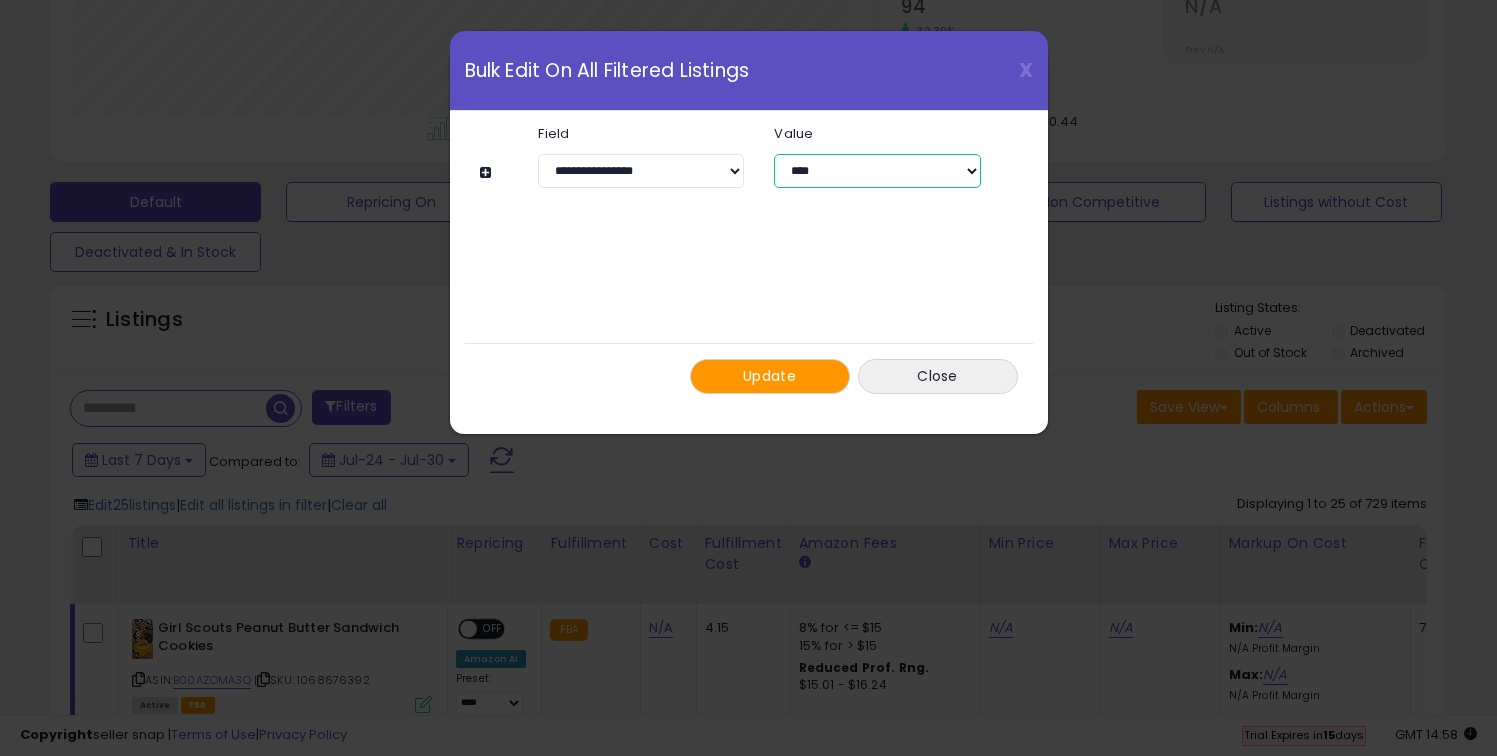 select on "*****" 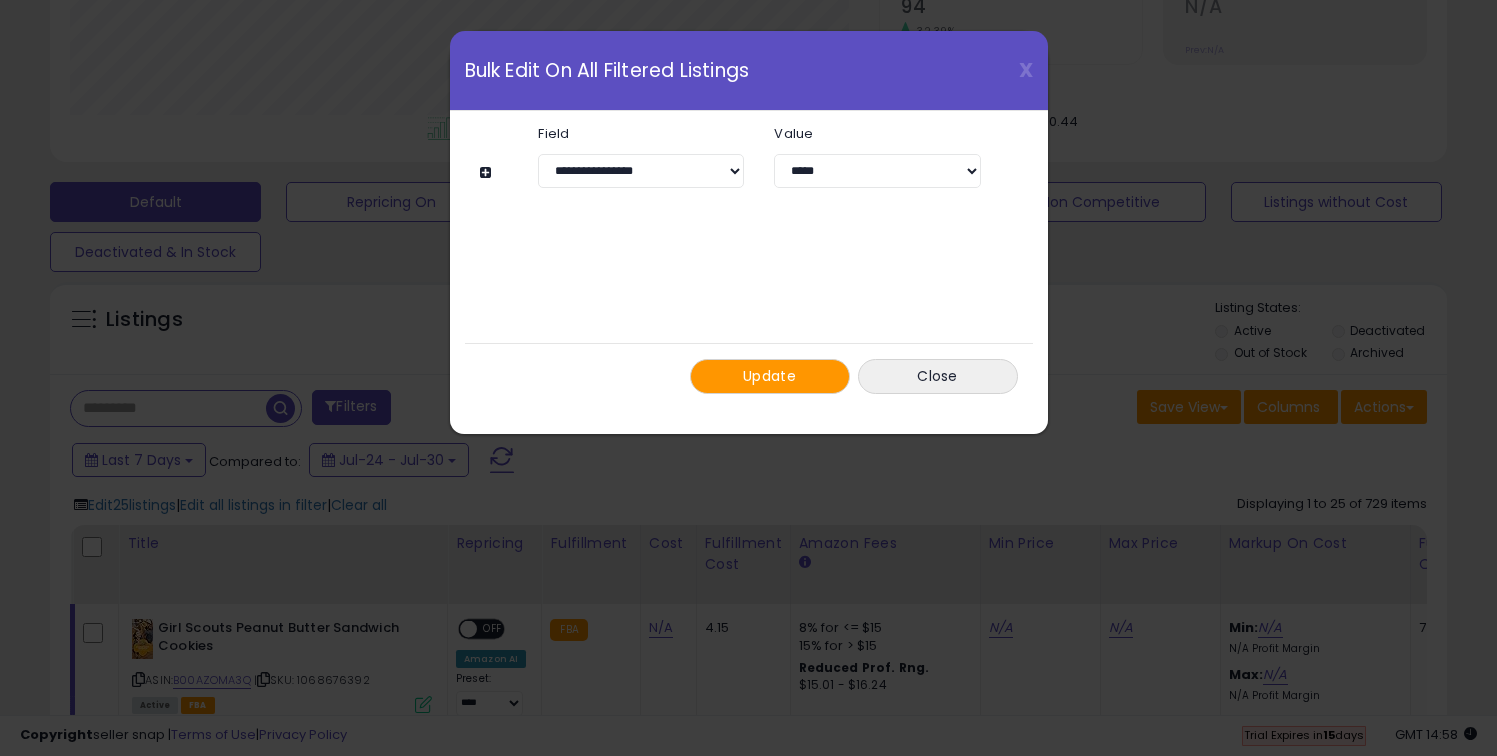 click on "Update" at bounding box center [770, 376] 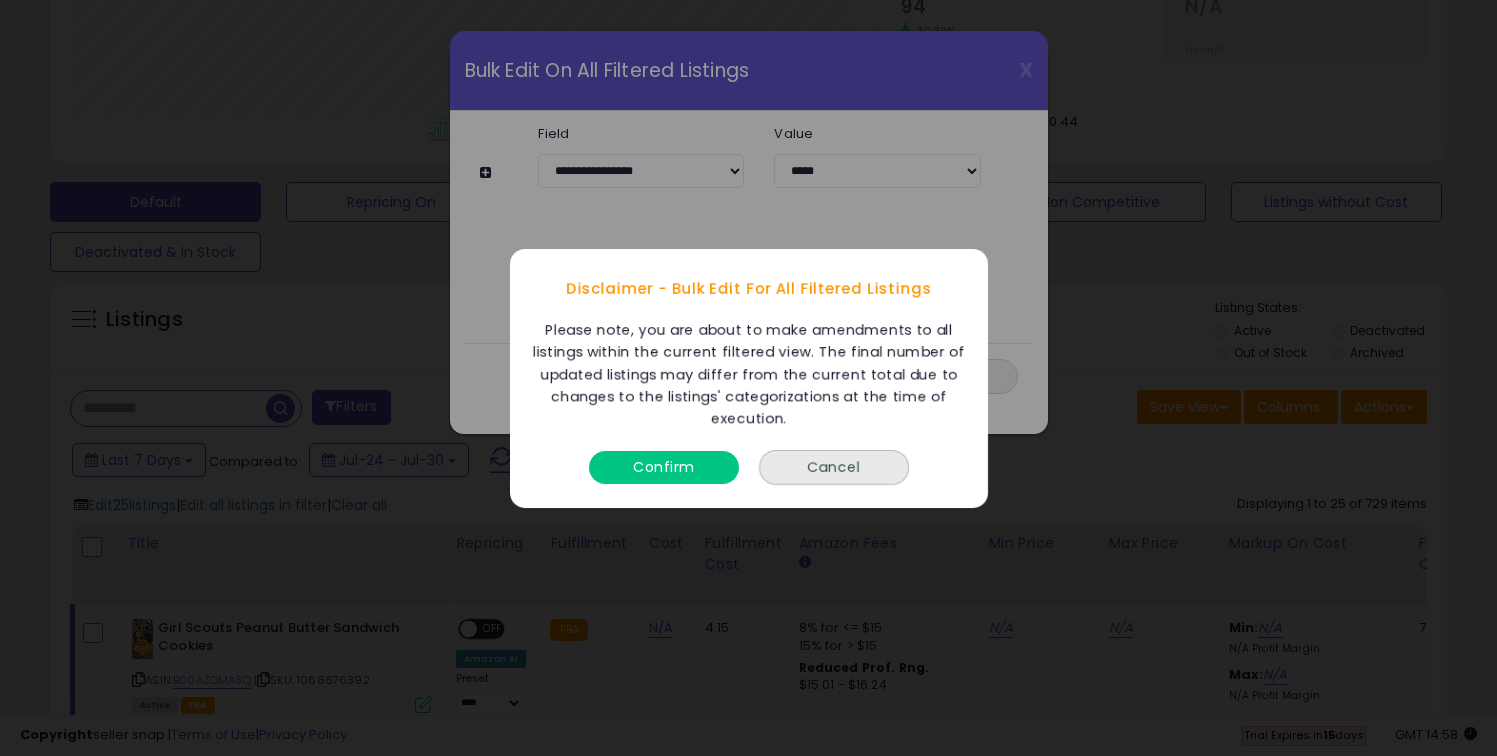 click on "Confirm" at bounding box center (664, 466) 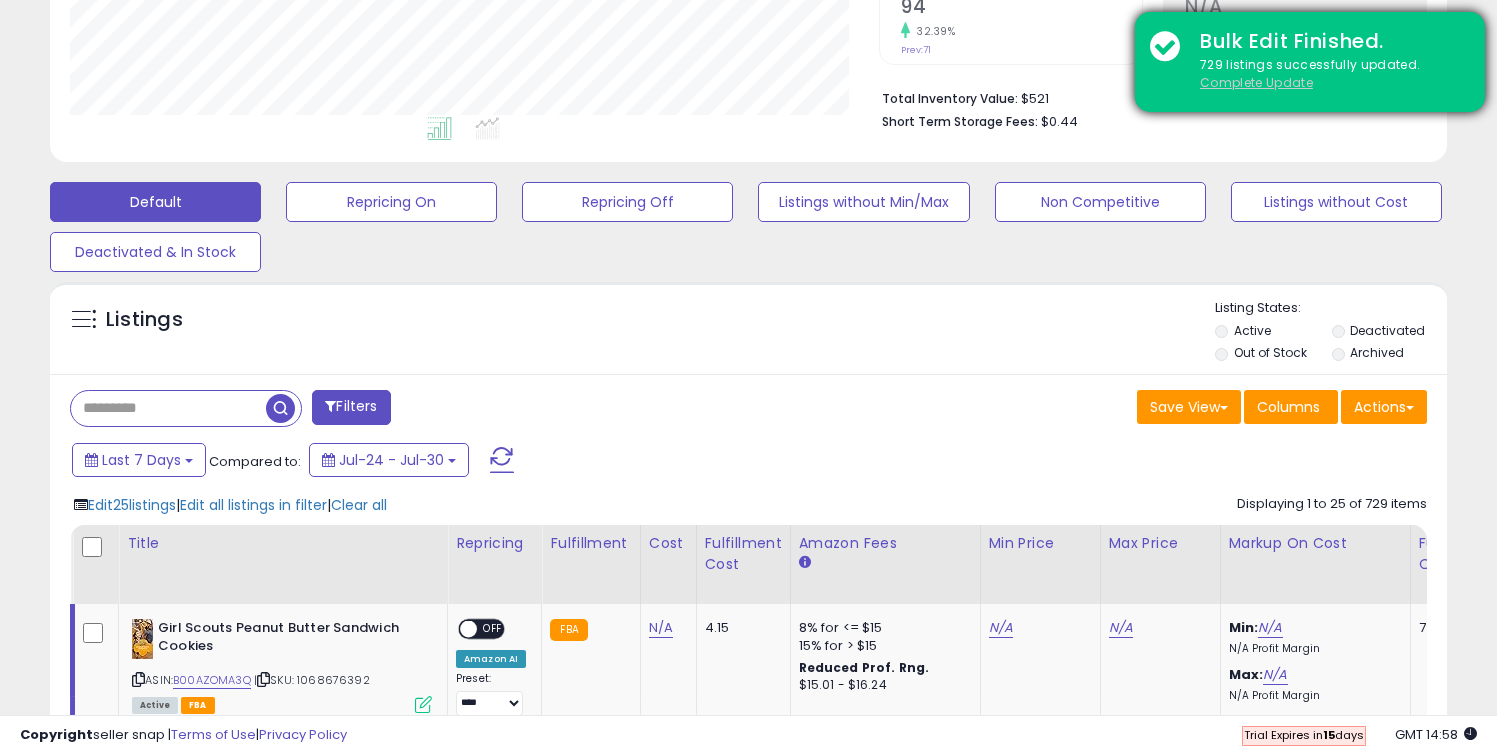 click on "Complete Update" at bounding box center [1256, 82] 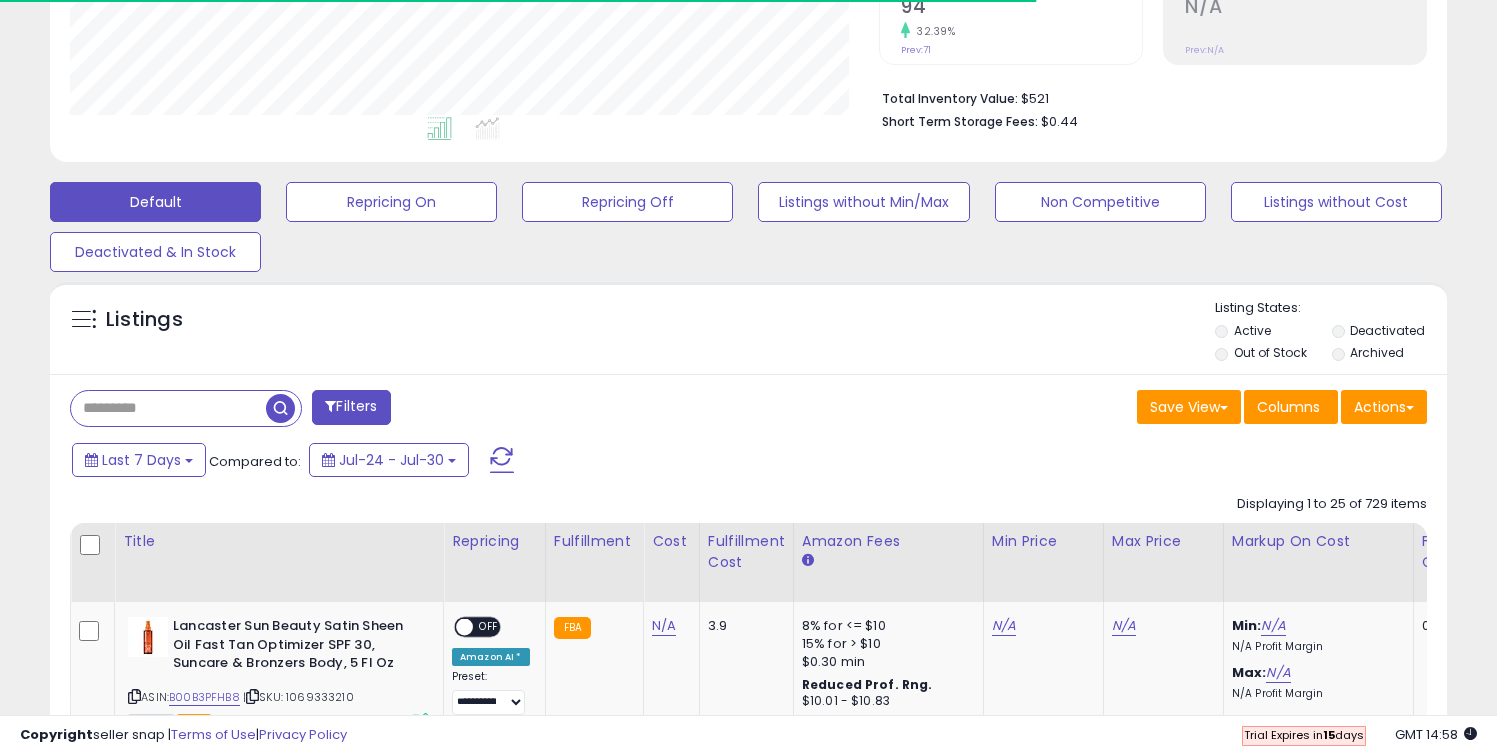 scroll, scrollTop: 999590, scrollLeft: 999191, axis: both 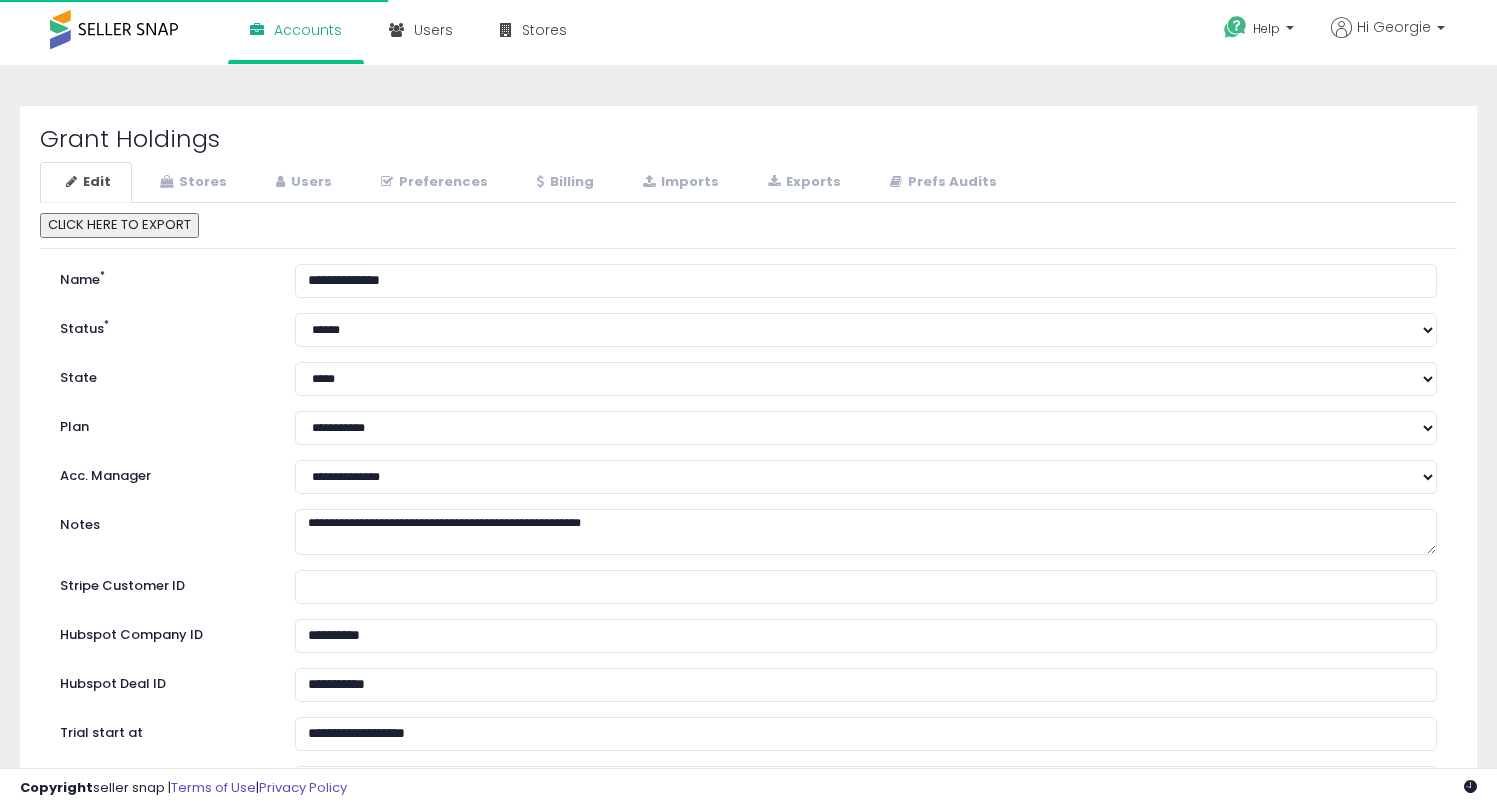 select on "**" 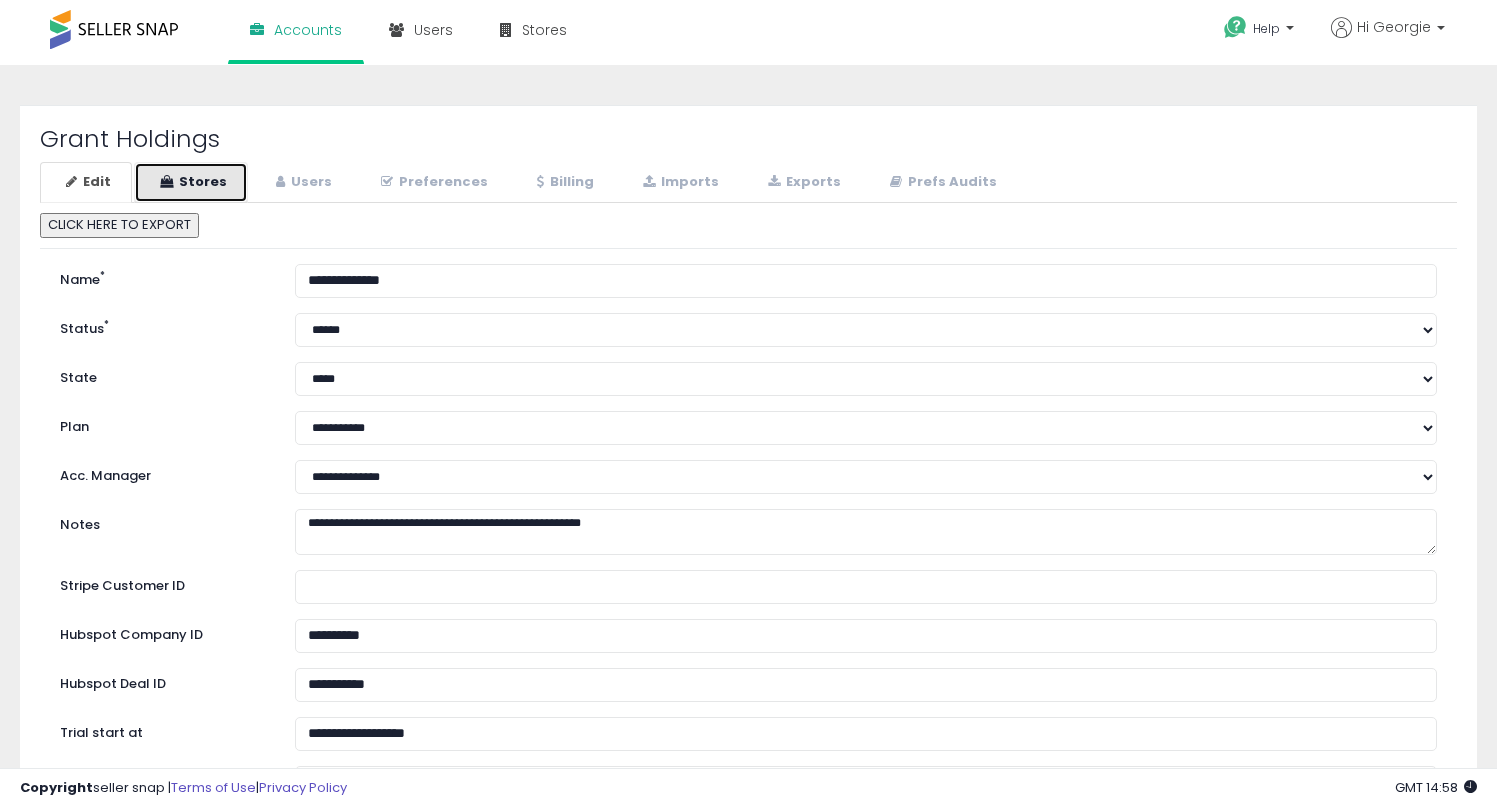 click on "Stores" at bounding box center [191, 182] 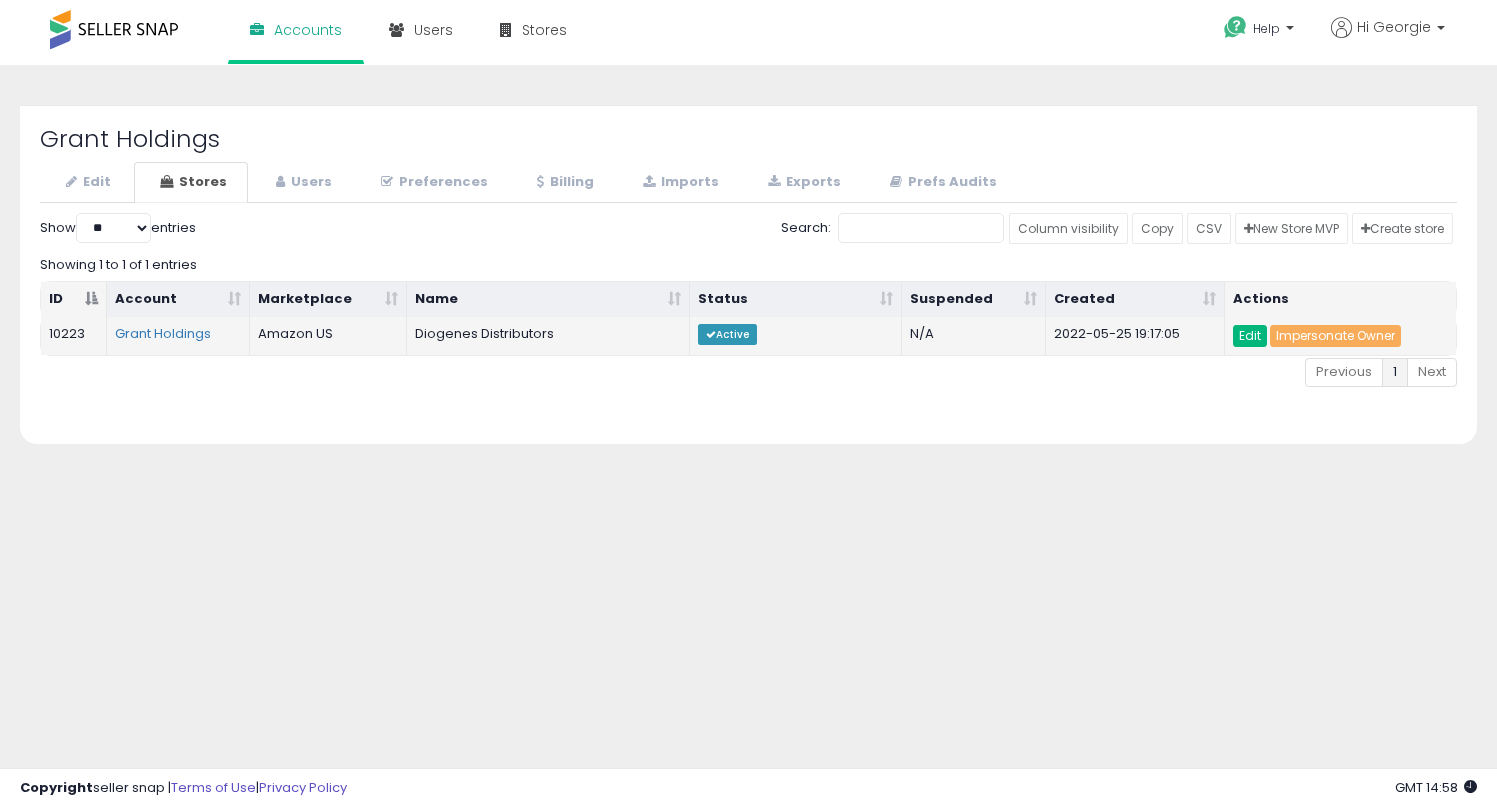 click on "Edit" at bounding box center [1250, 336] 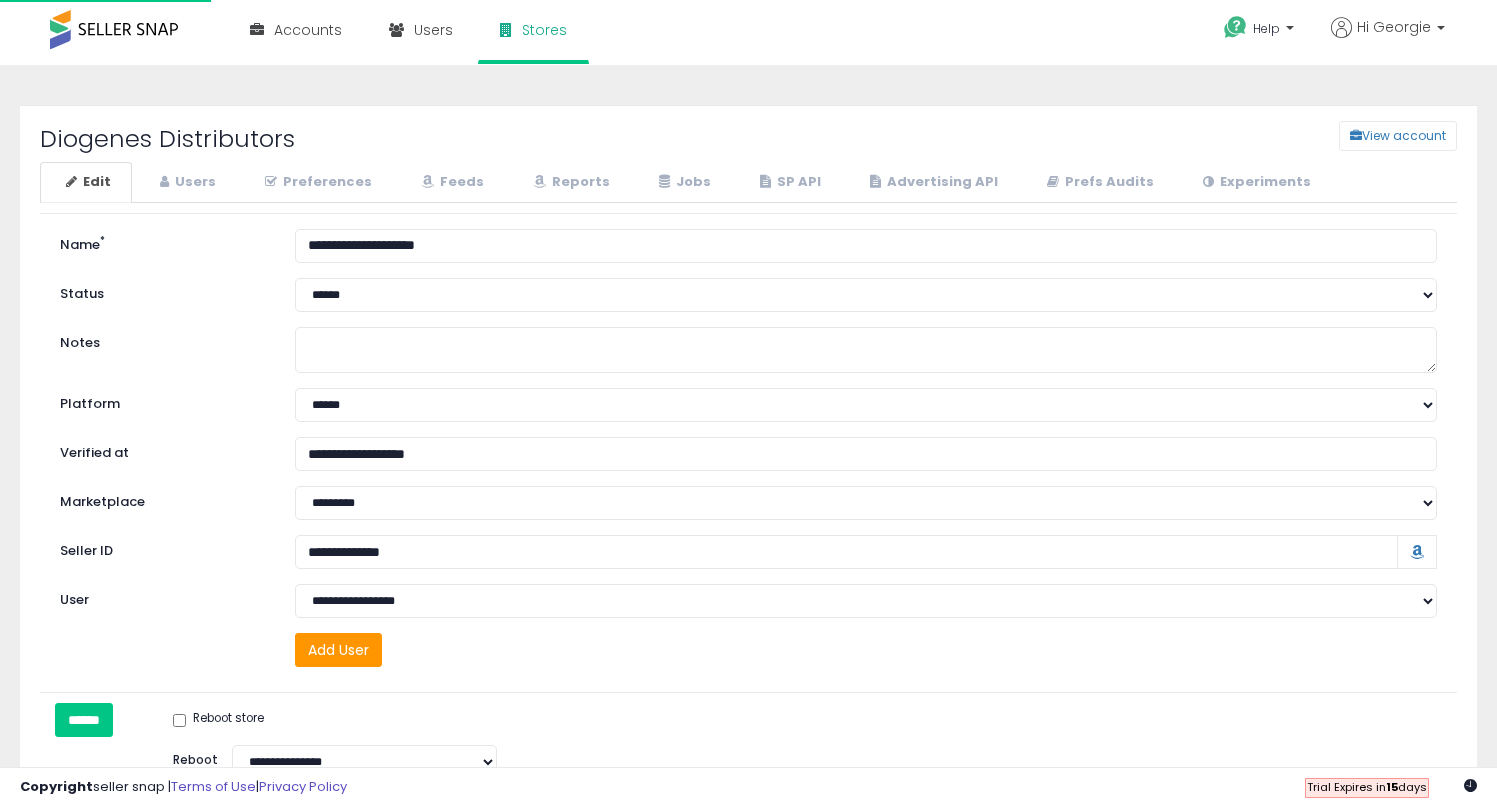 scroll, scrollTop: 0, scrollLeft: 0, axis: both 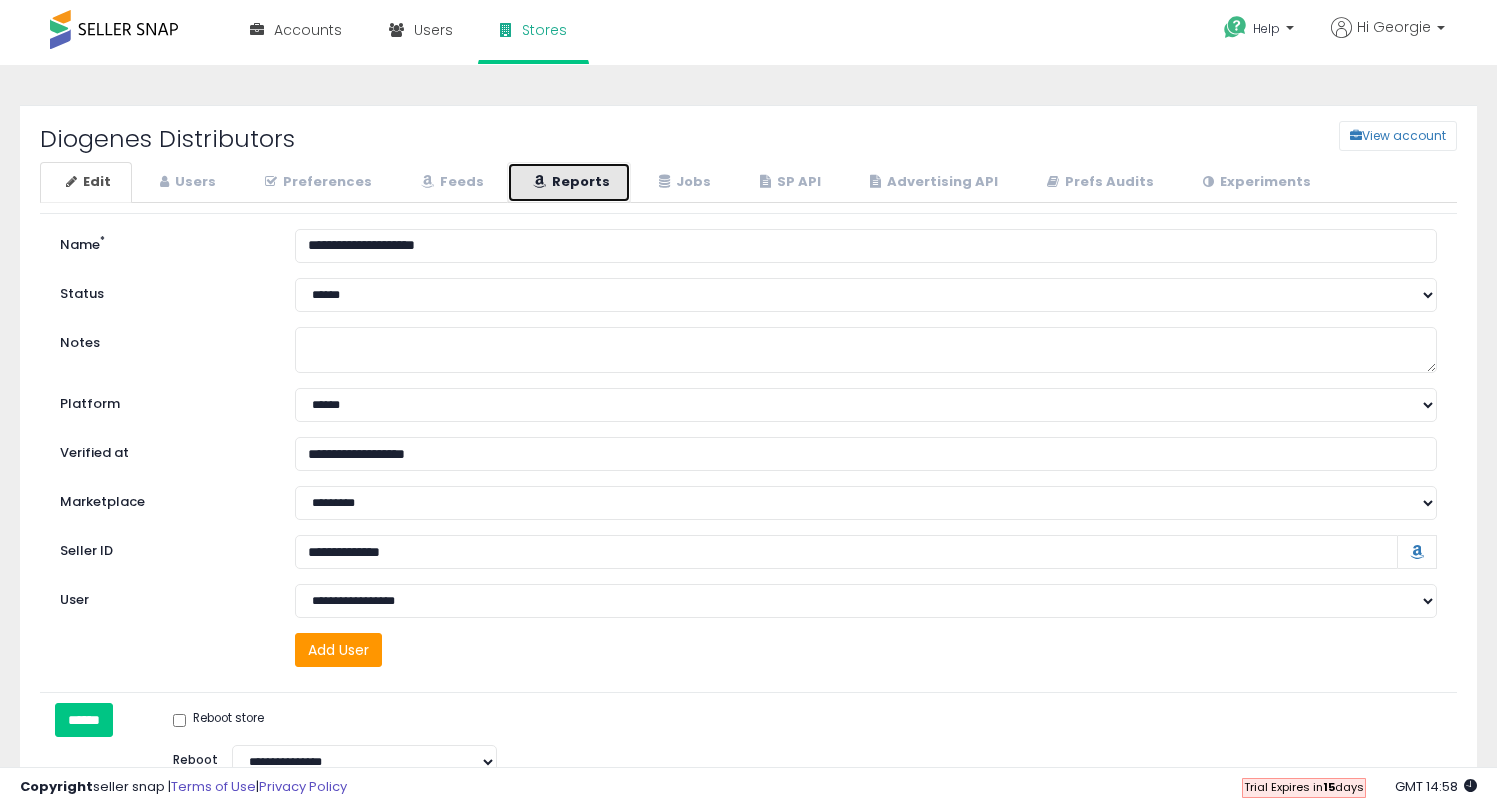 click on "Reports" at bounding box center [569, 182] 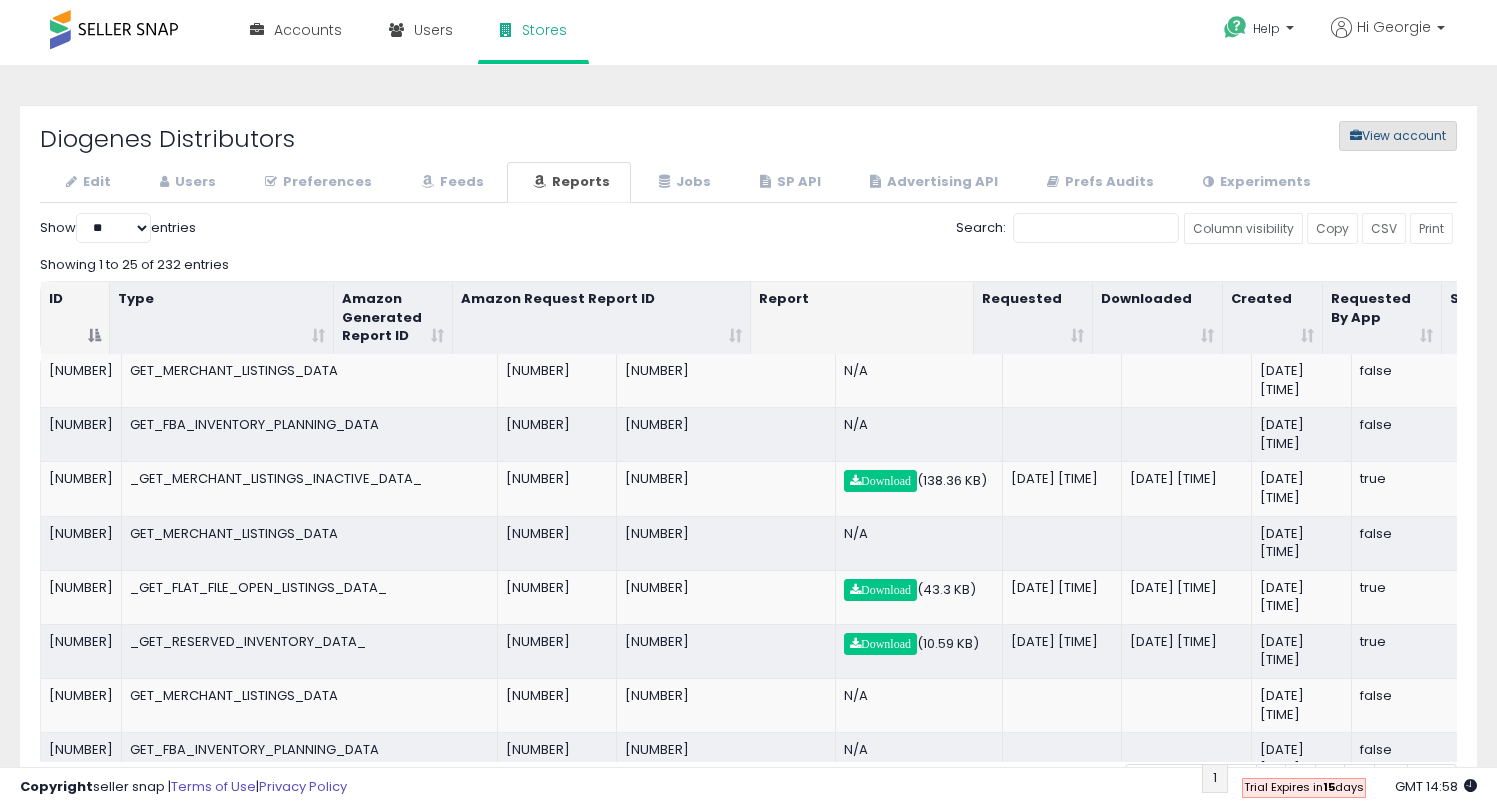 click on "View account" at bounding box center [1398, 136] 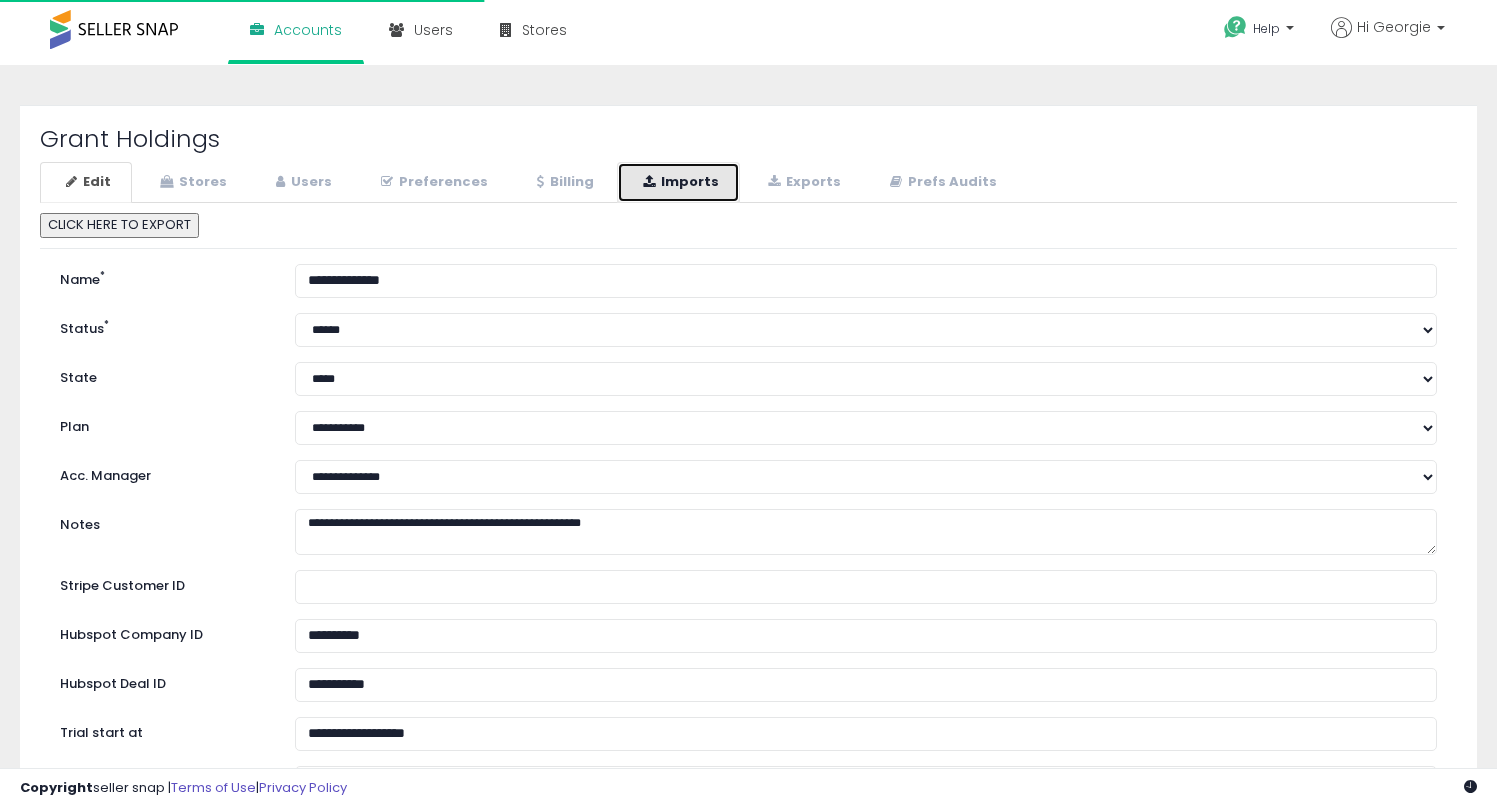scroll, scrollTop: 0, scrollLeft: 0, axis: both 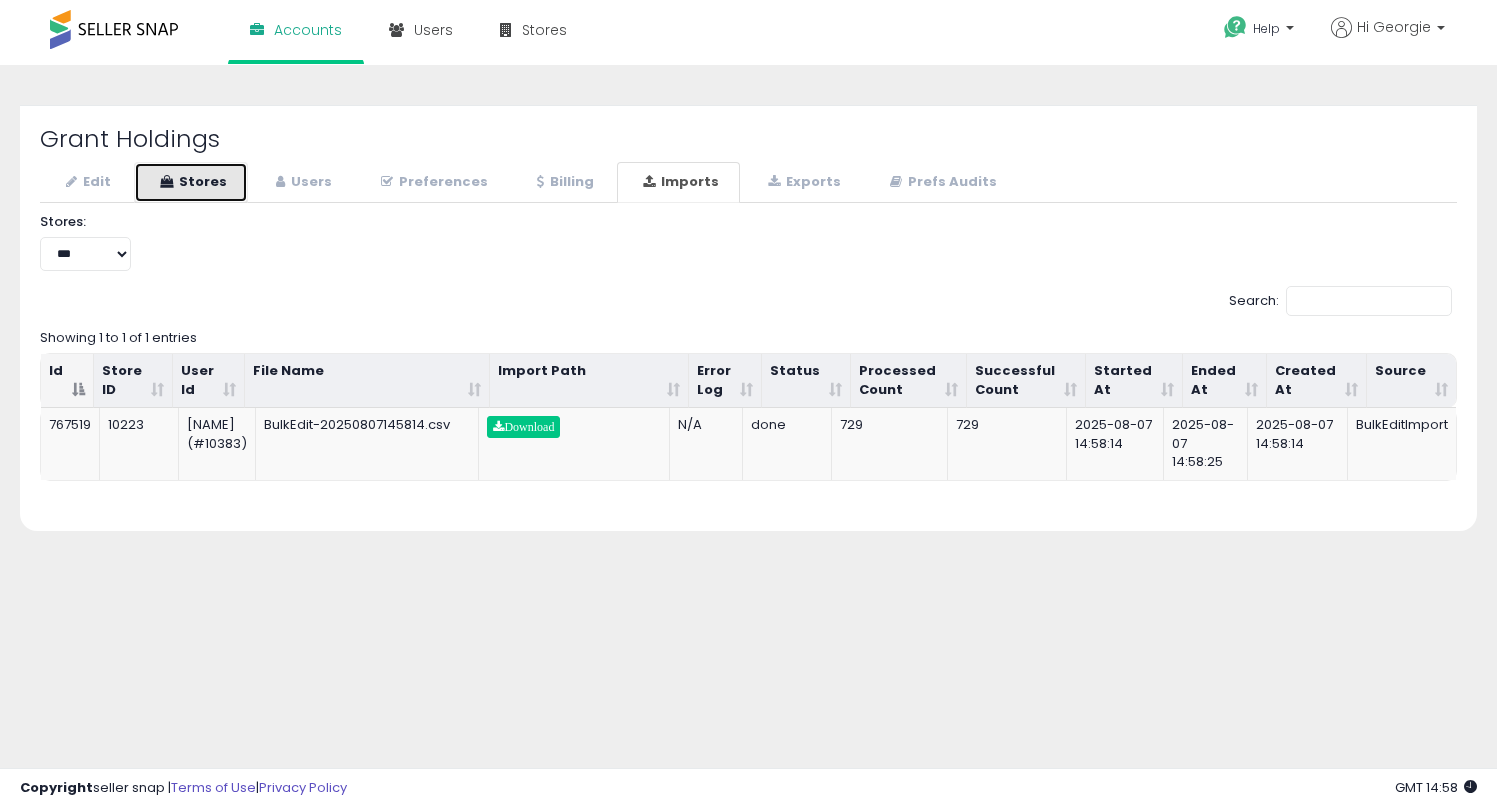 click on "Stores" at bounding box center (191, 182) 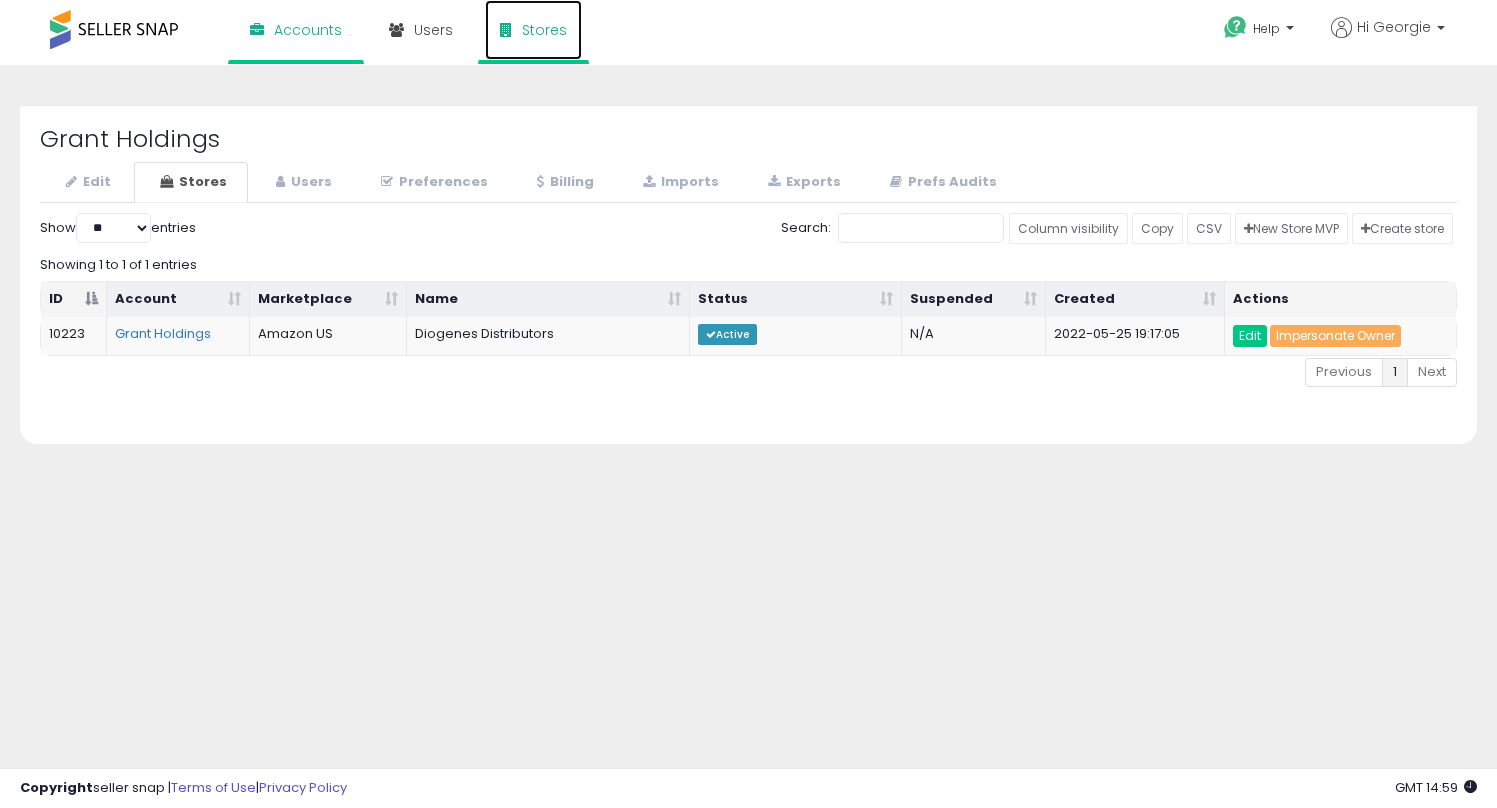 click on "Stores" at bounding box center (533, 30) 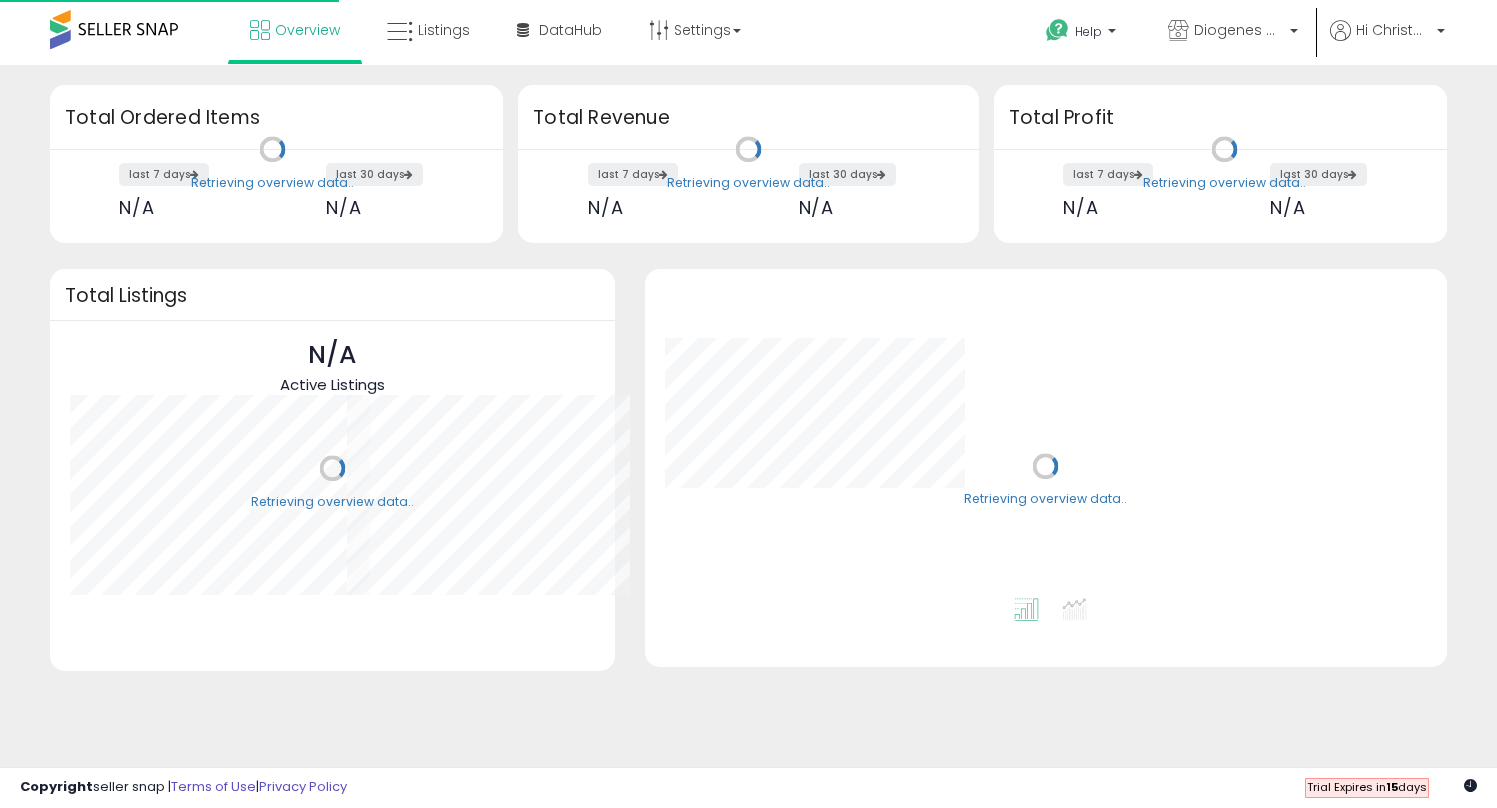scroll, scrollTop: 0, scrollLeft: 0, axis: both 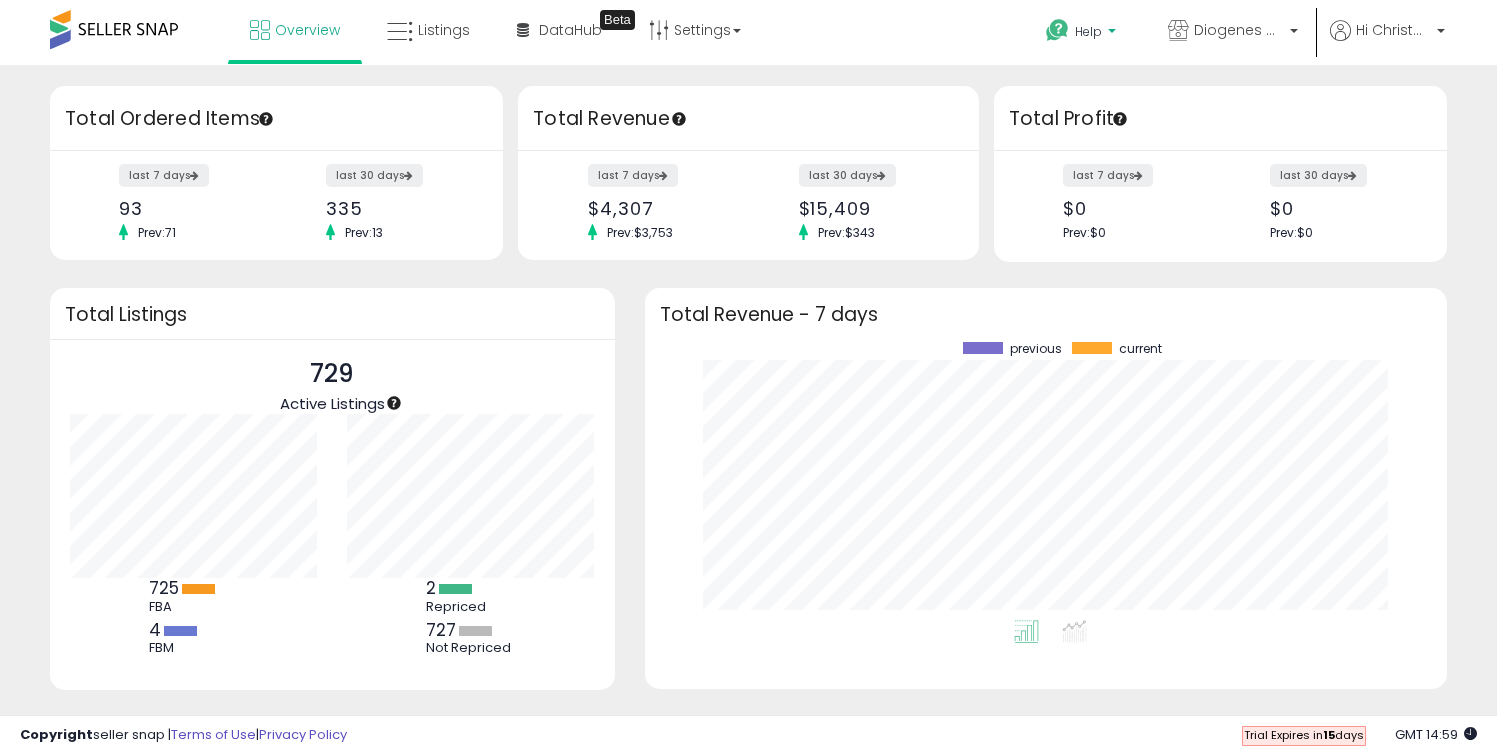 click on "Help" at bounding box center (1088, 31) 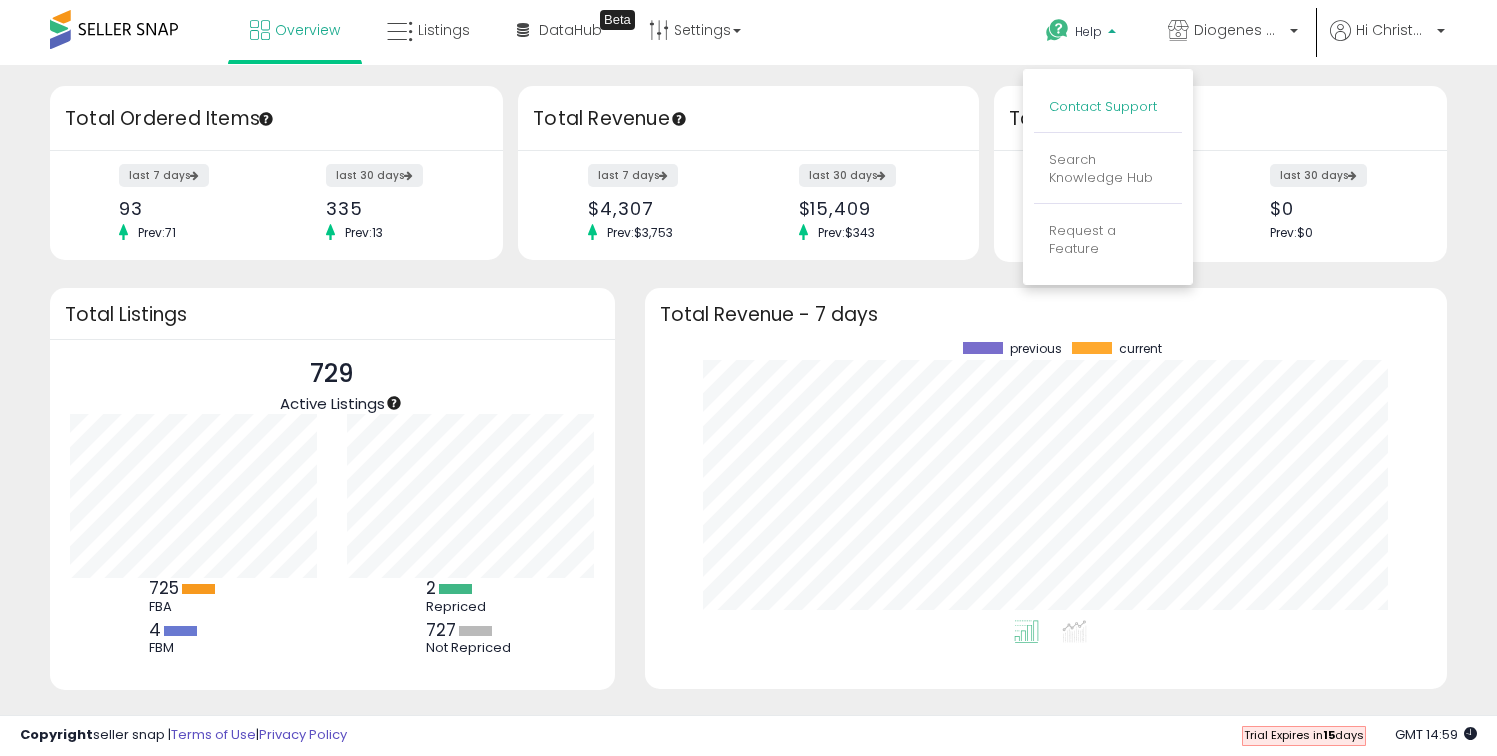 click on "Contact Support" at bounding box center (1103, 106) 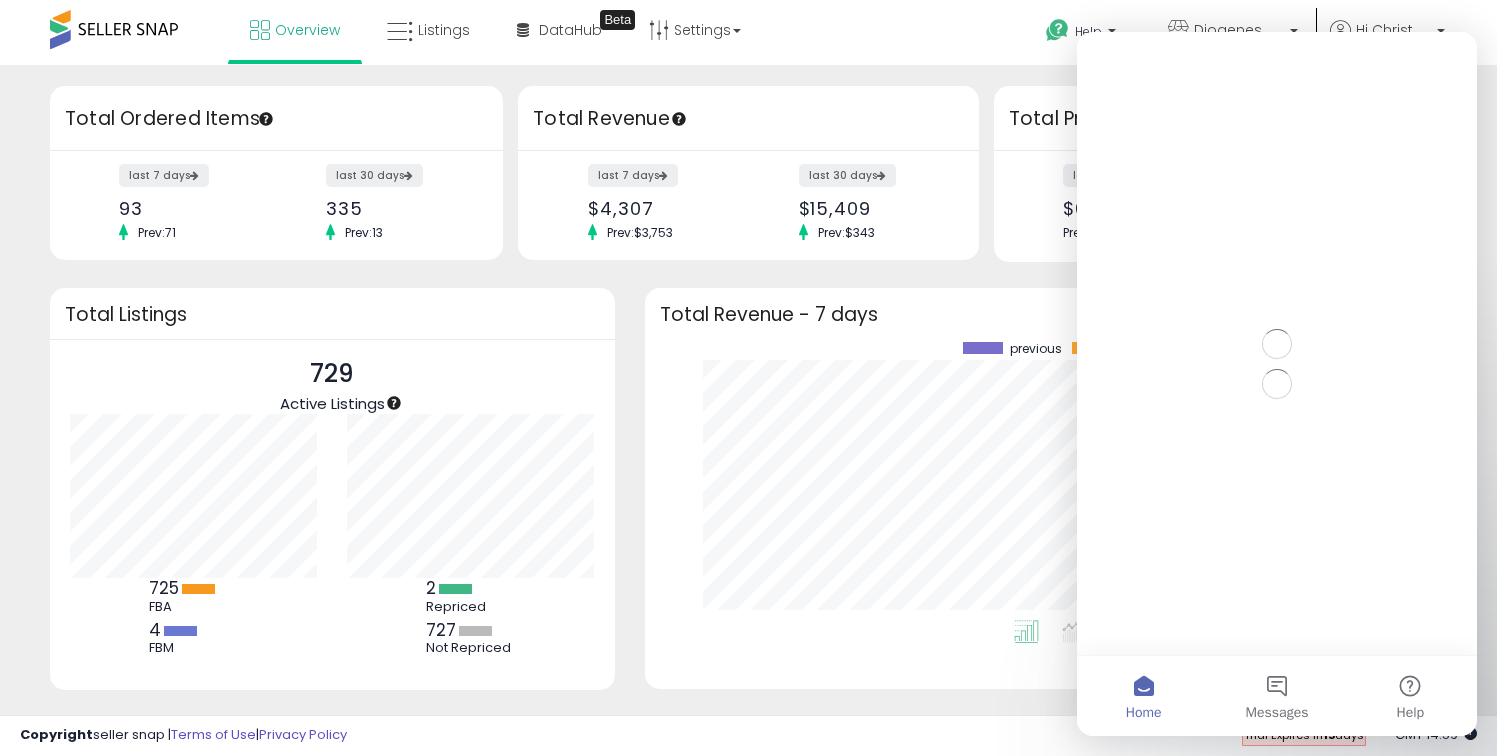 scroll, scrollTop: 0, scrollLeft: 0, axis: both 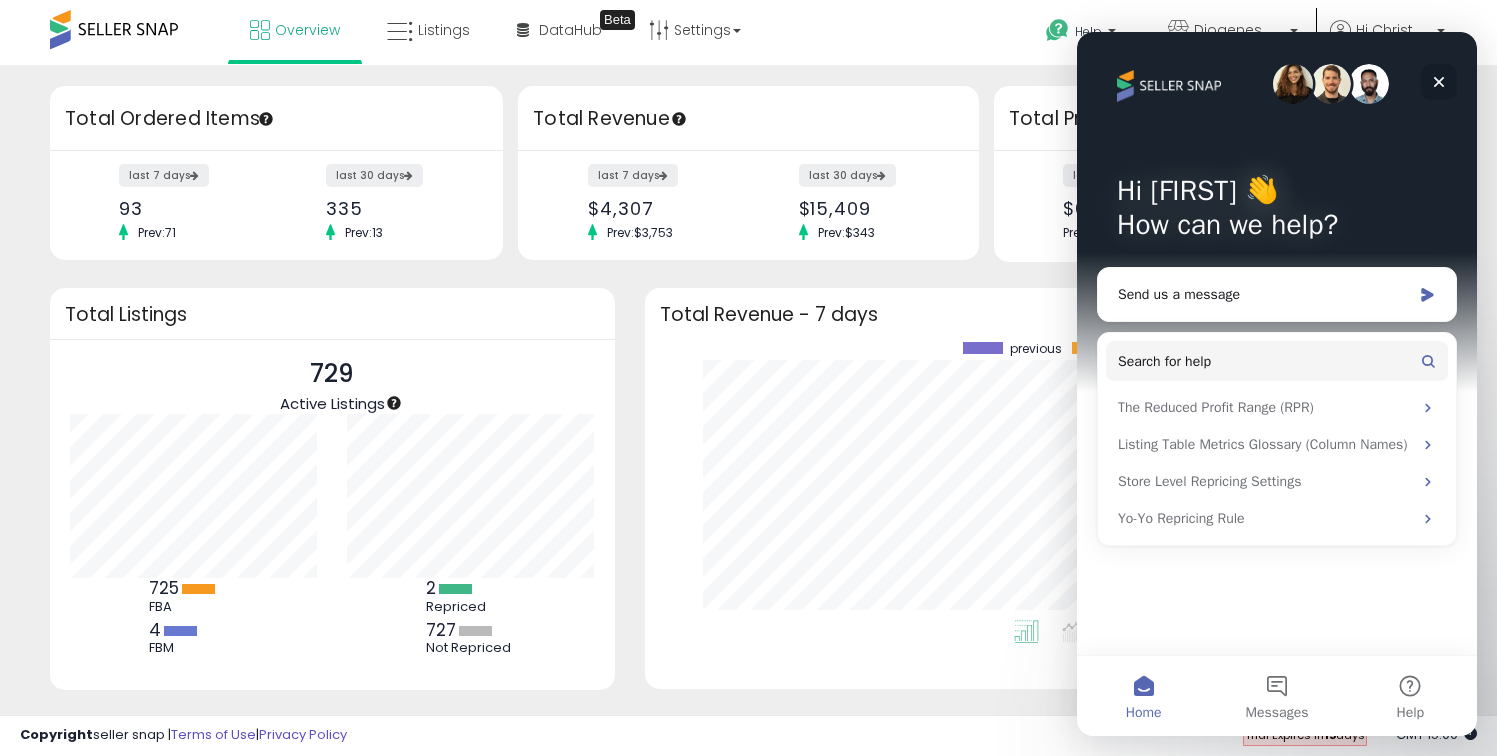 click 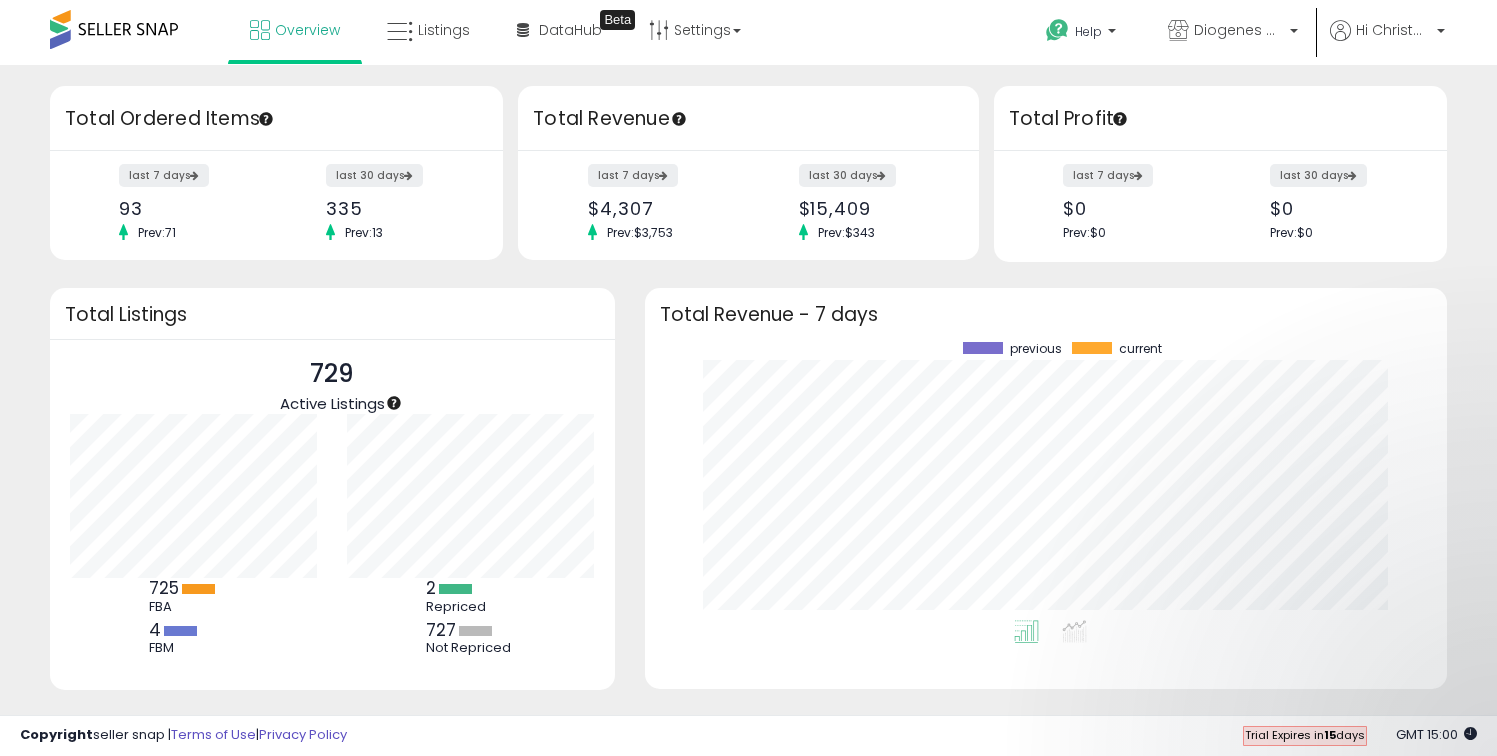scroll, scrollTop: 0, scrollLeft: 0, axis: both 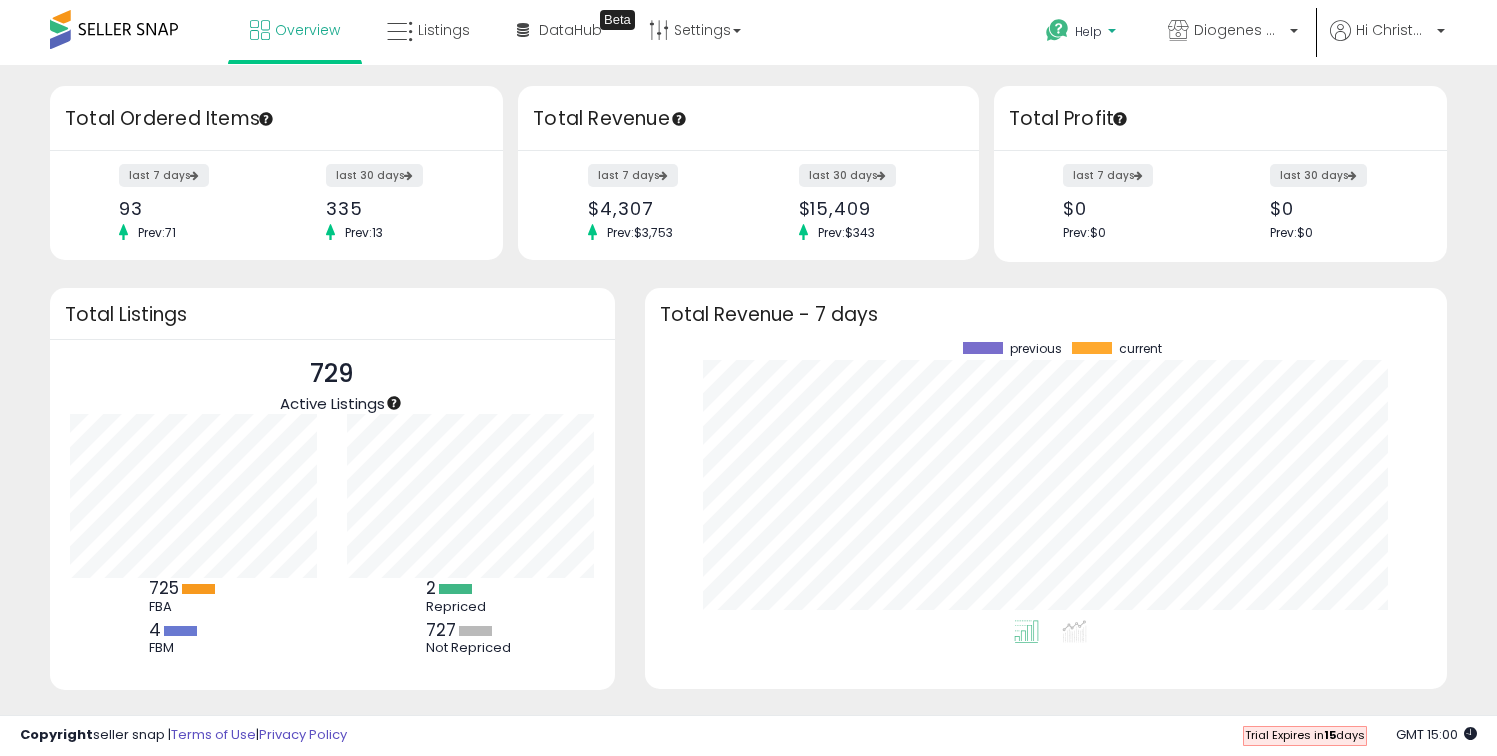 click on "Help" at bounding box center (1083, 34) 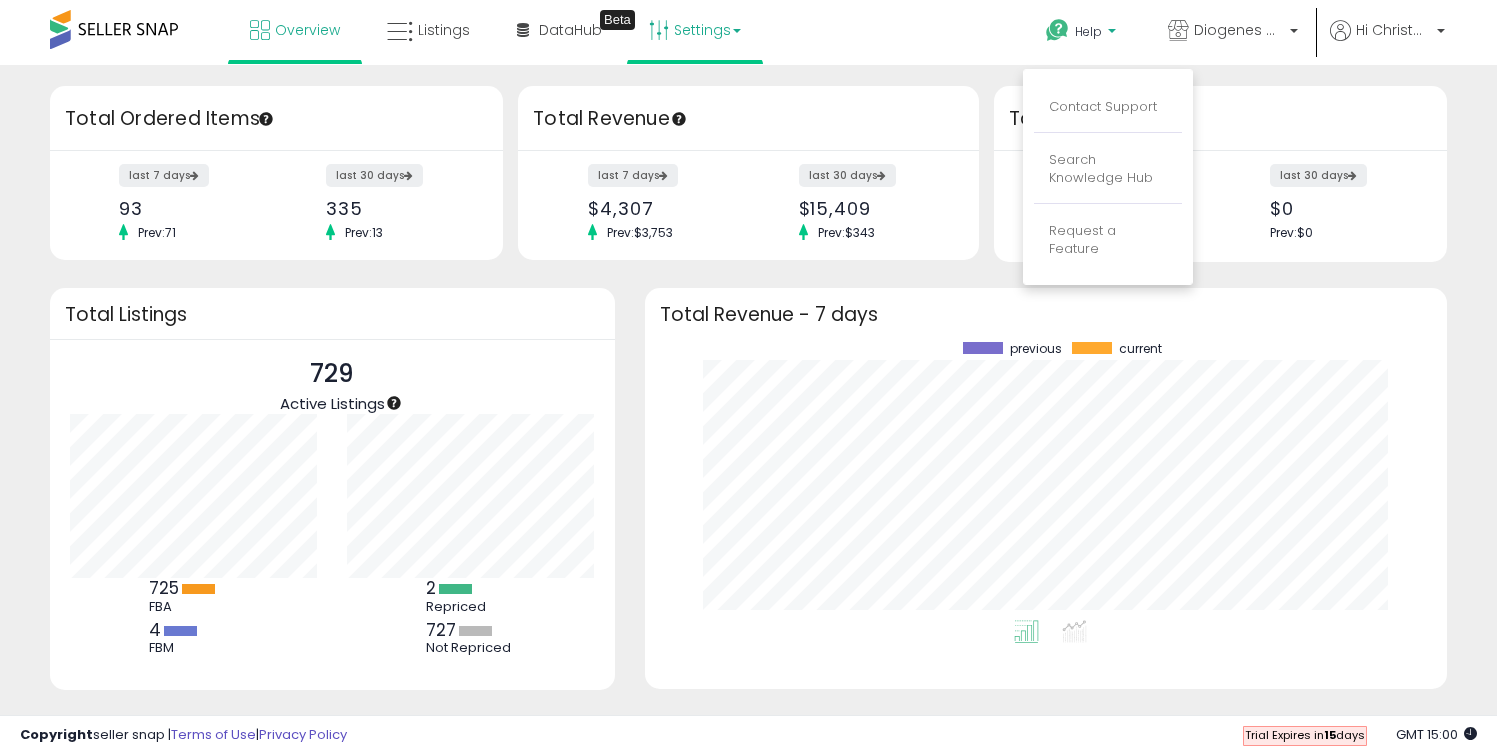 click on "Settings" at bounding box center [695, 30] 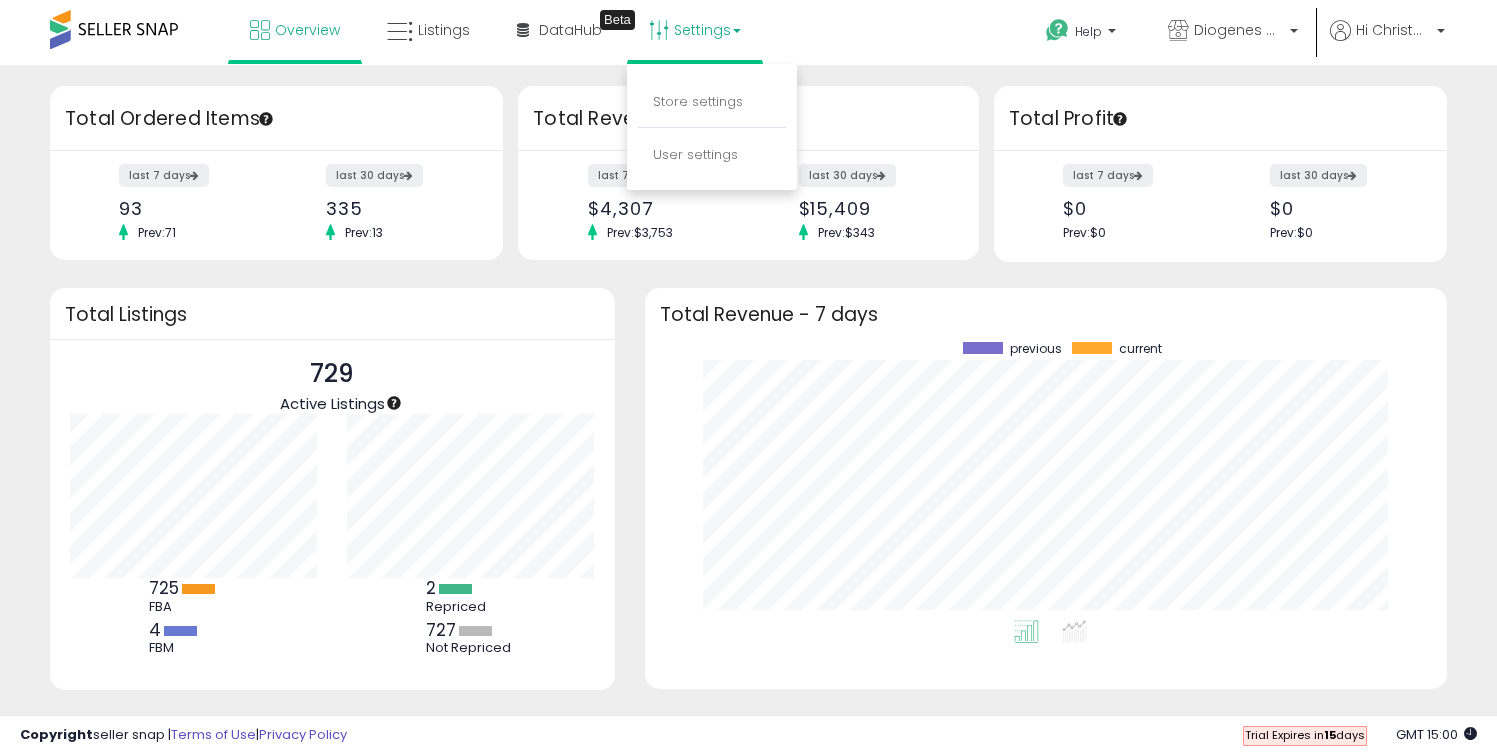 click on "Store
settings" at bounding box center (712, 103) 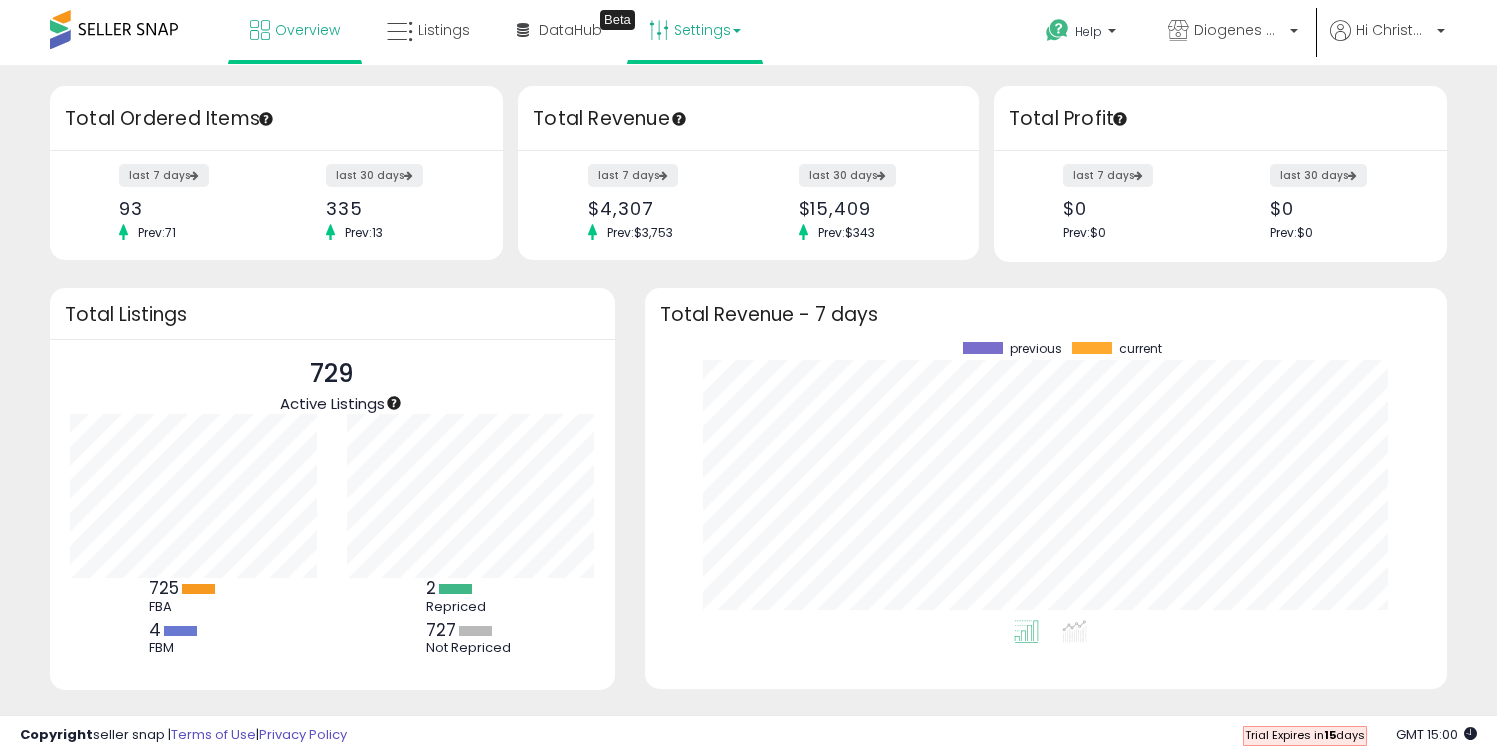 click on "Settings" at bounding box center (695, 30) 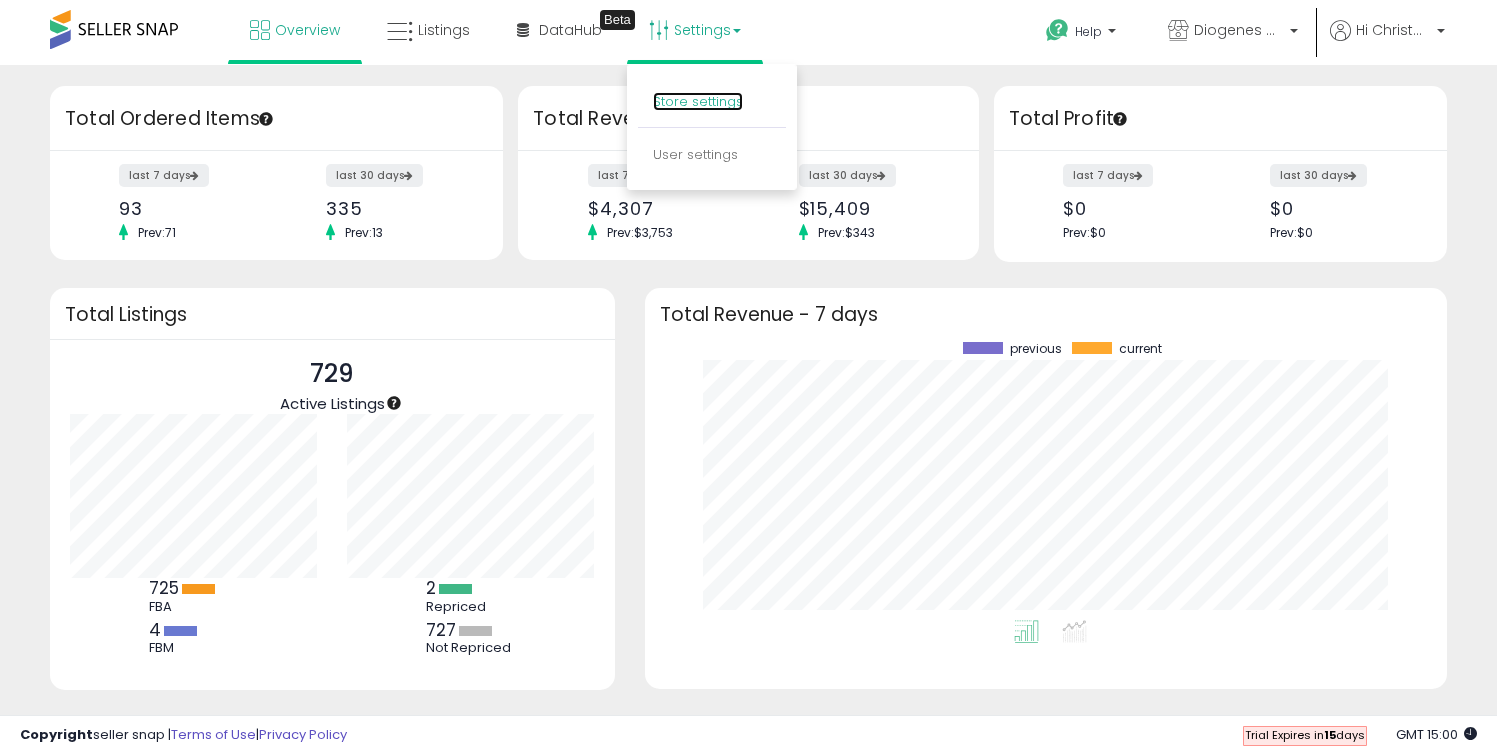 click on "Store
settings" at bounding box center [698, 101] 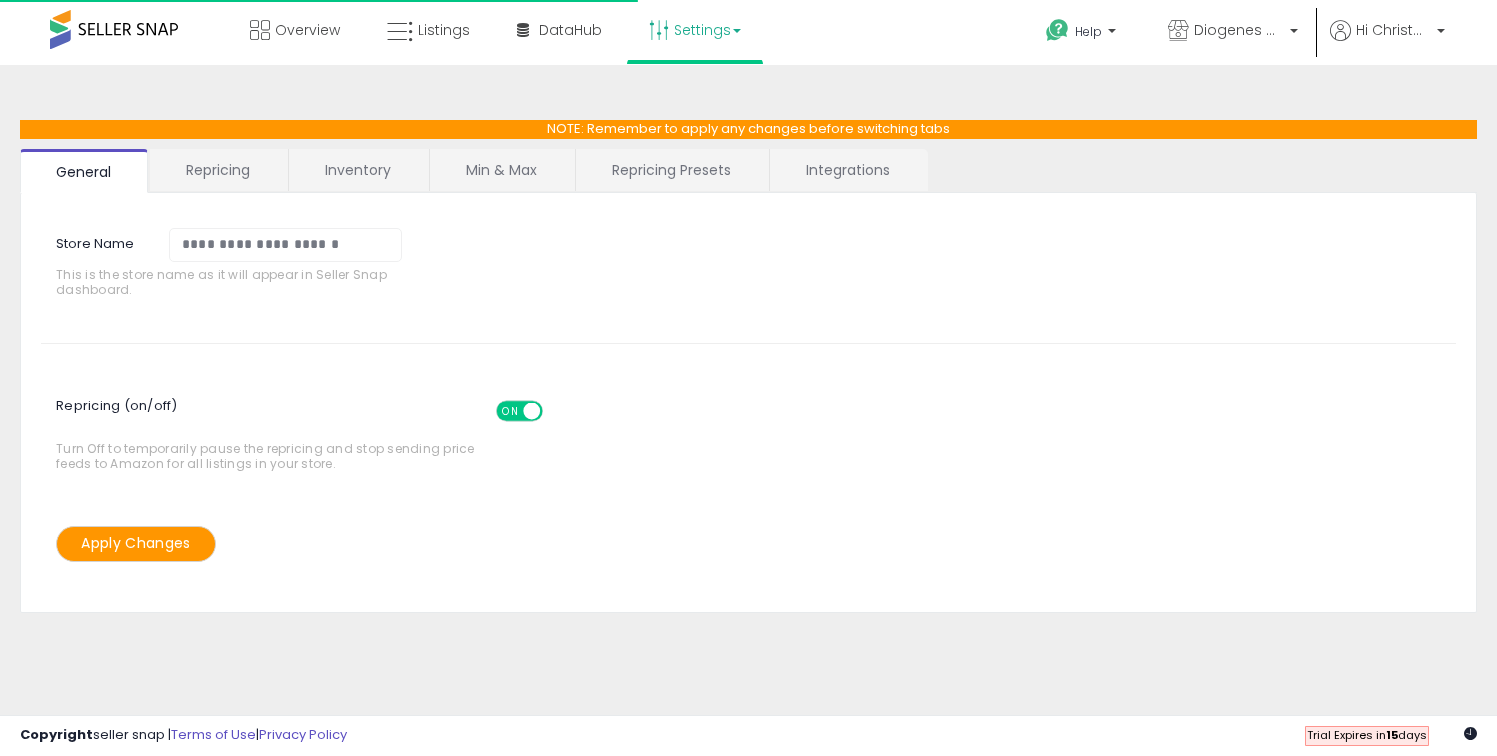 scroll, scrollTop: 0, scrollLeft: 0, axis: both 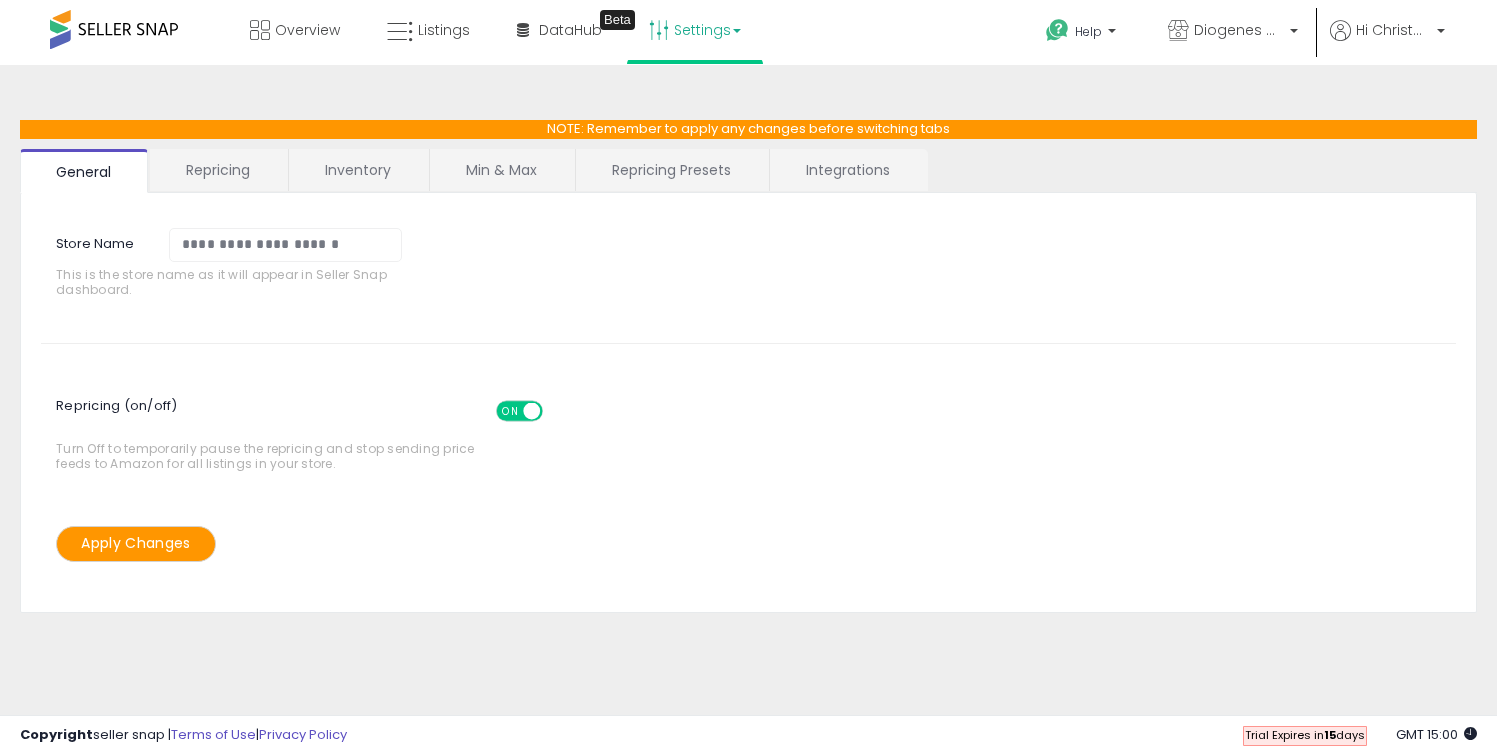 click on "Repricing" at bounding box center [218, 170] 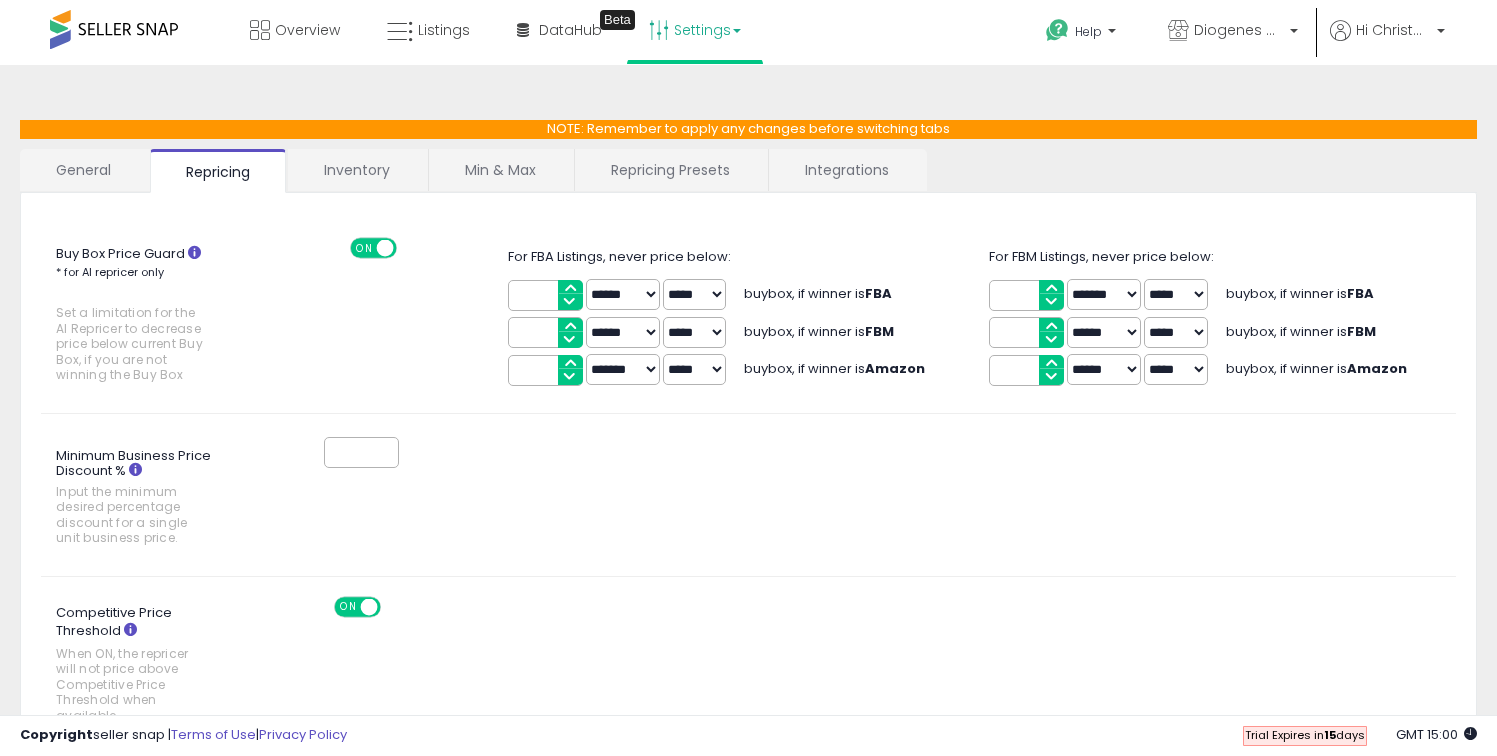 drag, startPoint x: 546, startPoint y: 297, endPoint x: 493, endPoint y: 297, distance: 53 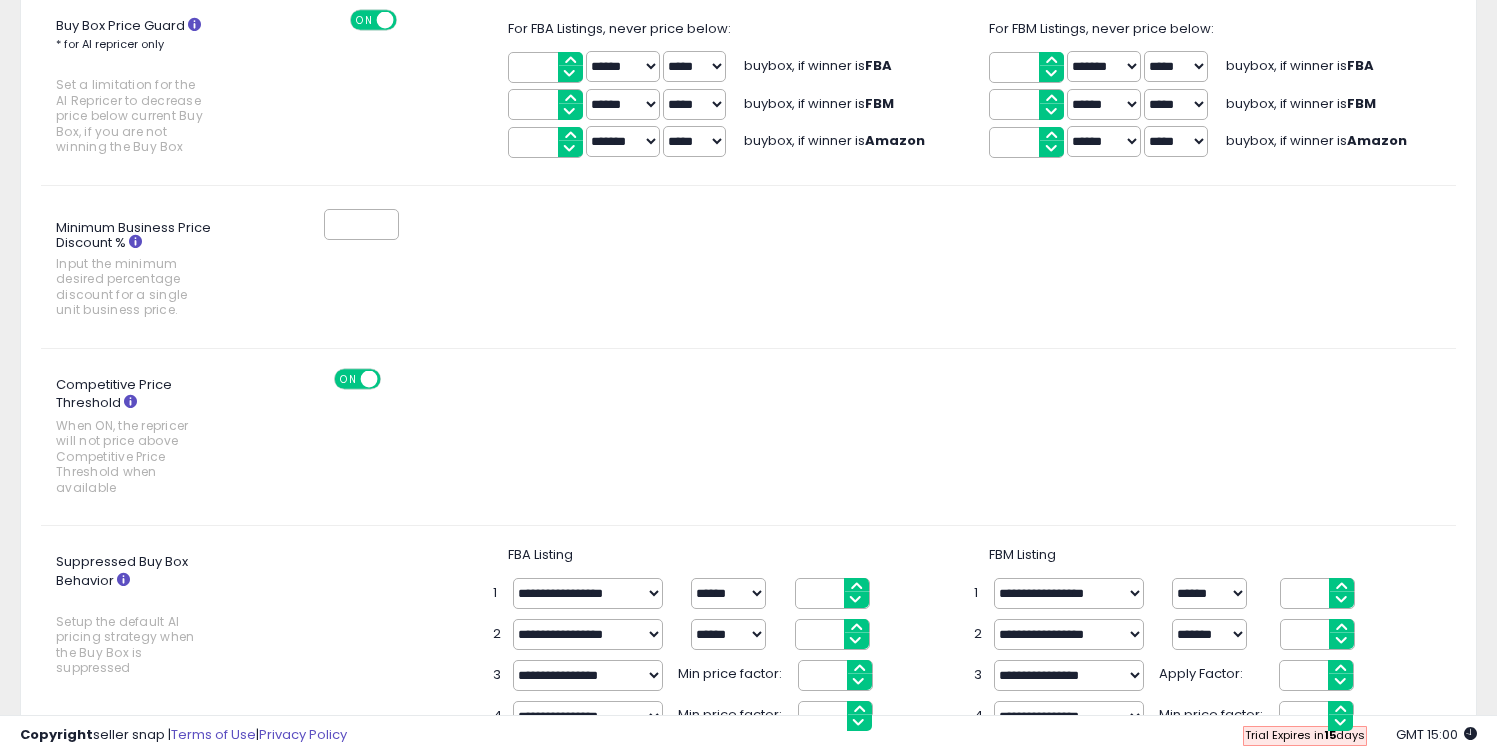 scroll, scrollTop: 139, scrollLeft: 0, axis: vertical 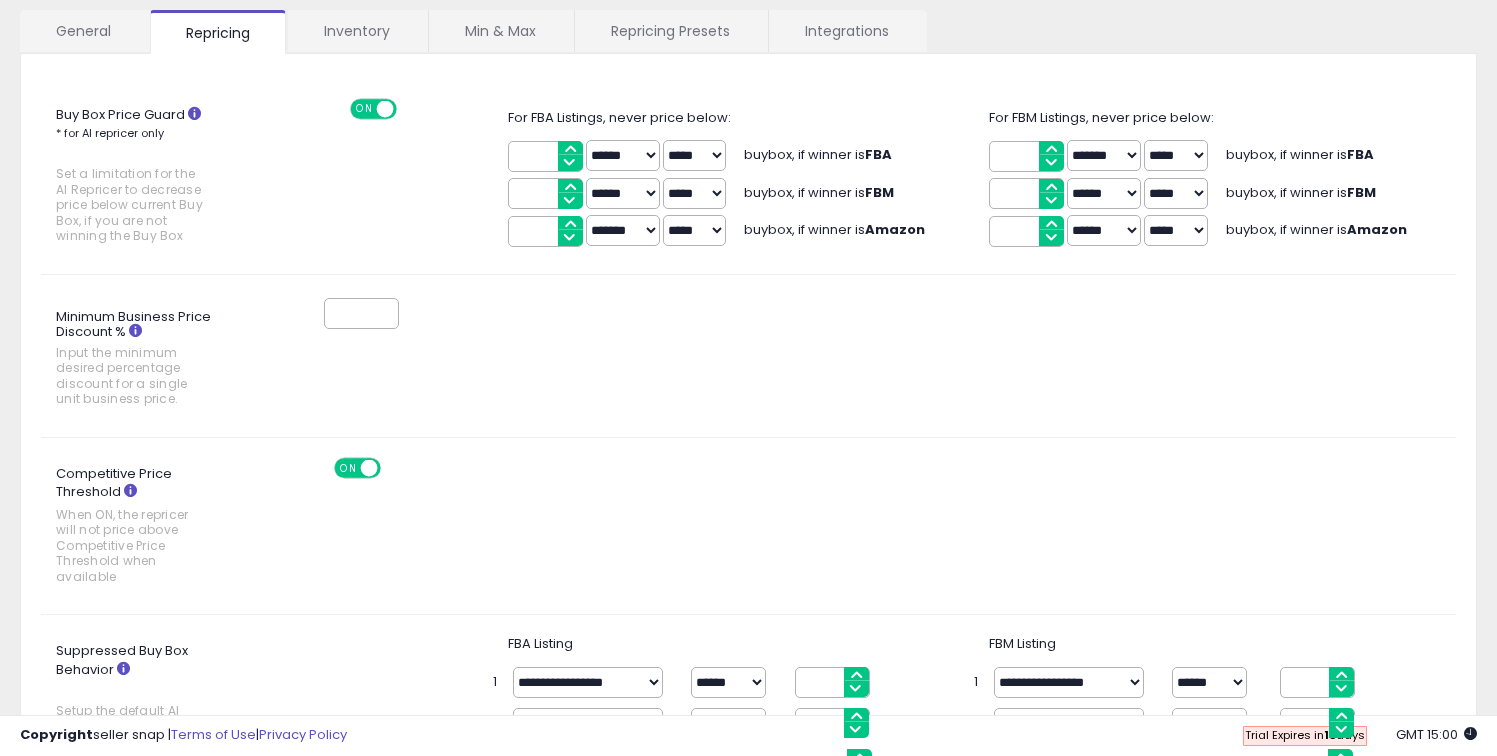 click on "*" at bounding box center [869, 313] 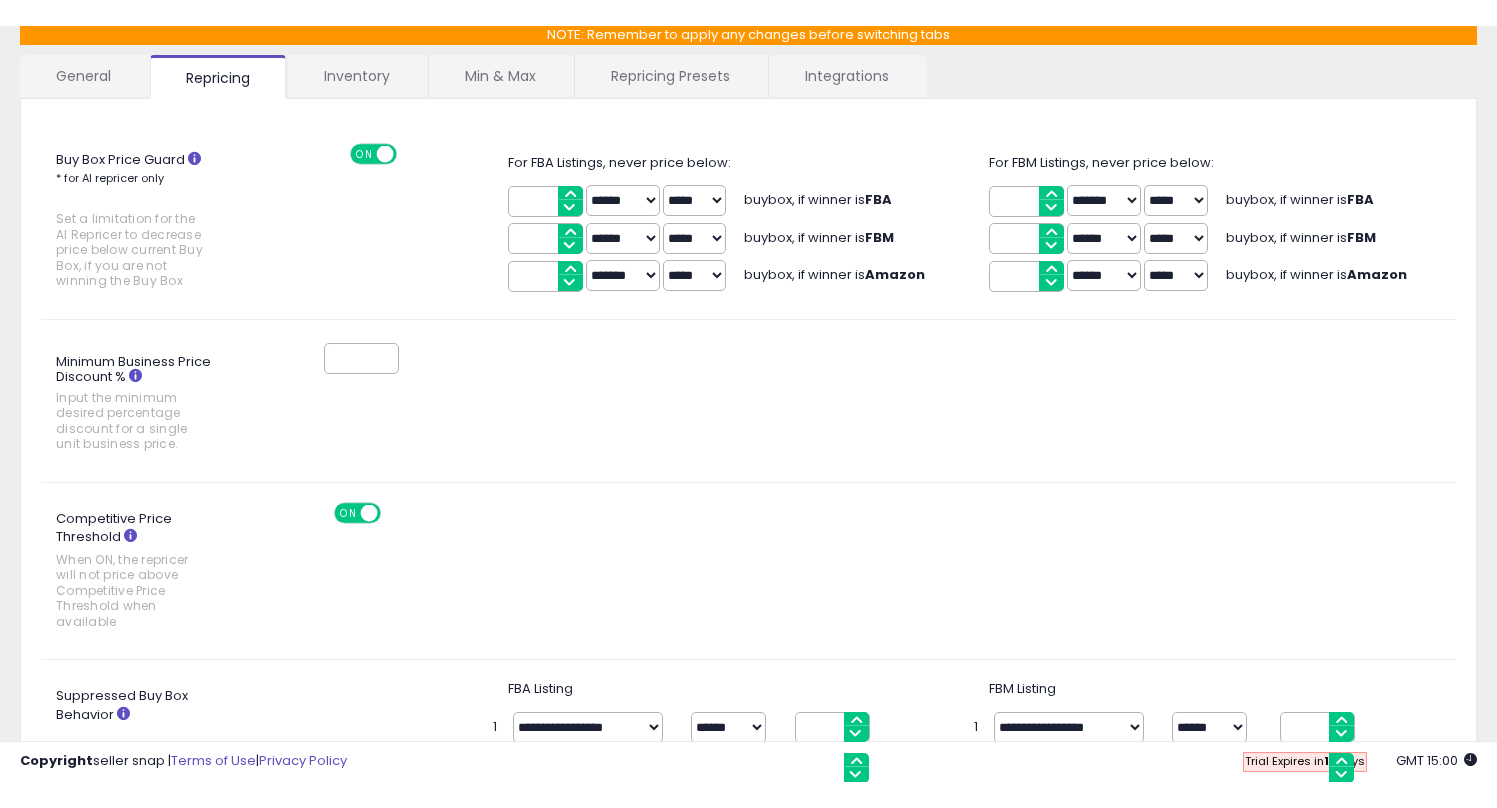 scroll, scrollTop: 0, scrollLeft: 0, axis: both 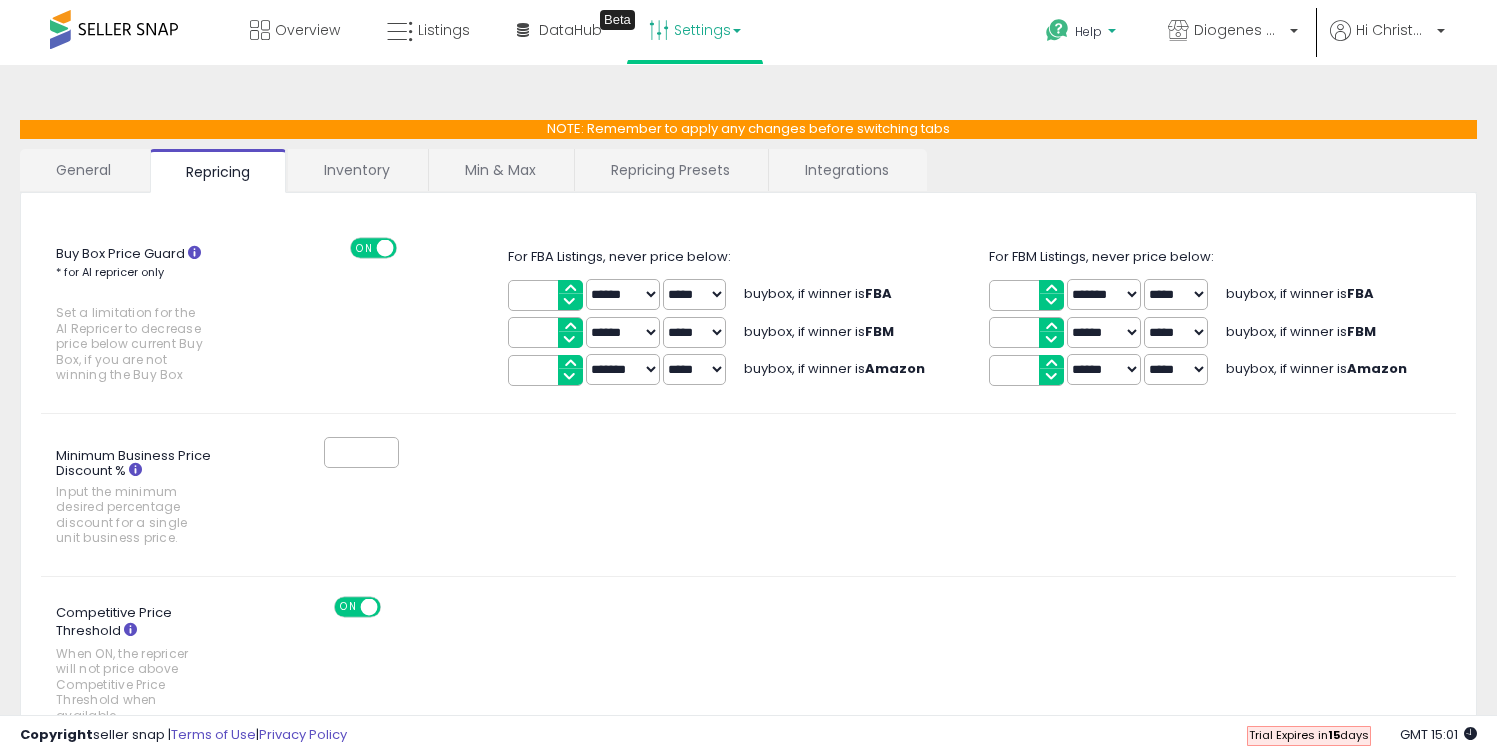 click on "Help" at bounding box center (1088, 31) 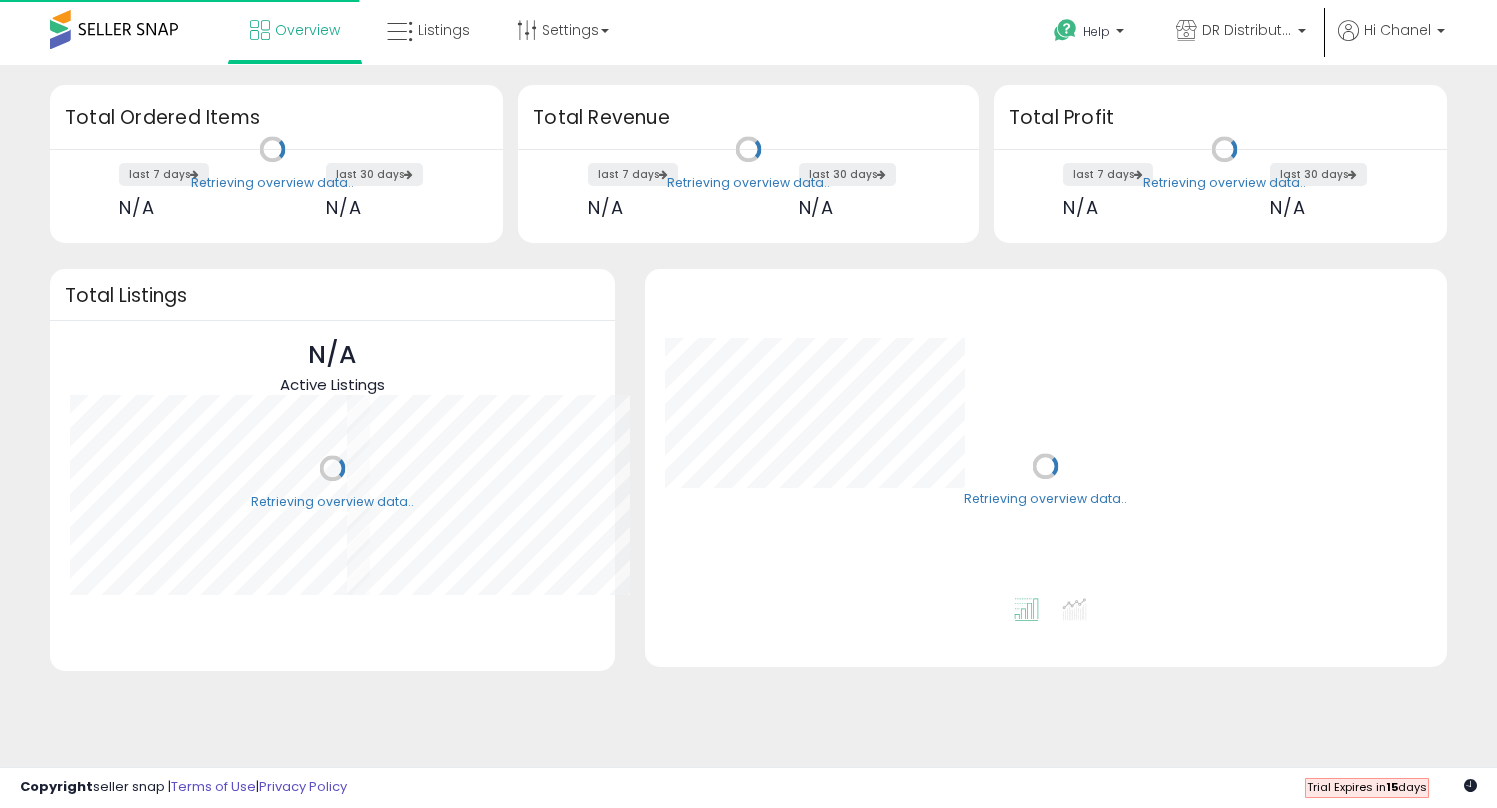 scroll, scrollTop: 0, scrollLeft: 0, axis: both 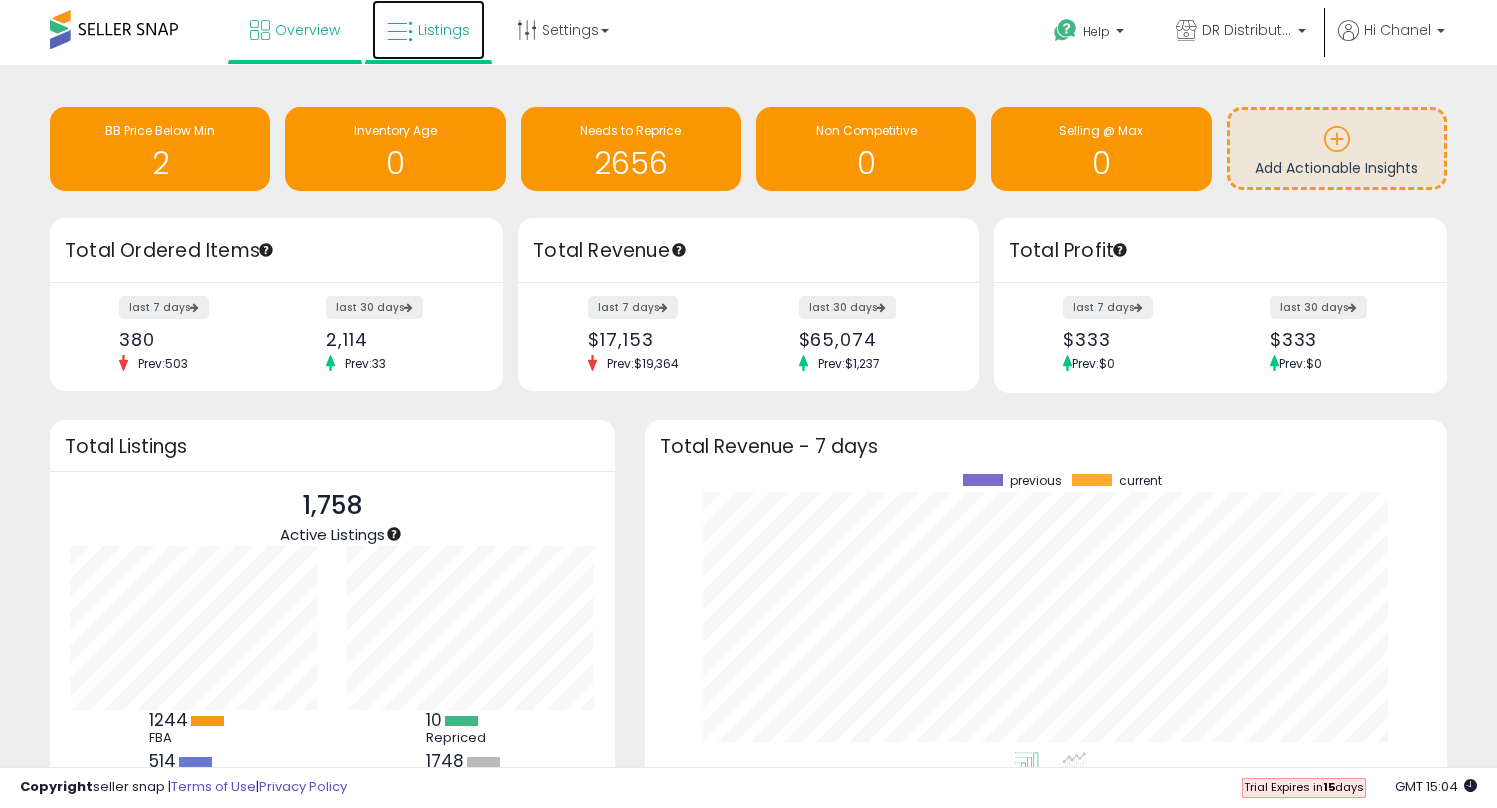 click on "Listings" at bounding box center (428, 30) 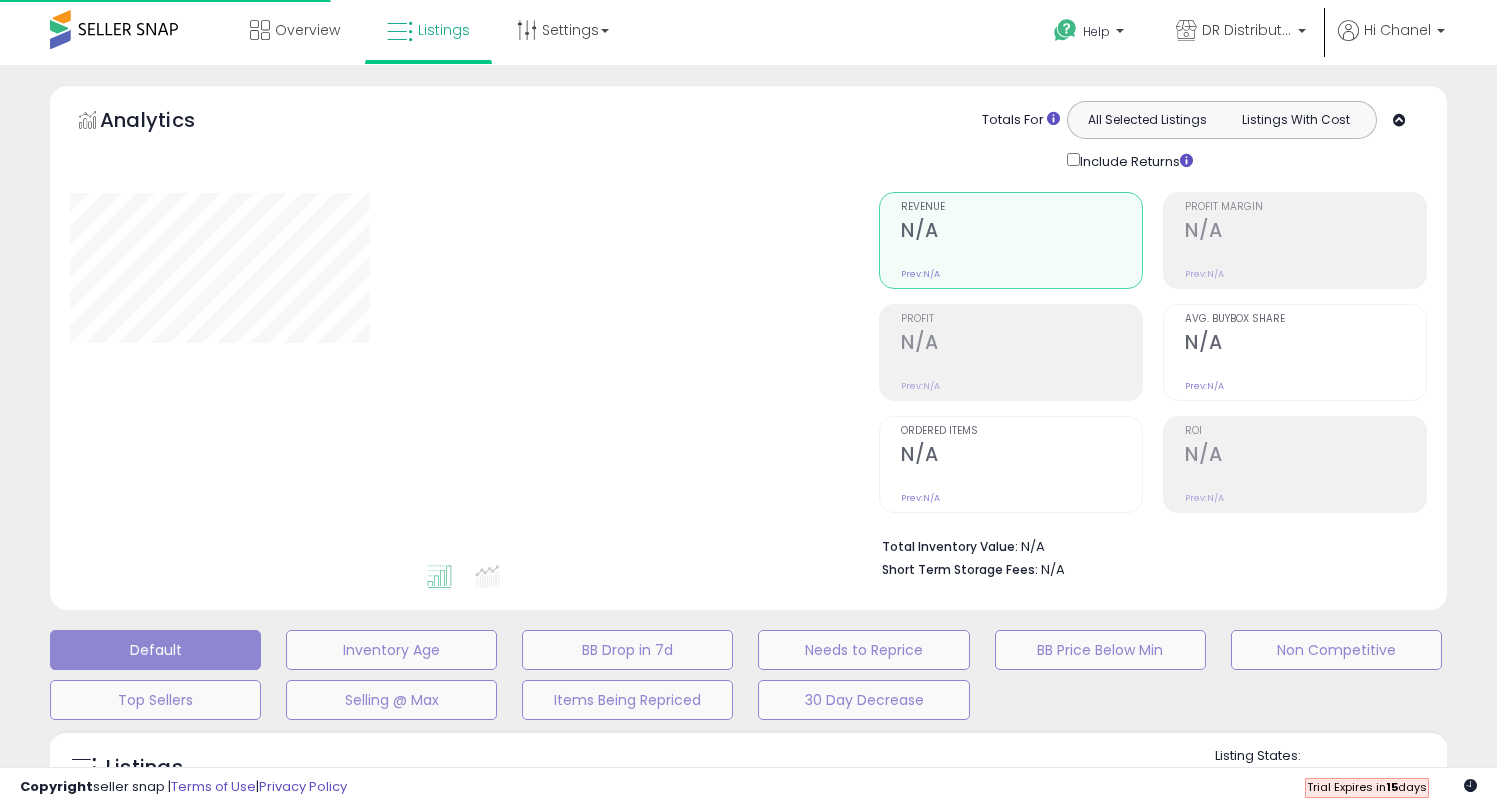 scroll, scrollTop: 0, scrollLeft: 0, axis: both 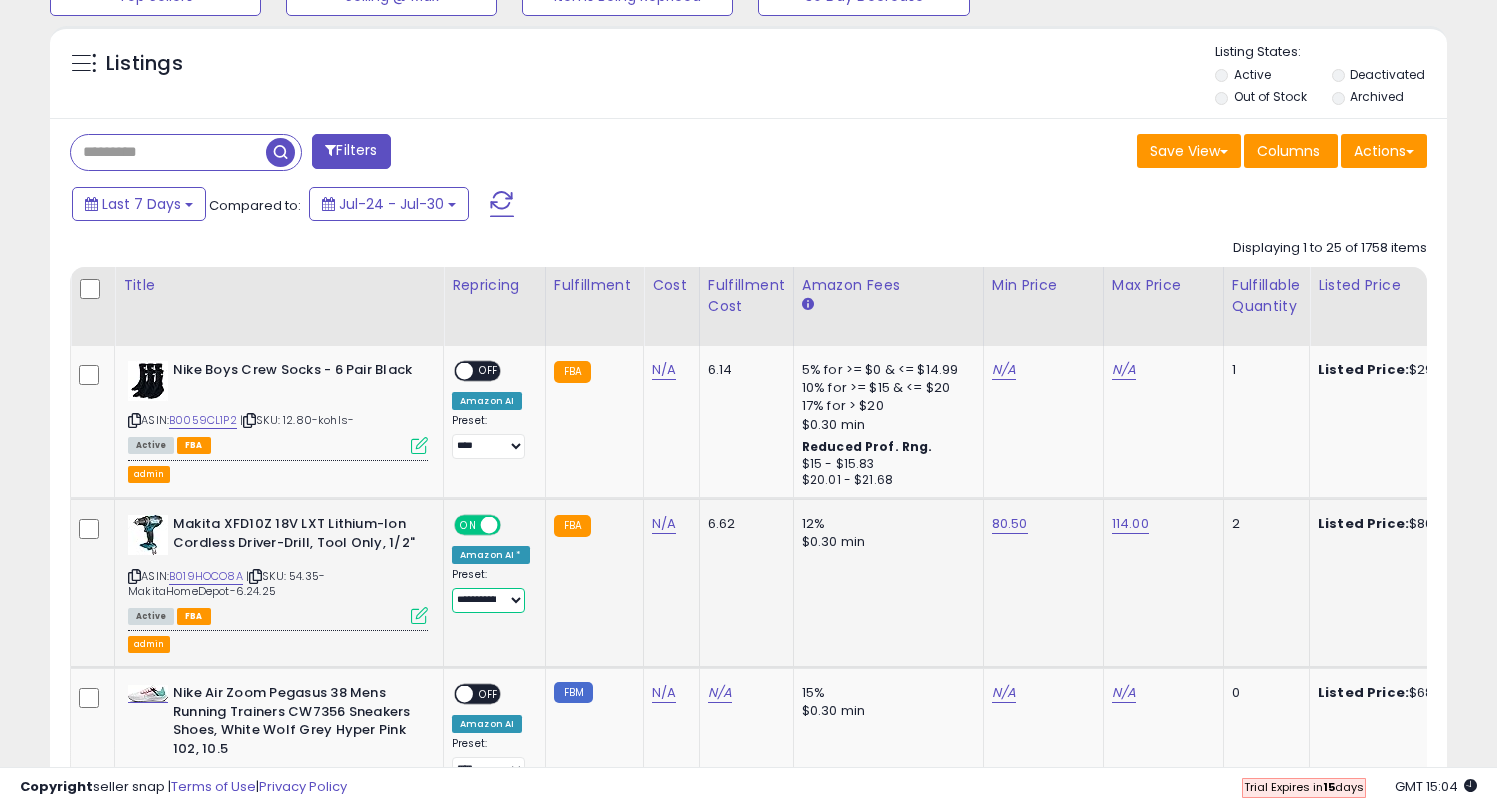 click on "**********" at bounding box center (488, 600) 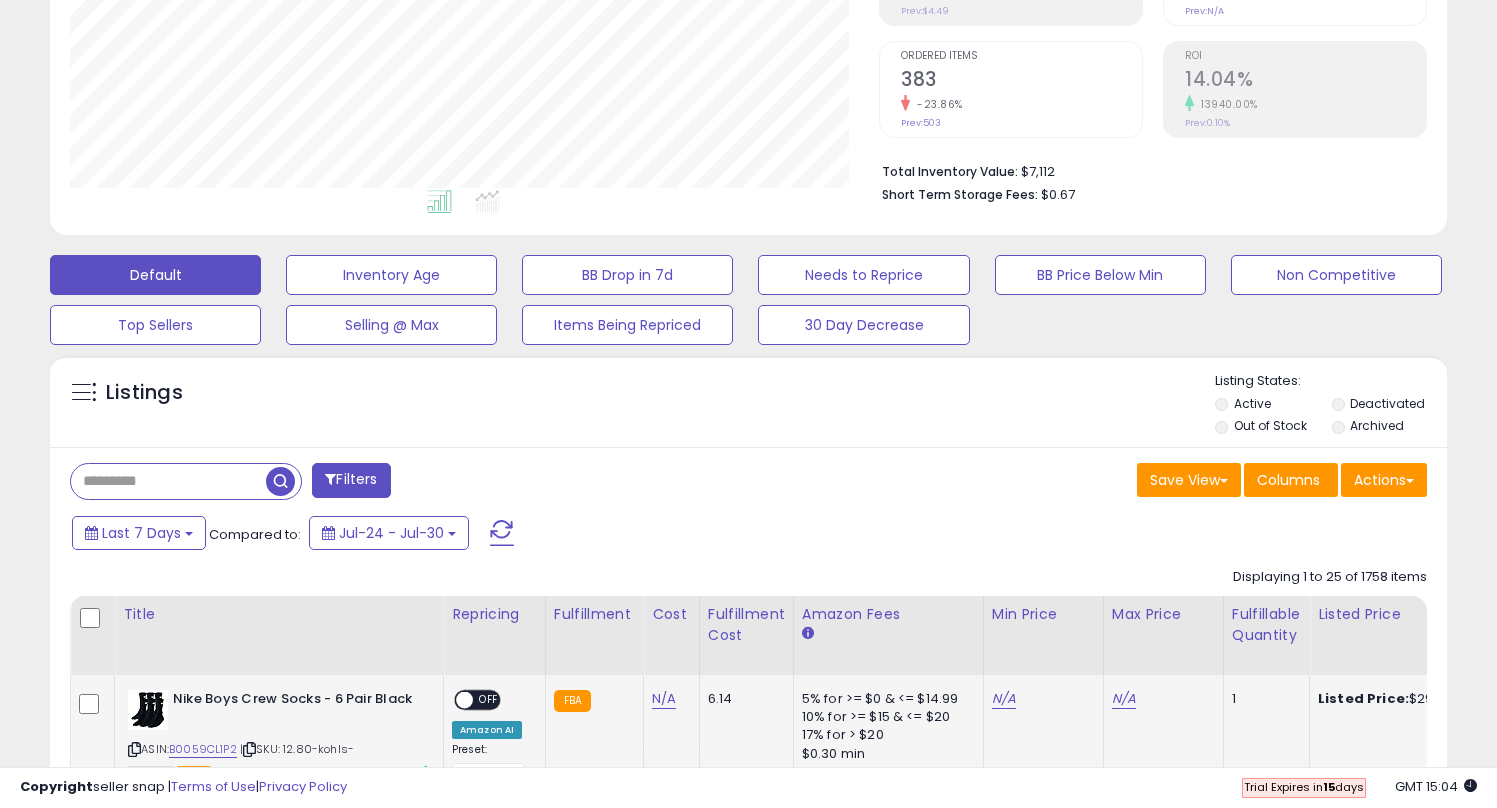 scroll, scrollTop: 0, scrollLeft: 0, axis: both 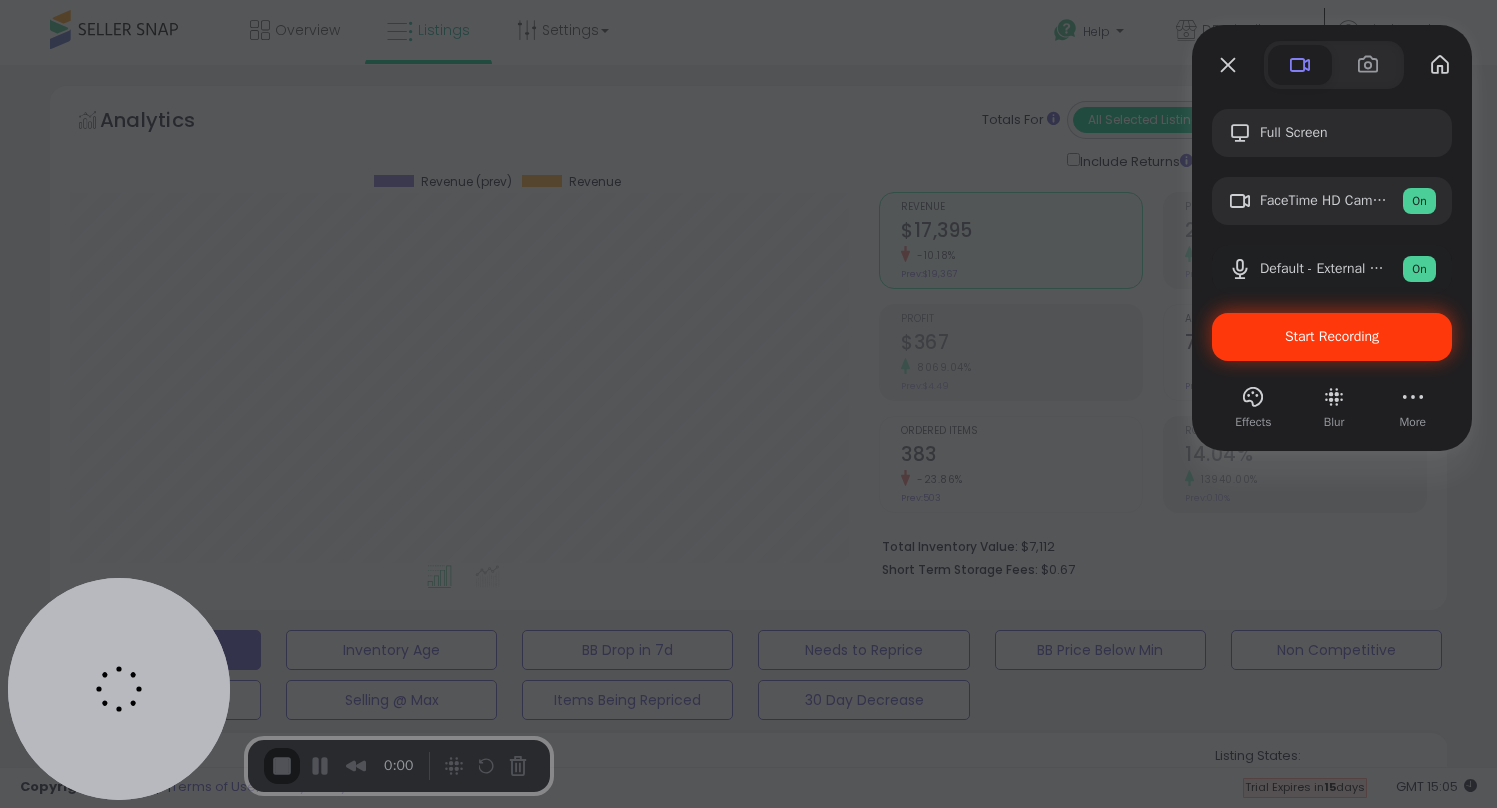 click on "Start Recording" at bounding box center [1332, 336] 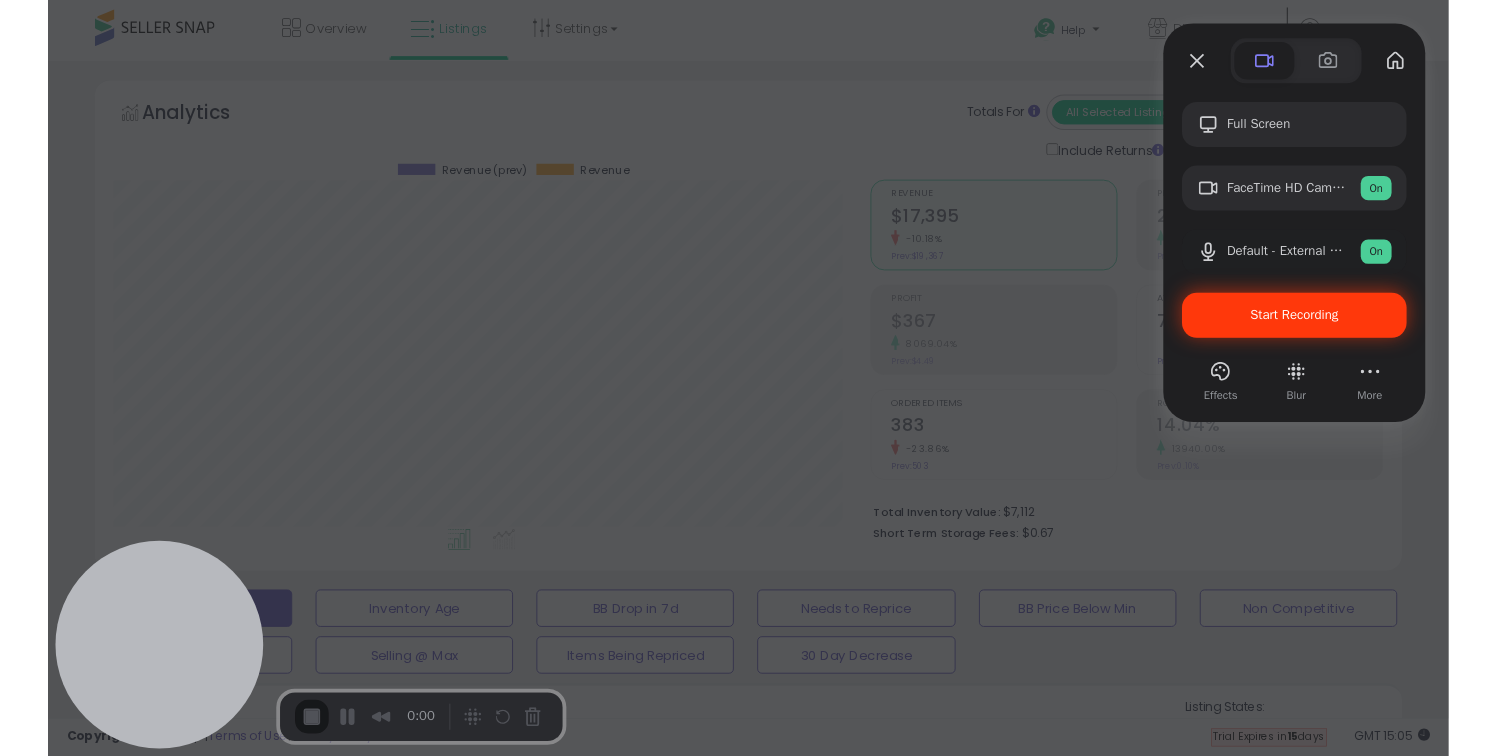 scroll, scrollTop: 927, scrollLeft: 0, axis: vertical 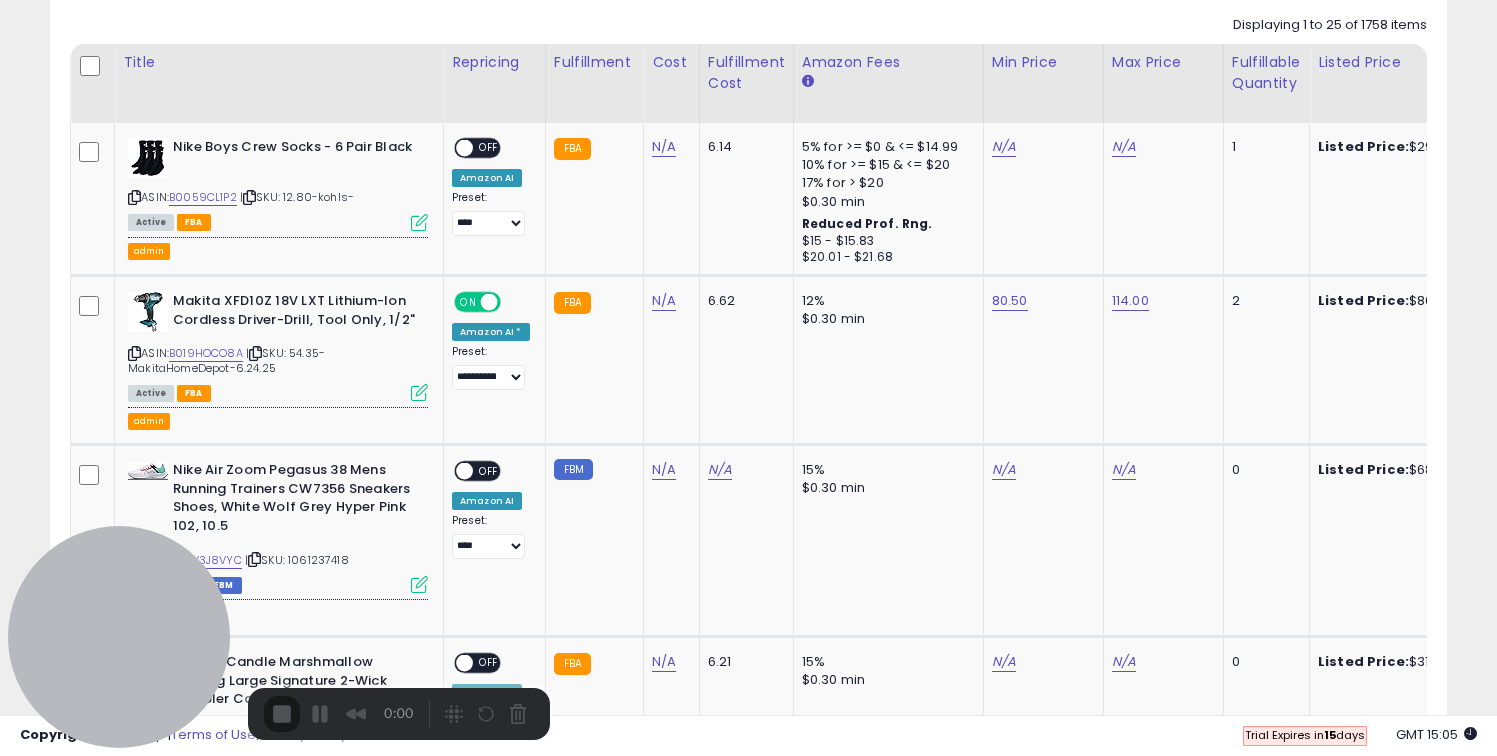 click on "Start Recording" at bounding box center [54, 808] 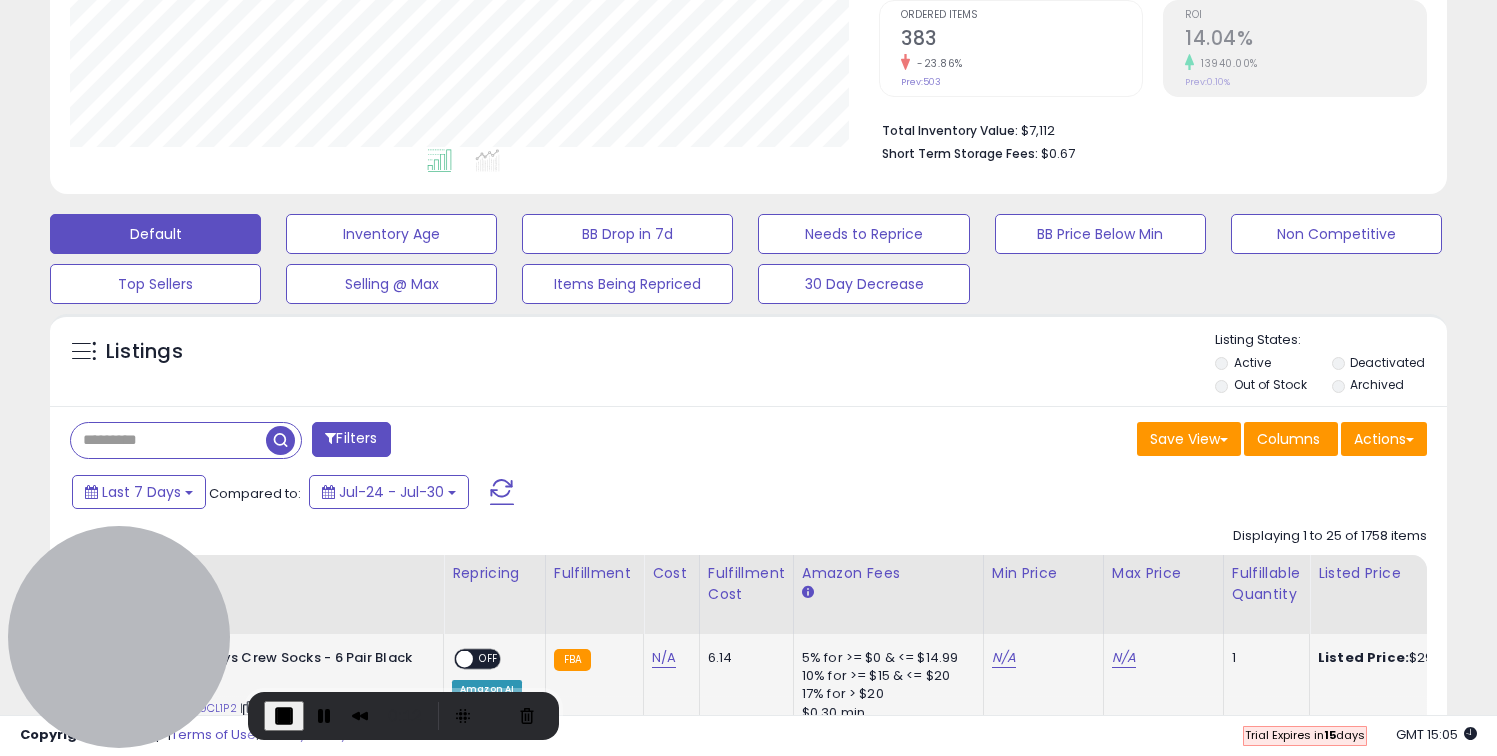 scroll, scrollTop: 0, scrollLeft: 0, axis: both 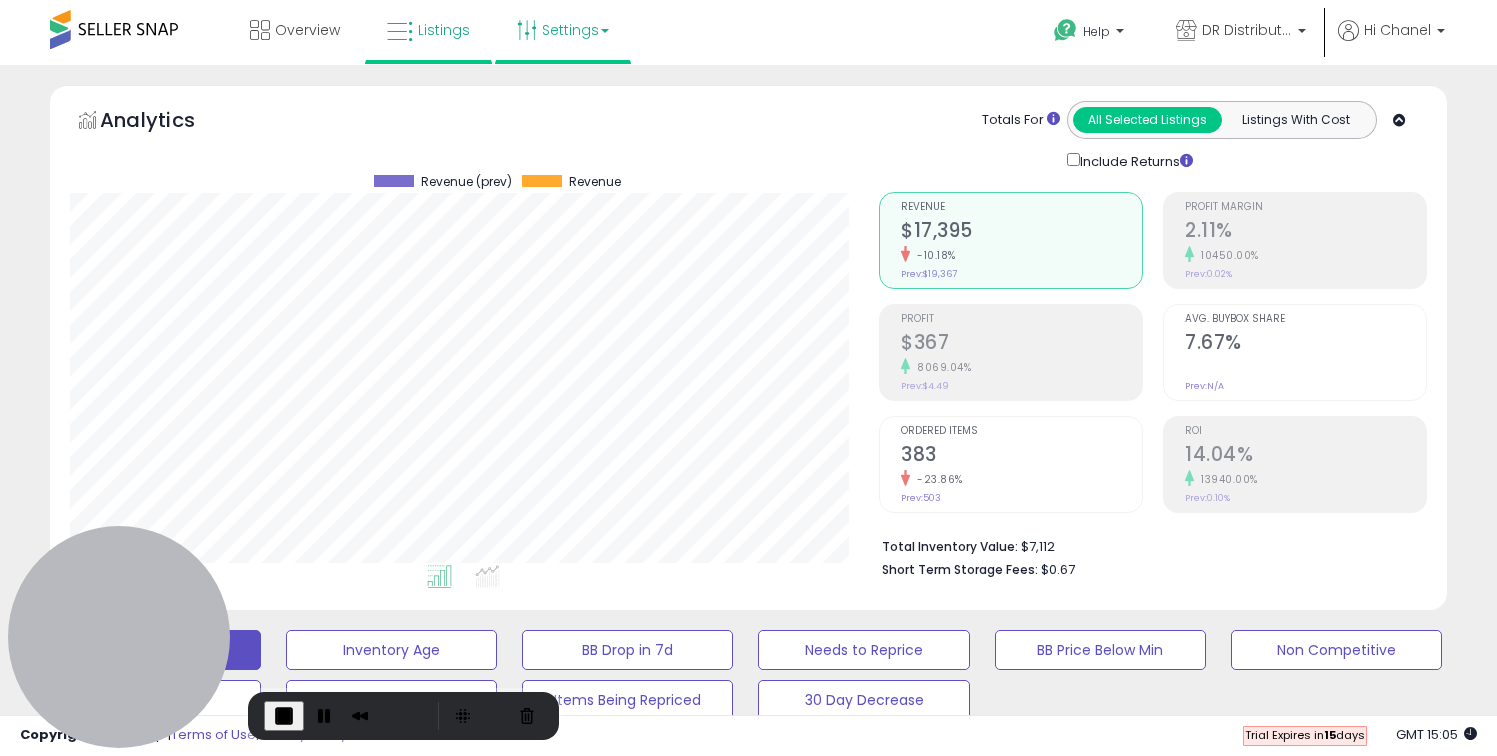 click on "Settings" at bounding box center [563, 30] 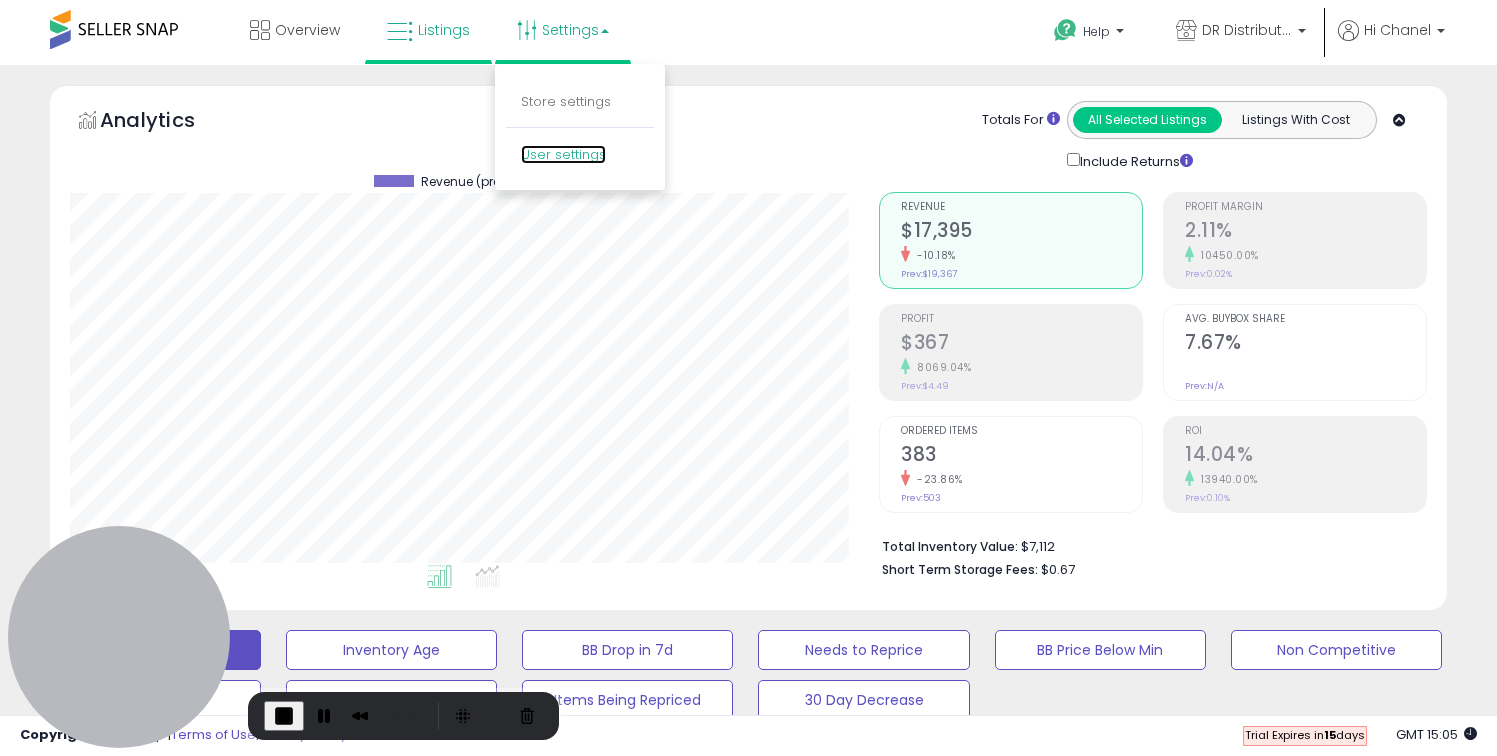 click on "User
settings" at bounding box center (563, 154) 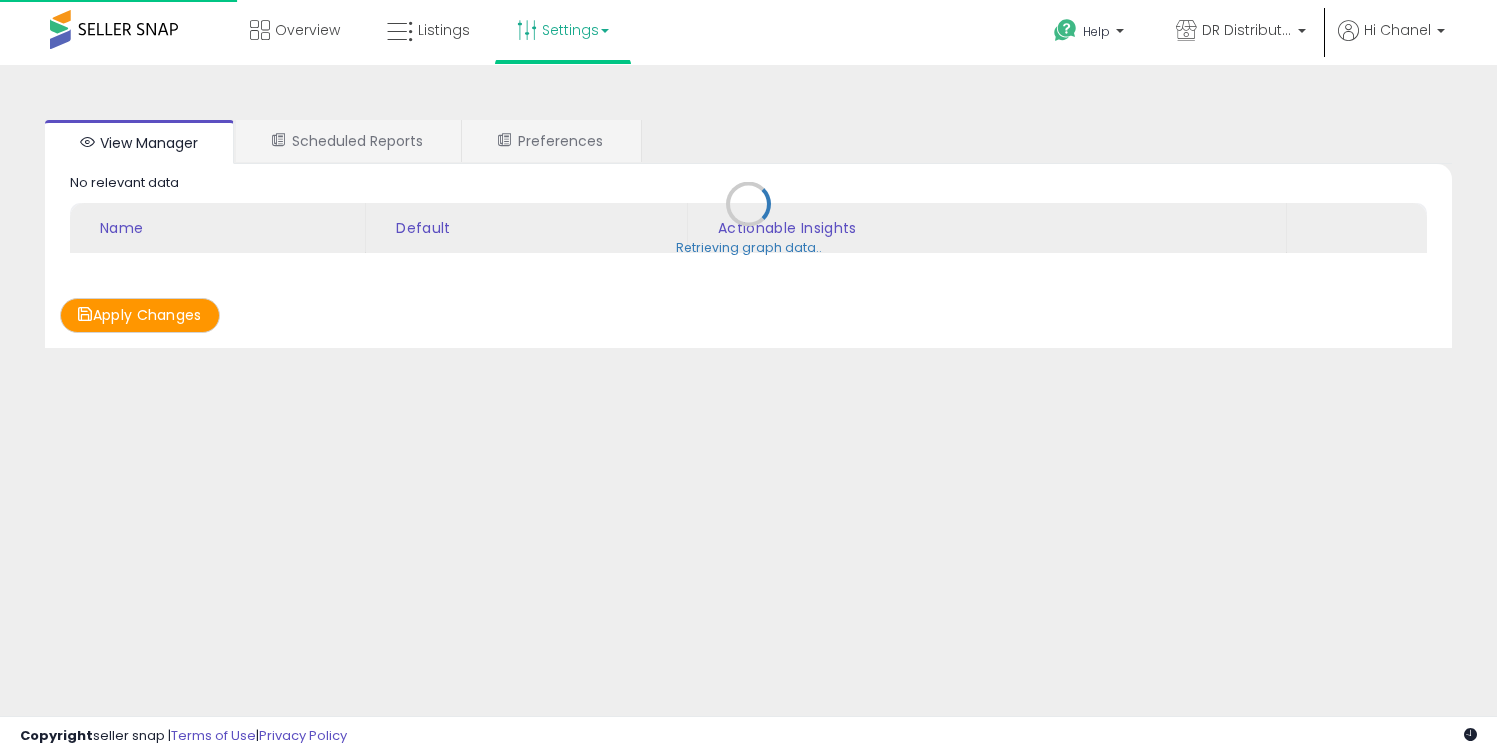 scroll, scrollTop: 0, scrollLeft: 0, axis: both 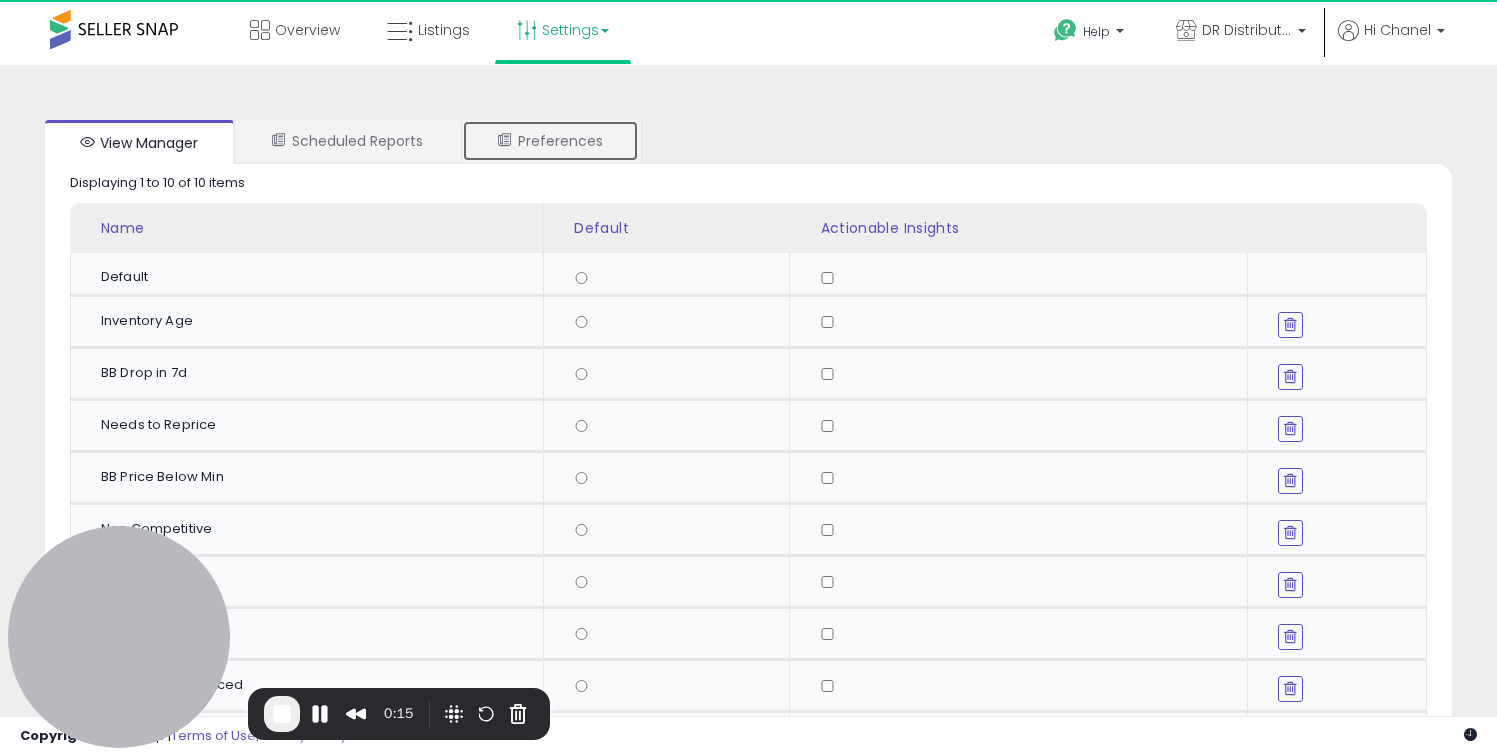 click on "Preferences" at bounding box center (550, 141) 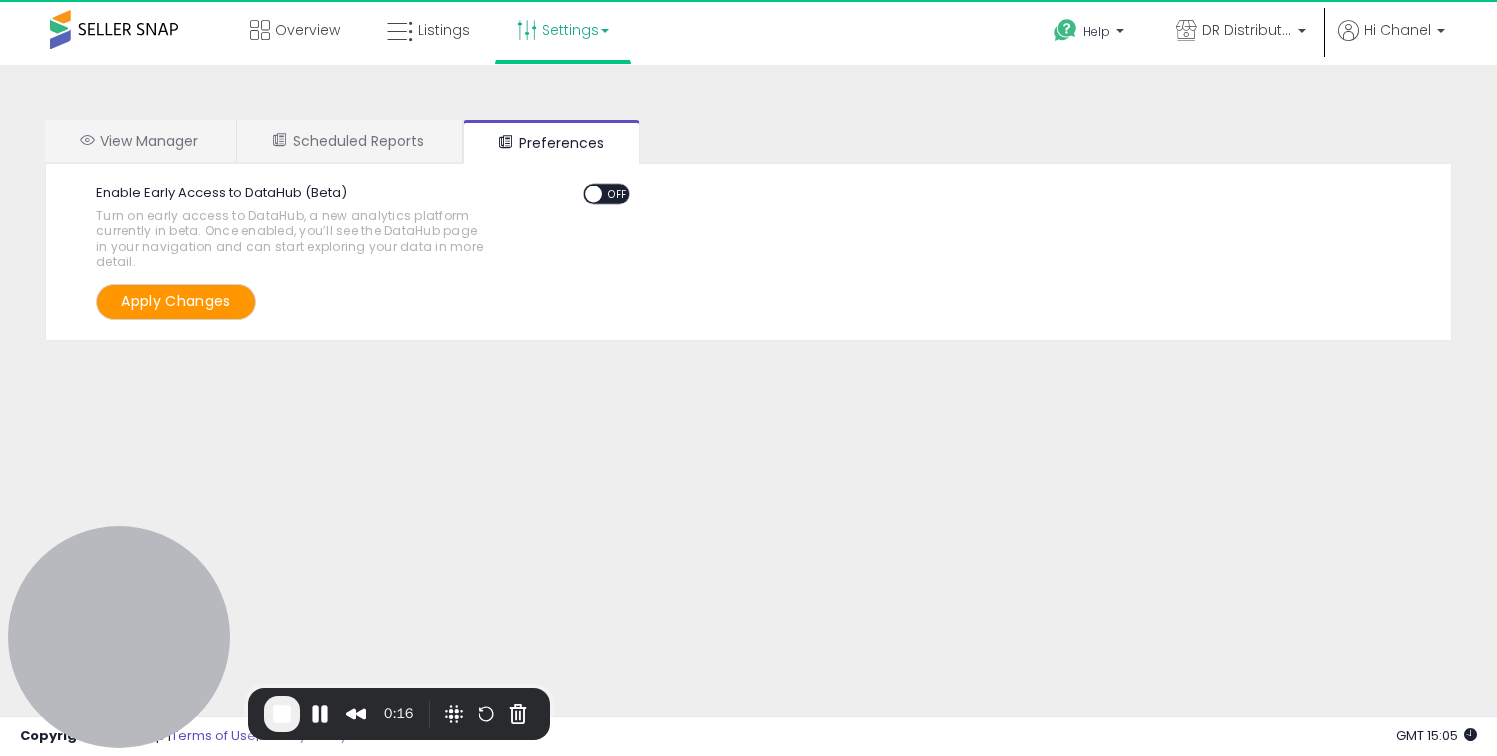 click on "OFF" at bounding box center [618, 194] 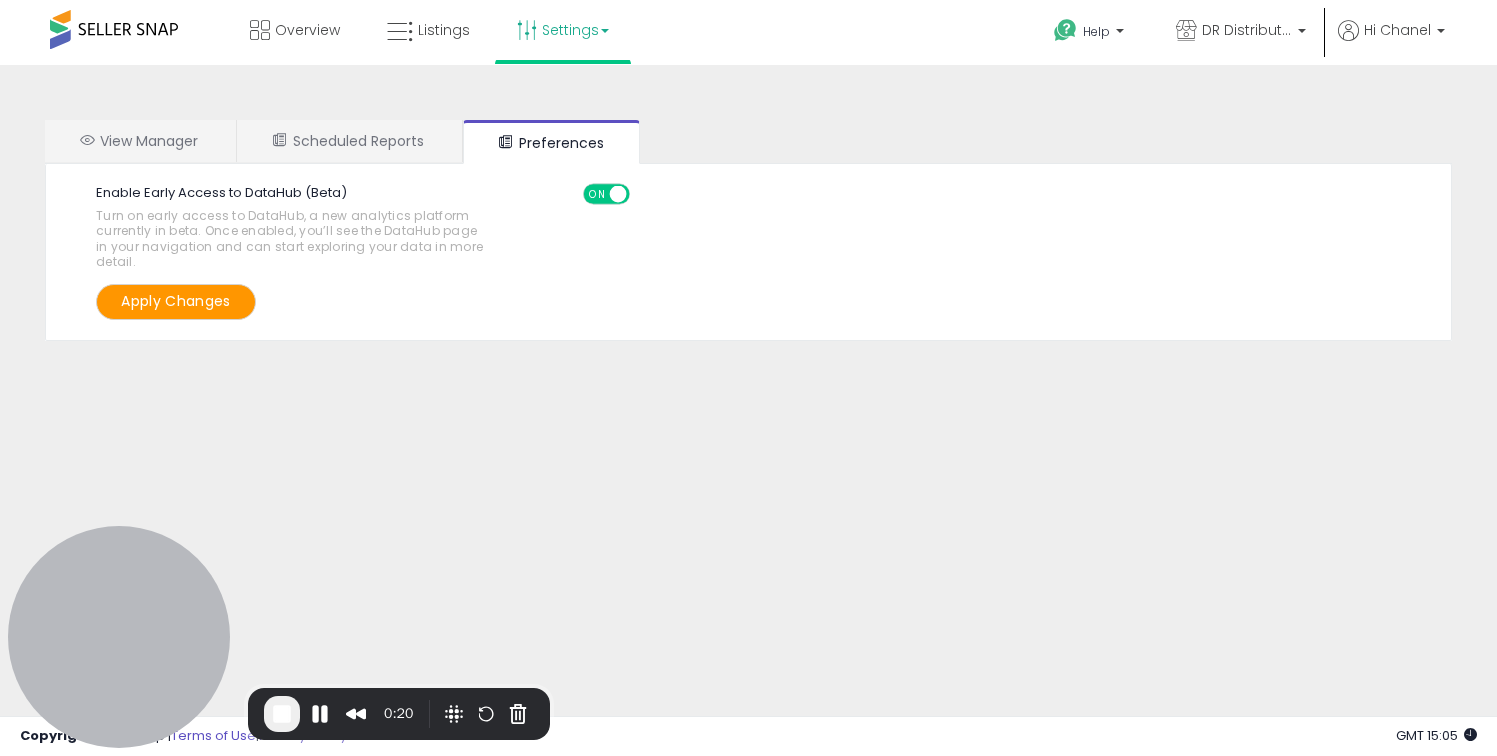 click on "Apply Changes" at bounding box center [176, 301] 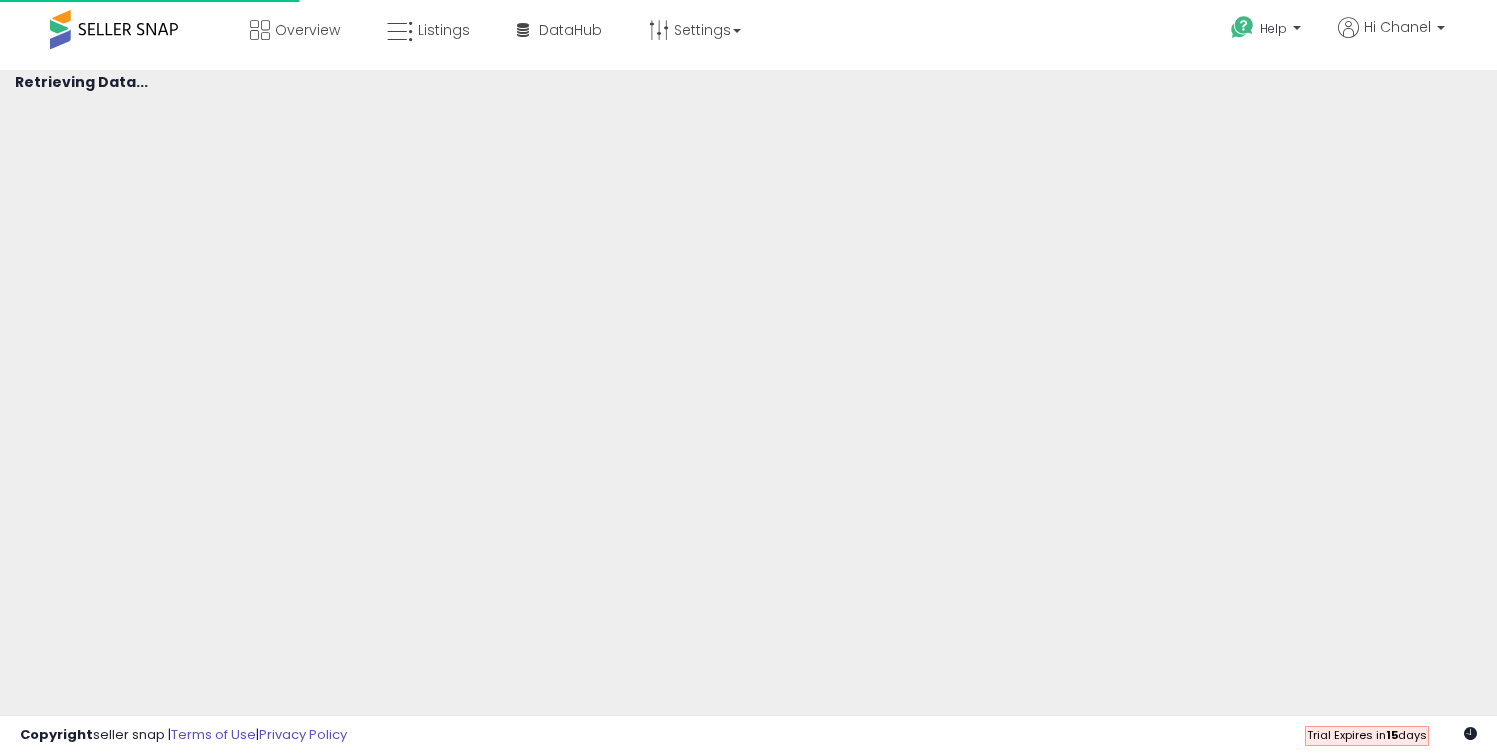 scroll, scrollTop: 0, scrollLeft: 0, axis: both 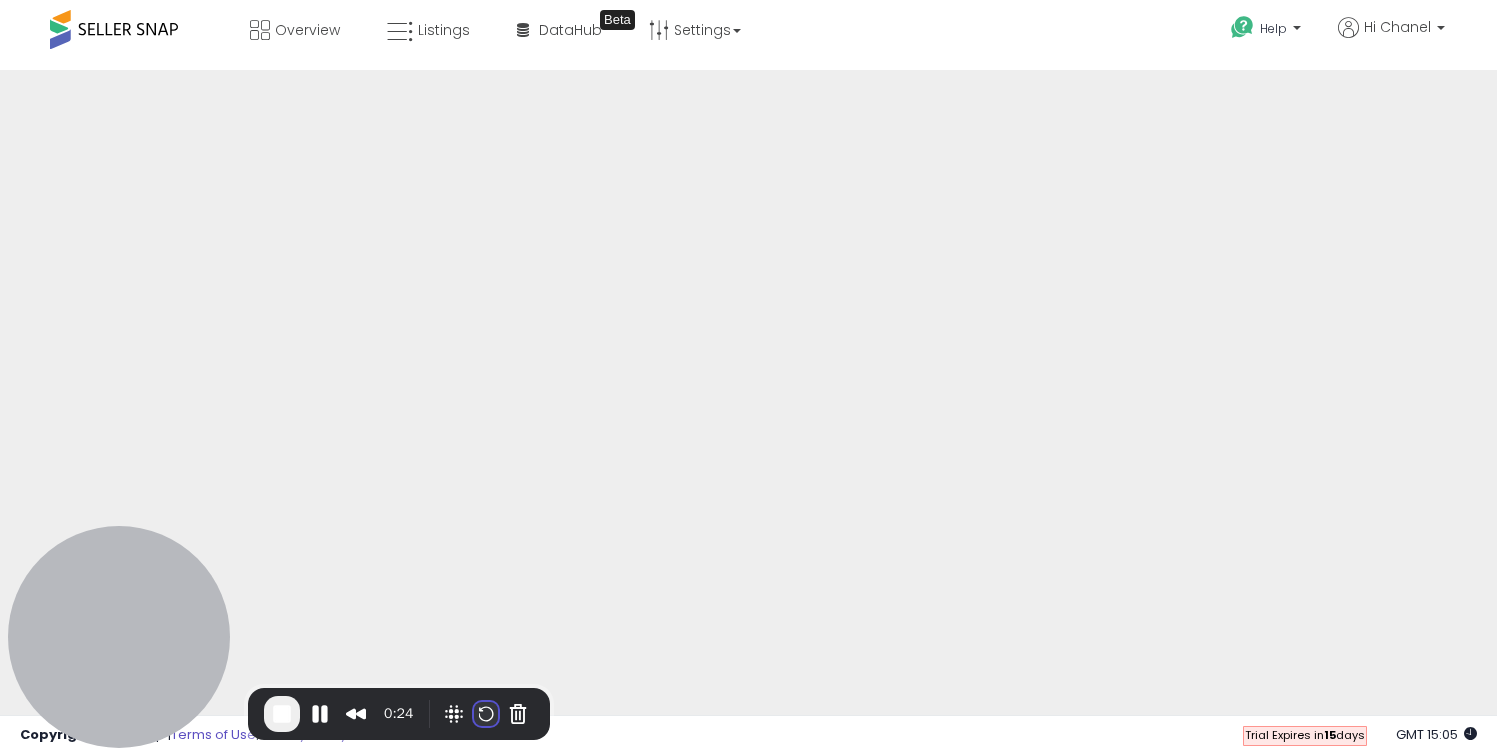 click at bounding box center [486, 714] 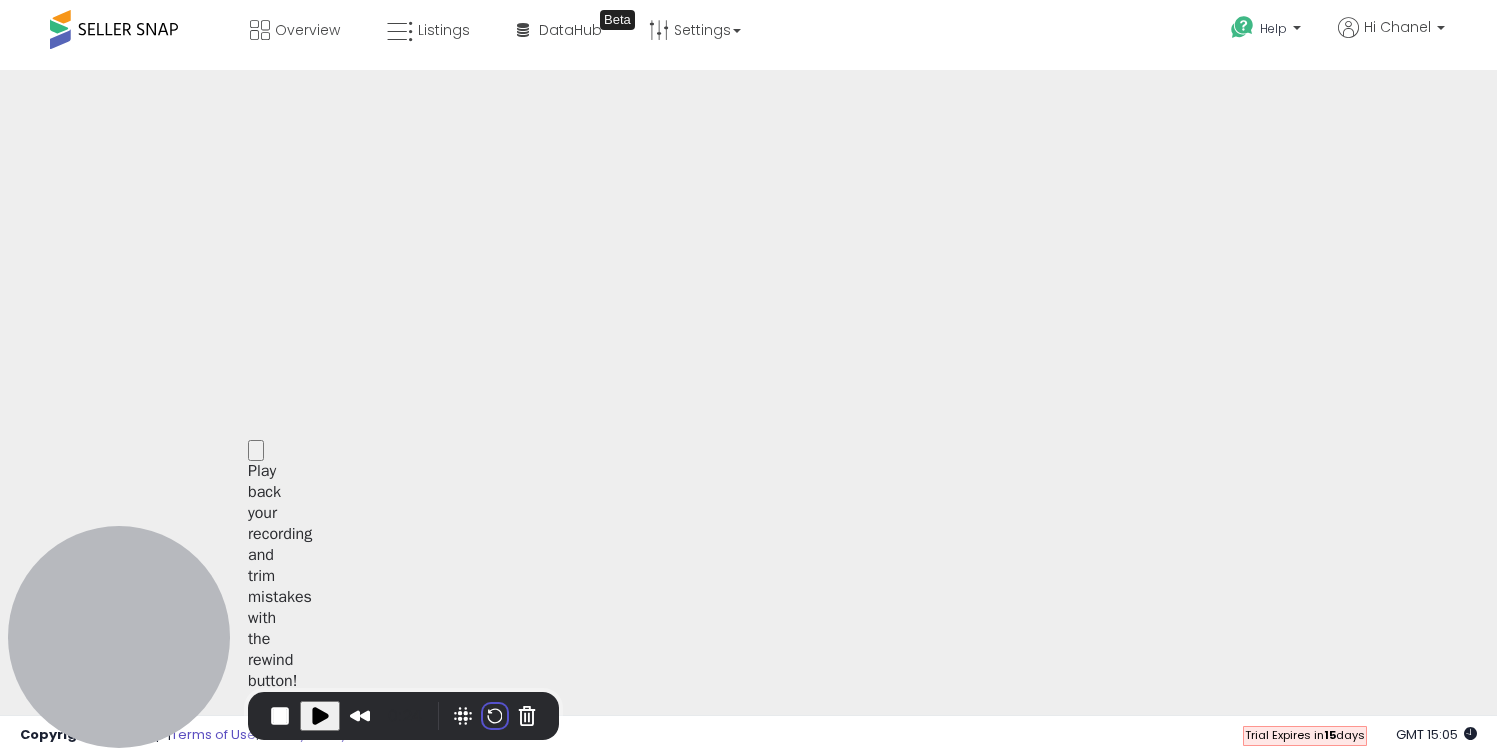 click on "Restart recording" at bounding box center [581, 869] 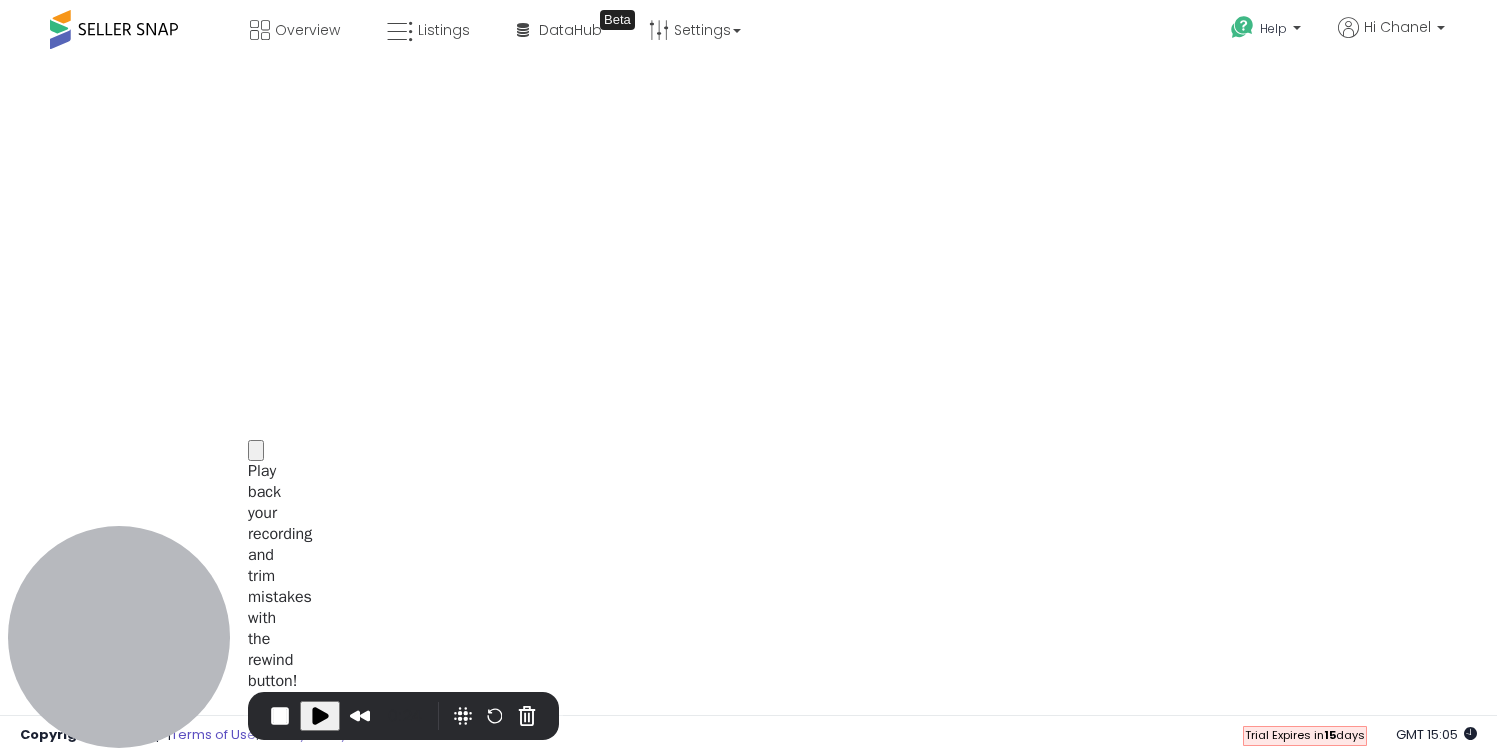 scroll, scrollTop: 0, scrollLeft: 0, axis: both 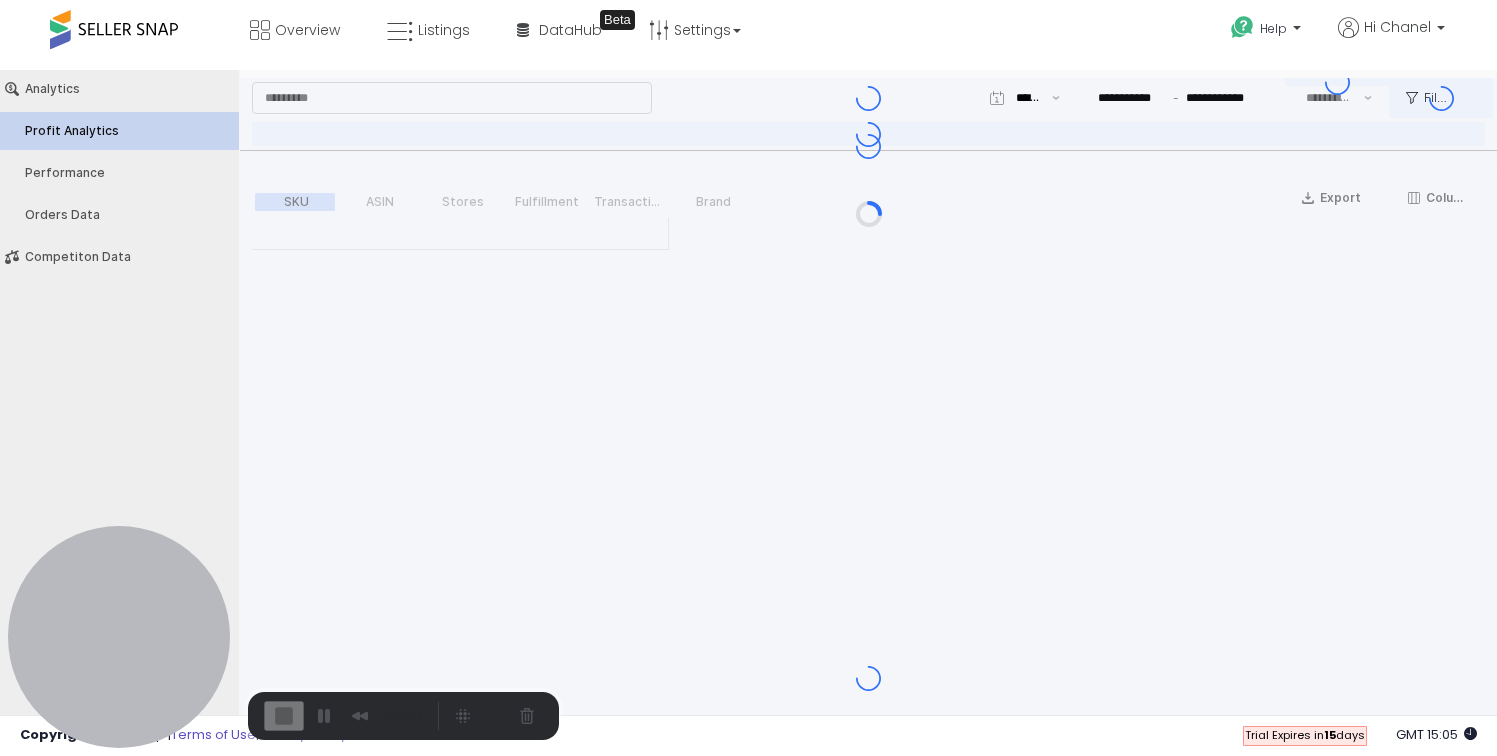 type on "***" 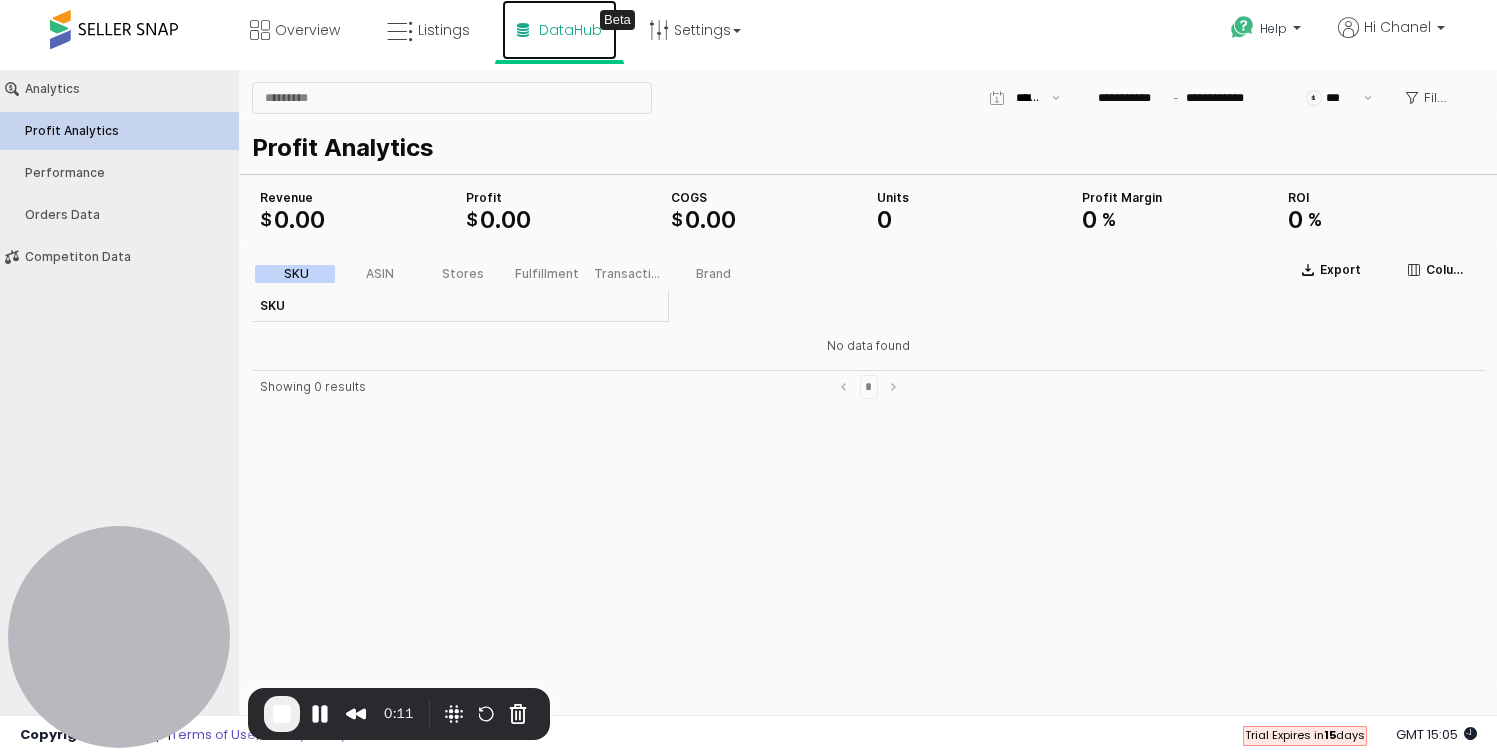 click on "DataHub Beta" at bounding box center [559, 30] 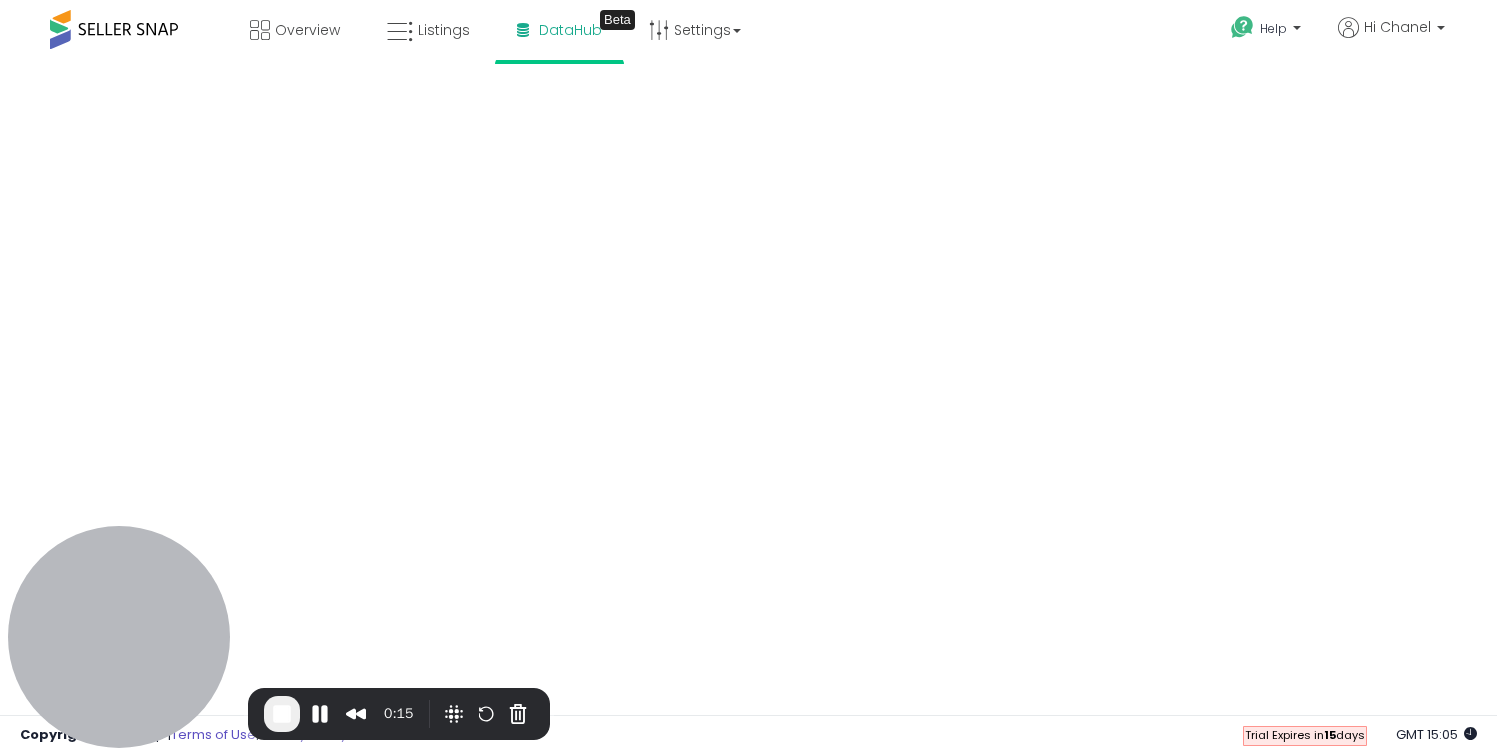 scroll, scrollTop: 0, scrollLeft: 0, axis: both 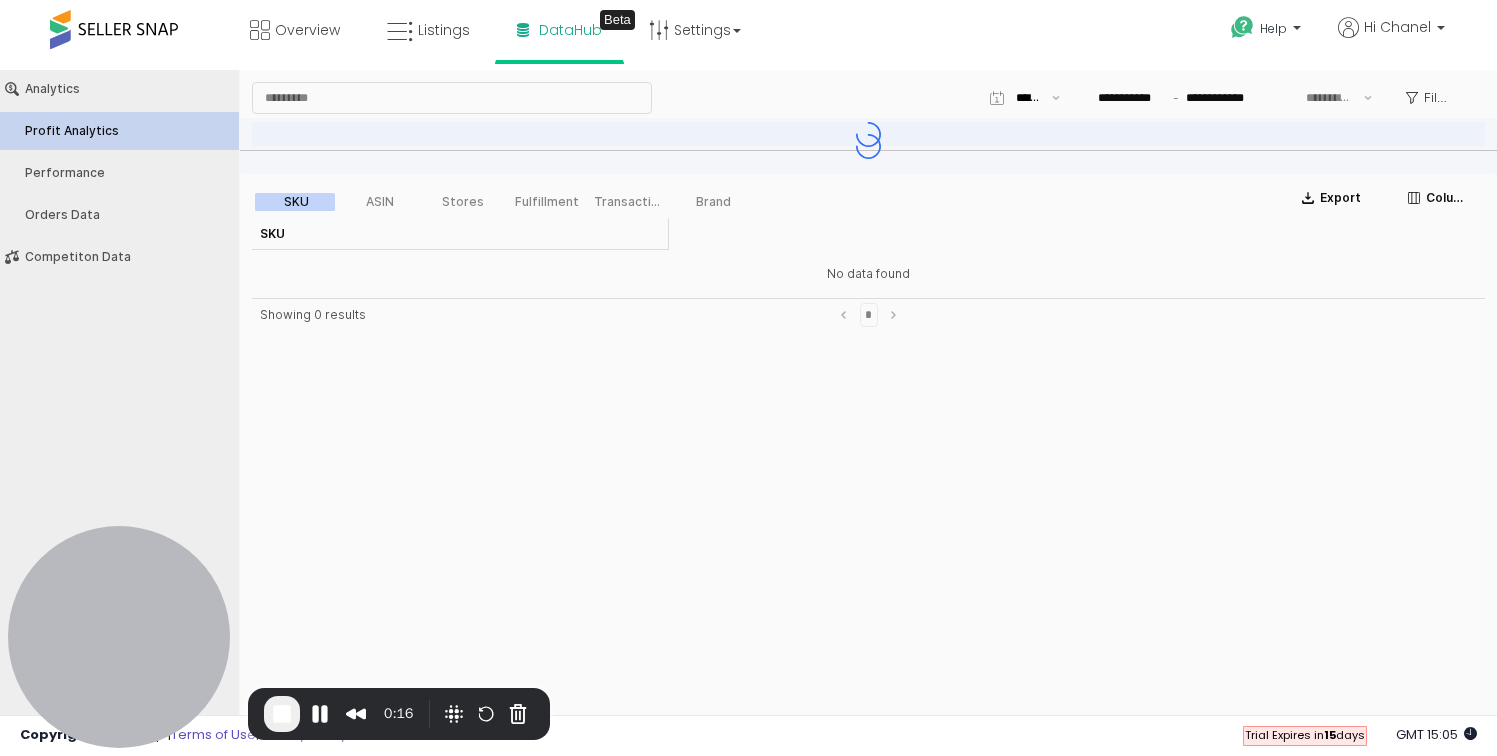 type on "***" 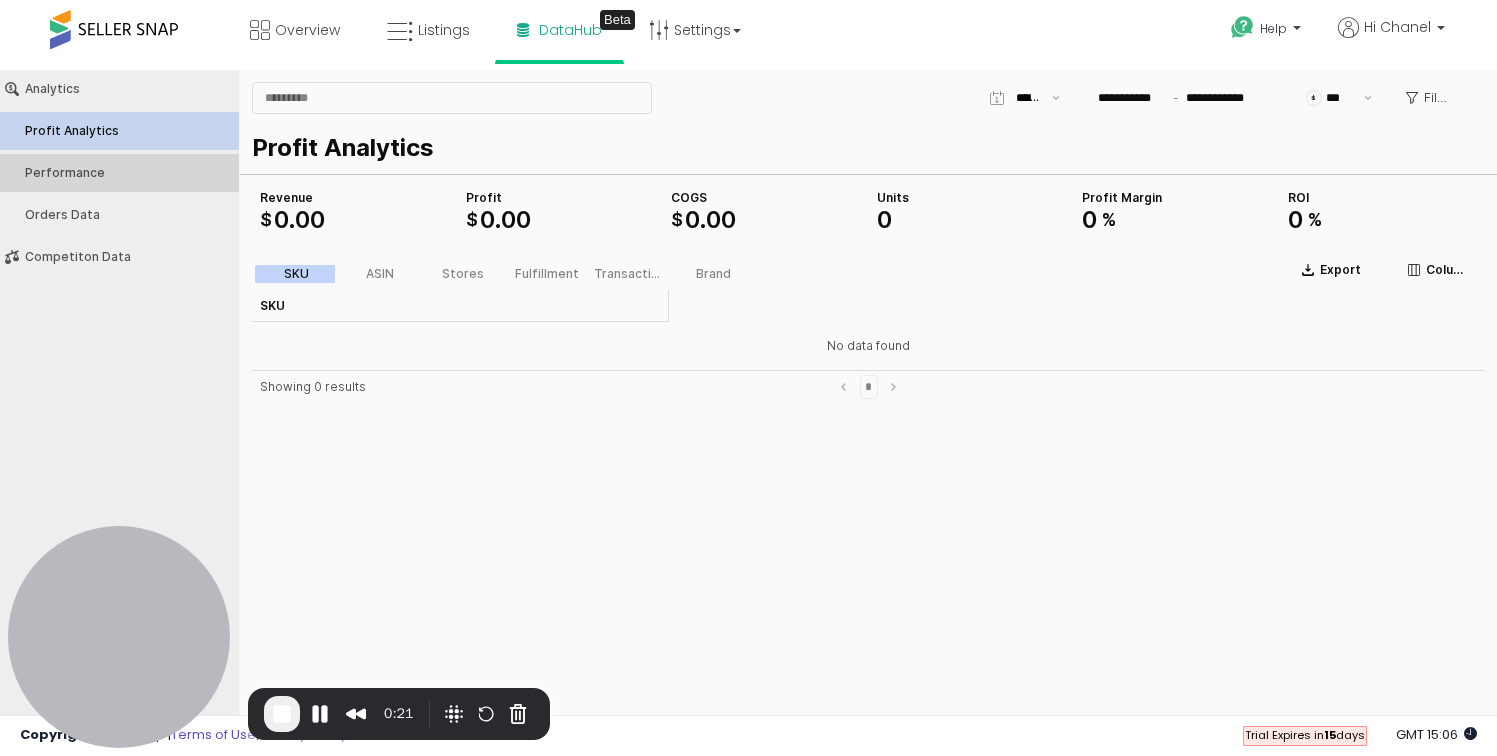 click on "Performance" at bounding box center [119, 173] 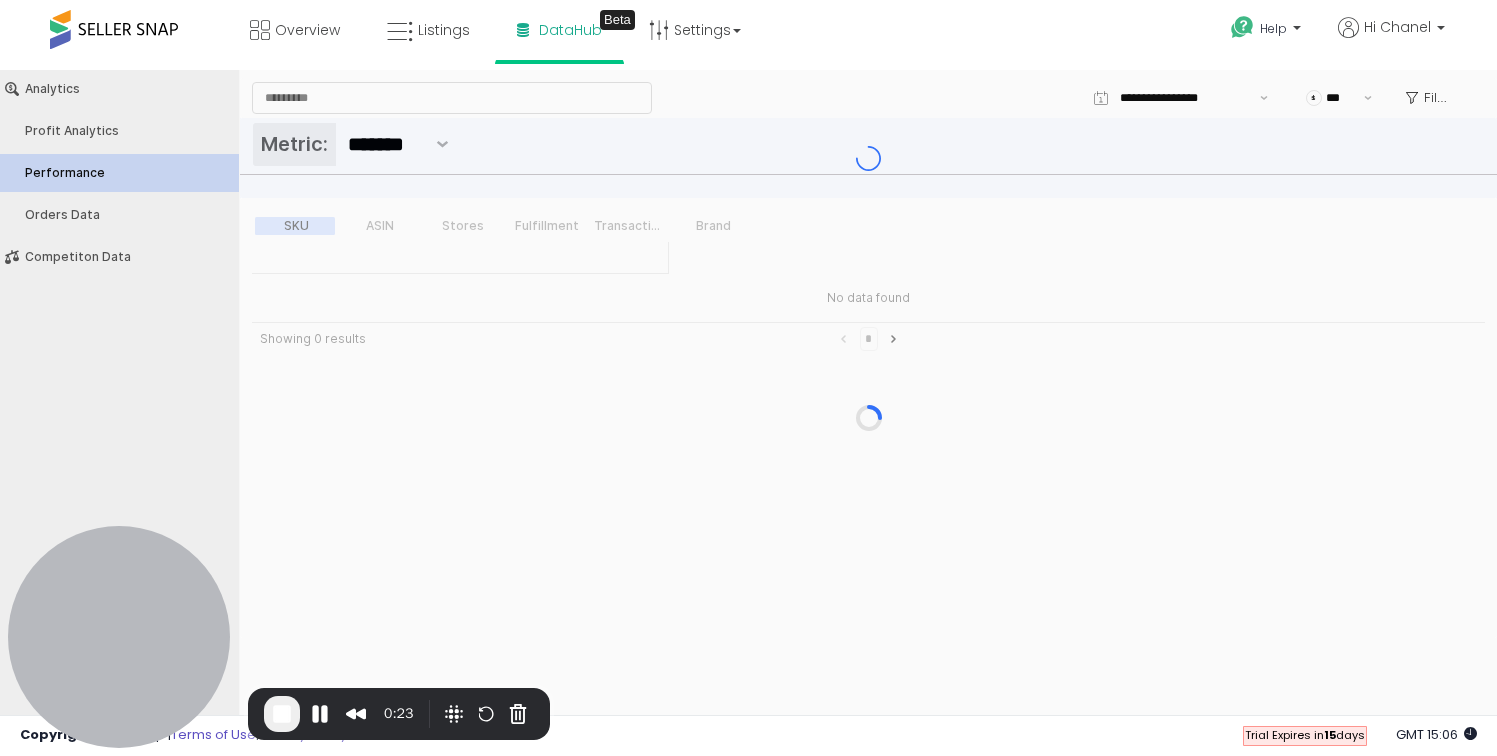 type on "***" 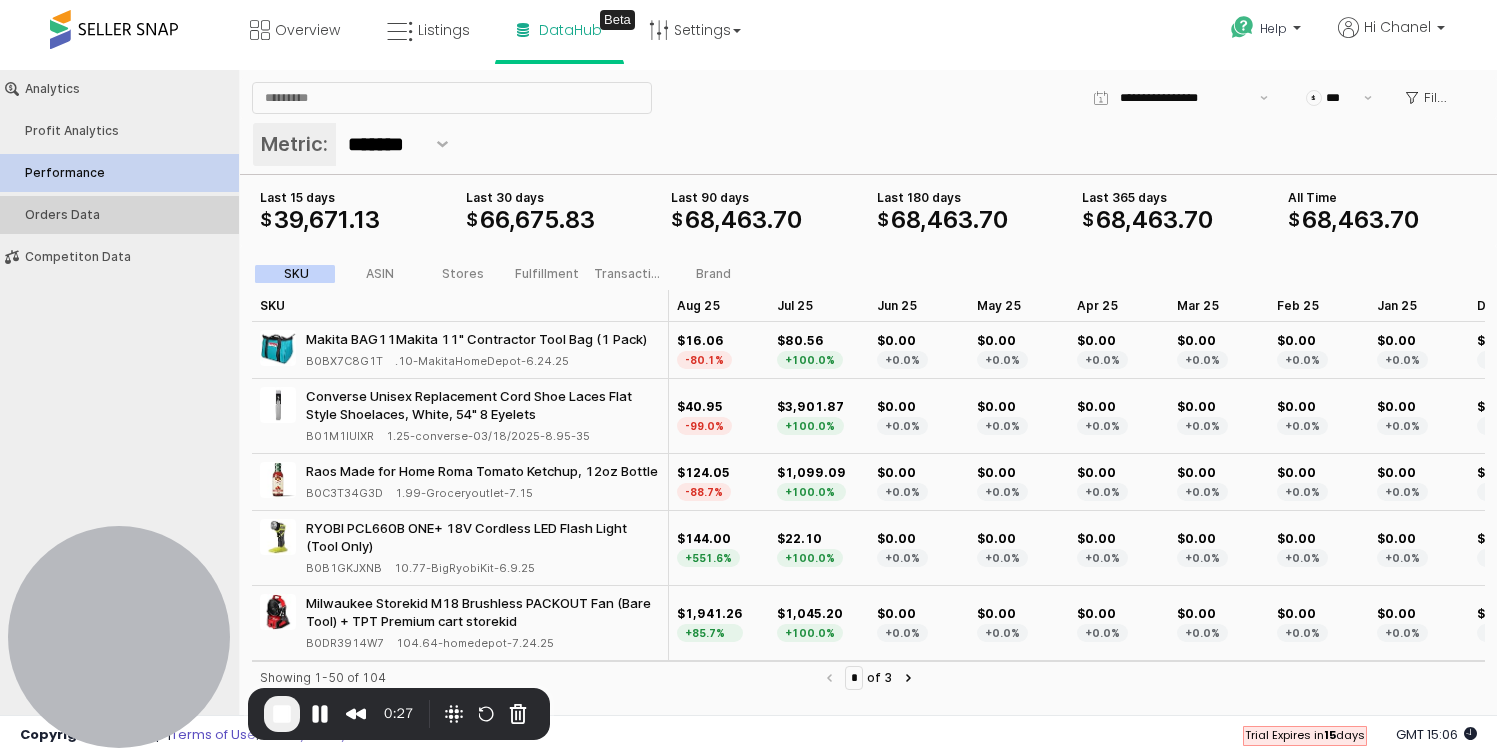 click on "Orders Data" at bounding box center (119, 215) 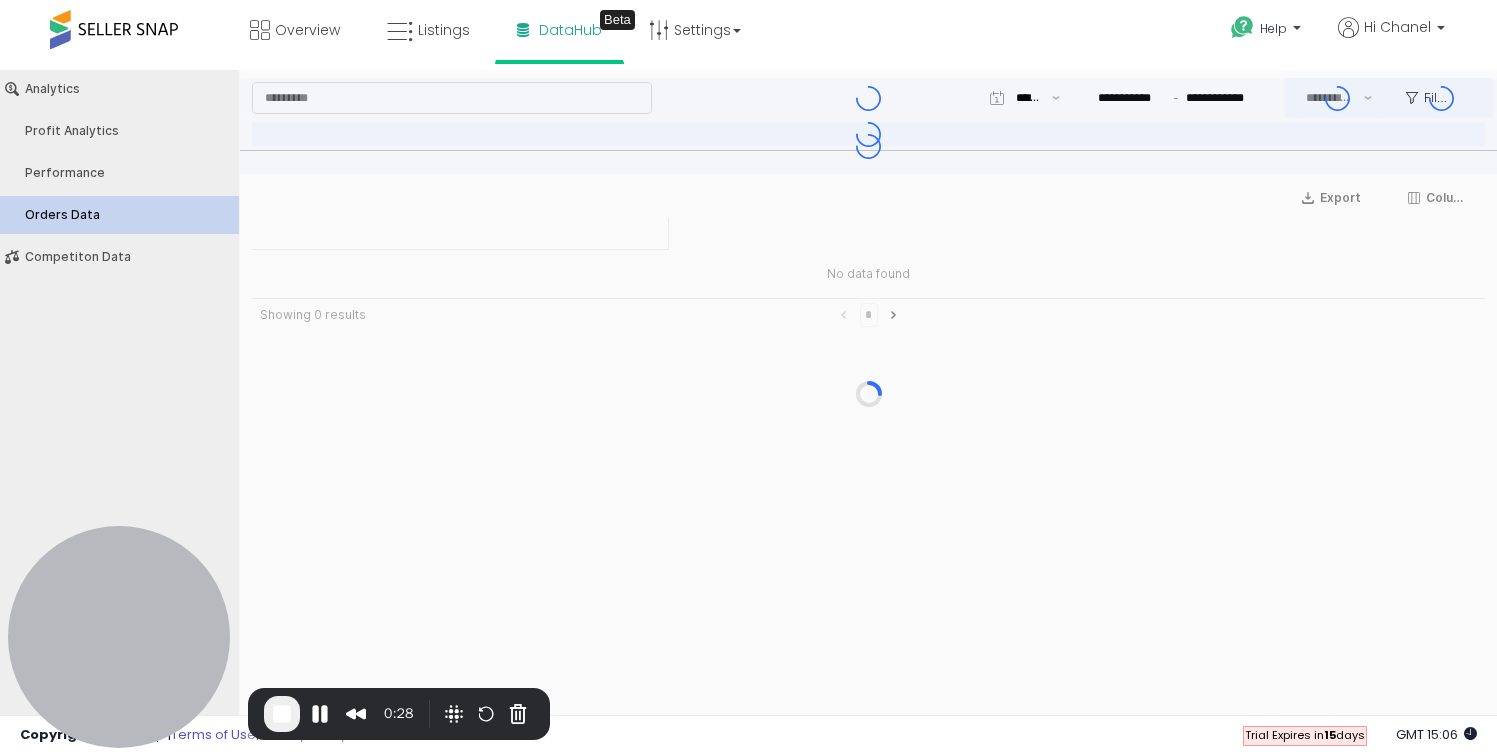 type on "***" 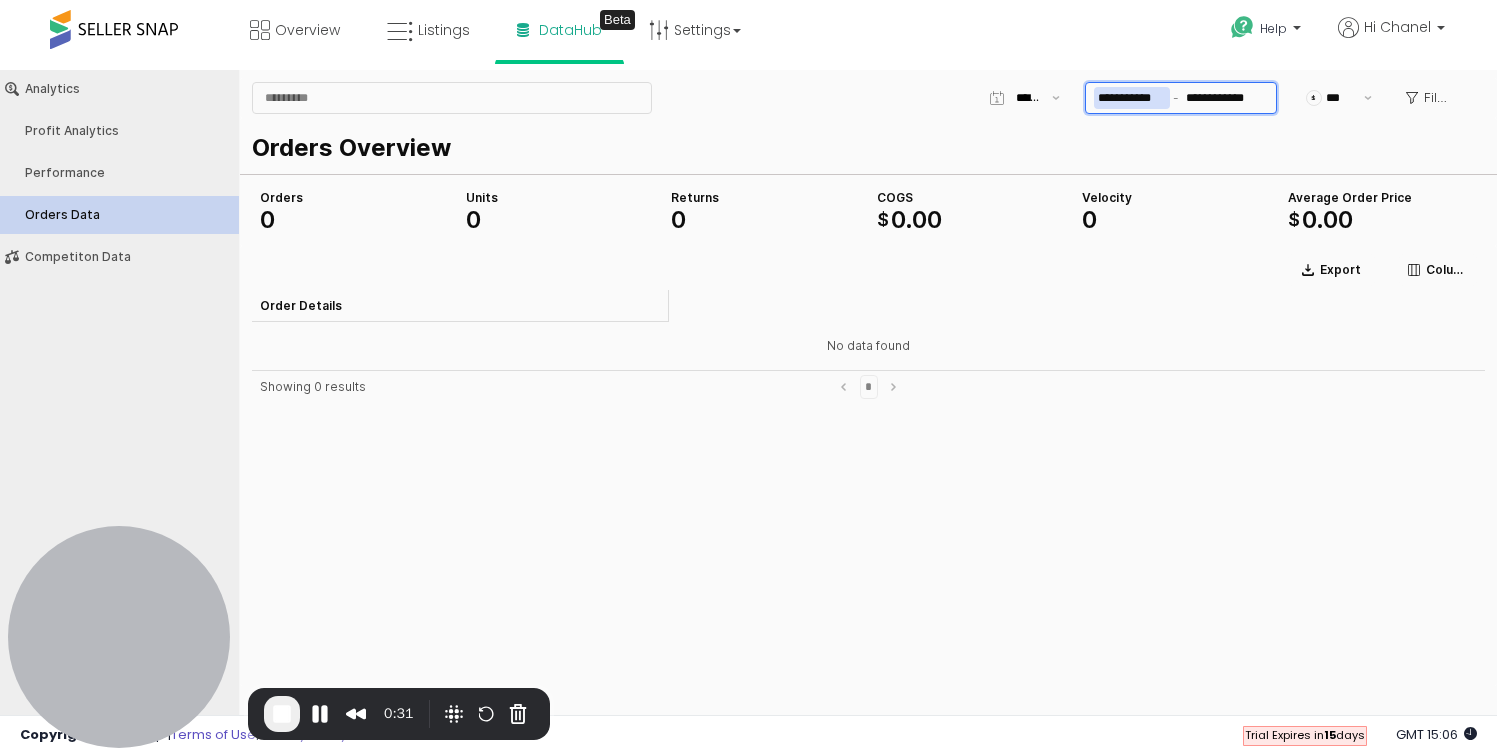 click on "**********" at bounding box center (1132, 98) 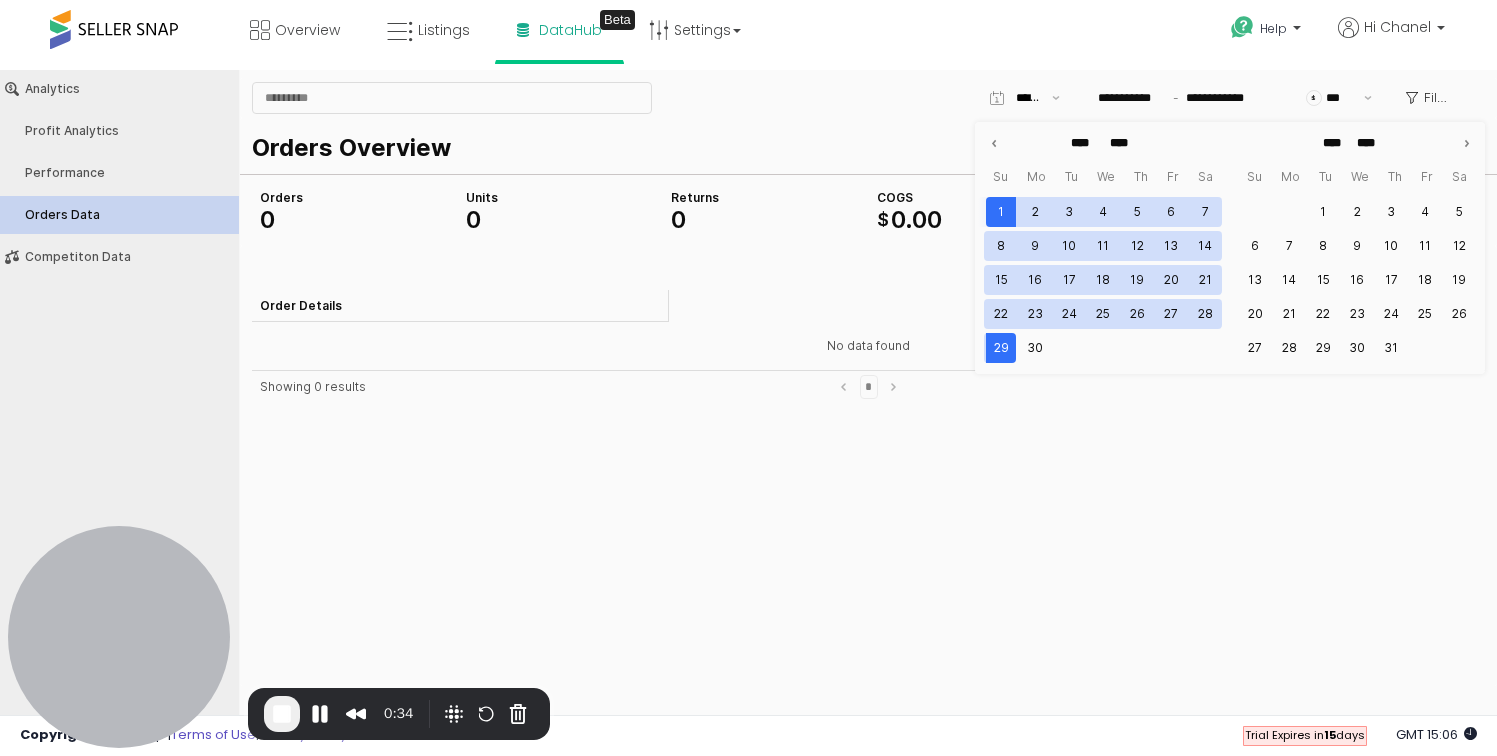 click on "**********" at bounding box center [868, 98] 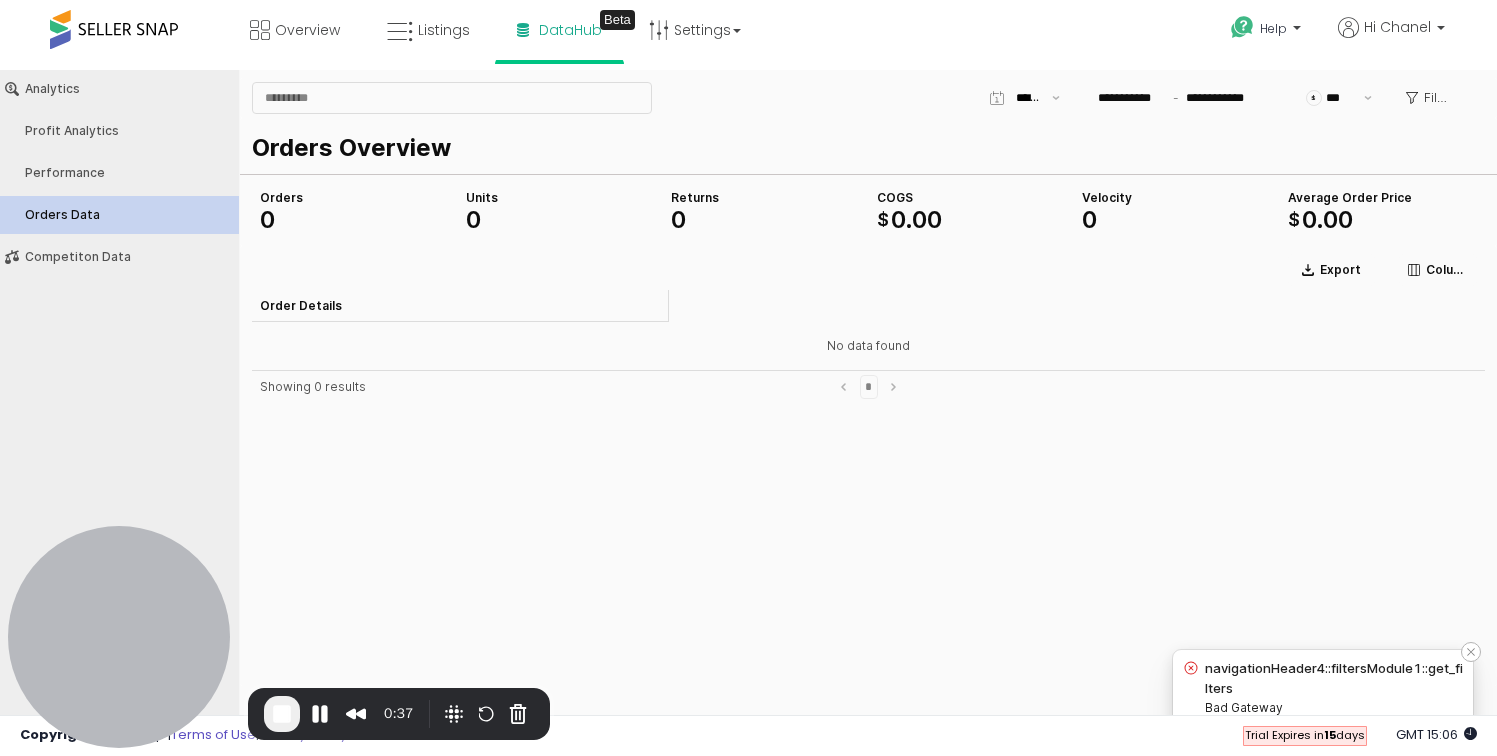 click 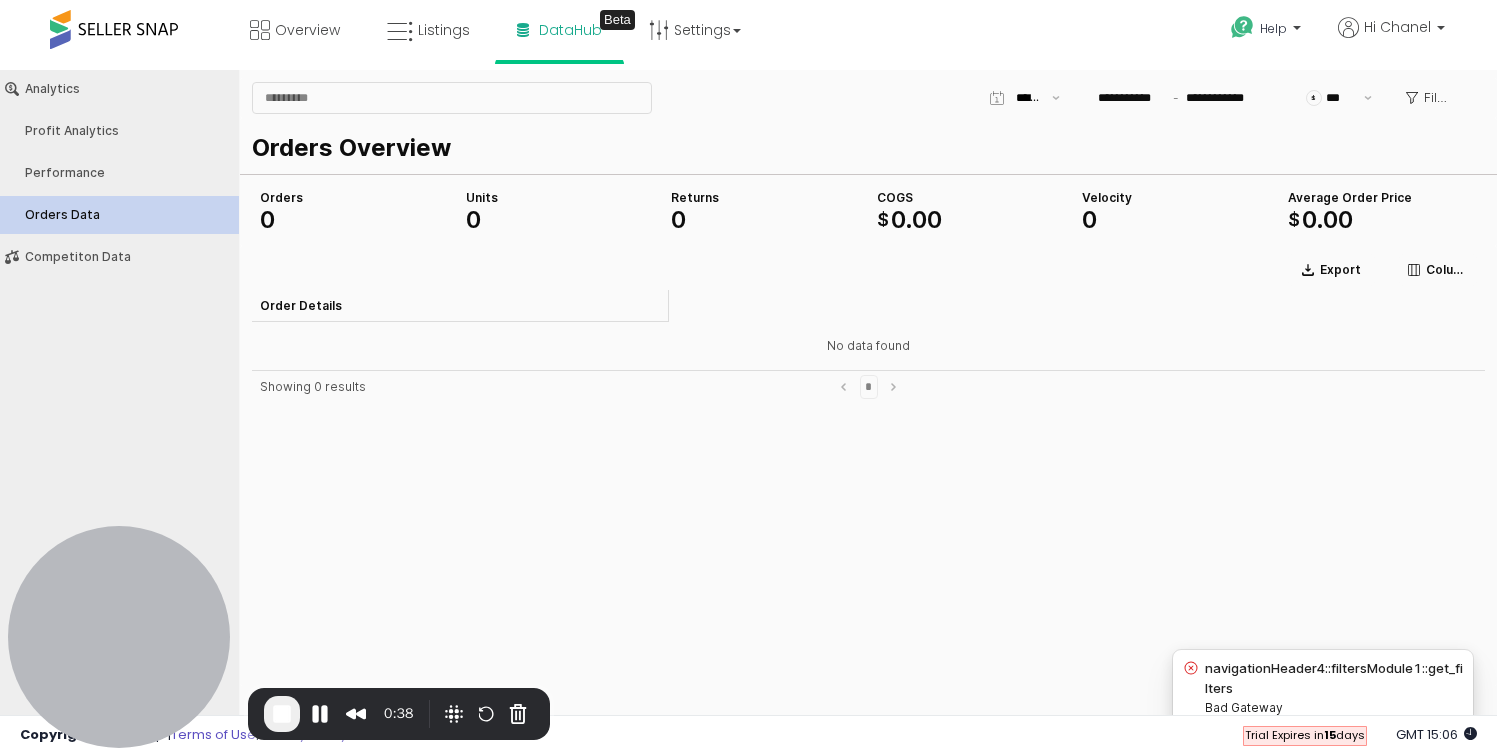 click on "Showing 0 results *" at bounding box center [868, 524] 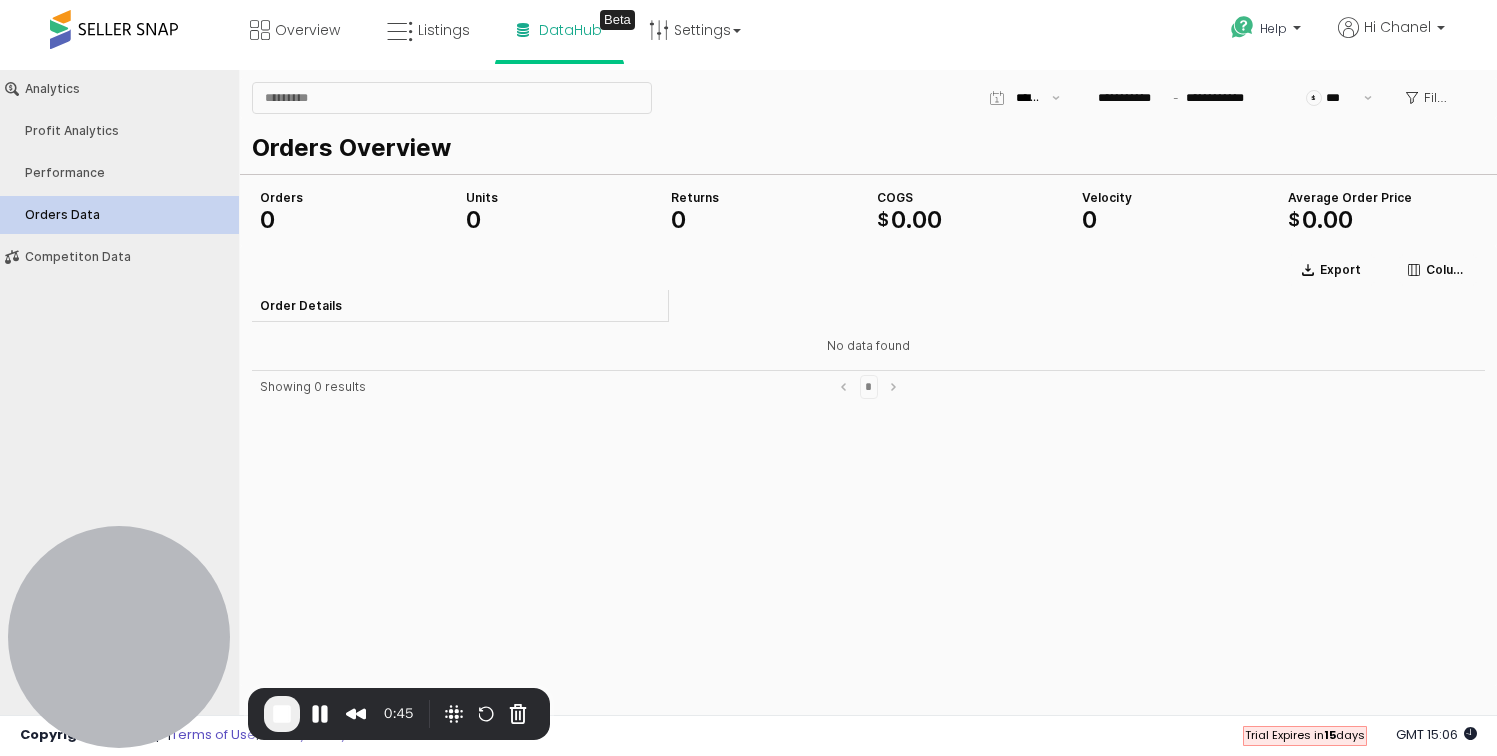 click on "Showing 0 results *" at bounding box center (868, 524) 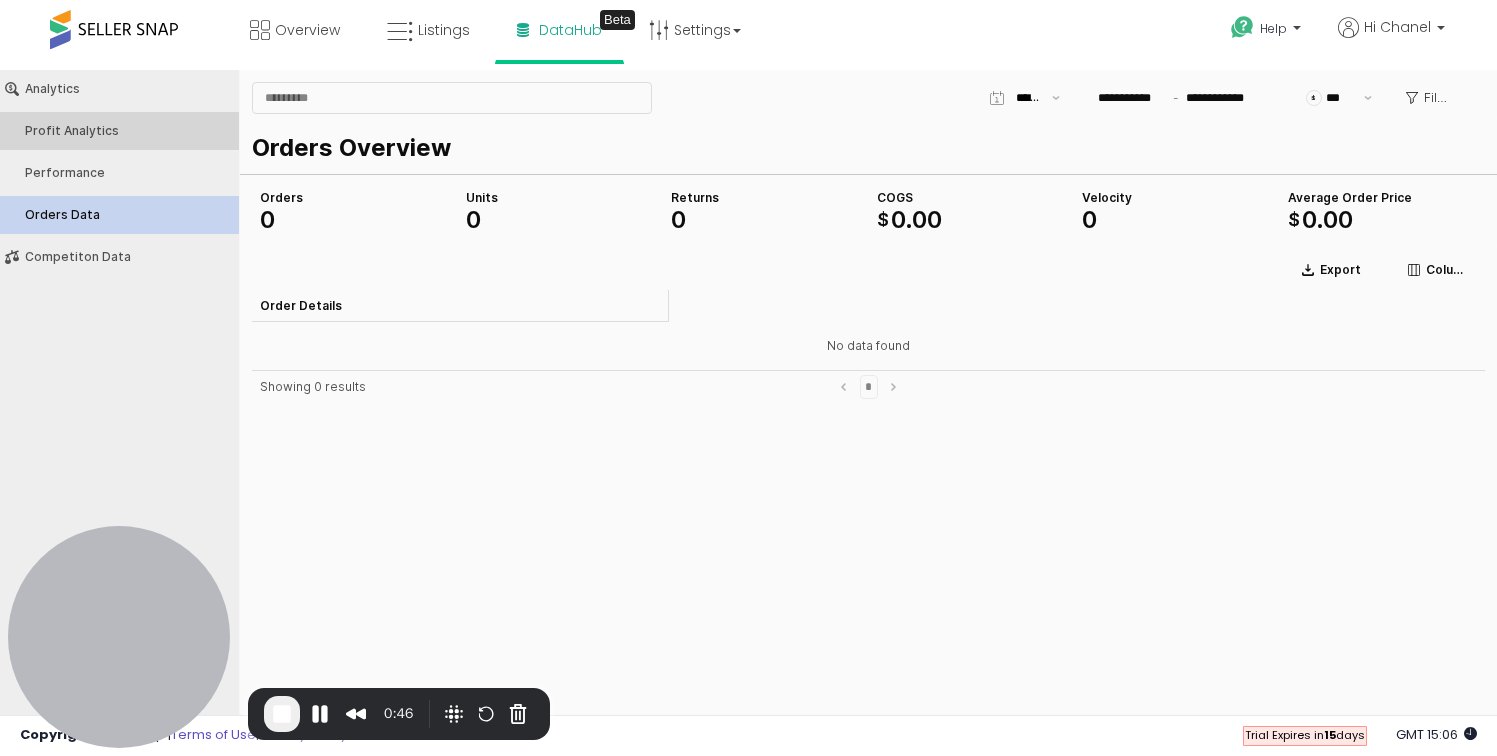 click on "Profit Analytics" at bounding box center (129, 131) 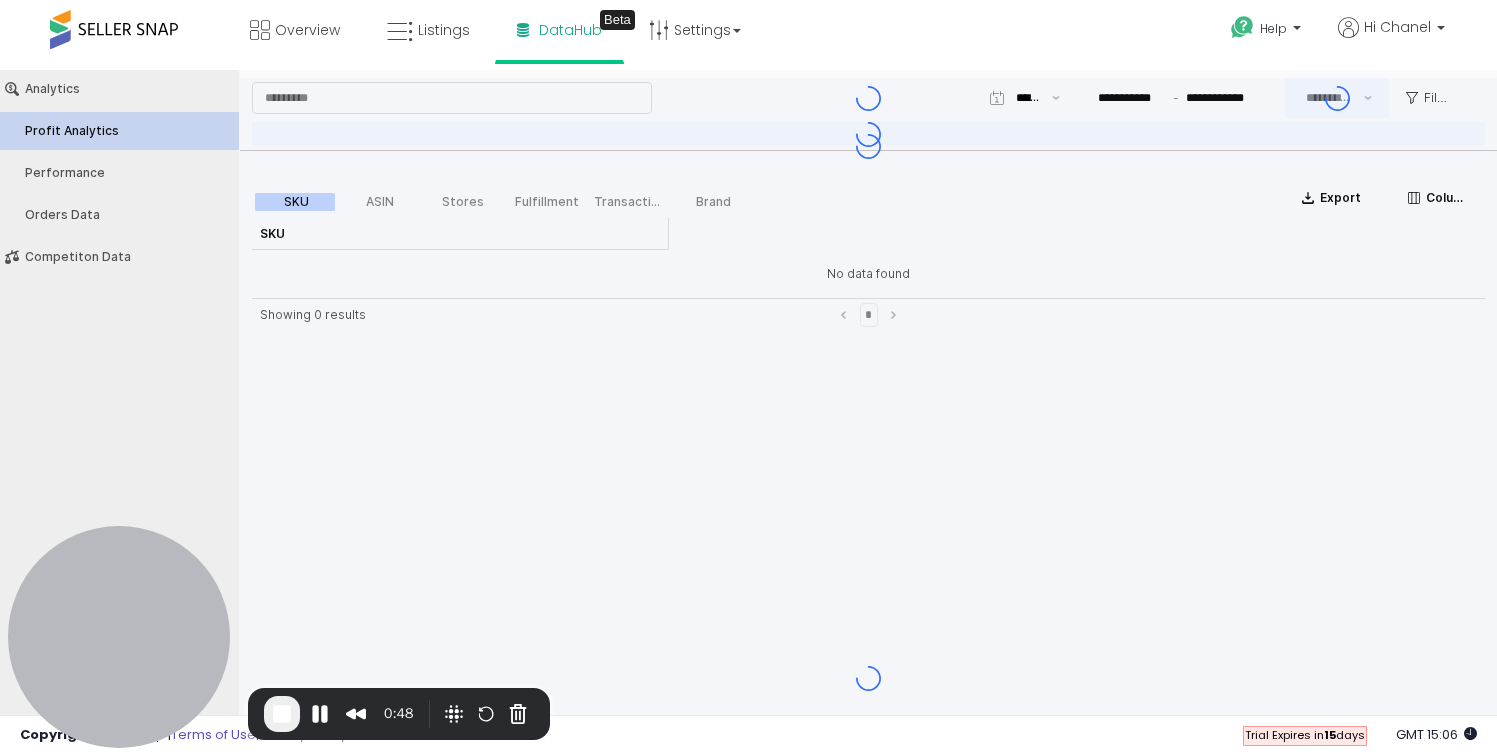 type on "***" 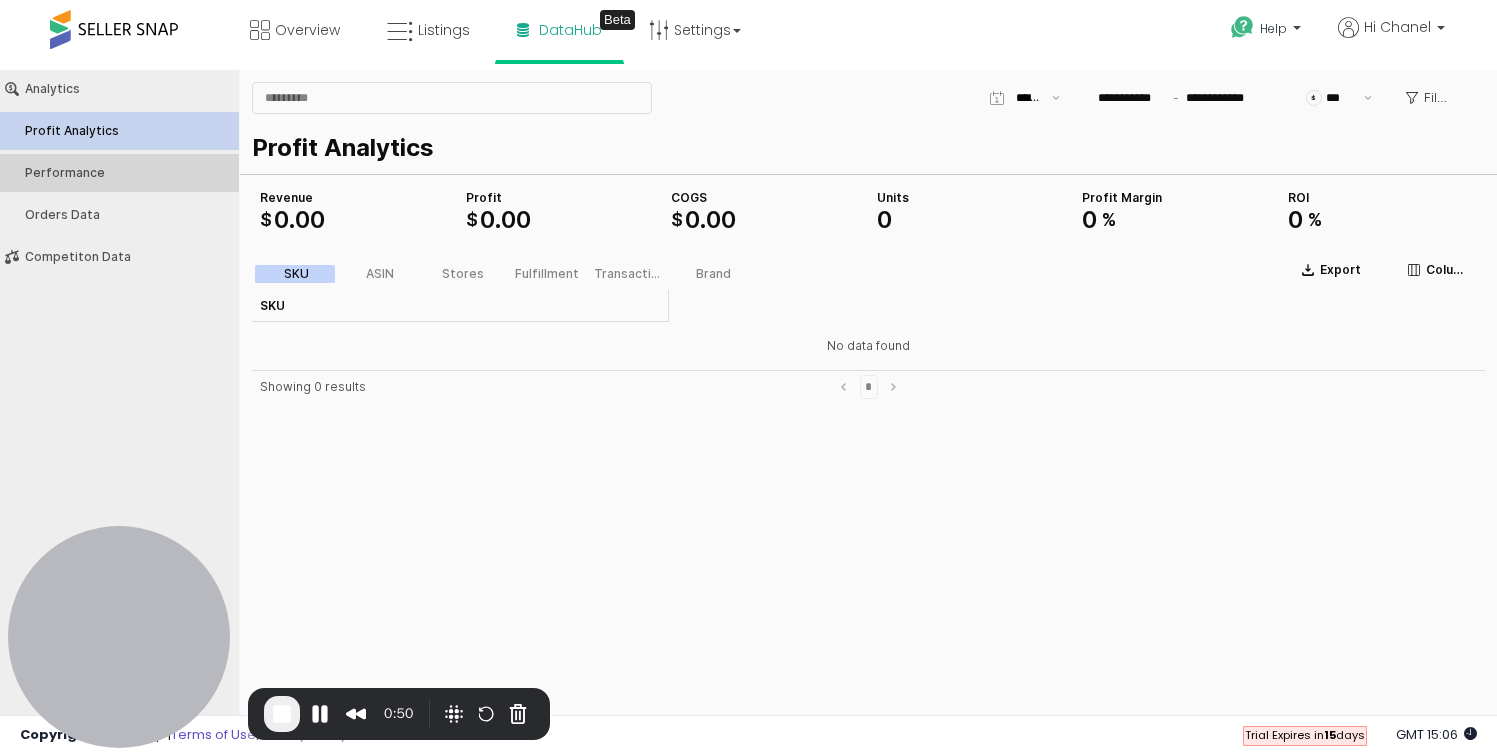 click on "Performance" at bounding box center (129, 173) 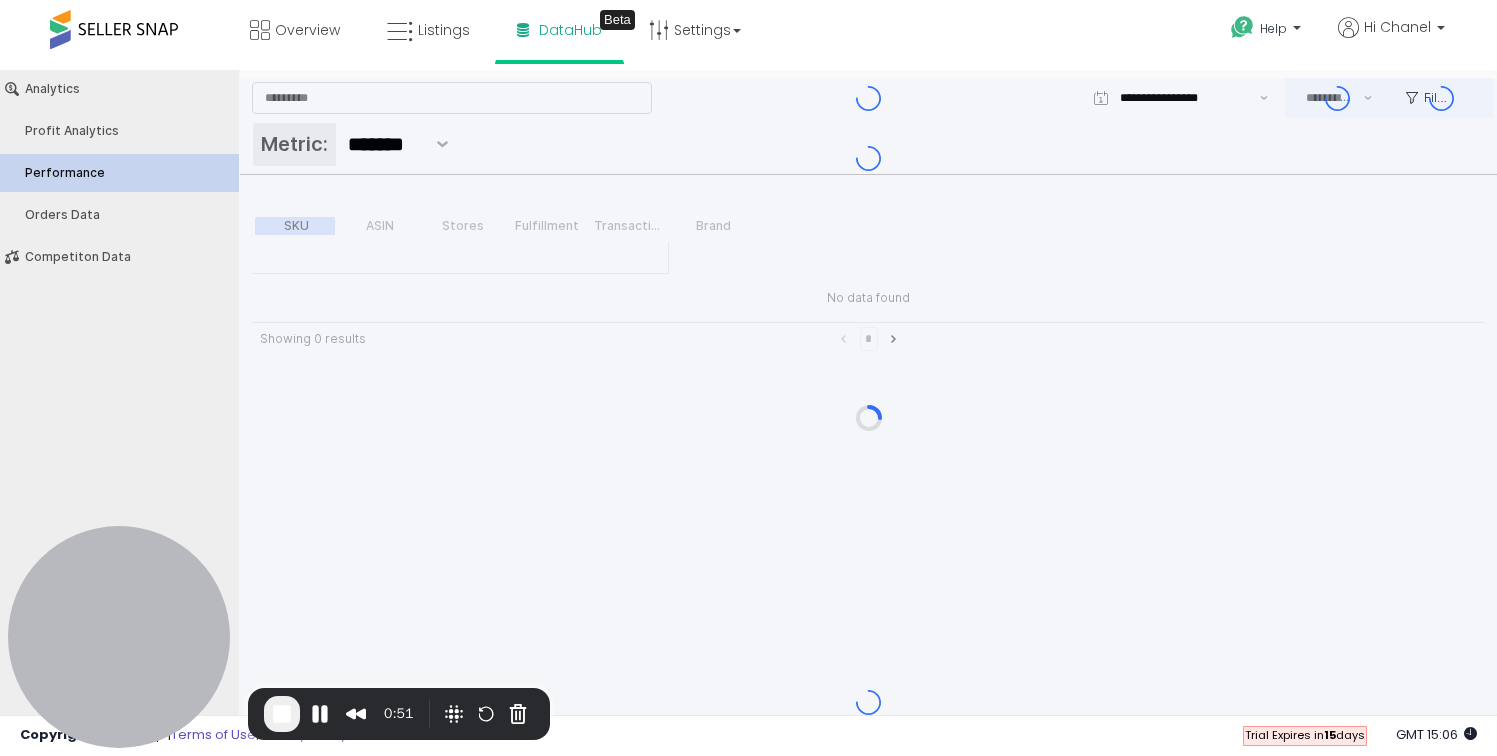 type on "***" 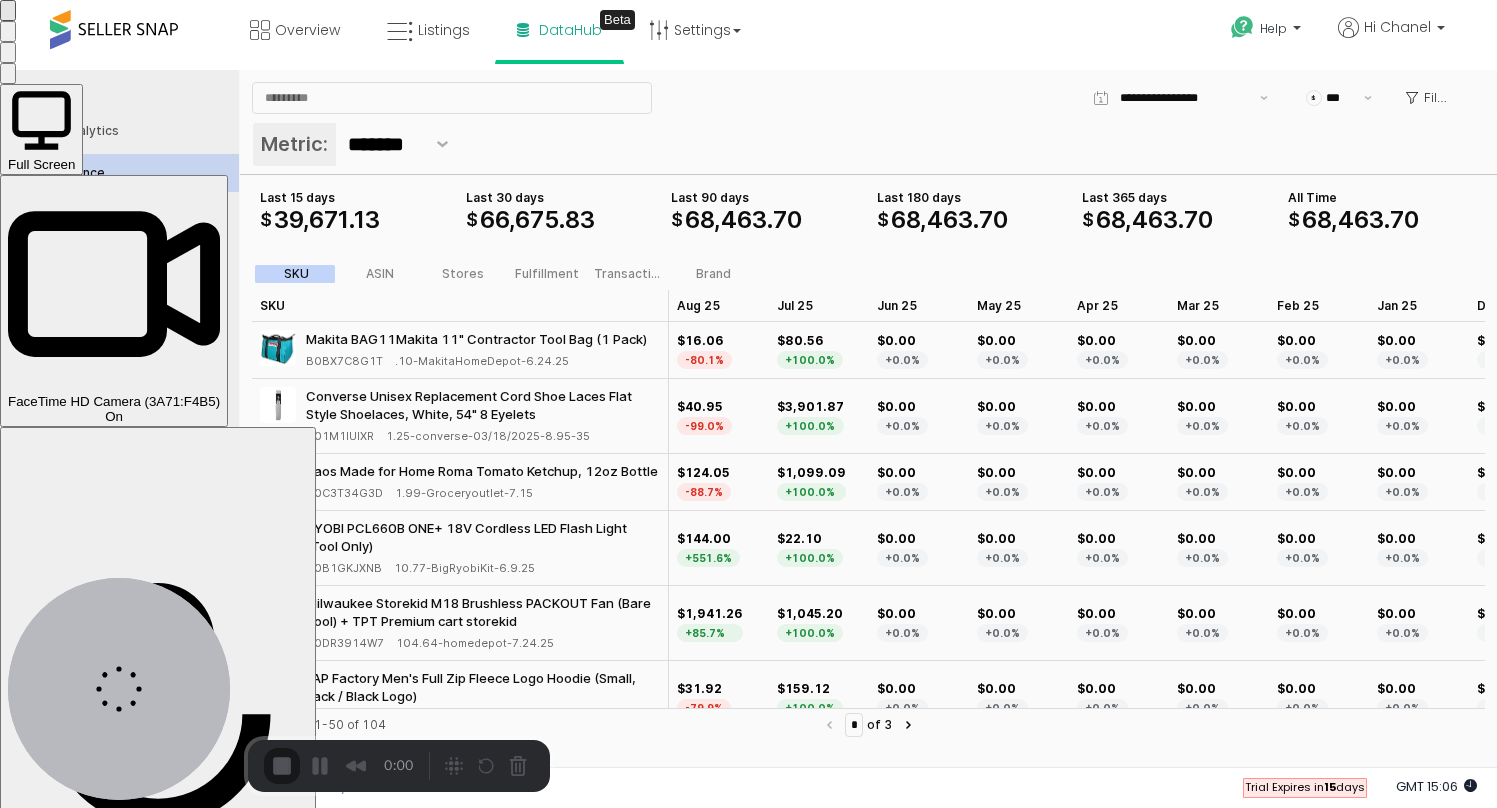 click on "Start Recording" at bounding box center (54, 929) 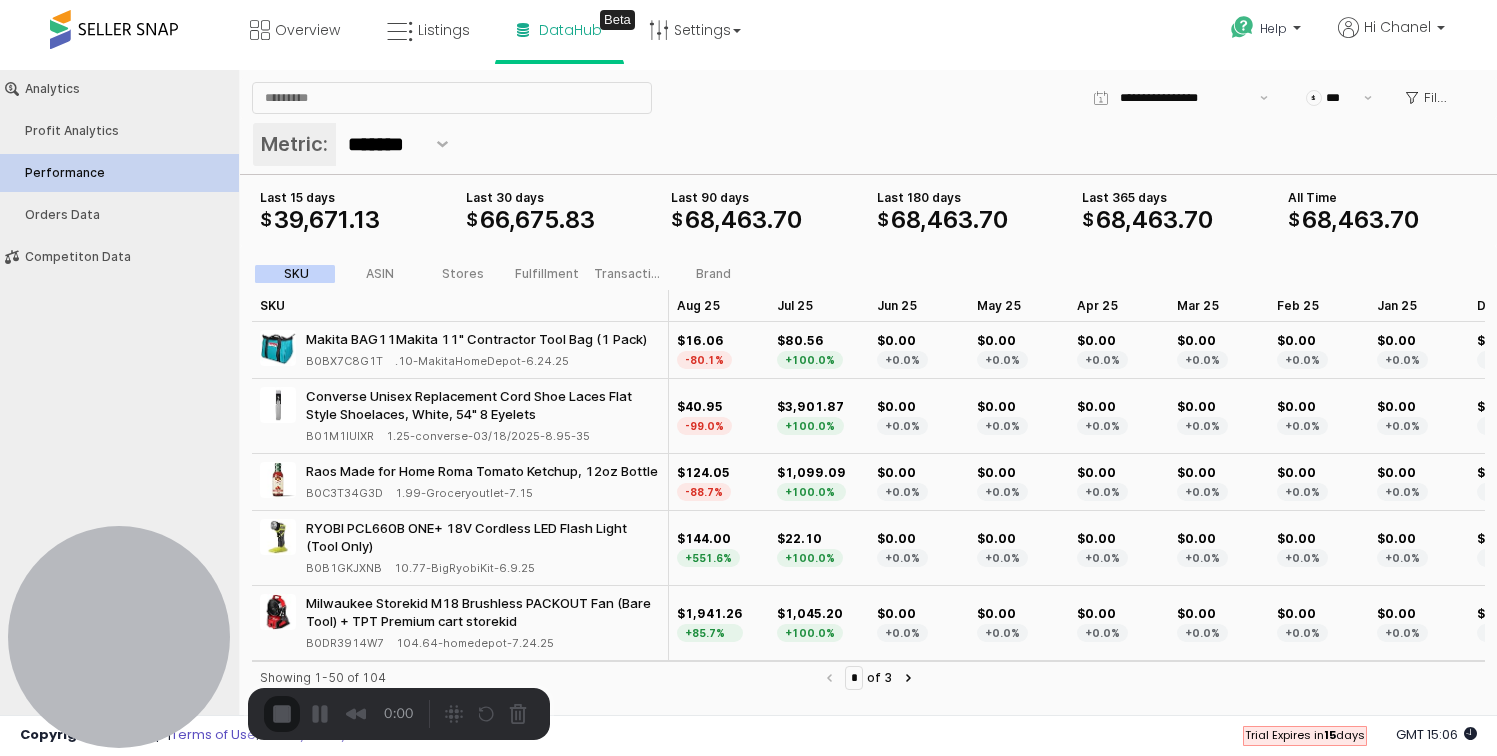 click on "Start Recording" at bounding box center (54, 808) 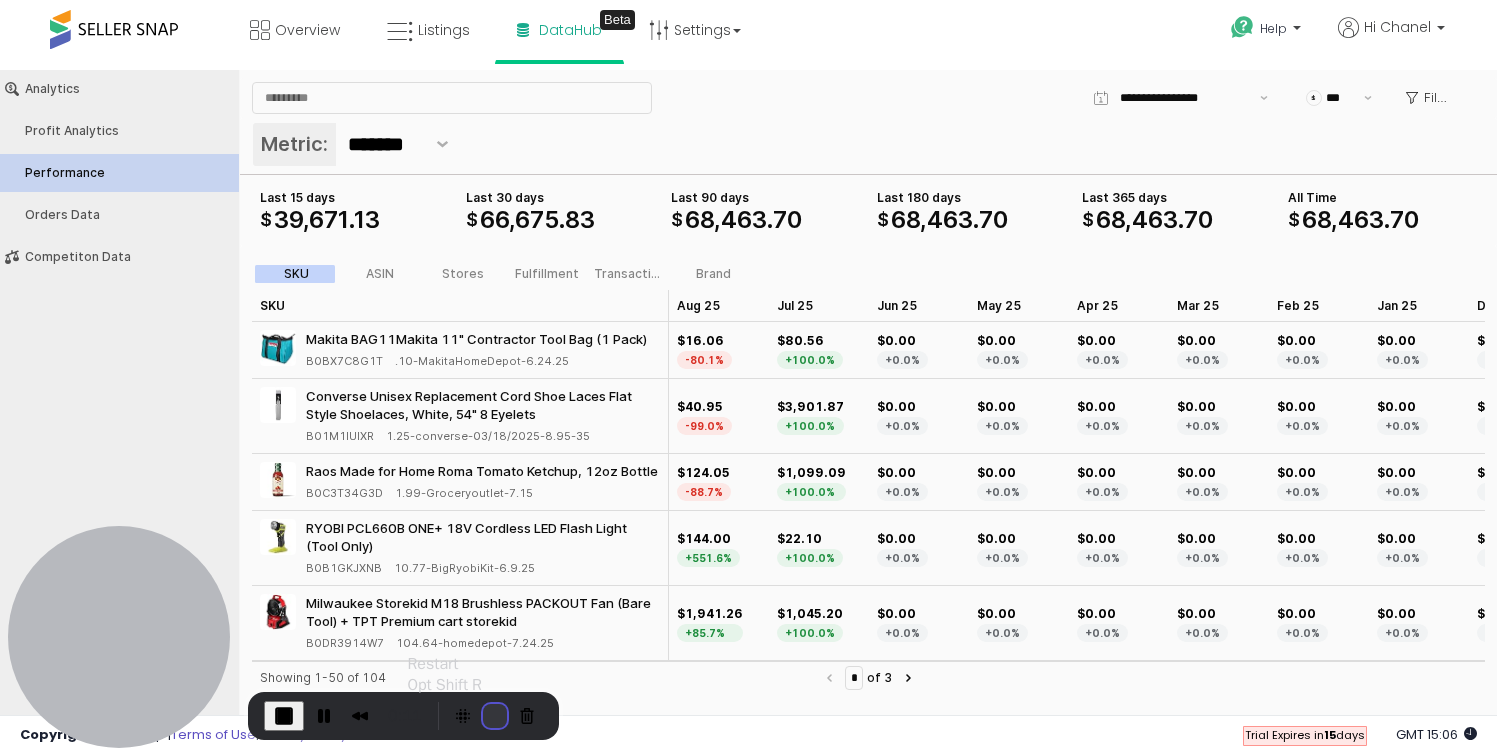click at bounding box center [495, 716] 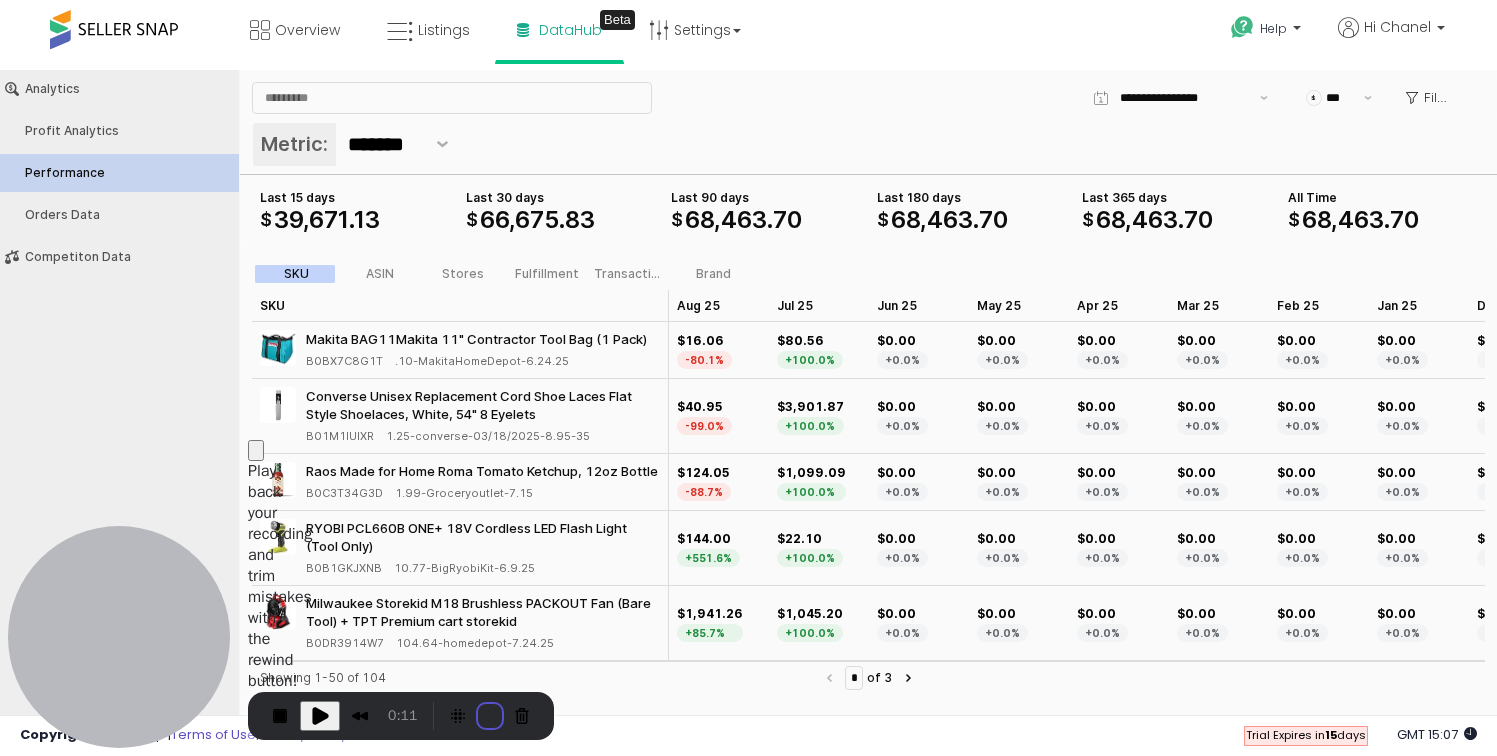 click on "Resume Restart recording" at bounding box center (748, 859) 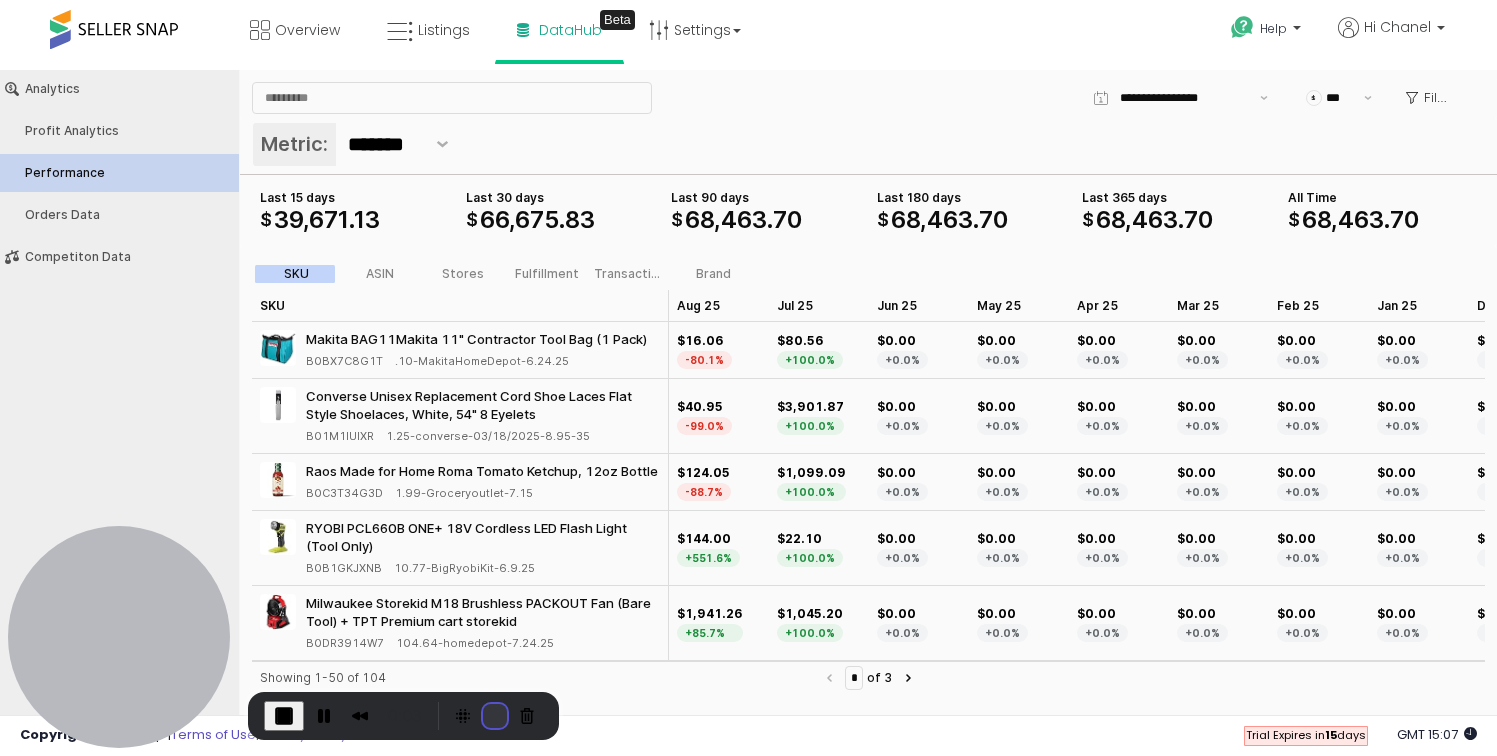 click at bounding box center (495, 716) 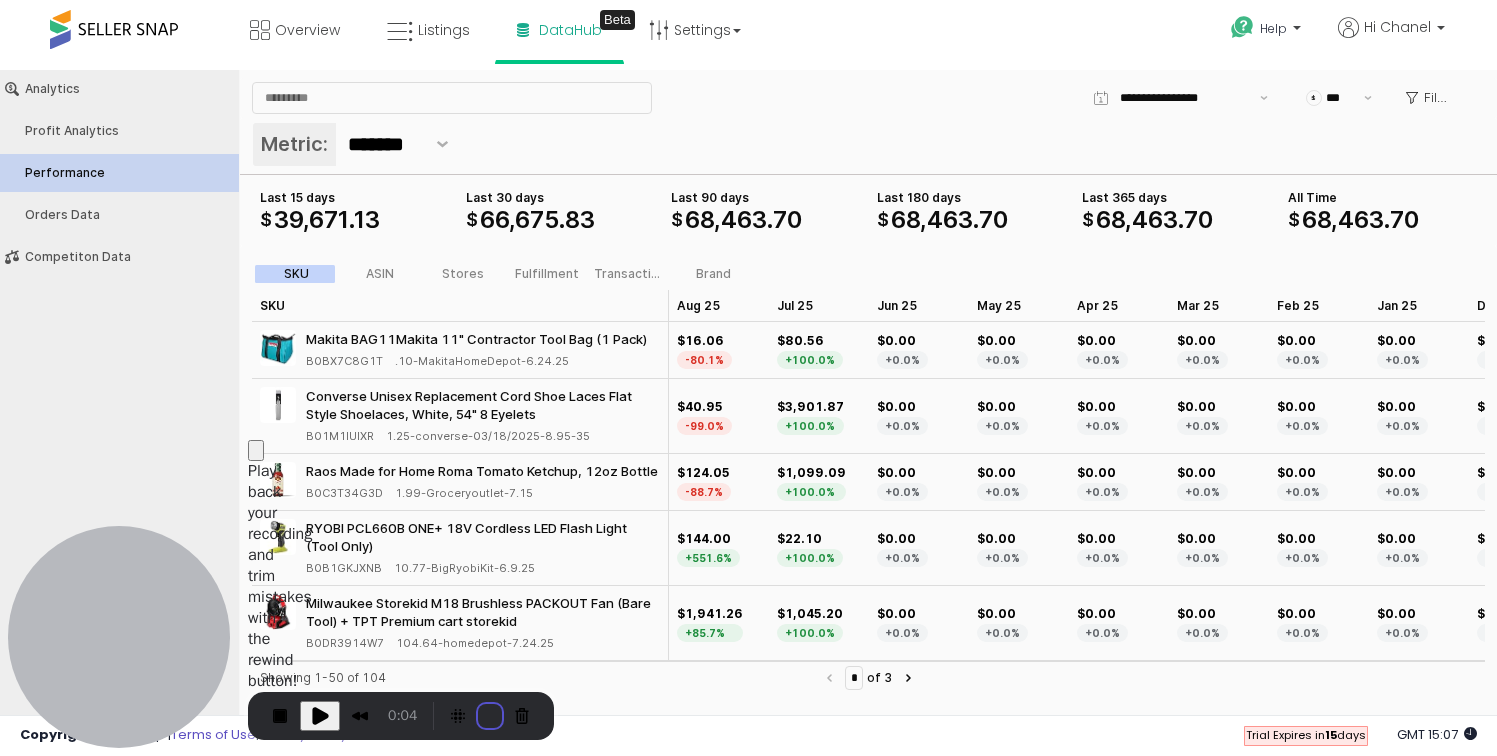 click on "Resume Restart recording" at bounding box center (748, 859) 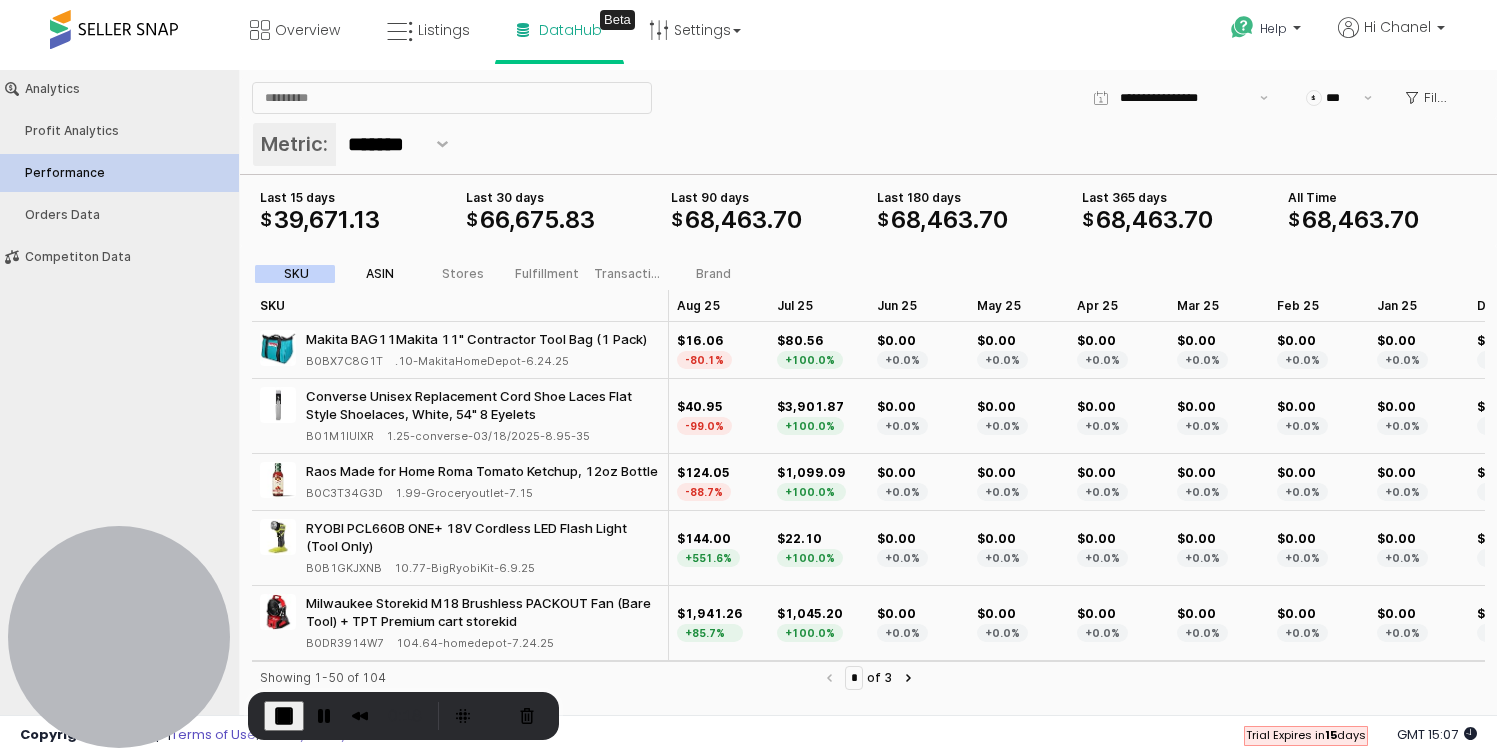 click on "ASIN" at bounding box center [380, 274] 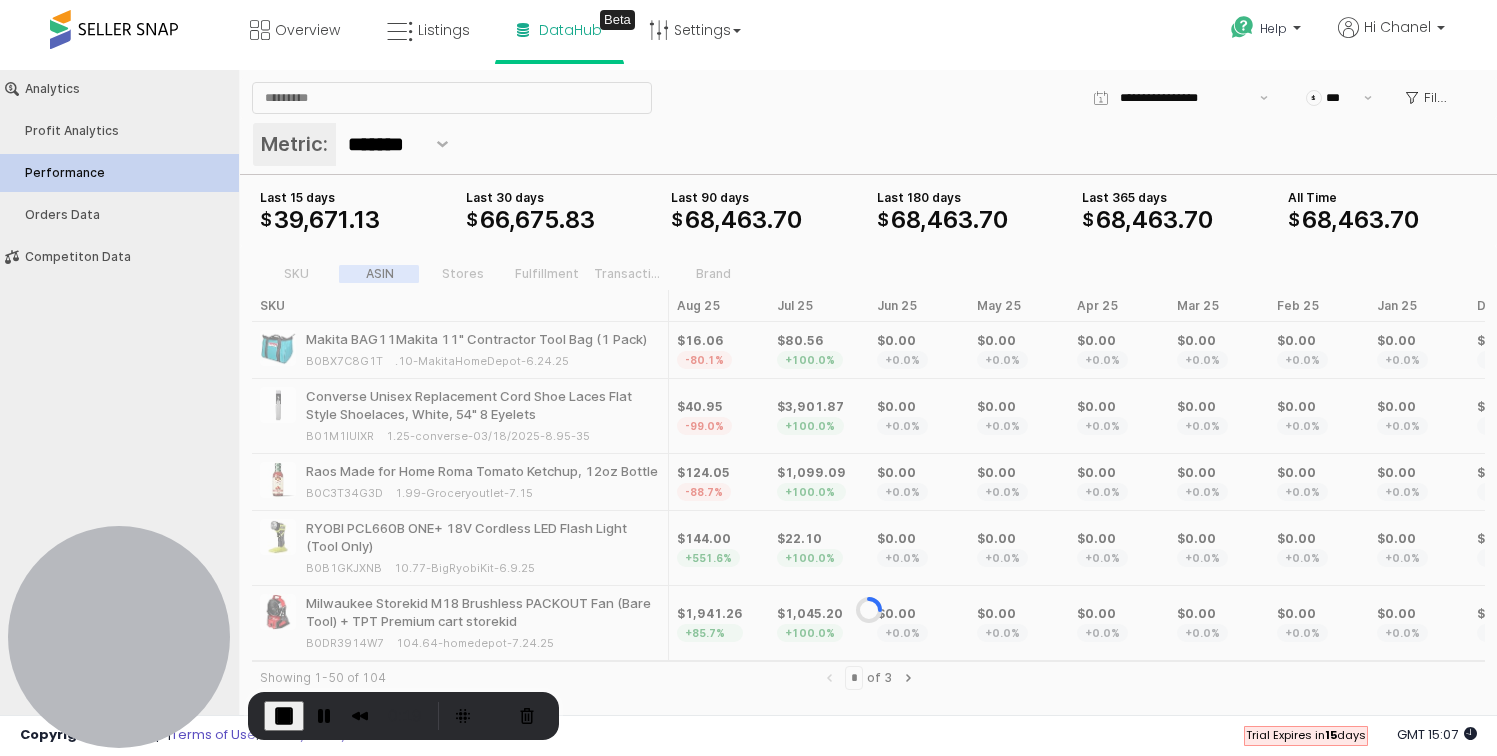 click at bounding box center [868, 610] 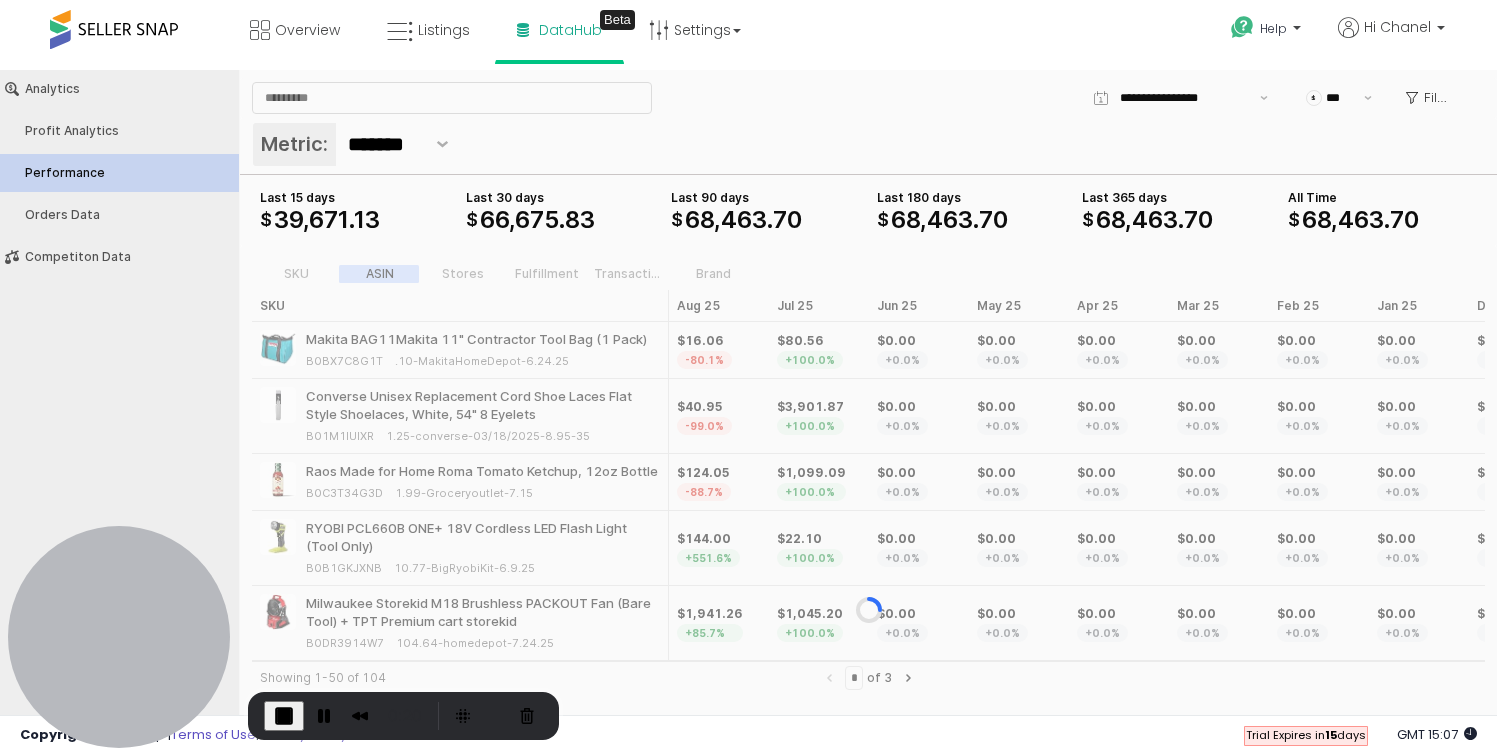 click at bounding box center [868, 610] 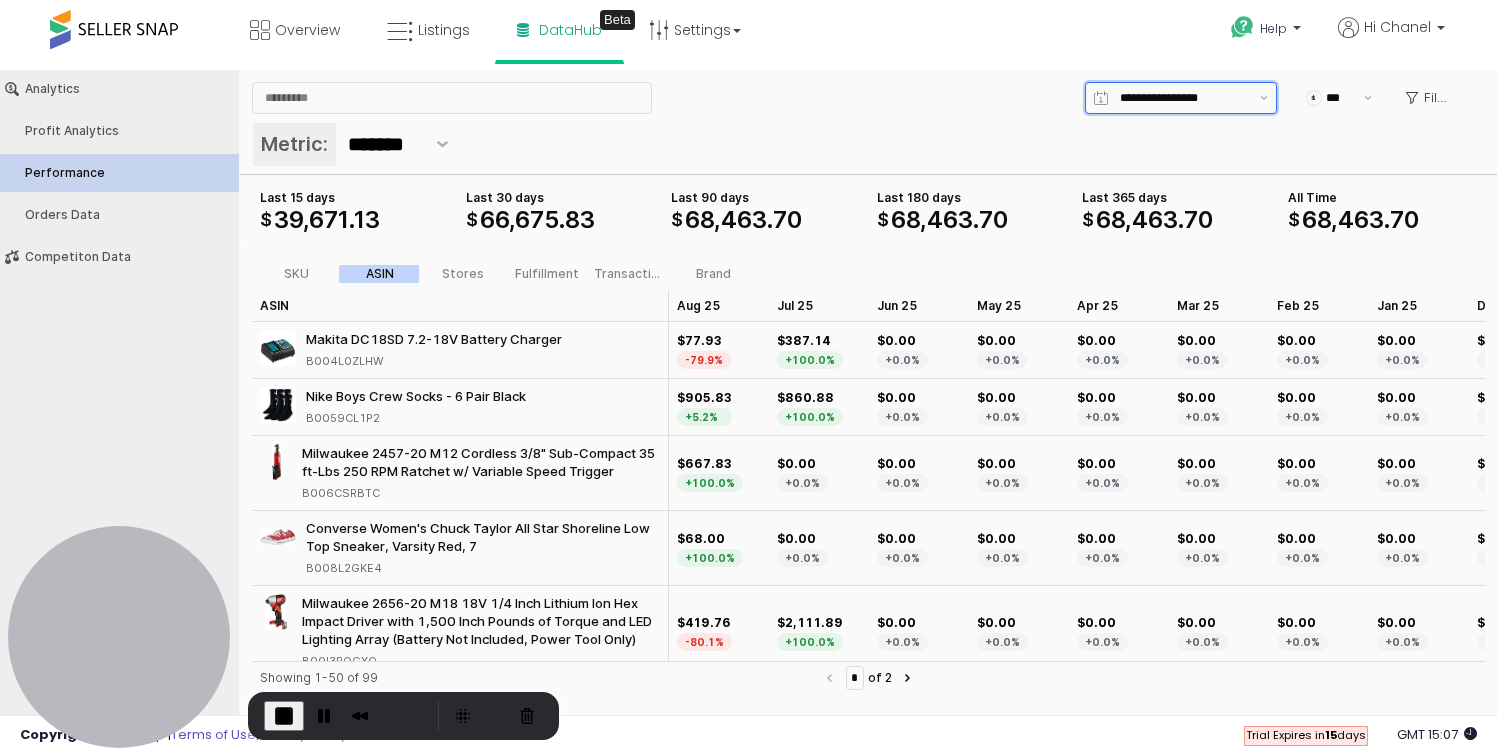click at bounding box center [1184, 98] 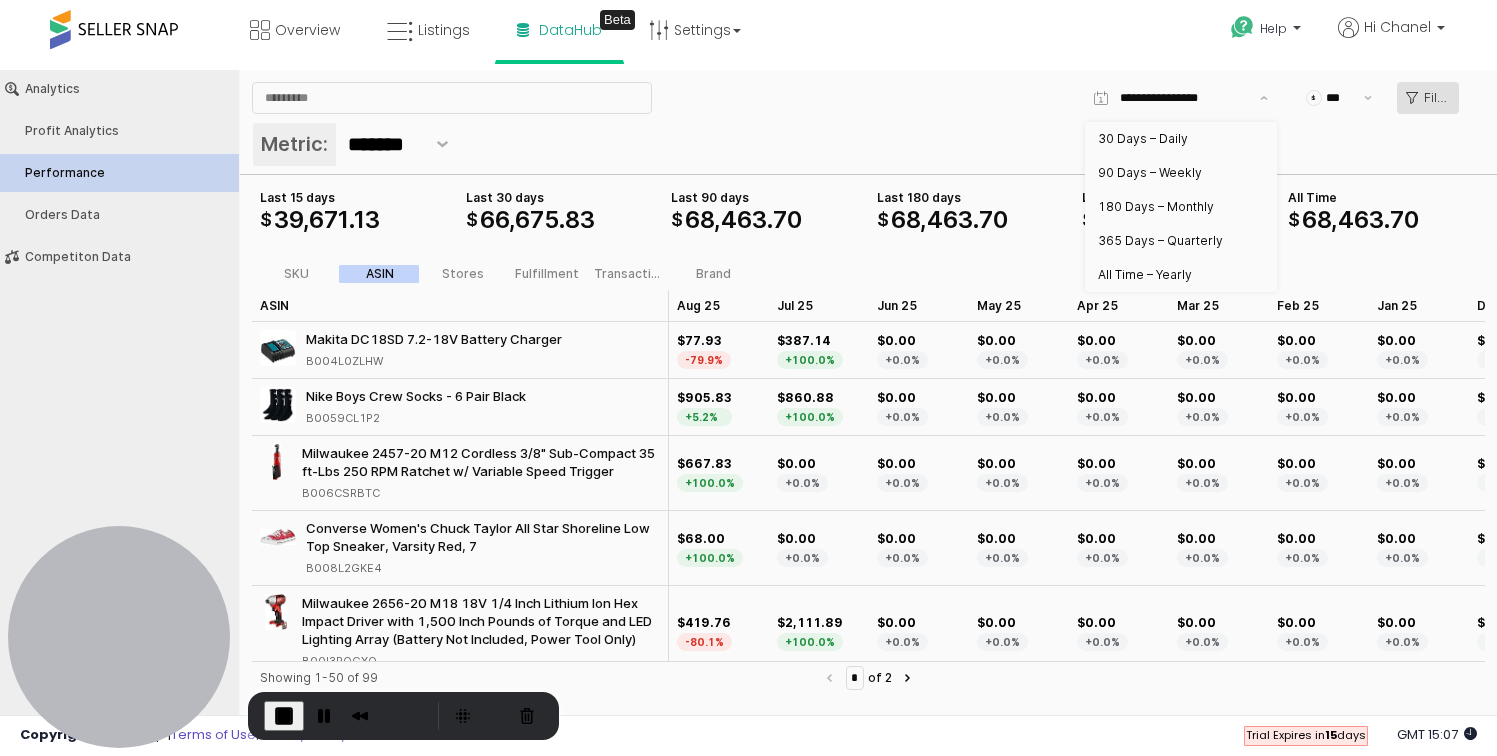 click 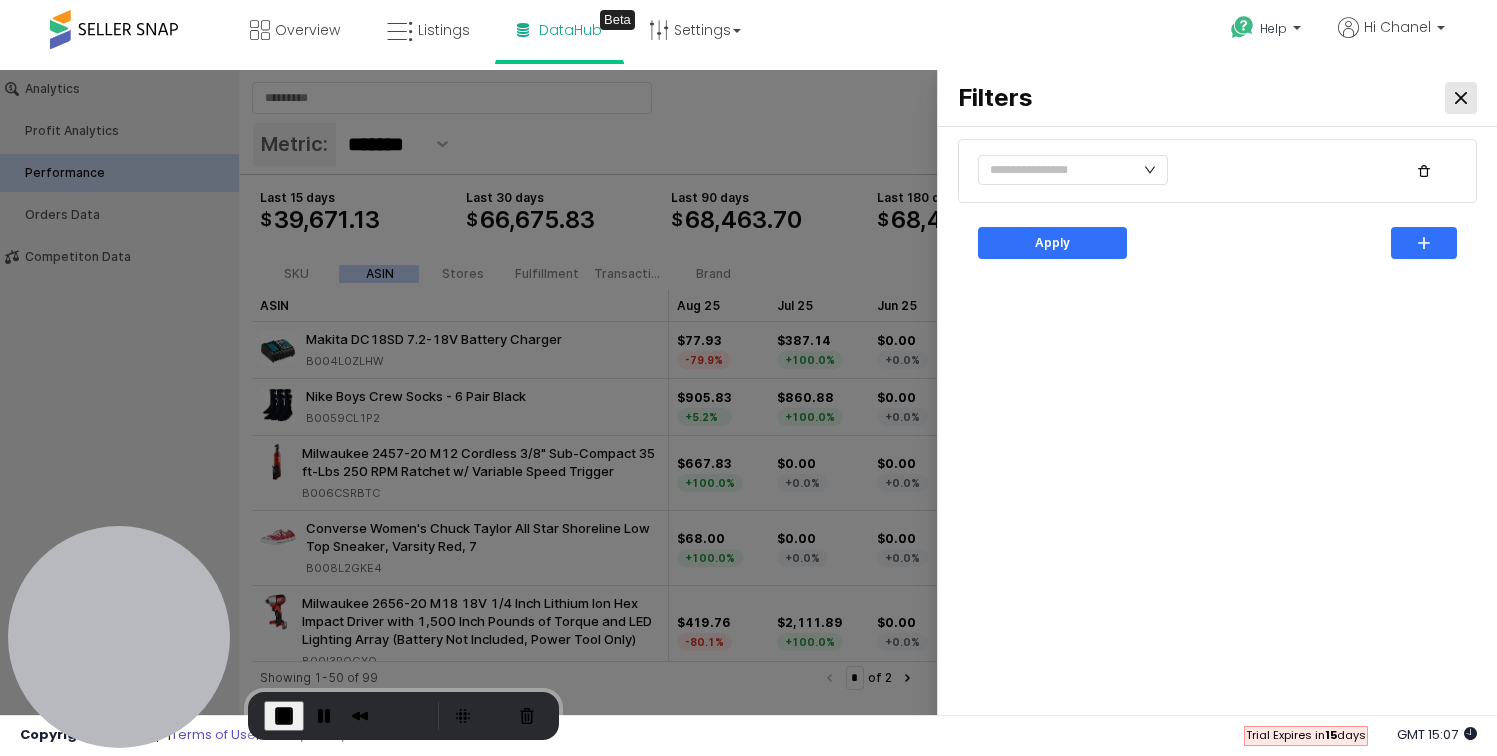 click at bounding box center [1461, 98] 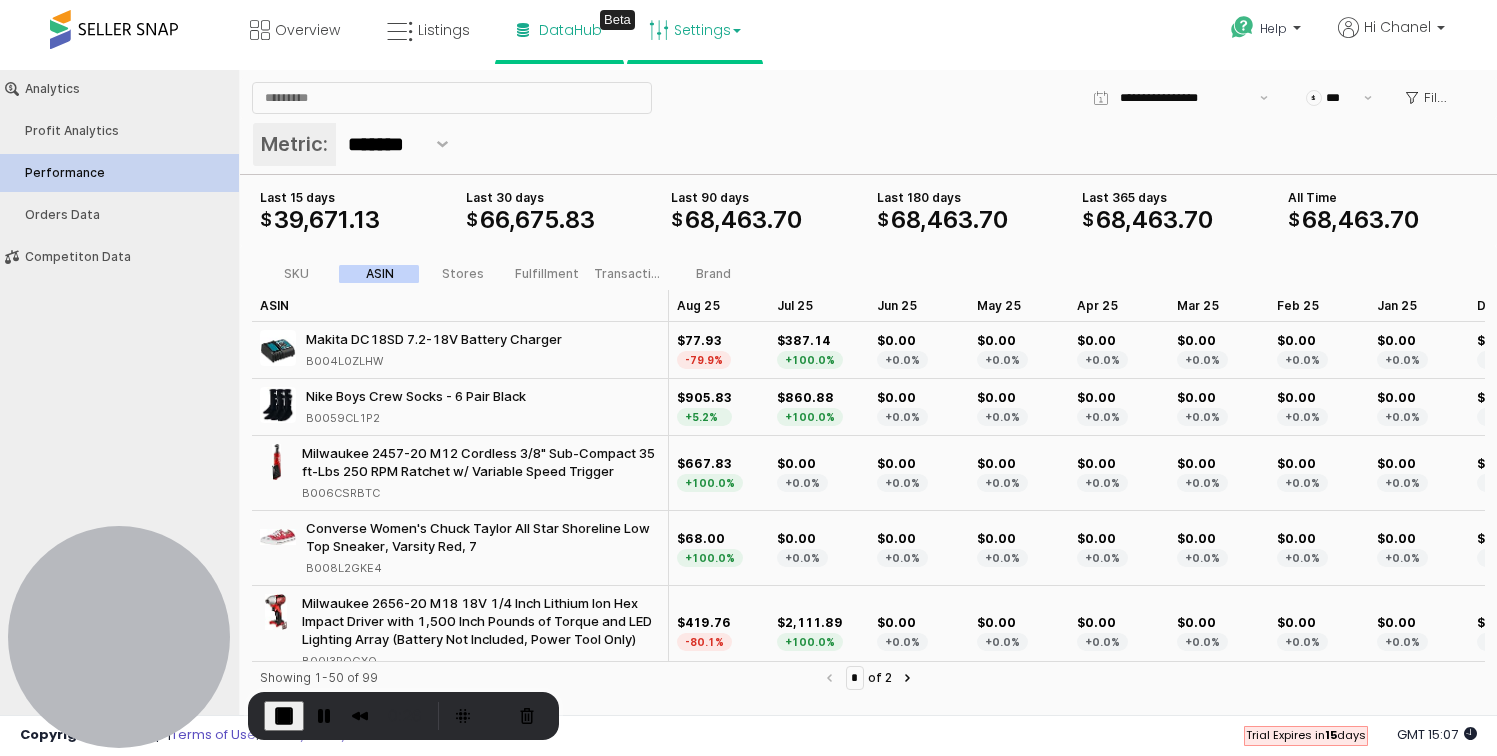click on "Settings" at bounding box center (695, 30) 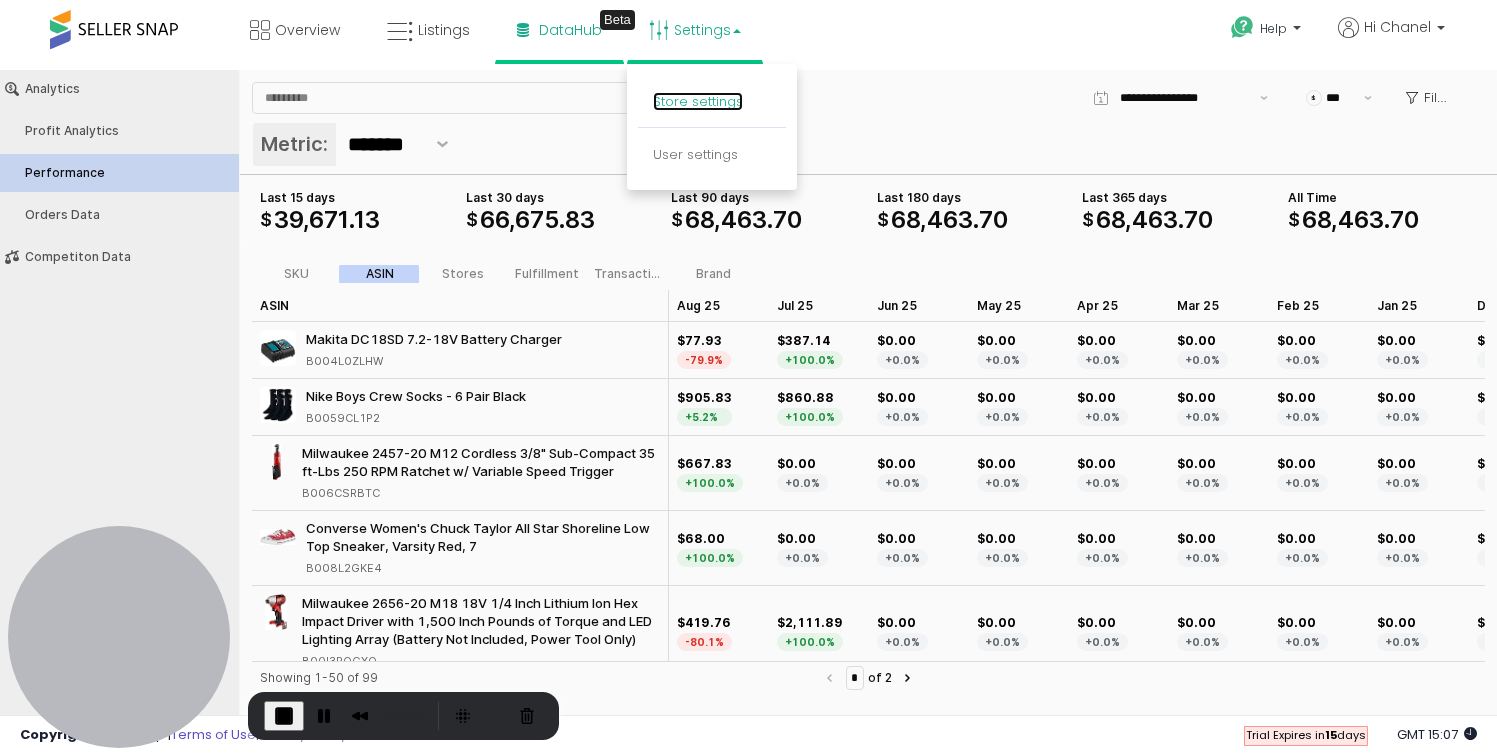 click on "Store
settings" at bounding box center [698, 101] 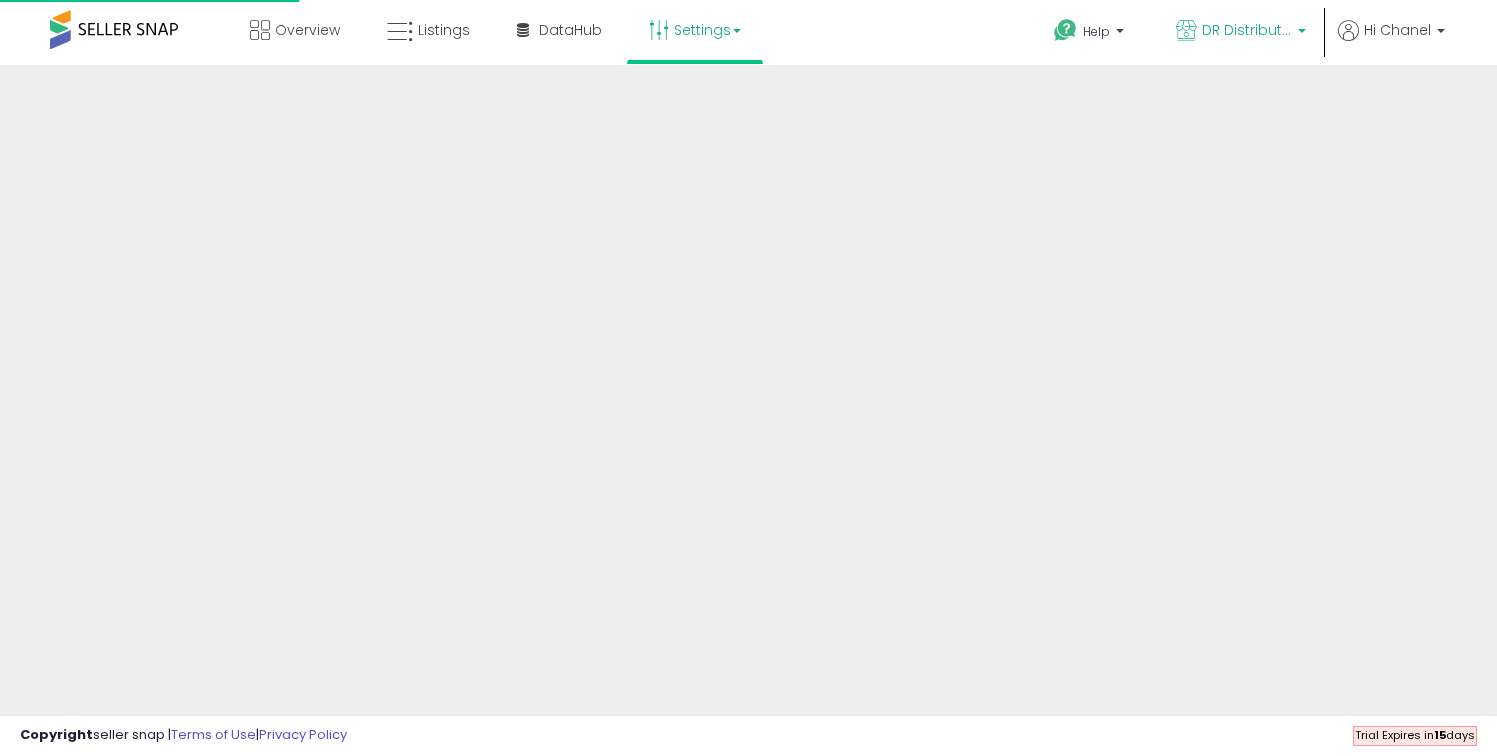 scroll, scrollTop: 0, scrollLeft: 0, axis: both 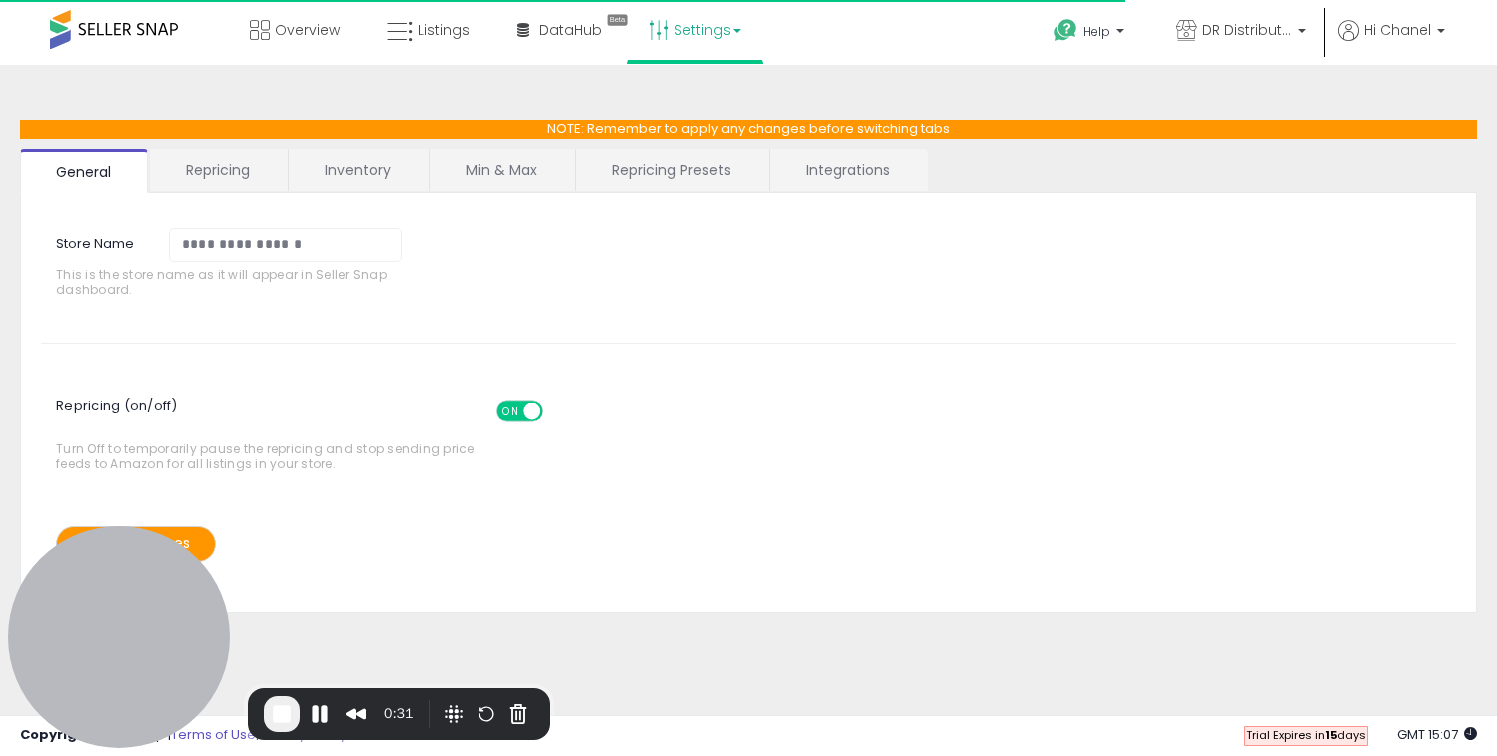 click on "Integrations" at bounding box center (848, 170) 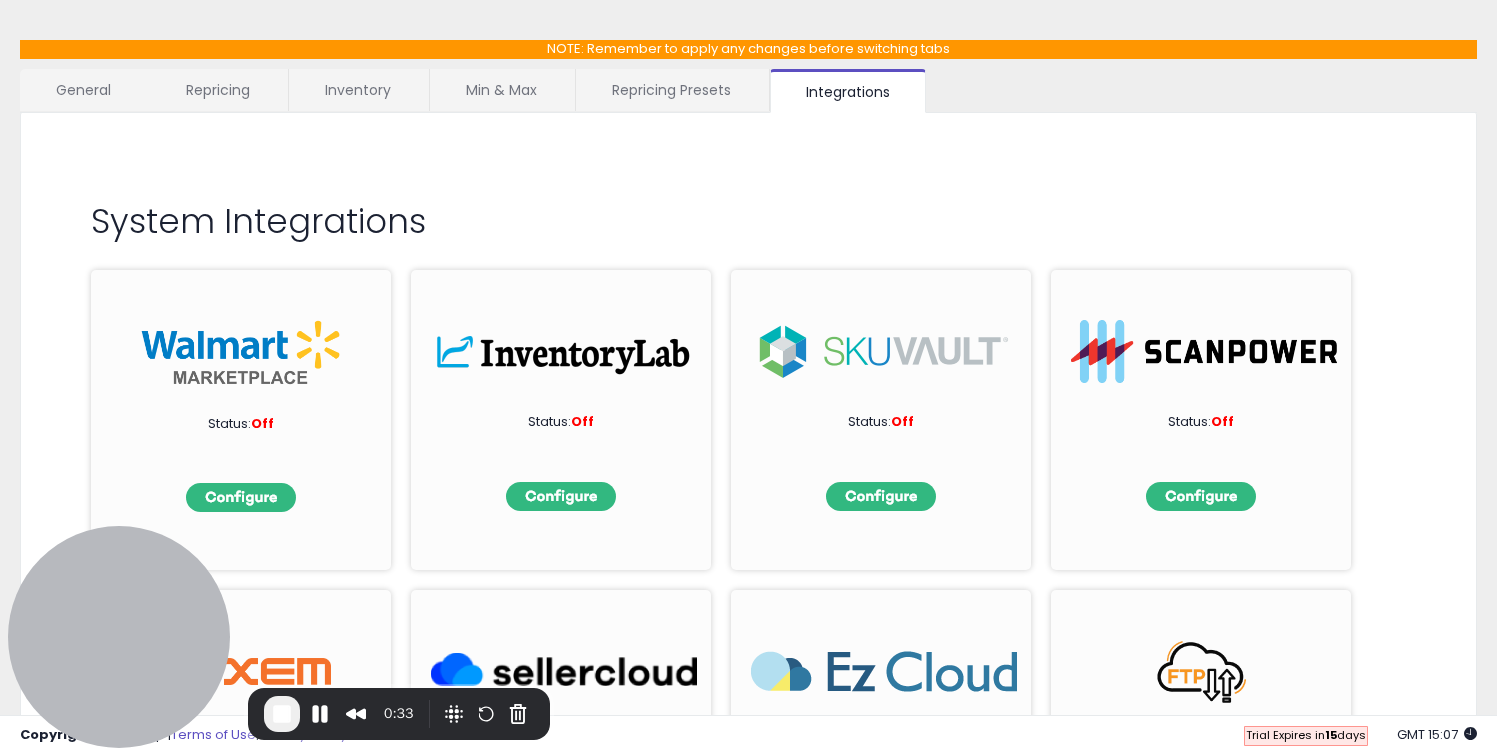 scroll, scrollTop: 0, scrollLeft: 0, axis: both 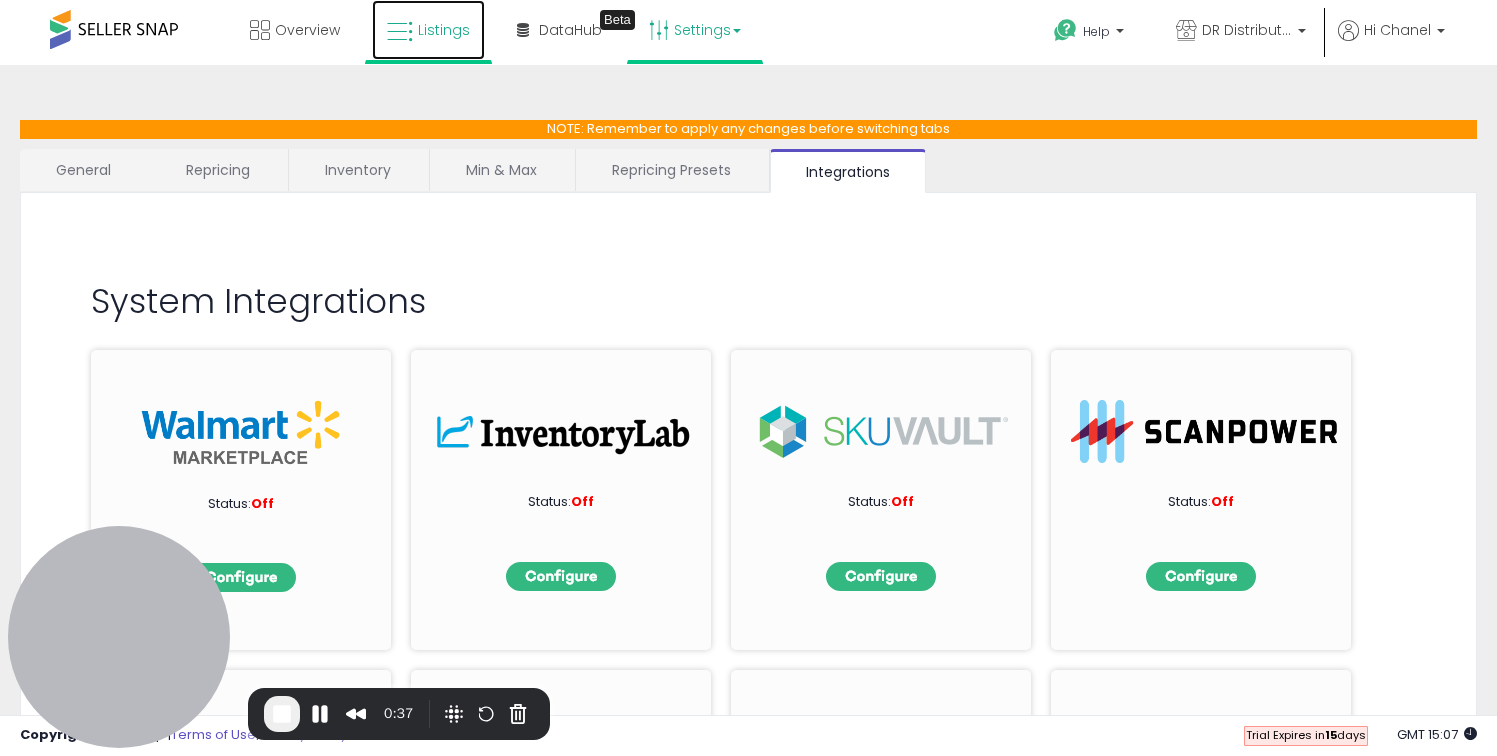 click on "Listings" at bounding box center [444, 30] 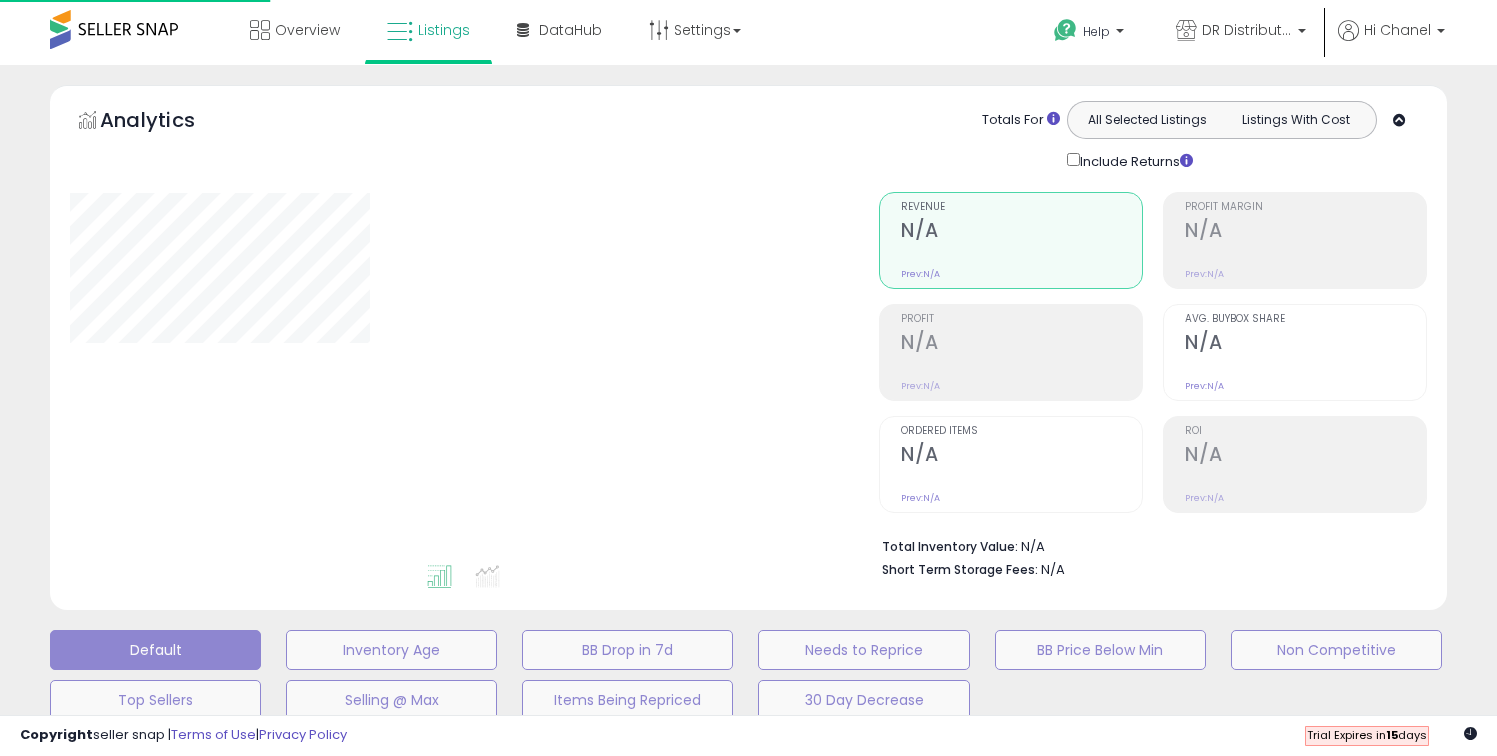 scroll, scrollTop: 0, scrollLeft: 0, axis: both 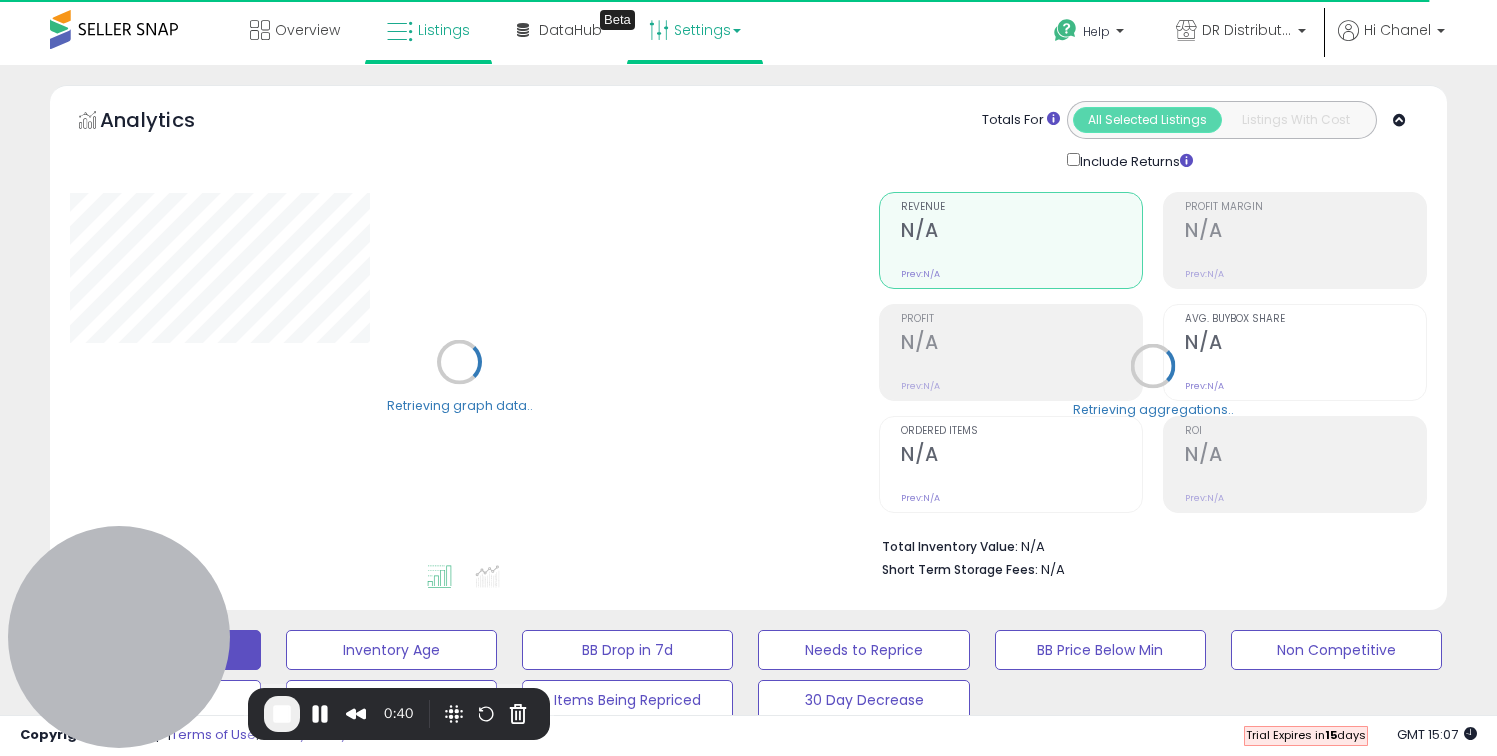 click on "Settings" at bounding box center [695, 30] 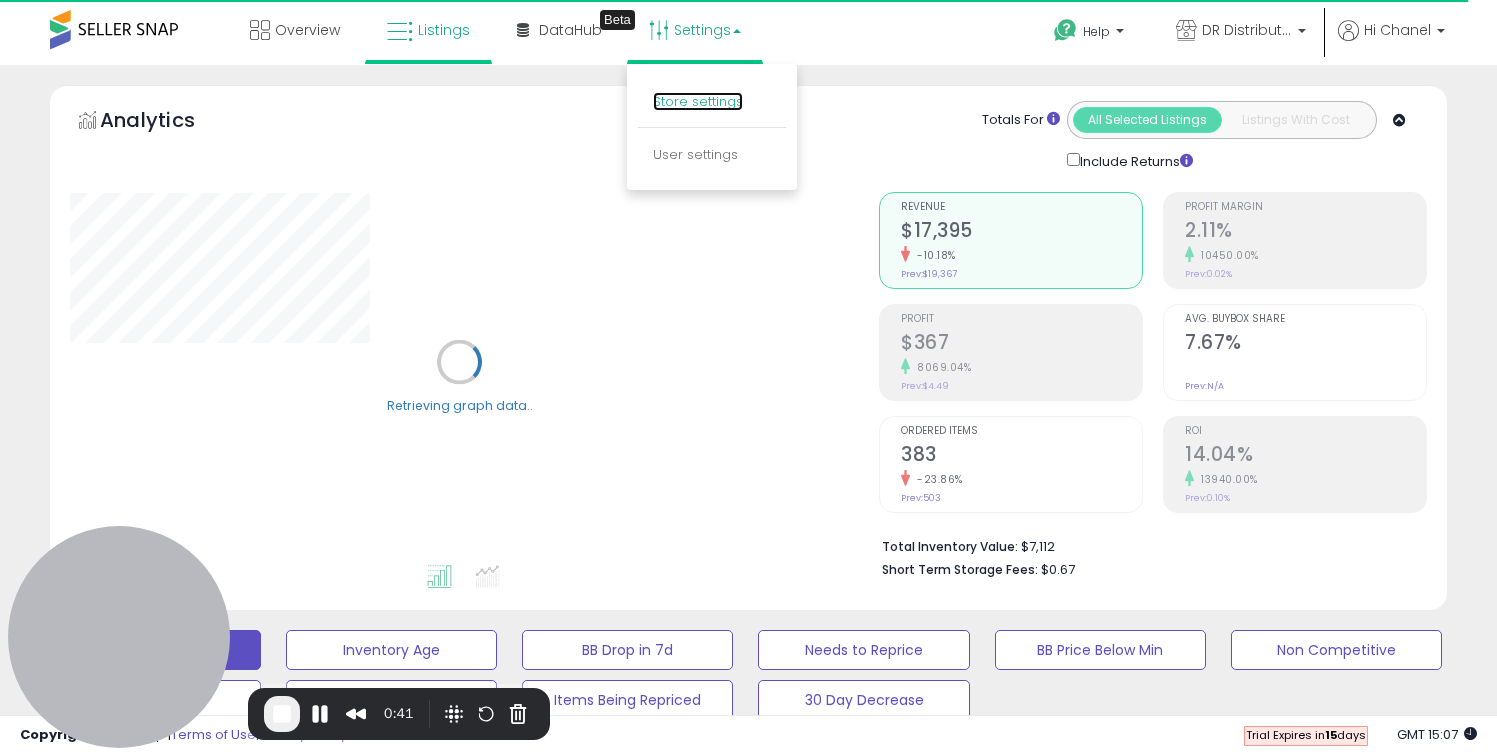 click on "Store
settings" at bounding box center [698, 101] 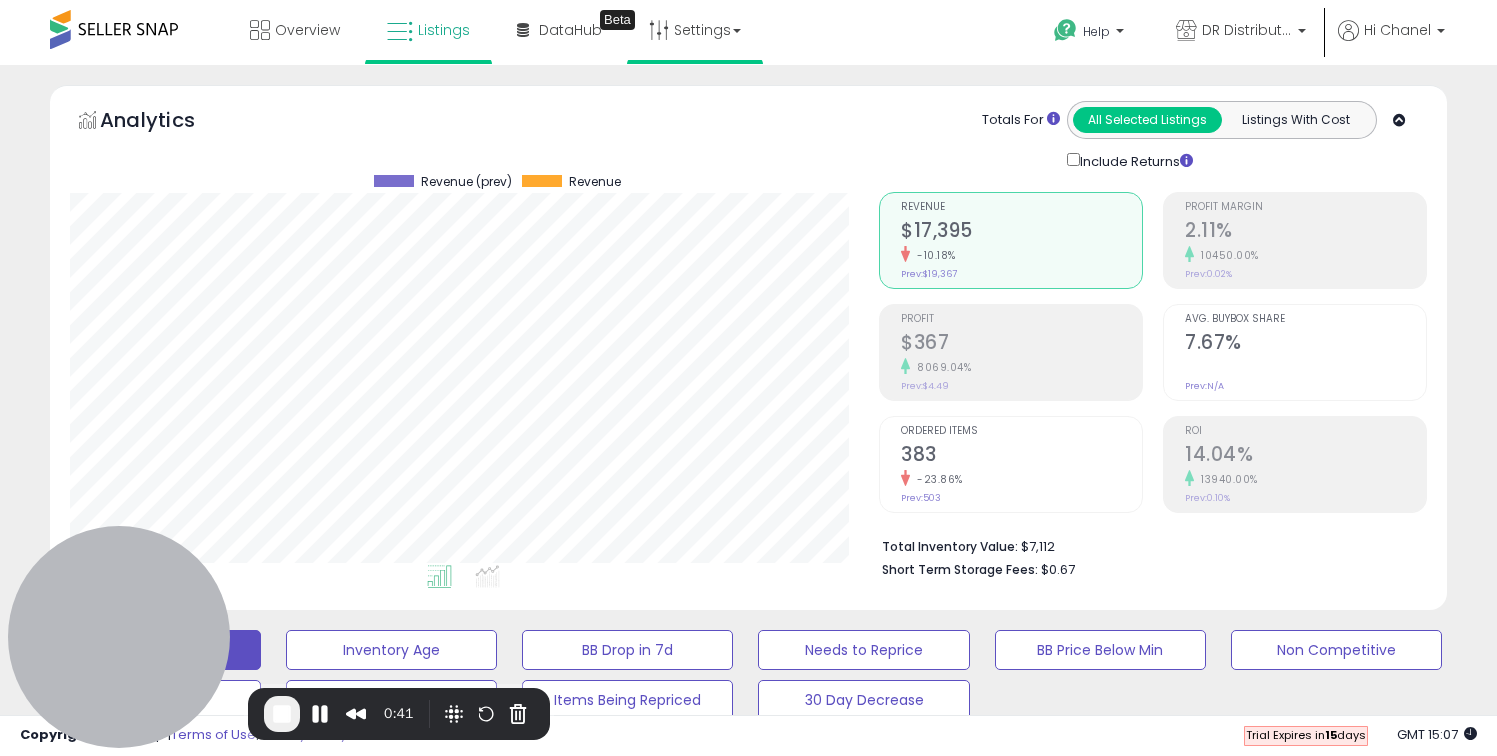 scroll, scrollTop: 999590, scrollLeft: 999191, axis: both 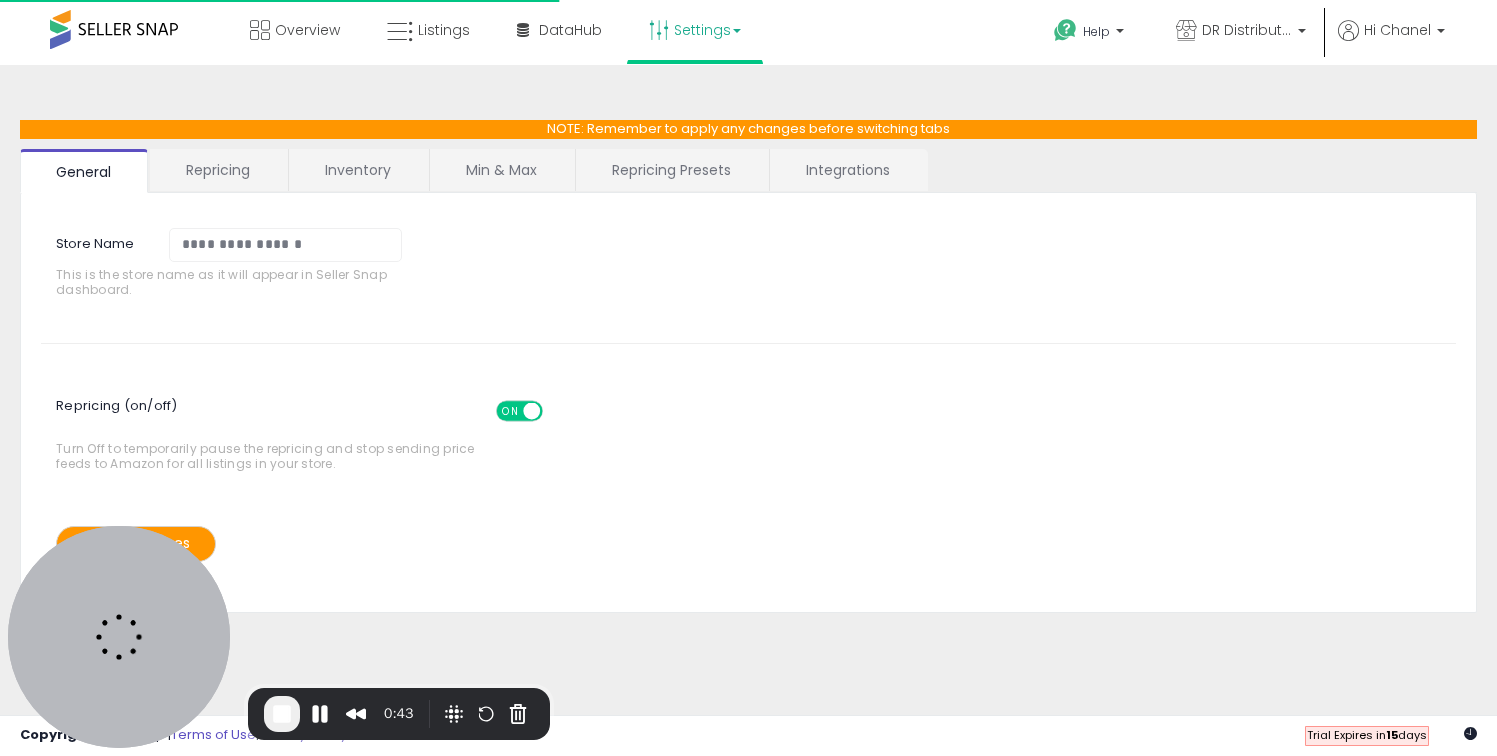 click on "Min & Max" at bounding box center [501, 170] 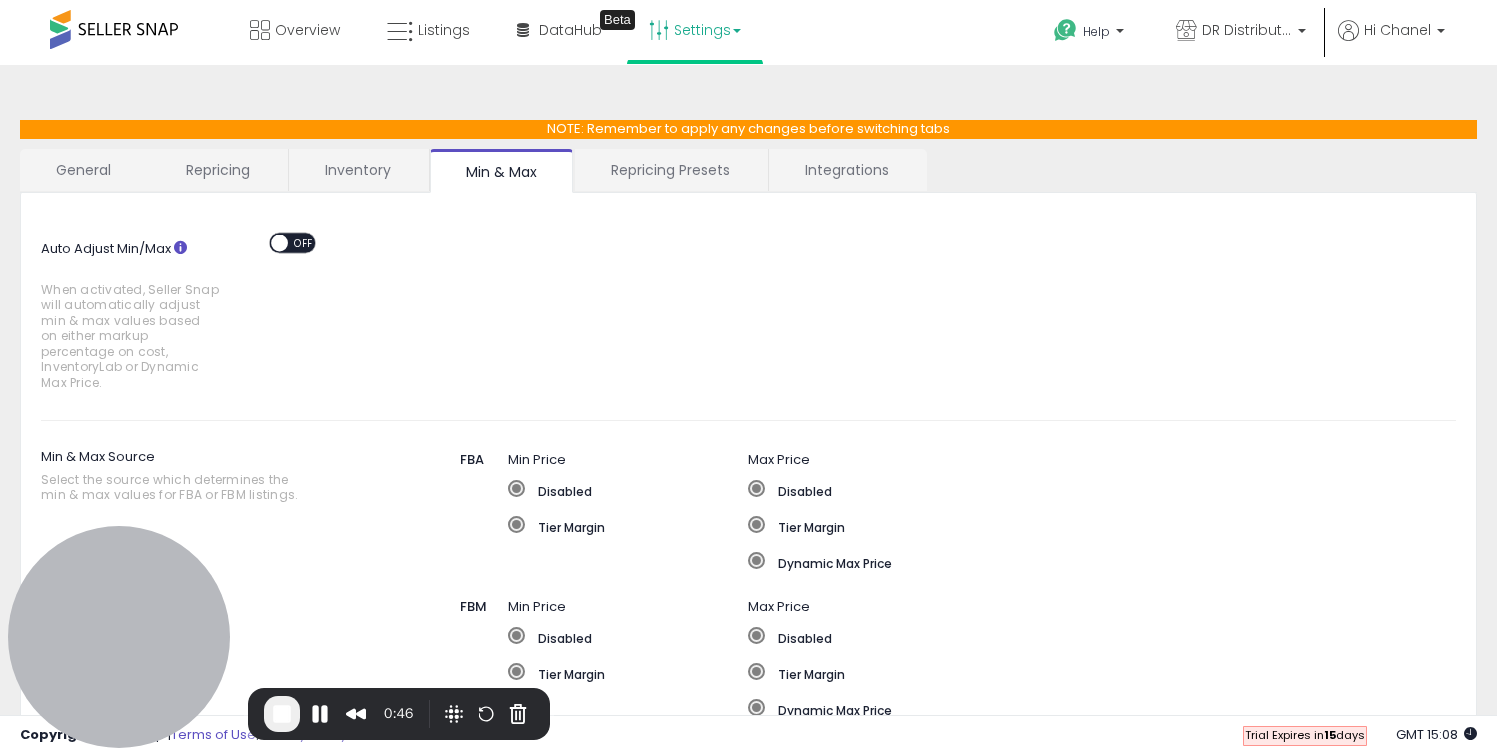 click on "OFF" at bounding box center [304, 242] 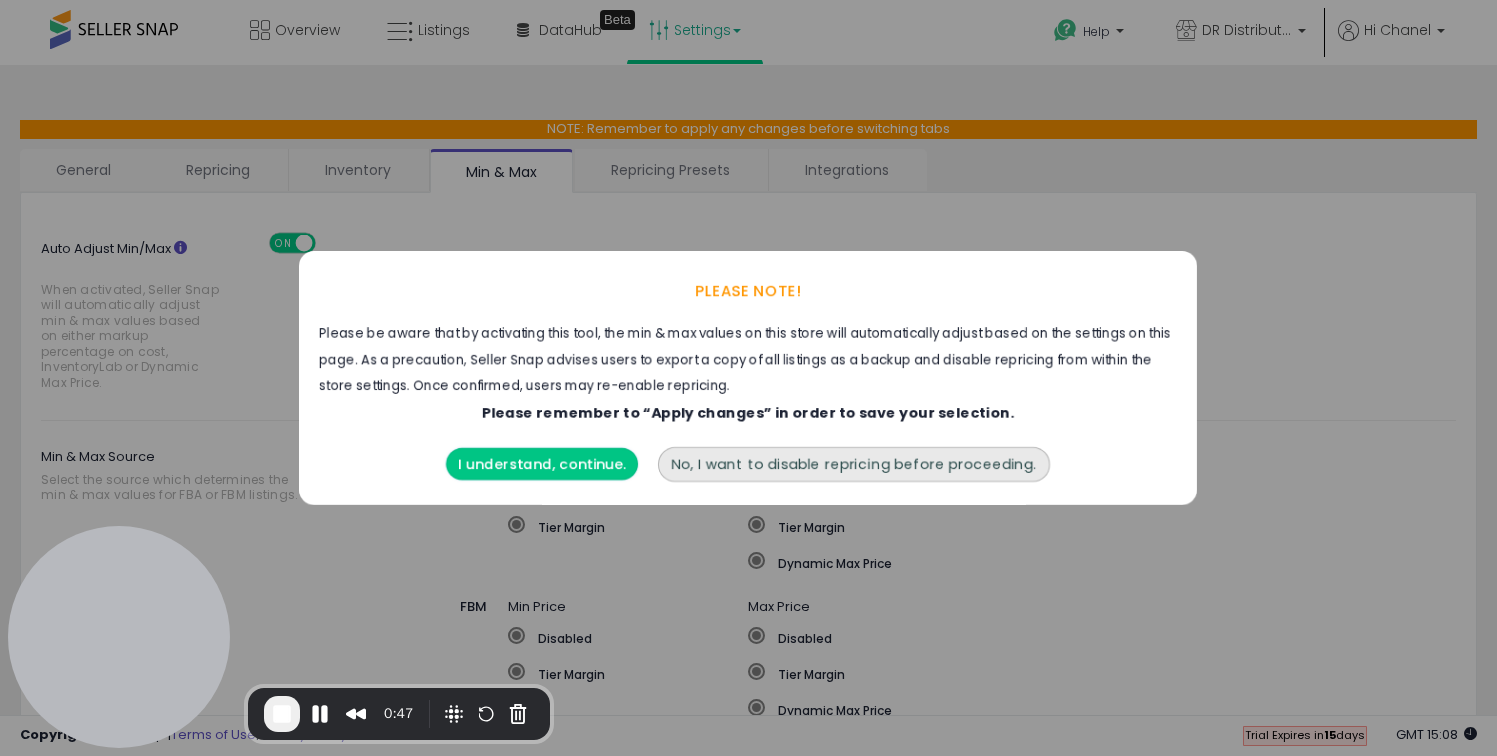 click on "I understand, continue." at bounding box center (543, 464) 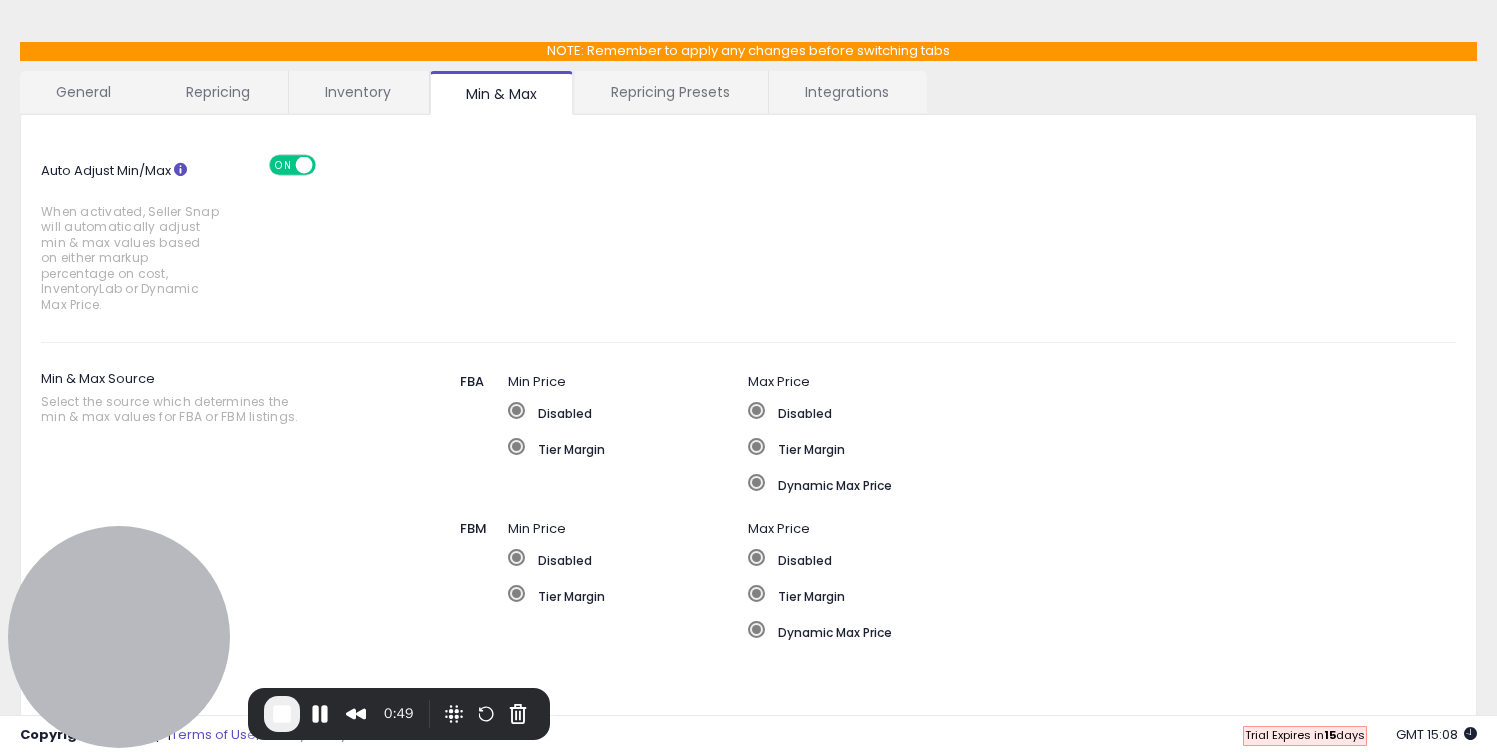 scroll, scrollTop: 86, scrollLeft: 0, axis: vertical 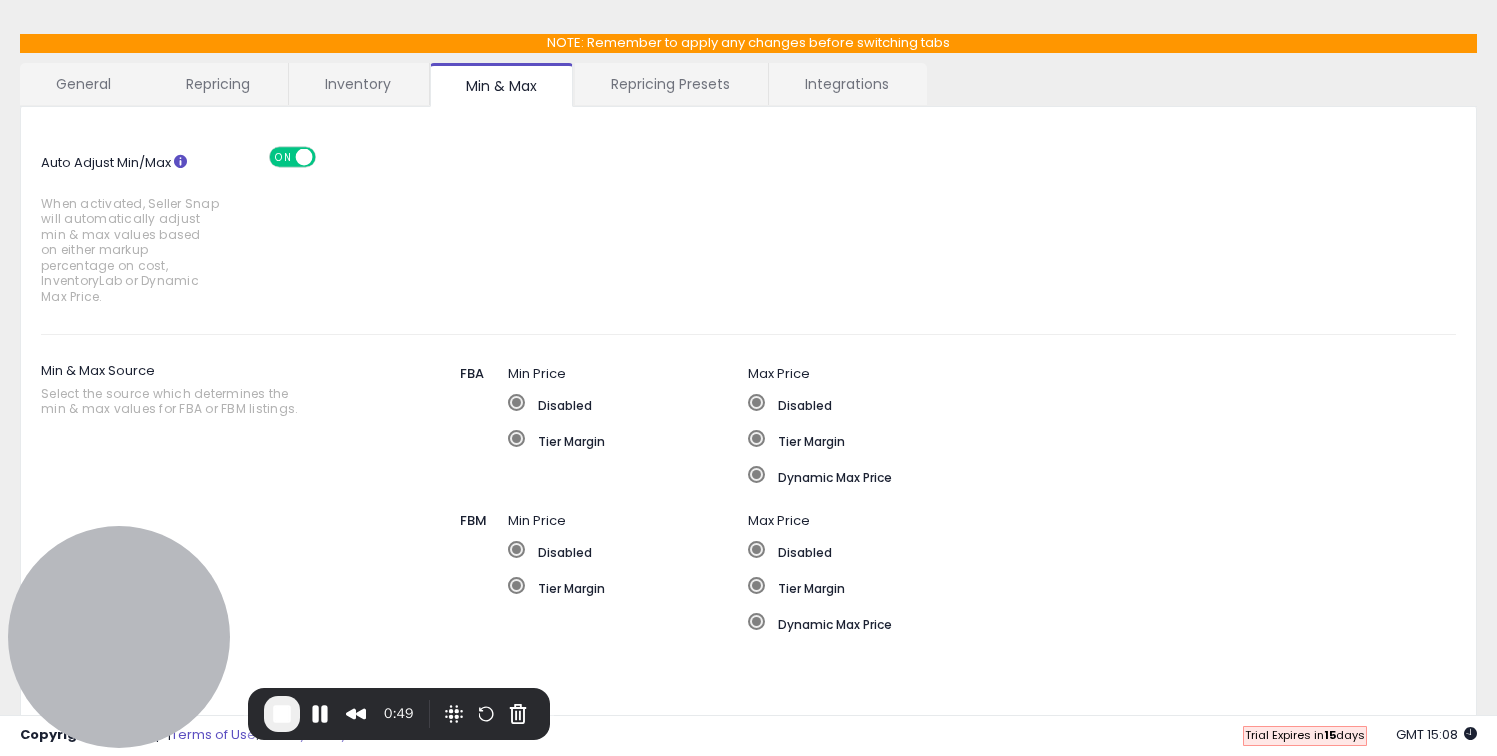 click on "Disabled
Tier Margin" at bounding box center (628, 430) 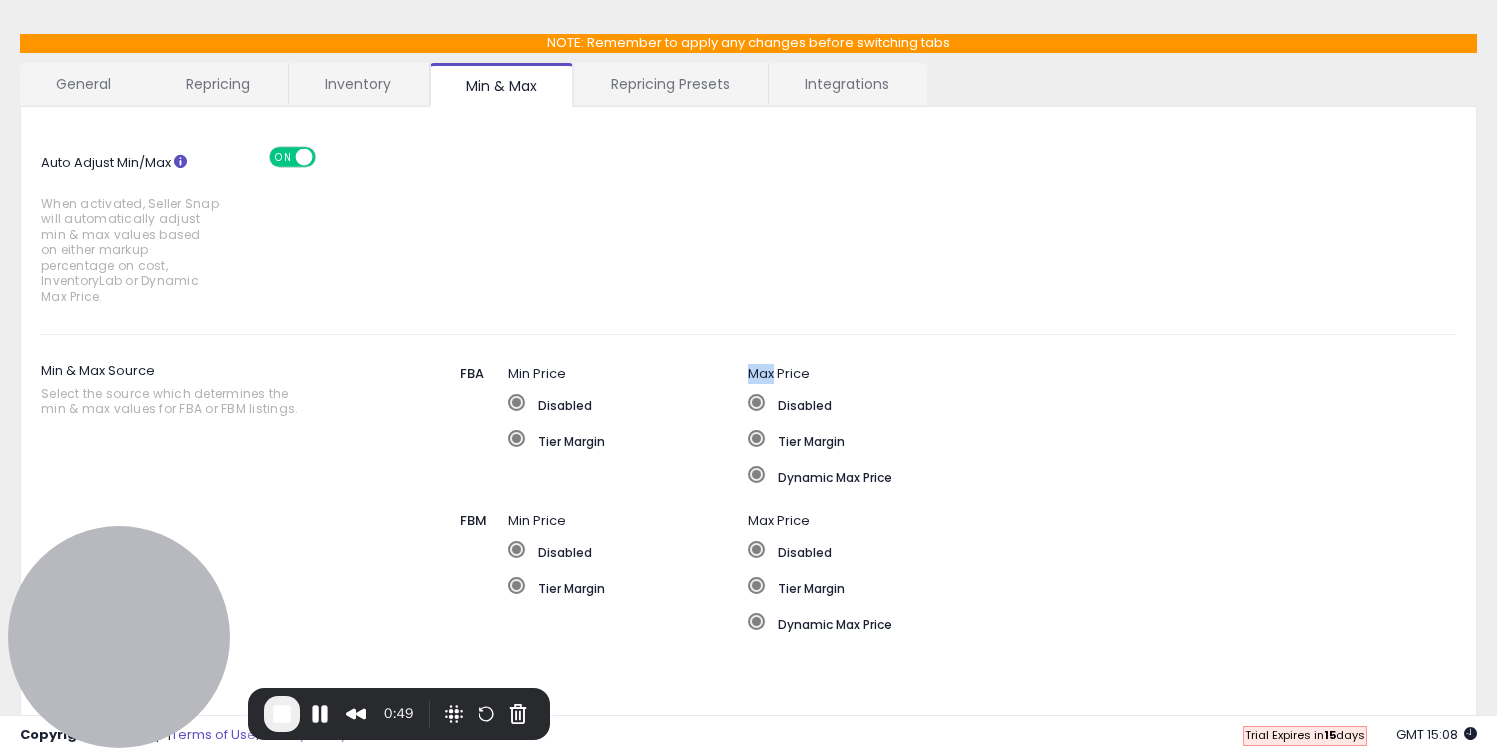 click on "Disabled
Tier Margin" at bounding box center [628, 430] 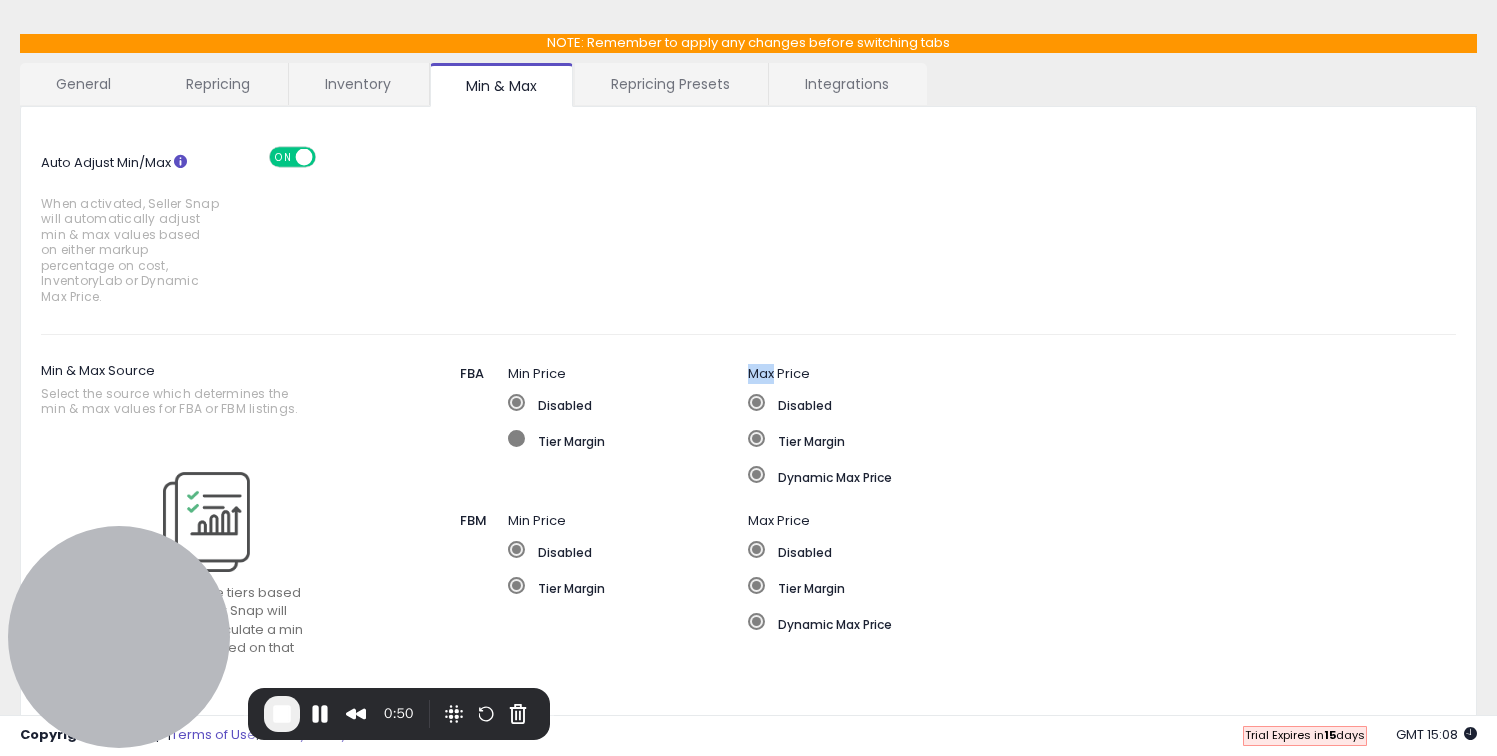 click on "Tier Margin" 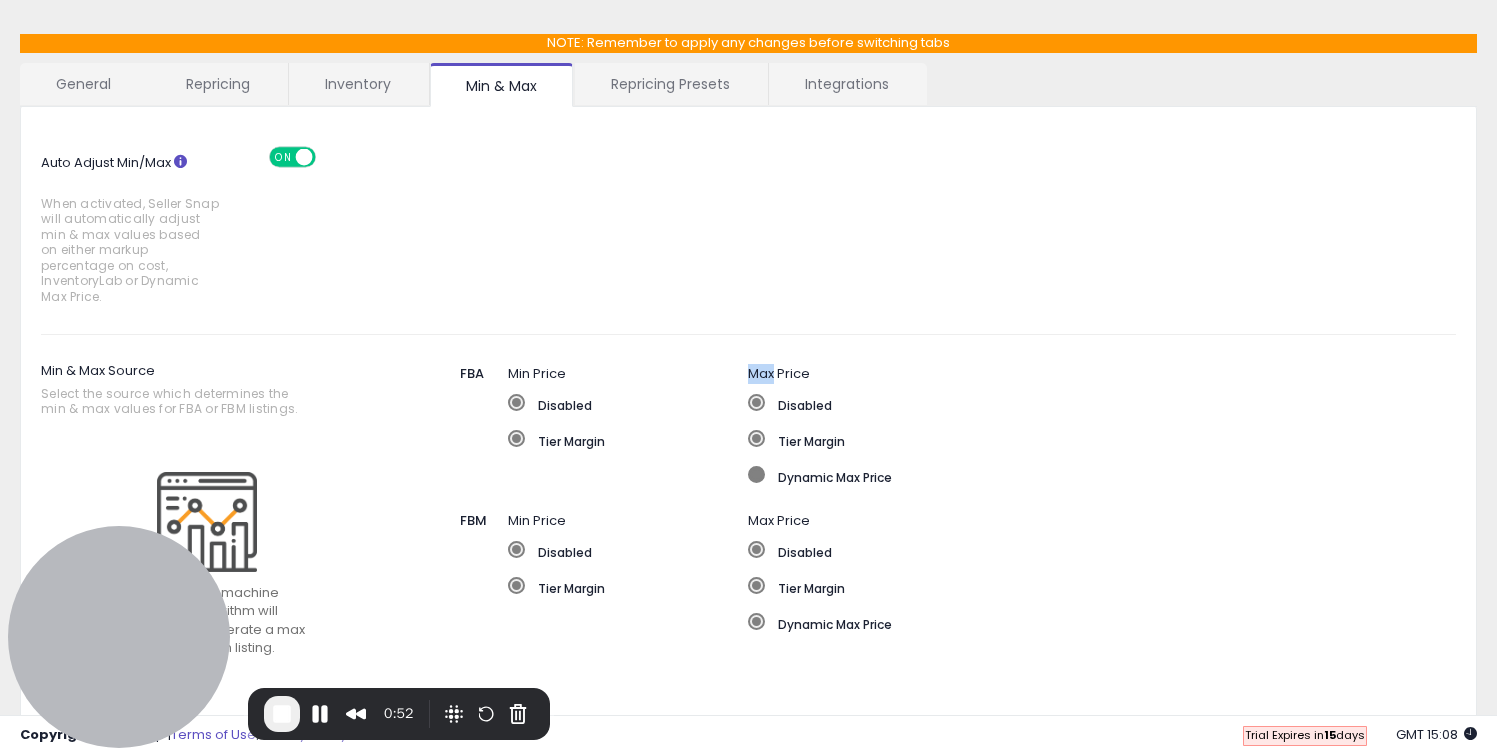 click on "Dynamic Max Price" 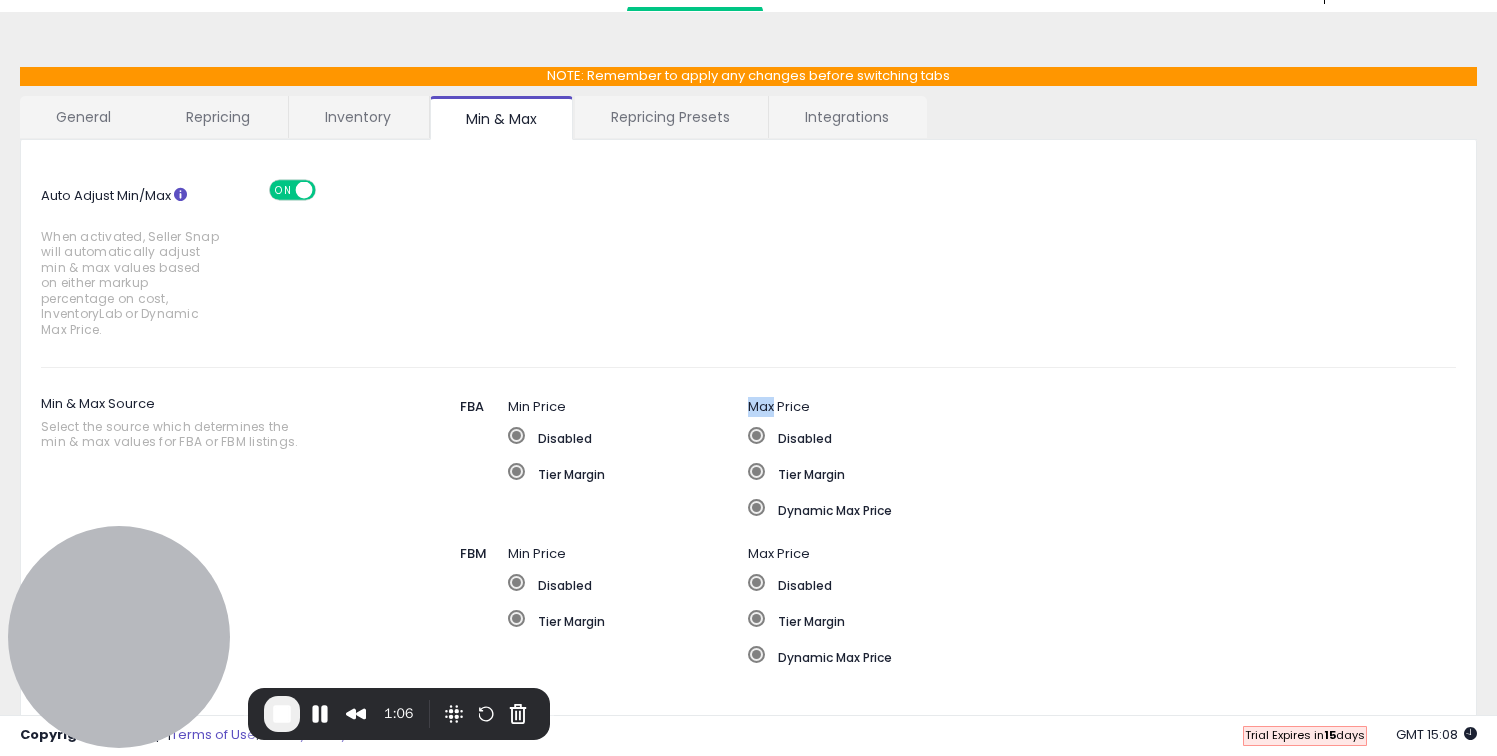scroll, scrollTop: 0, scrollLeft: 0, axis: both 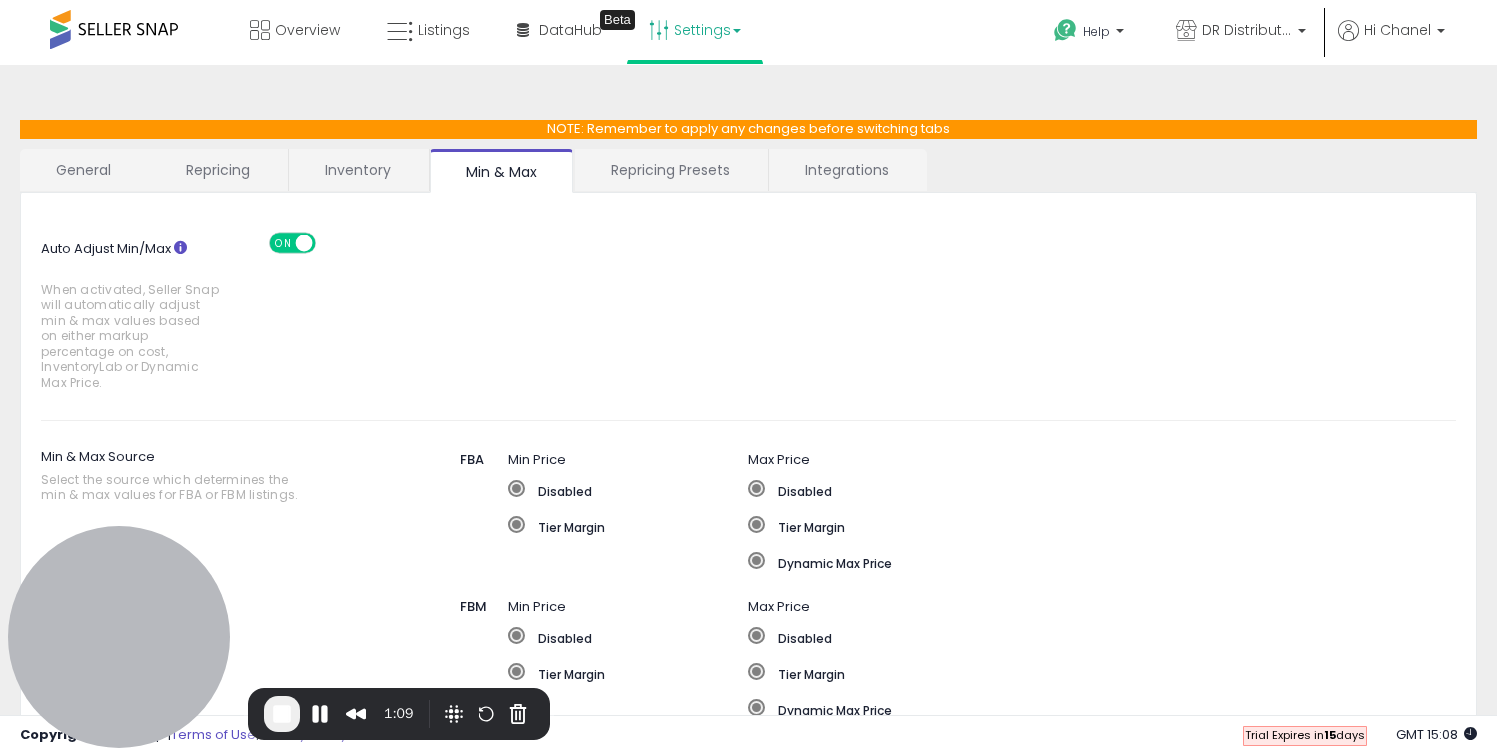 click on "Inventory" at bounding box center (358, 170) 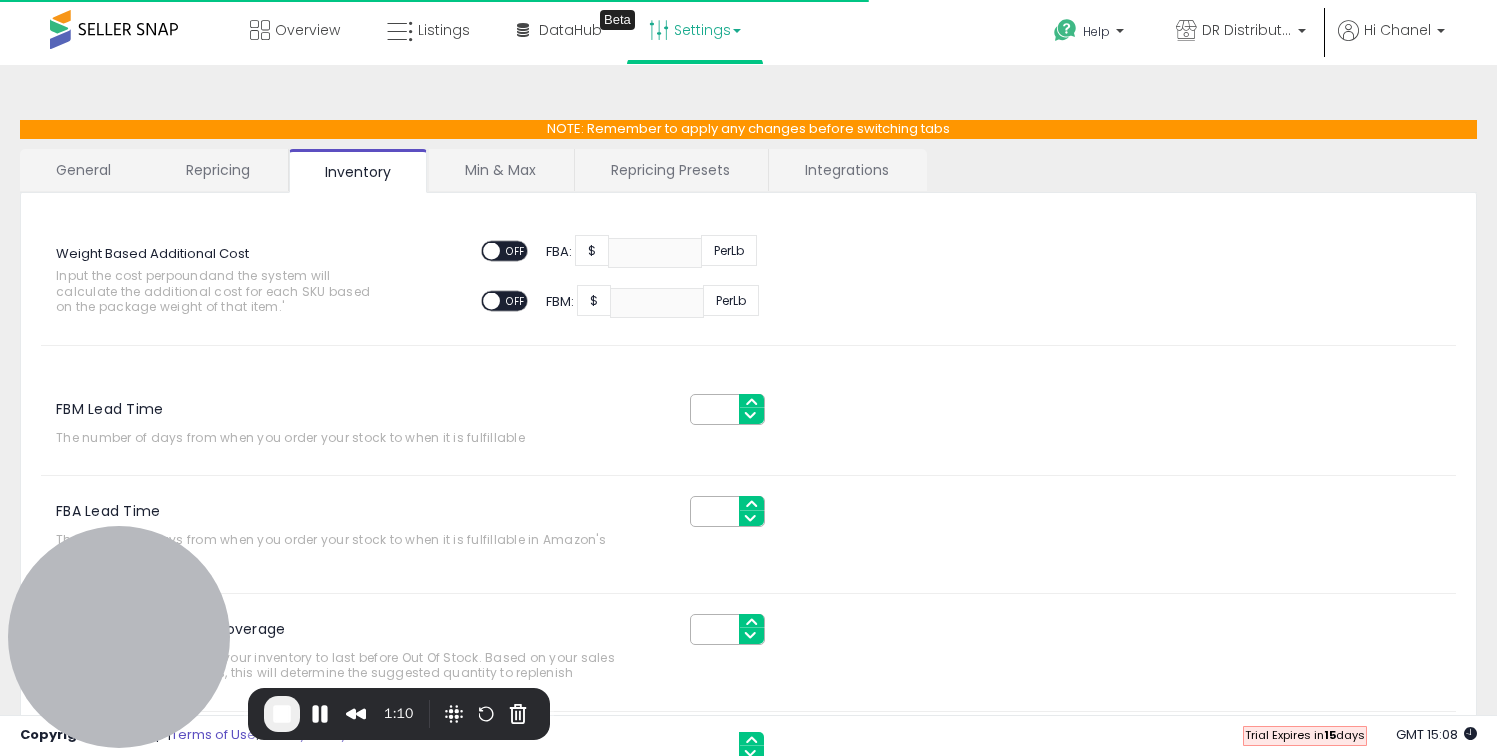 click on "NOTE: Remember to apply any changes before switching tabs" 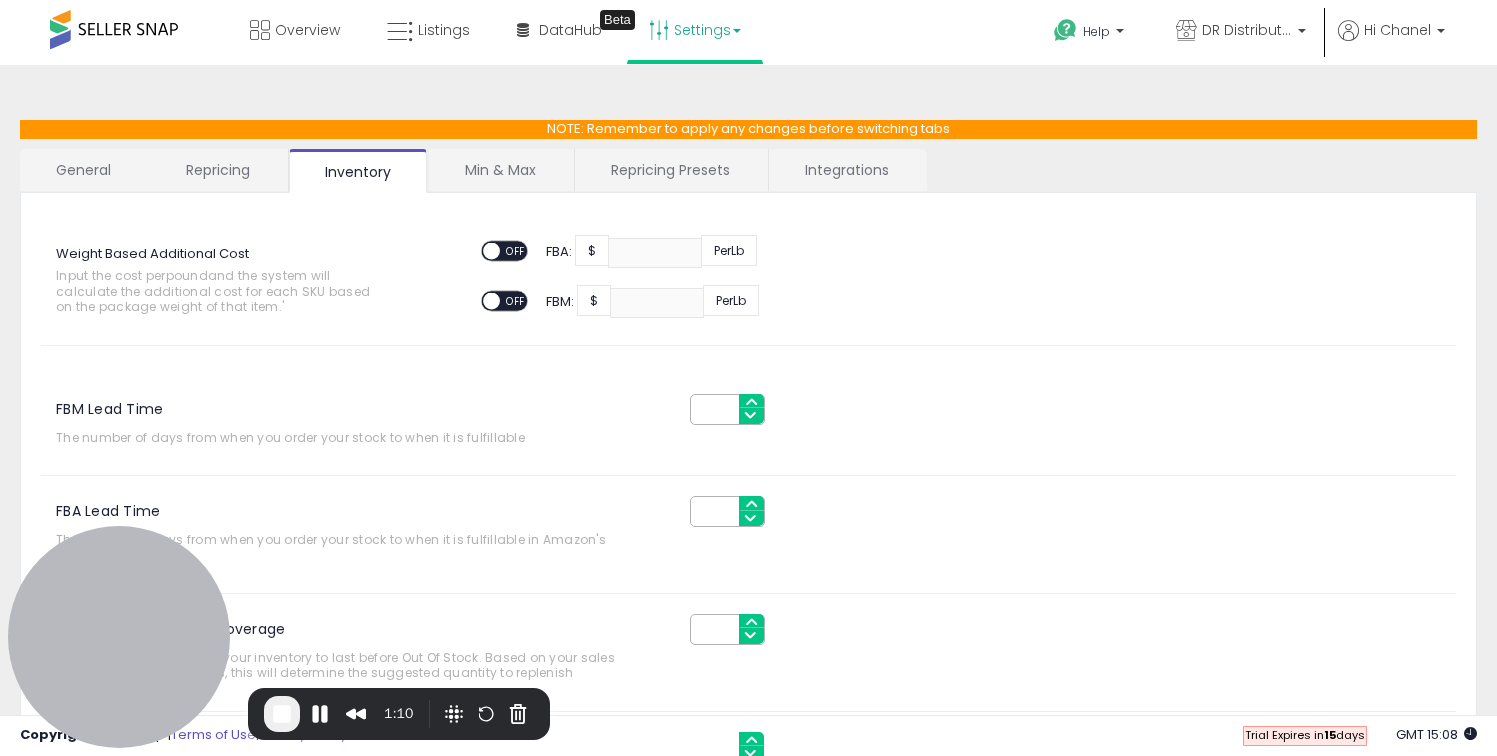 click on "Repricing Presets" at bounding box center (670, 170) 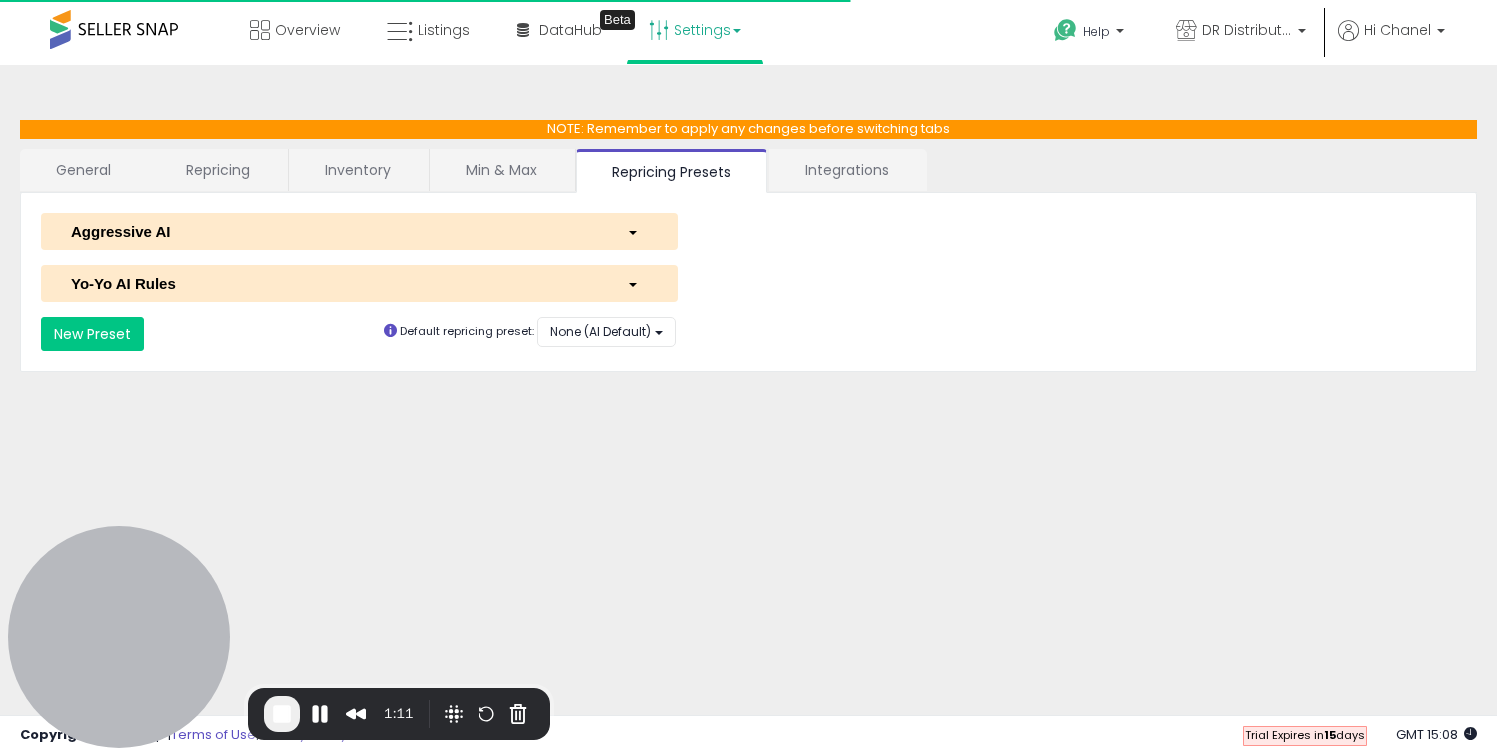 click on "Aggressive AI" at bounding box center [334, 231] 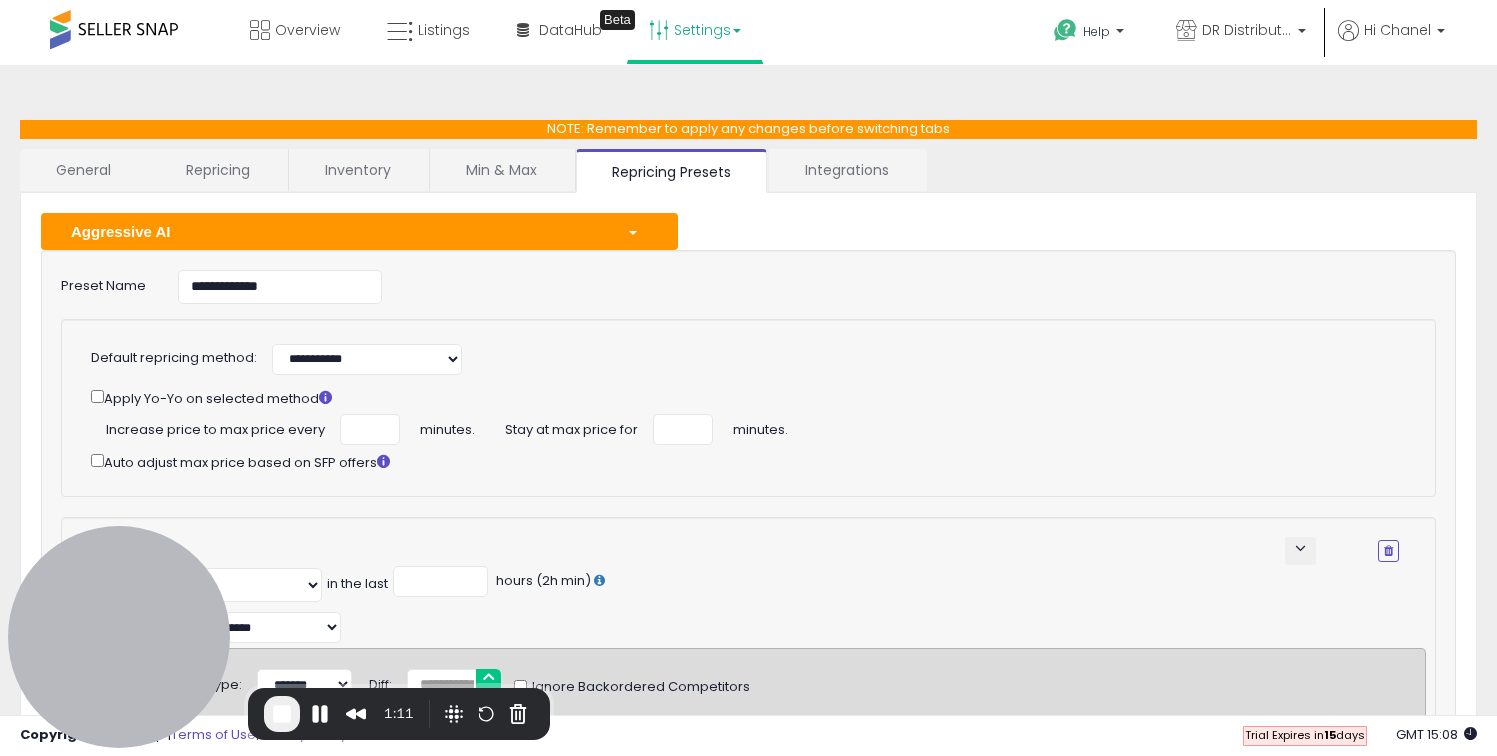click on "Aggressive AI" at bounding box center [334, 231] 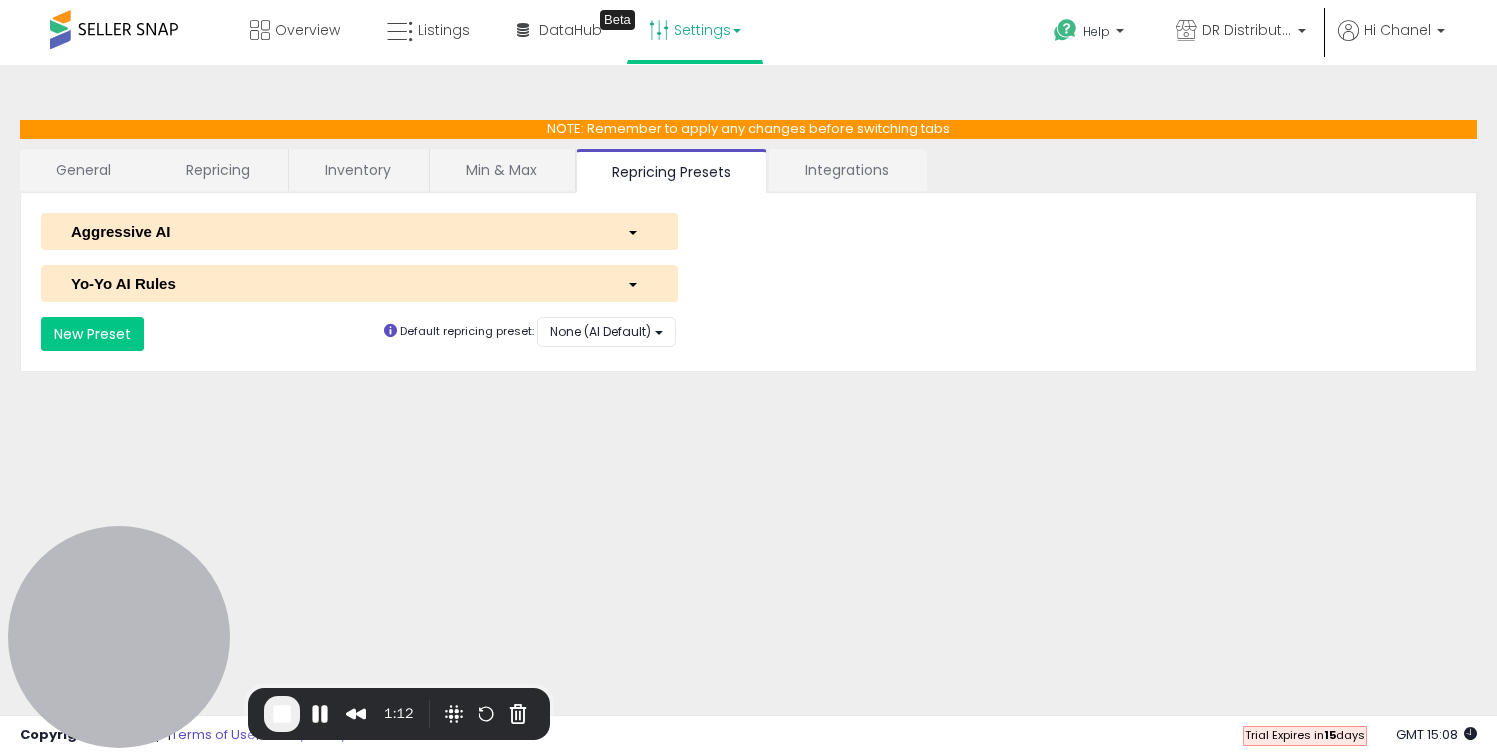 click on "Yo-Yo AI Rules" at bounding box center (334, 283) 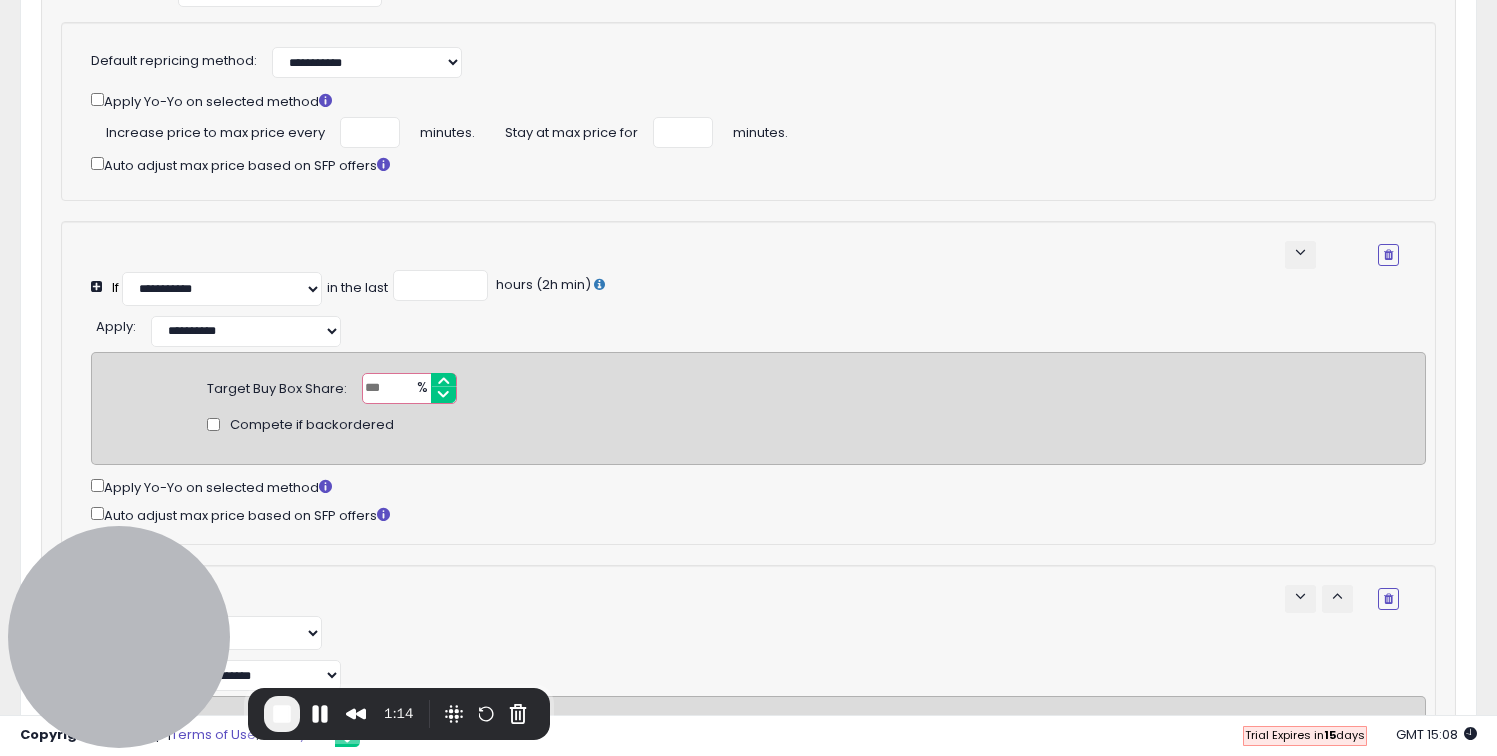 scroll, scrollTop: 0, scrollLeft: 0, axis: both 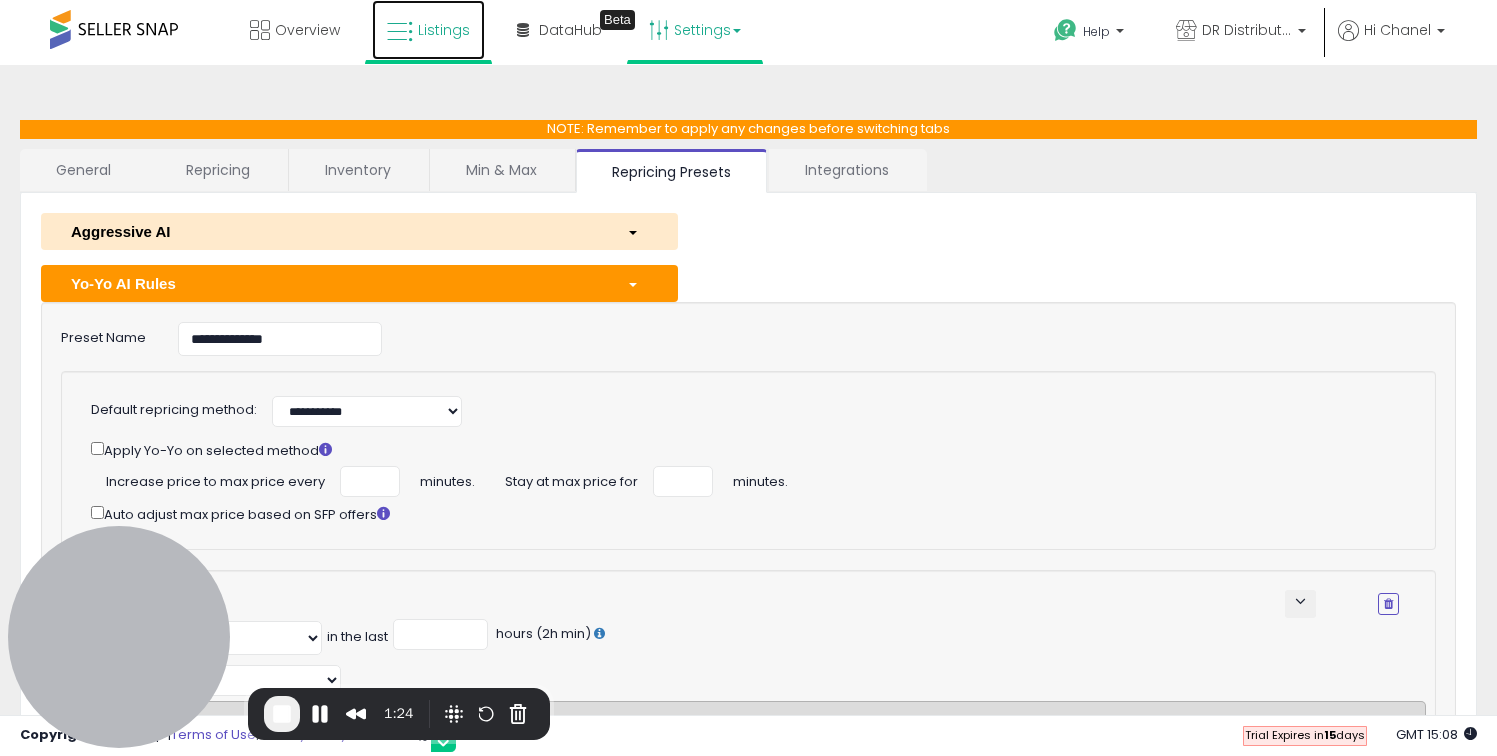 click on "Listings" at bounding box center (444, 30) 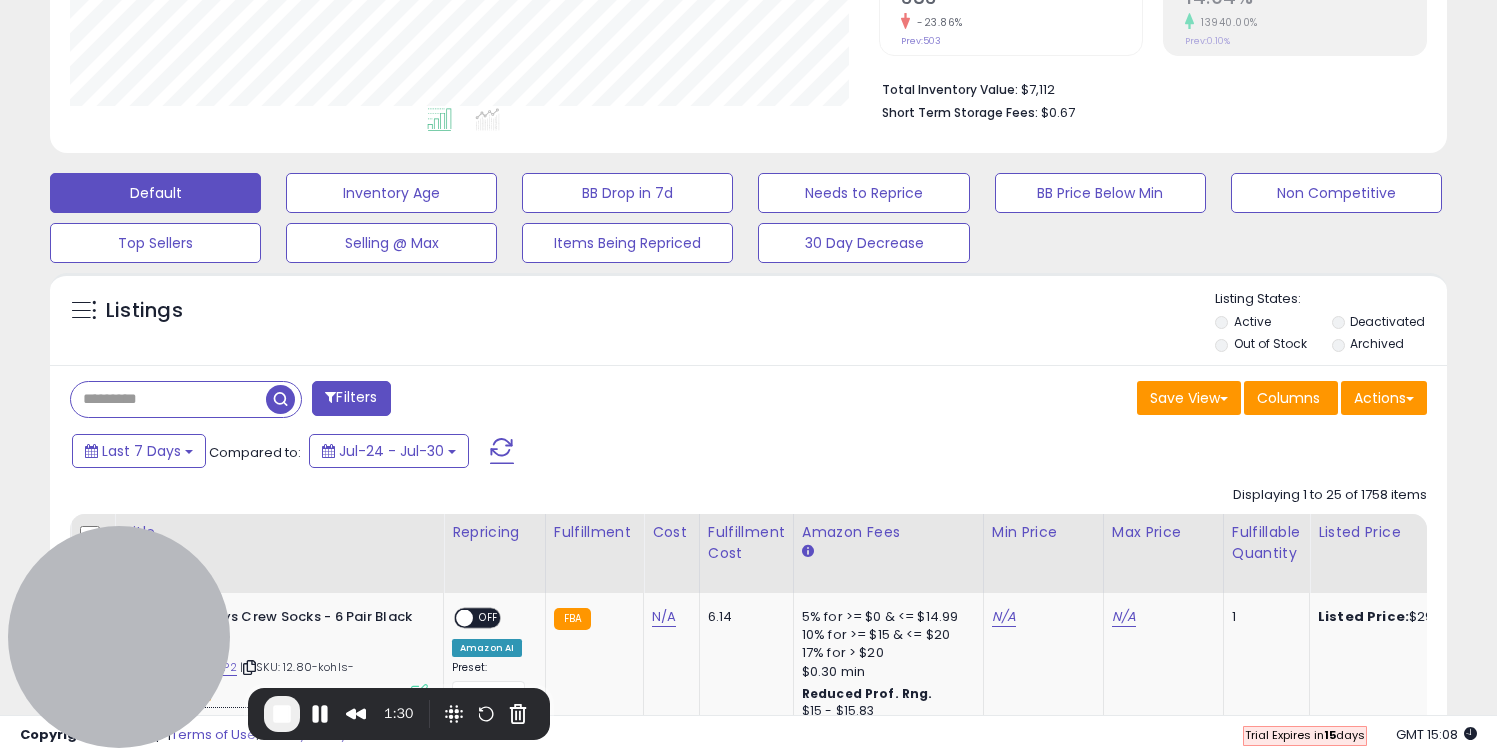 scroll, scrollTop: 511, scrollLeft: 0, axis: vertical 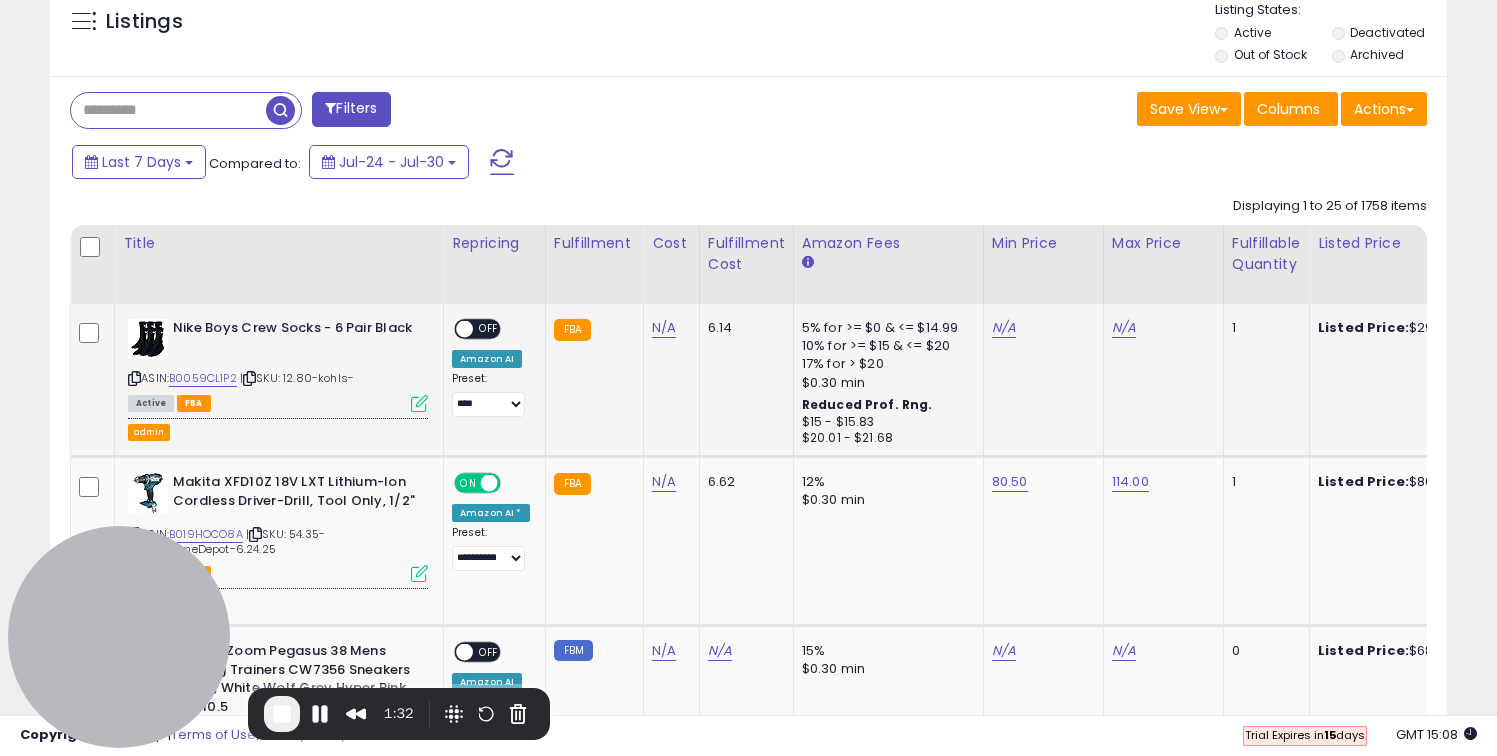 click at bounding box center (419, 403) 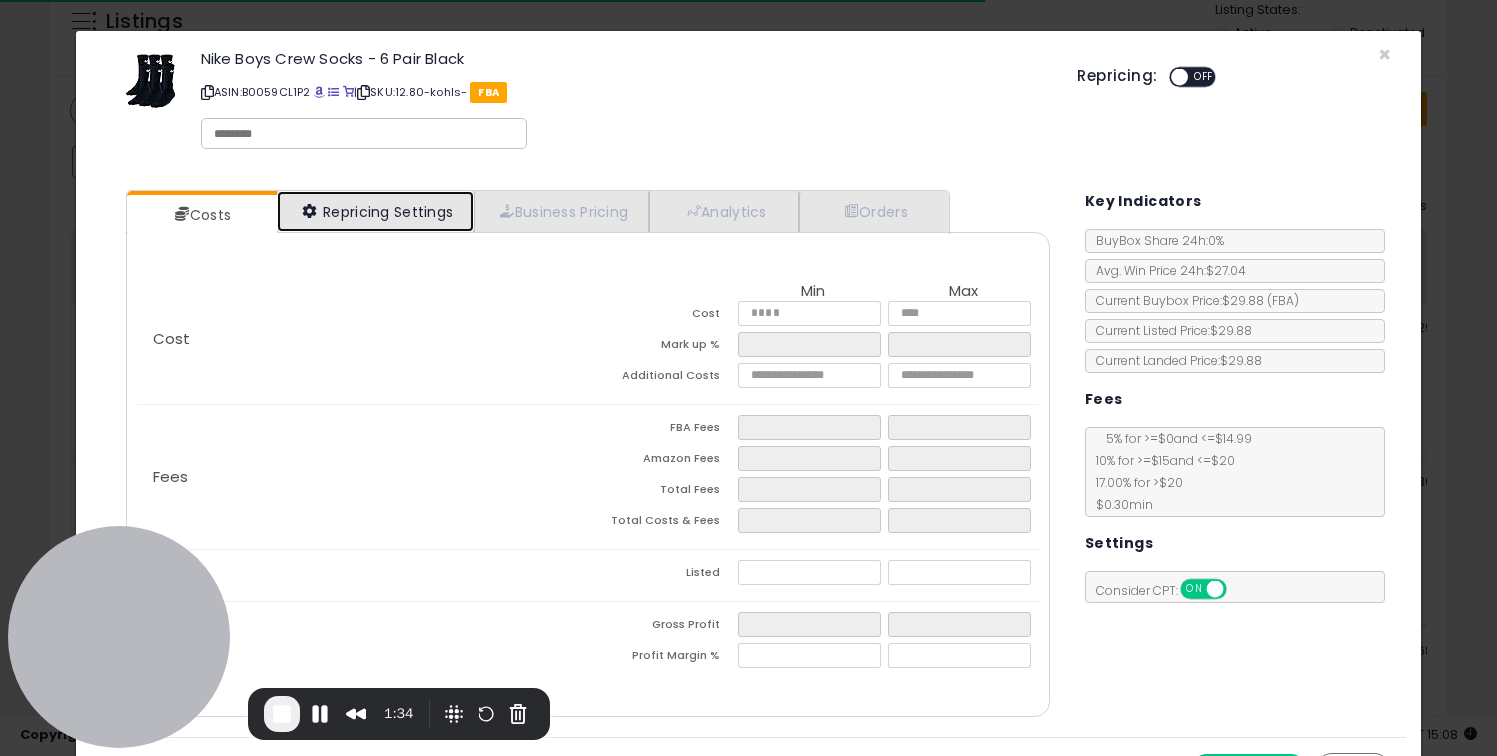 click on "Repricing Settings" at bounding box center (376, 211) 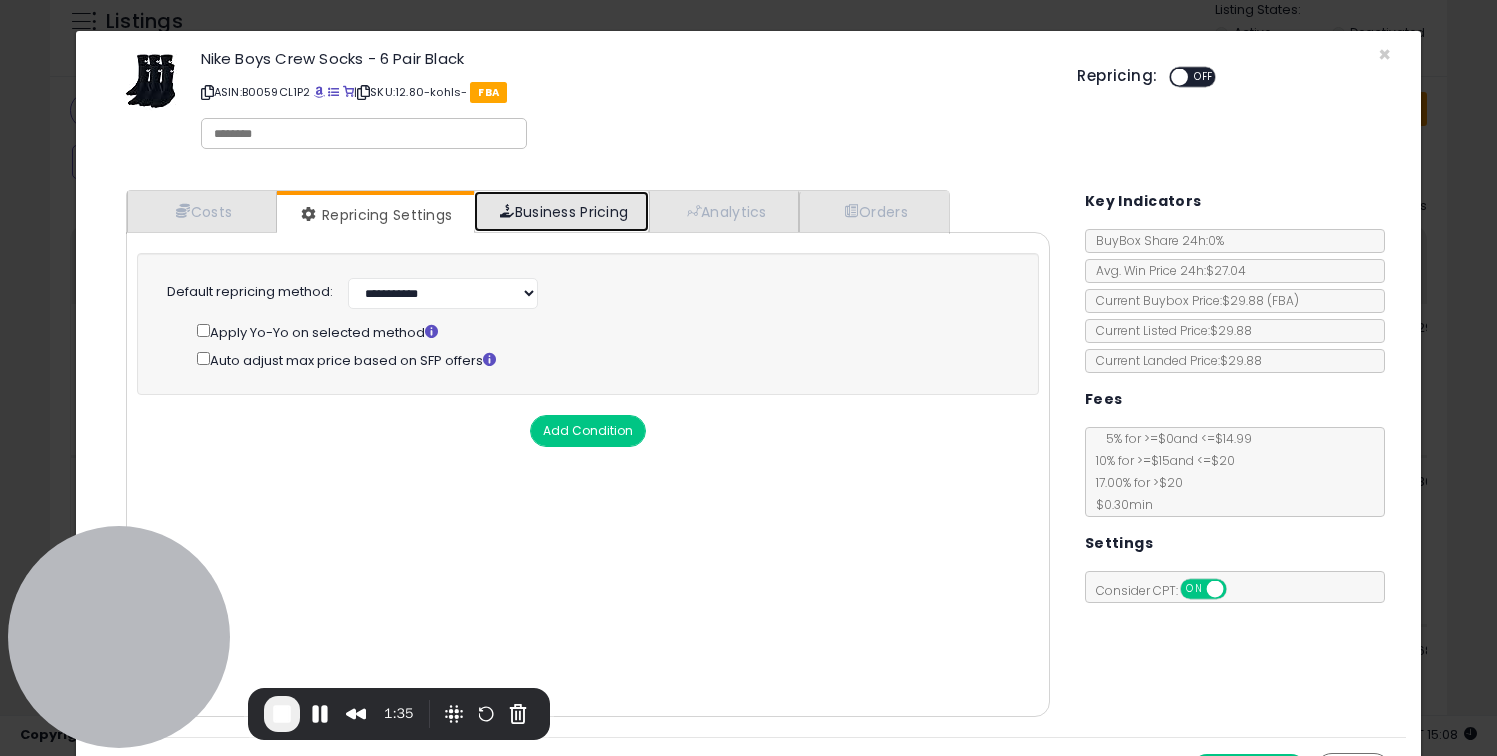 click on "Business Pricing" at bounding box center [561, 211] 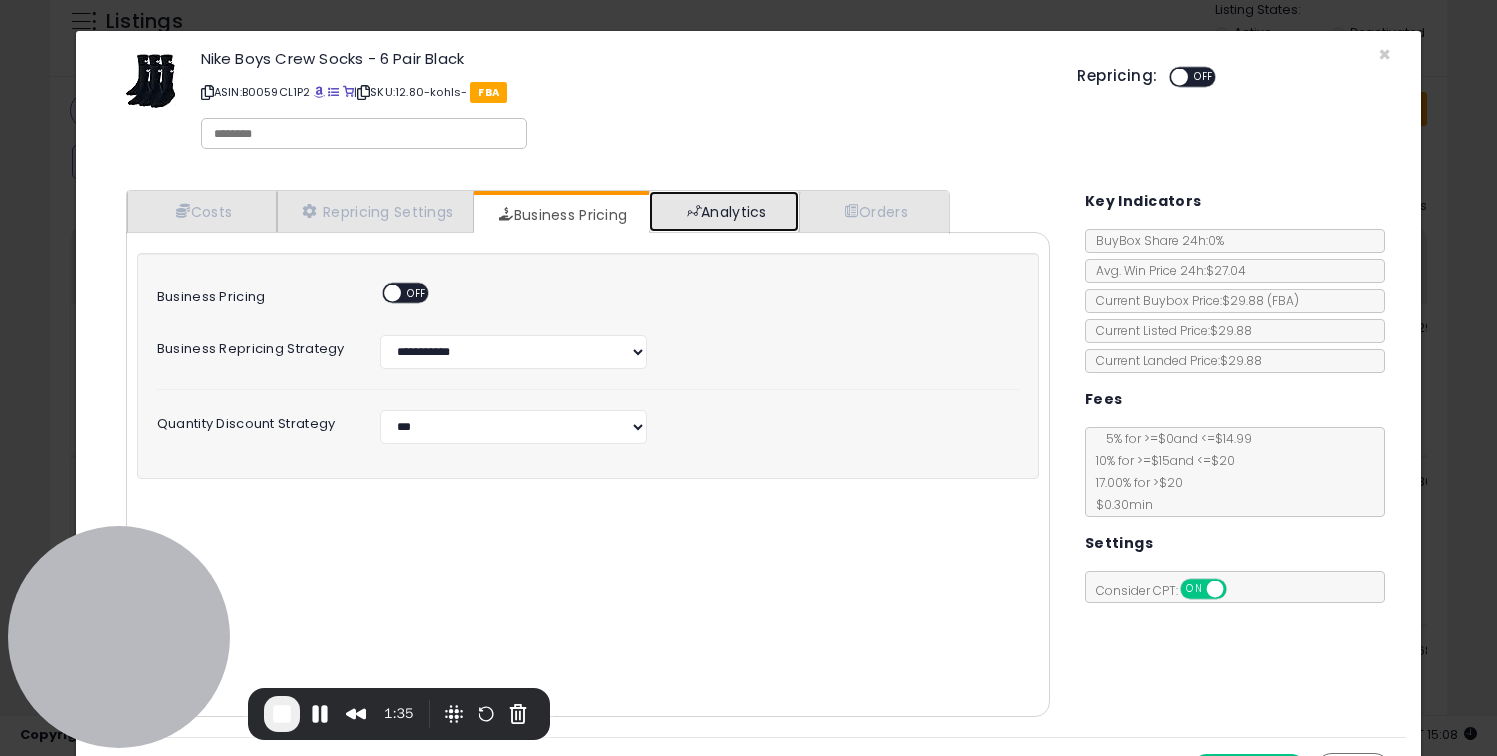 click on "Analytics" at bounding box center [724, 211] 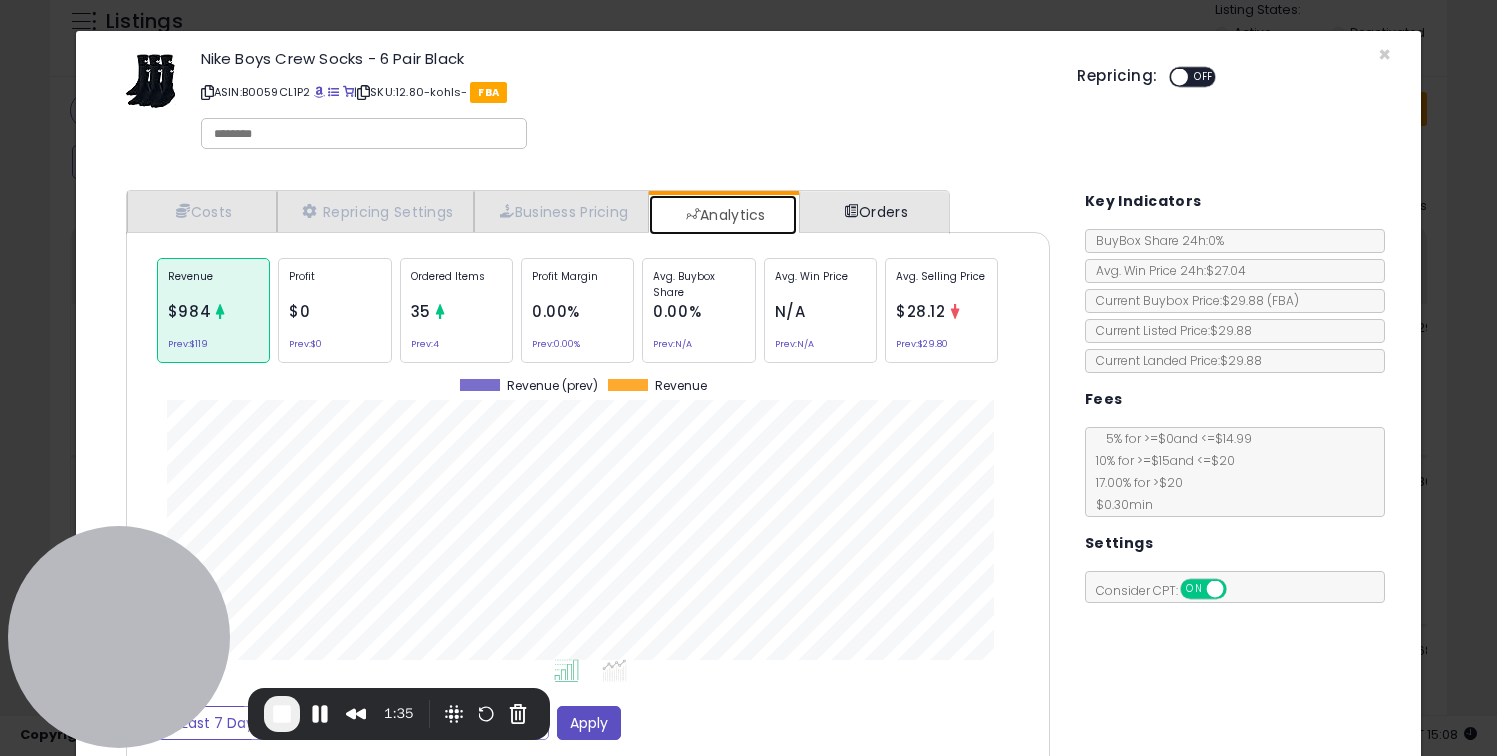 scroll, scrollTop: 999385, scrollLeft: 999036, axis: both 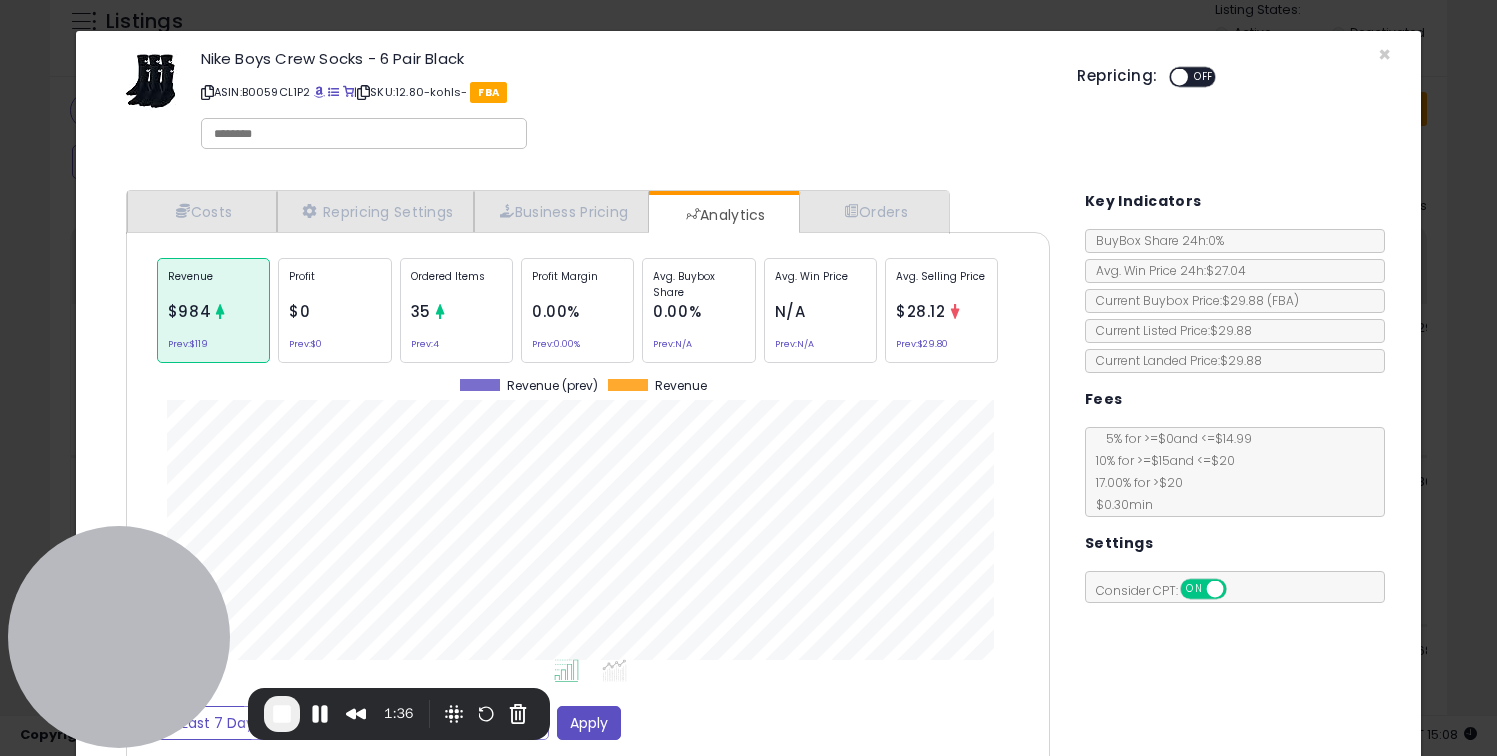 click on "× Close
Nike Boys Crew Socks - 6 Pair Black
ASIN:  B0059CL1P2
|
SKU:  12.80-kohls-
FBA
Repricing:
ON   OFF
Retrieving listing data..." 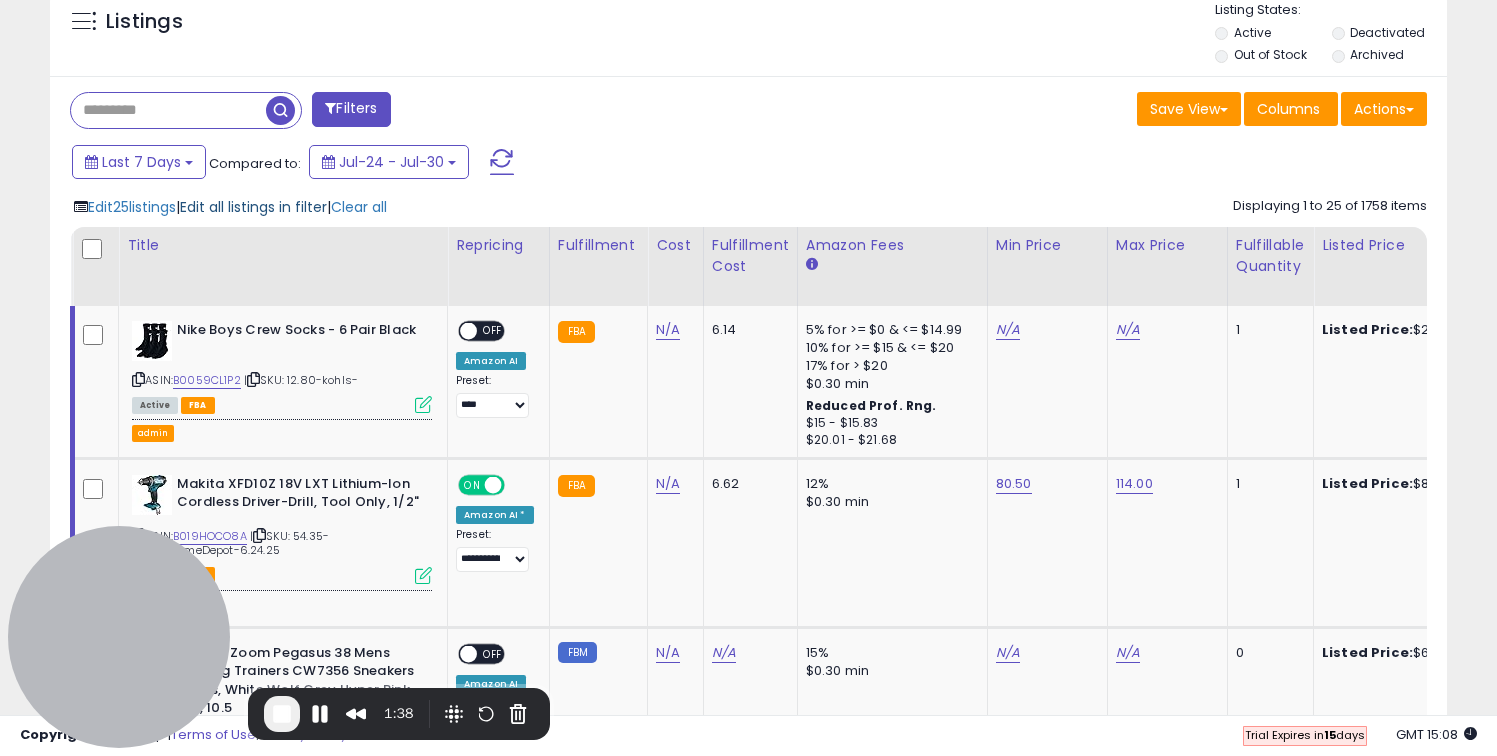 click on "Edit all listings in filter" at bounding box center [253, 207] 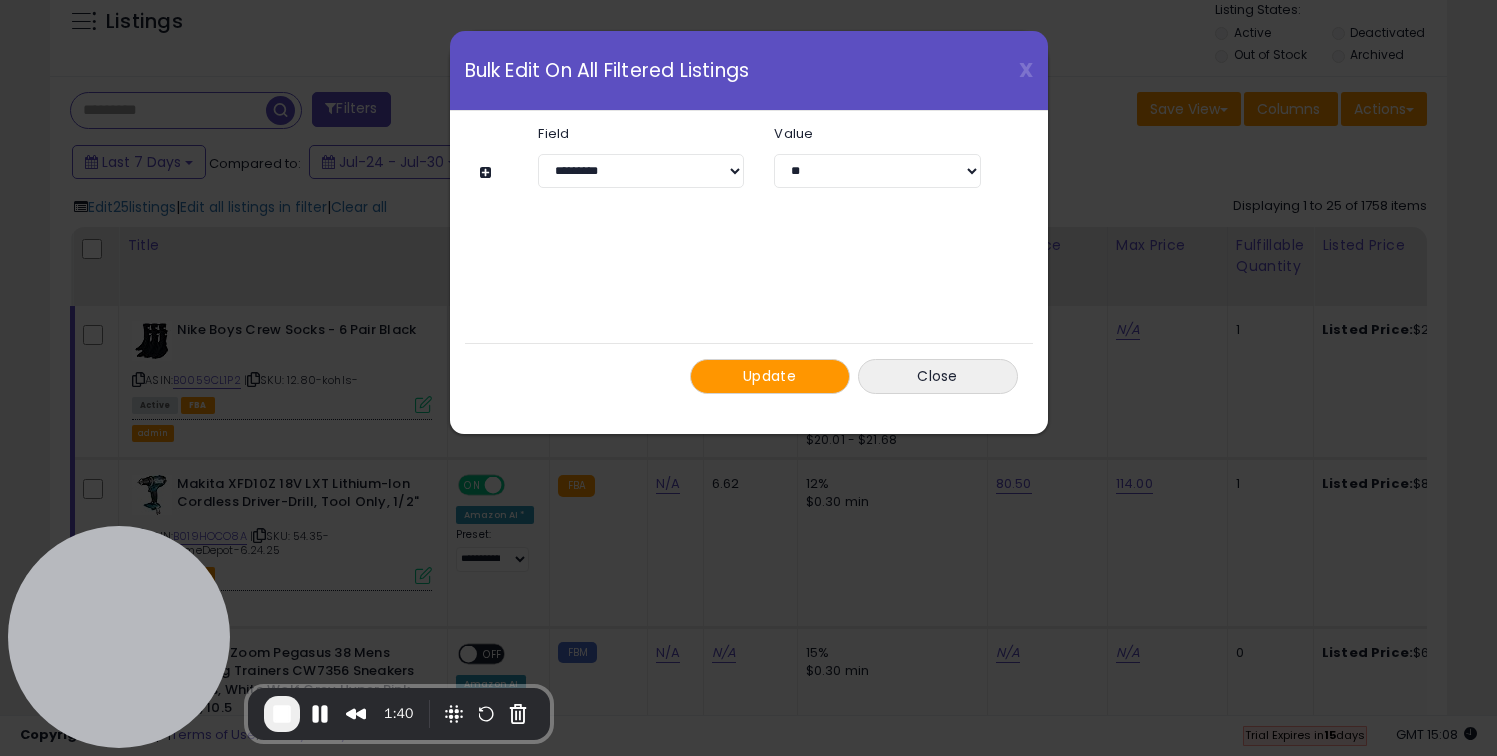 click on "X Close
Bulk Edit On All Filtered Listings" at bounding box center (749, 71) 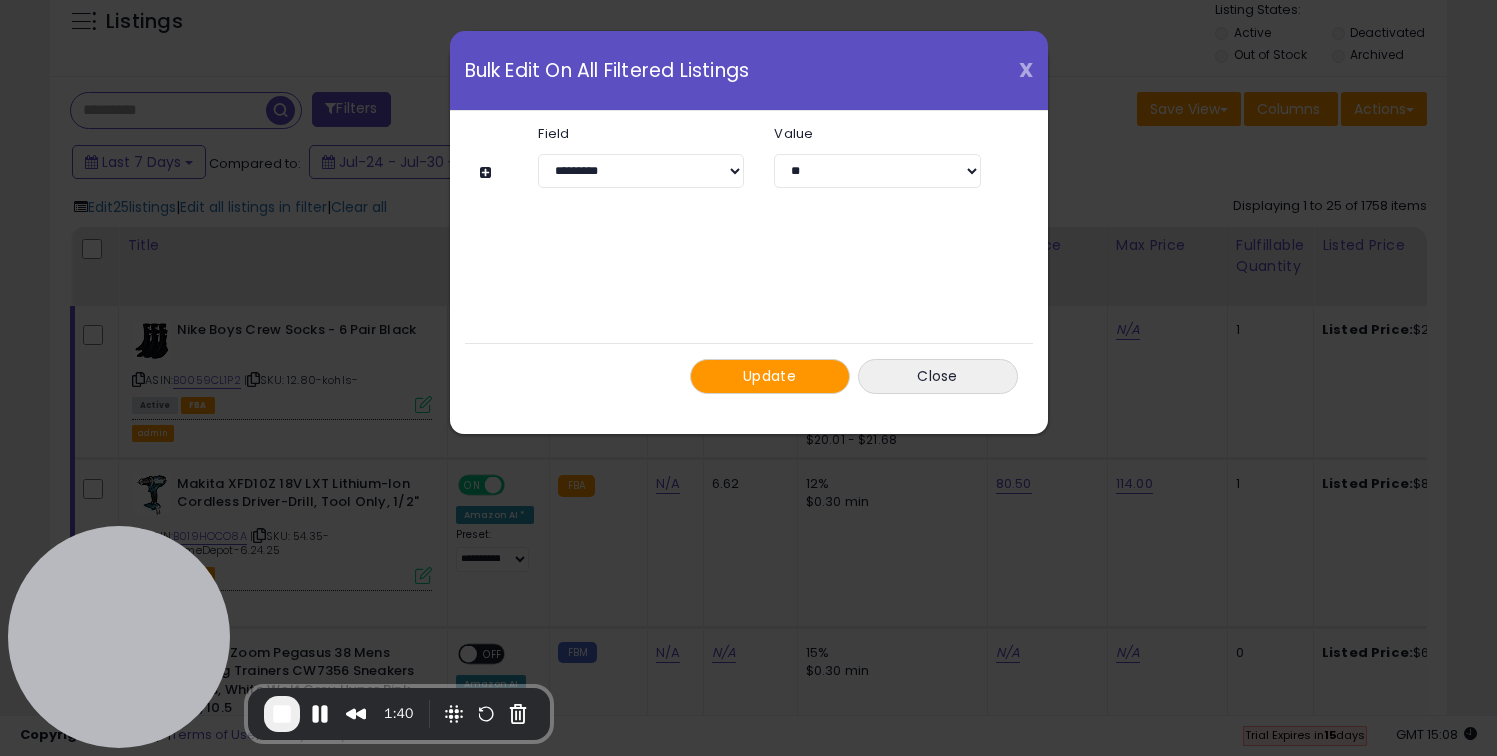 click on "X" at bounding box center (1026, 70) 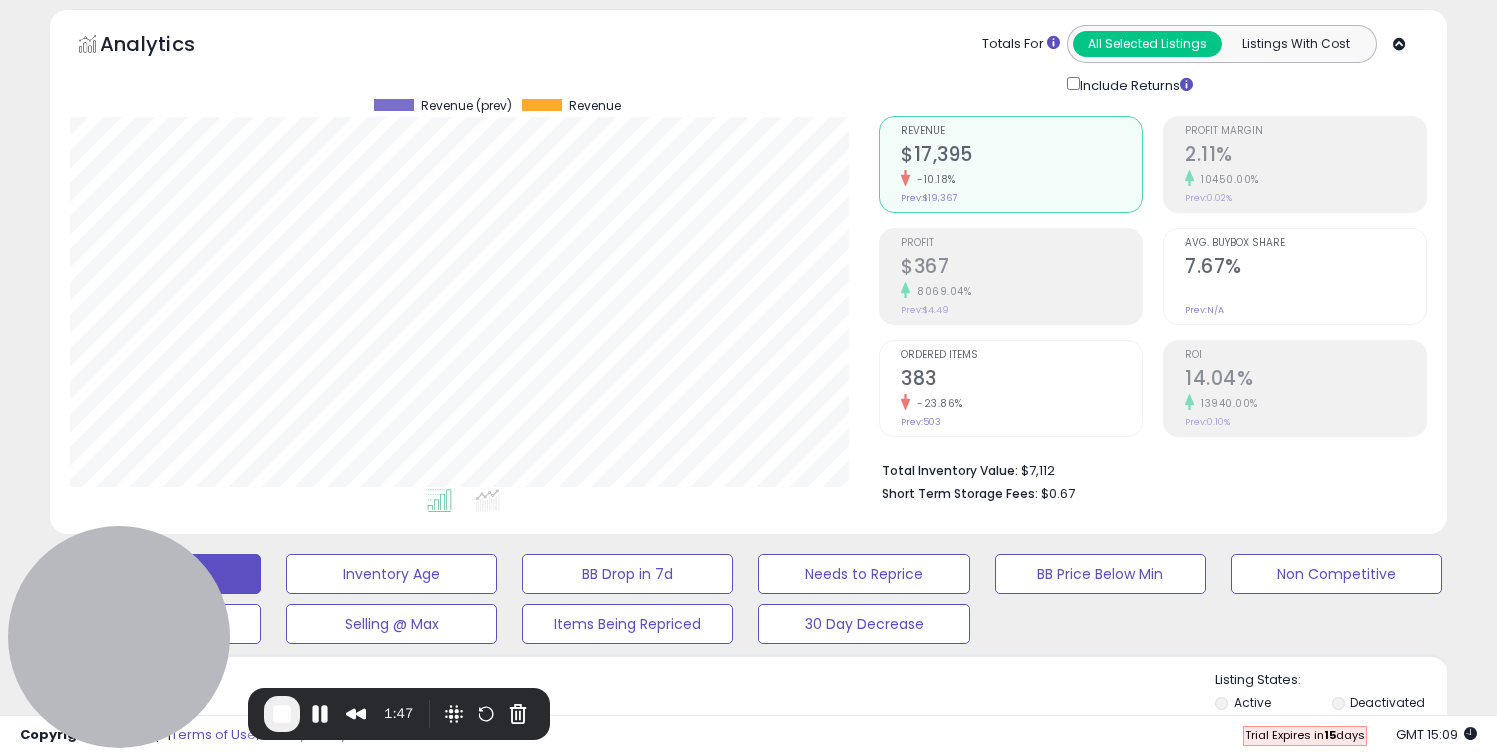 scroll, scrollTop: 0, scrollLeft: 0, axis: both 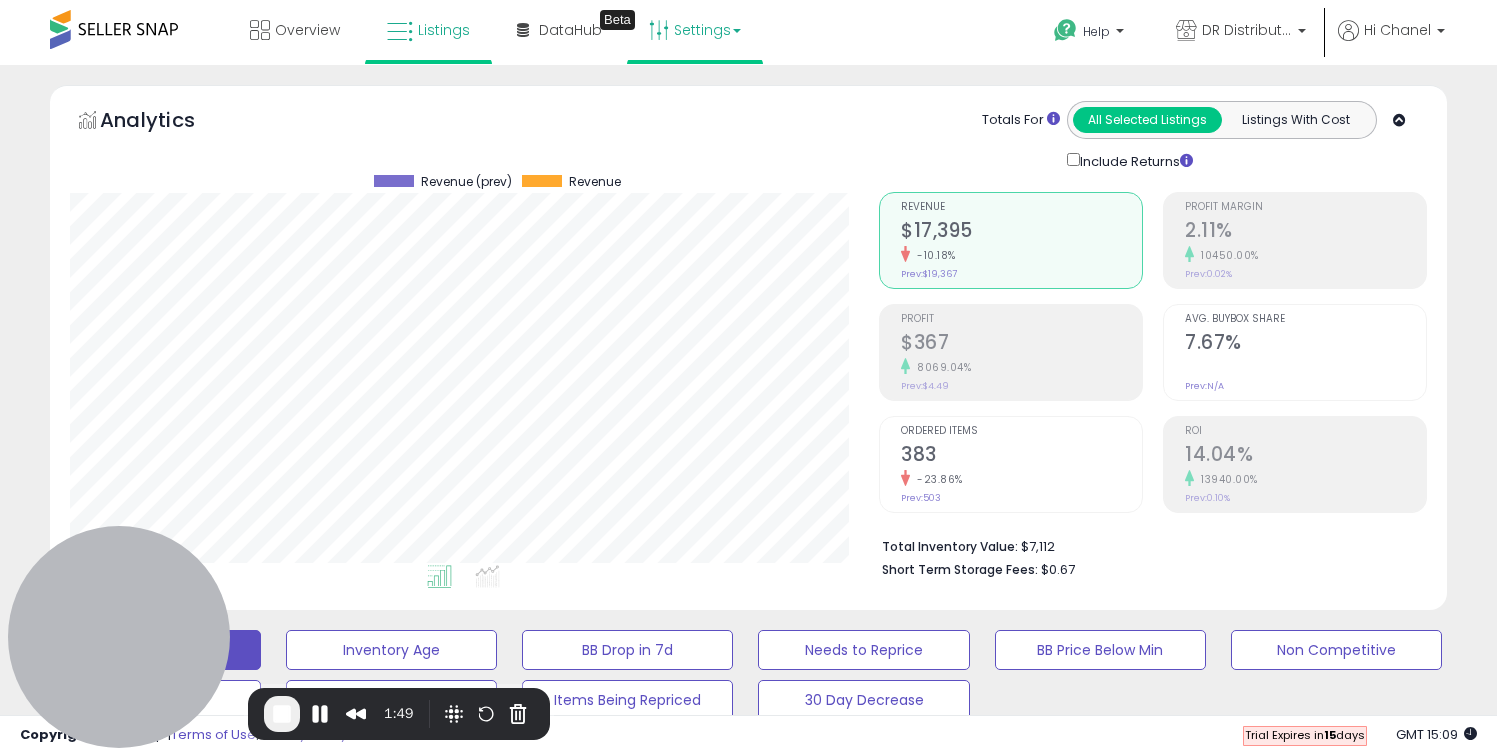 click on "Settings" at bounding box center (695, 30) 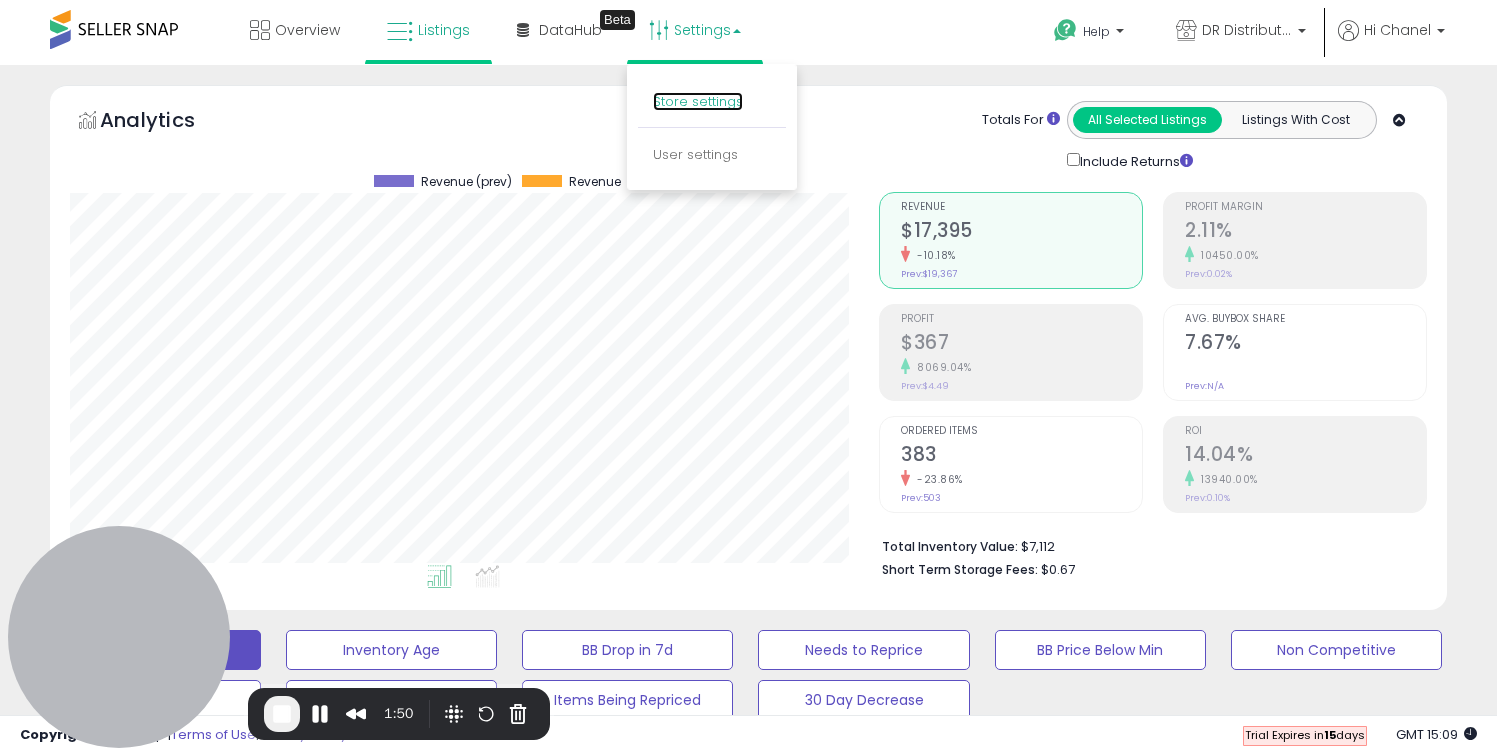 click on "Store
settings" at bounding box center [698, 101] 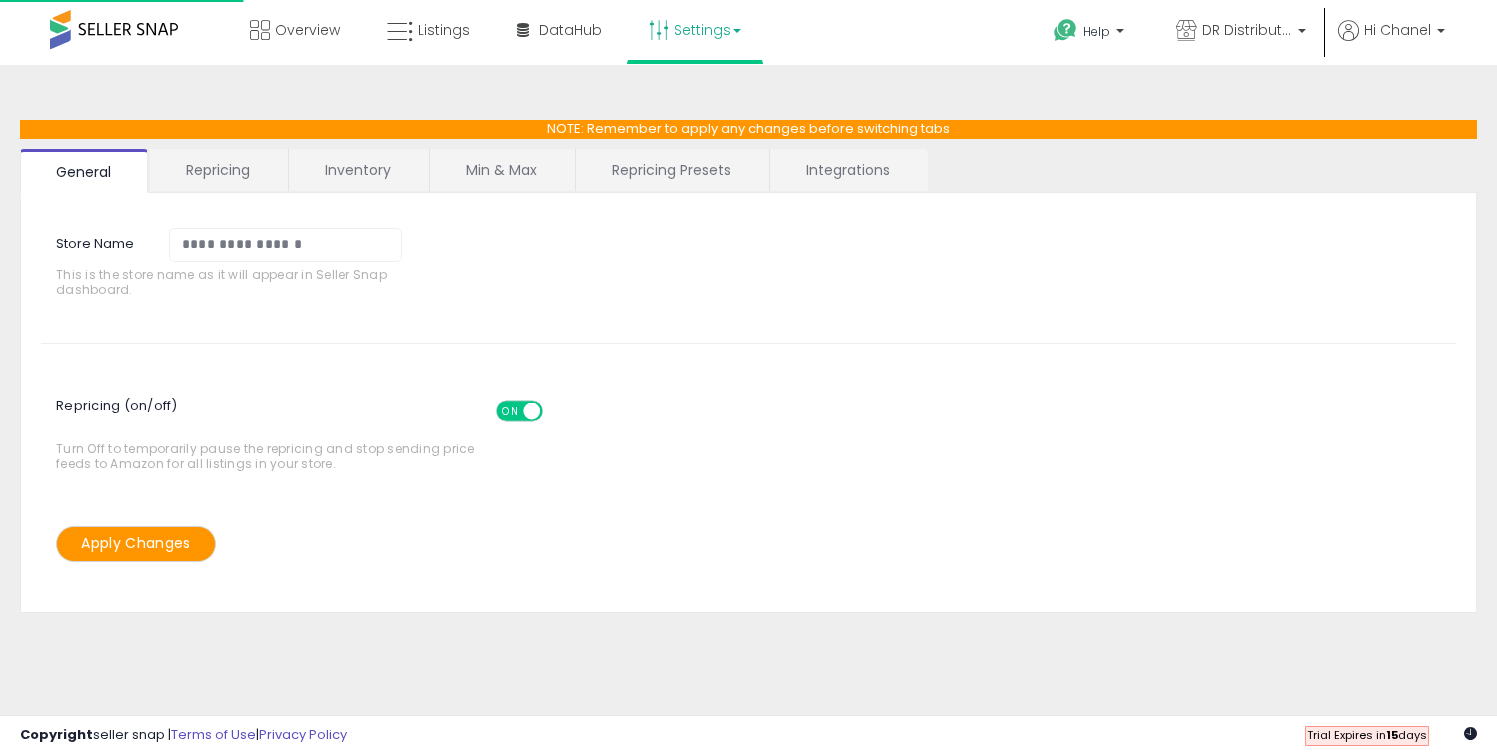 scroll, scrollTop: 0, scrollLeft: 0, axis: both 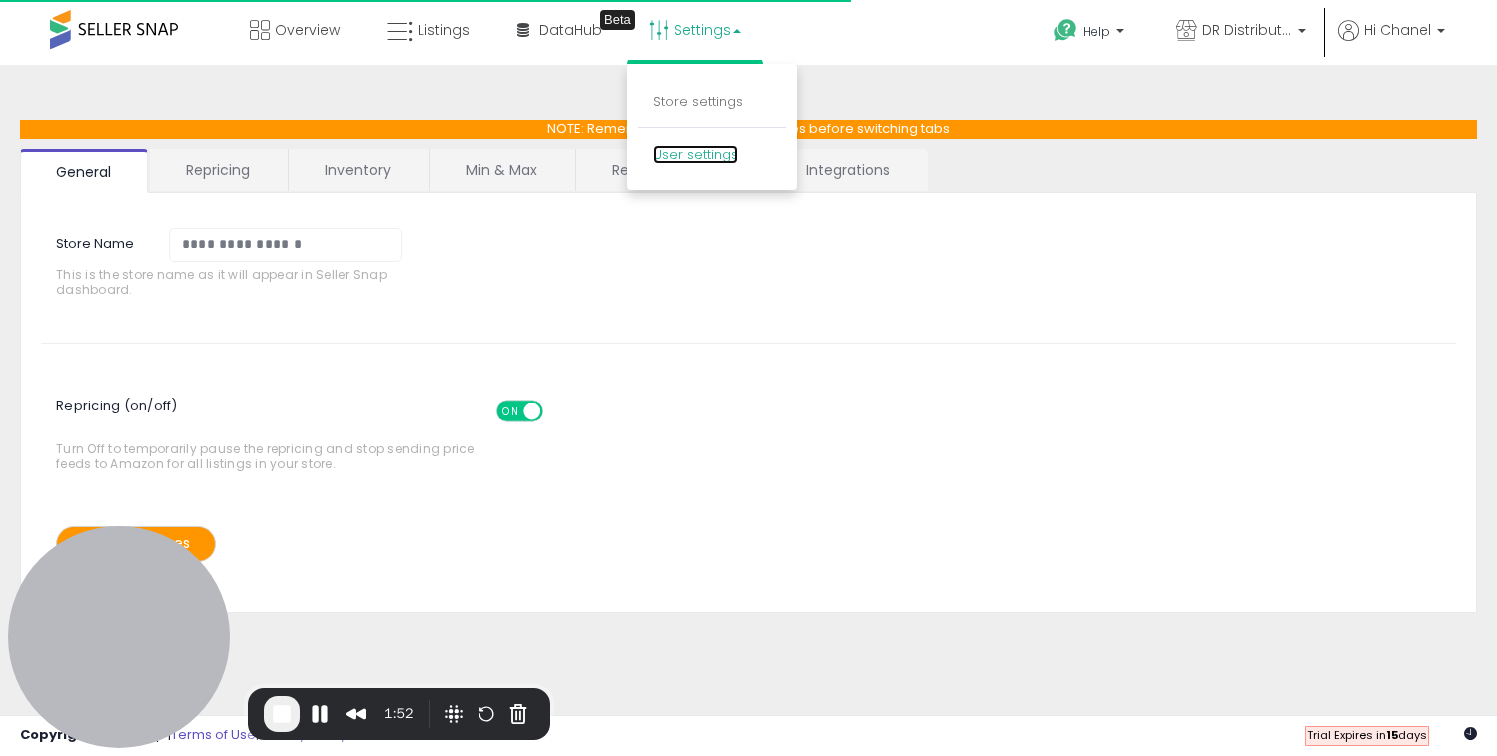 click on "User
settings" at bounding box center (695, 154) 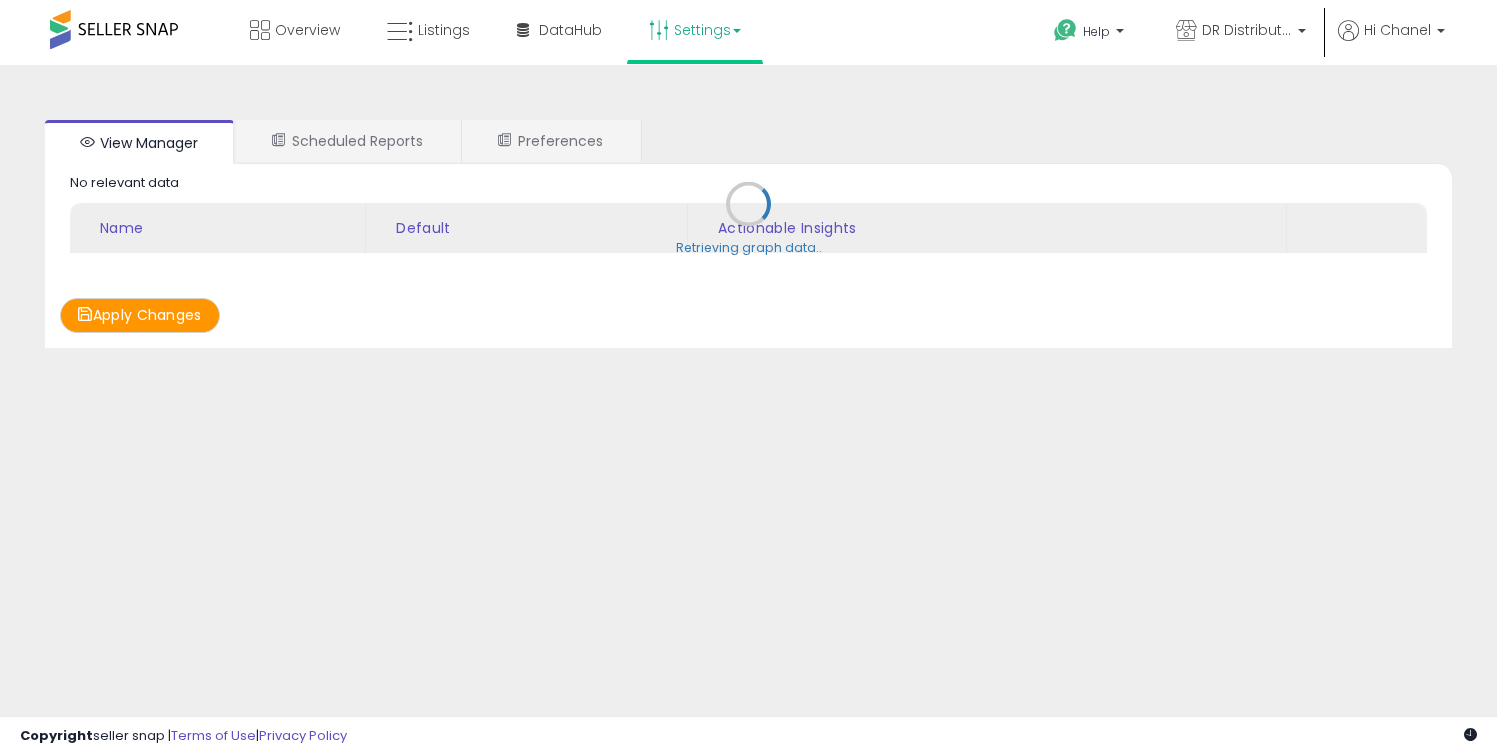scroll, scrollTop: 0, scrollLeft: 0, axis: both 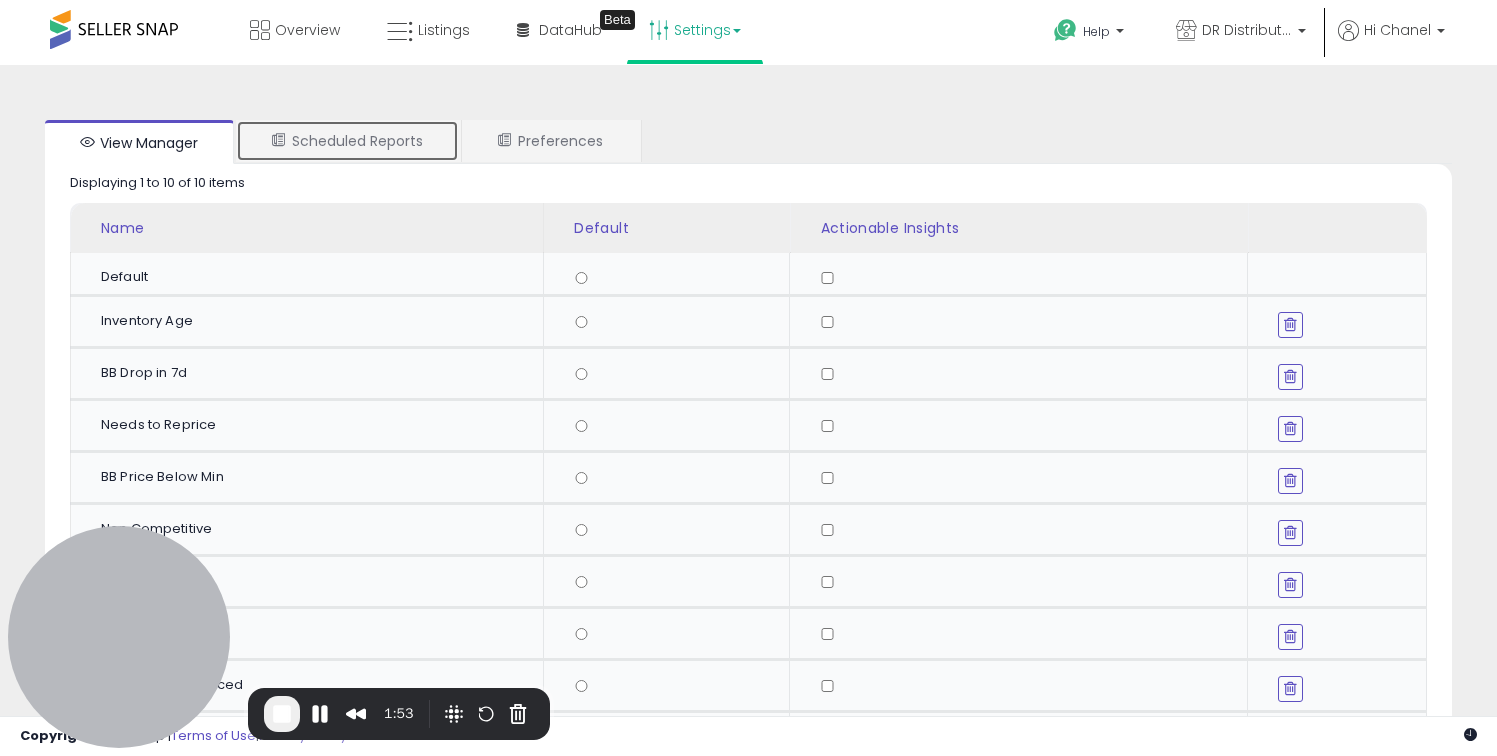 click on "Scheduled Reports" at bounding box center (347, 141) 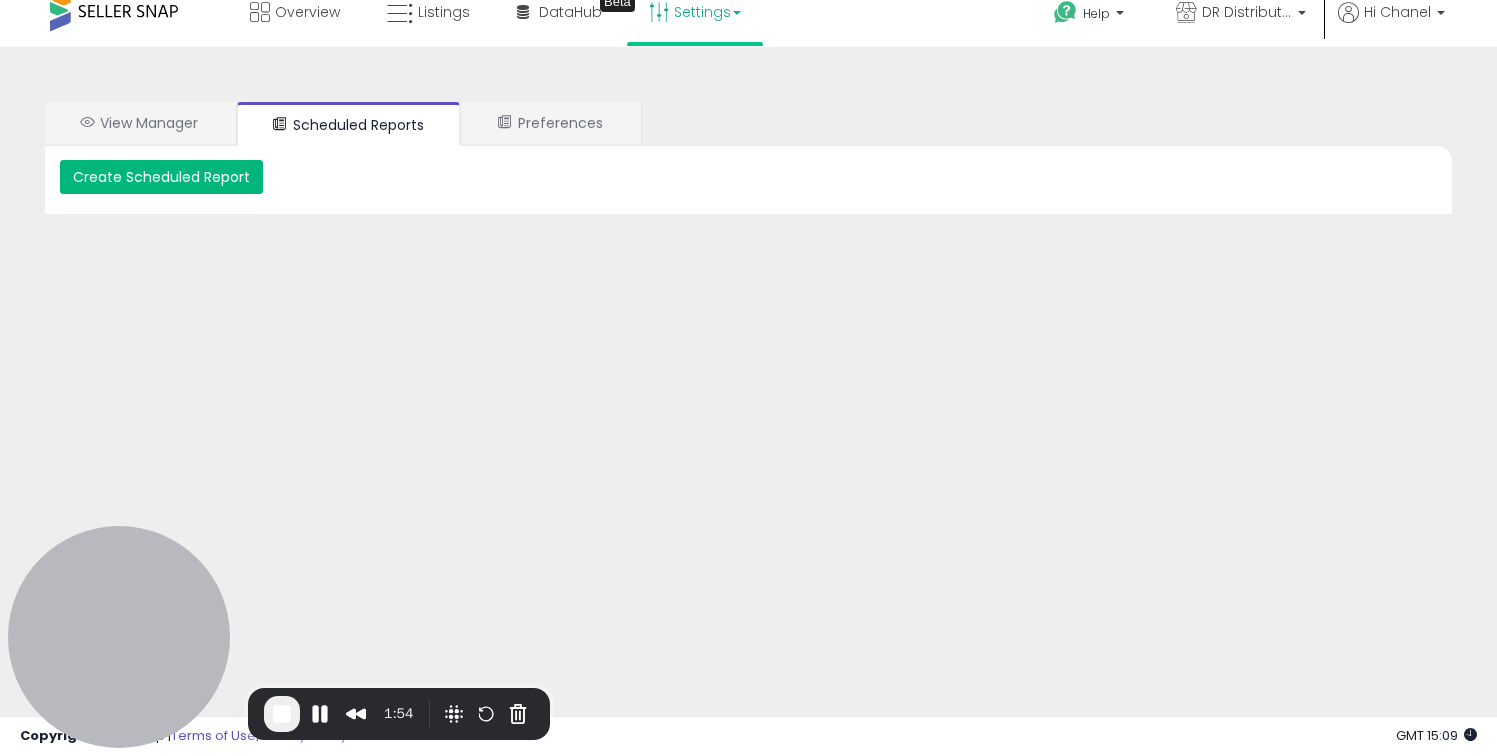 click on "Create Scheduled Report" at bounding box center [161, 177] 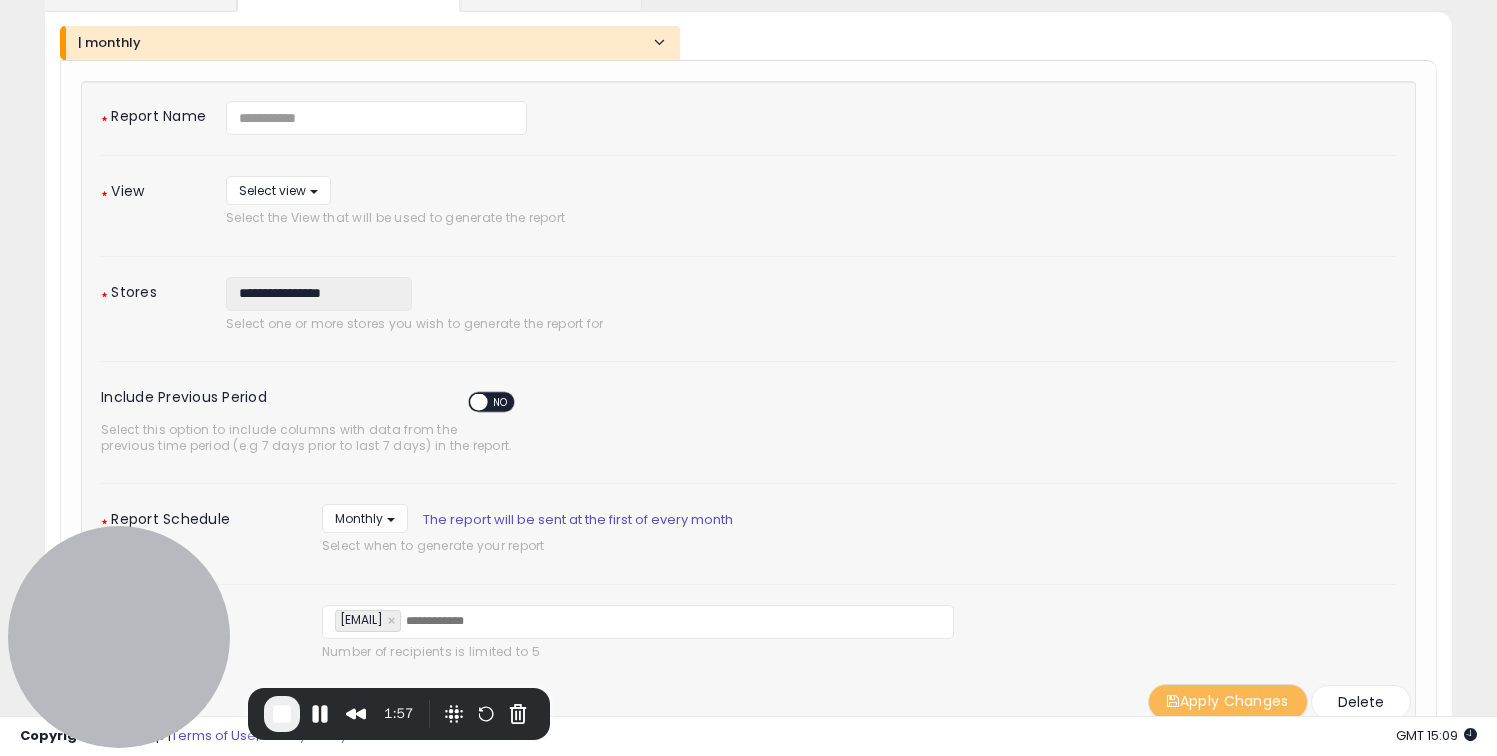 scroll, scrollTop: 0, scrollLeft: 0, axis: both 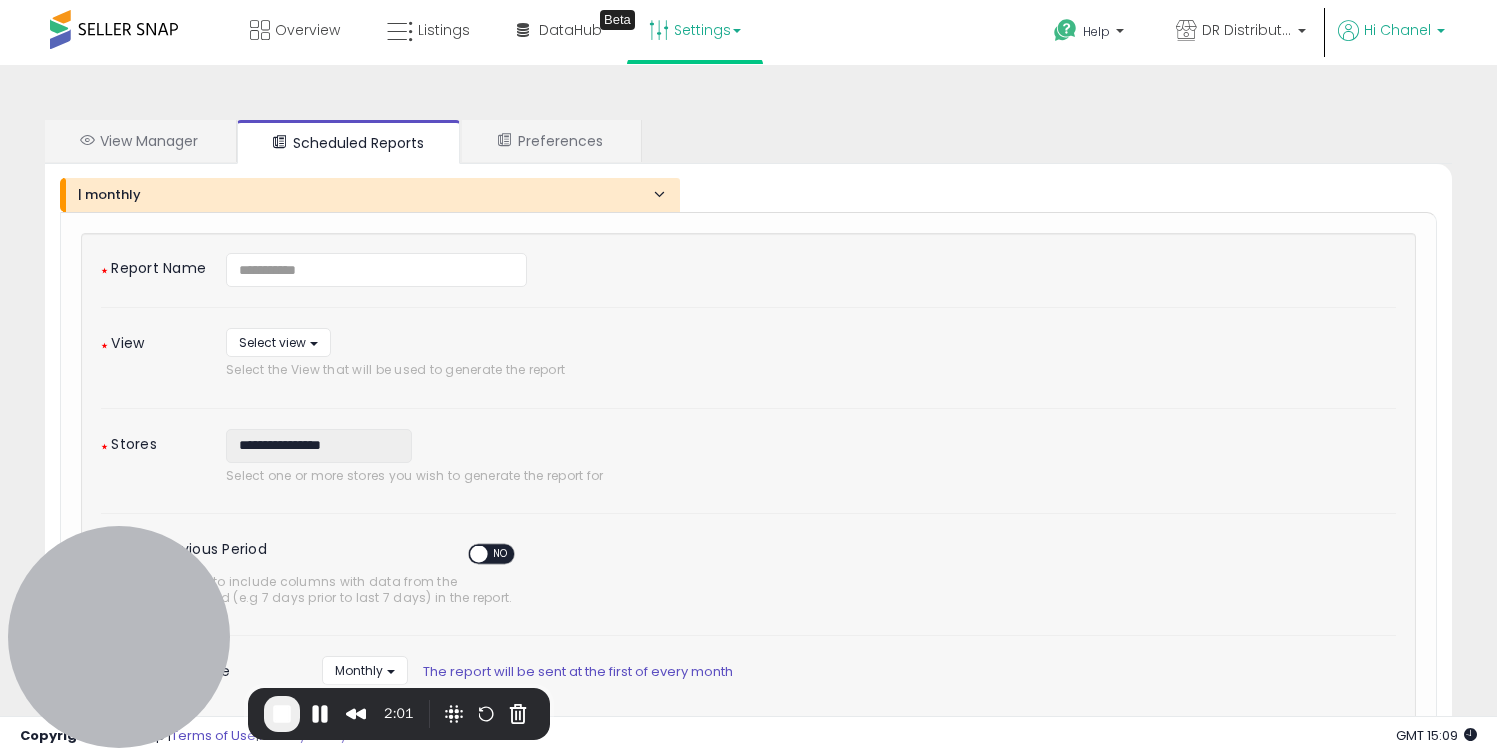 click on "Hi Chanel" at bounding box center [1397, 30] 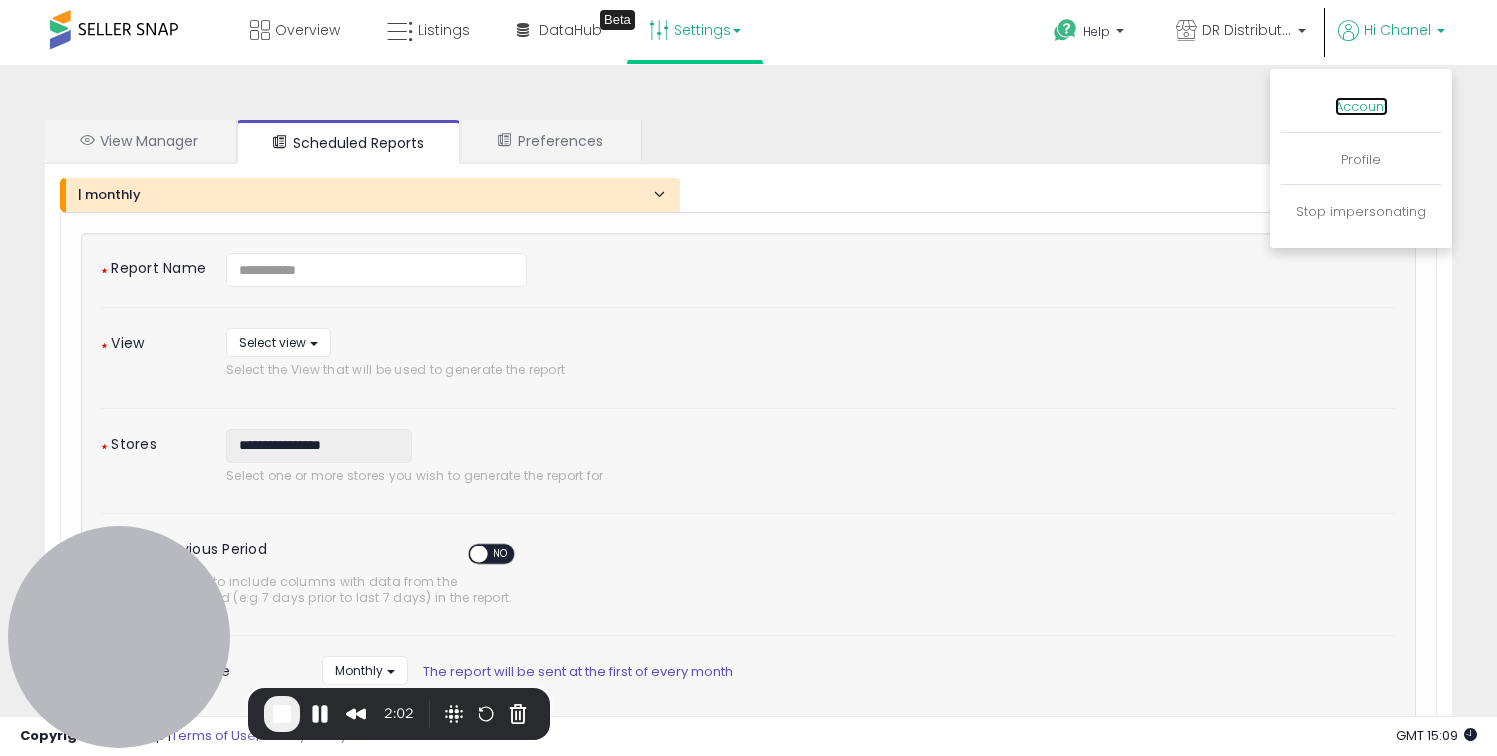 click on "Account" at bounding box center [1361, 106] 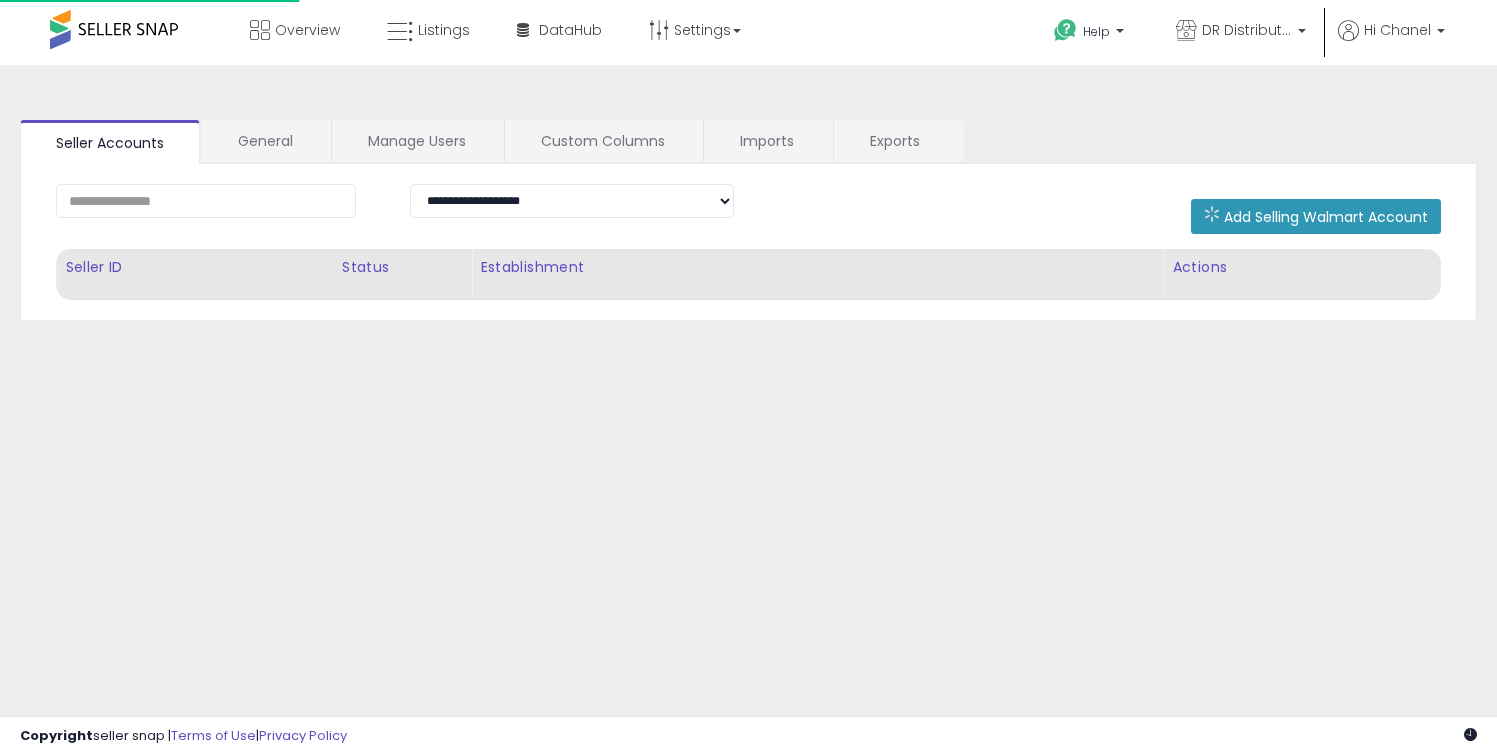 scroll, scrollTop: 0, scrollLeft: 0, axis: both 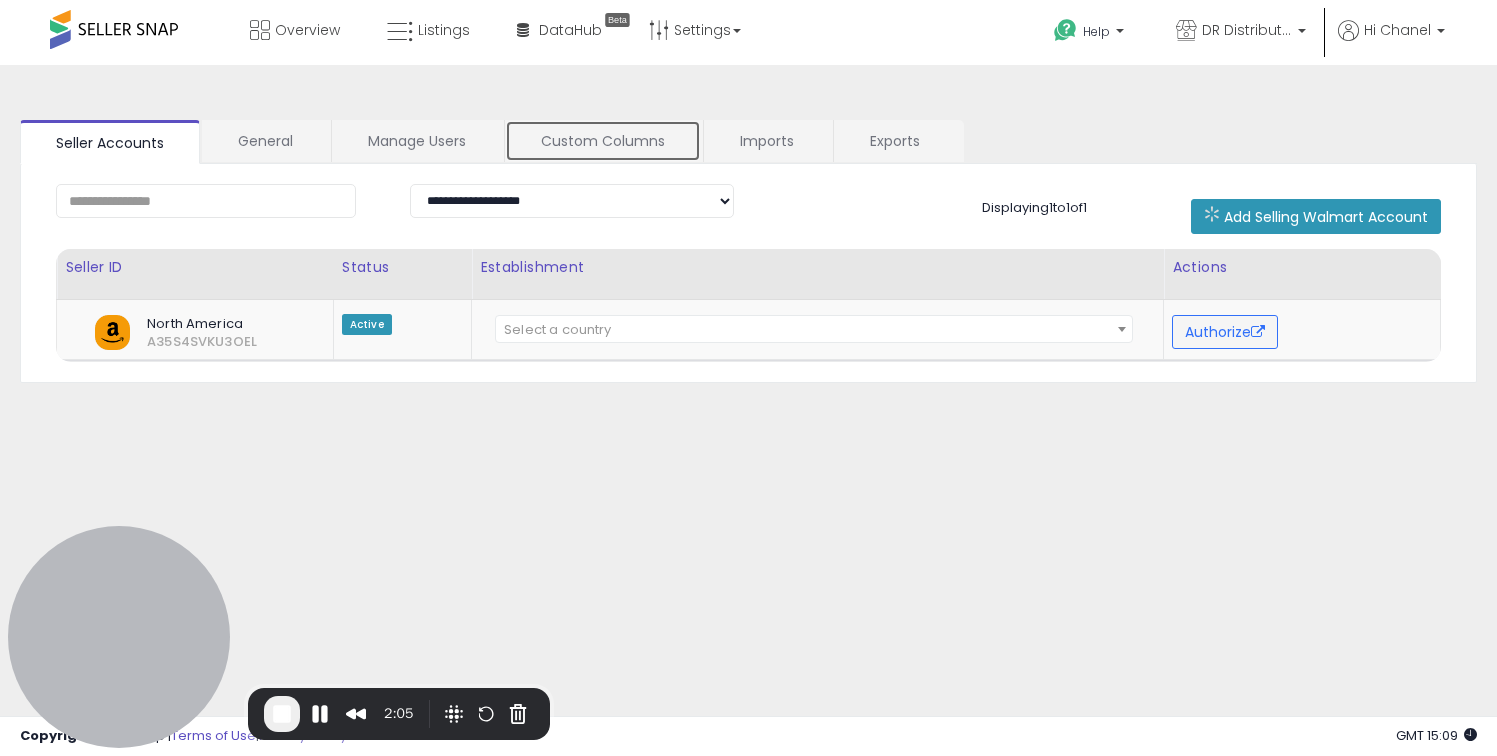 click on "Custom Columns" at bounding box center [603, 141] 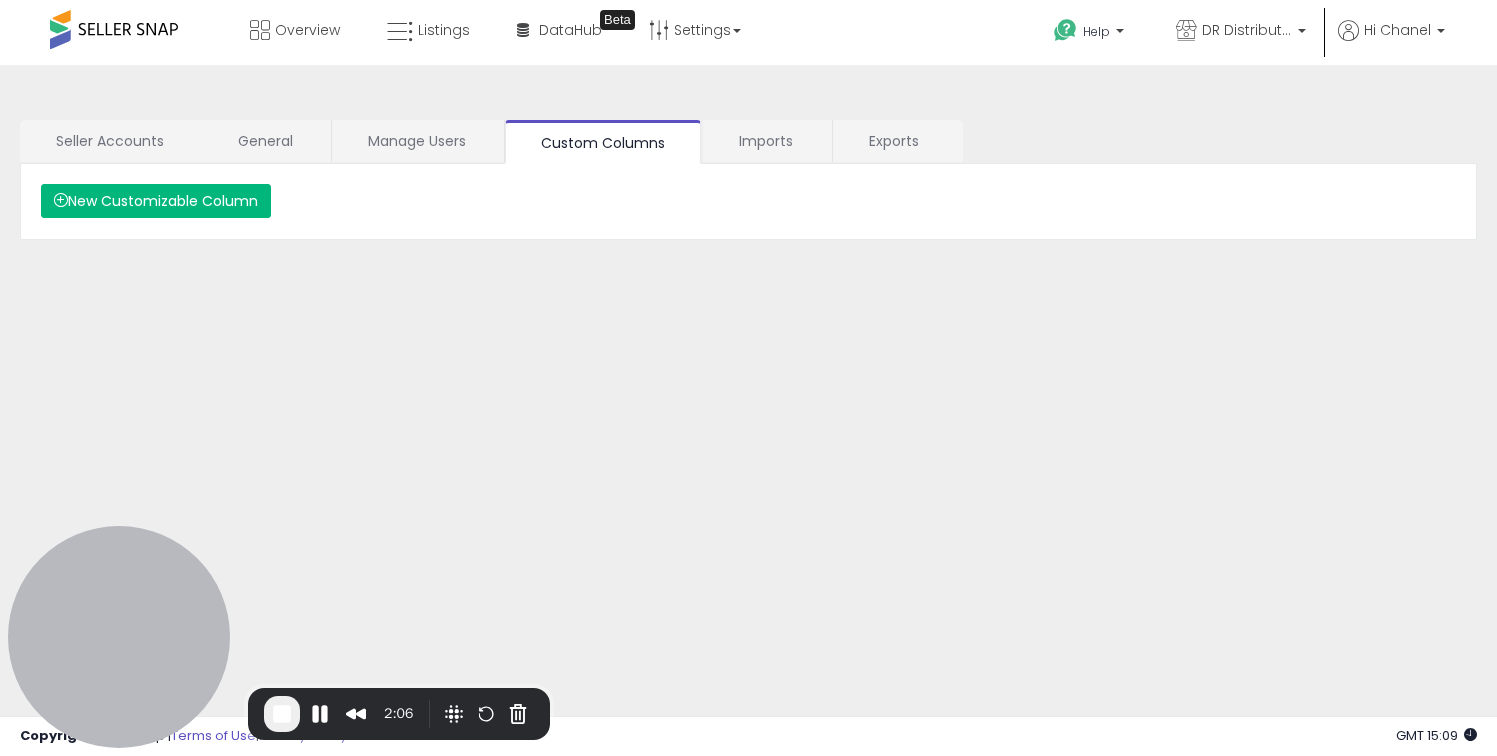 click on "New Customizable Column" at bounding box center [156, 201] 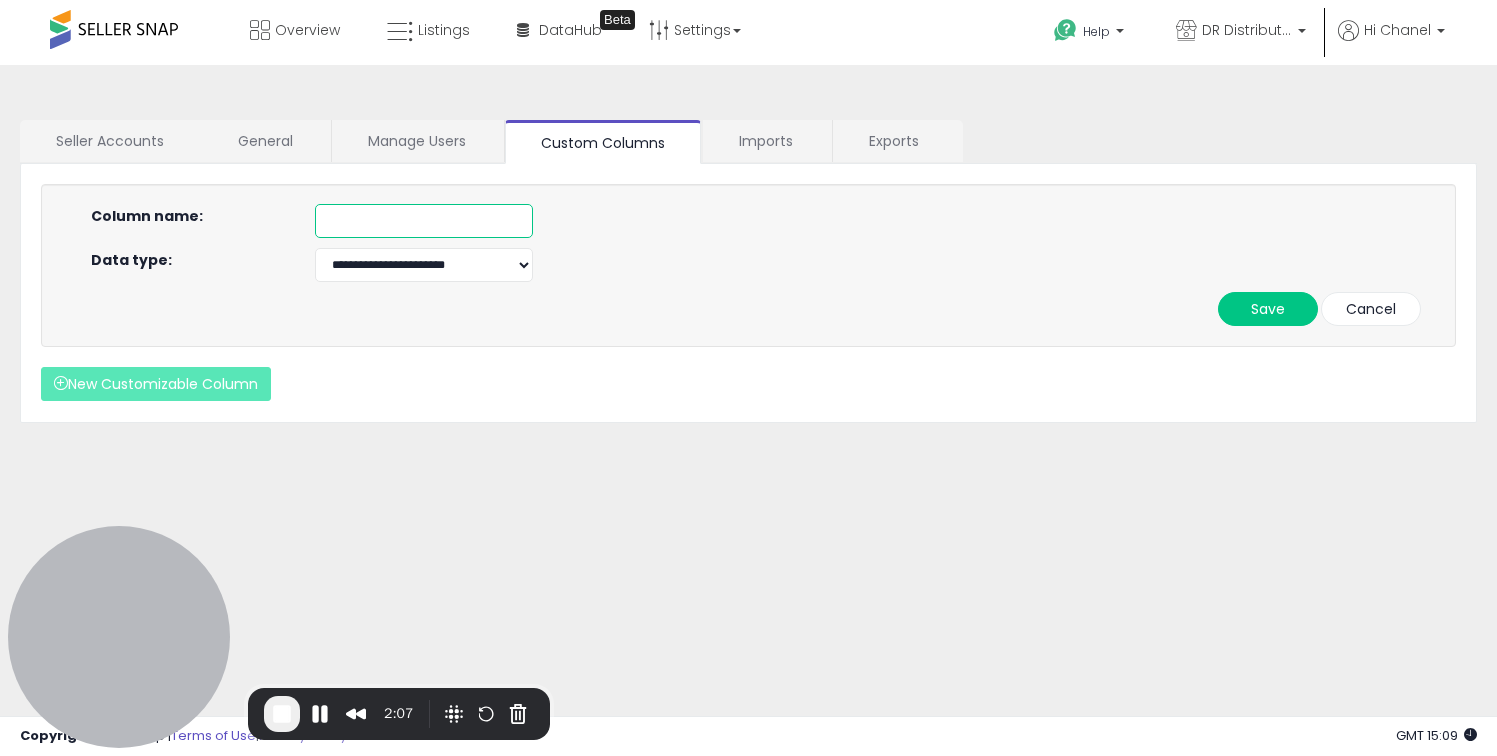 click at bounding box center (424, 221) 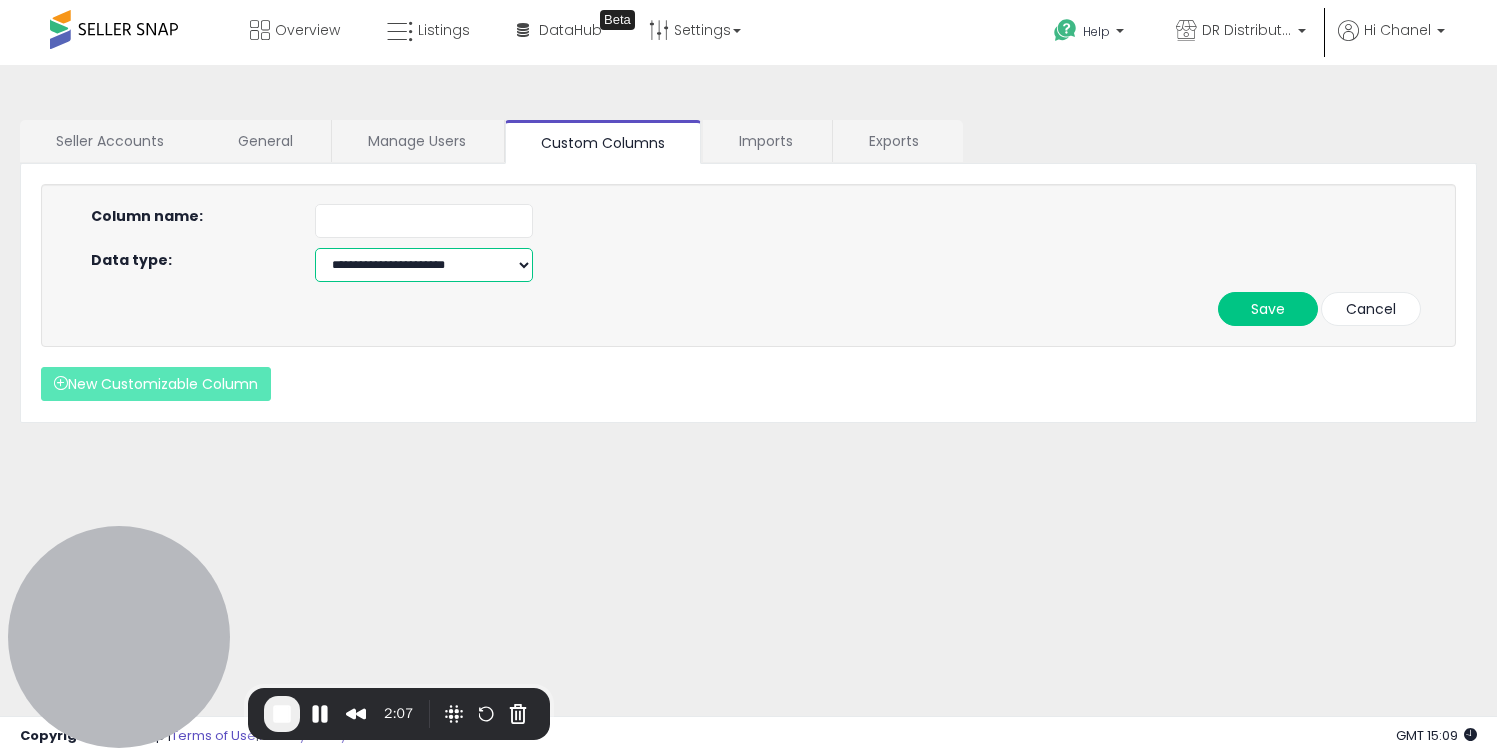 click on "**********" at bounding box center (424, 265) 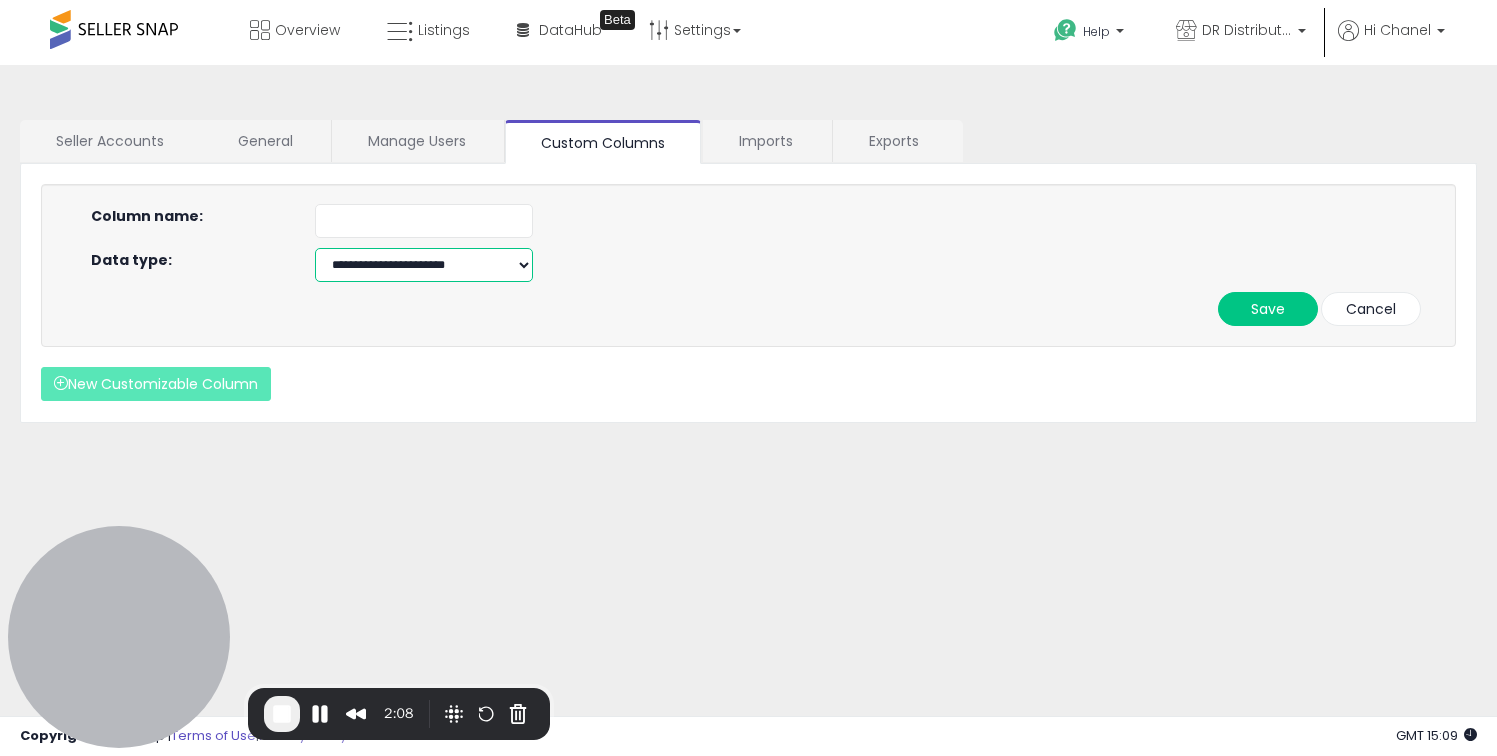 select on "****" 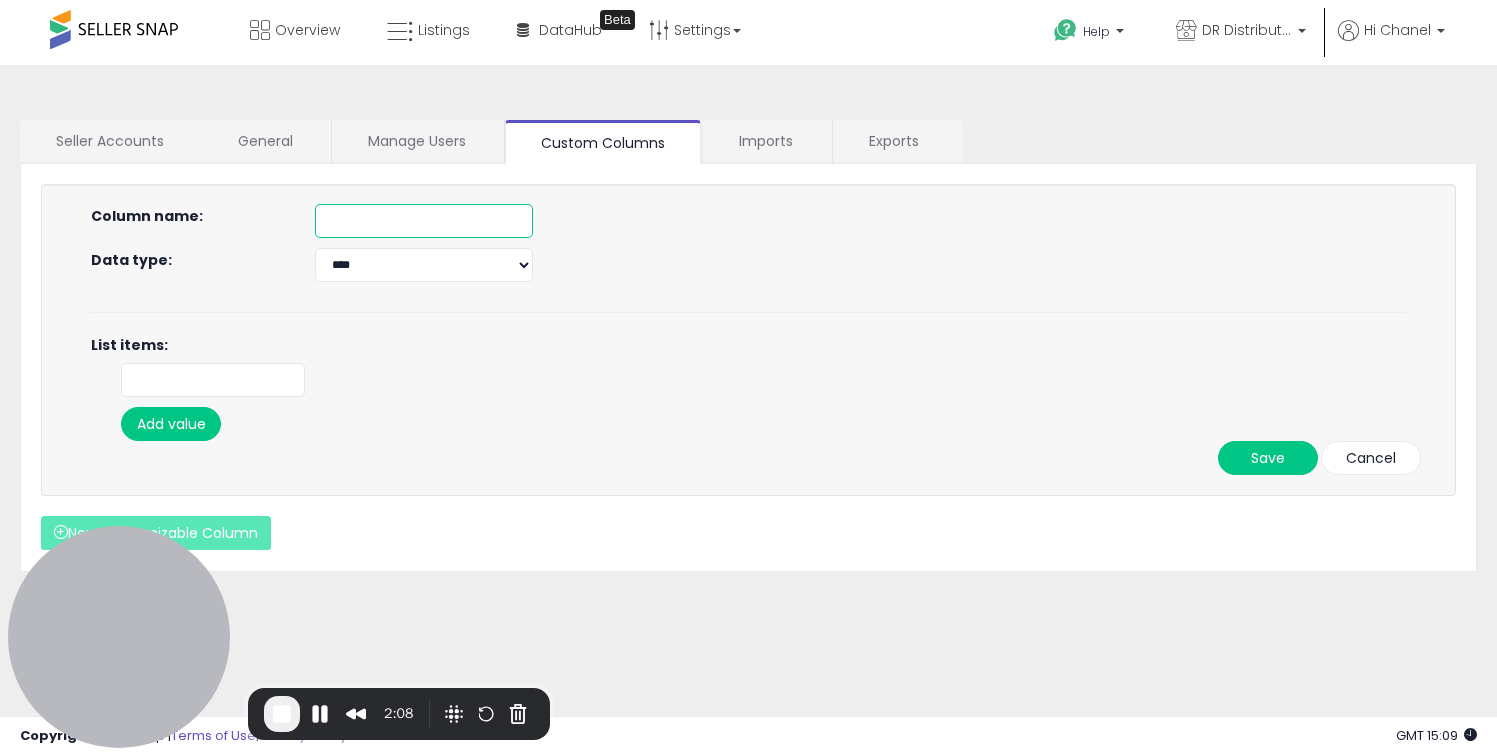 click at bounding box center [424, 221] 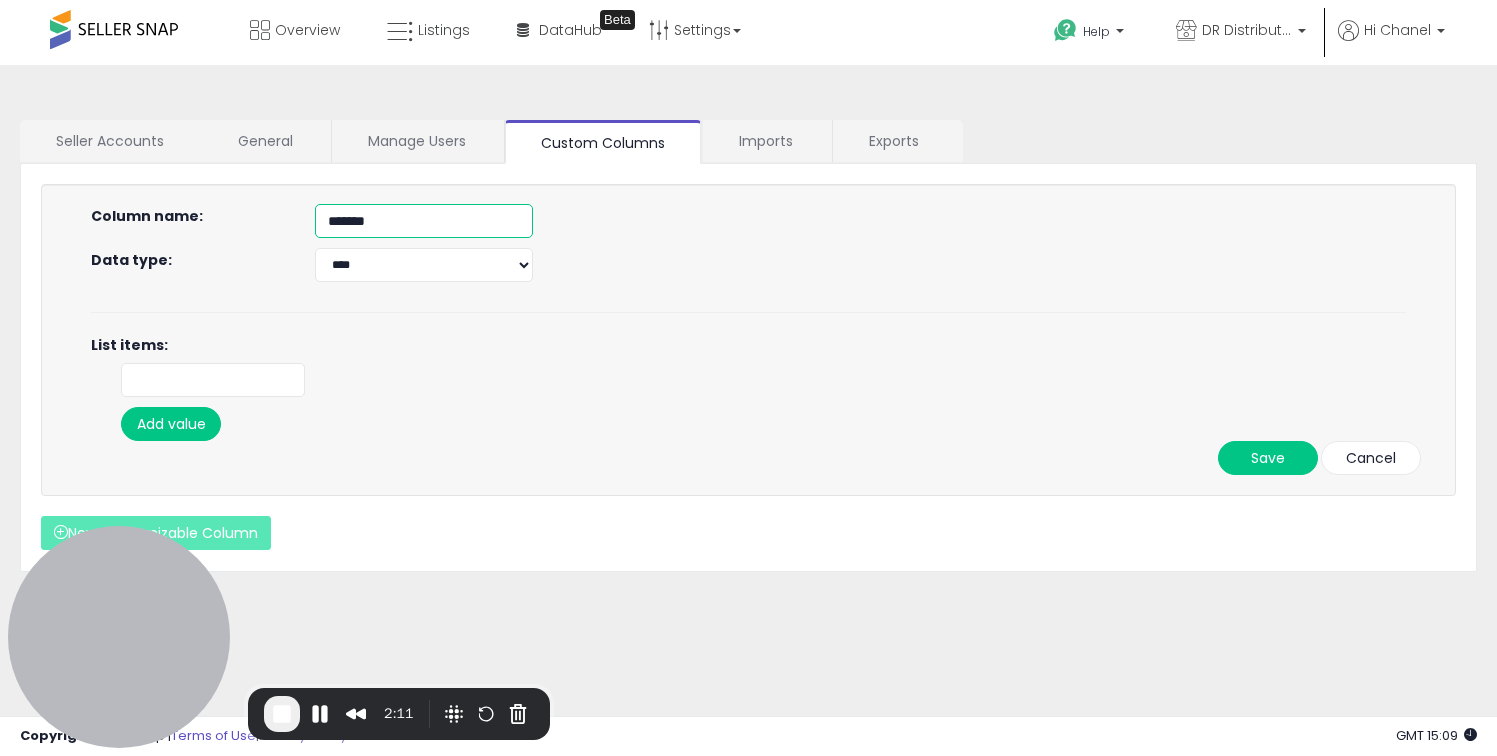 type on "******" 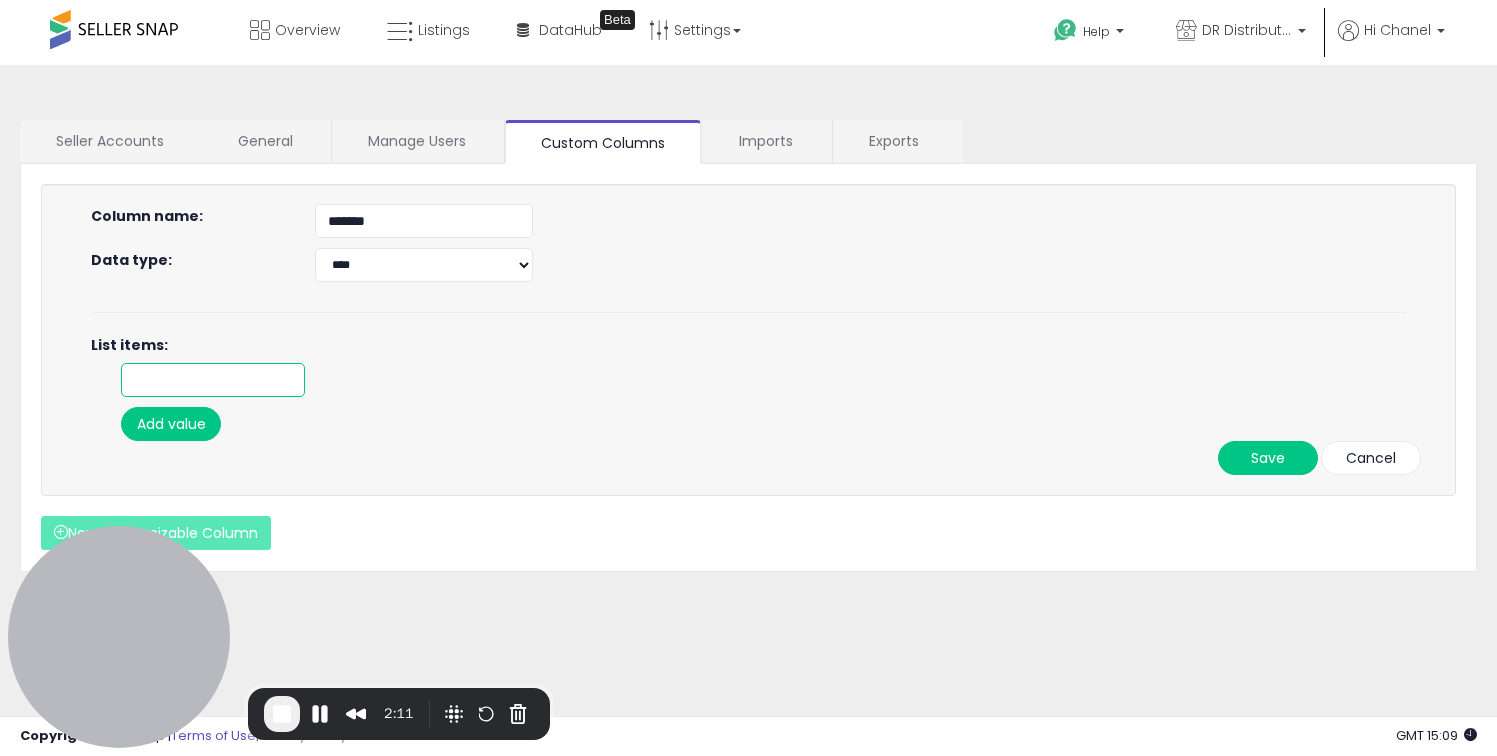 click at bounding box center [213, 380] 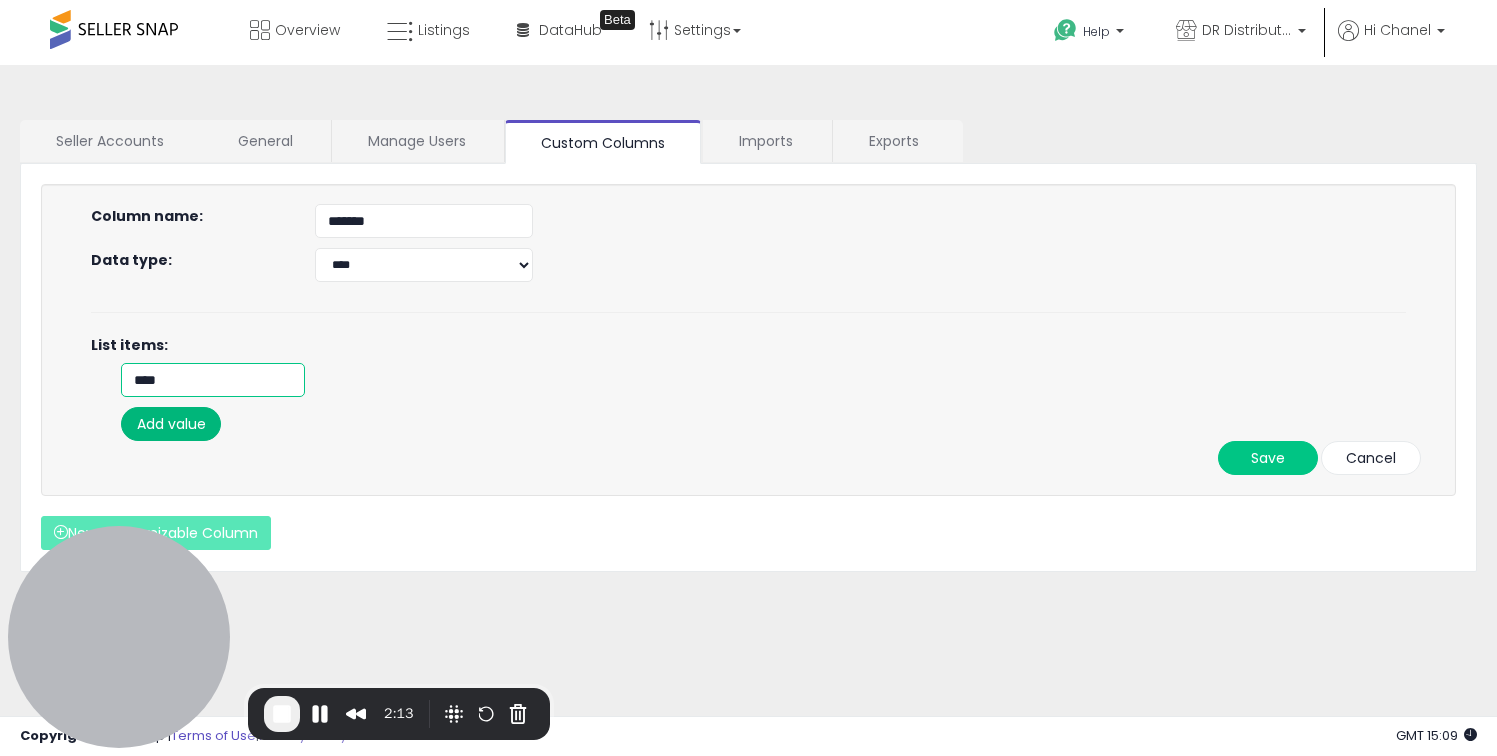 type on "****" 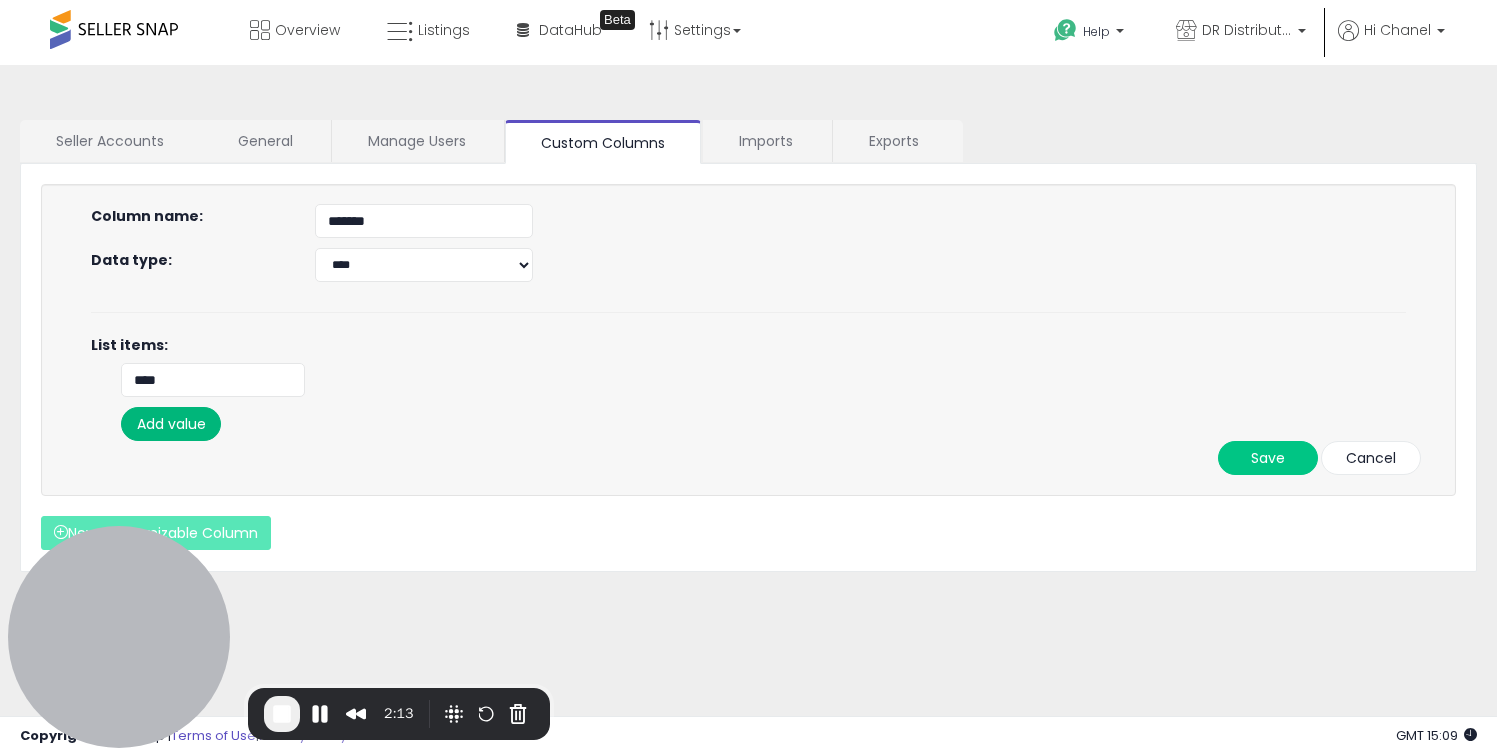 click on "Add value" at bounding box center (171, 424) 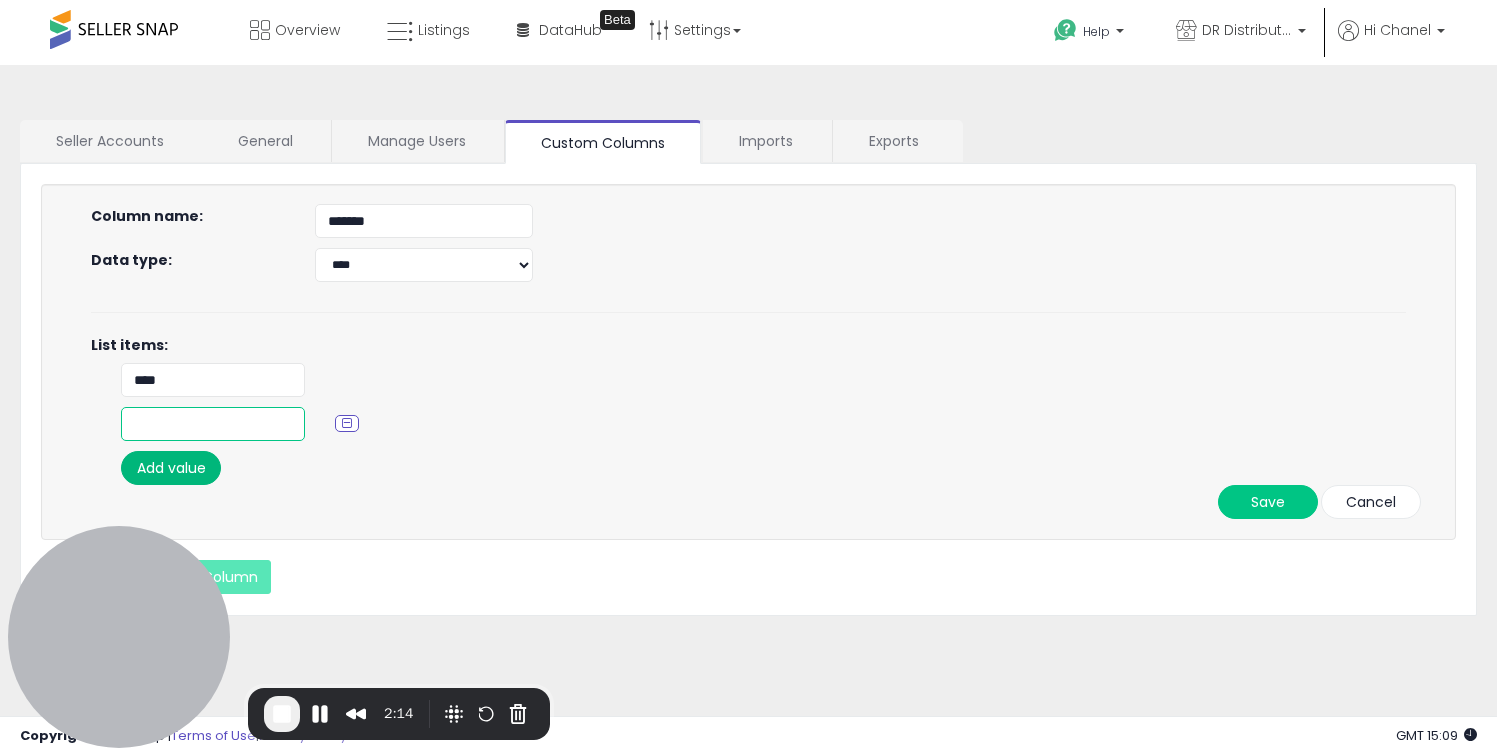 click at bounding box center [213, 424] 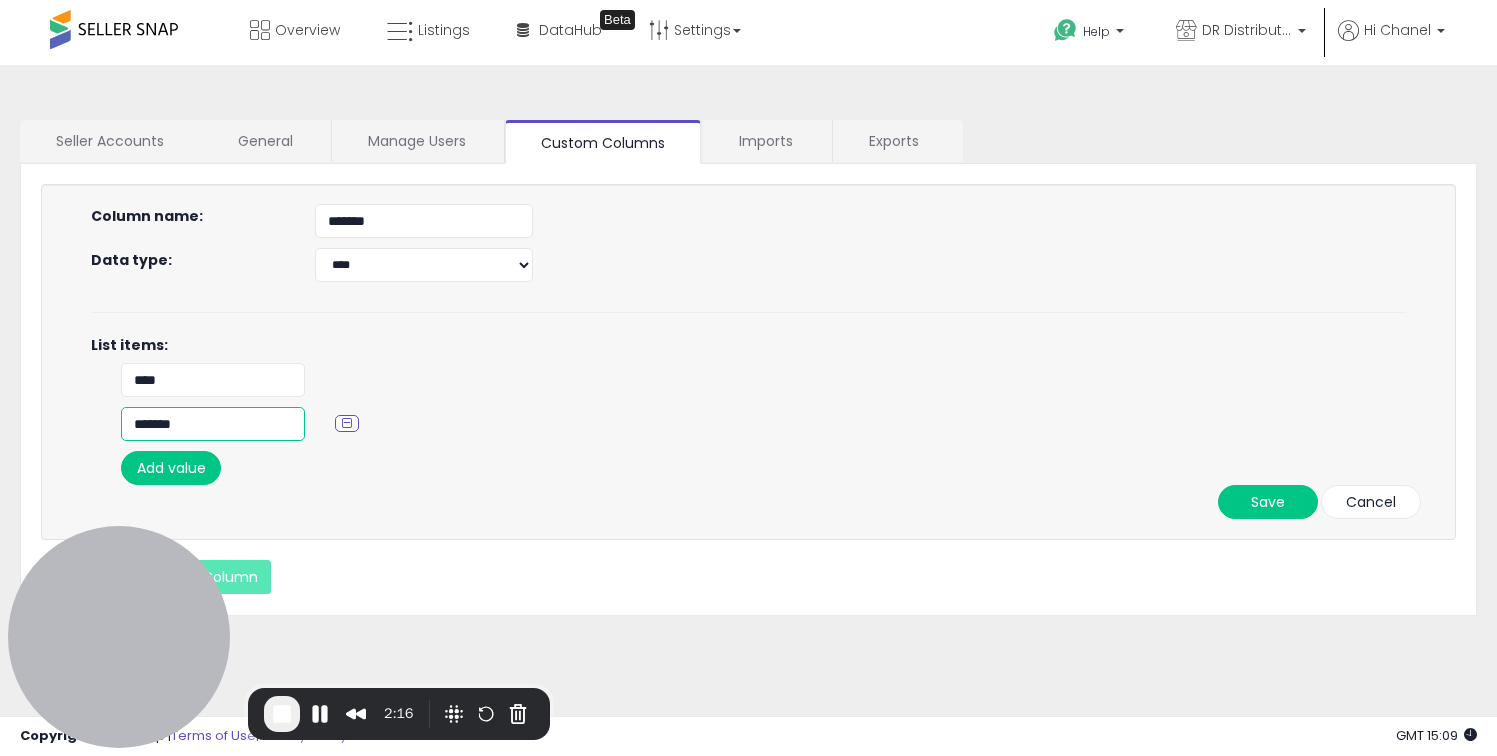 type on "******" 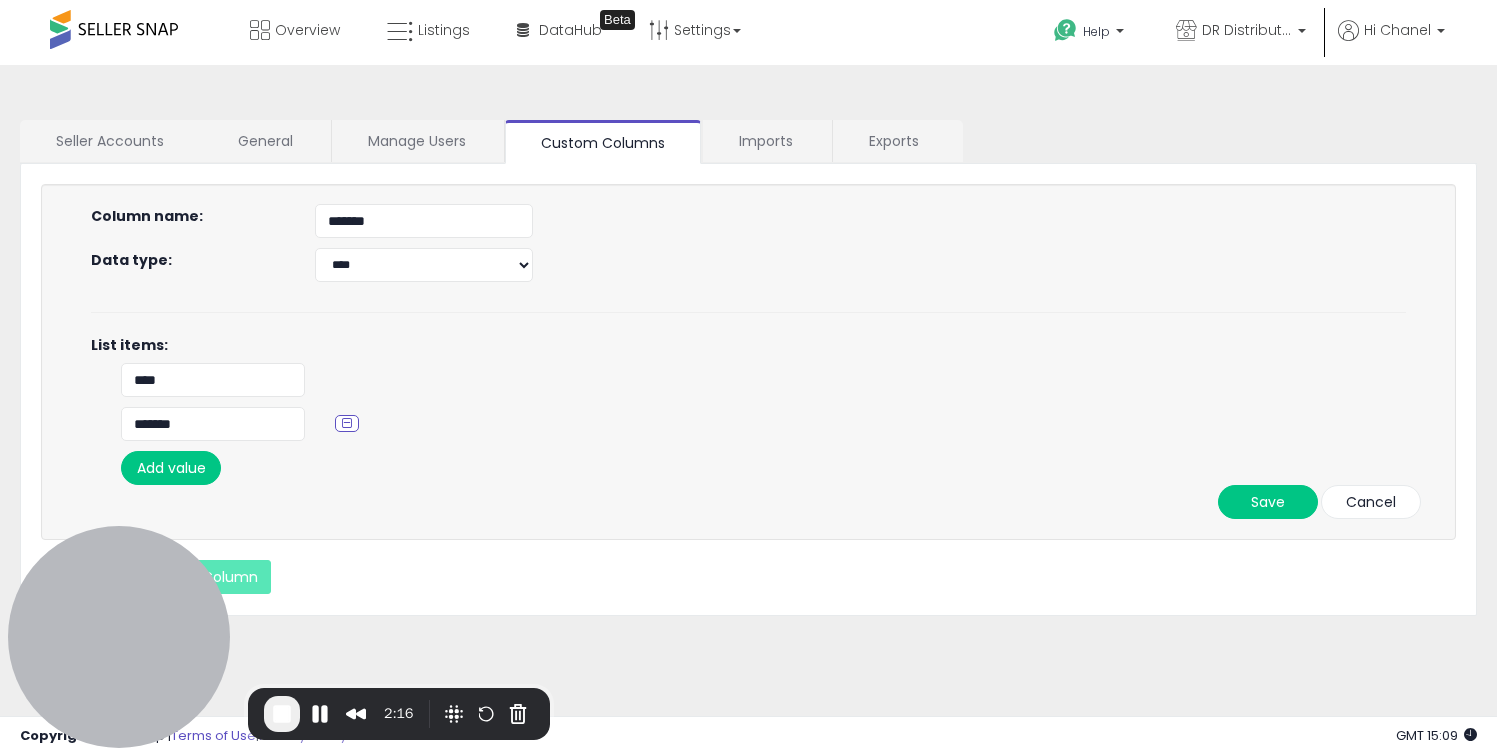 click on "**********" 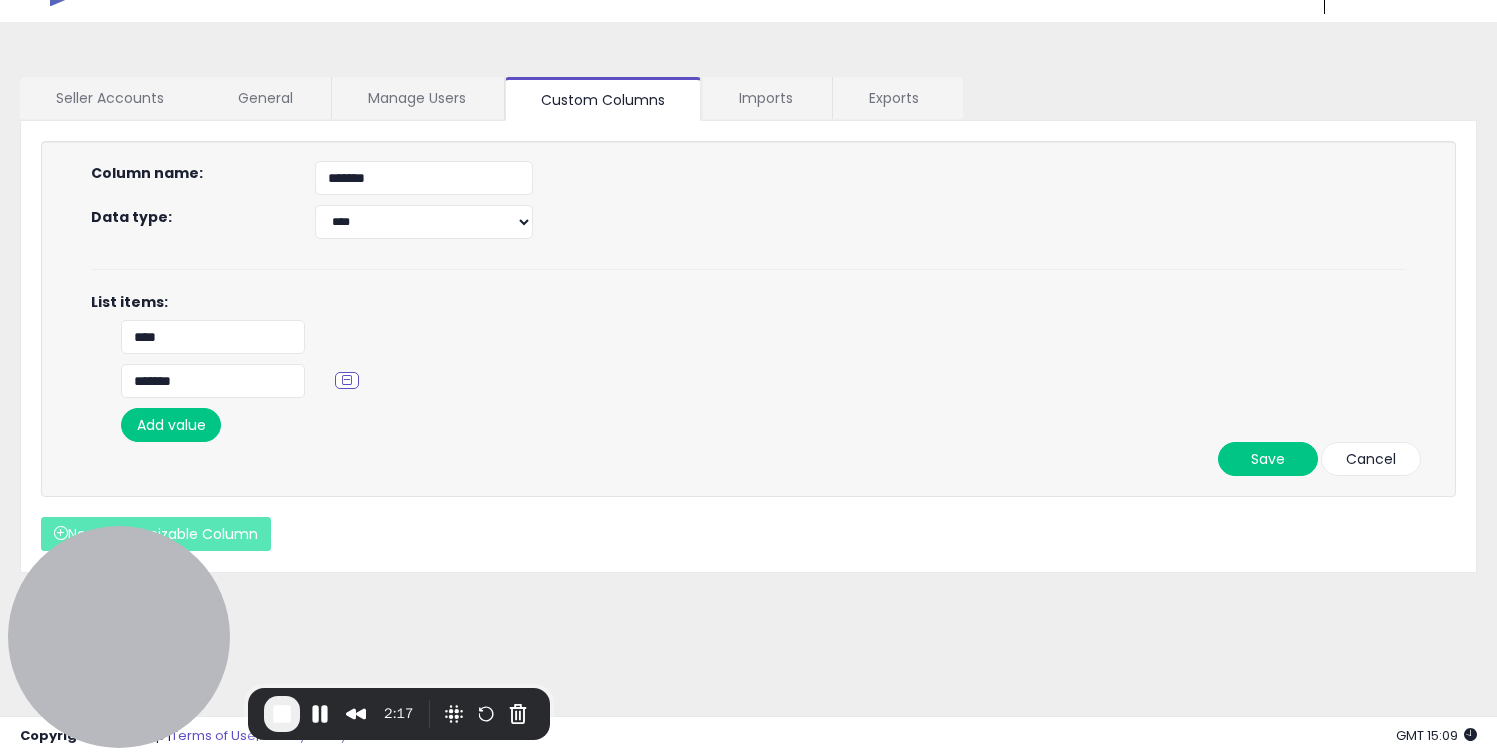 scroll, scrollTop: 0, scrollLeft: 0, axis: both 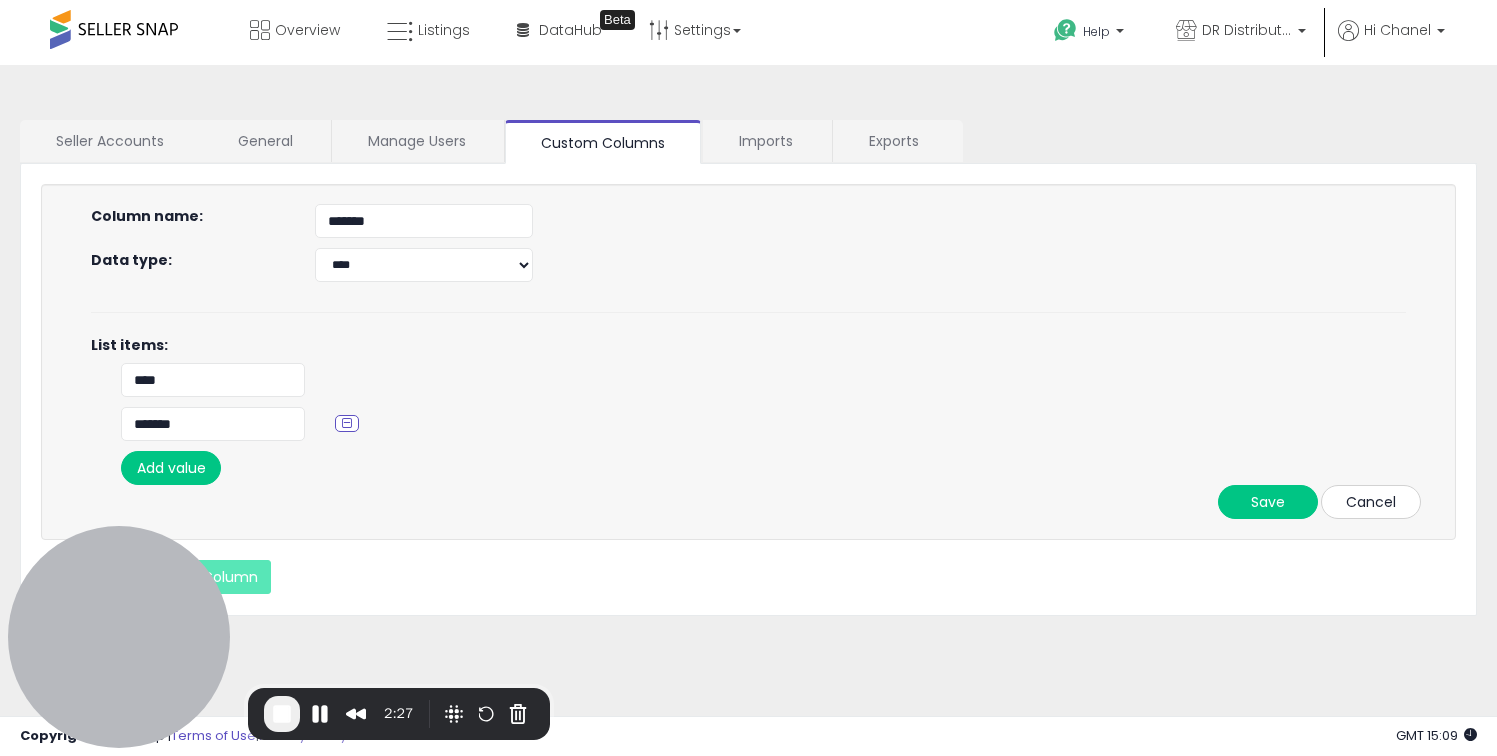 click on "Cancel" at bounding box center [1371, 502] 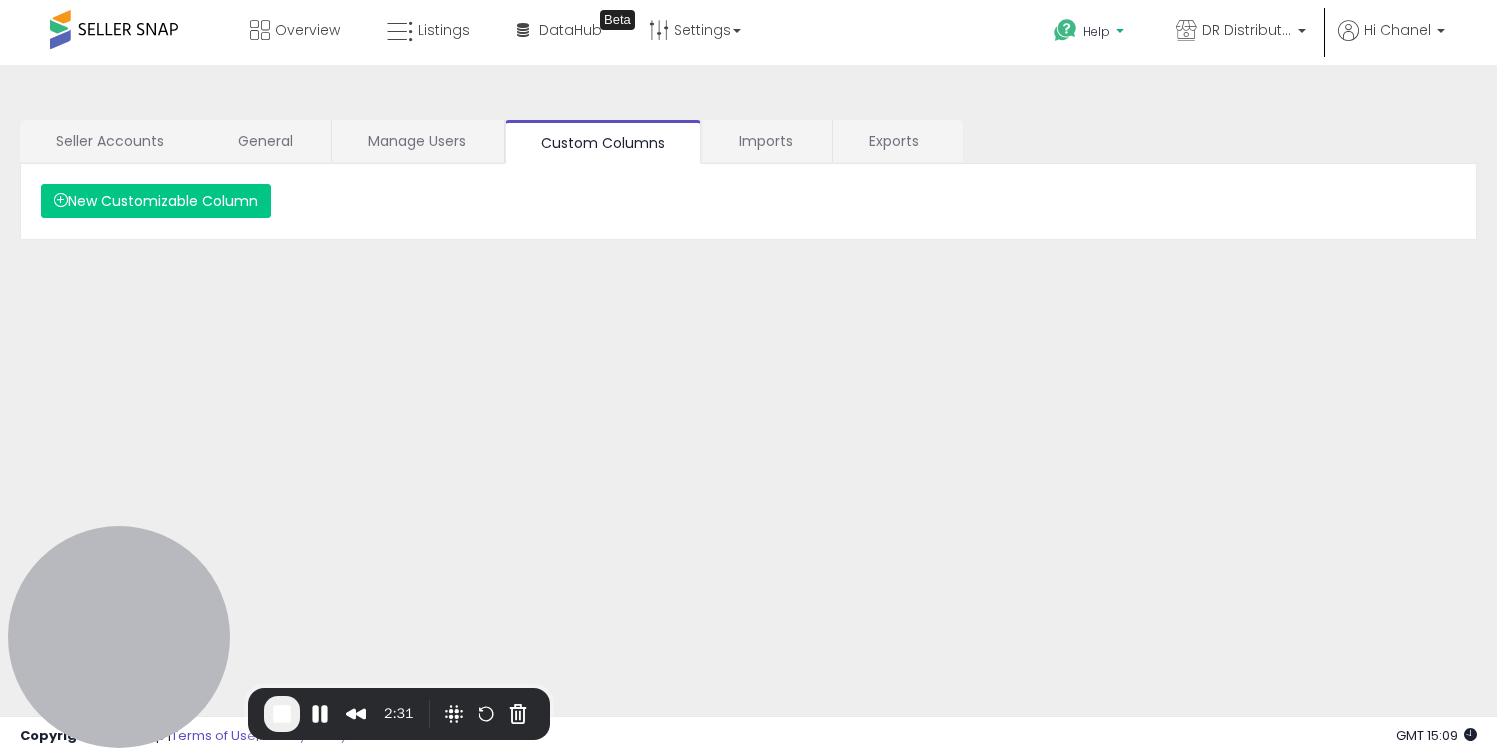 click on "Help" at bounding box center [1096, 31] 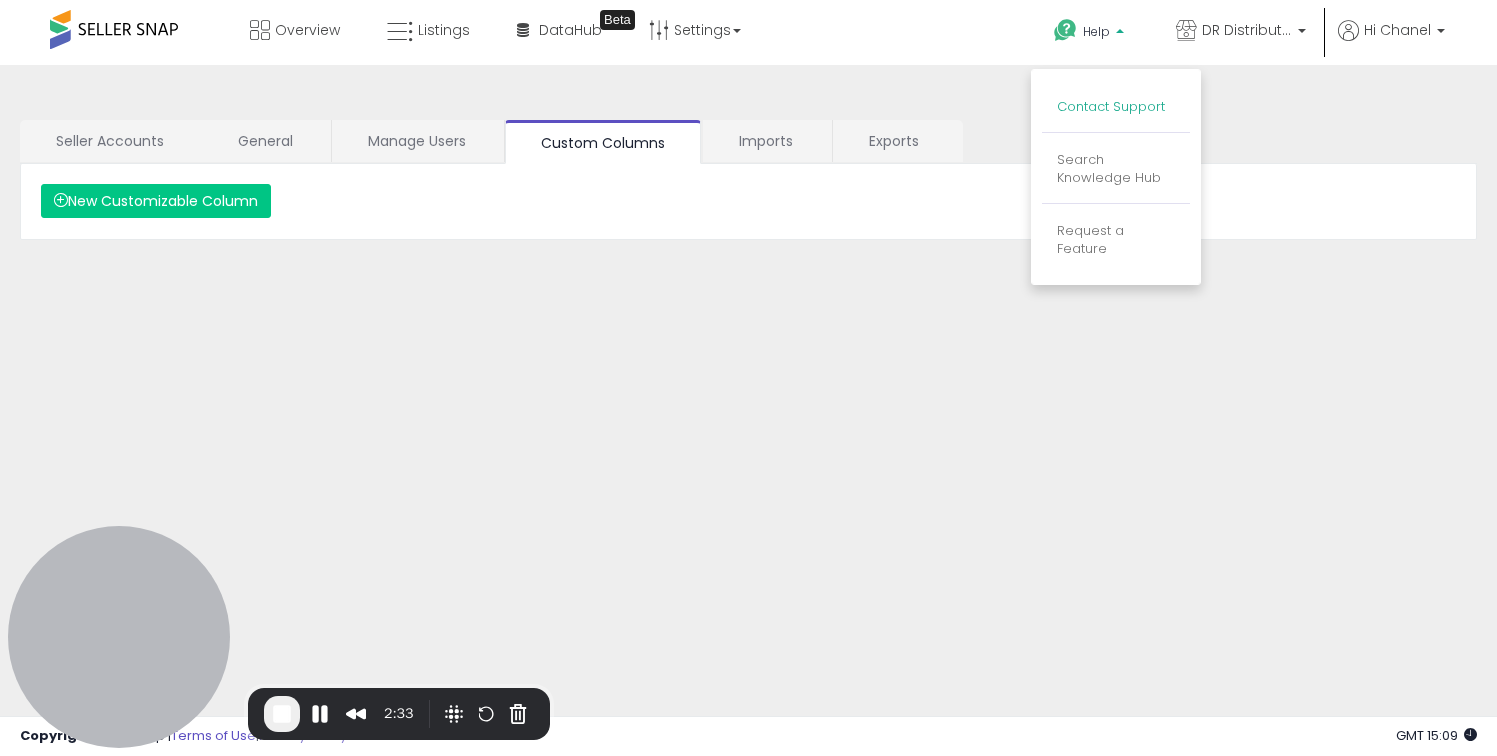 click on "Contact Support" at bounding box center (1111, 106) 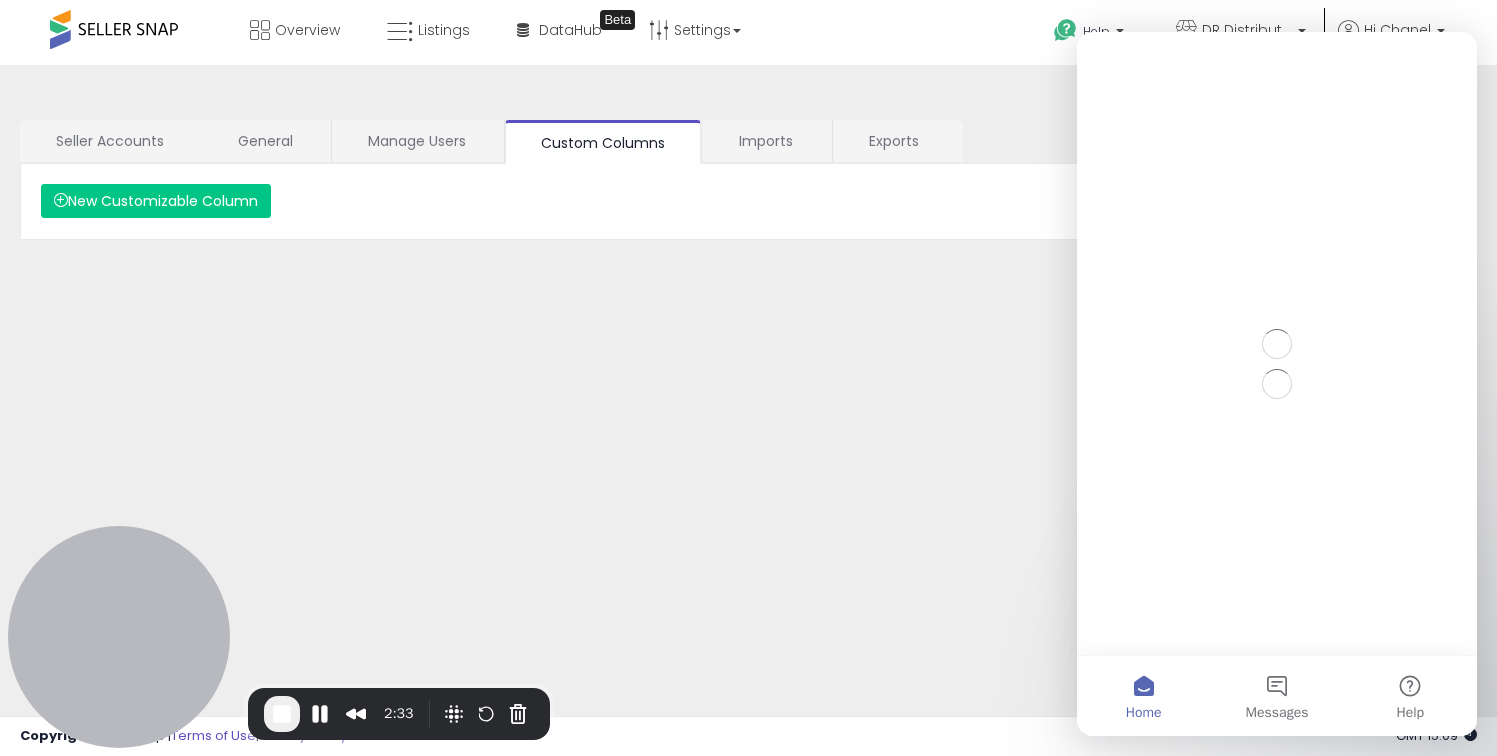 scroll, scrollTop: 0, scrollLeft: 0, axis: both 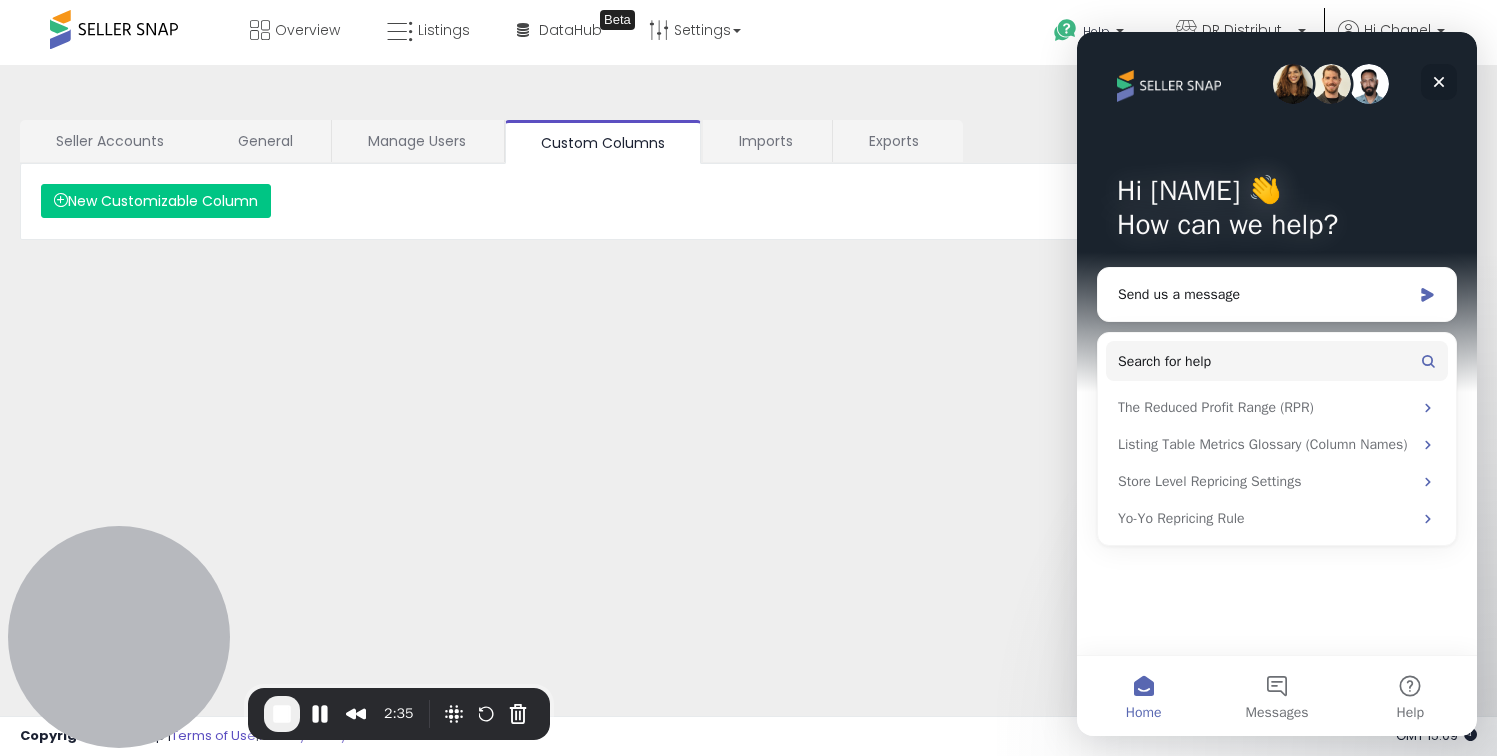 click 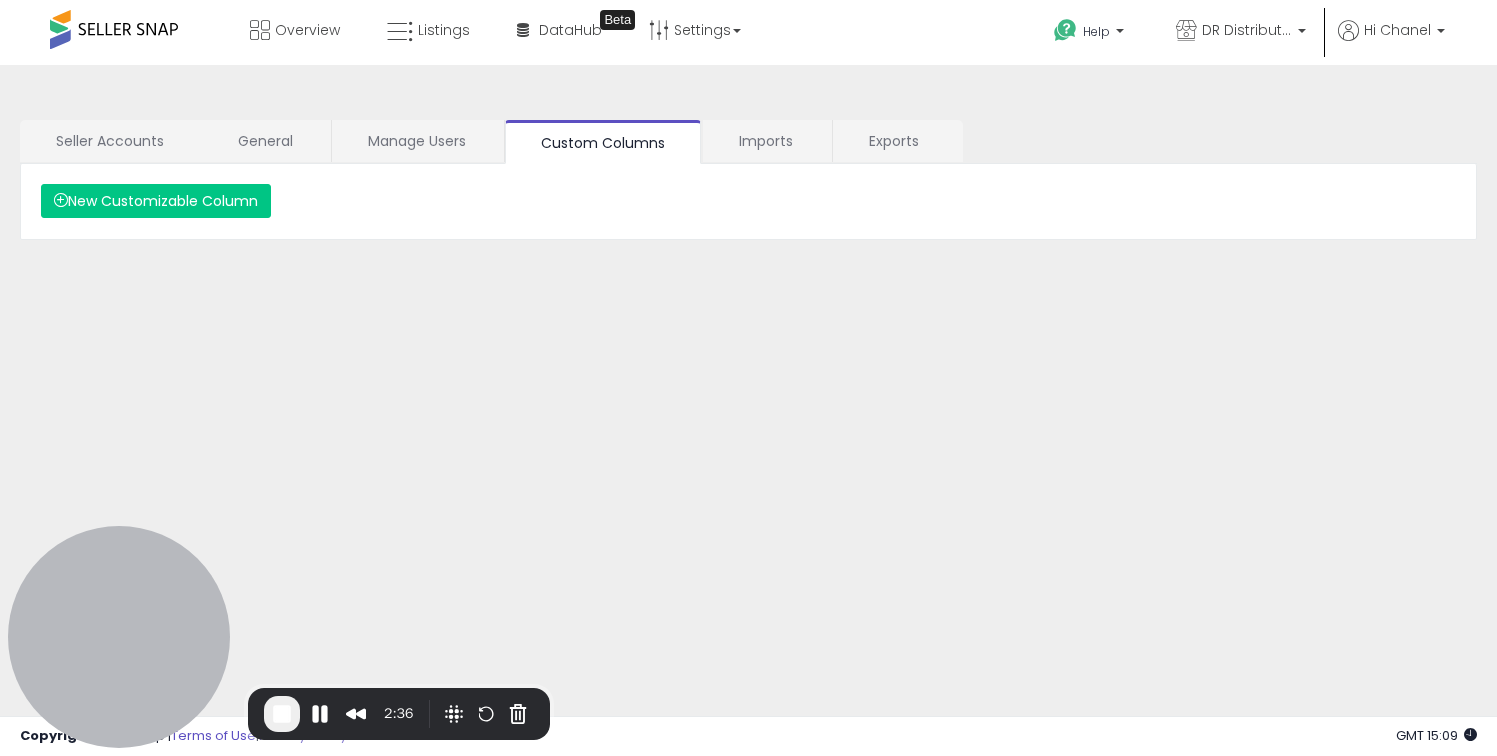 scroll, scrollTop: 0, scrollLeft: 0, axis: both 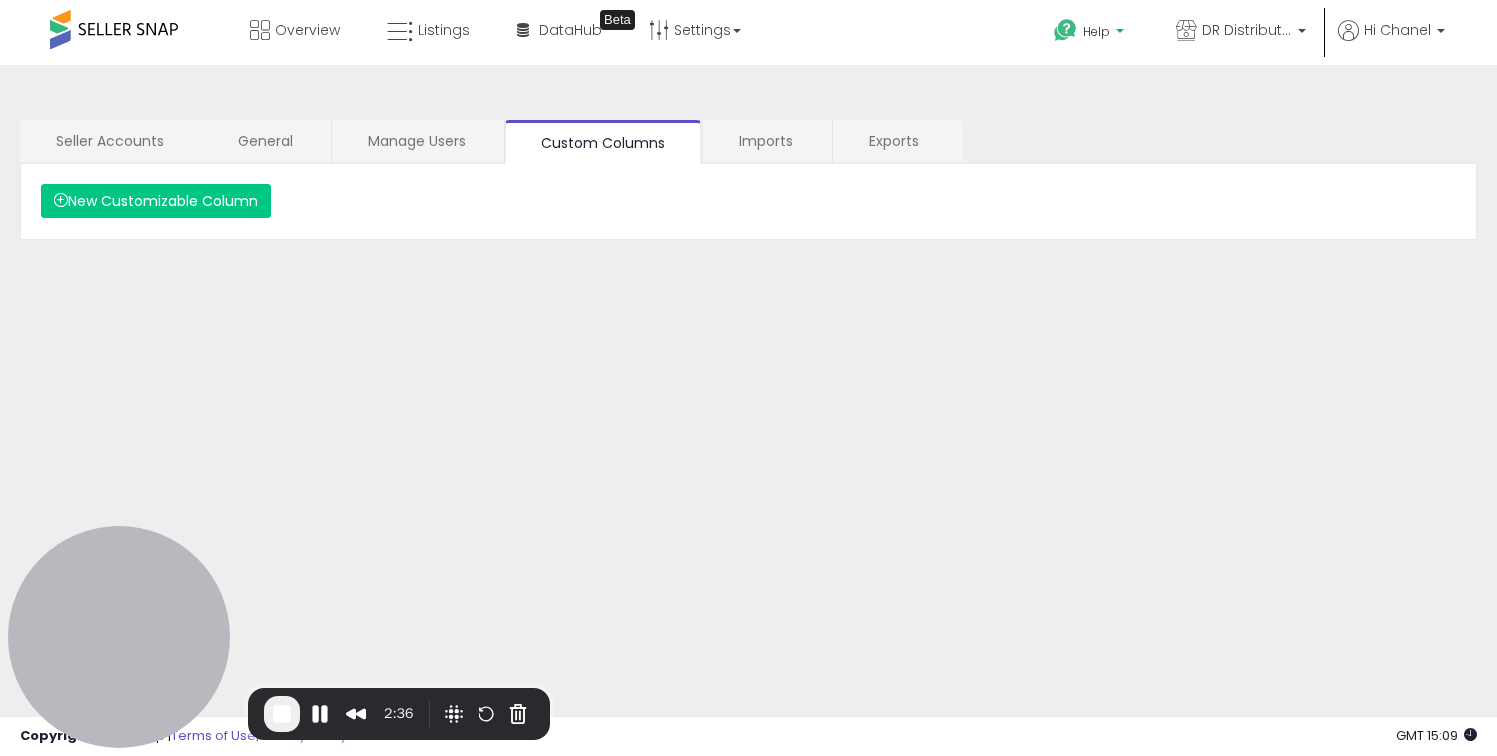 click on "Help" at bounding box center [1091, 34] 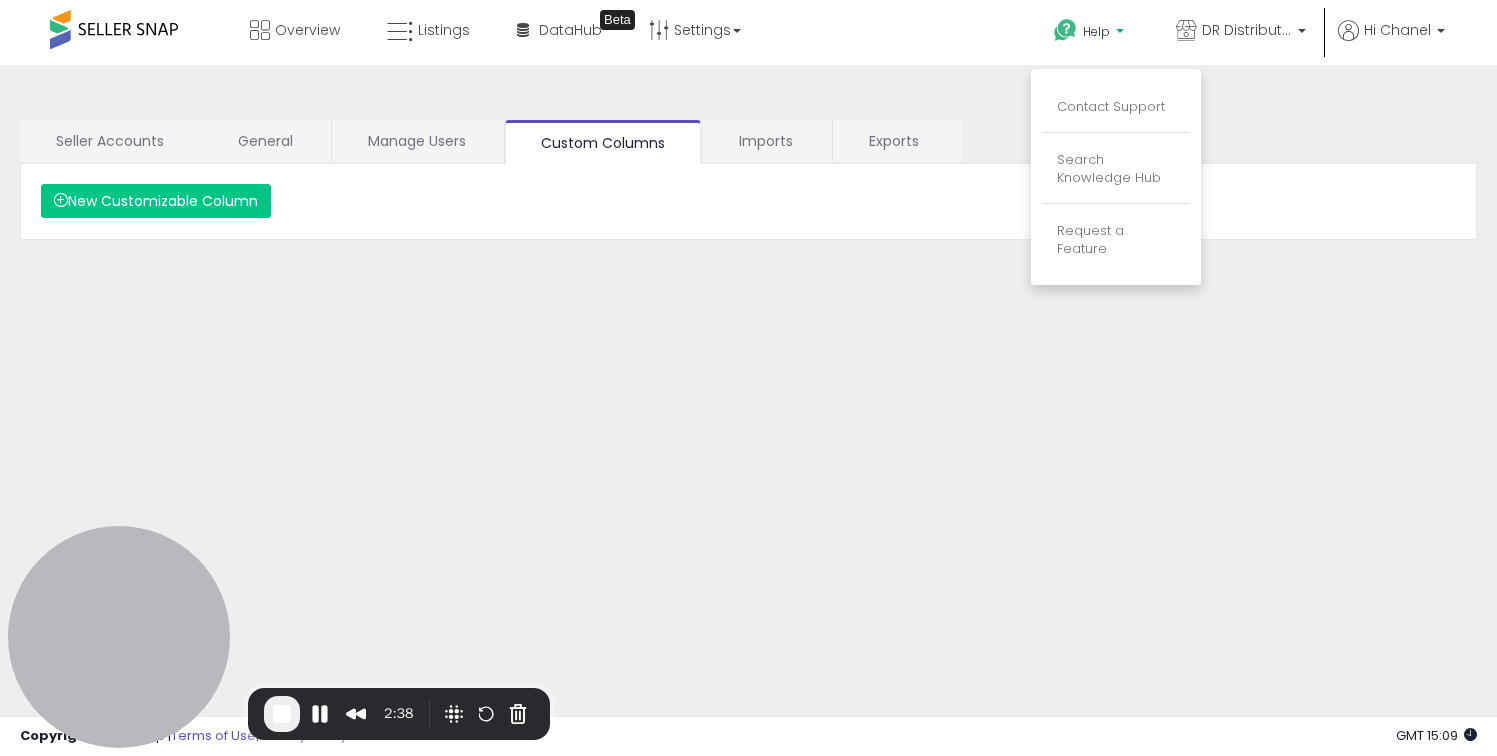 click on "Seller Accounts
General
Manage Users
Custom Columns
Imports
Exports" at bounding box center [748, 142] 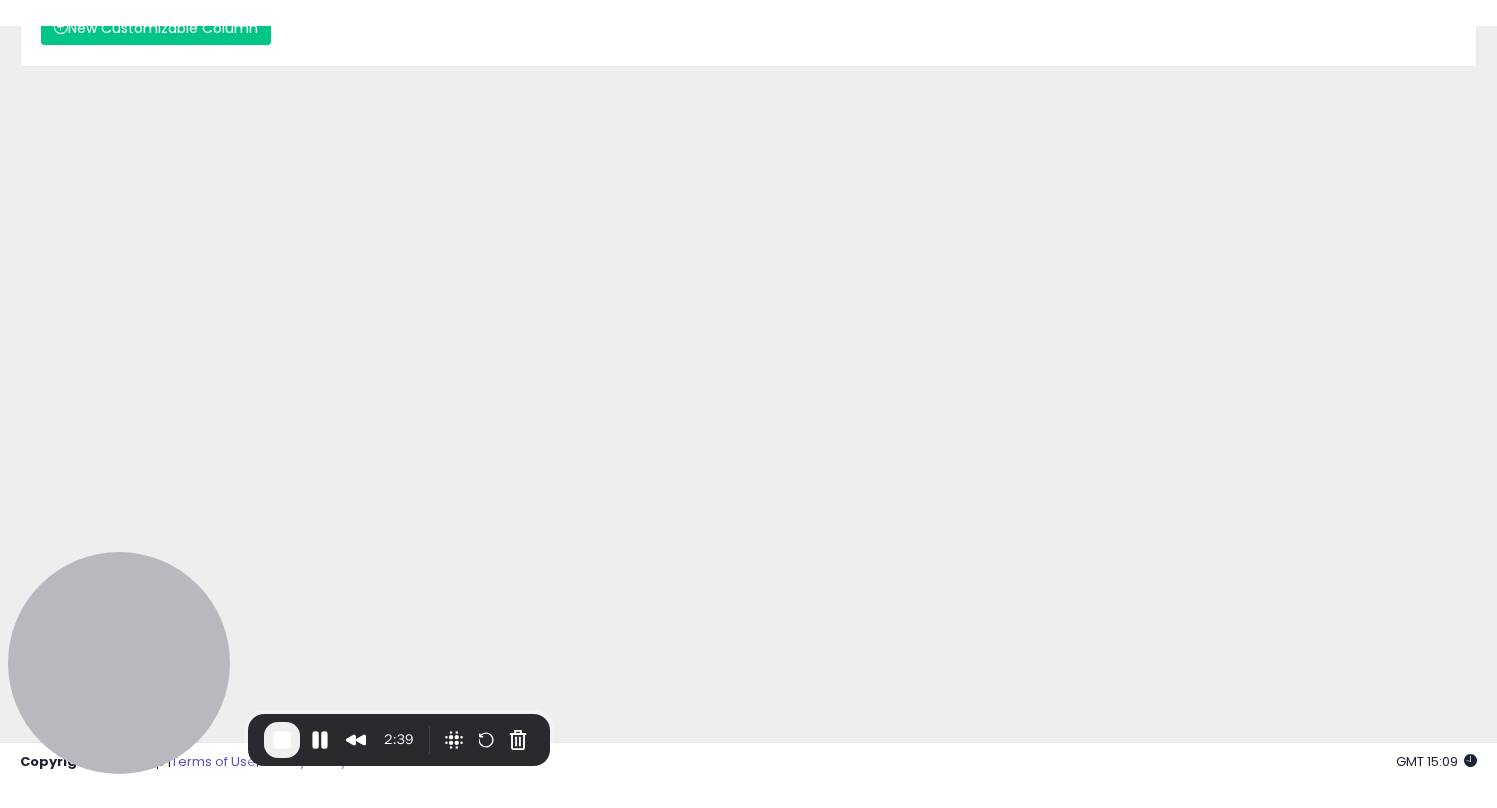 scroll, scrollTop: 0, scrollLeft: 0, axis: both 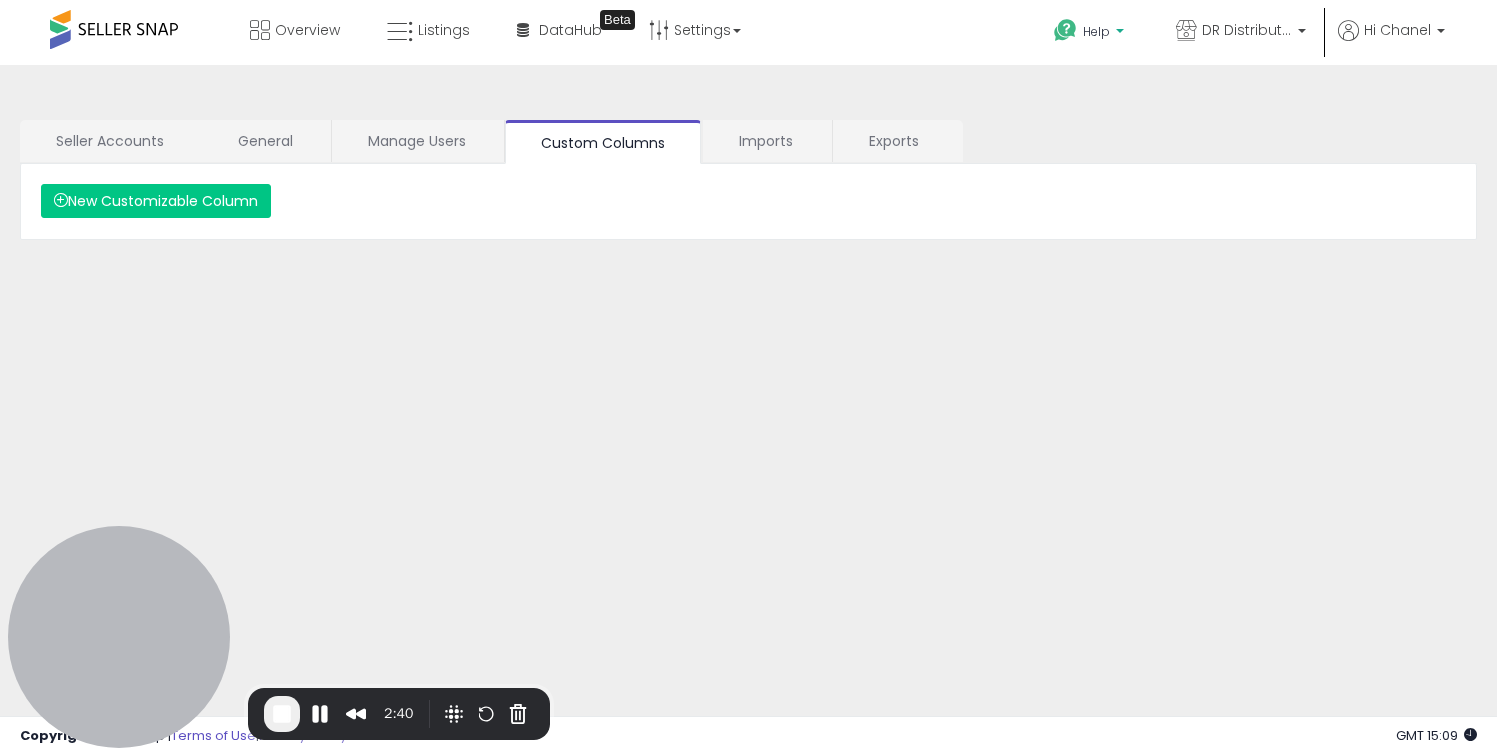 click on "Help" at bounding box center [1091, 34] 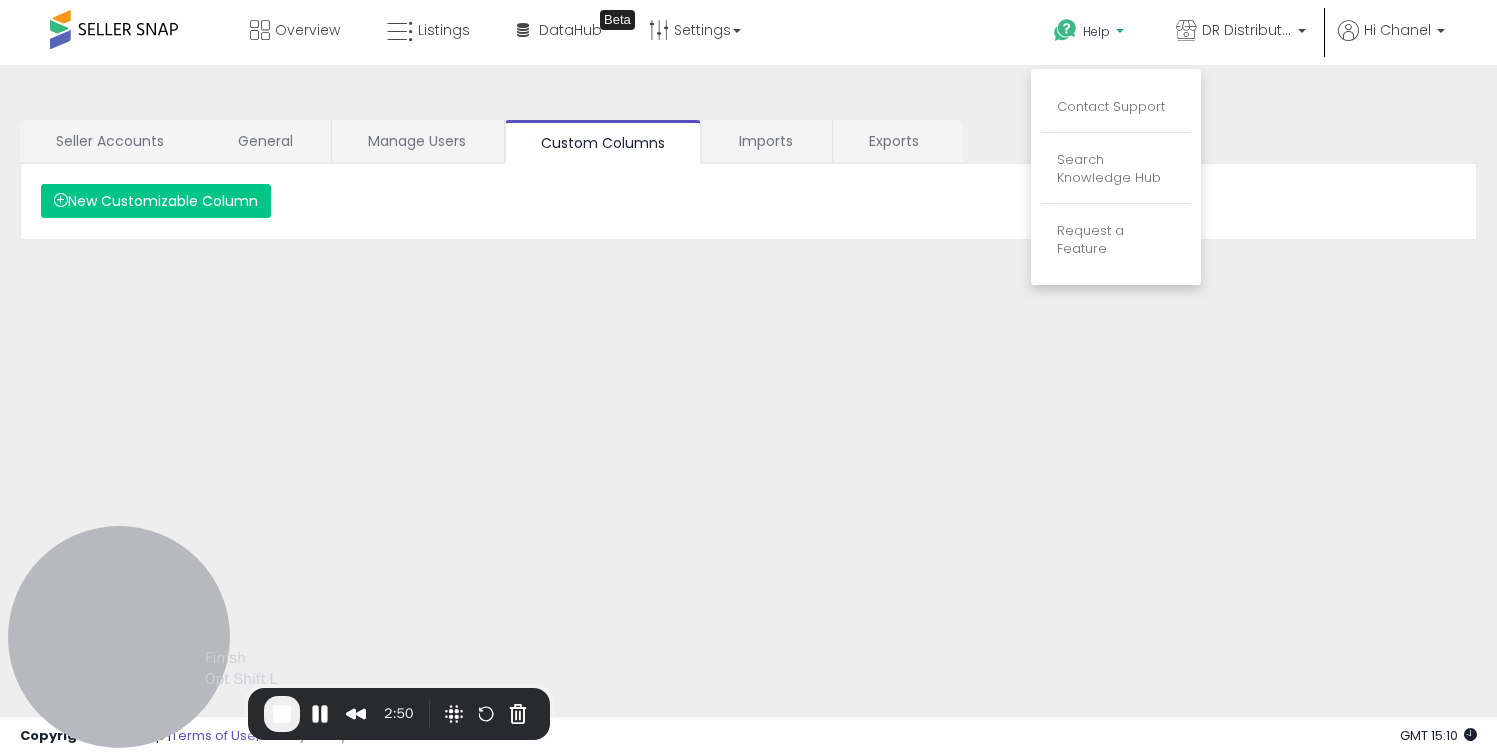 click at bounding box center [282, 714] 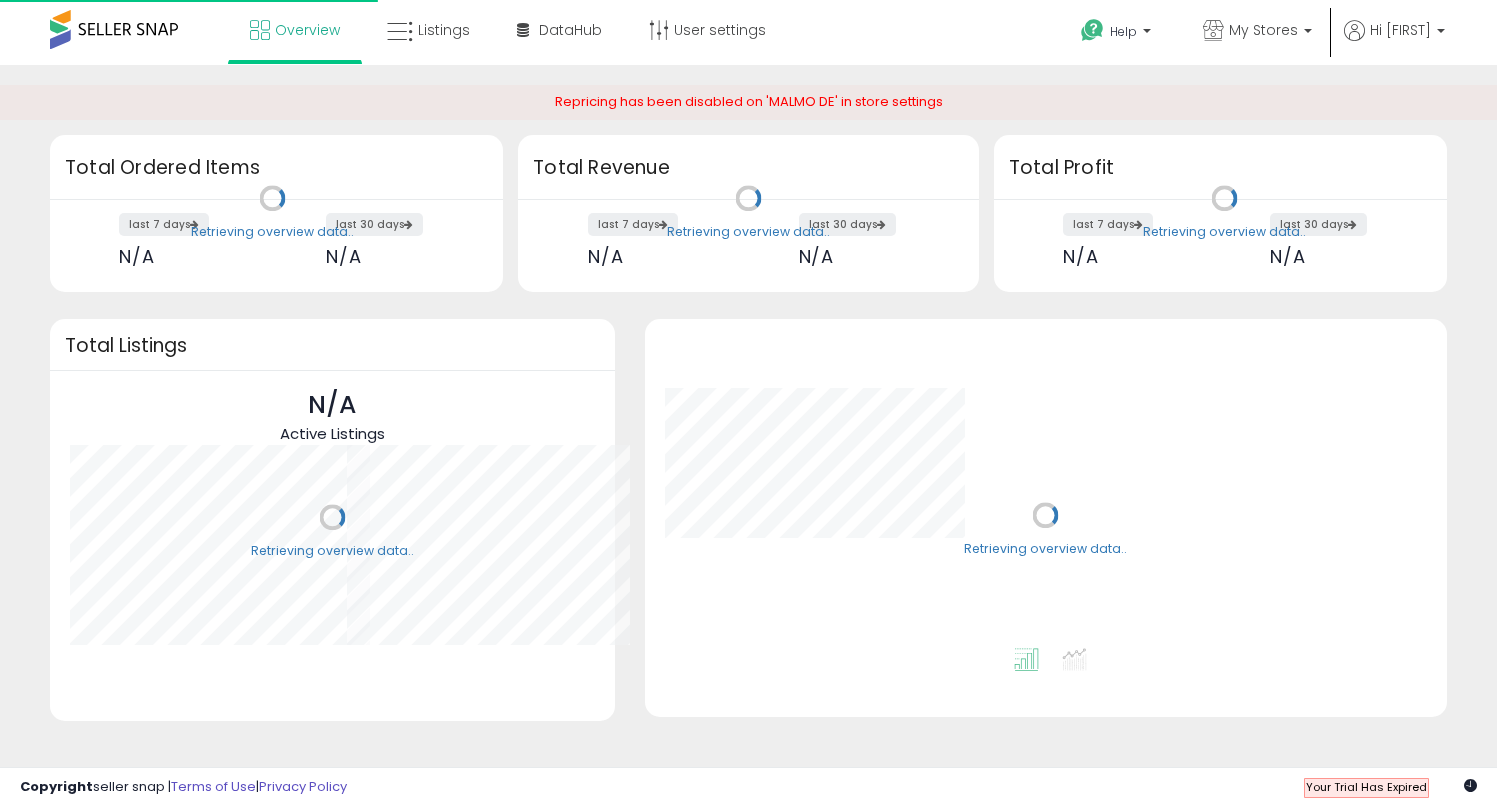 scroll, scrollTop: 0, scrollLeft: 0, axis: both 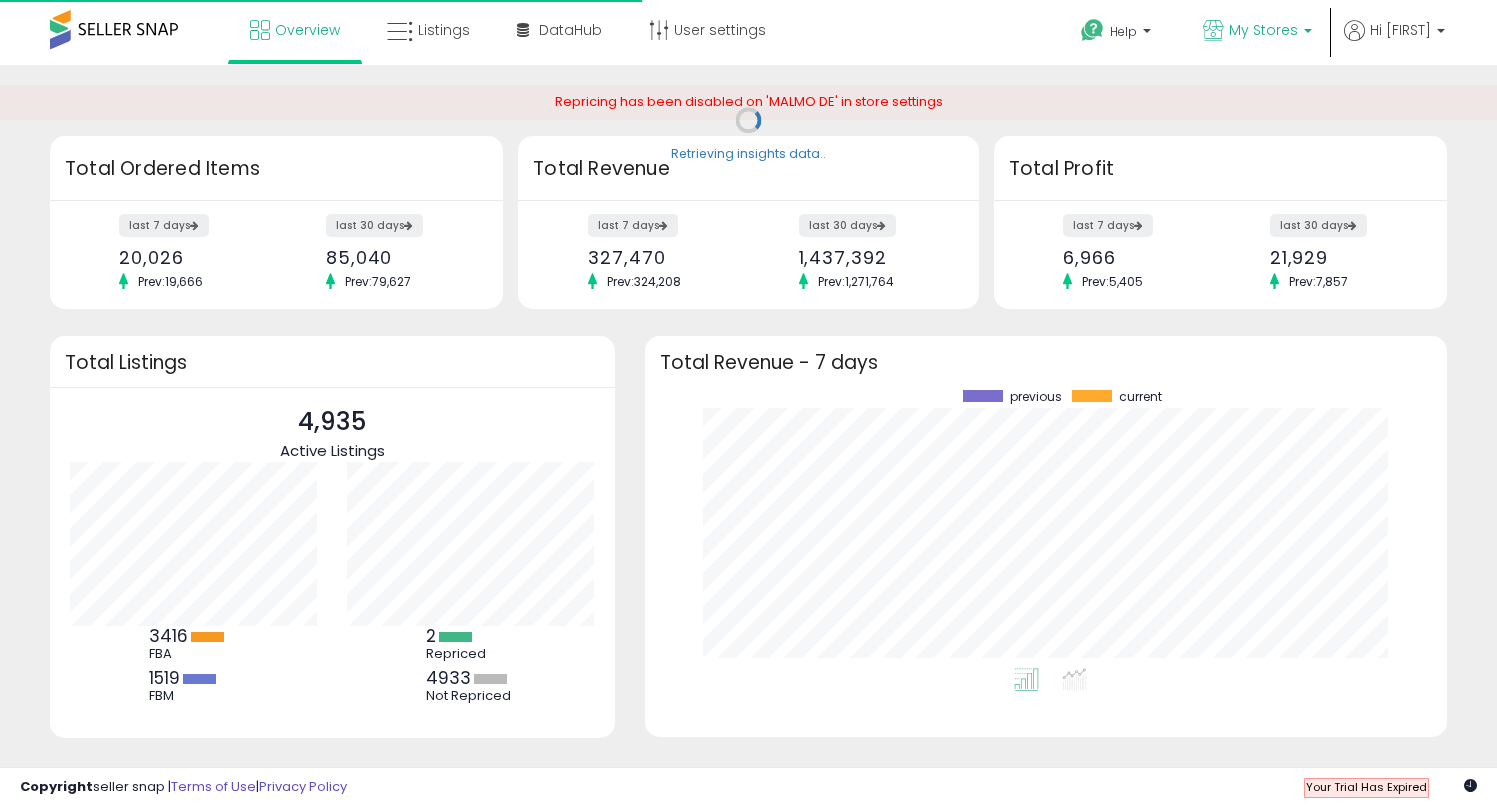 click on "My Stores" at bounding box center (1263, 30) 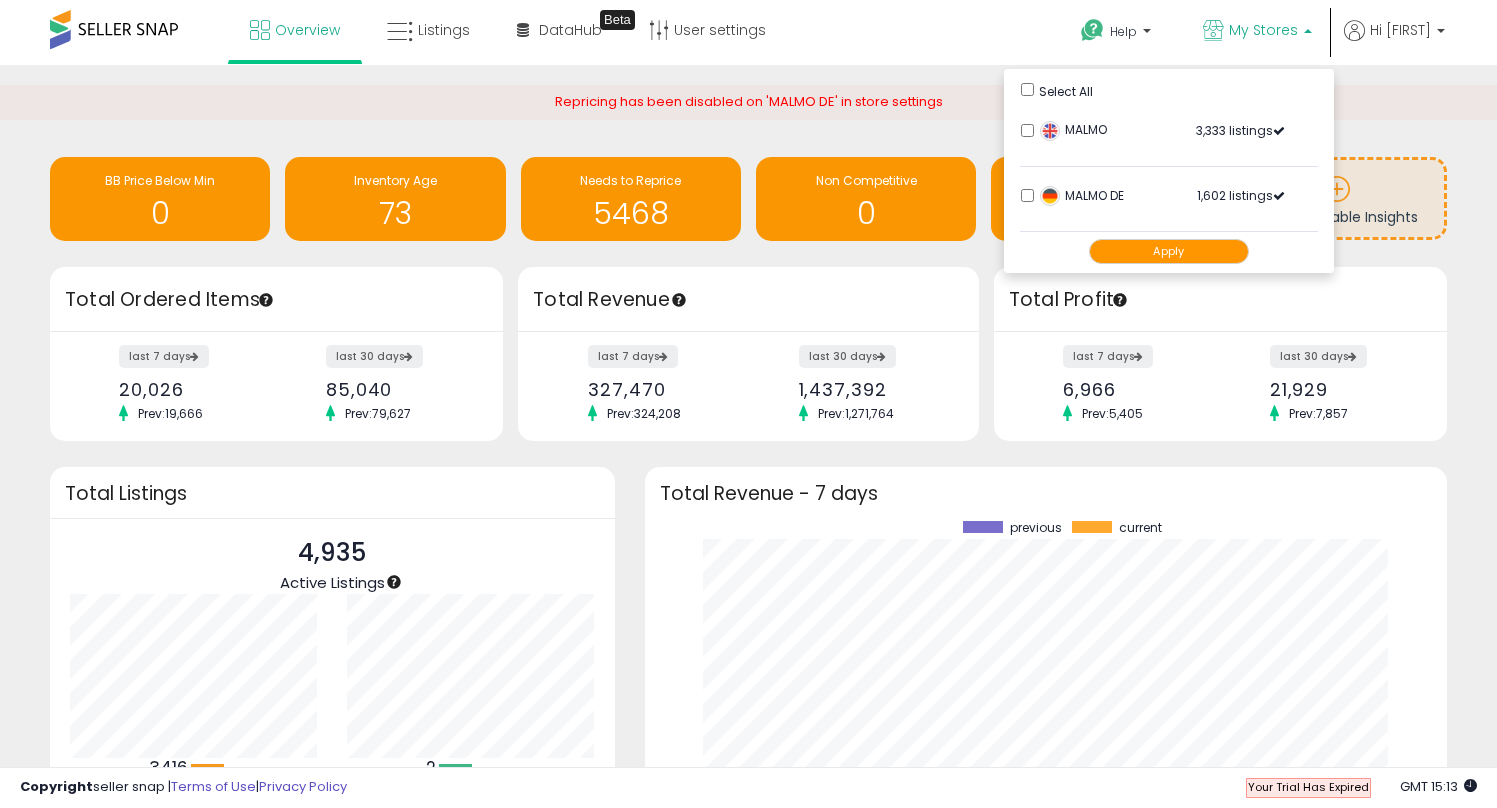 click on "My Stores" at bounding box center [1263, 30] 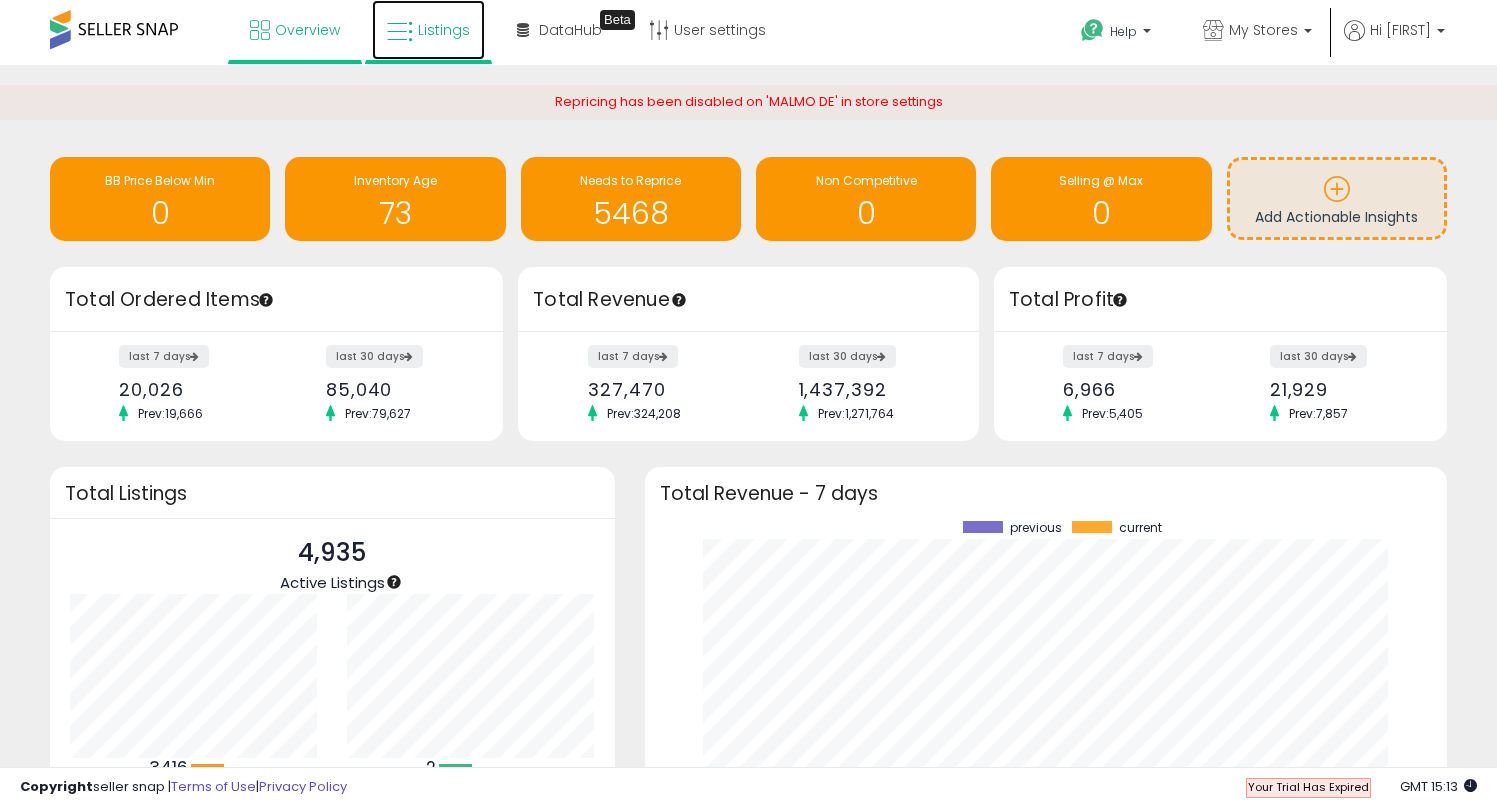 click on "Listings" at bounding box center [444, 30] 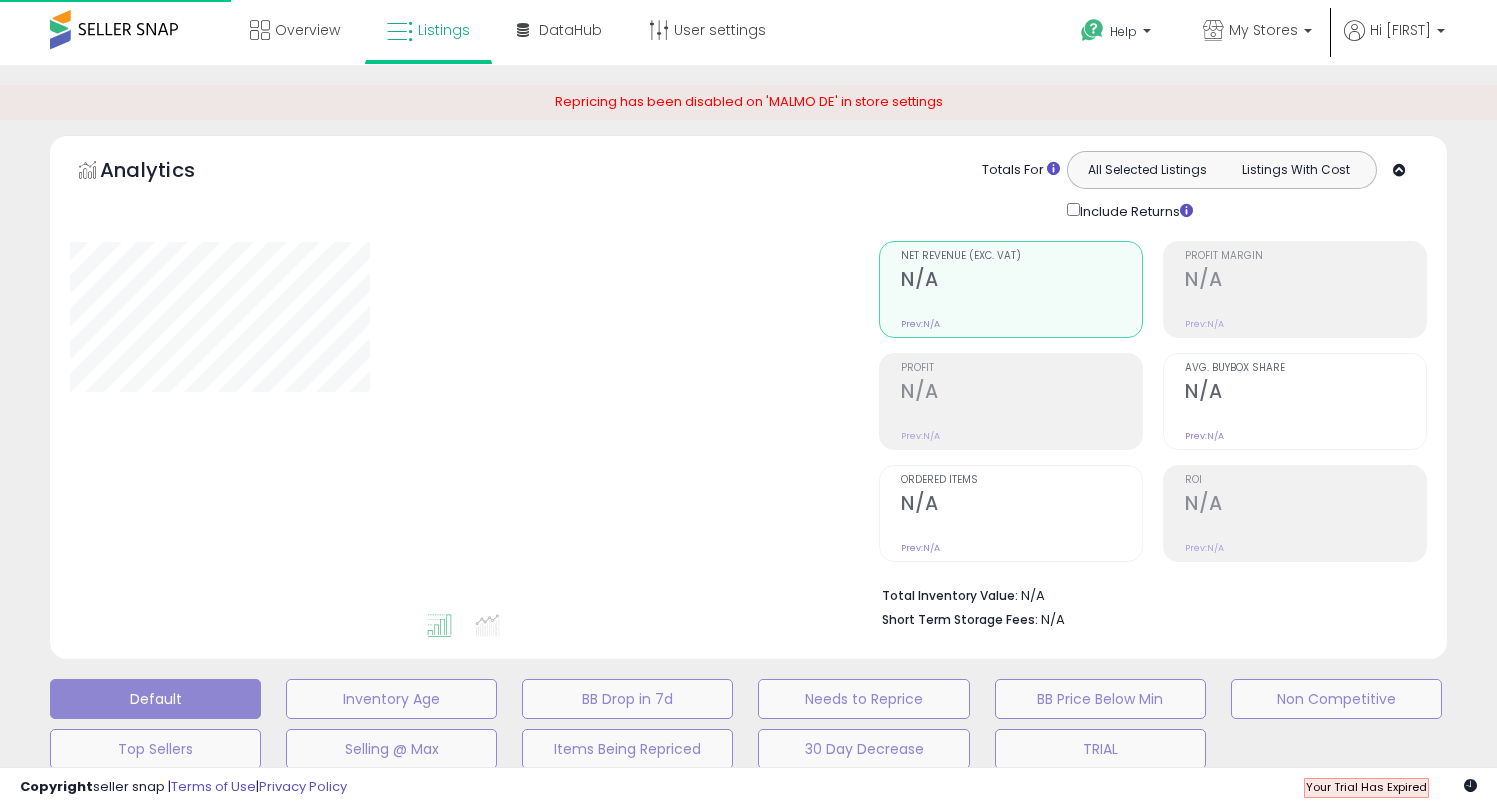 scroll, scrollTop: 0, scrollLeft: 0, axis: both 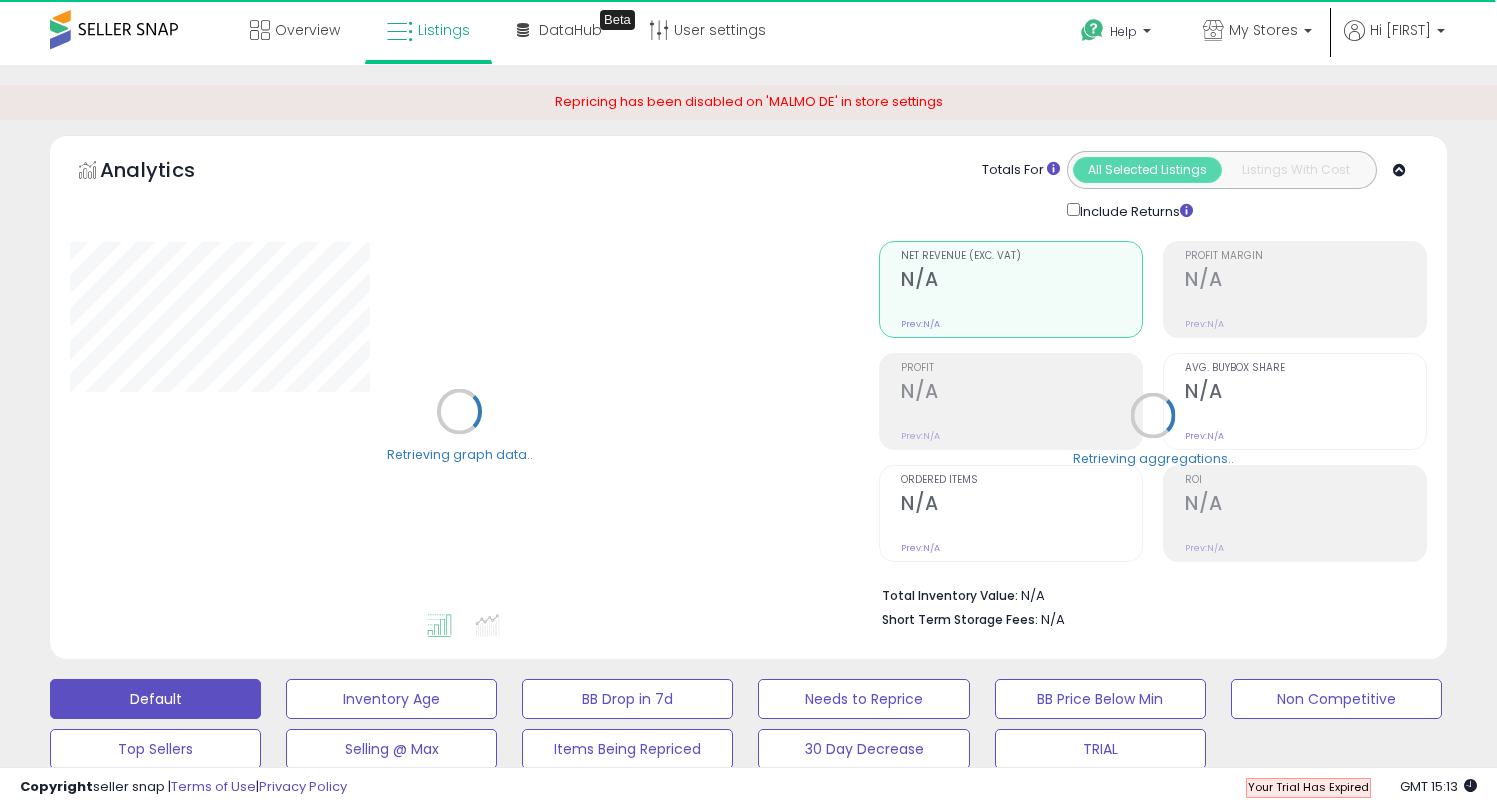 select on "**" 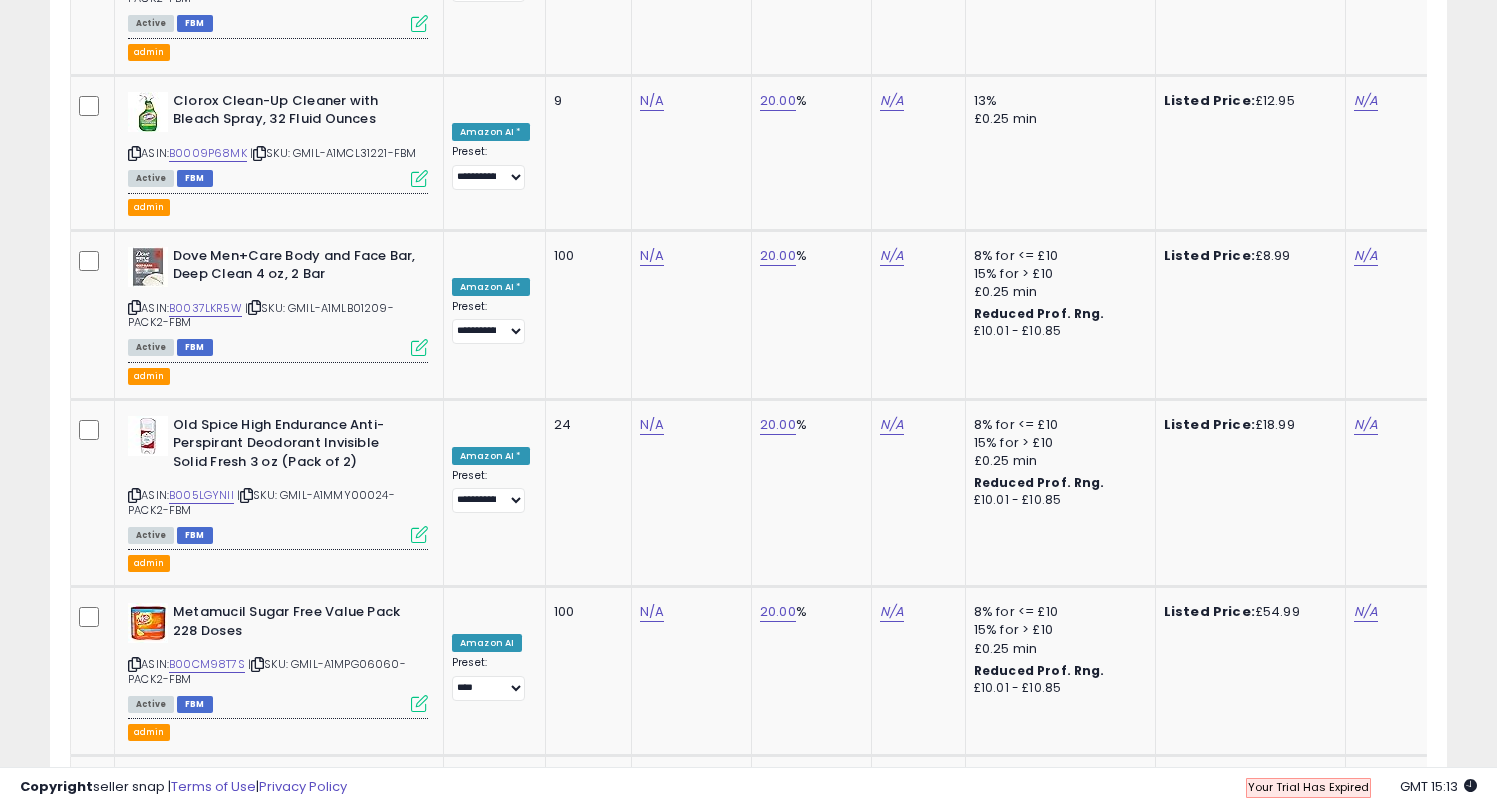 scroll, scrollTop: 8999, scrollLeft: 0, axis: vertical 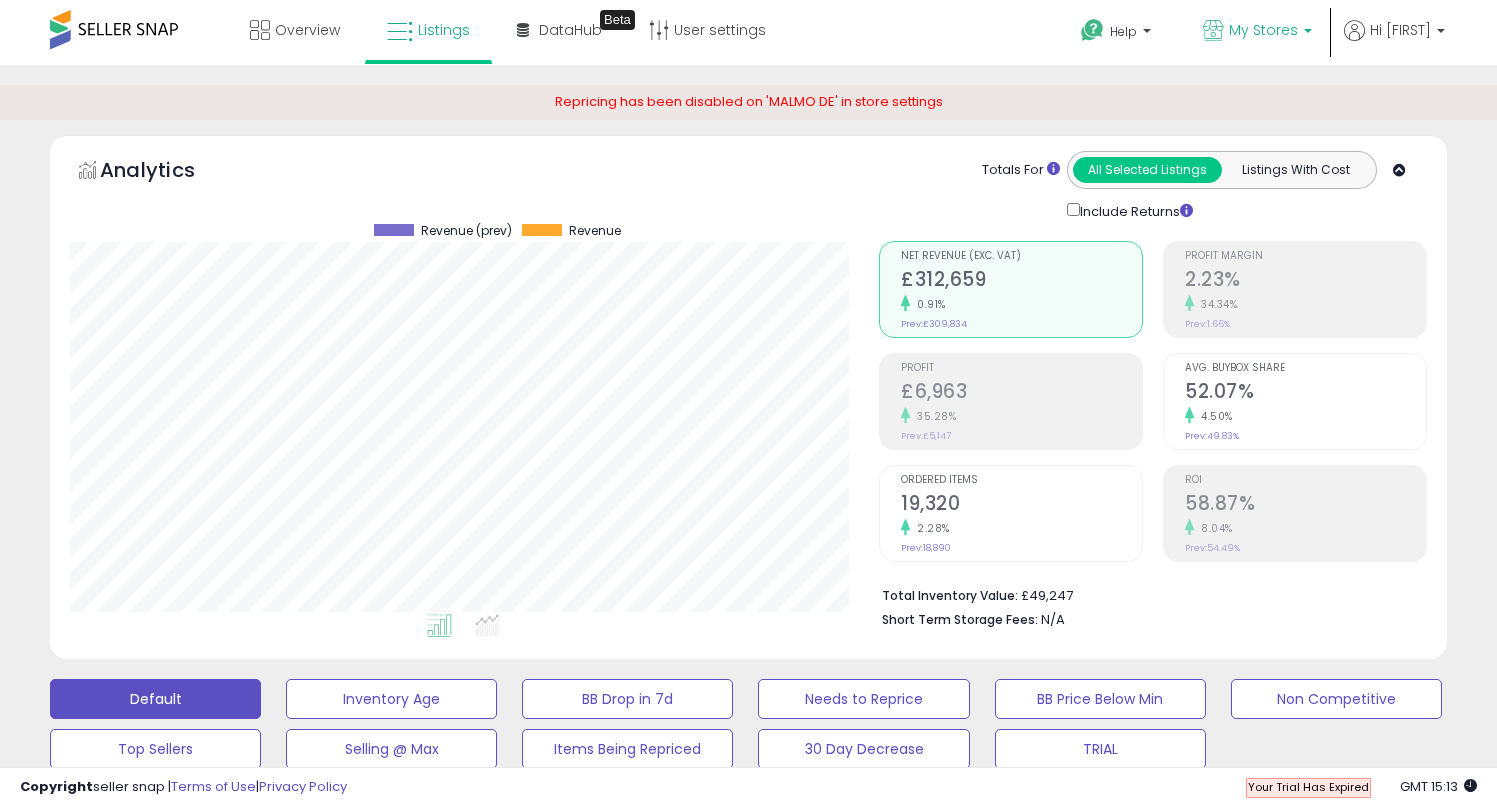 click on "My Stores" at bounding box center (1263, 30) 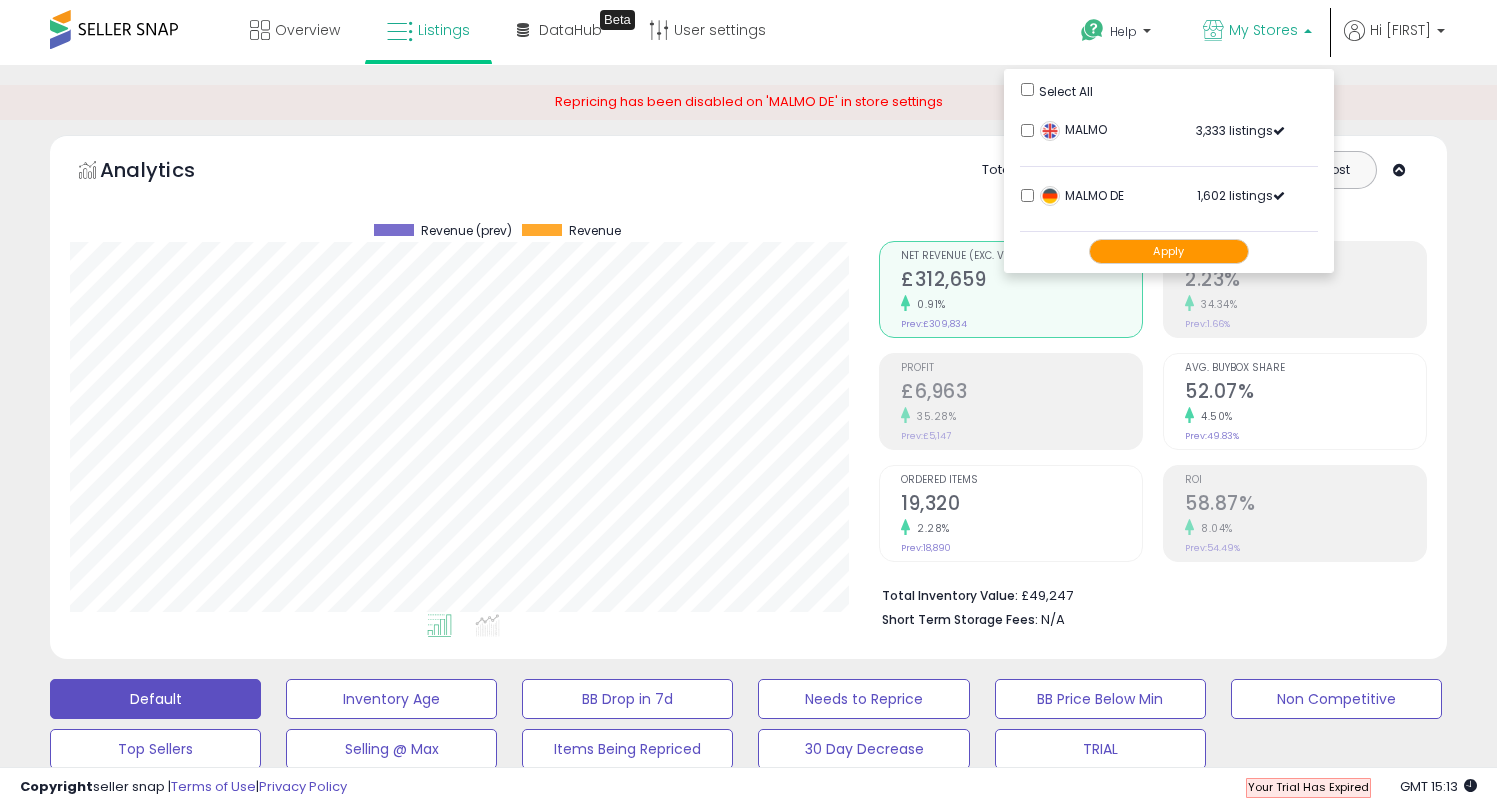 click on "My Stores" at bounding box center (1263, 30) 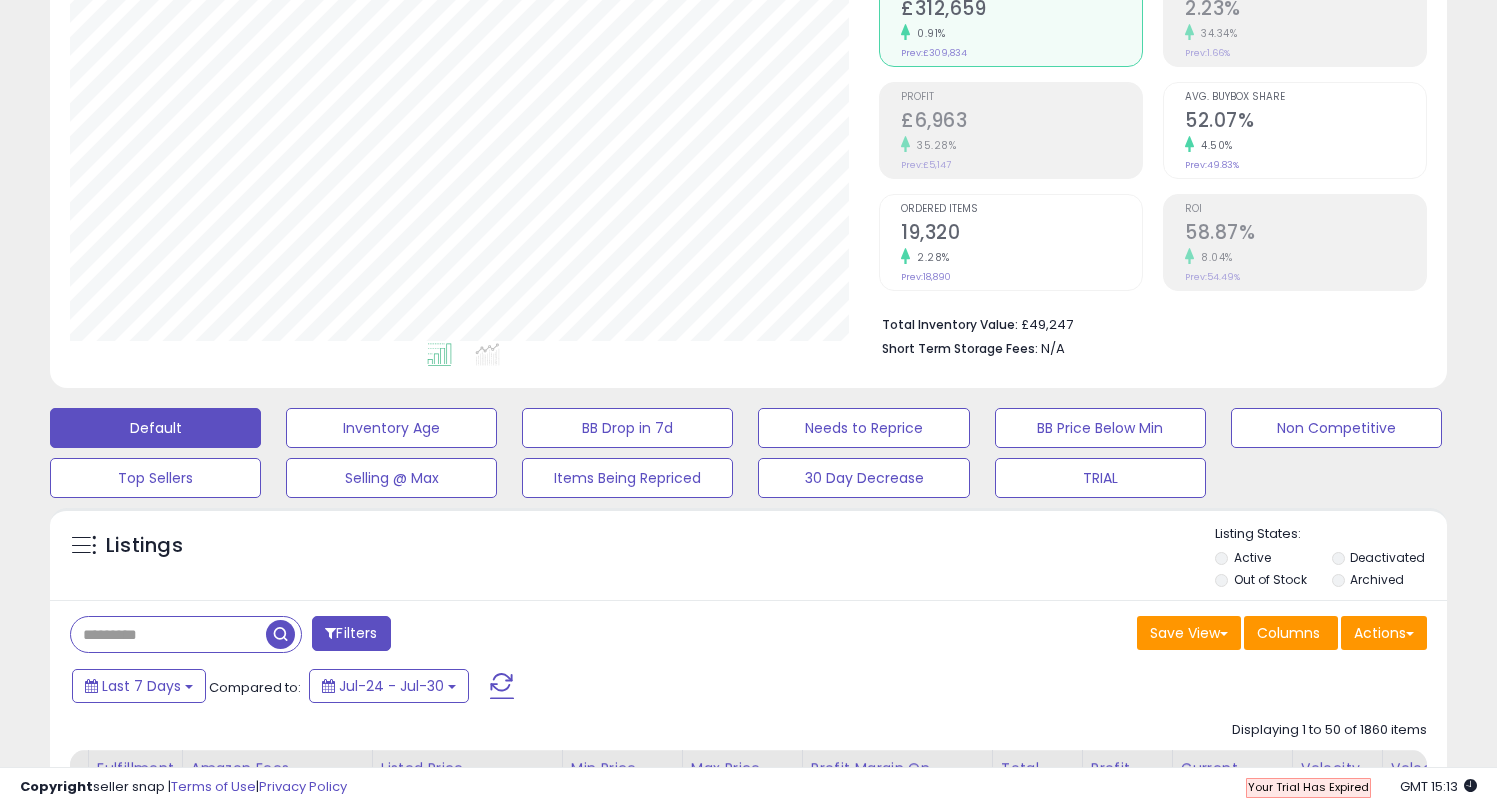 scroll, scrollTop: 678, scrollLeft: 0, axis: vertical 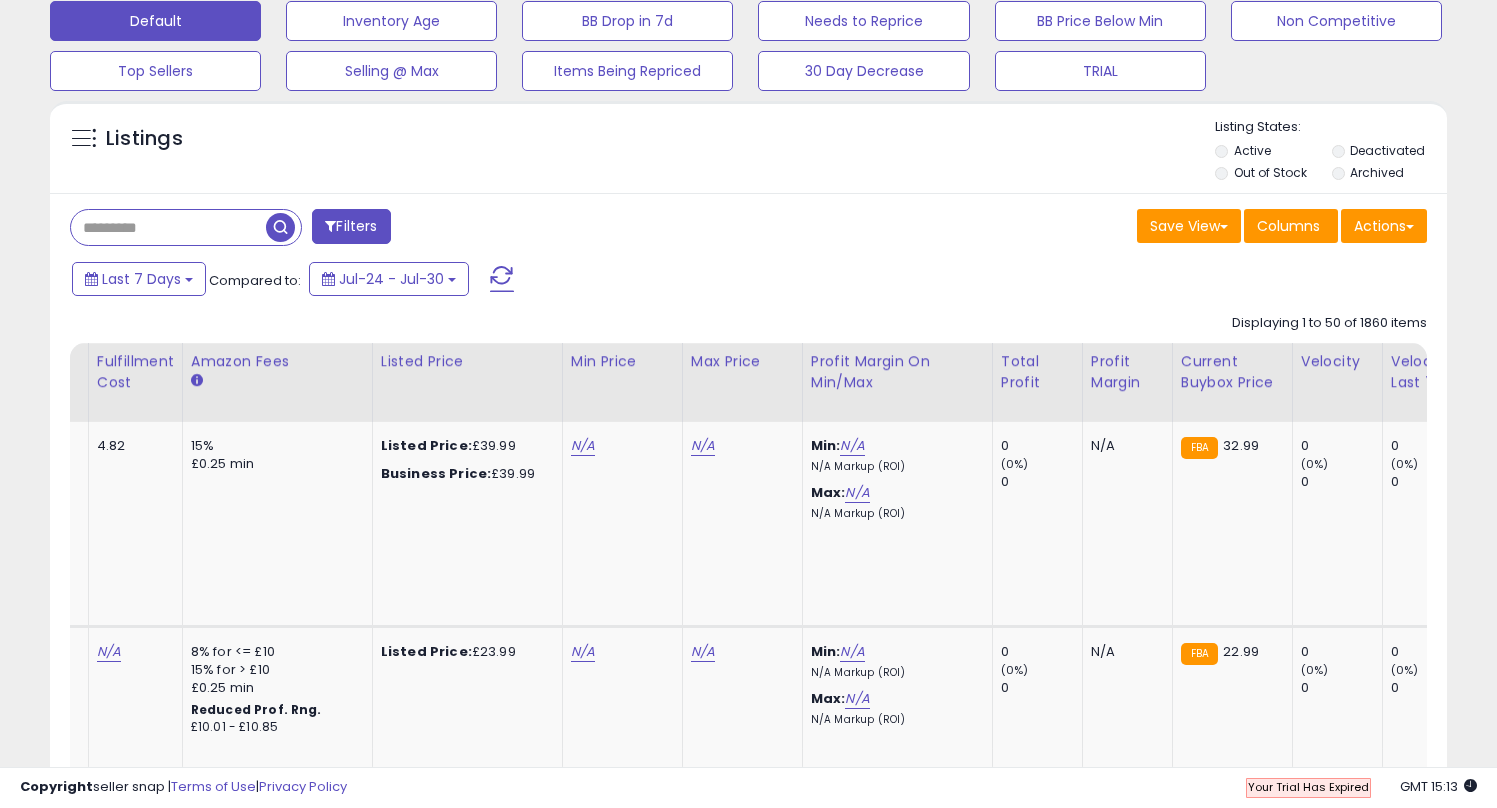 click on "Filters" at bounding box center (351, 226) 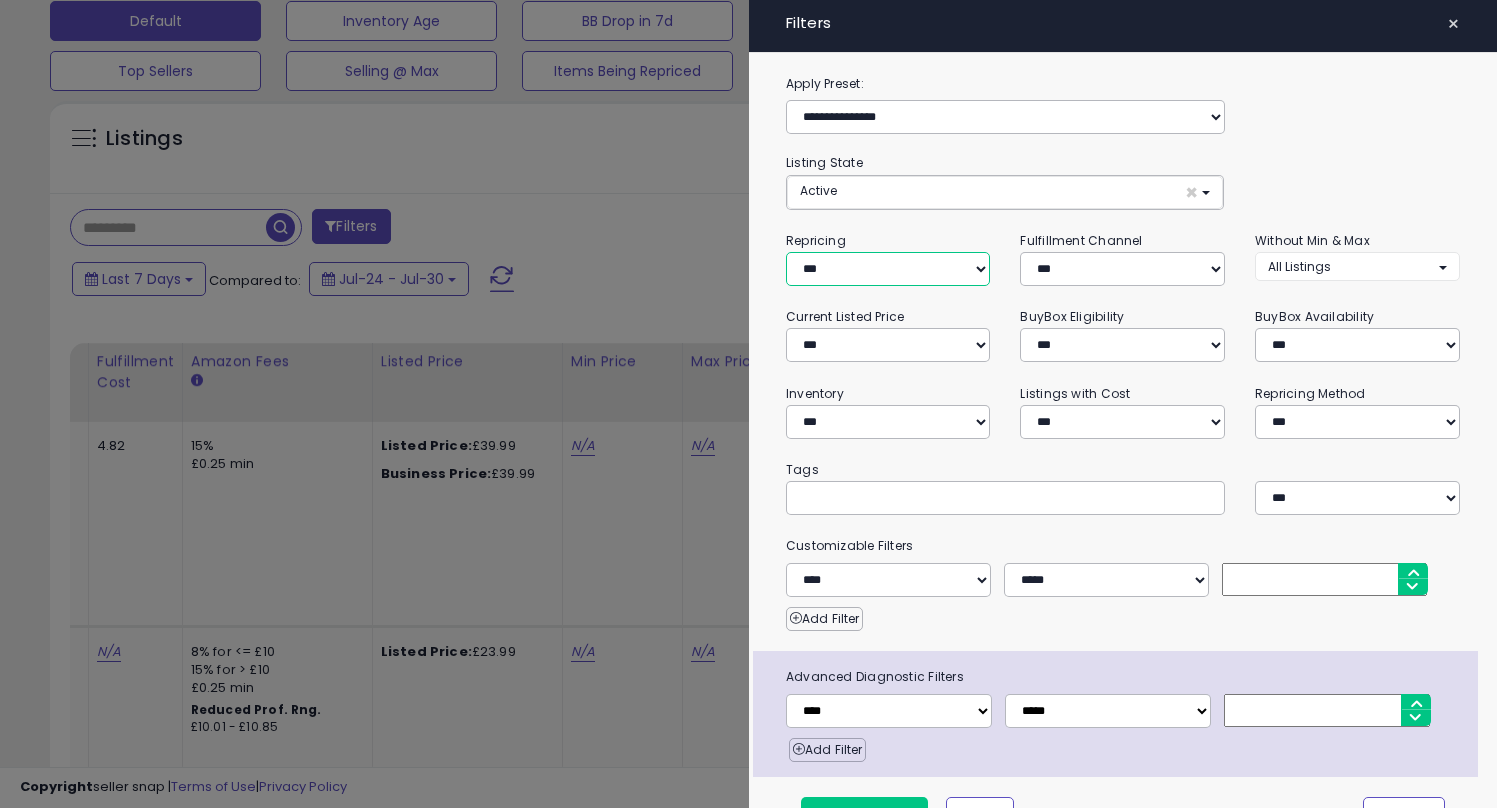 click on "**********" at bounding box center [888, 269] 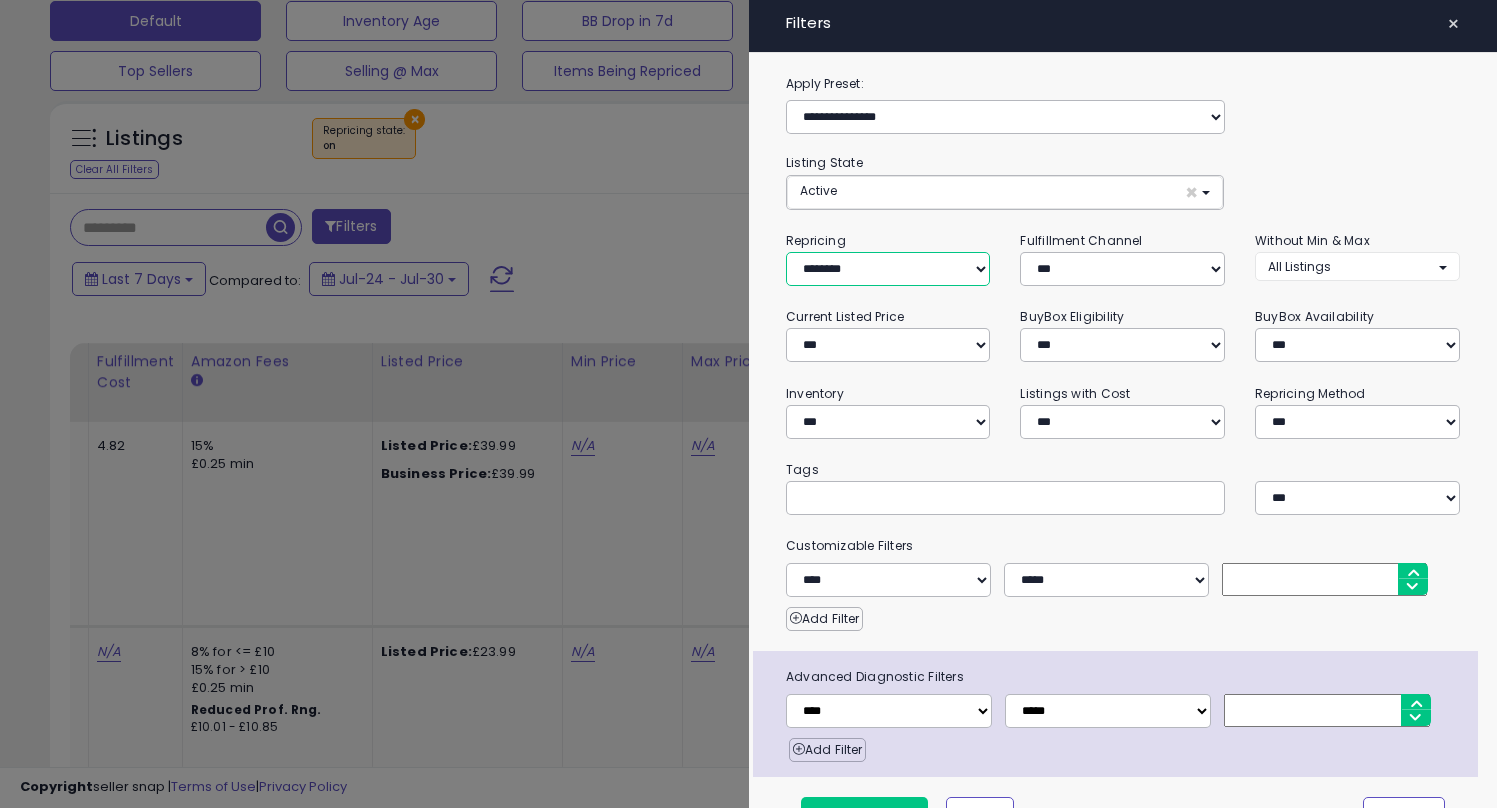 scroll, scrollTop: 43, scrollLeft: 0, axis: vertical 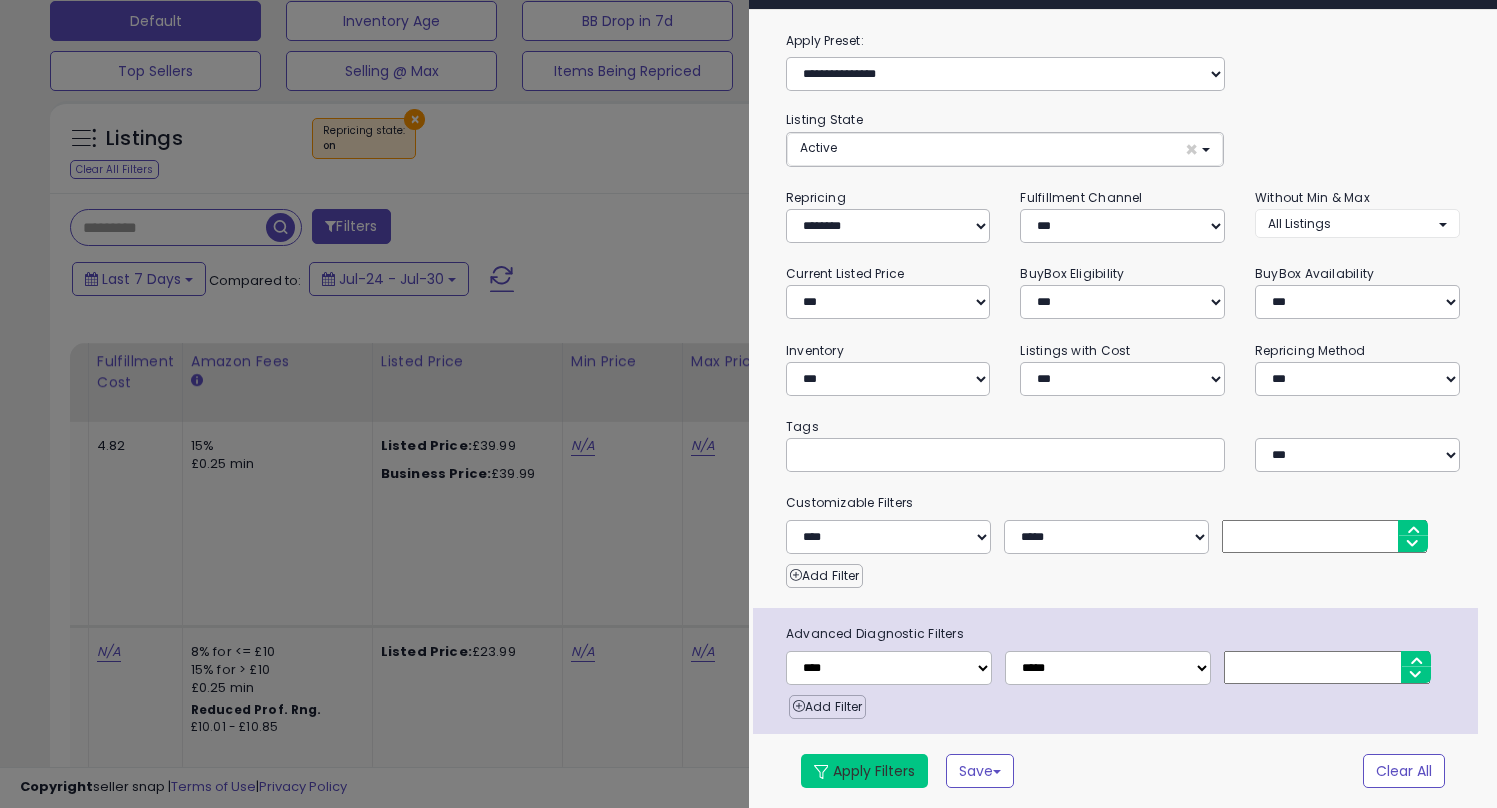 click on "Apply Filters" at bounding box center (864, 771) 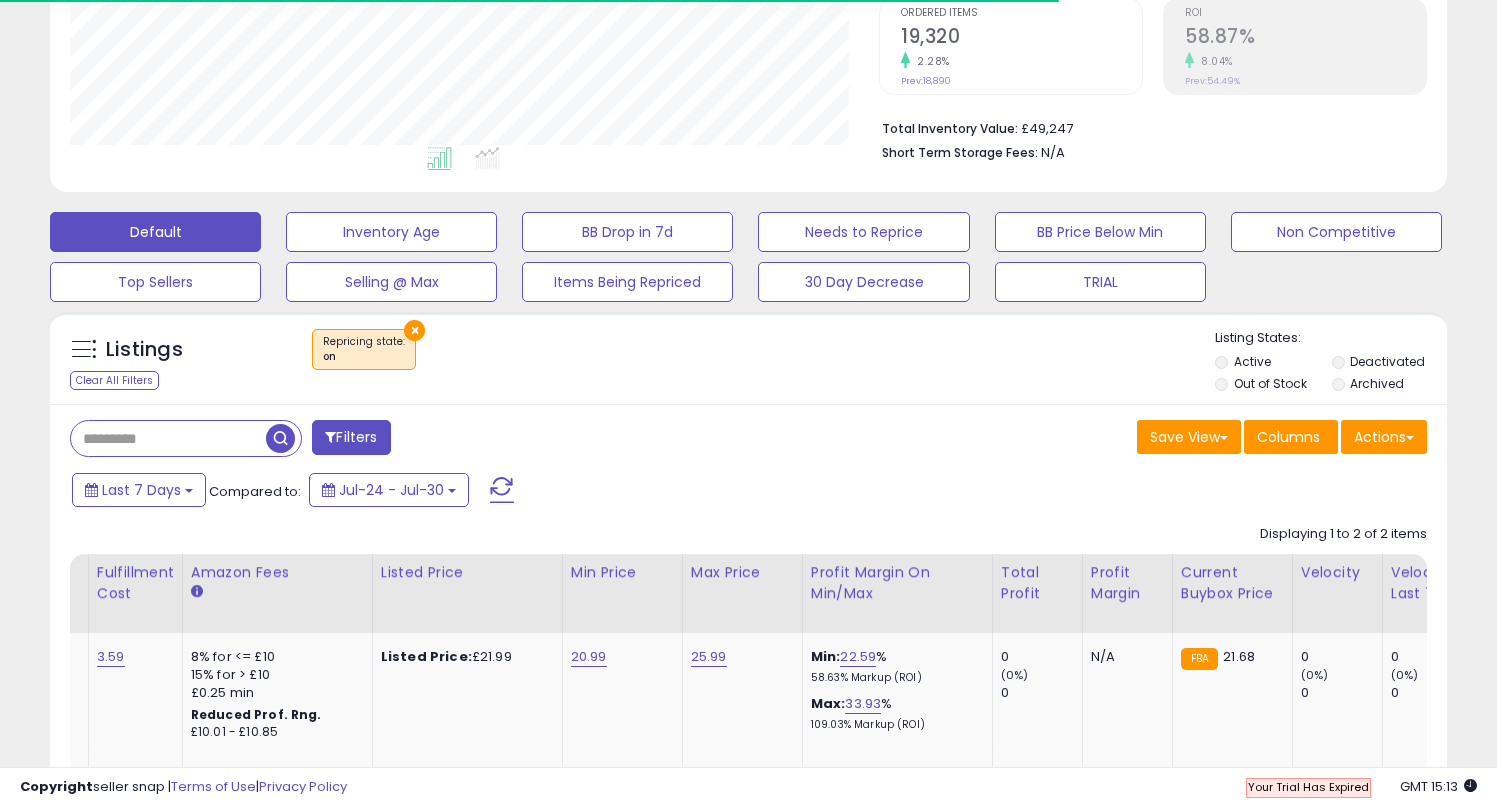 scroll, scrollTop: 678, scrollLeft: 0, axis: vertical 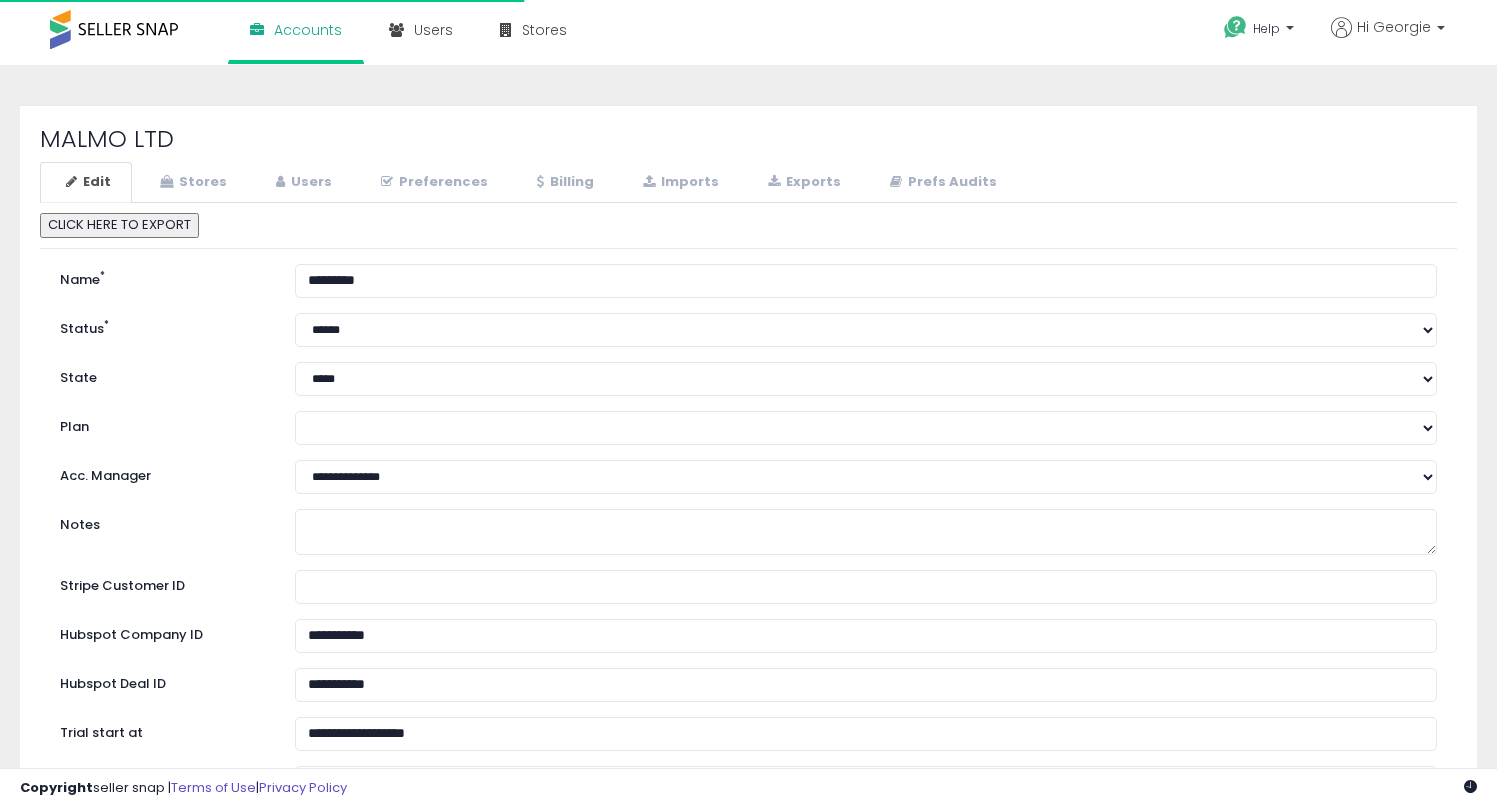 select on "**" 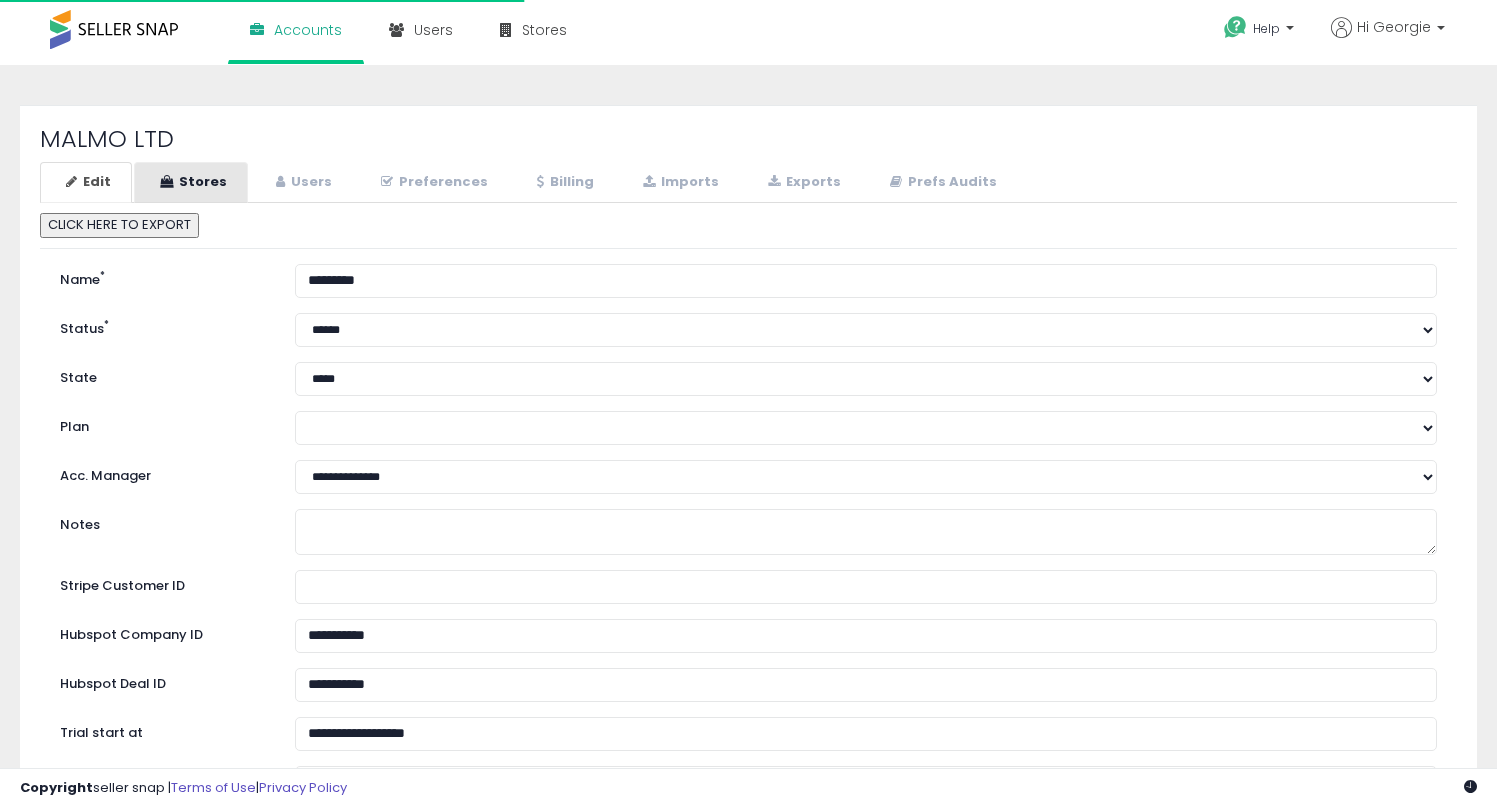scroll, scrollTop: 0, scrollLeft: 0, axis: both 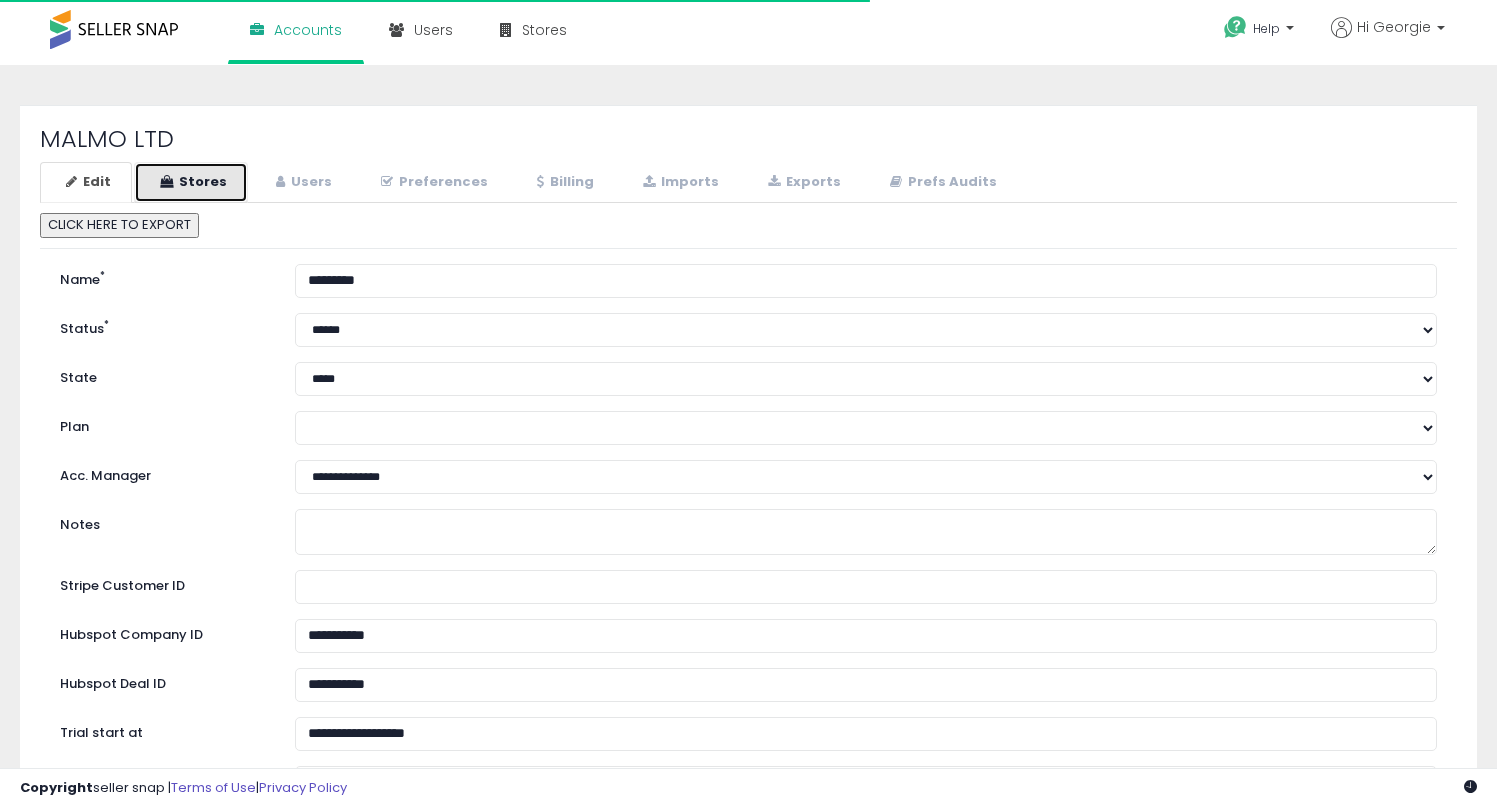 click on "Stores" at bounding box center [191, 182] 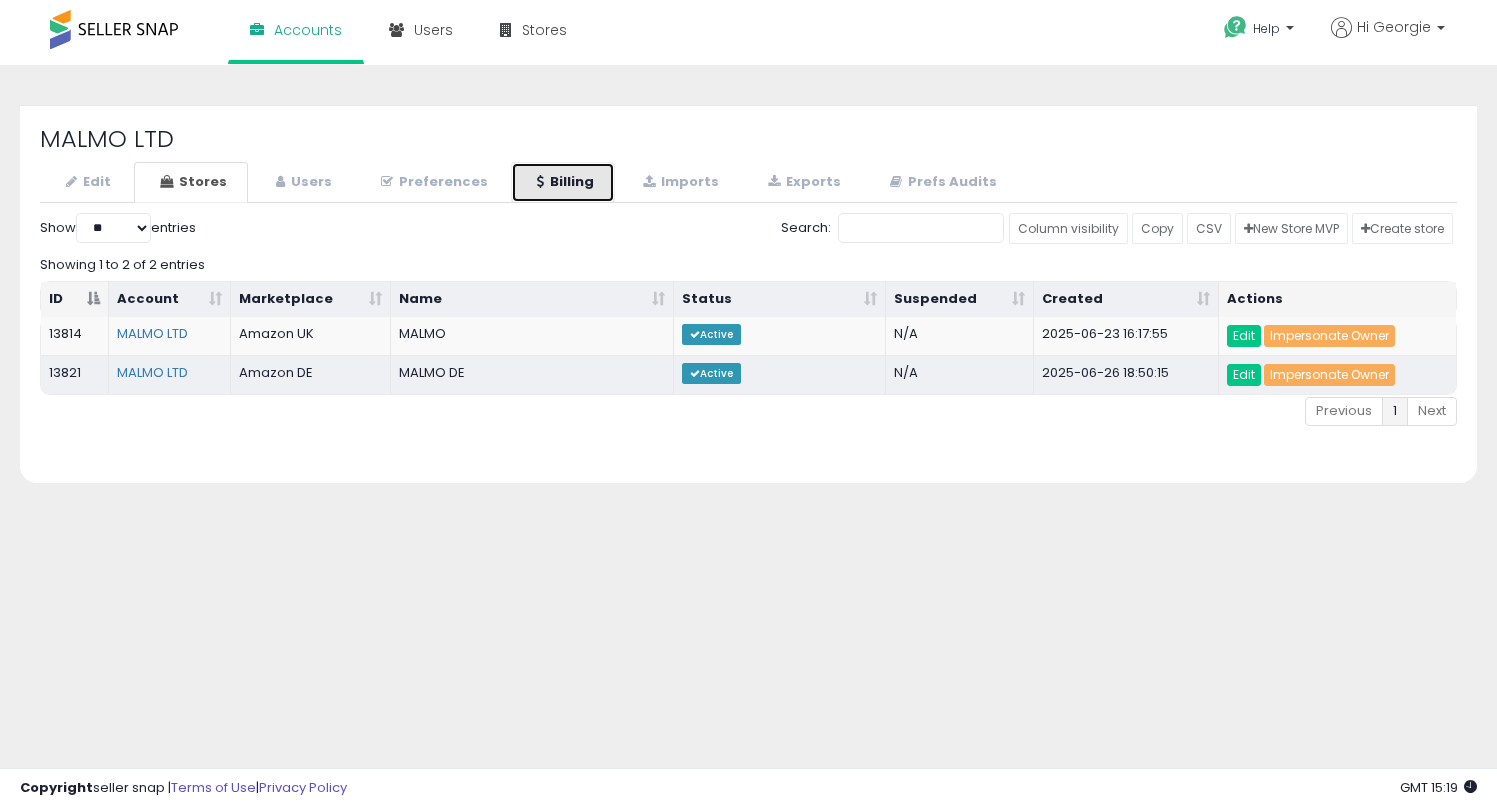 click on "Billing" at bounding box center [563, 182] 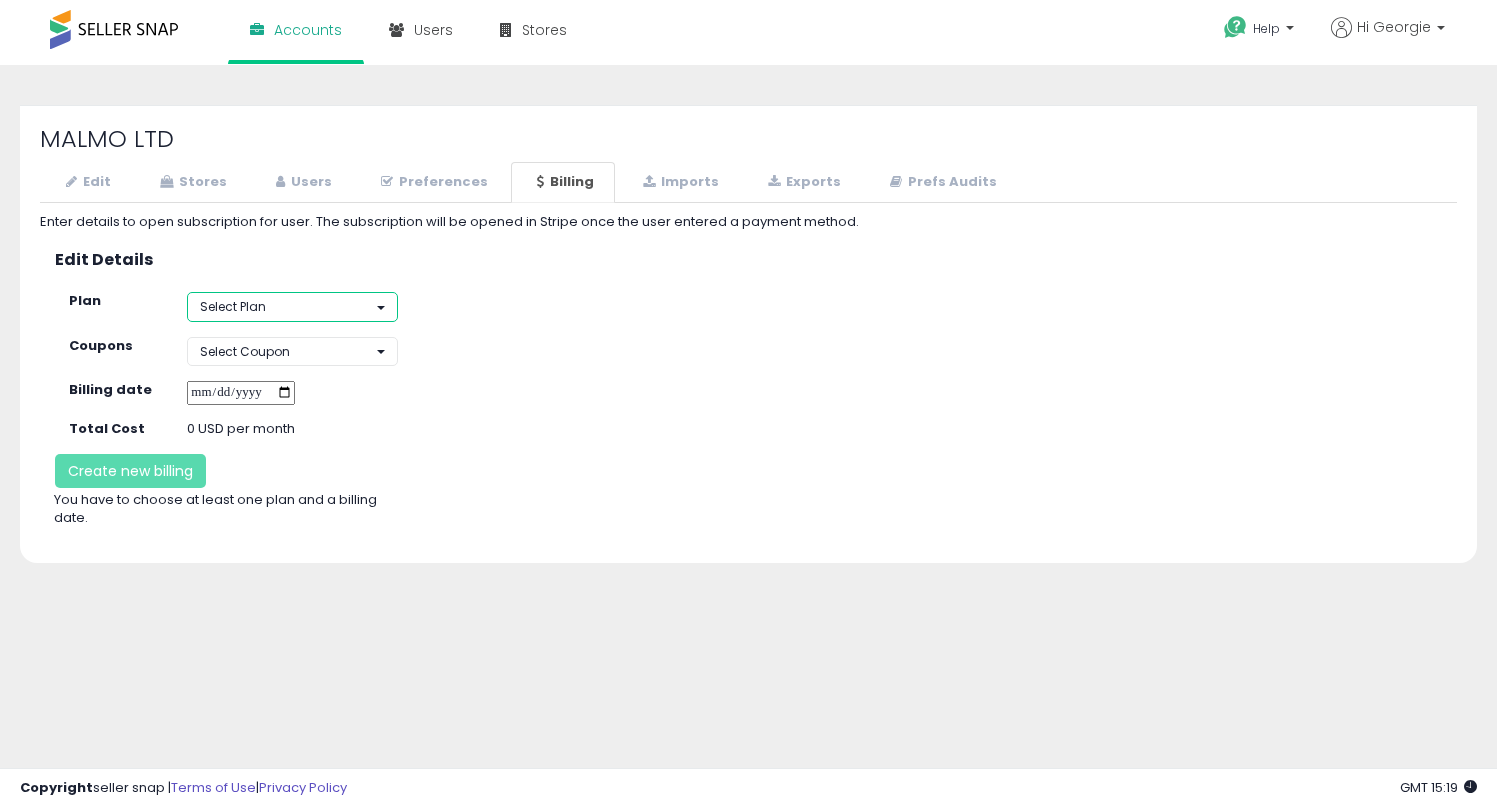 click on "Select Plan" at bounding box center (233, 306) 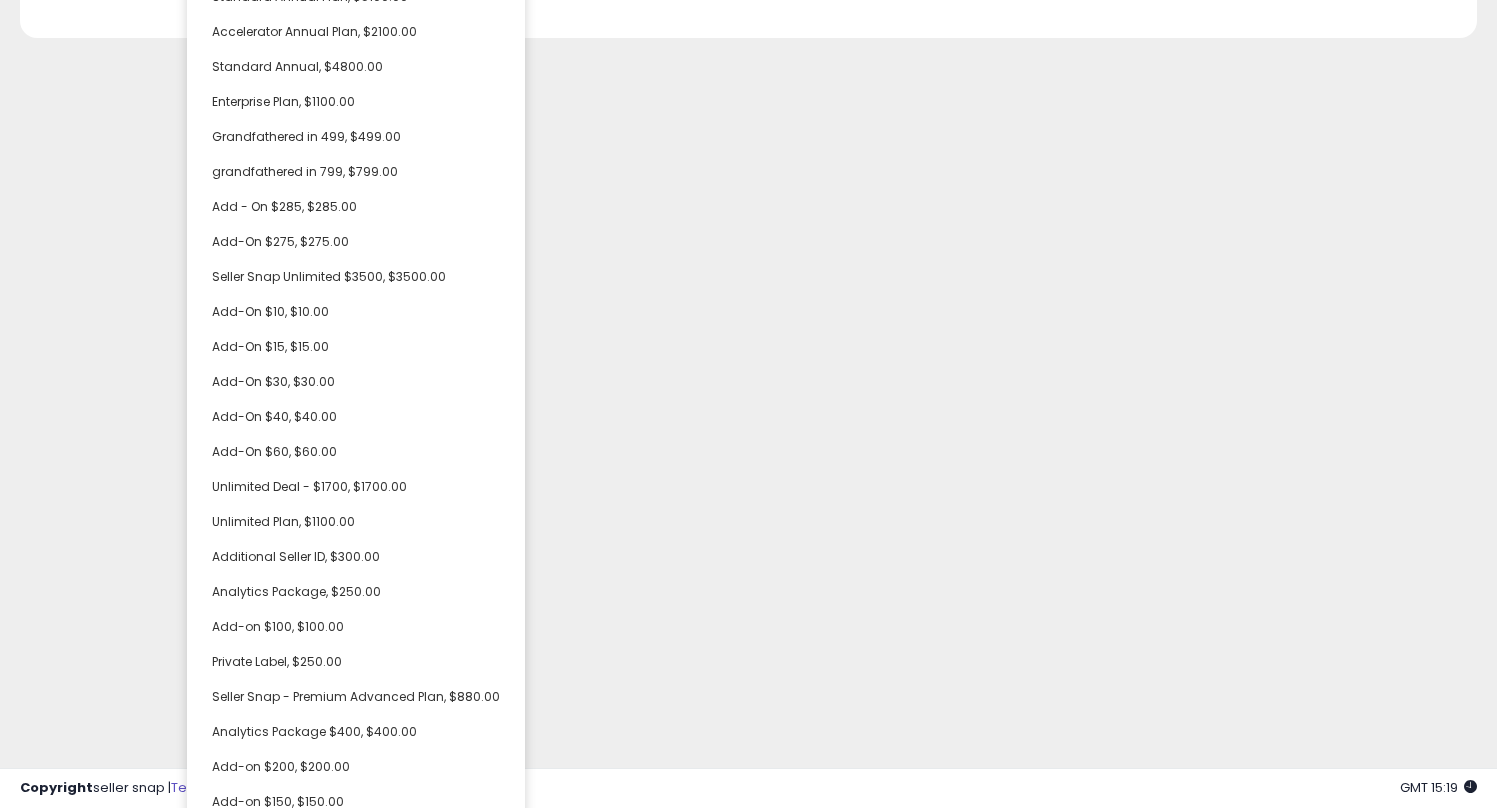 scroll, scrollTop: 591, scrollLeft: 0, axis: vertical 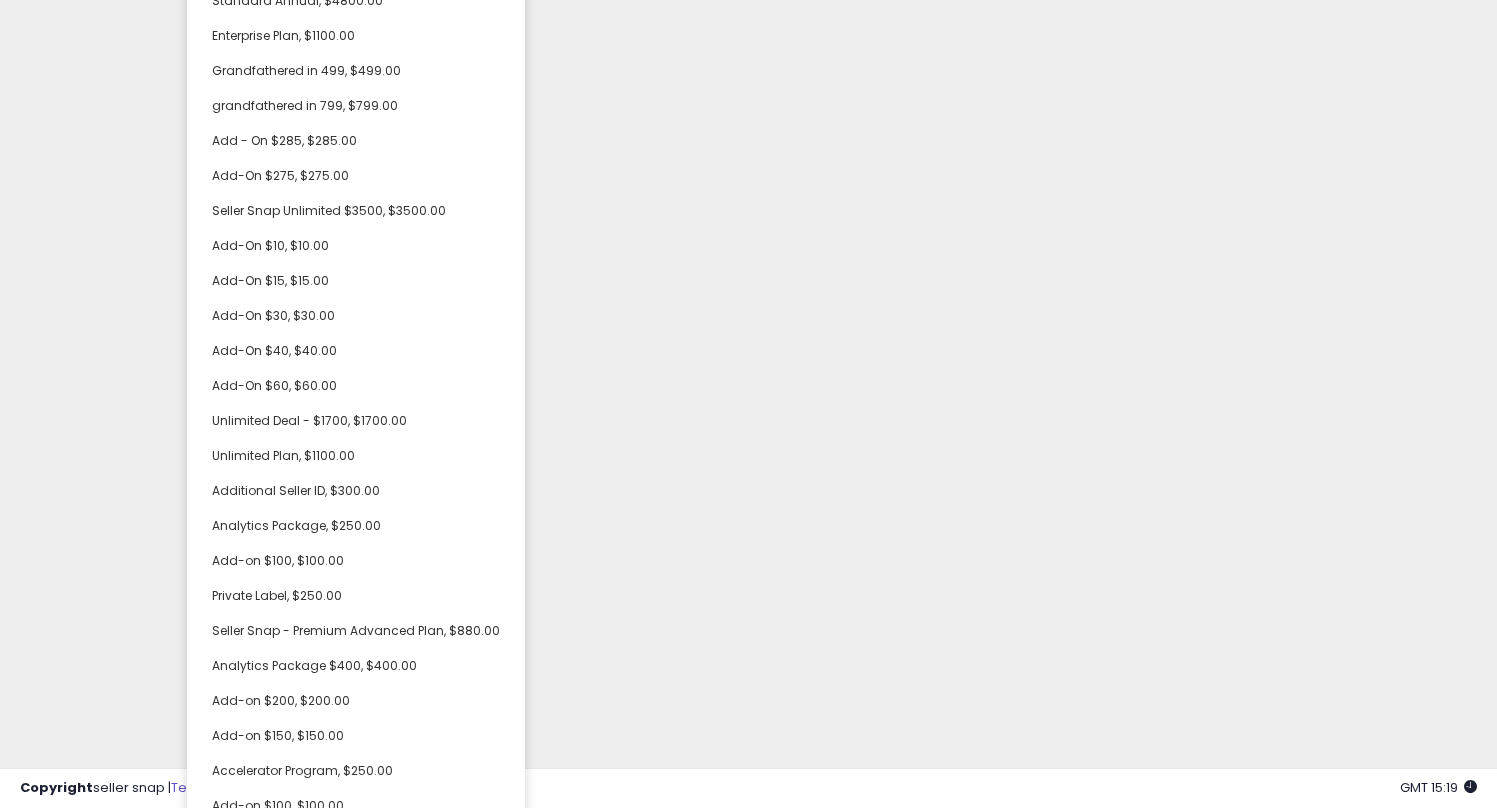 click on "**********" at bounding box center (748, -91) 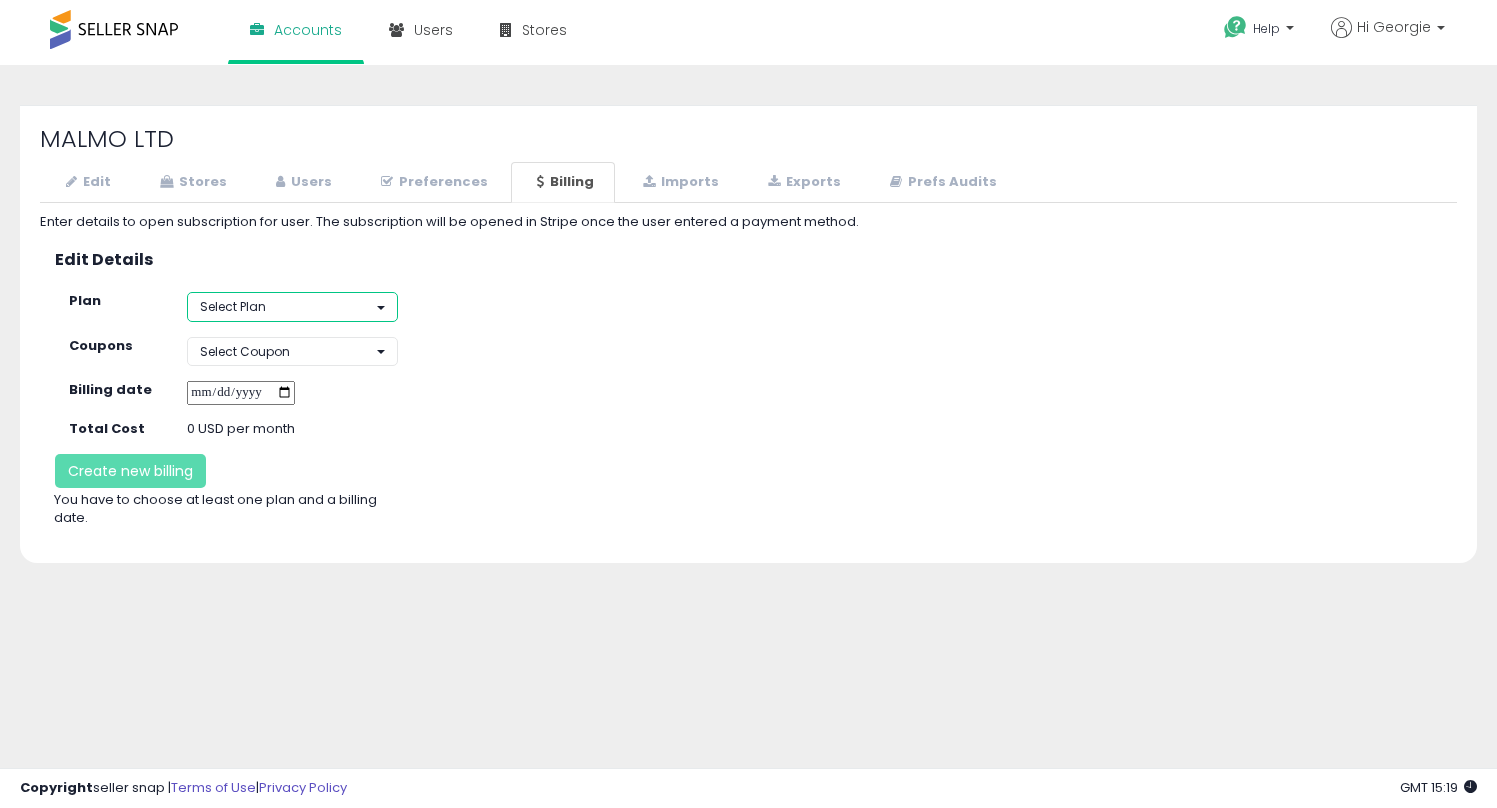 click on "Select Plan" at bounding box center [292, 306] 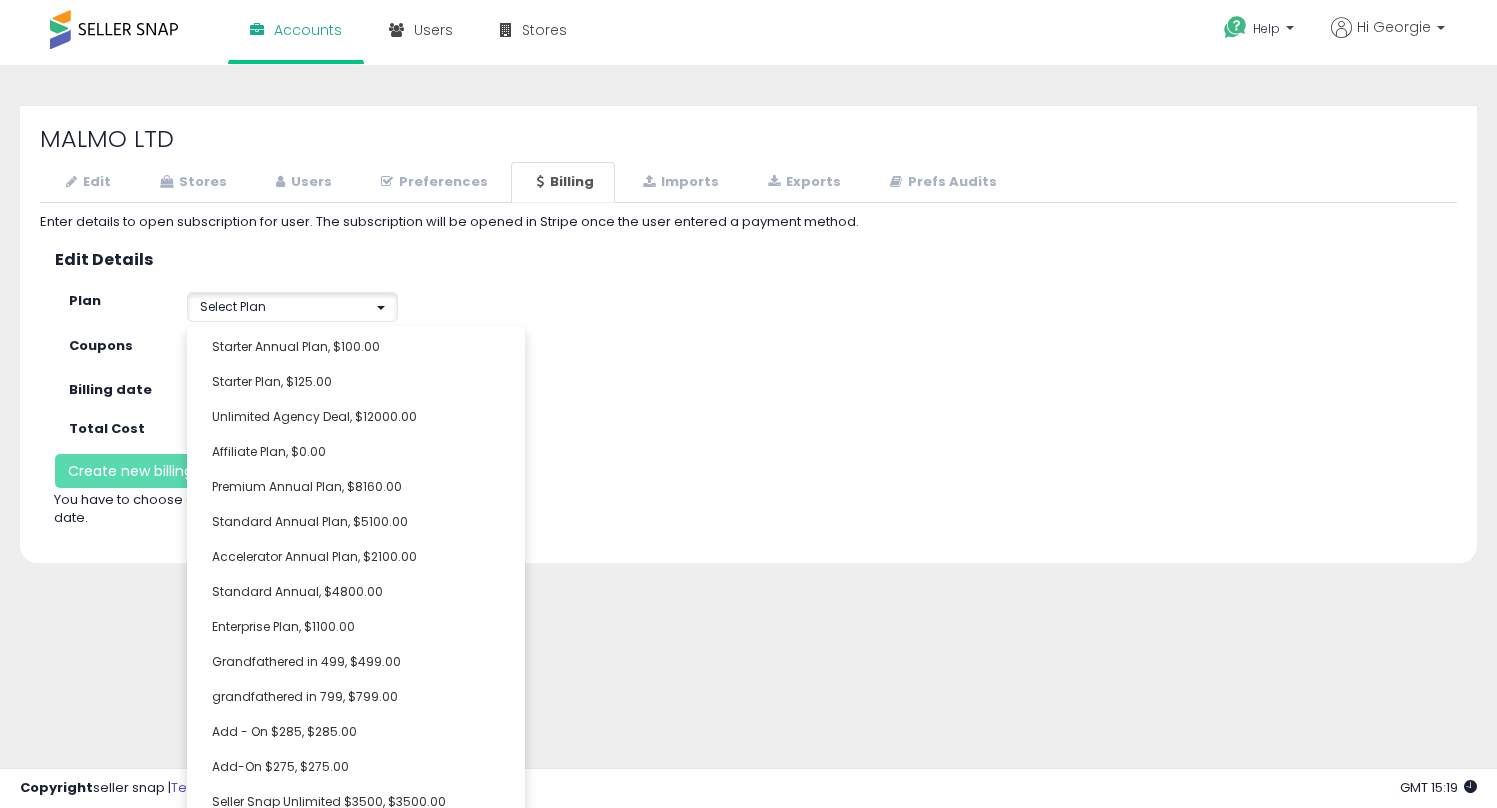 click on "**********" 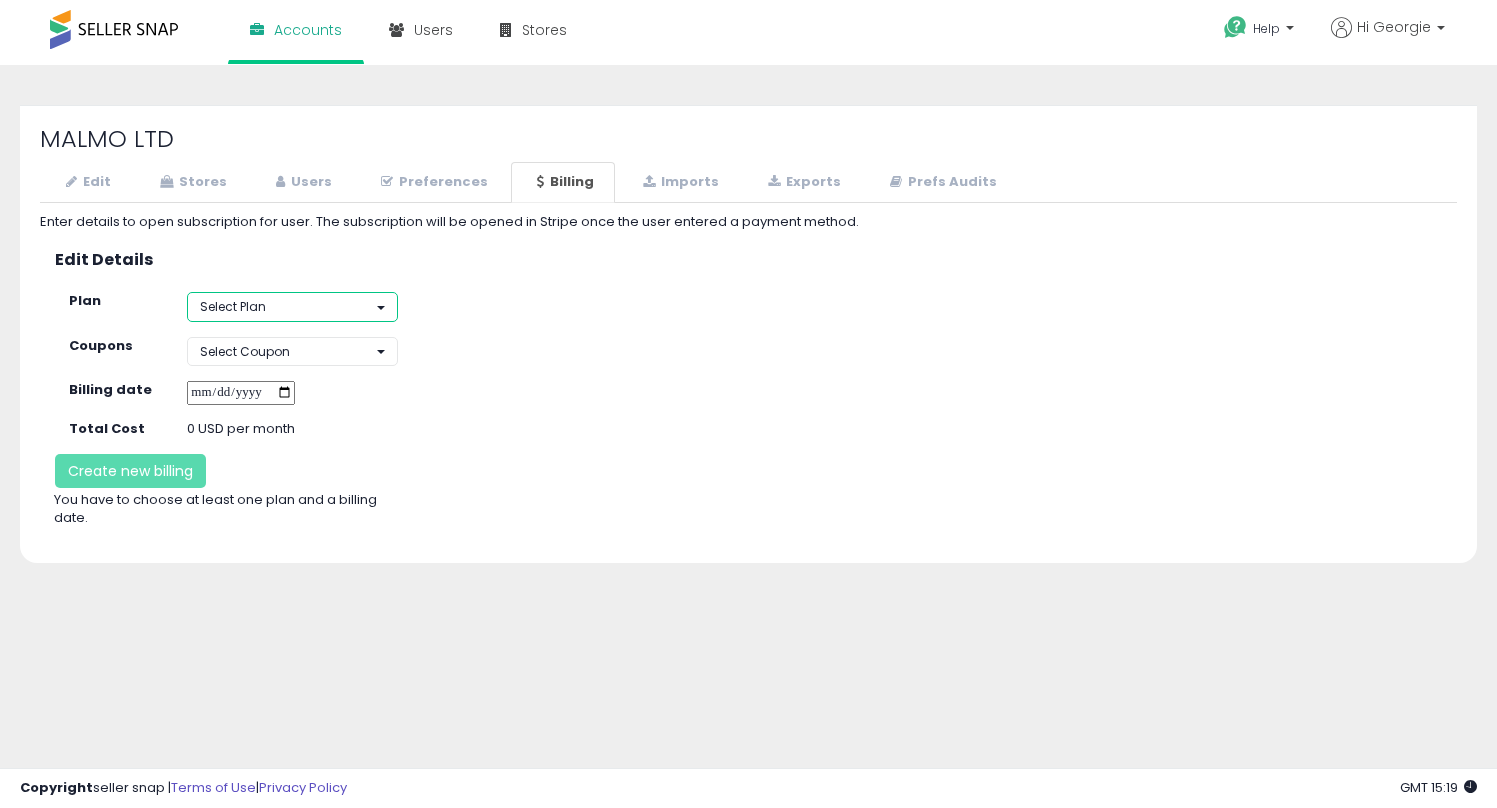 click on "Select Plan" at bounding box center (292, 306) 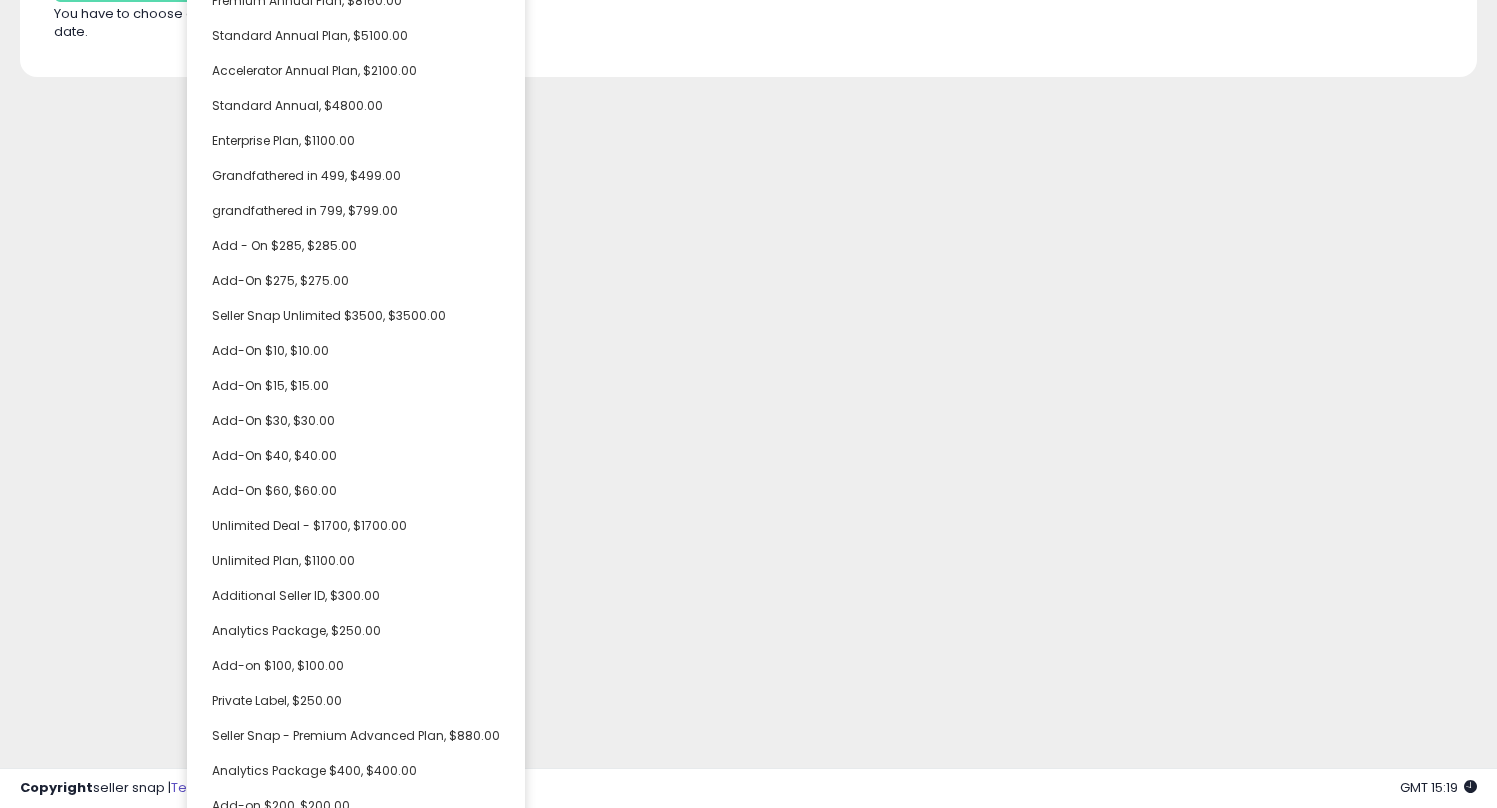 scroll, scrollTop: 591, scrollLeft: 0, axis: vertical 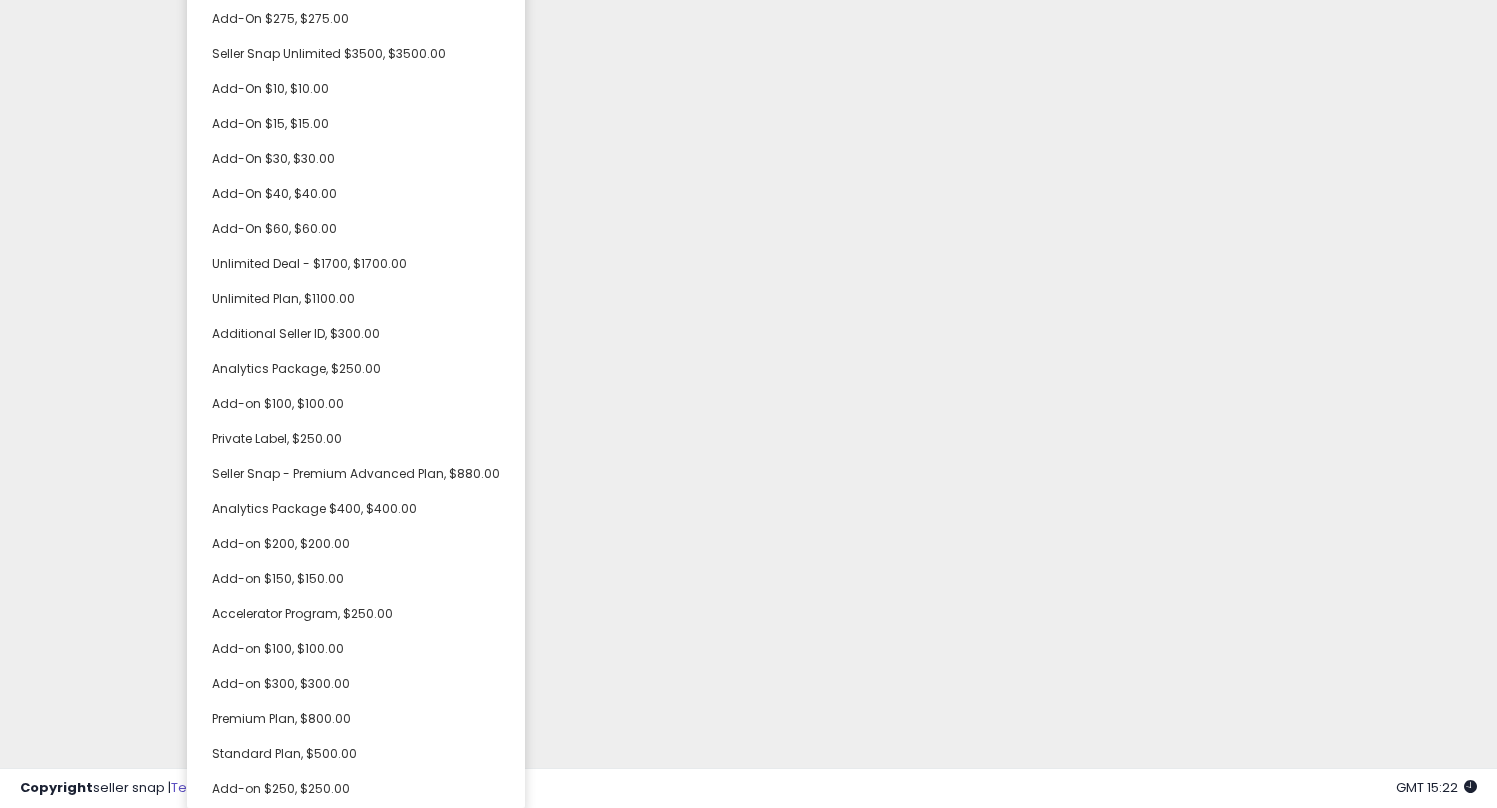 click on "Unable to login
Retrieving listings data..
has not yet accepted the Terms of Use. Once the Terms of Use have been
accepted, you will be able to login.
Logout
Accounts" at bounding box center (748, 325) 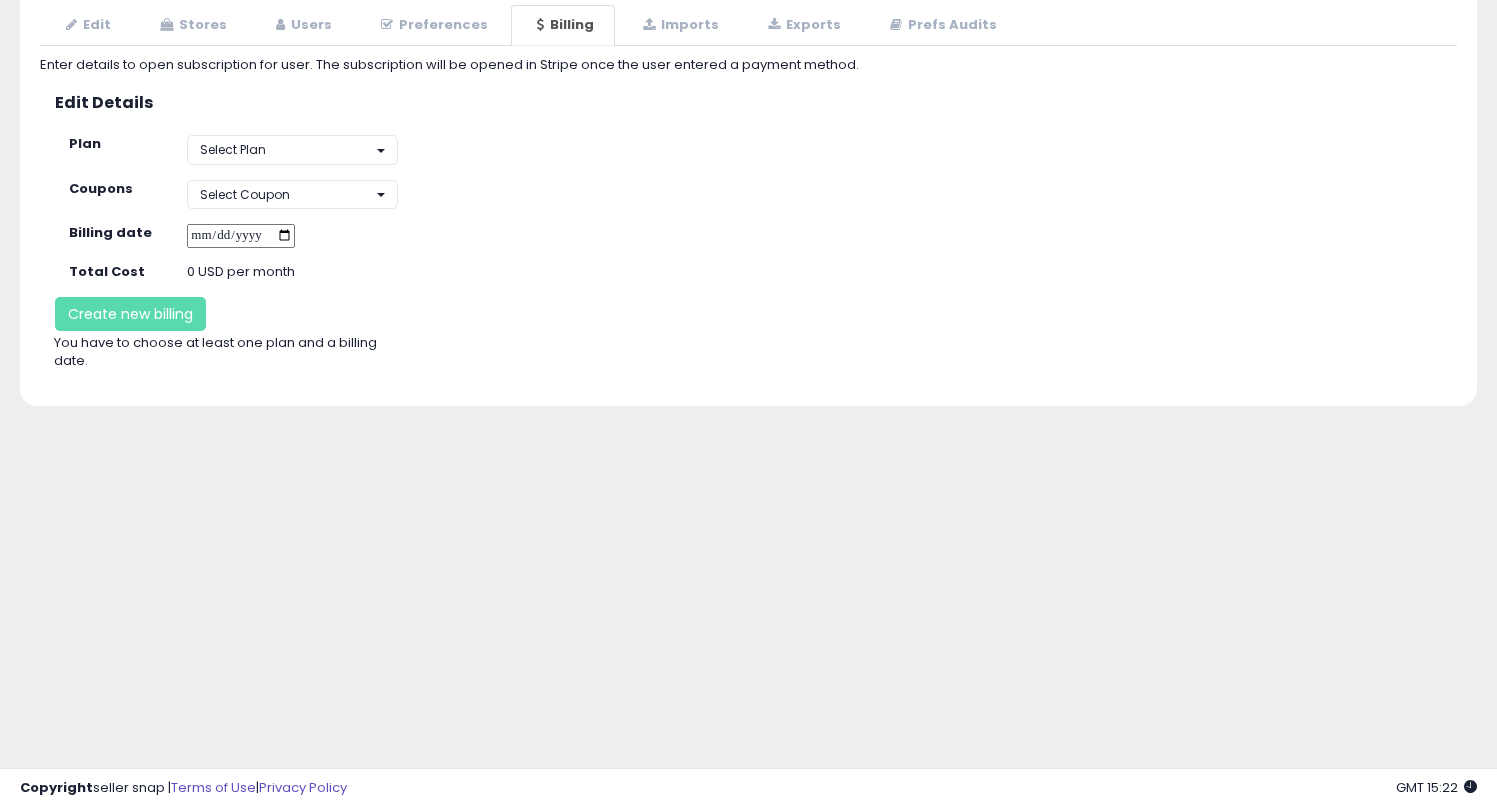 click at bounding box center [241, 236] 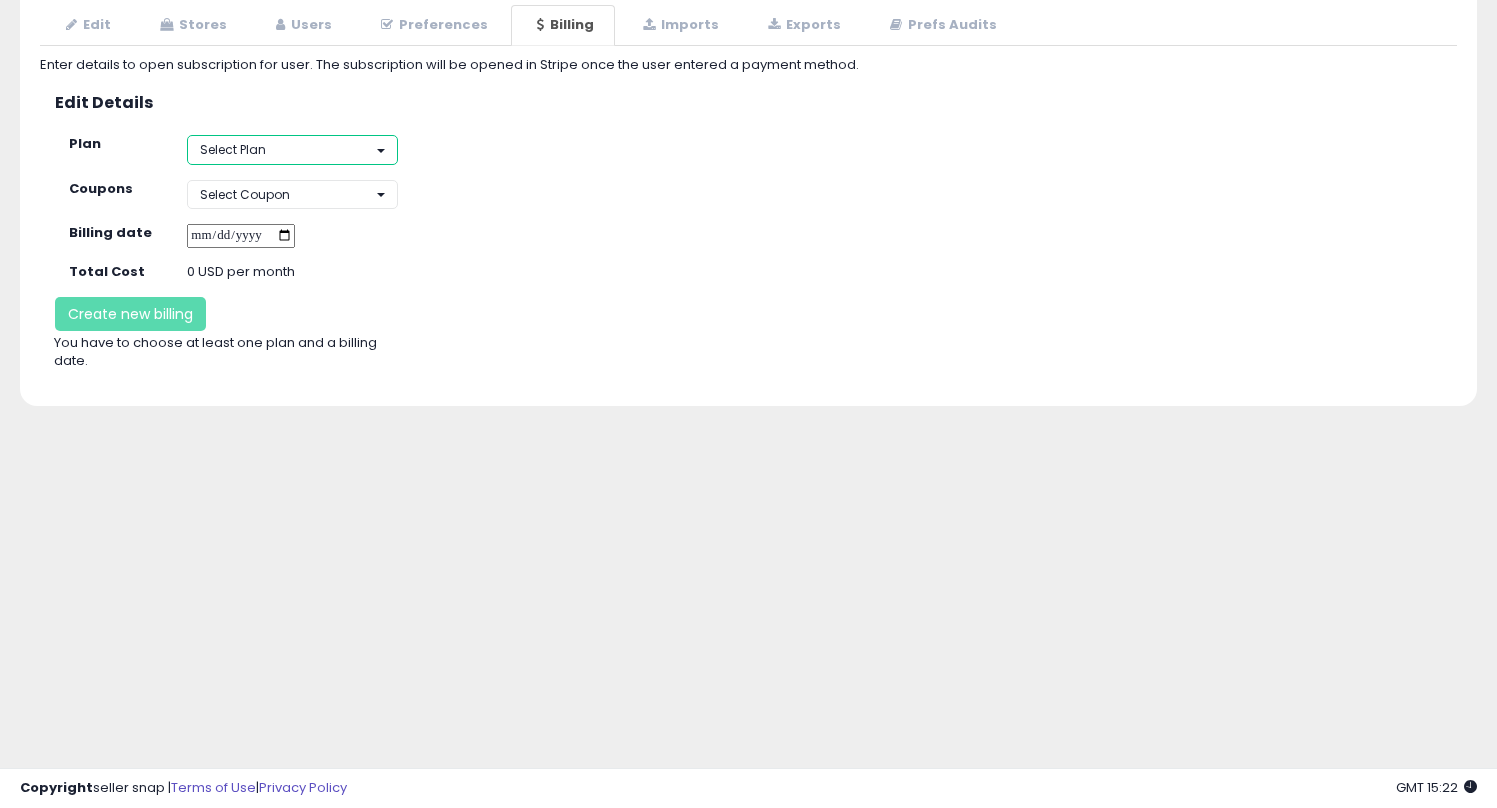 click on "Select Plan" at bounding box center (292, 149) 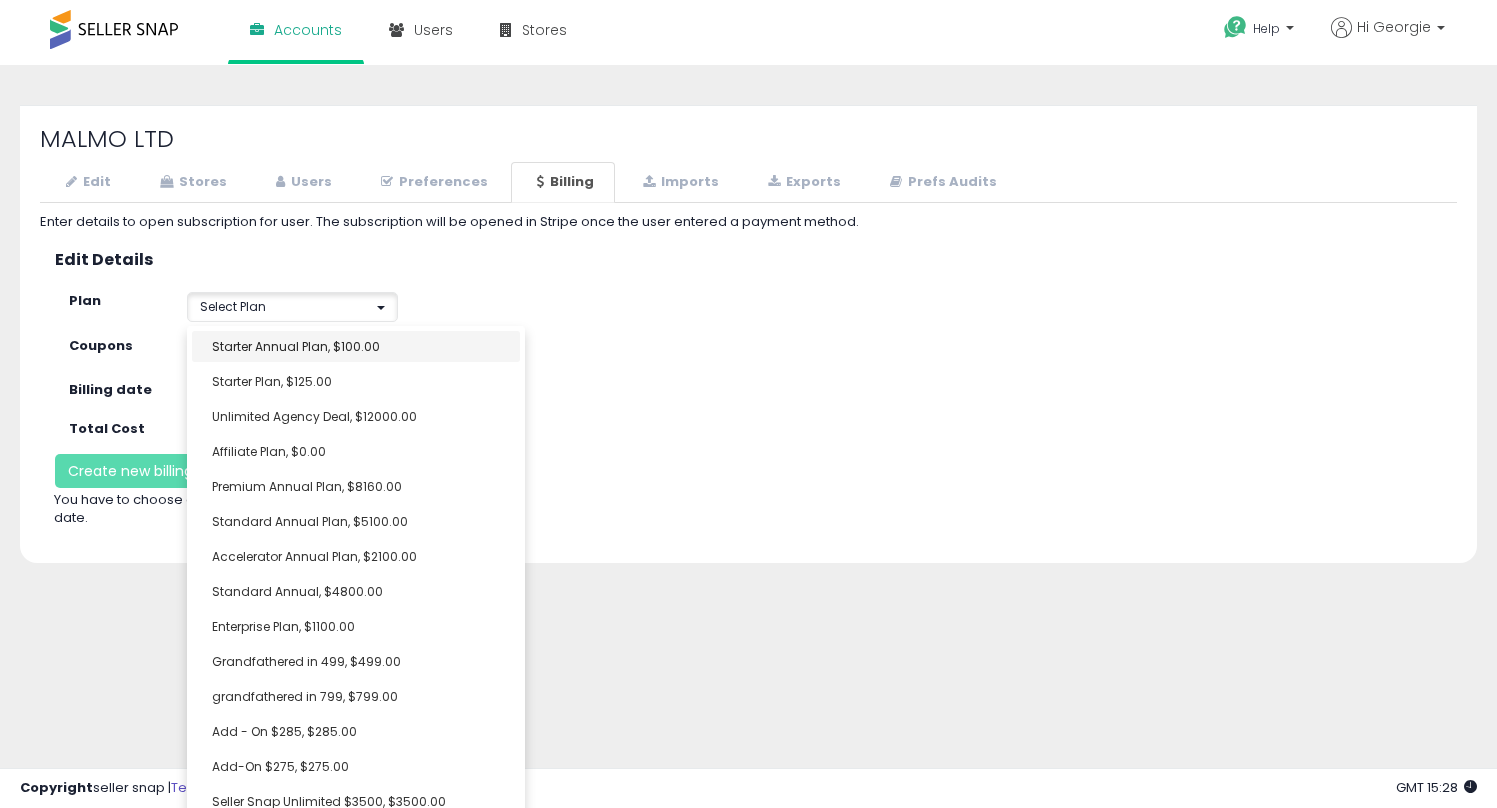scroll, scrollTop: 157, scrollLeft: 0, axis: vertical 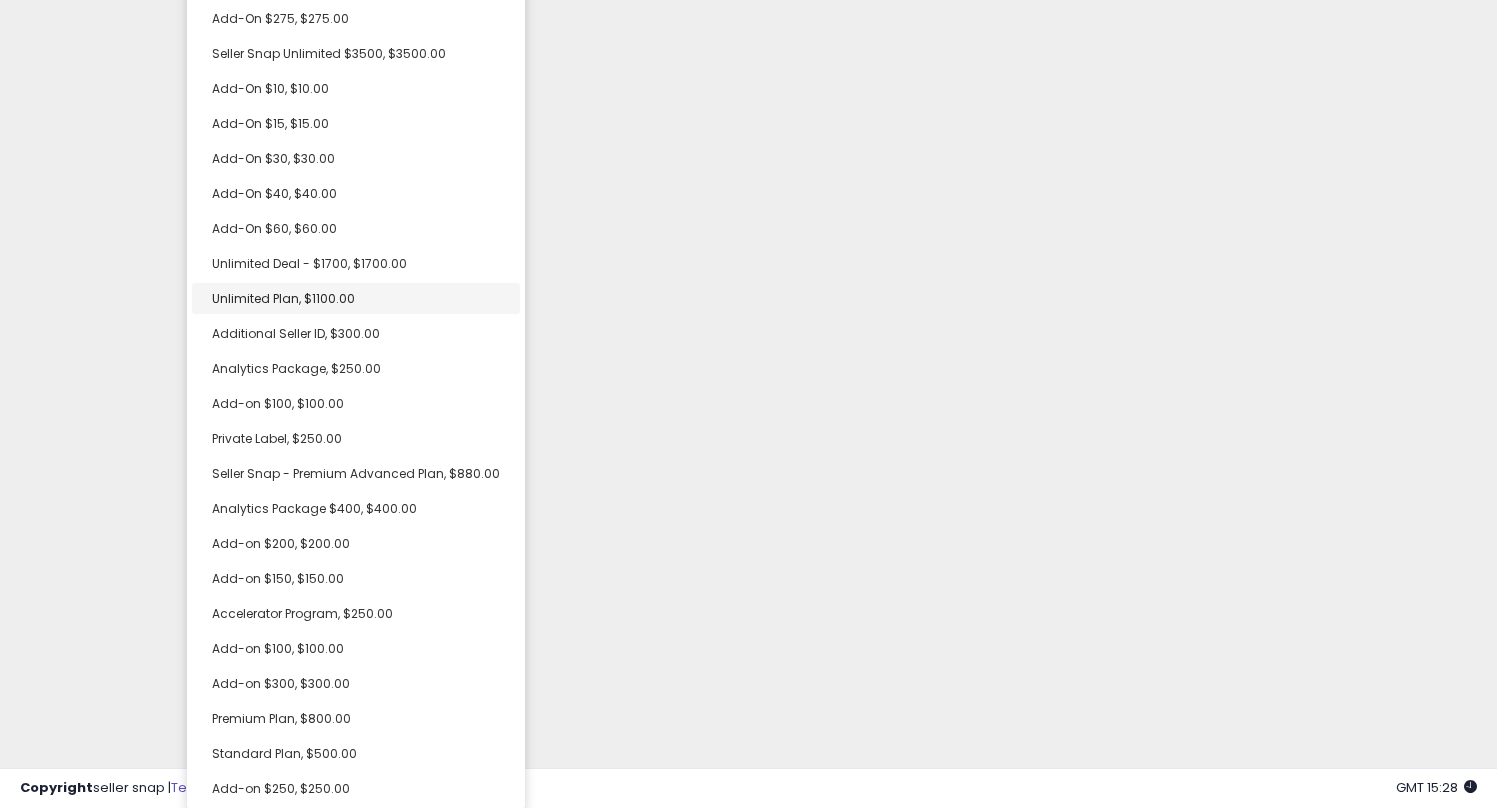select on "**********" 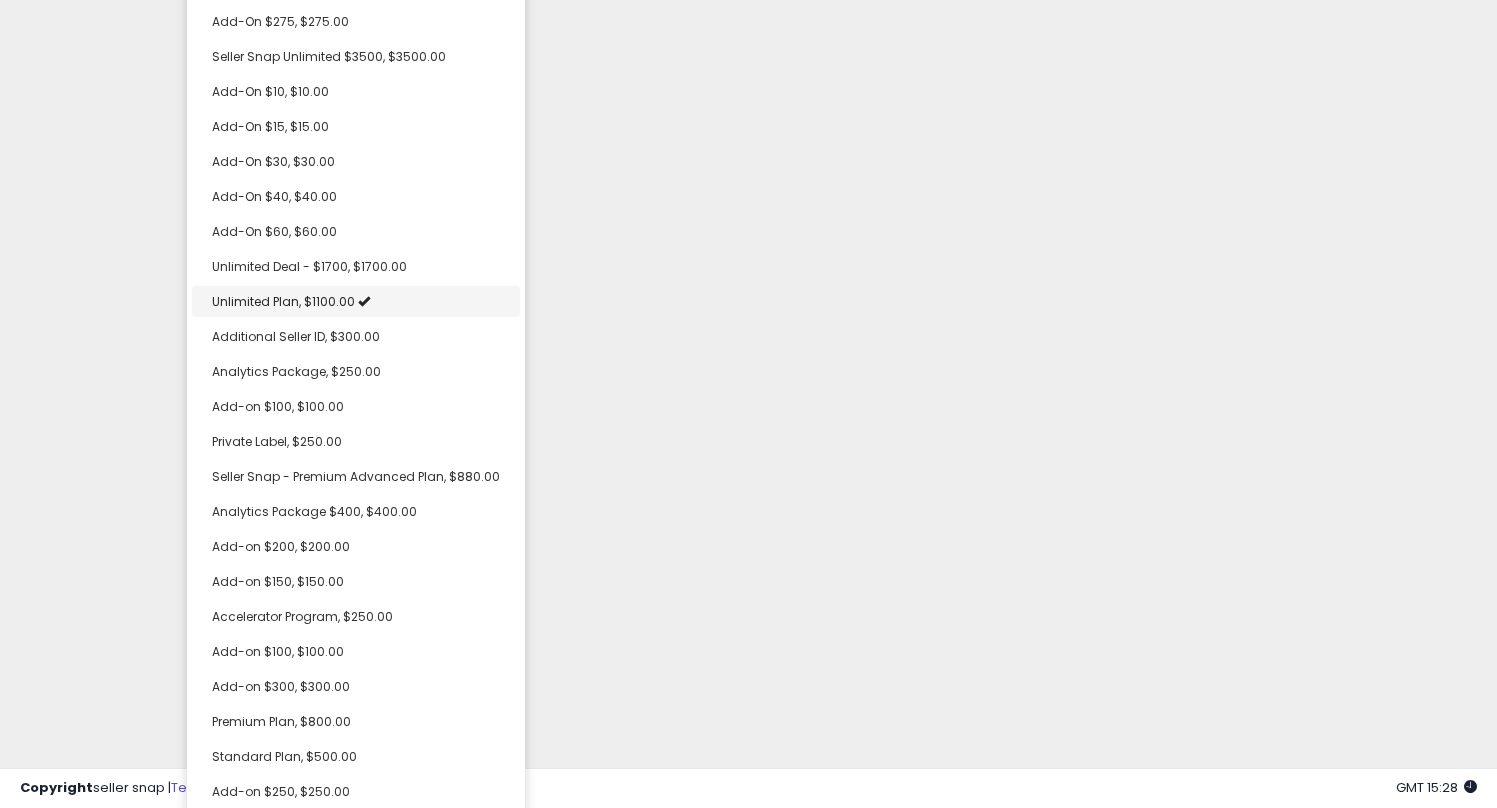 click on "Unlimited Plan, $1100.00" at bounding box center (283, 301) 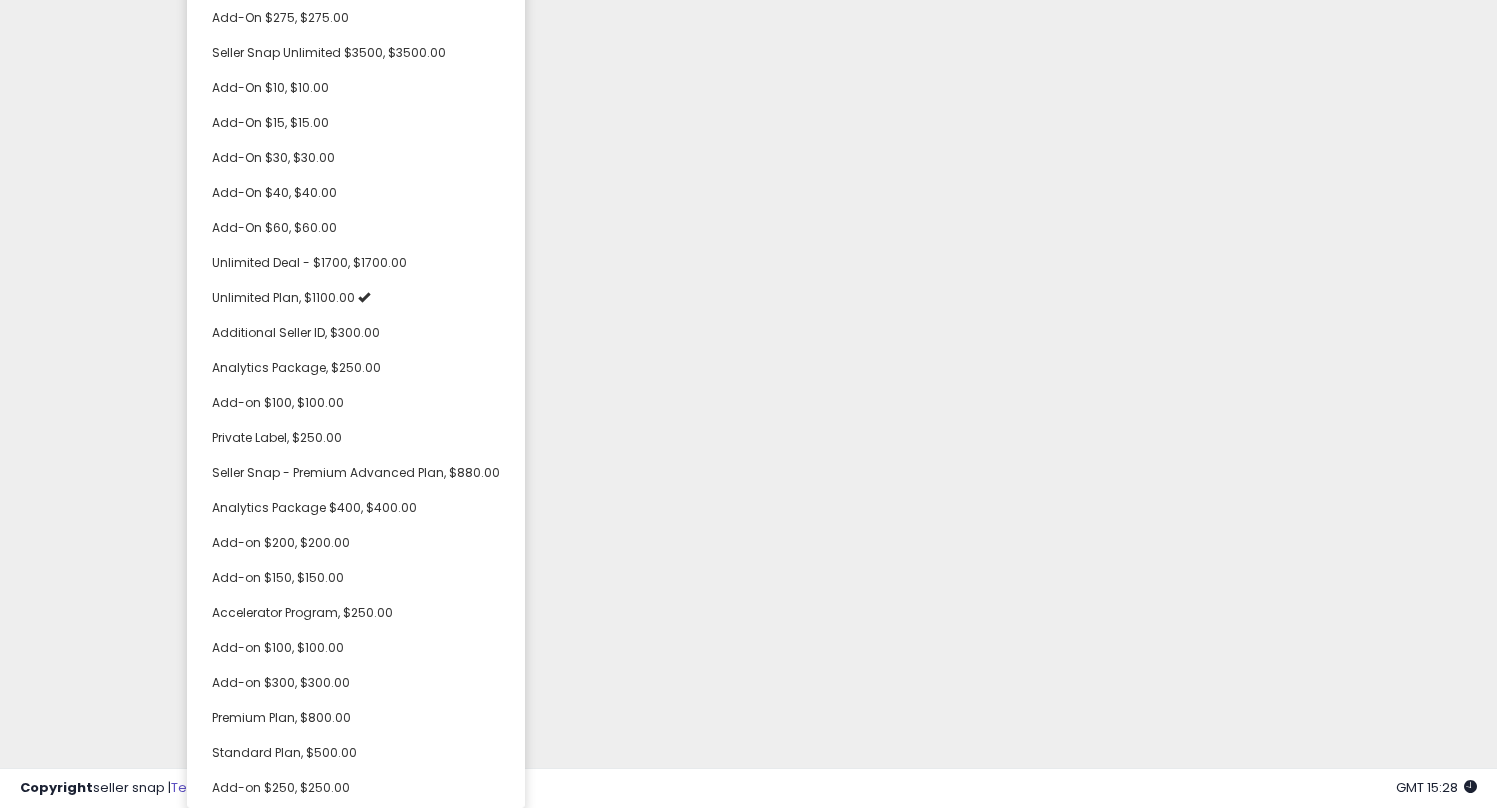 click on "Unable to login
Retrieving listings data..
has not yet accepted the Terms of Use. Once the Terms of Use have been
accepted, you will be able to login.
Logout
Accounts" at bounding box center (748, 325) 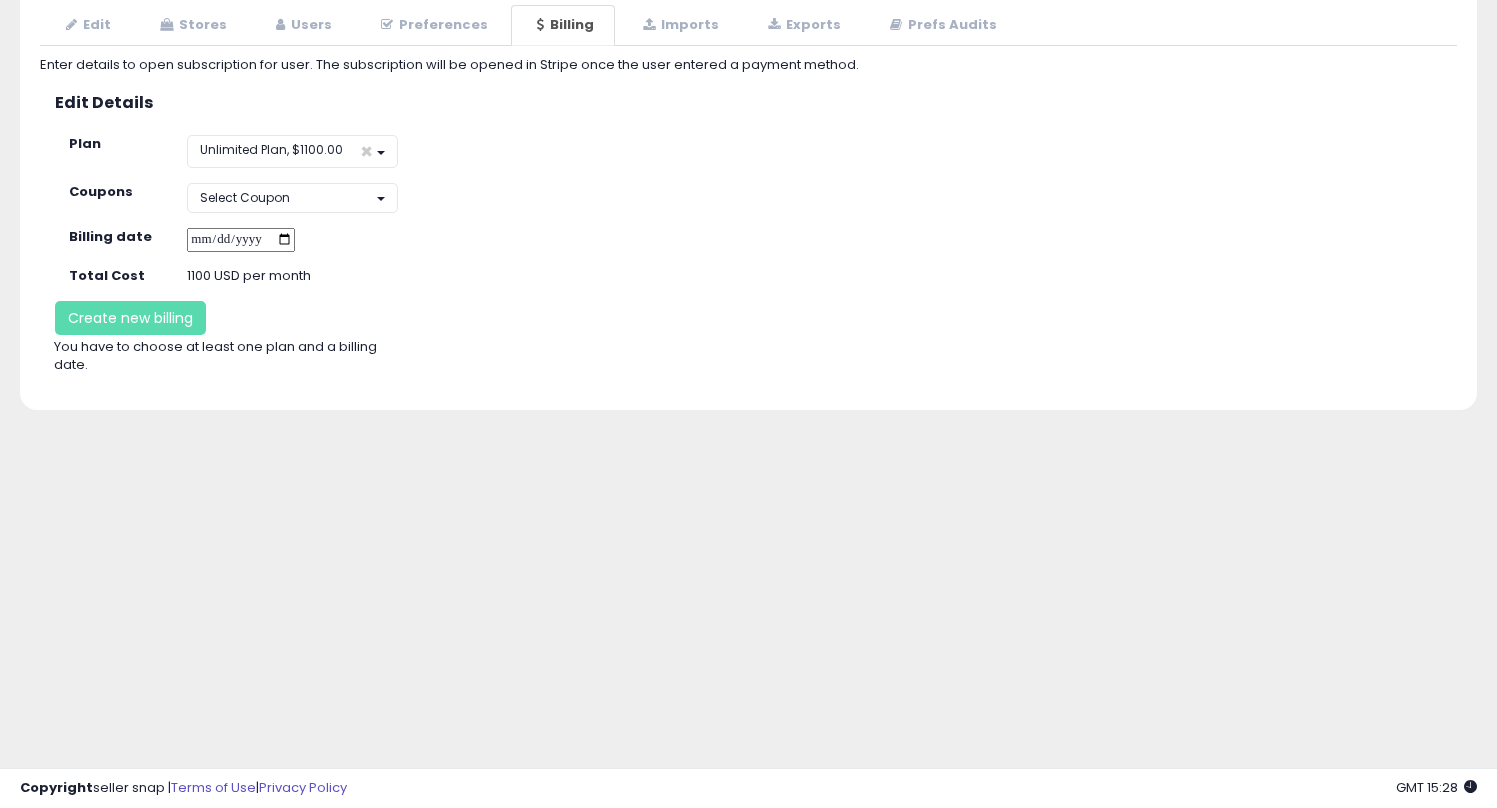 scroll, scrollTop: 0, scrollLeft: 0, axis: both 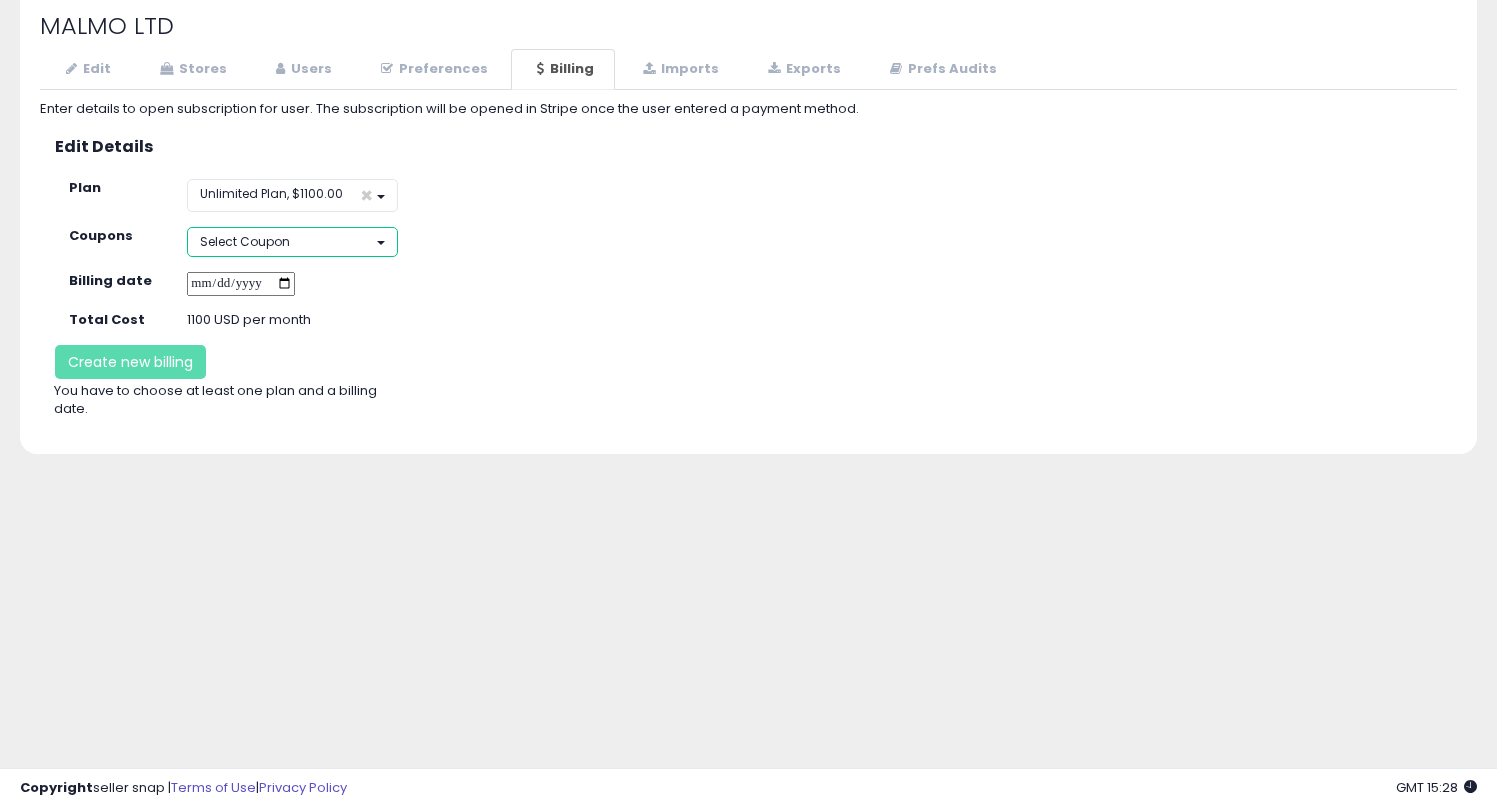 click on "Select Coupon" at bounding box center (292, 241) 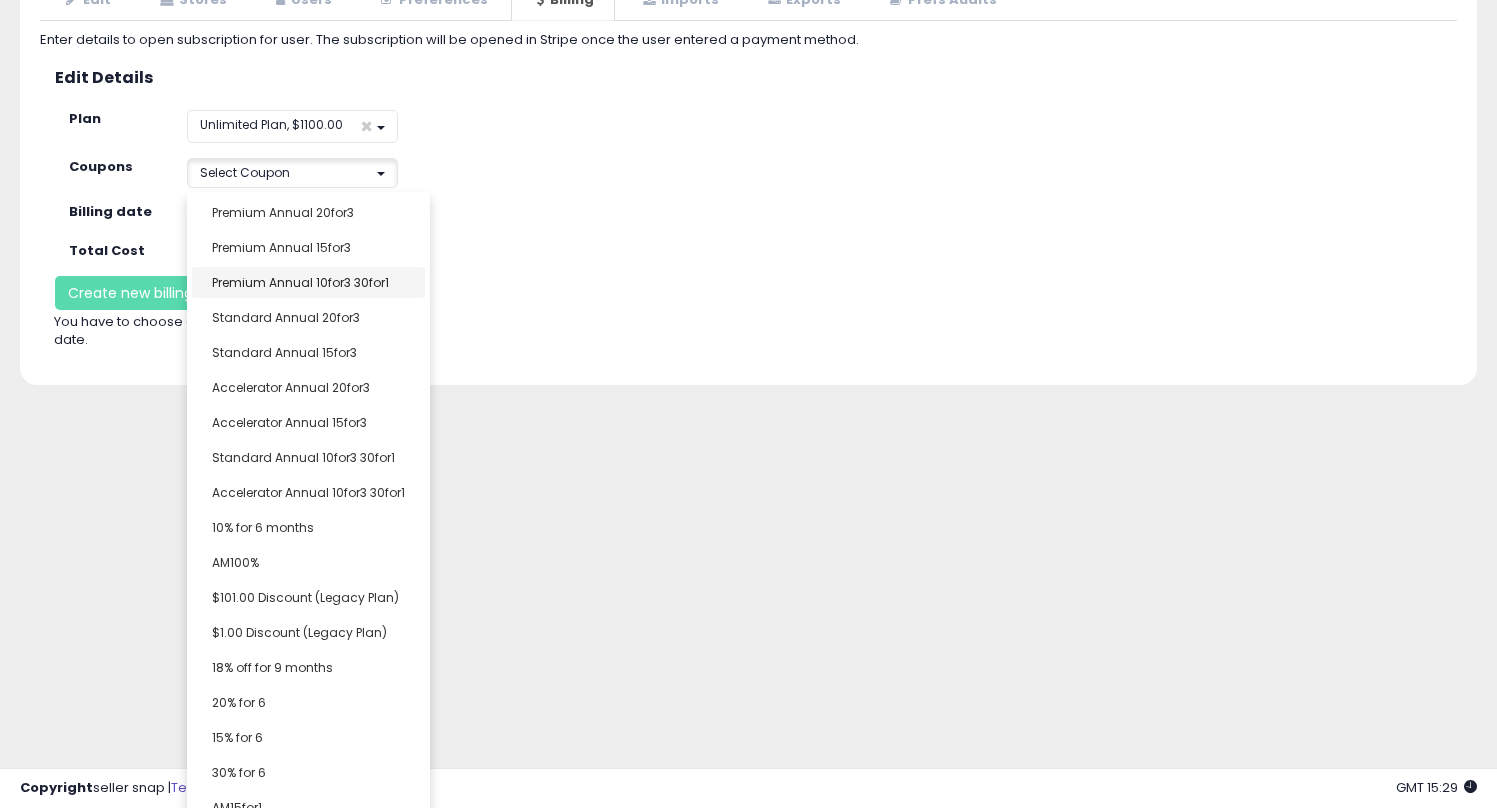 scroll, scrollTop: 71, scrollLeft: 0, axis: vertical 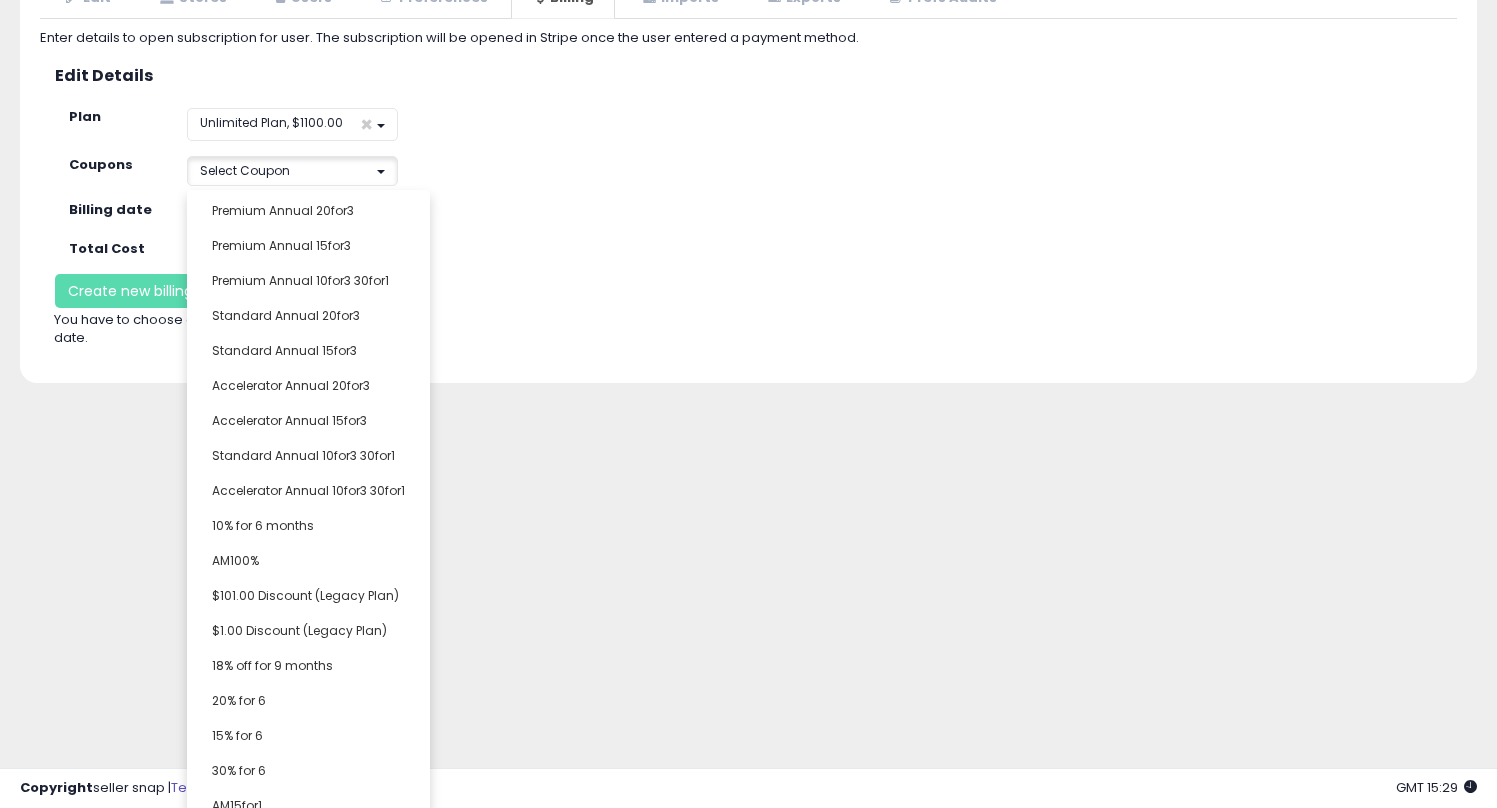 click on "**********" at bounding box center [748, 188] 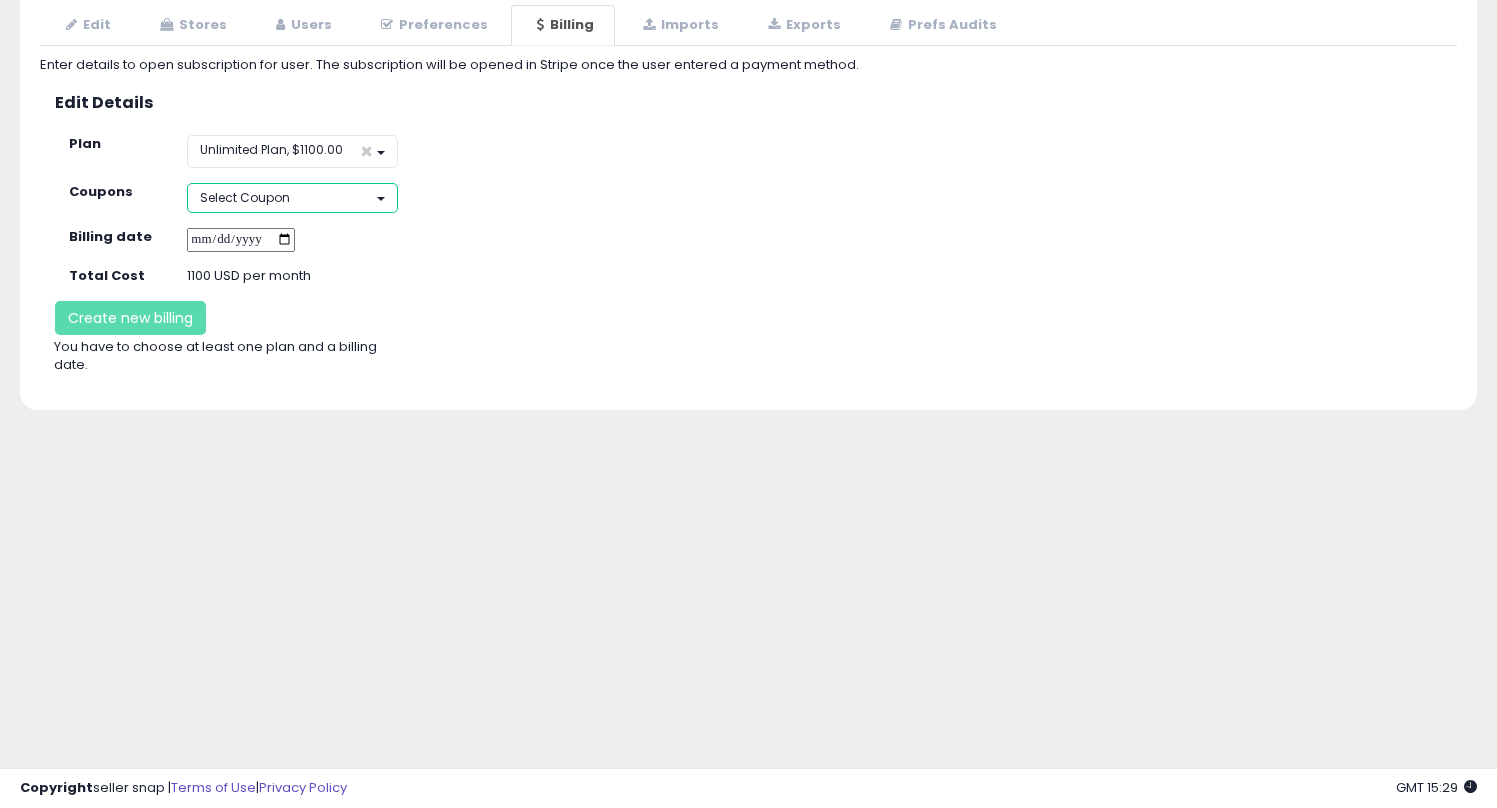 click on "Select Coupon" at bounding box center (292, 197) 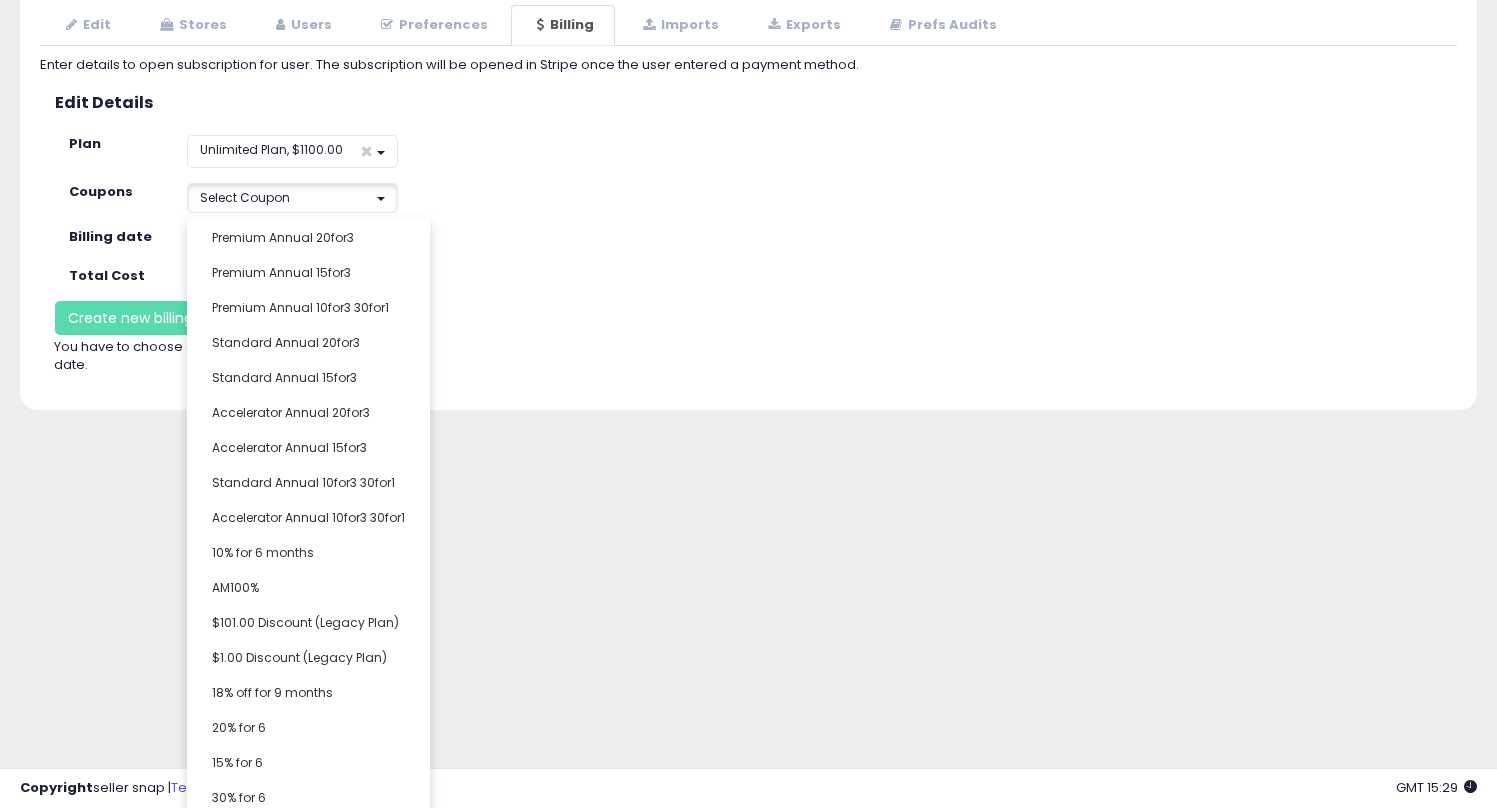 click on "**********" 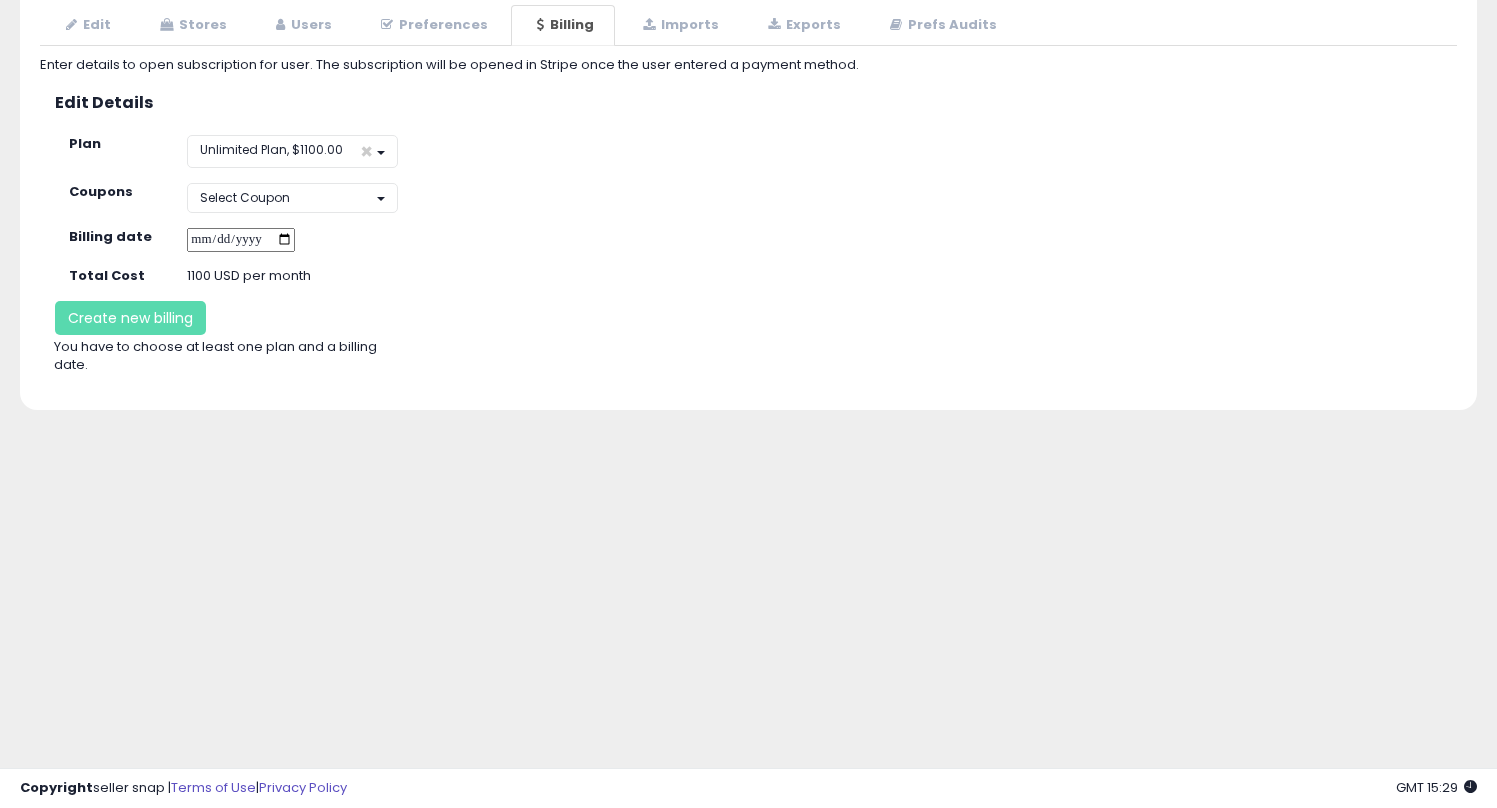scroll, scrollTop: 0, scrollLeft: 0, axis: both 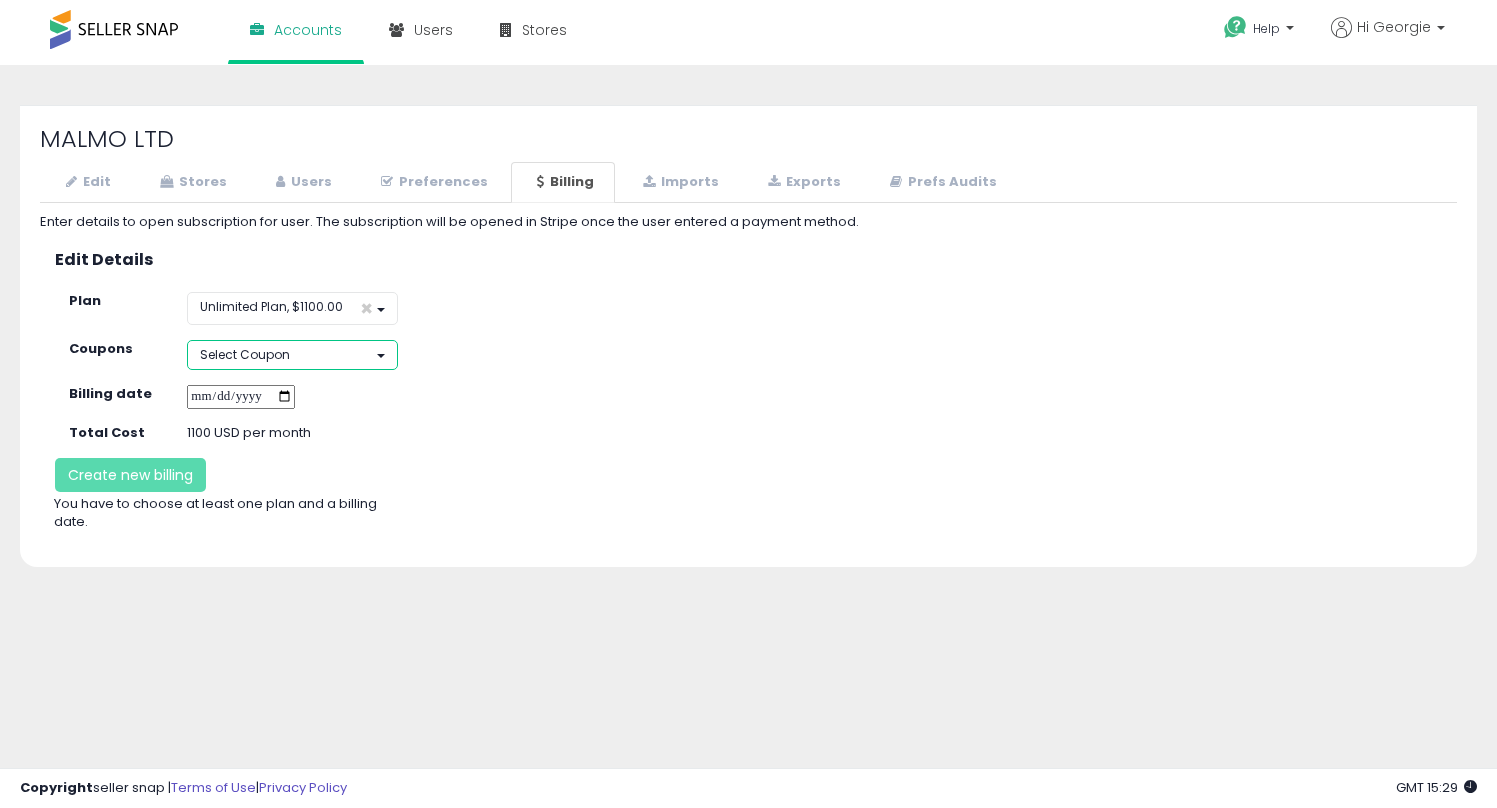 click on "Select Coupon" at bounding box center [245, 354] 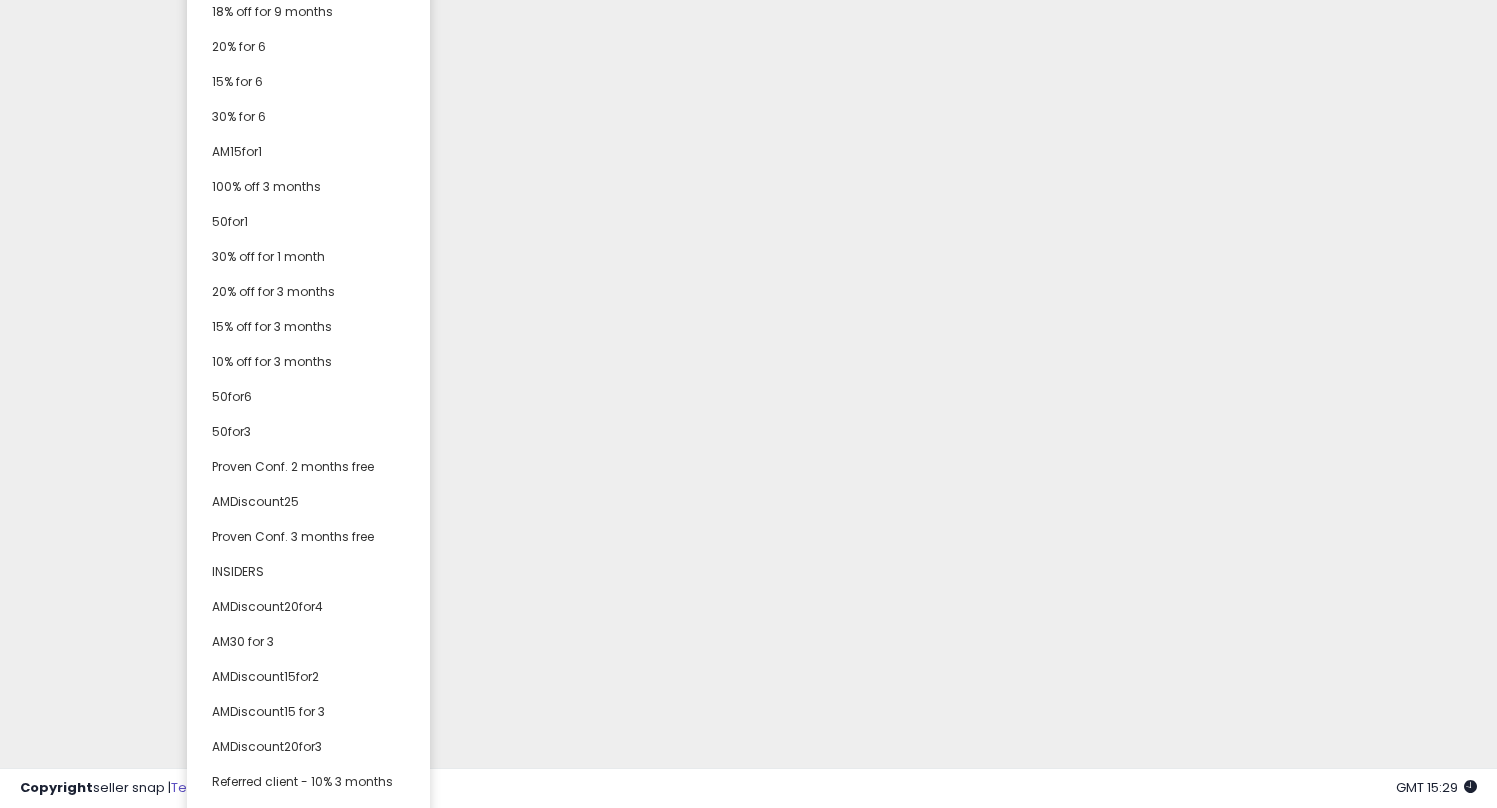 scroll, scrollTop: 919, scrollLeft: 0, axis: vertical 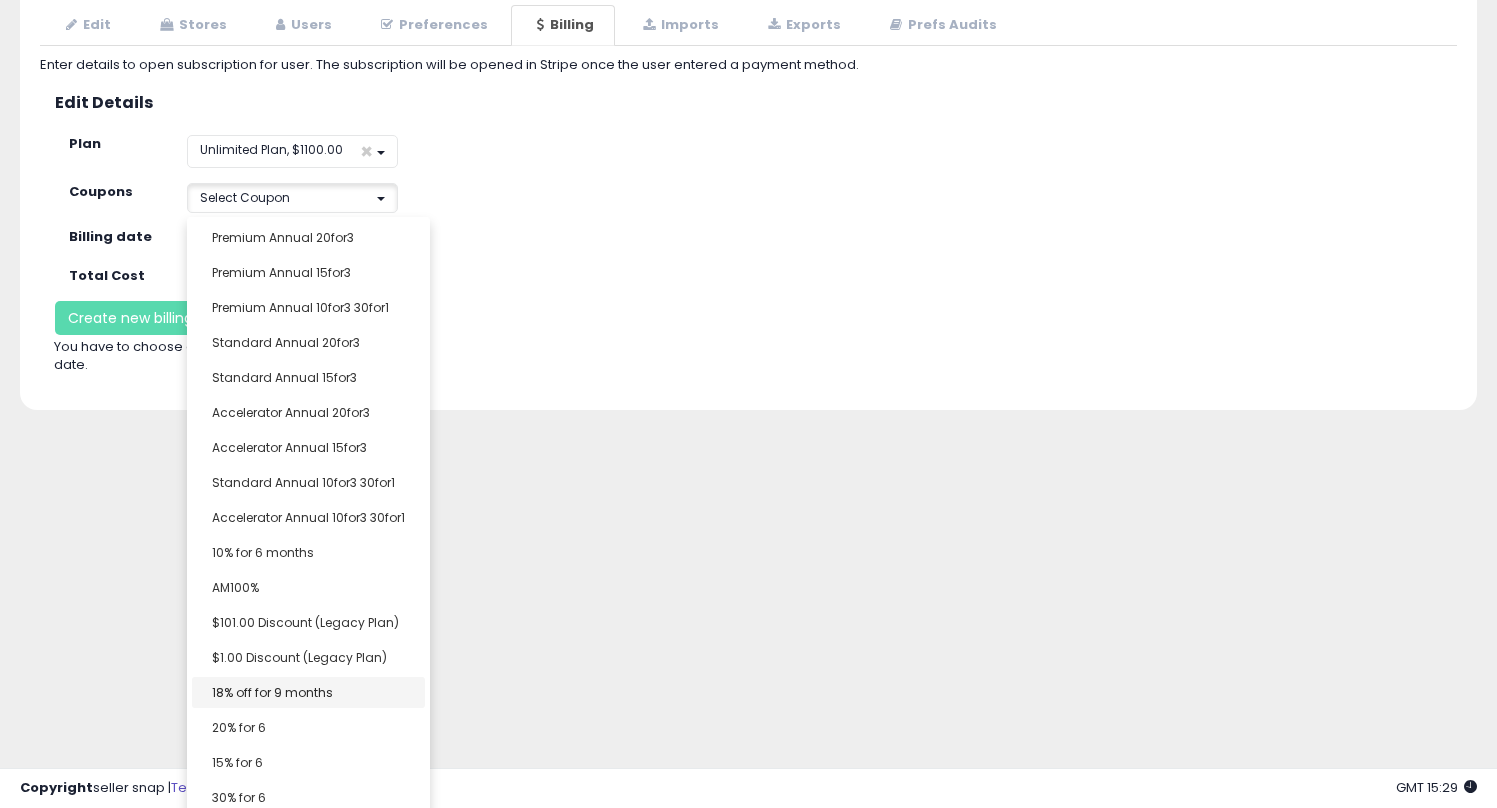 click on "**********" at bounding box center (292, 197) 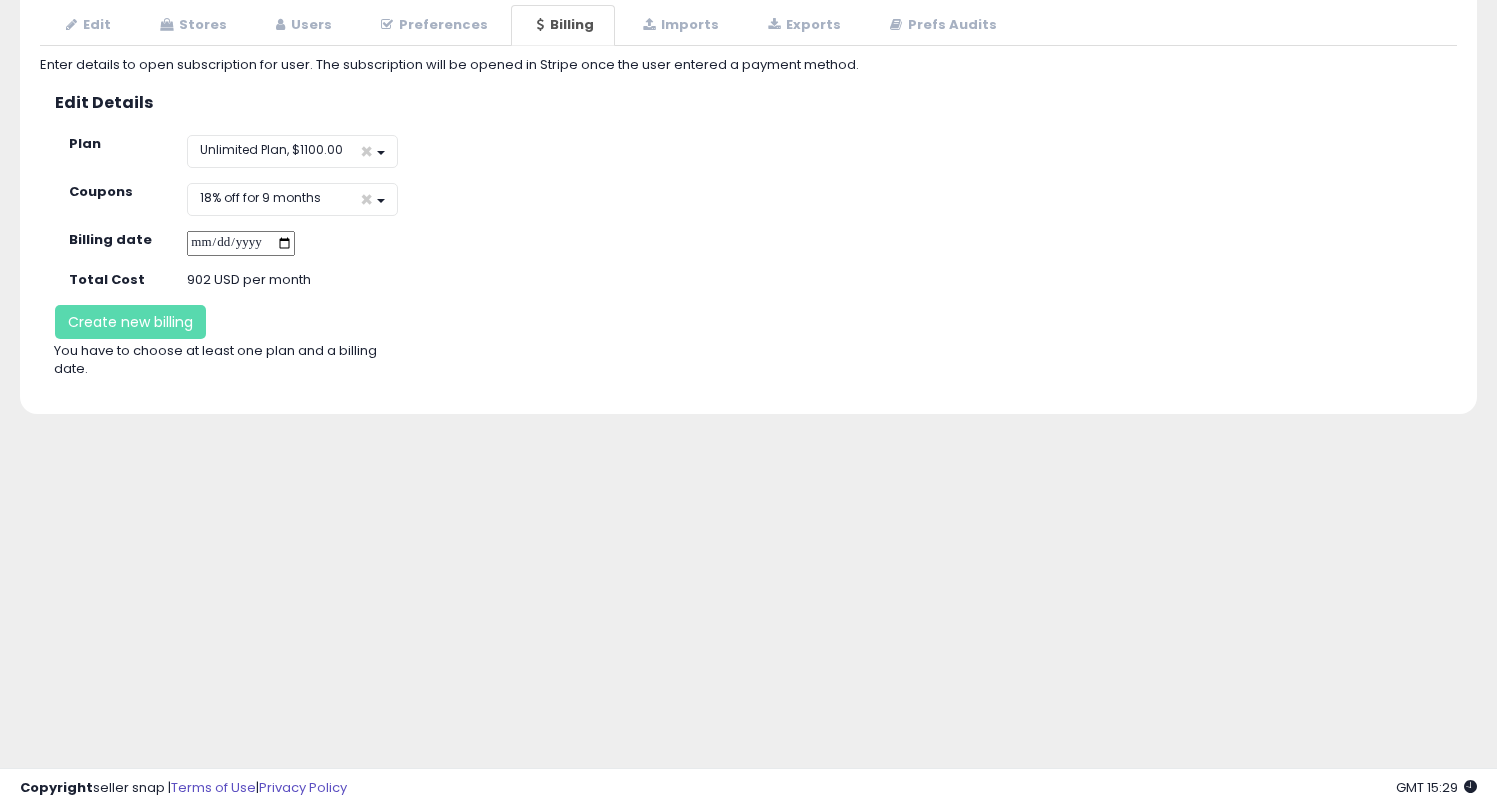 click at bounding box center [241, 243] 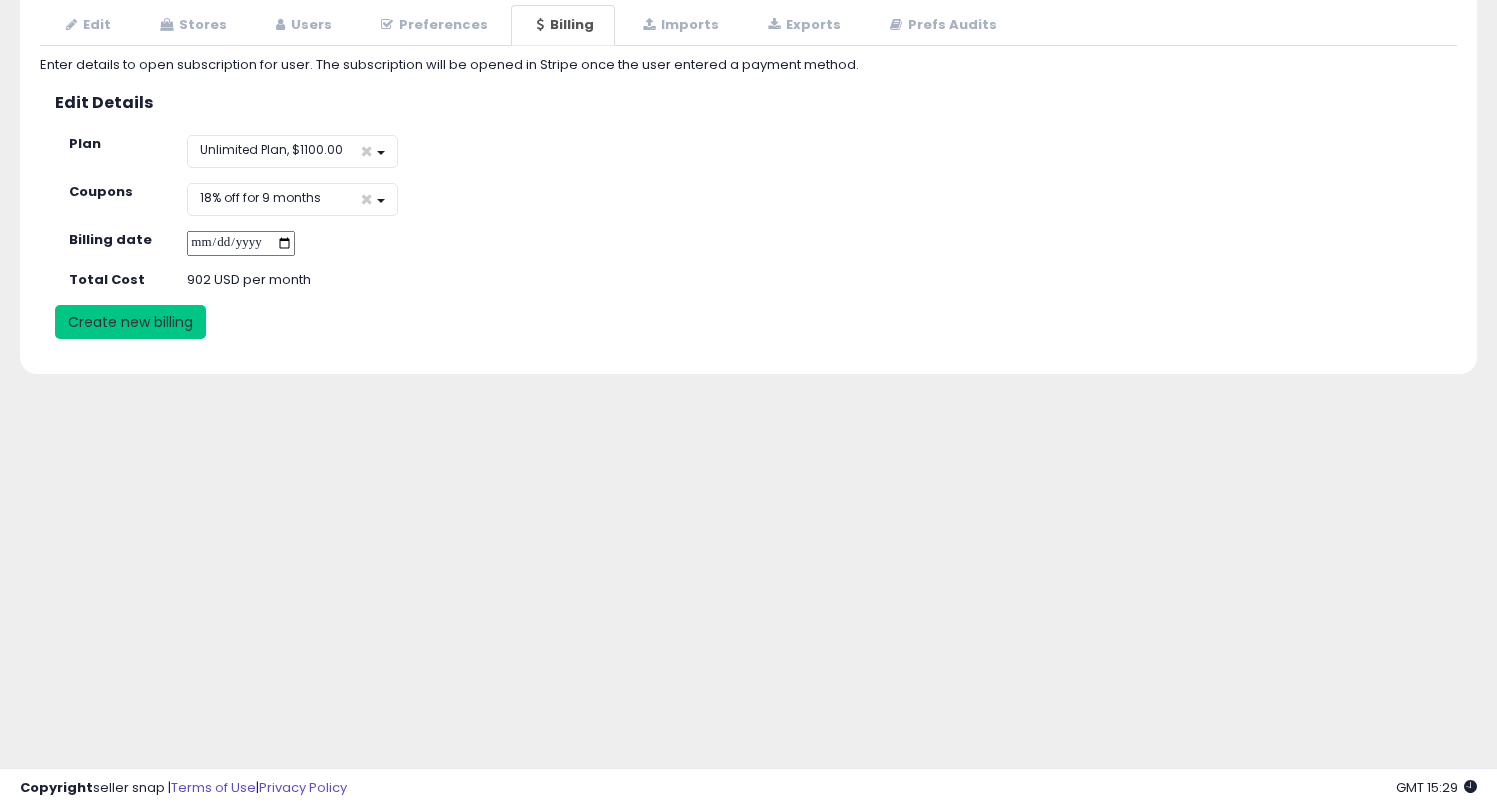 click on "Create new billing" at bounding box center (130, 322) 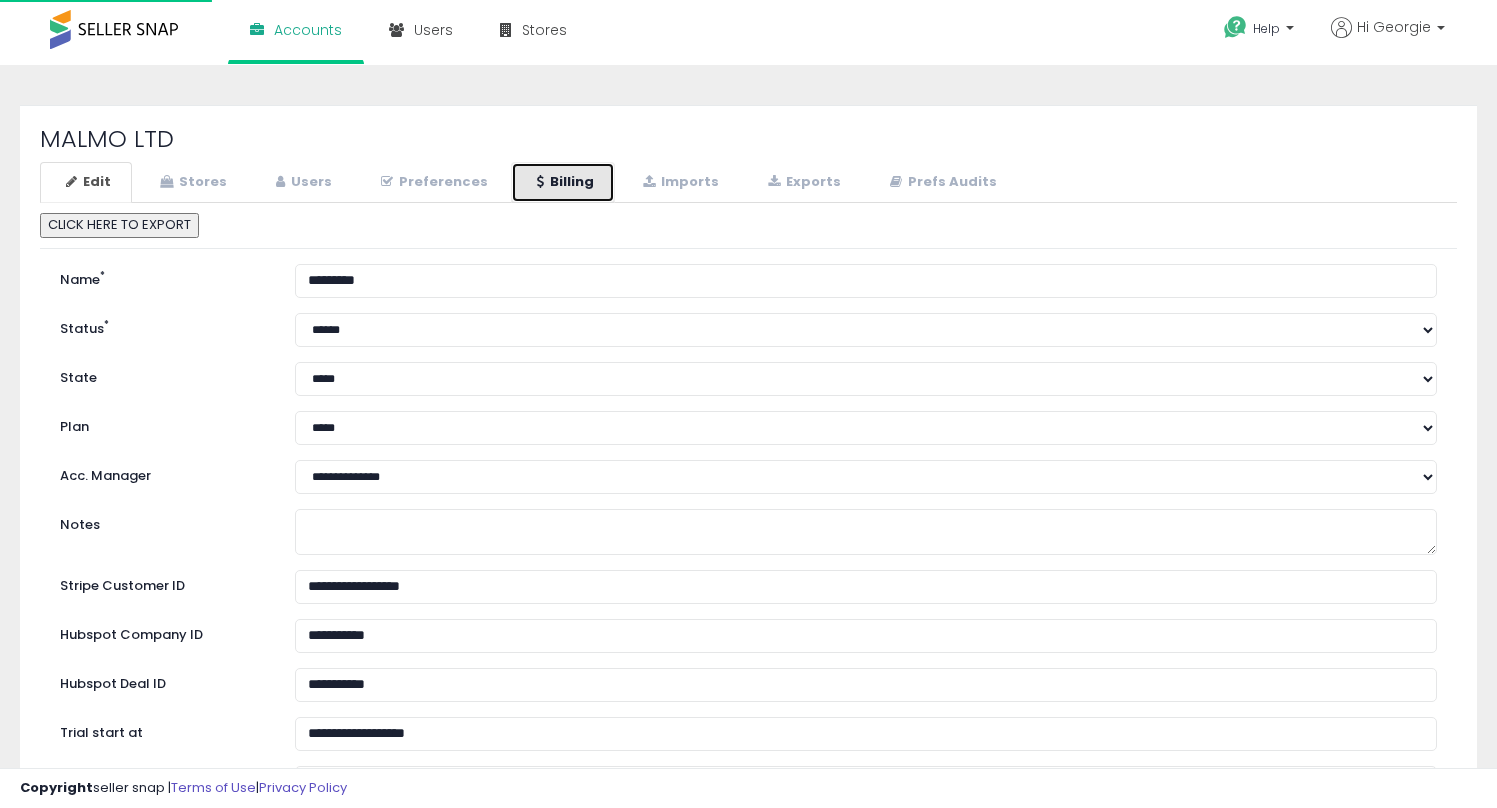 click on "Billing" at bounding box center [563, 182] 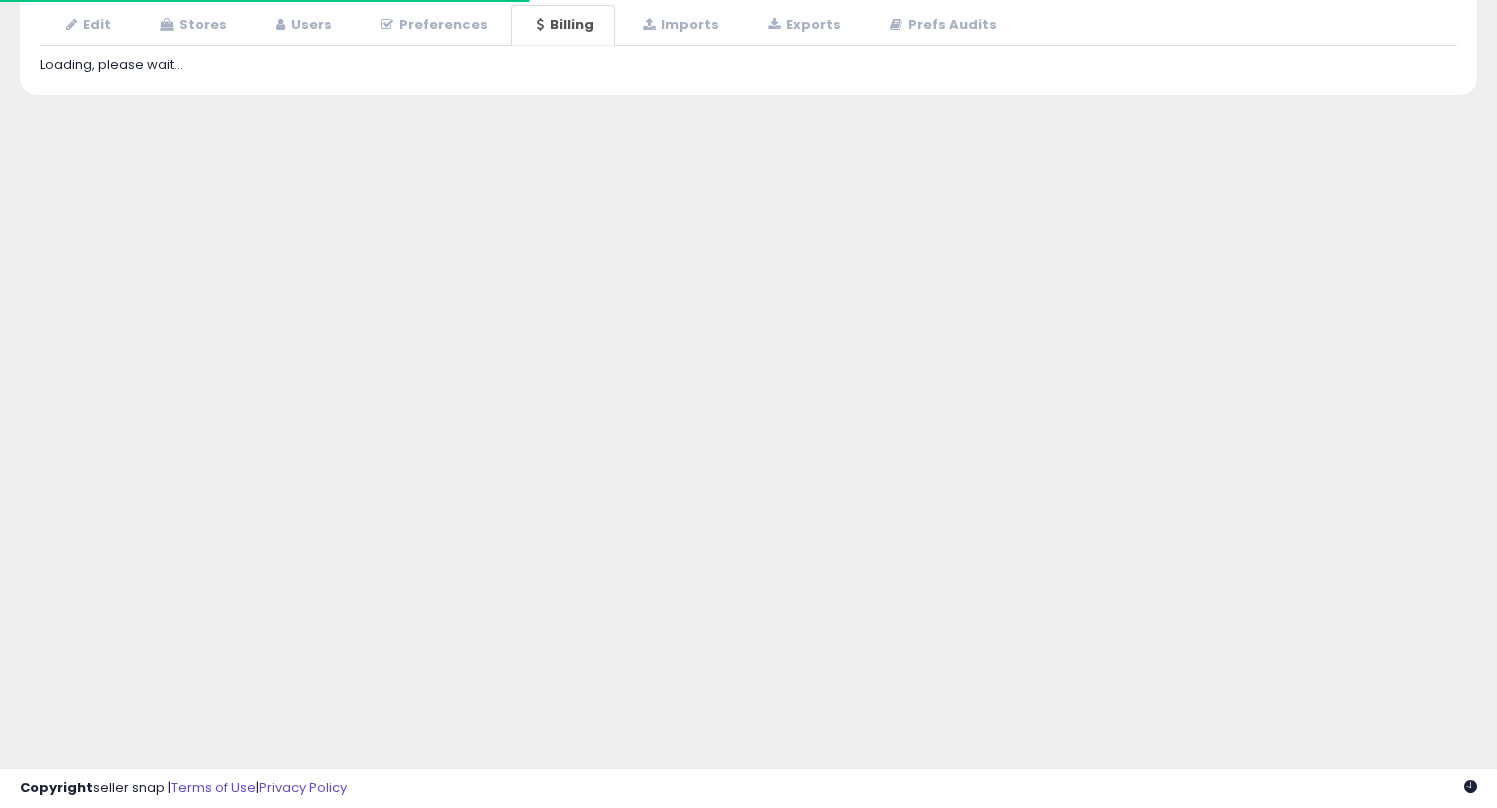 scroll, scrollTop: 157, scrollLeft: 0, axis: vertical 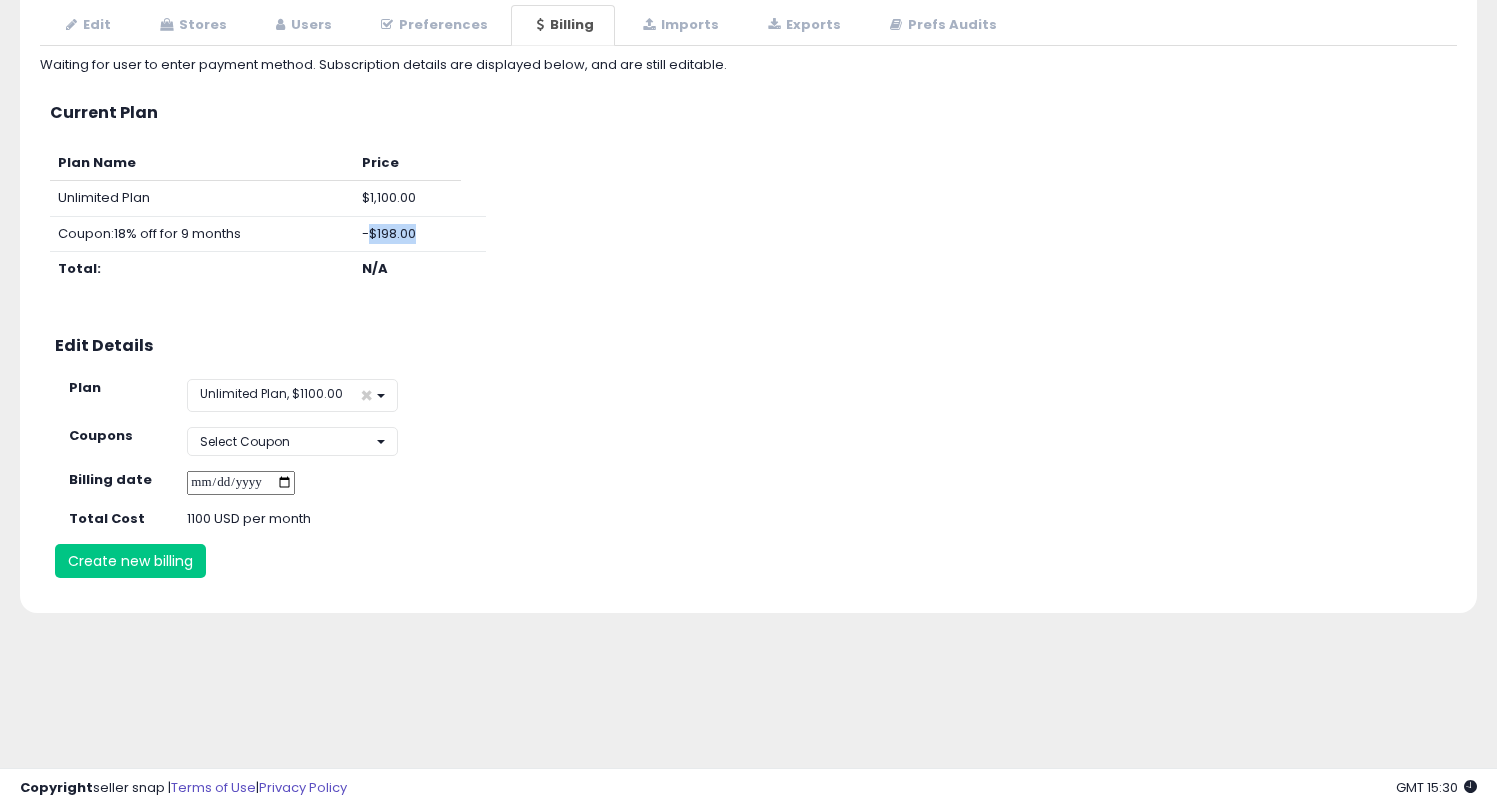 drag, startPoint x: 447, startPoint y: 241, endPoint x: 370, endPoint y: 240, distance: 77.00649 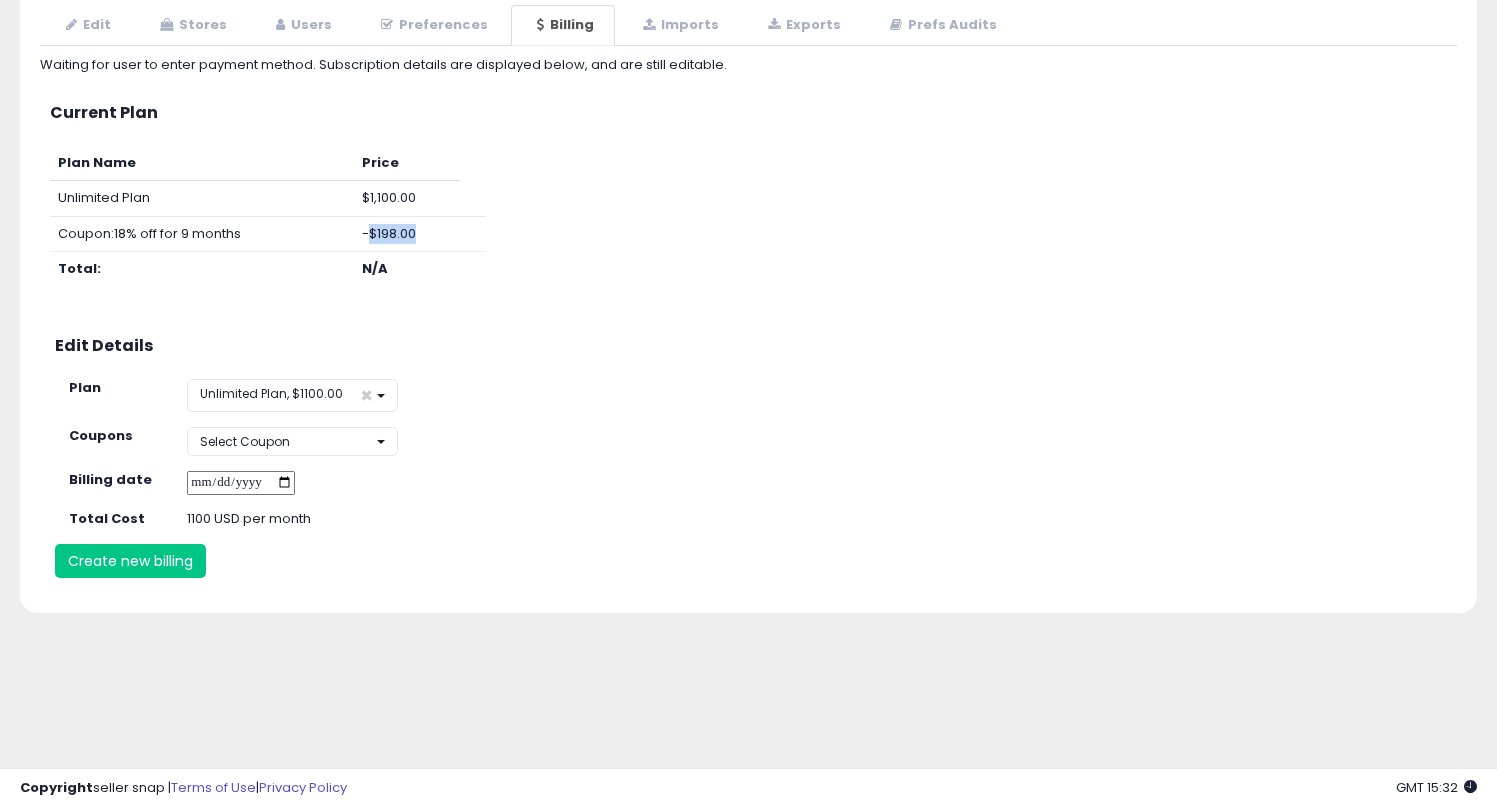 scroll, scrollTop: 0, scrollLeft: 0, axis: both 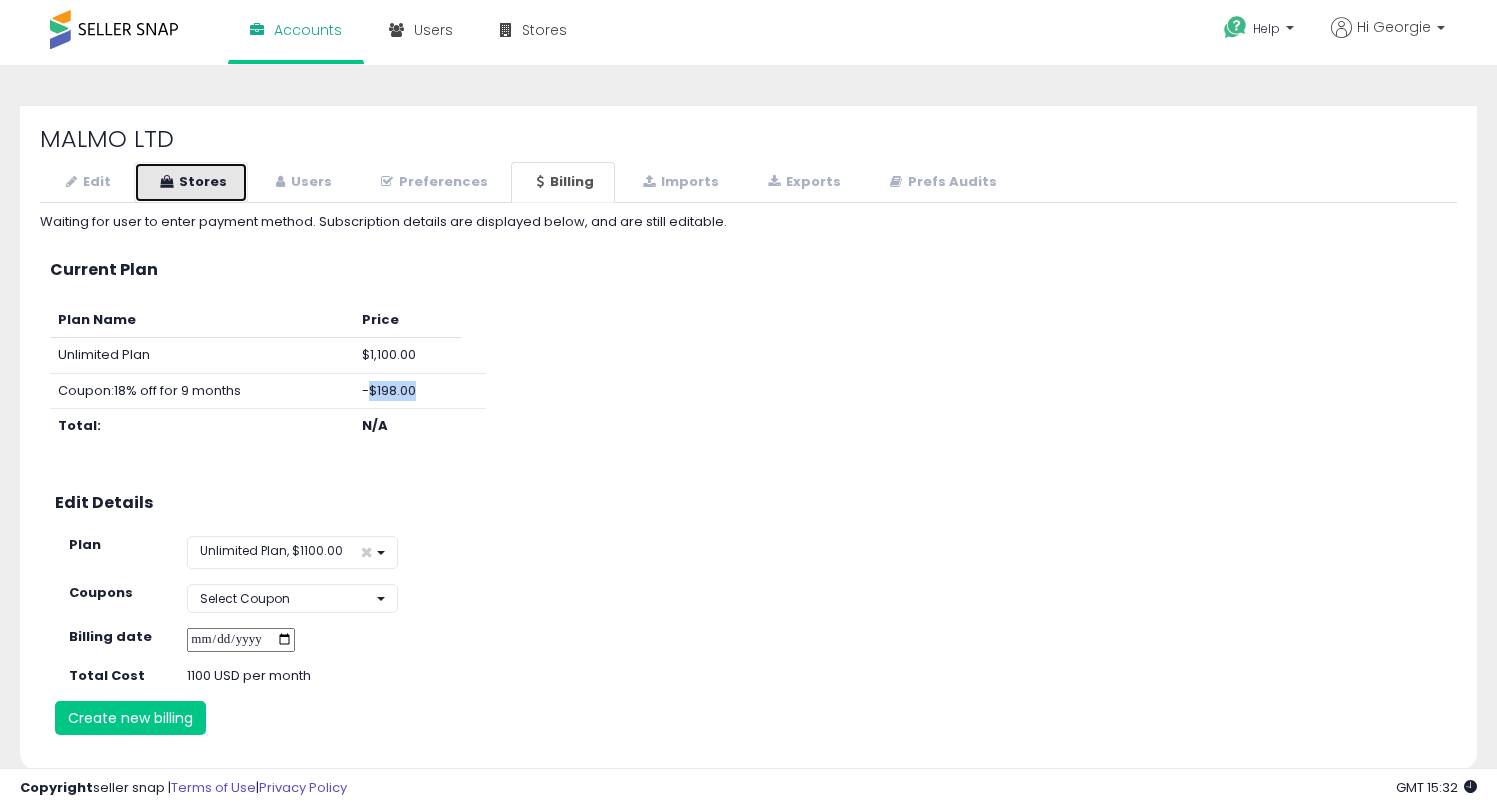 click on "Stores" at bounding box center [191, 182] 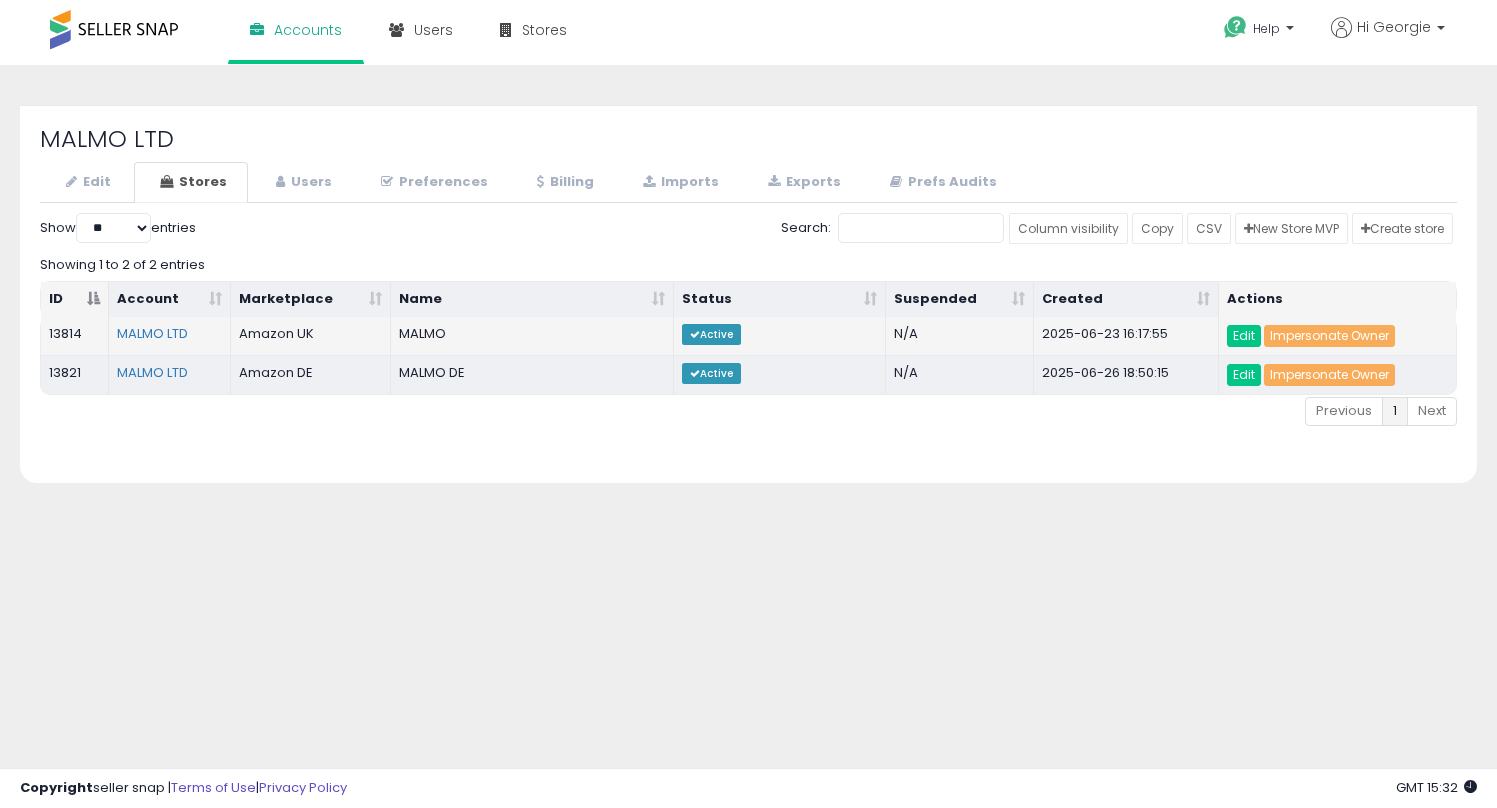 click on "Edit   Impersonate Owner" at bounding box center [1337, 336] 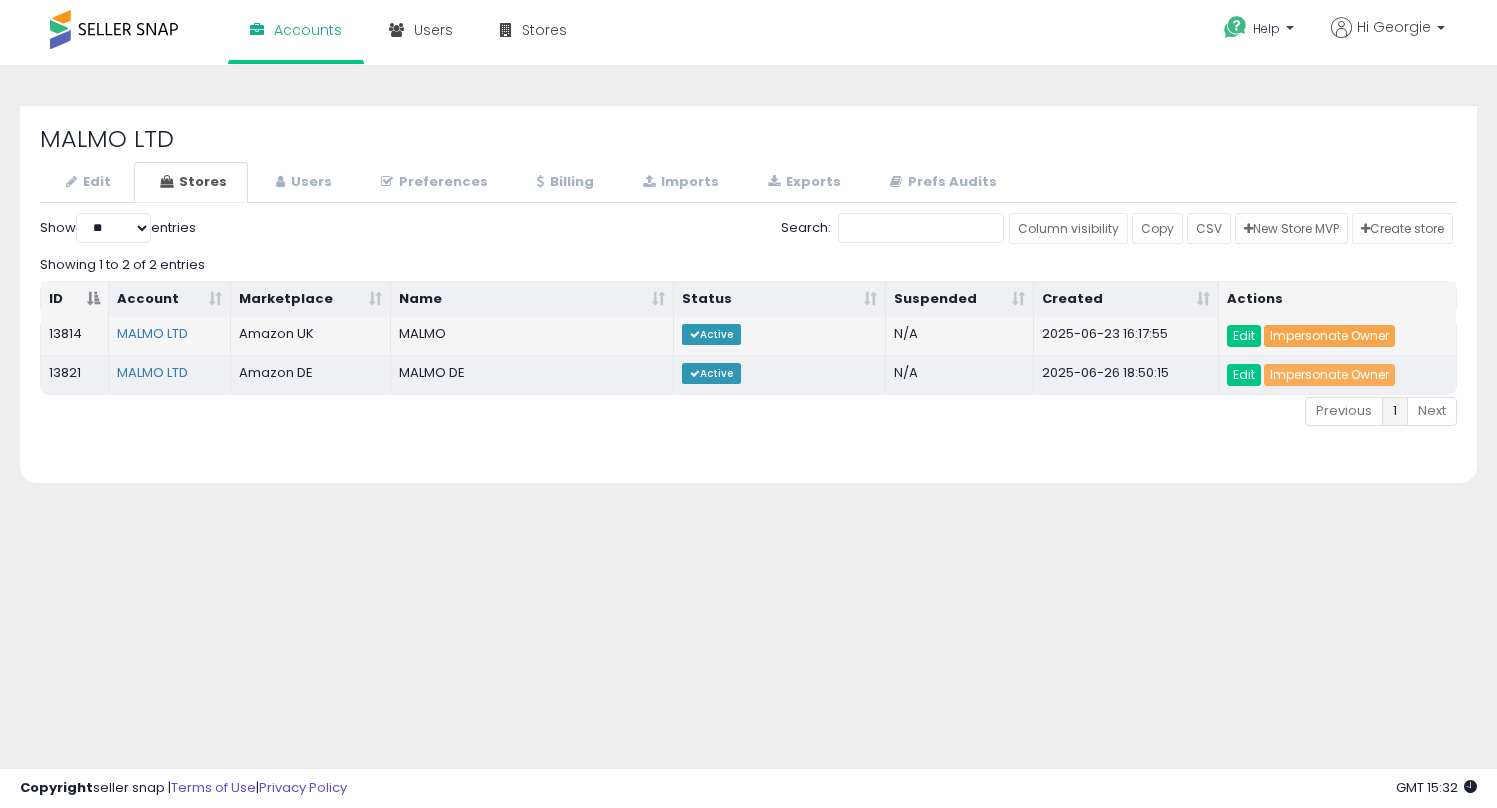 click on "Impersonate Owner" at bounding box center (1329, 336) 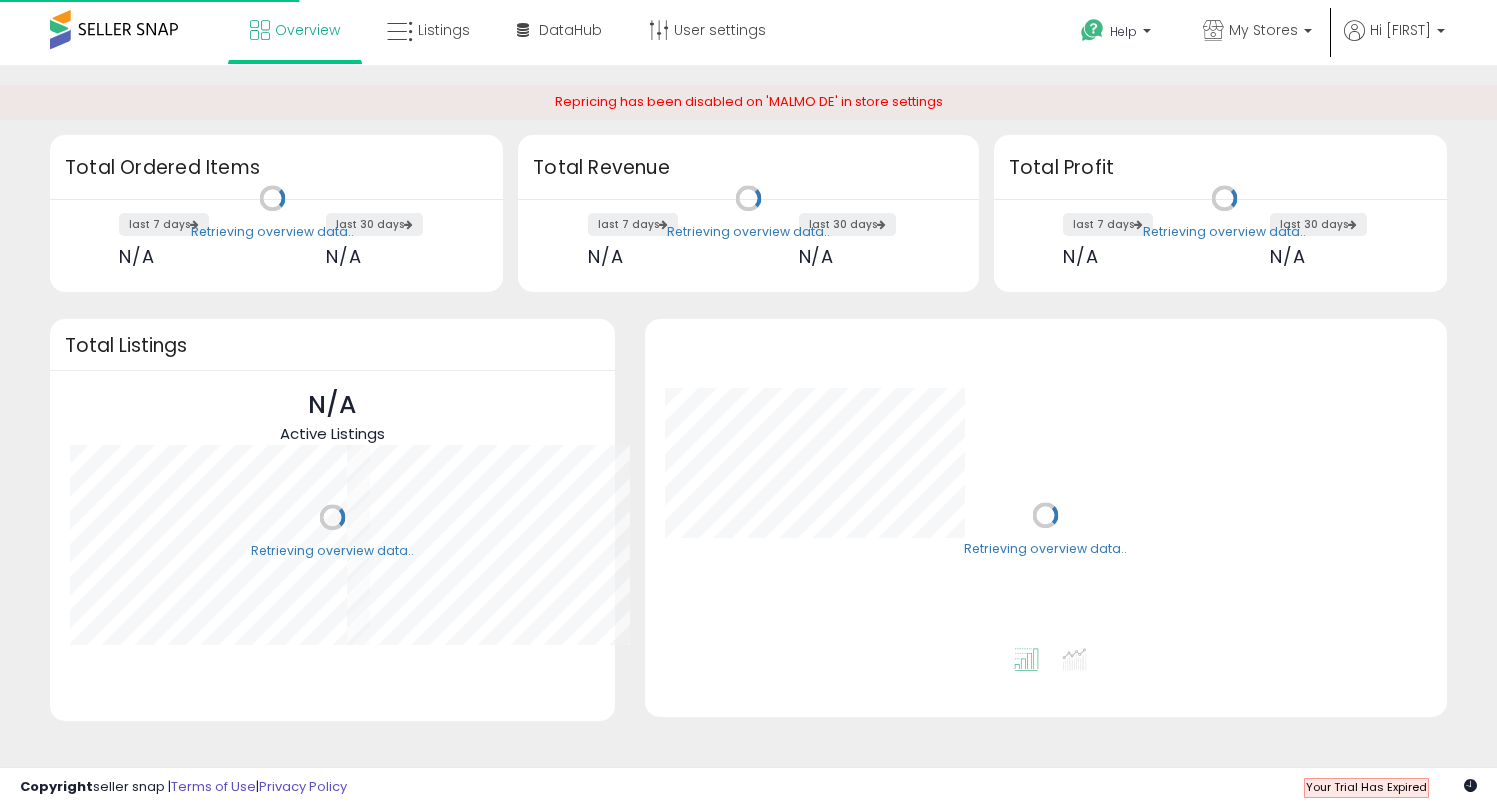 scroll, scrollTop: 0, scrollLeft: 0, axis: both 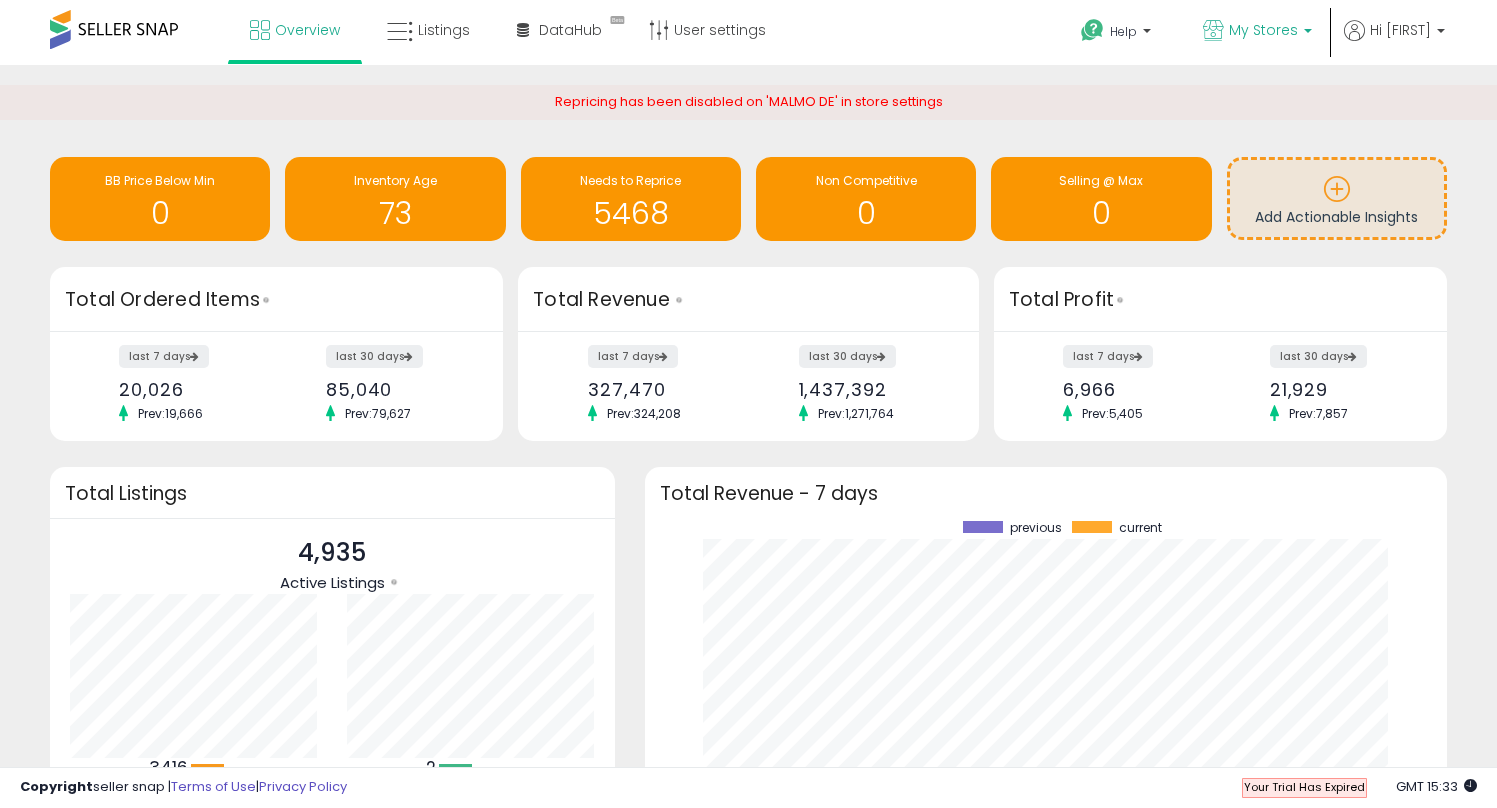 click on "My Stores" at bounding box center (1257, 32) 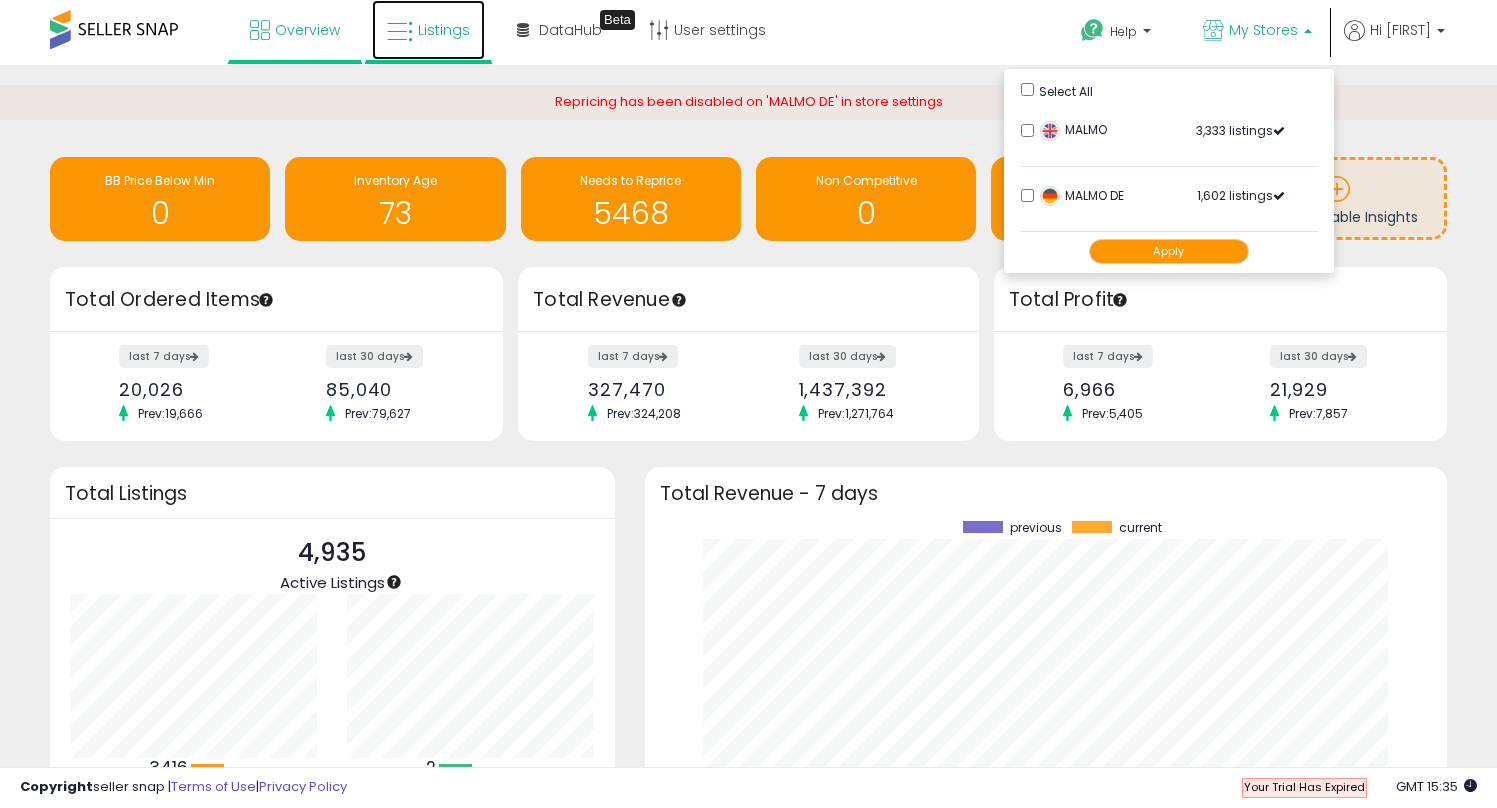 click on "Listings" at bounding box center (428, 30) 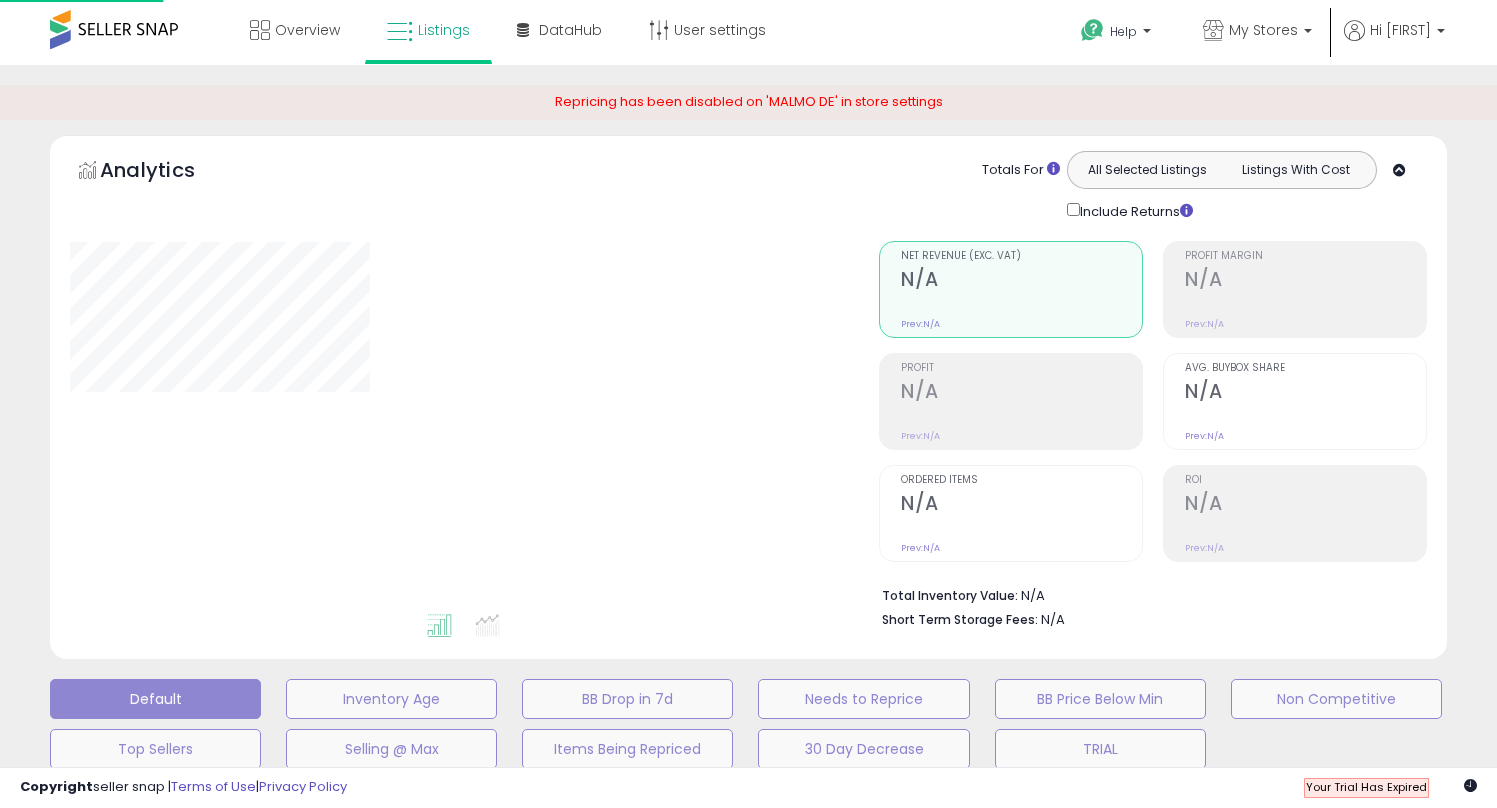 scroll, scrollTop: 0, scrollLeft: 0, axis: both 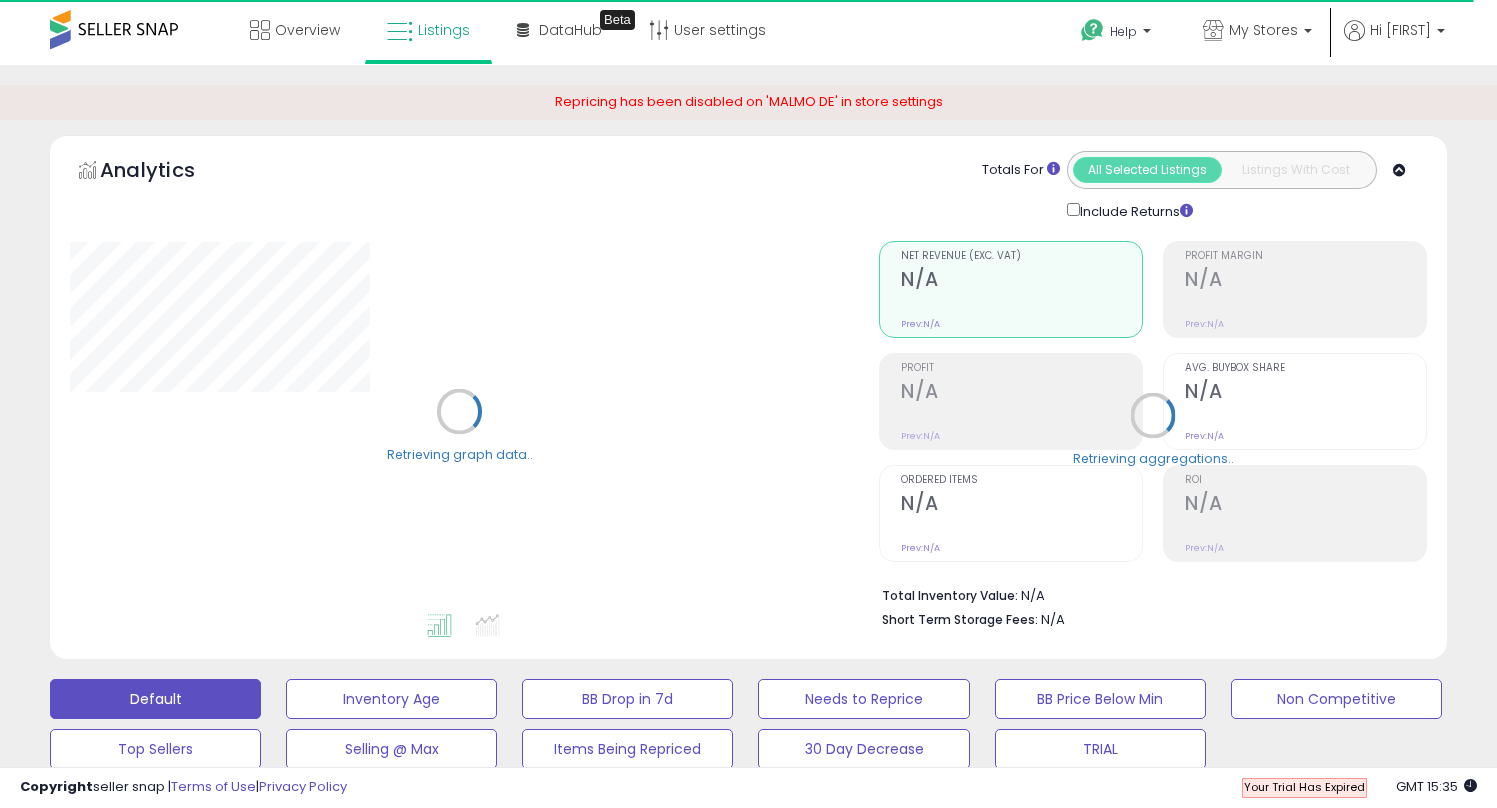 select on "**" 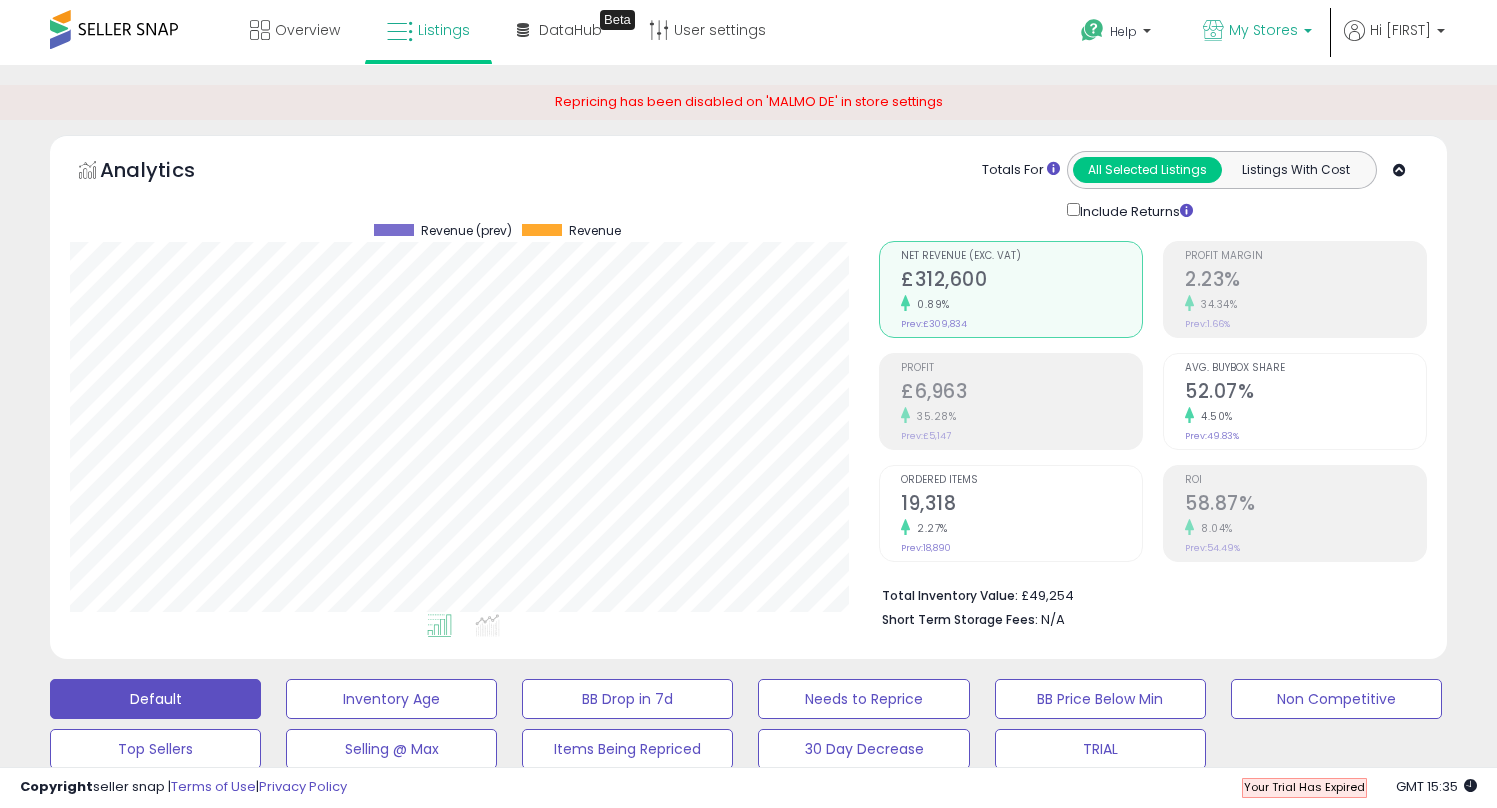 scroll, scrollTop: 999590, scrollLeft: 999191, axis: both 